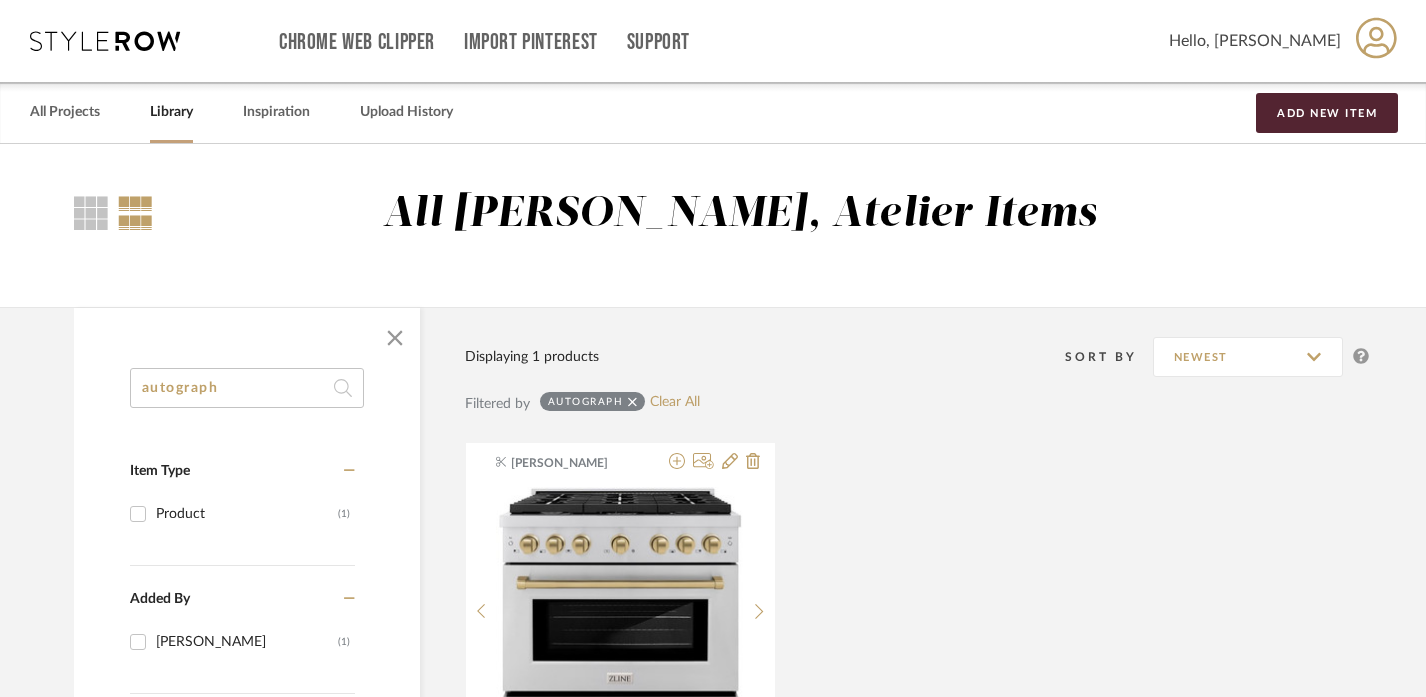 scroll, scrollTop: 0, scrollLeft: 5, axis: horizontal 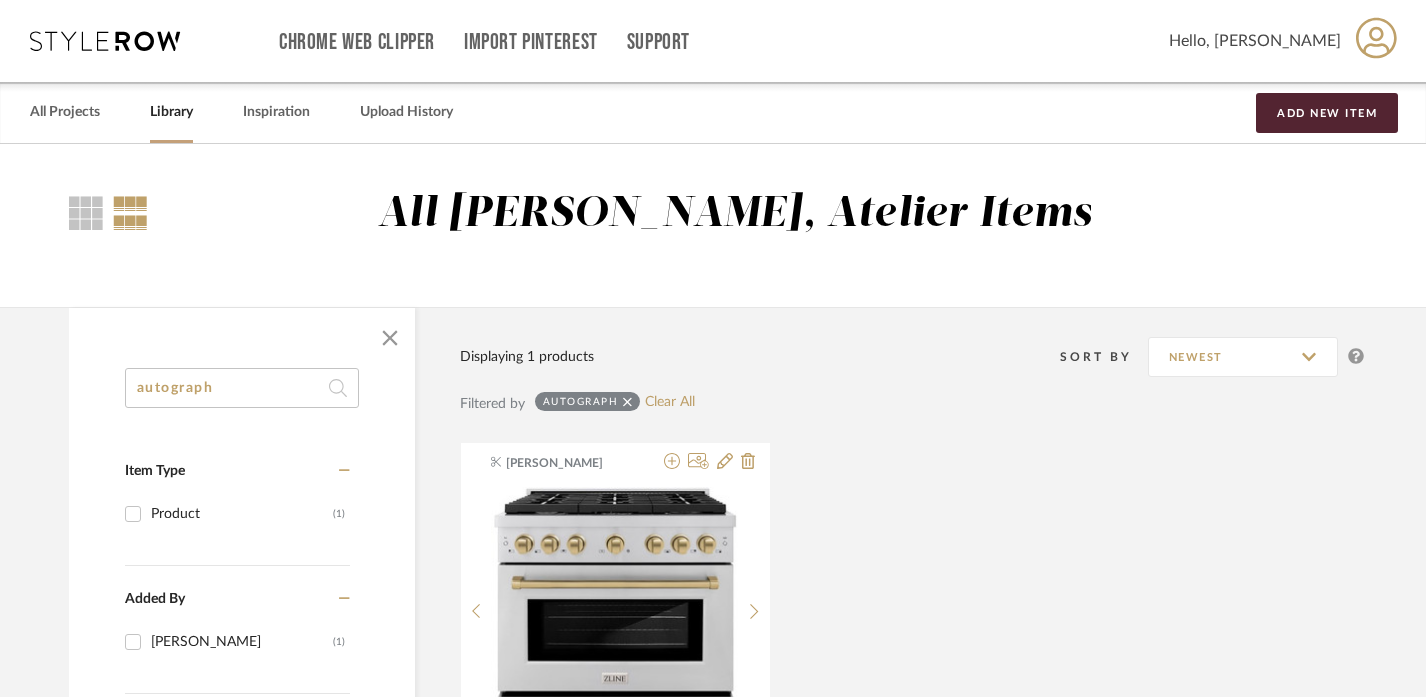 click on "autograph" 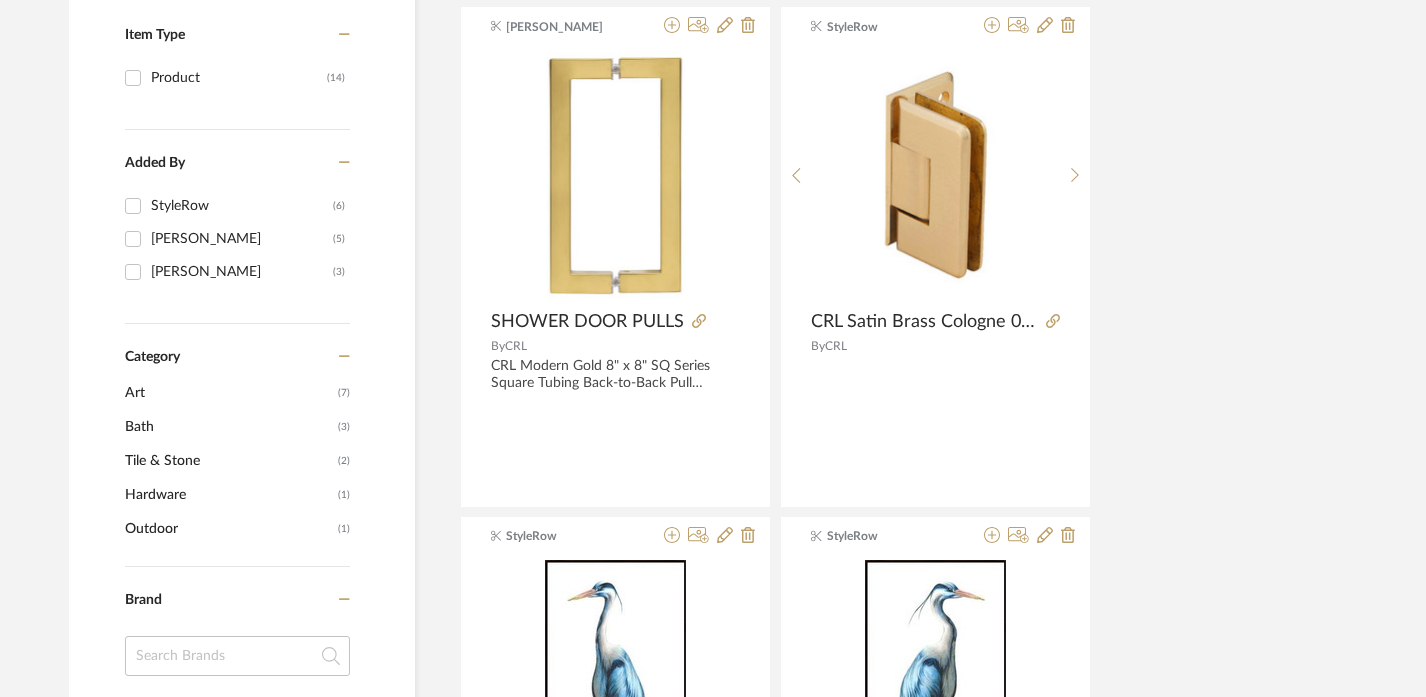 scroll, scrollTop: 344, scrollLeft: 5, axis: both 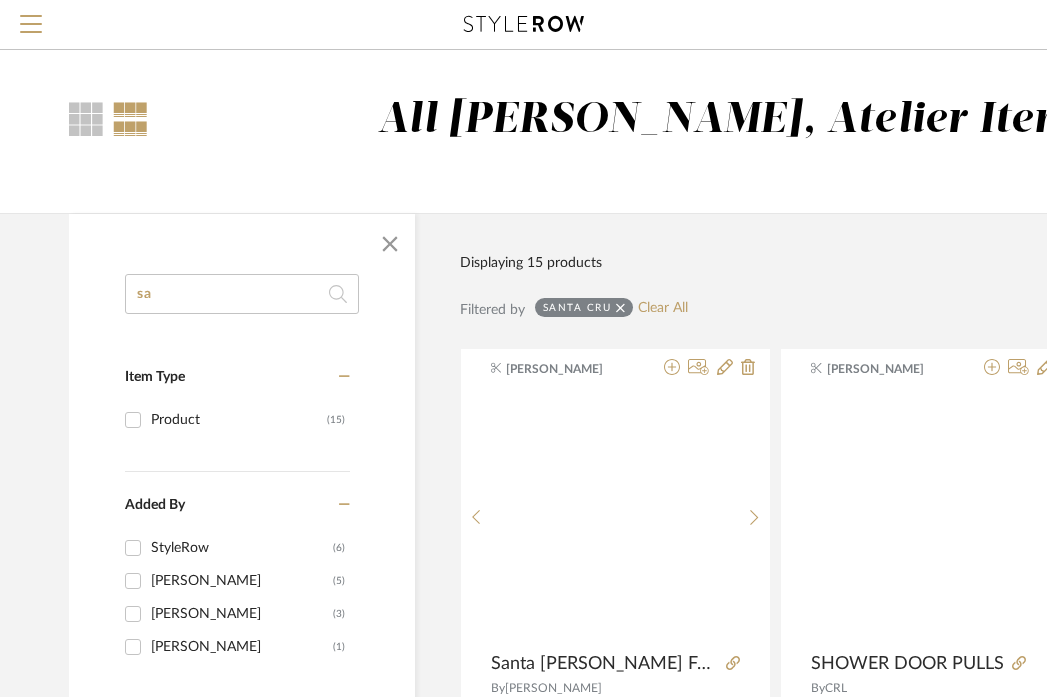 type on "s" 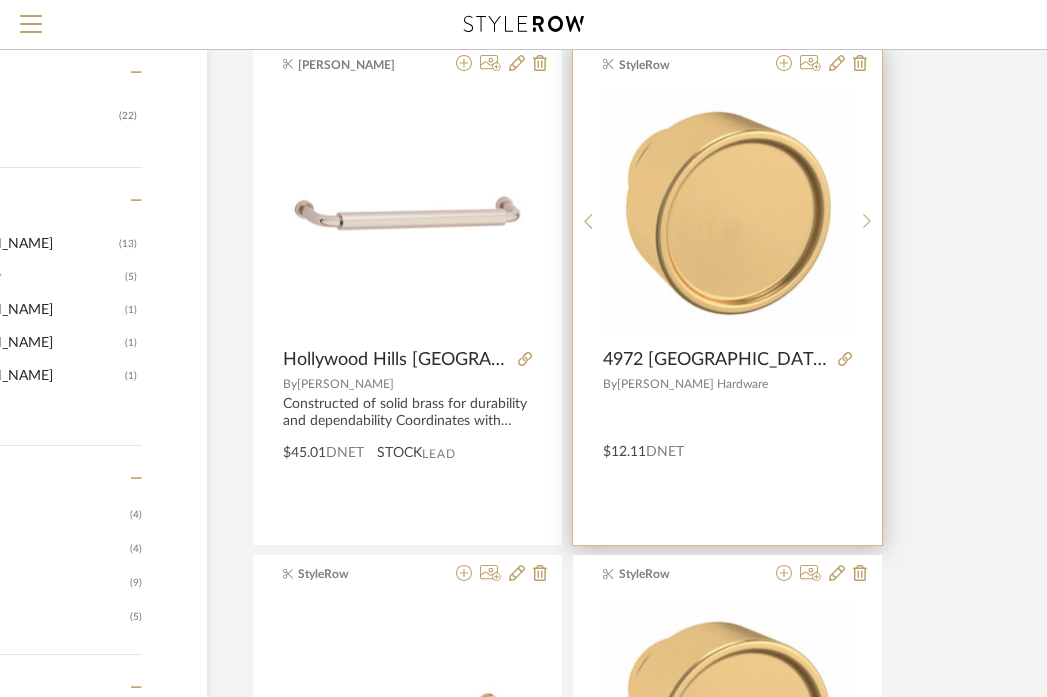 scroll, scrollTop: 0, scrollLeft: 213, axis: horizontal 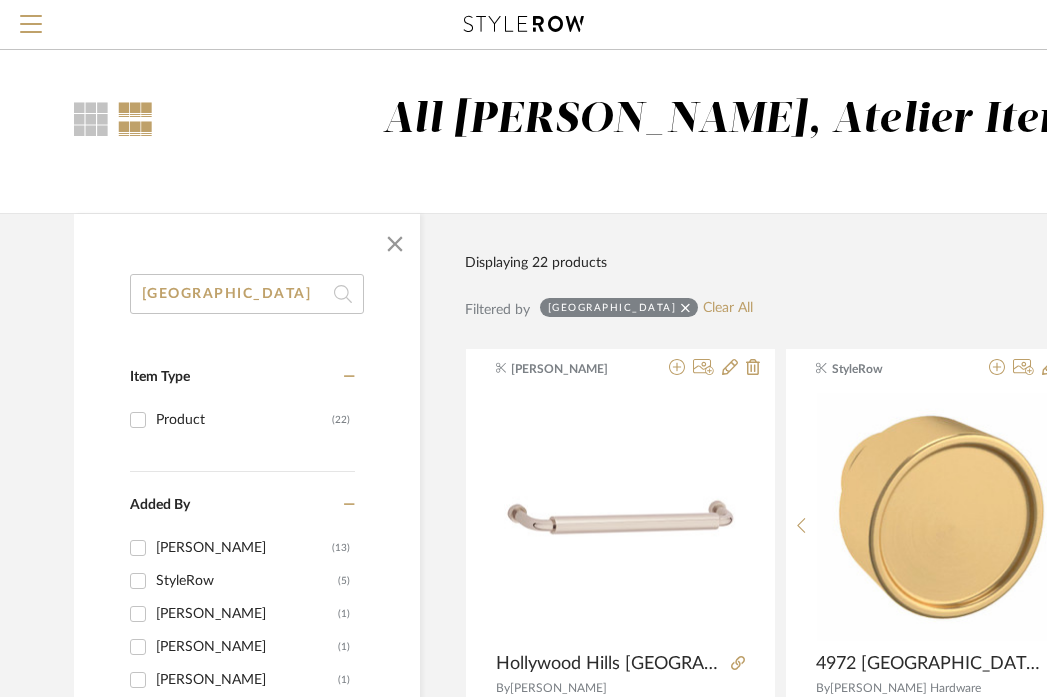 click on "hollywood" 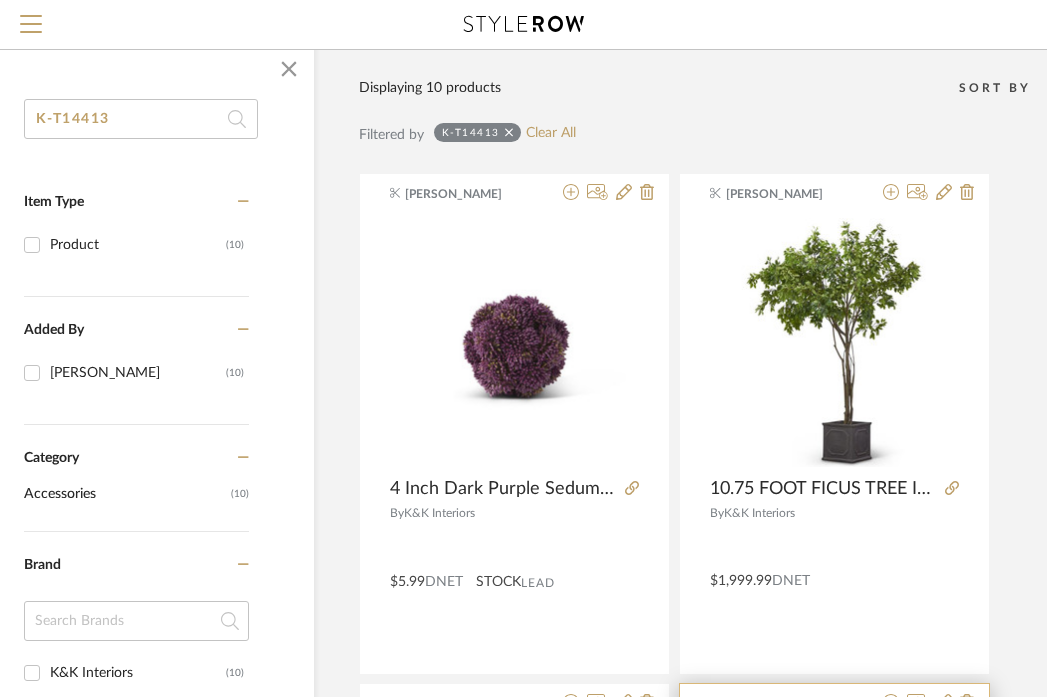 scroll, scrollTop: 0, scrollLeft: 106, axis: horizontal 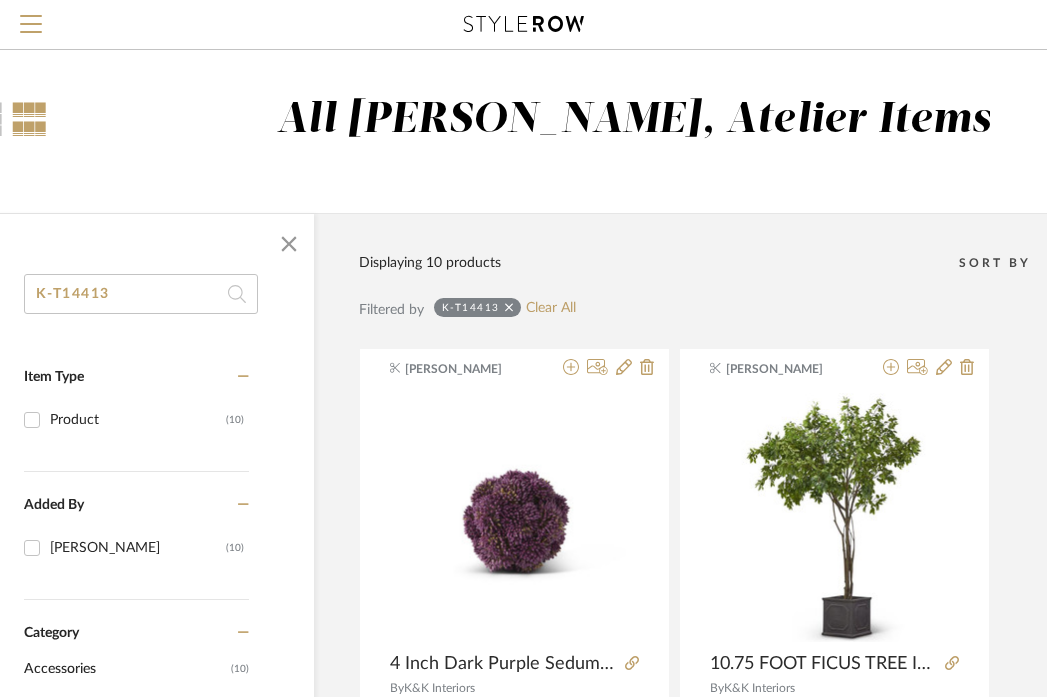 click on "K-T14413" 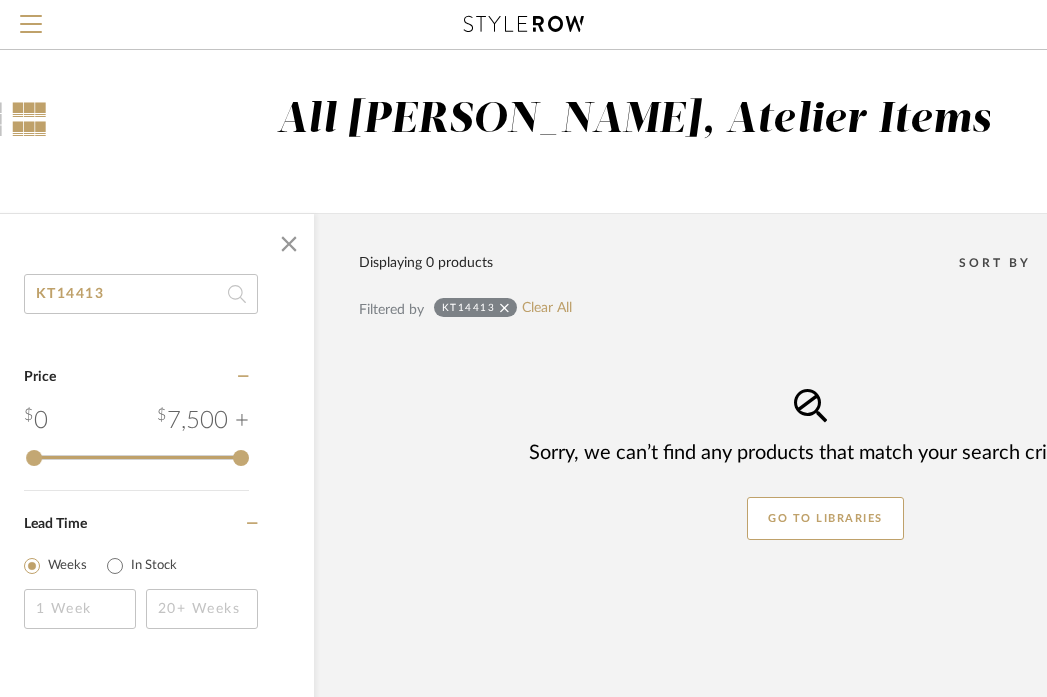 click on "KT14413" 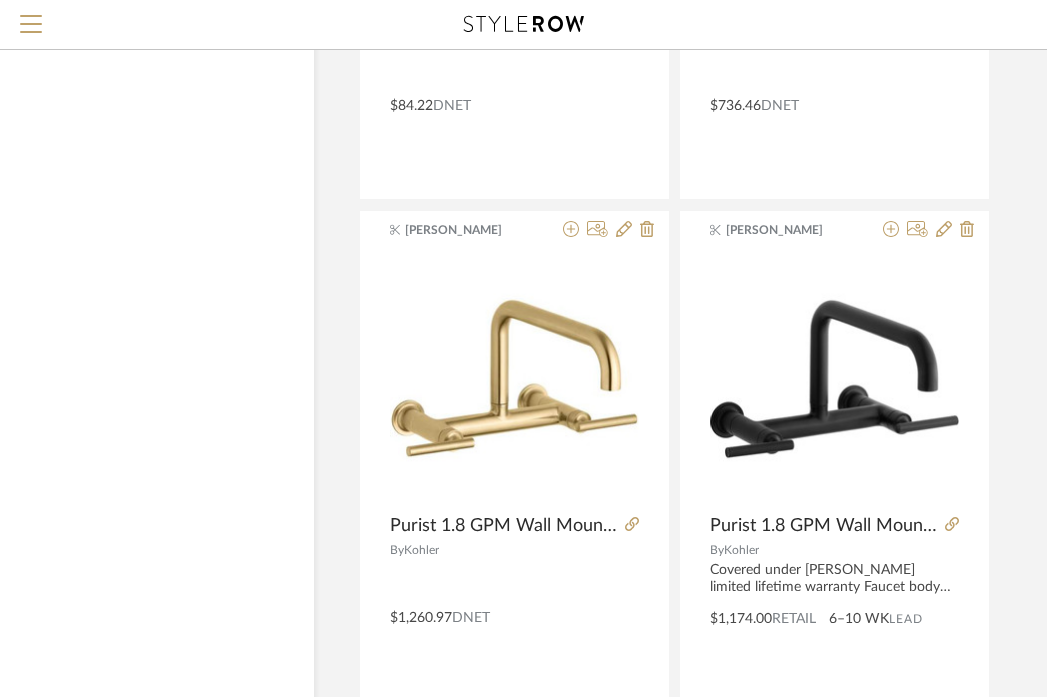 scroll, scrollTop: 4734, scrollLeft: 106, axis: both 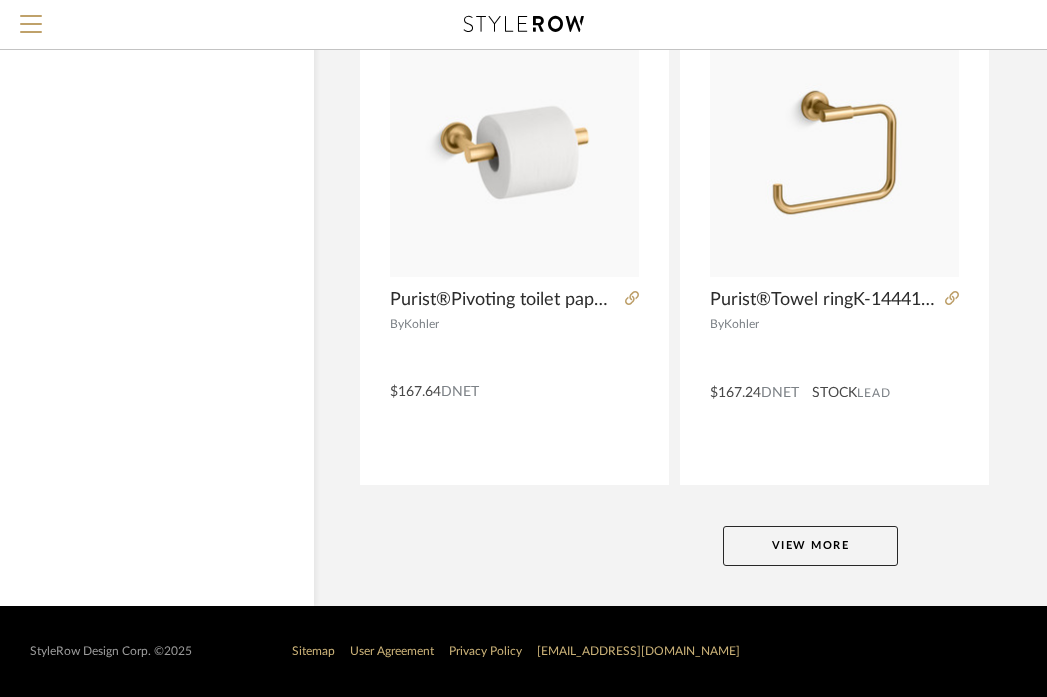 click on "View More" 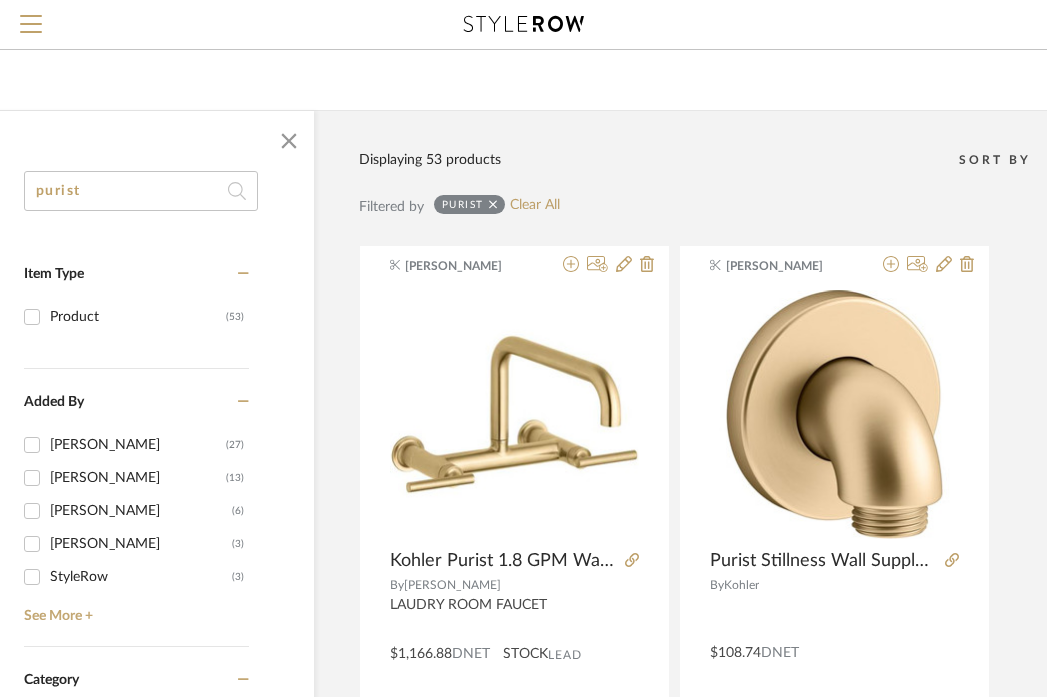 scroll, scrollTop: 0, scrollLeft: 106, axis: horizontal 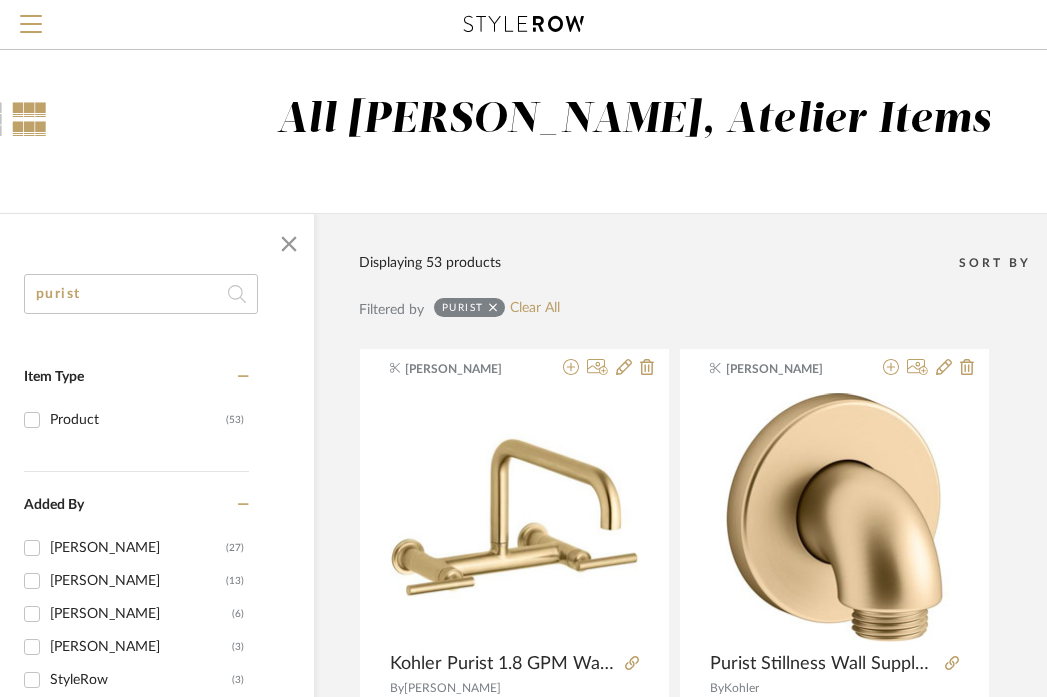 click on "purist" 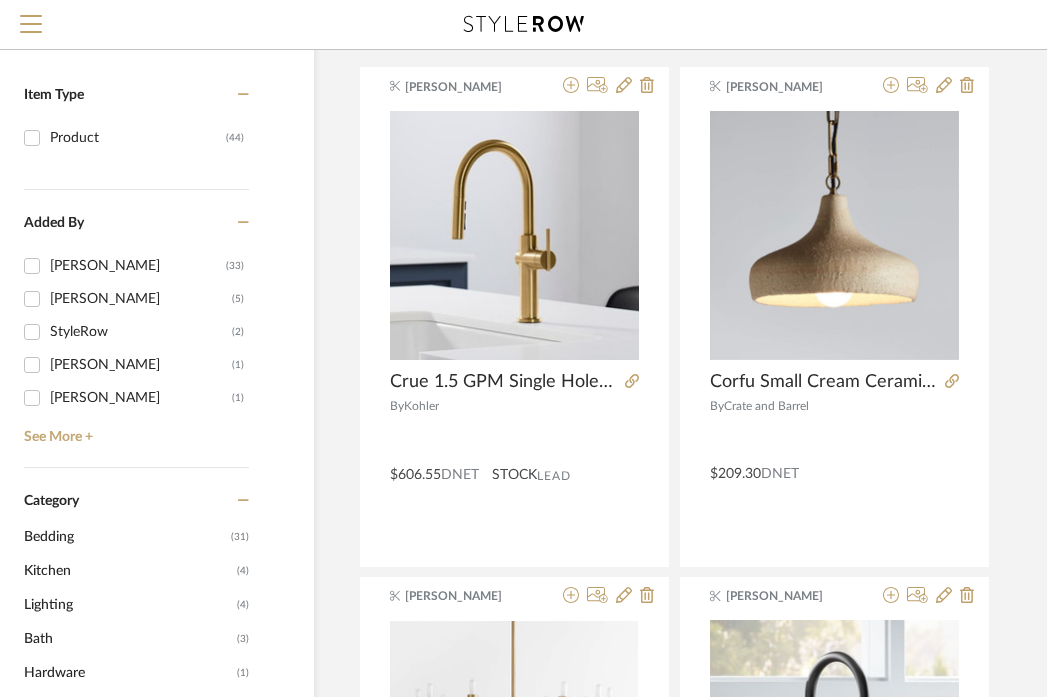 scroll, scrollTop: 269, scrollLeft: 106, axis: both 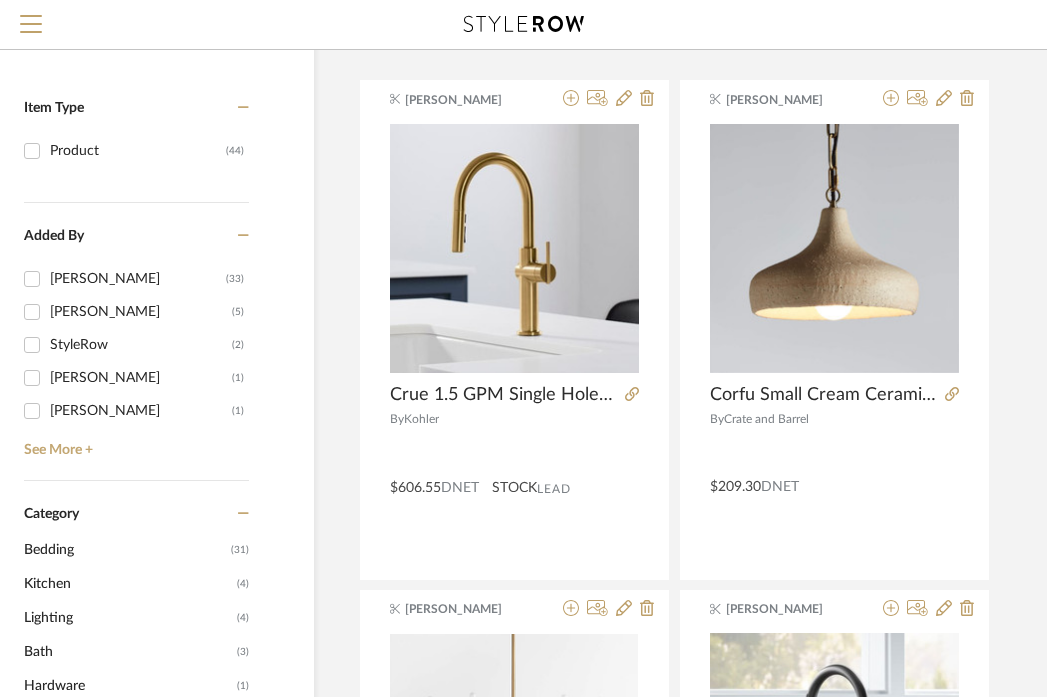type on "CRUE" 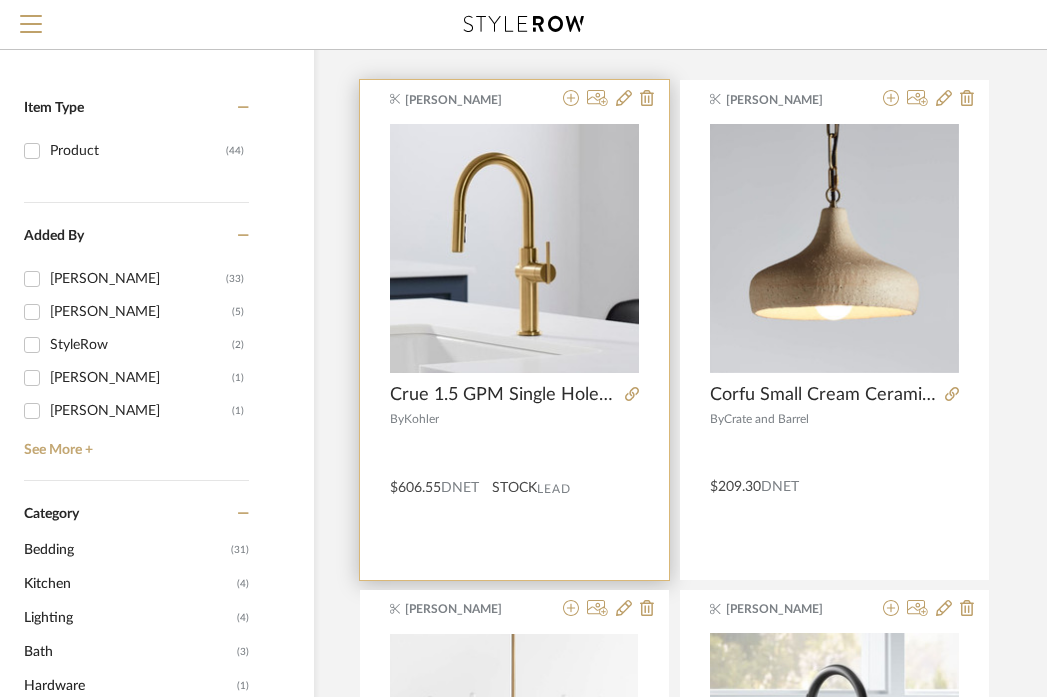 click at bounding box center (514, 448) 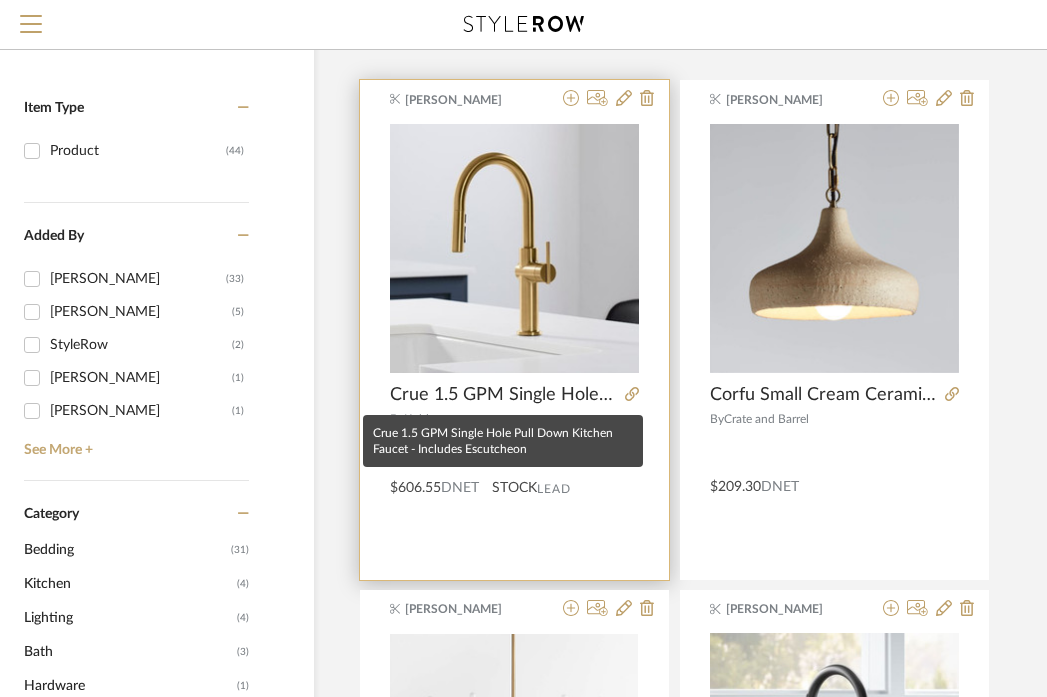 click on "Crue 1.5 GPM Single Hole Pull Down Kitchen Faucet - Includes Escutcheon" at bounding box center (503, 395) 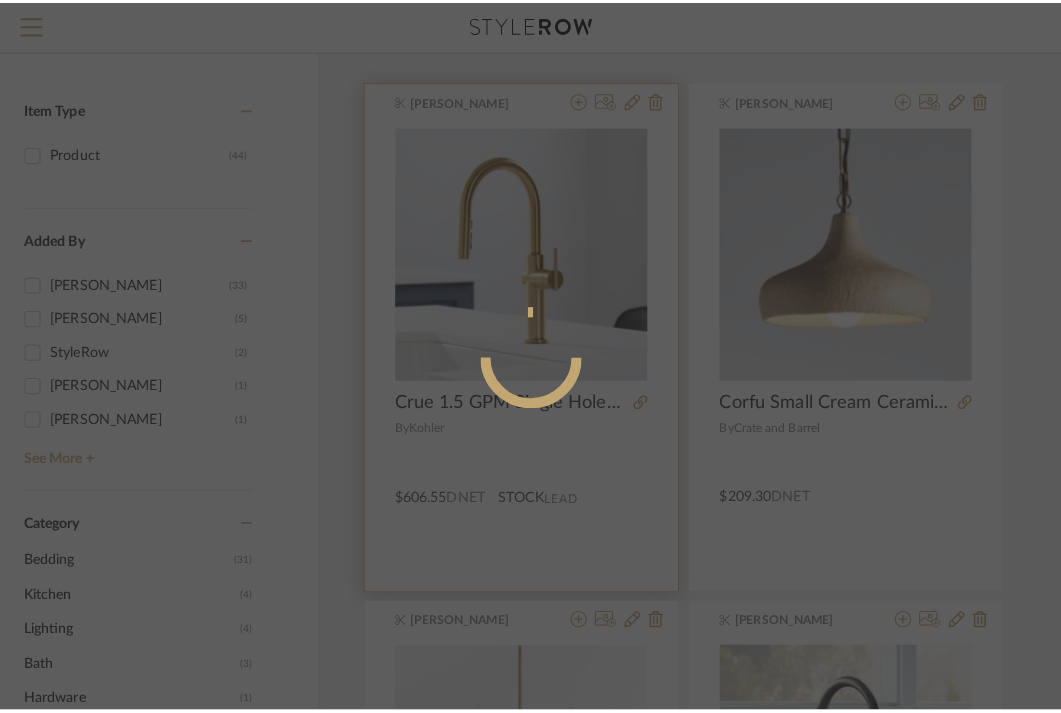 scroll, scrollTop: 0, scrollLeft: 0, axis: both 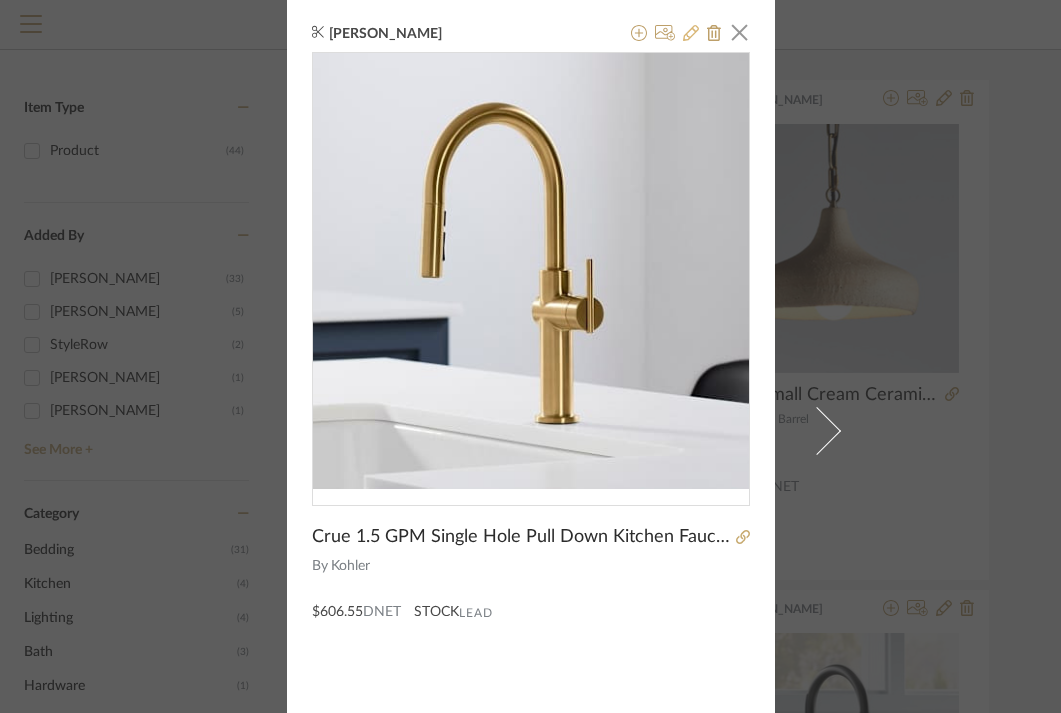 click 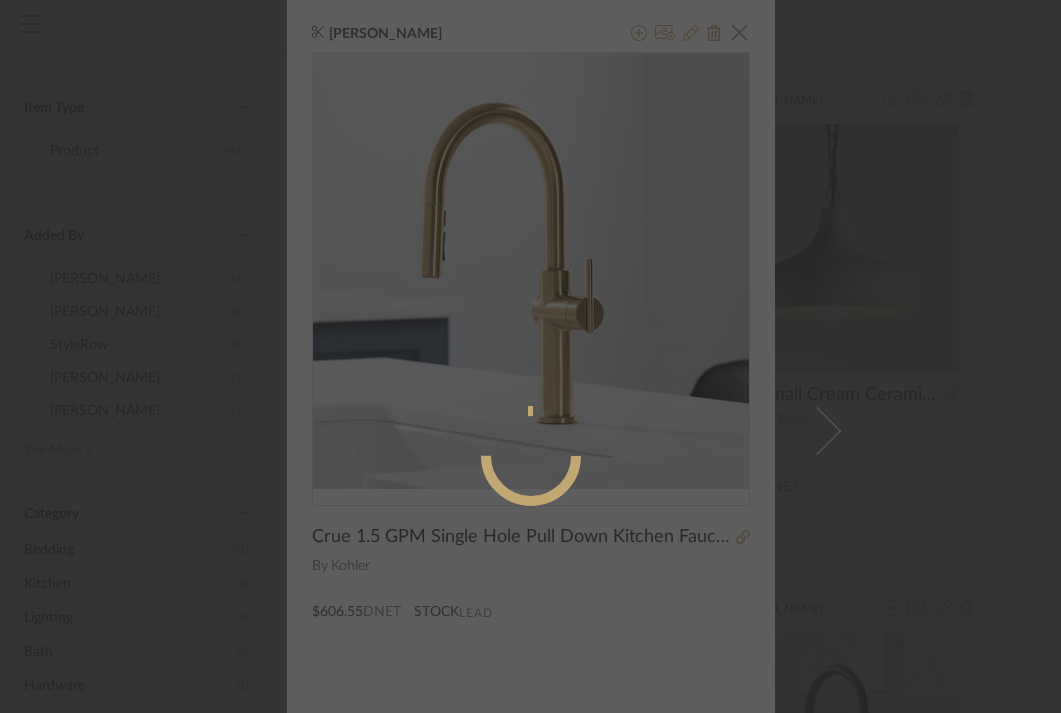 radio on "true" 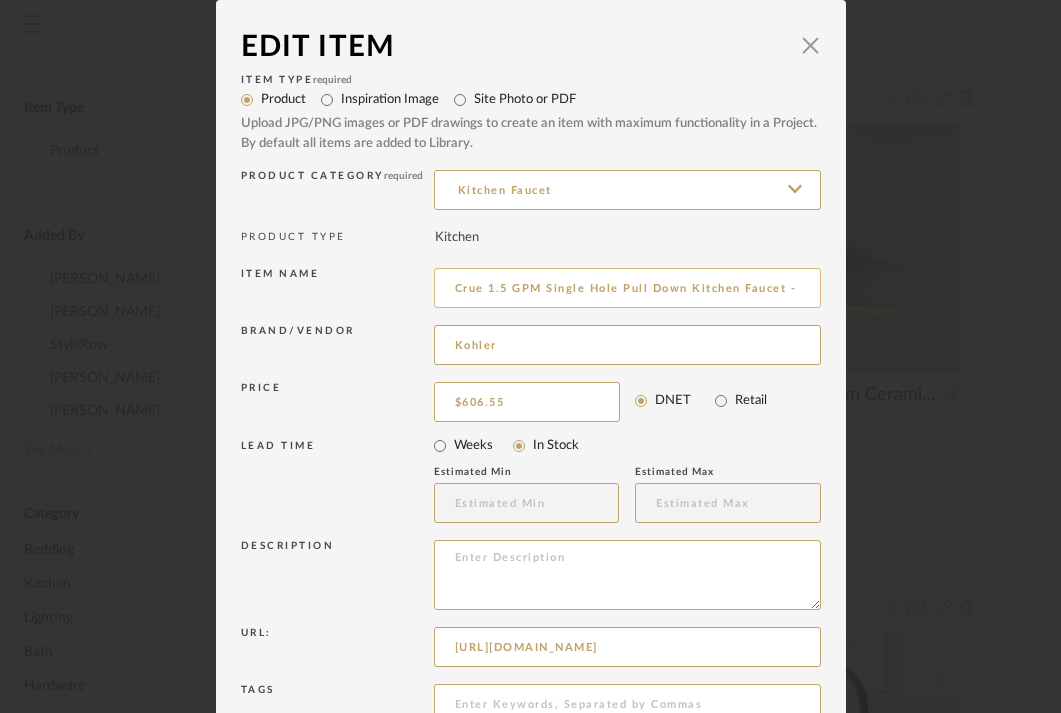 click on "Crue 1.5 GPM Single Hole Pull Down Kitchen Faucet - Includes Escutcheon" at bounding box center (627, 288) 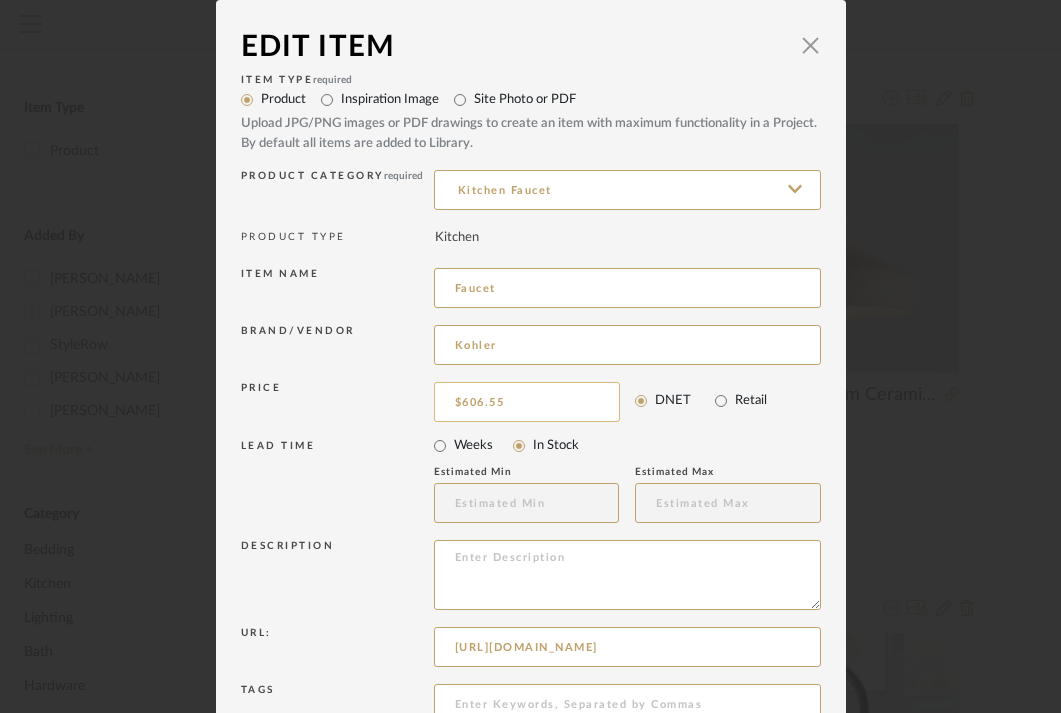 type on "Faucet" 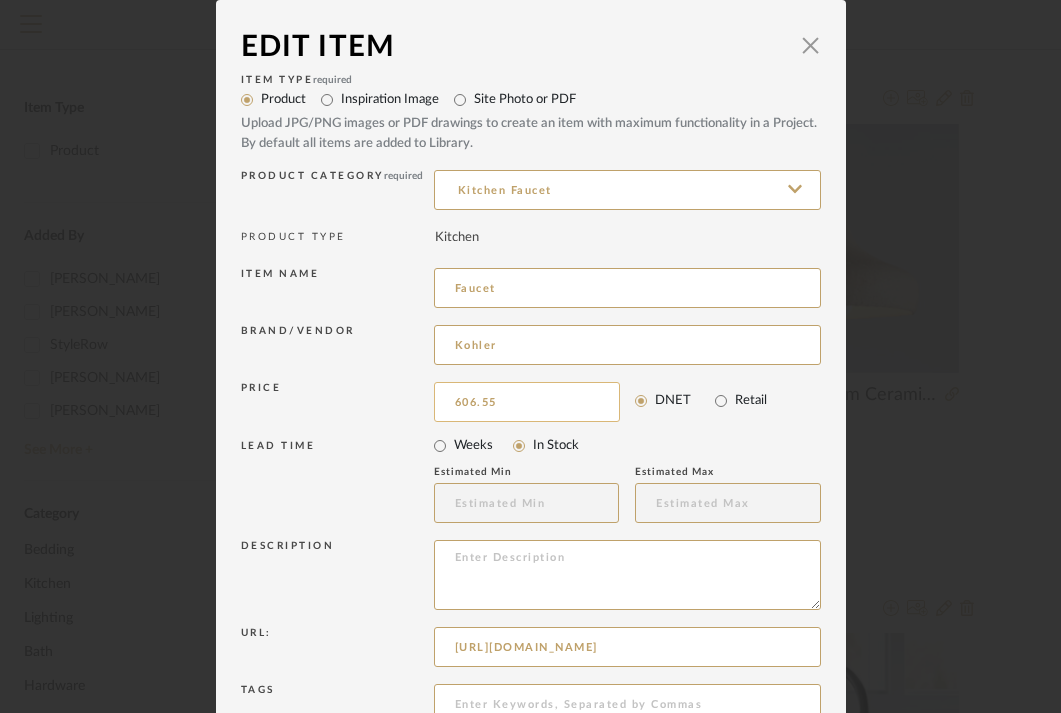 click on "606.55" at bounding box center (527, 402) 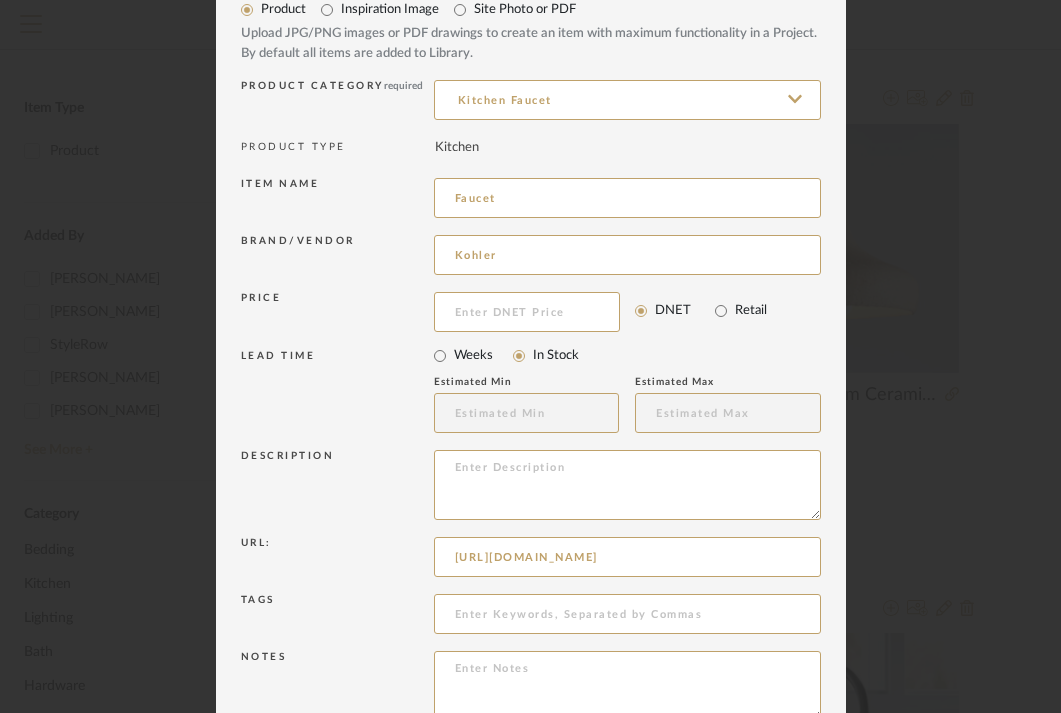 scroll, scrollTop: 107, scrollLeft: 0, axis: vertical 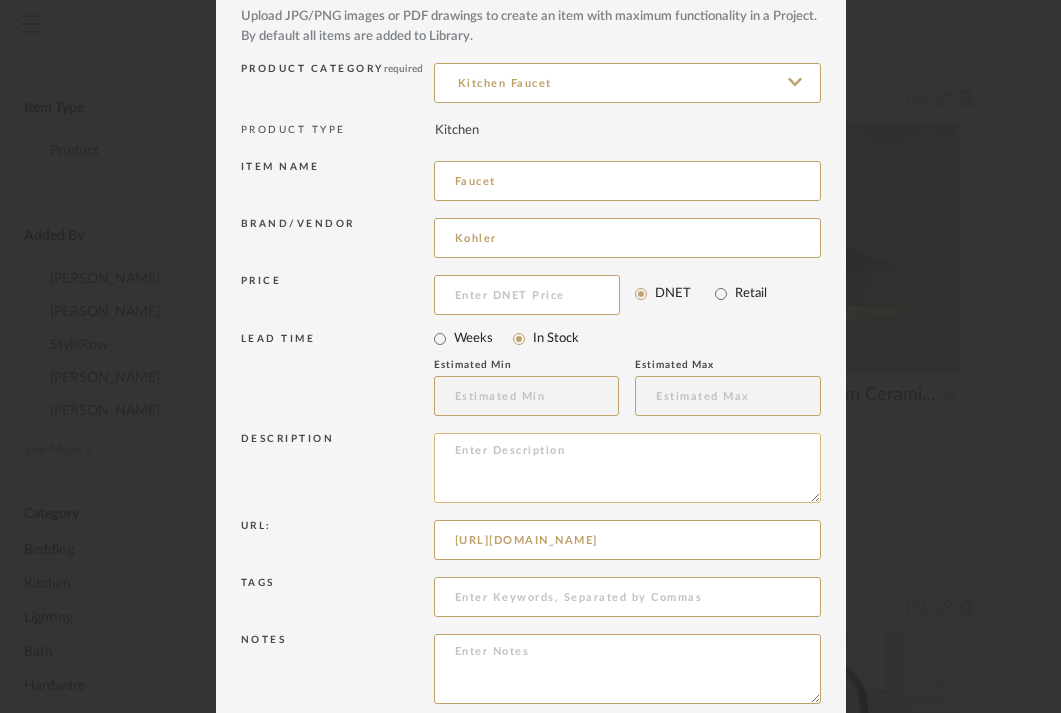 type 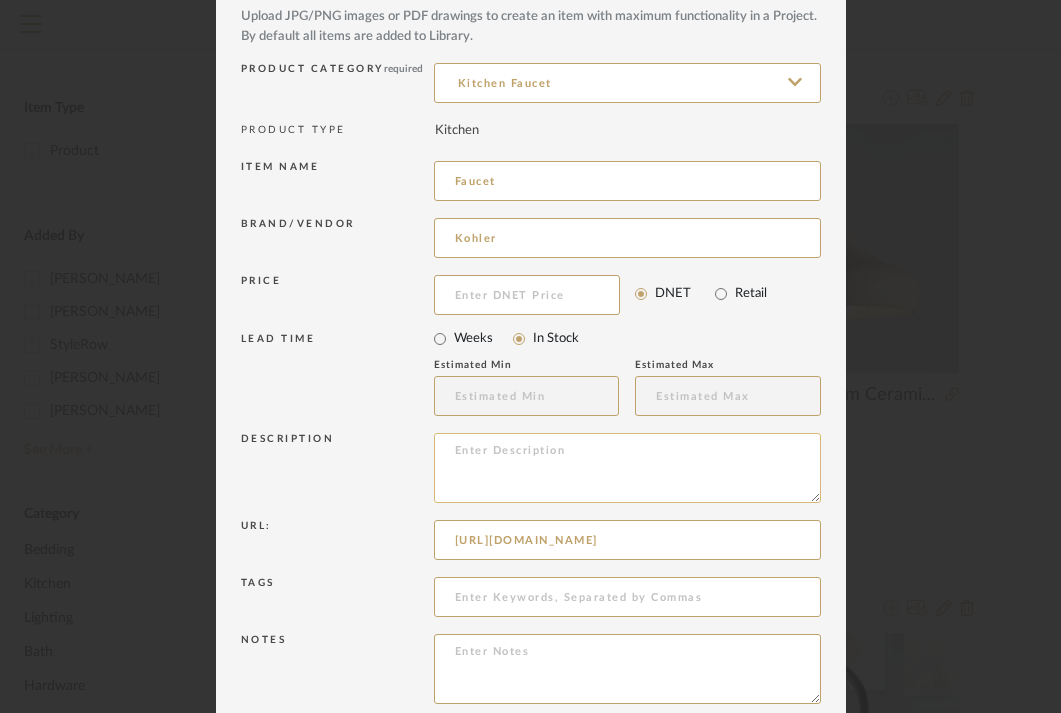 click at bounding box center (627, 468) 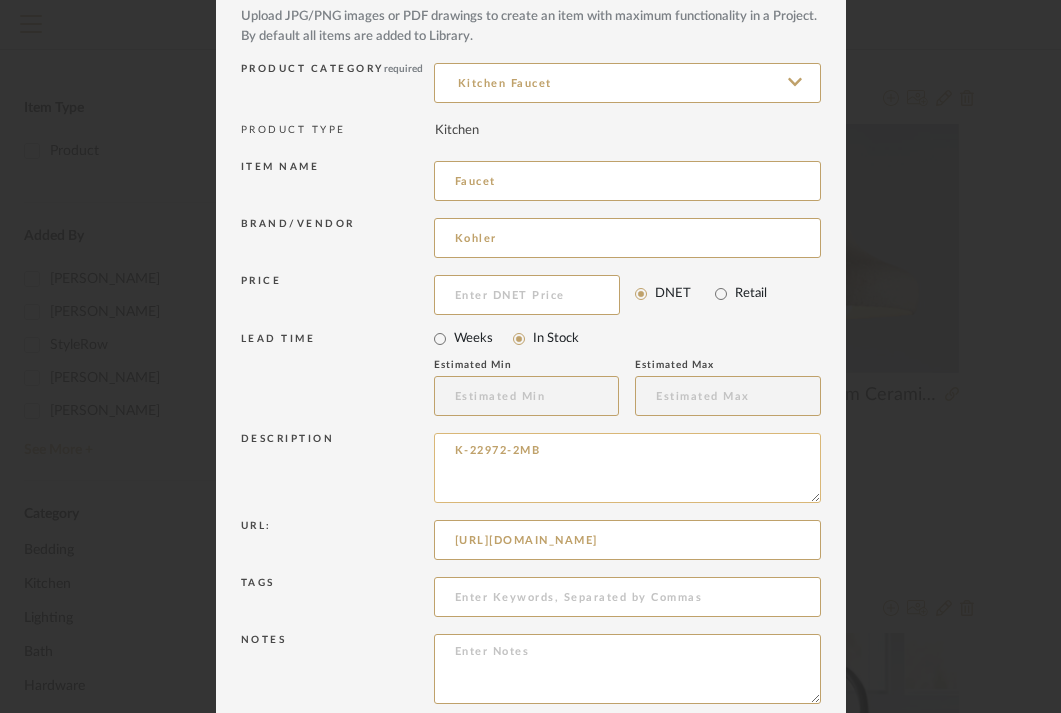 paste on "Crue 1.5 GPM Single Hole Pull Down Kitchen Faucet - Includes Escutcheon" 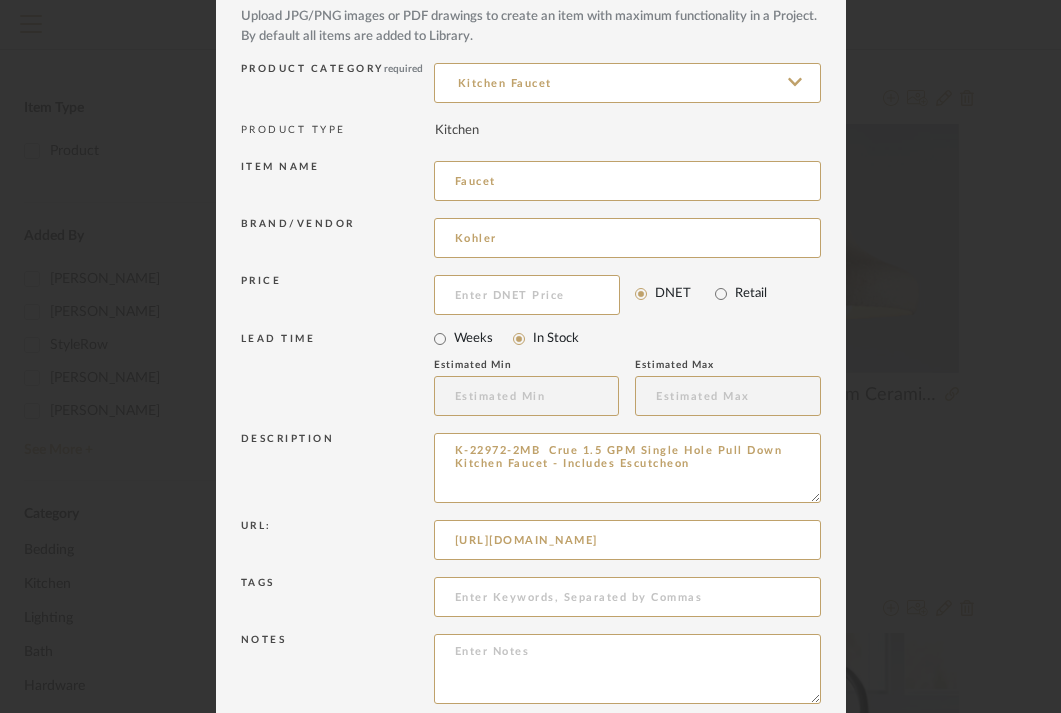 scroll, scrollTop: 198, scrollLeft: 0, axis: vertical 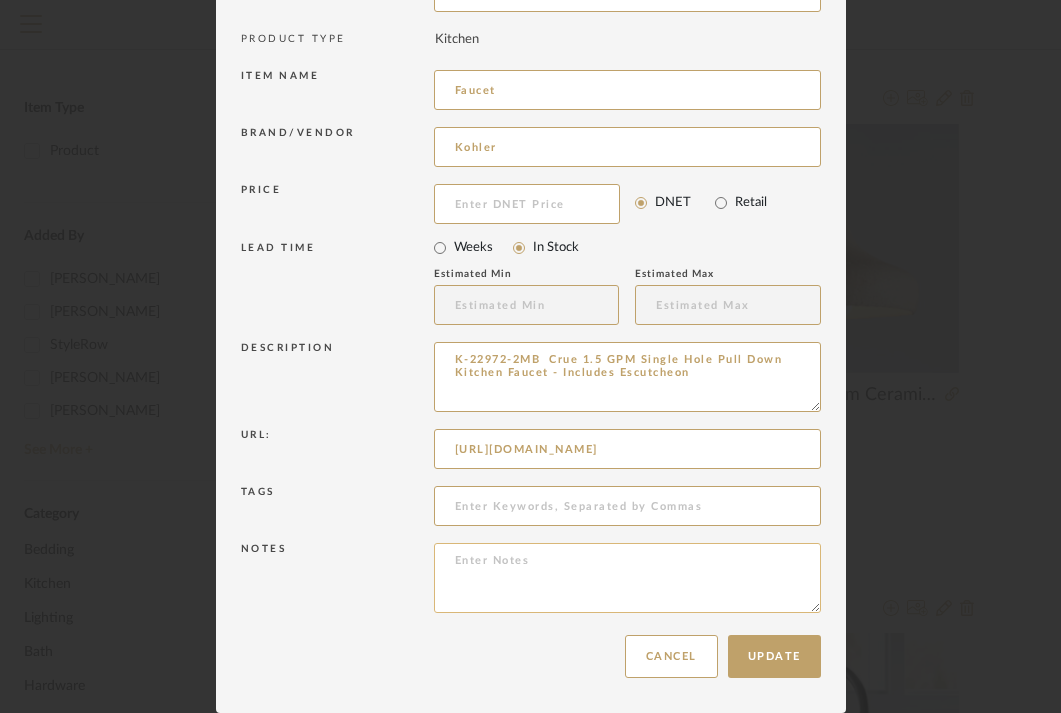 type on "K-22972-2MB  Crue 1.5 GPM Single Hole Pull Down Kitchen Faucet - Includes Escutcheon" 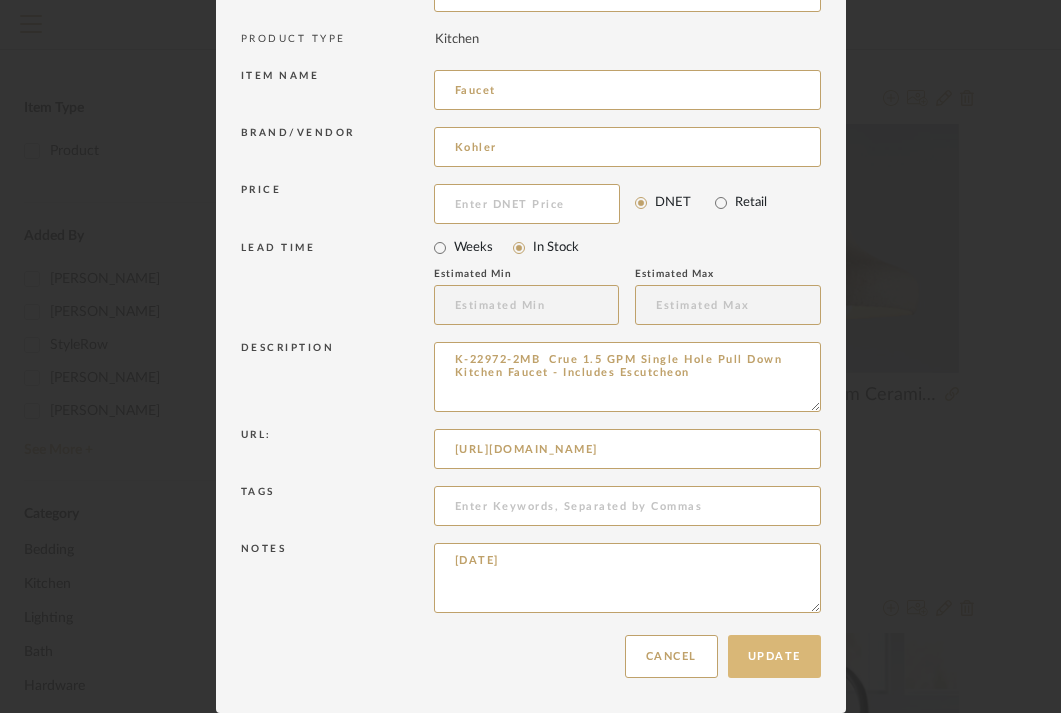 type on "JULY, 2025" 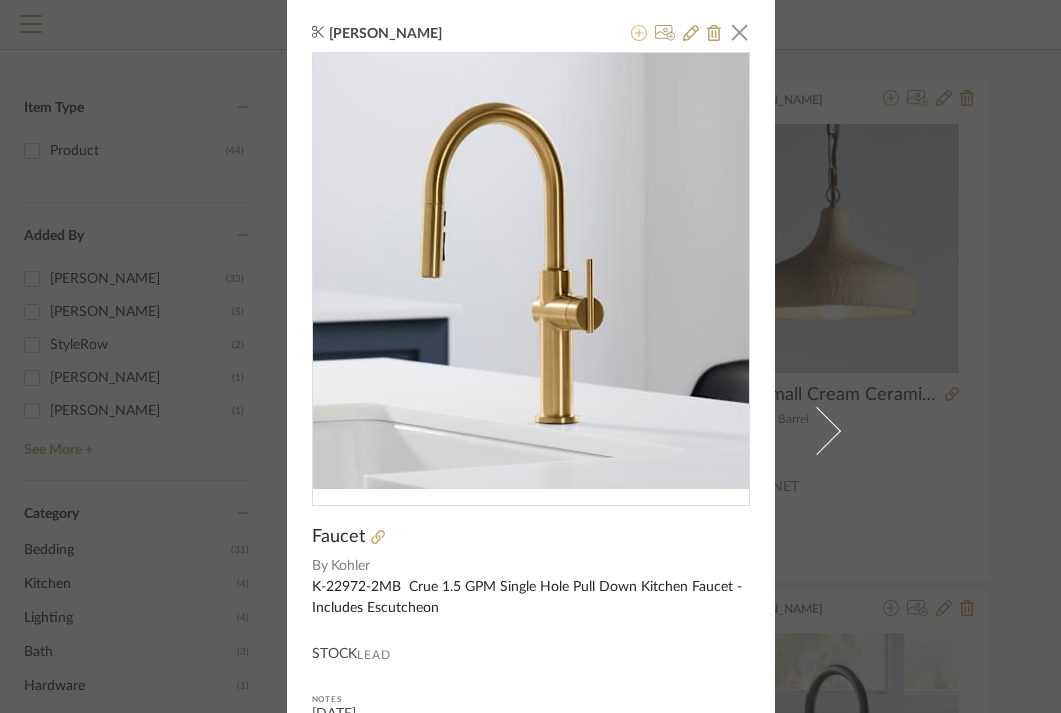 click 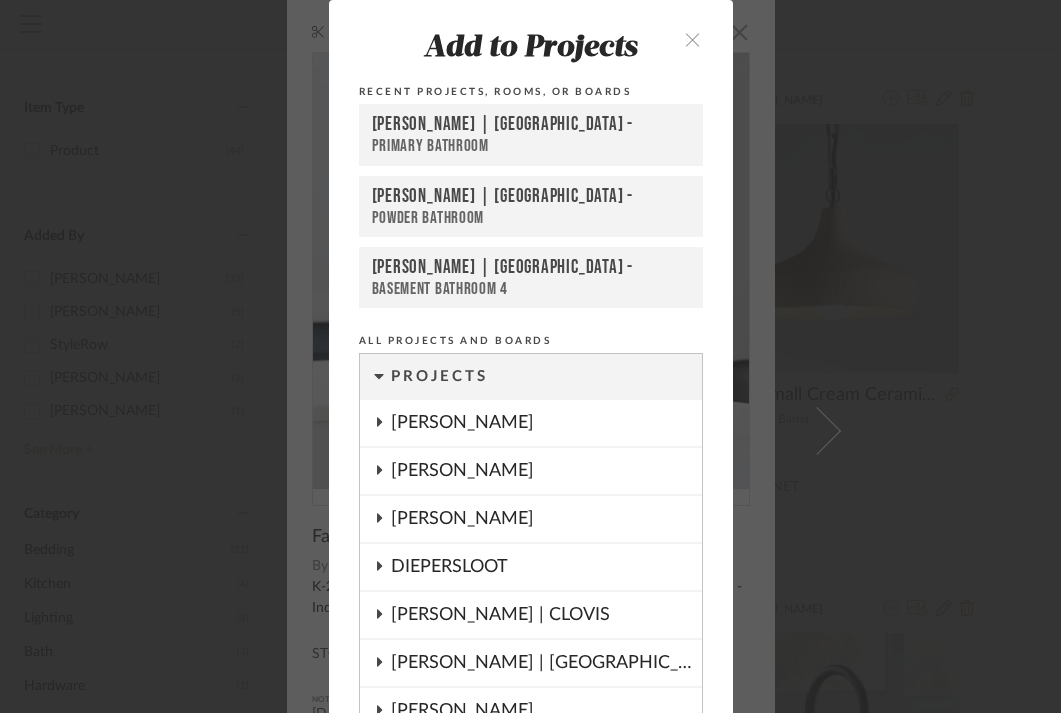 scroll, scrollTop: 131, scrollLeft: 0, axis: vertical 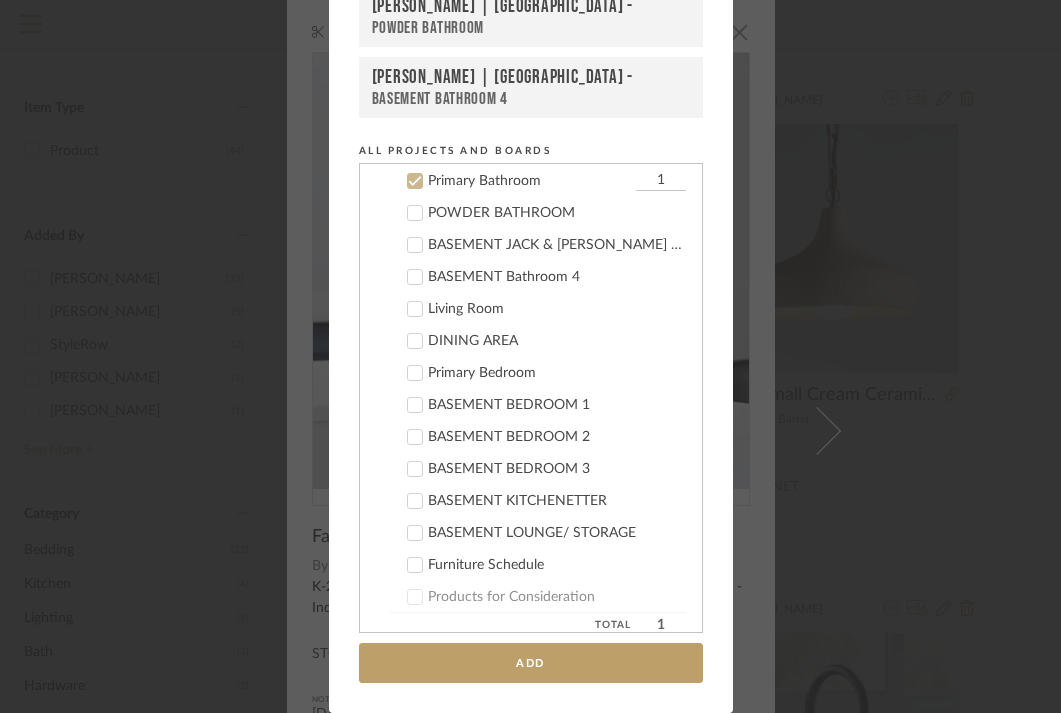 click on "Primary Bathroom" at bounding box center [529, 181] 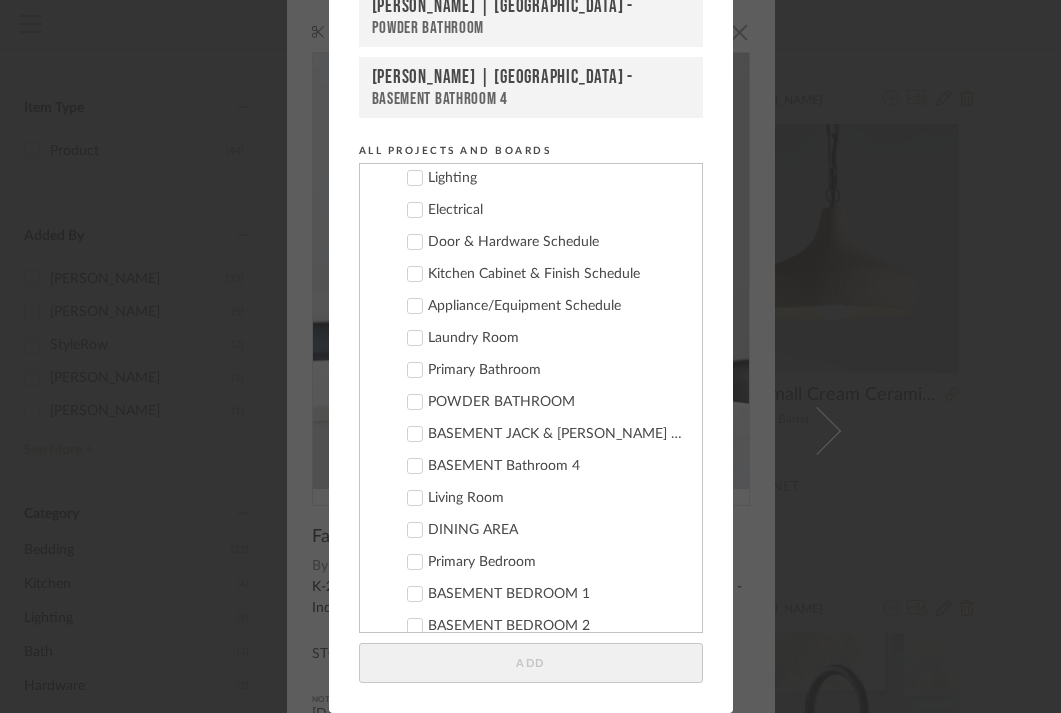 scroll, scrollTop: 1186, scrollLeft: 0, axis: vertical 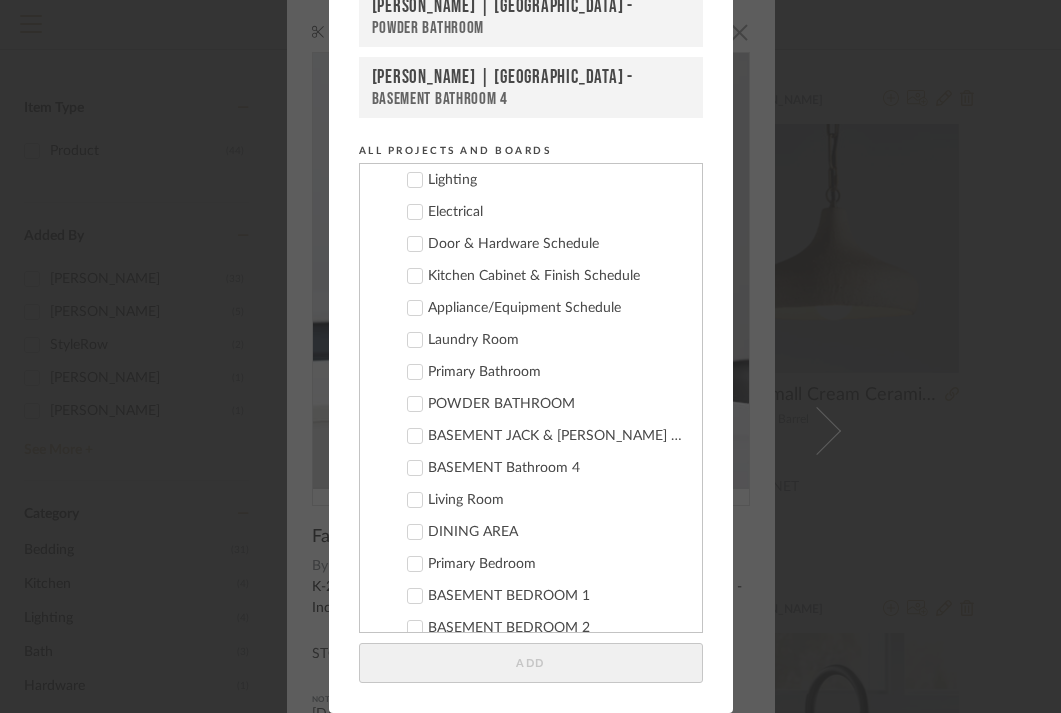 click on "Kitchen Cabinet & Finish Schedule" at bounding box center [557, 276] 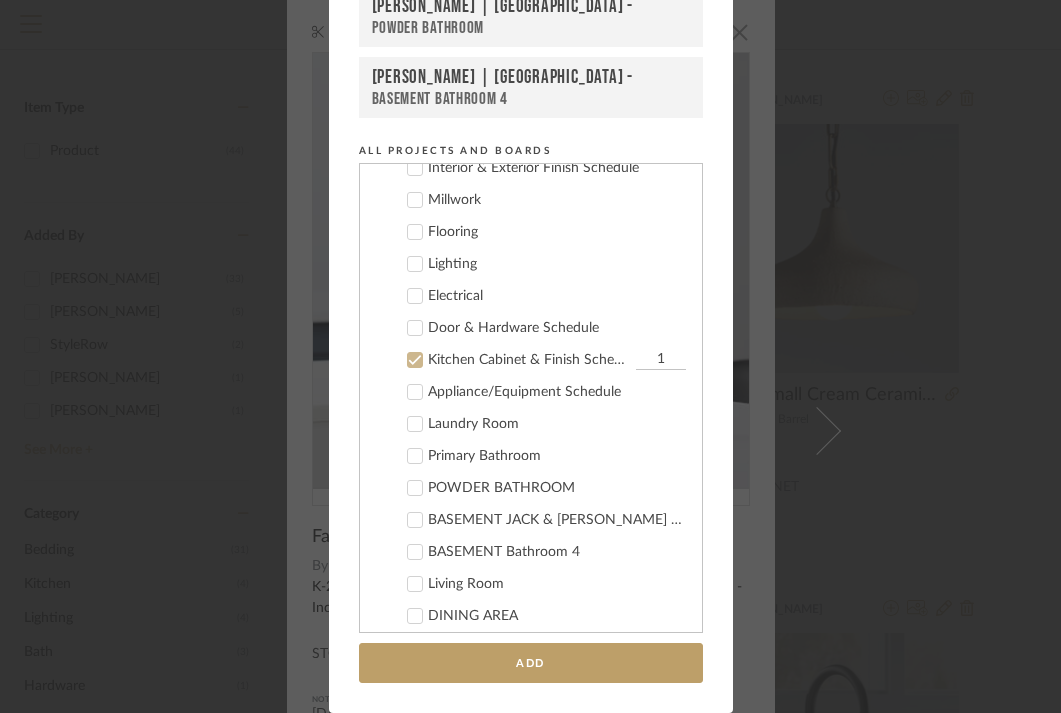 scroll, scrollTop: 1097, scrollLeft: 0, axis: vertical 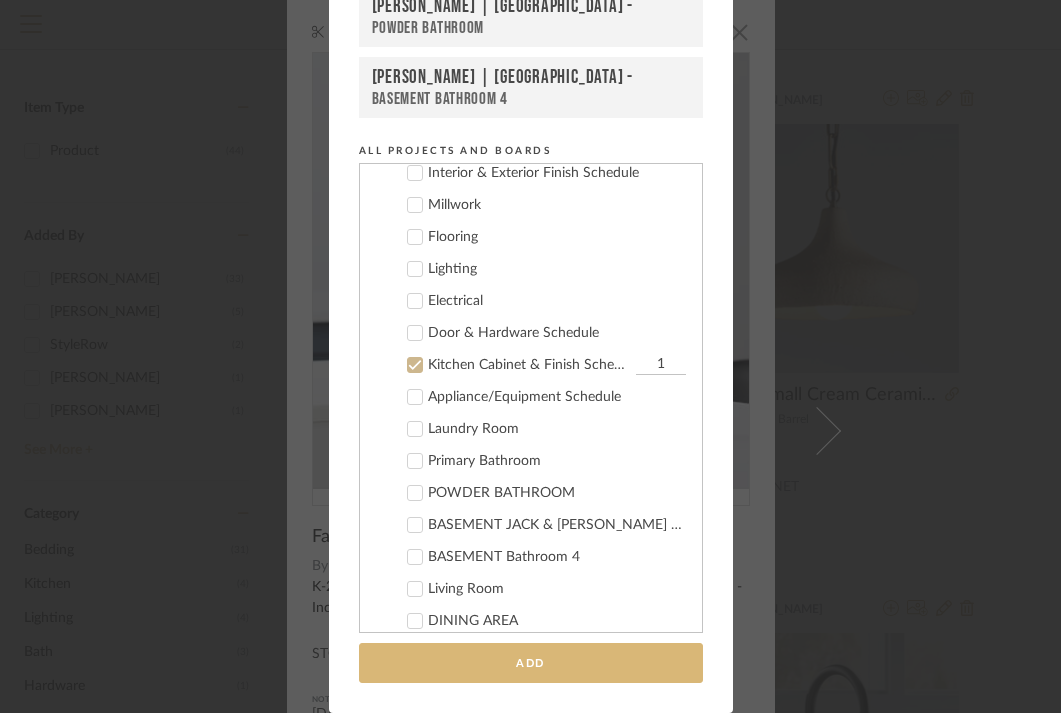 click on "Add" at bounding box center (531, 663) 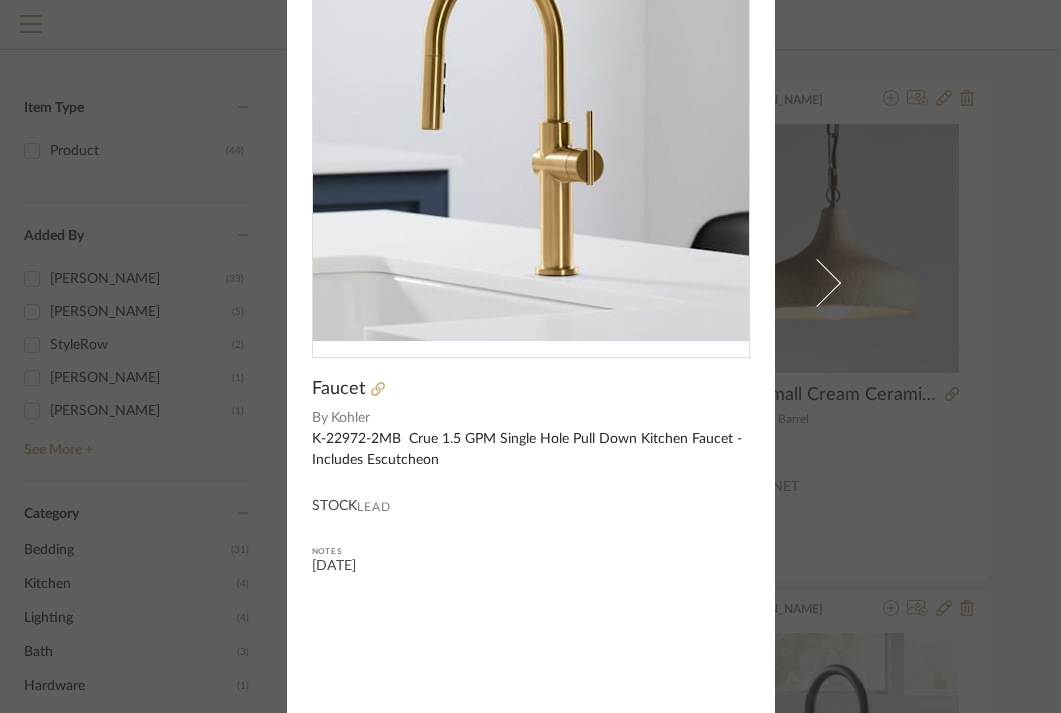 scroll, scrollTop: 0, scrollLeft: 0, axis: both 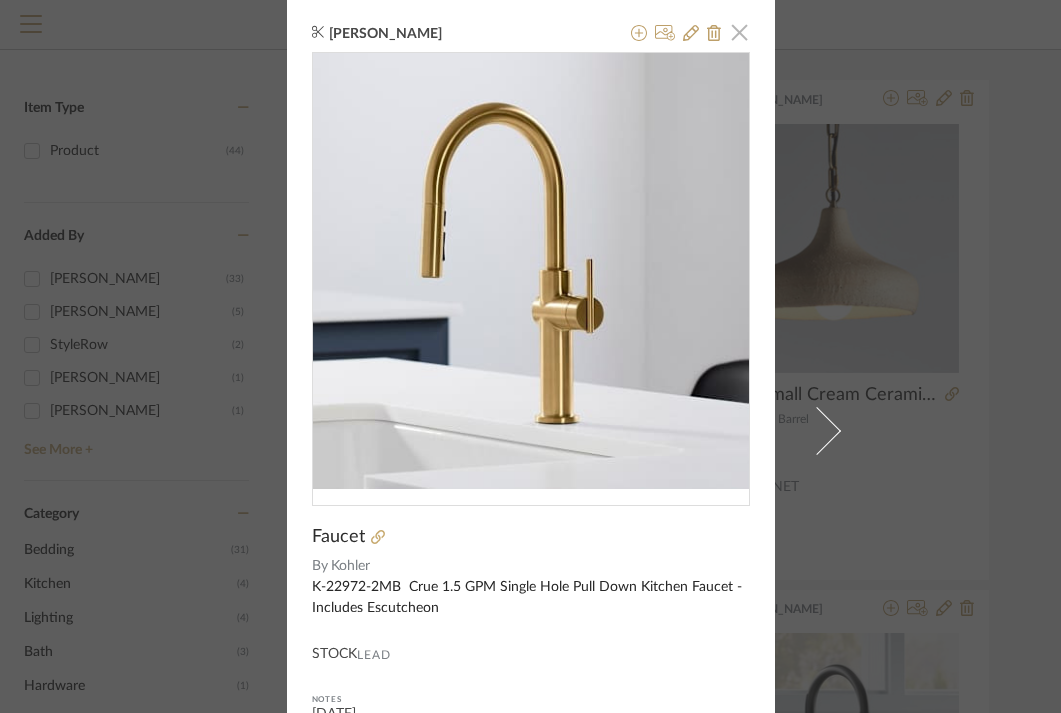 click 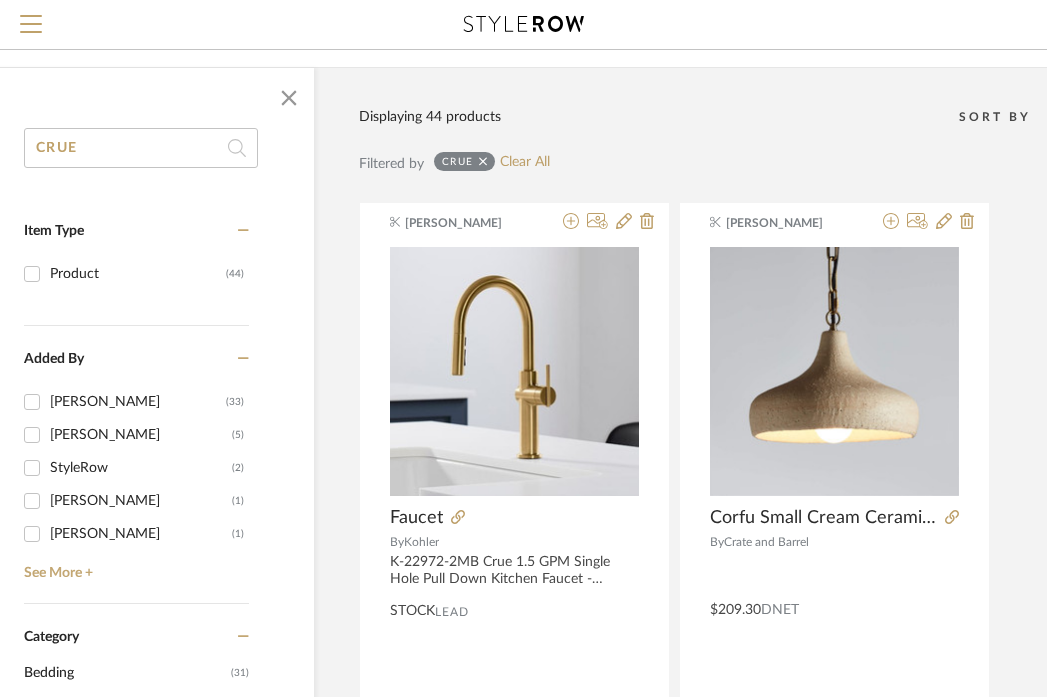 scroll, scrollTop: 0, scrollLeft: 106, axis: horizontal 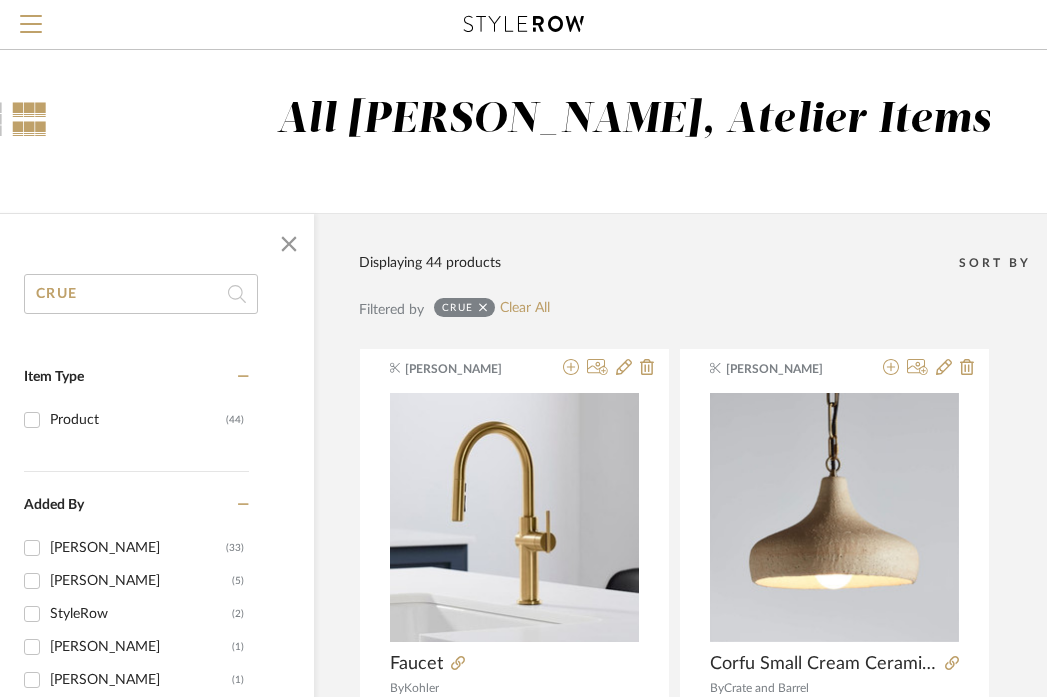 click on "CRUE" 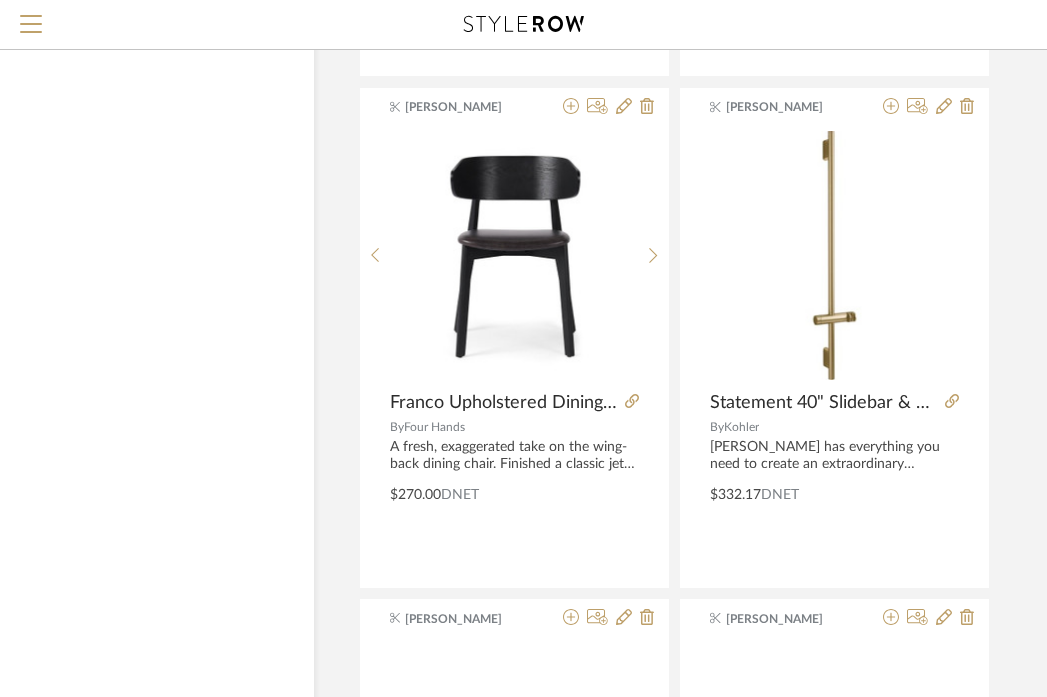scroll, scrollTop: 2818, scrollLeft: 106, axis: both 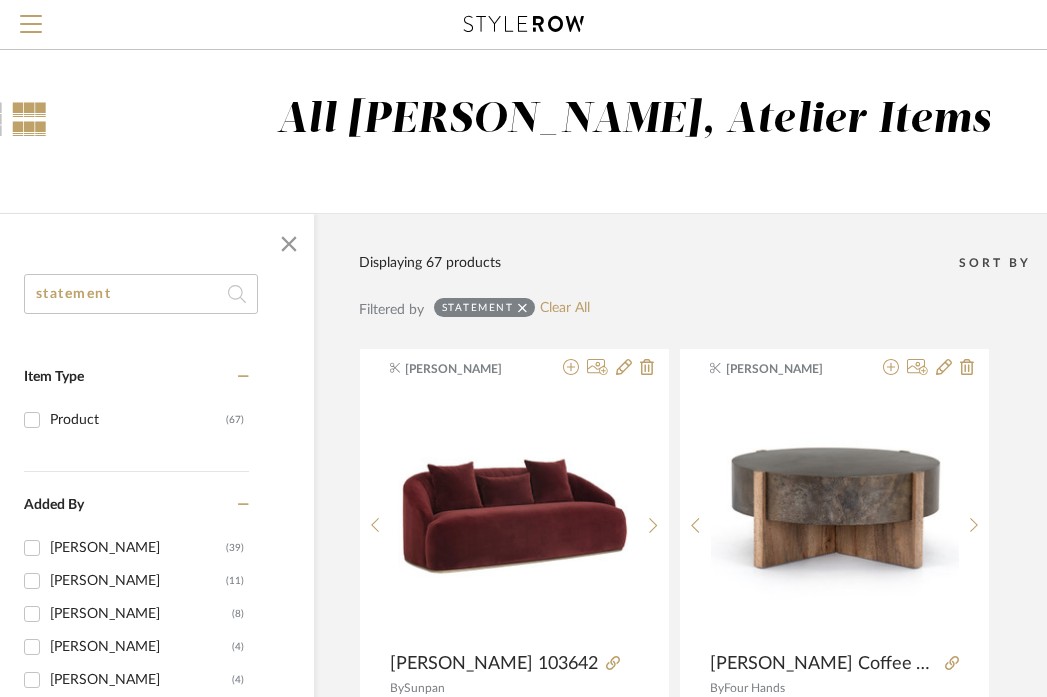 click on "statement" 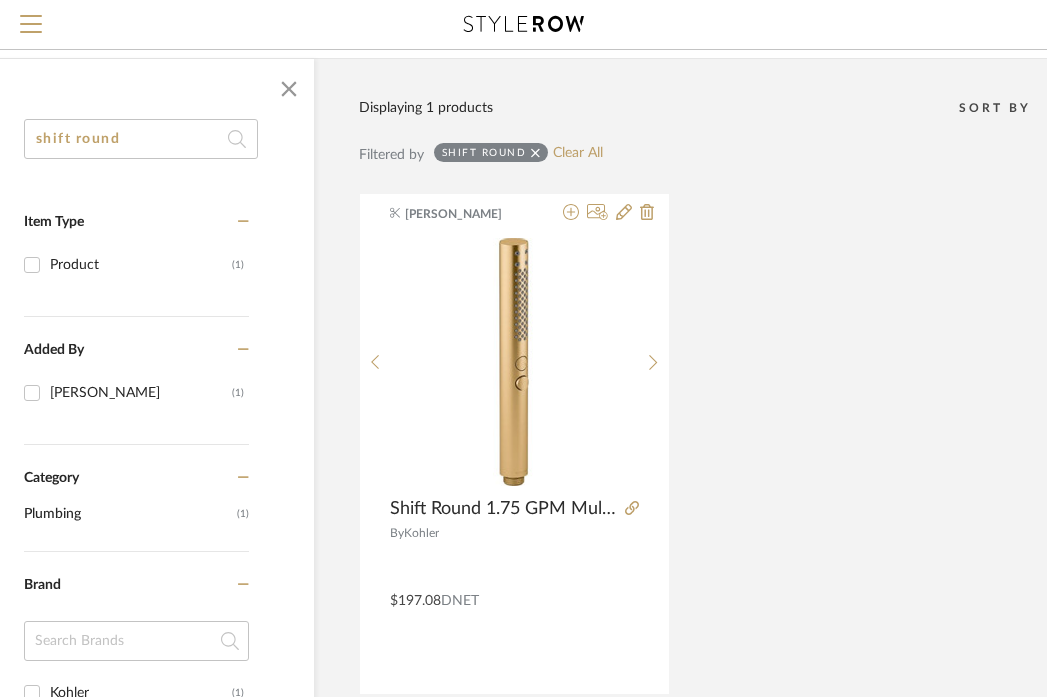 scroll, scrollTop: 187, scrollLeft: 106, axis: both 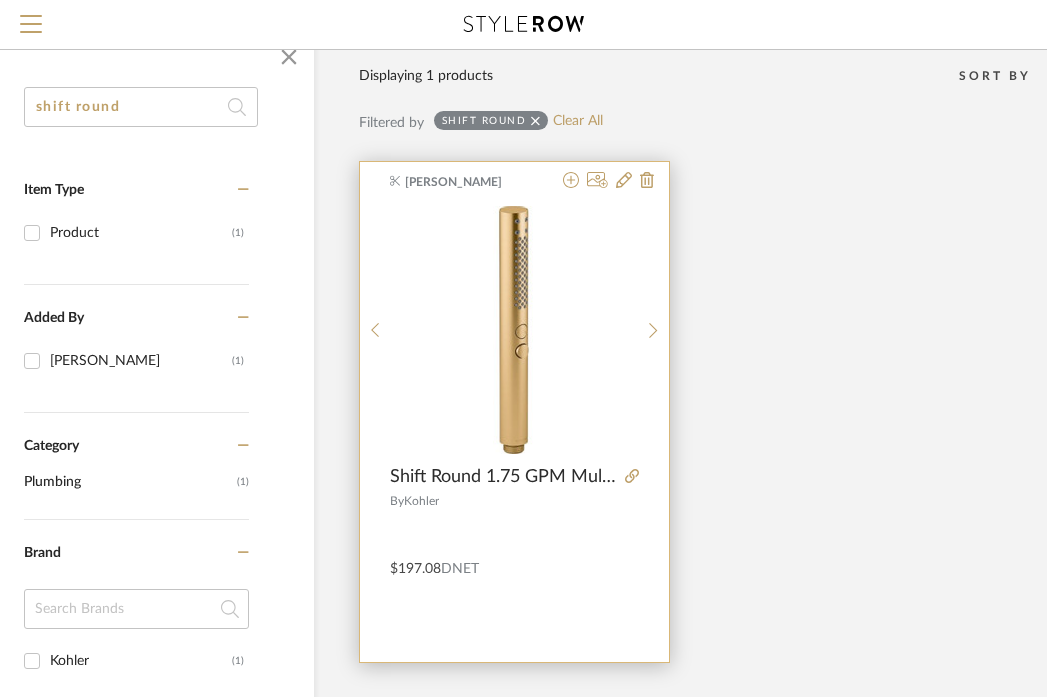 type on "shift round" 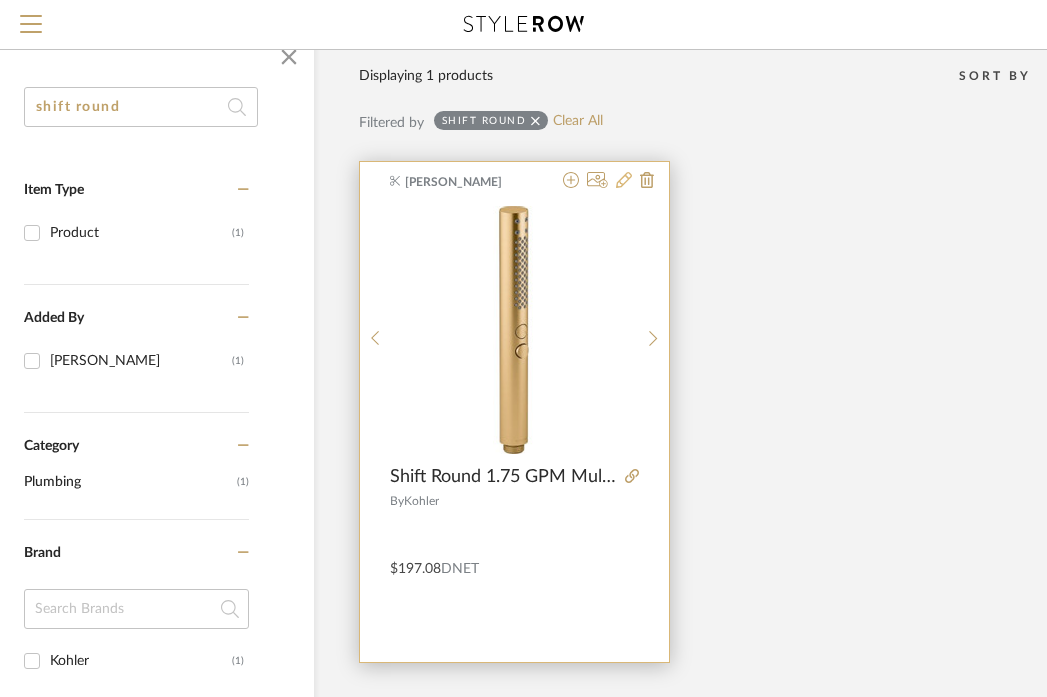 click 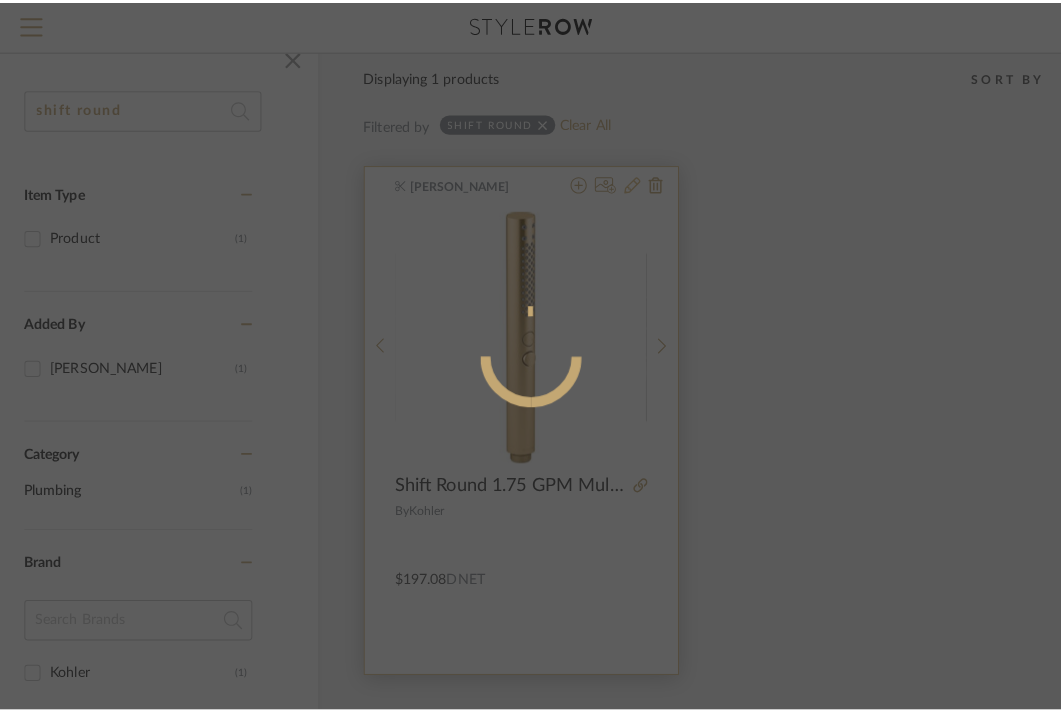 scroll, scrollTop: 0, scrollLeft: 0, axis: both 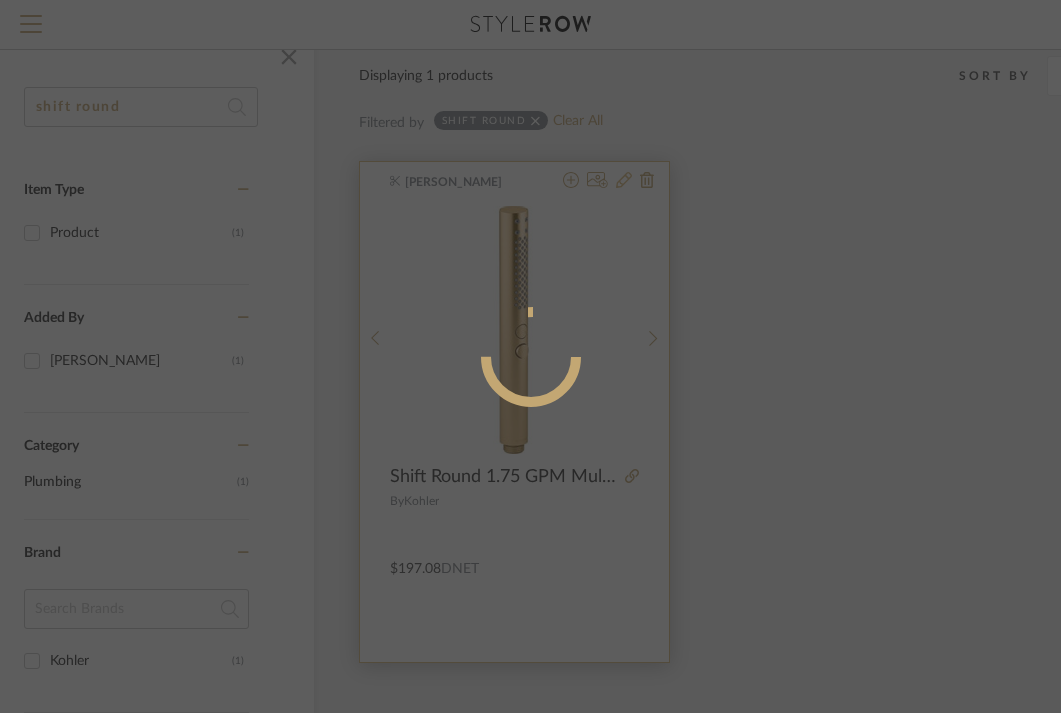 radio on "true" 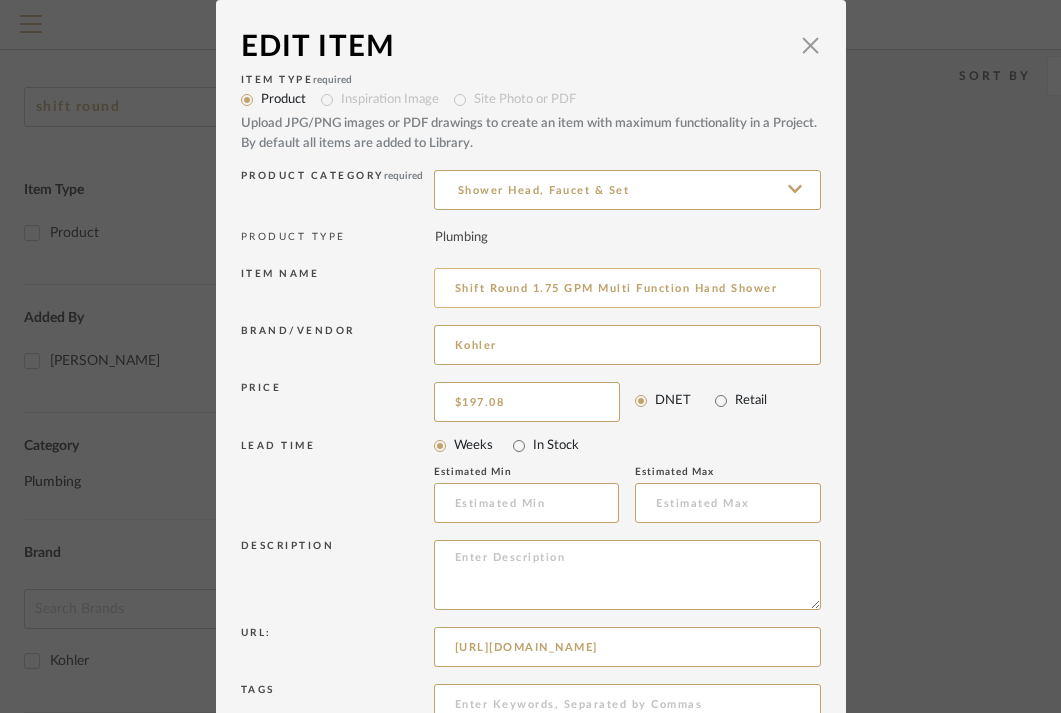 click on "Shift Round 1.75 GPM Multi Function Hand Shower" at bounding box center (627, 288) 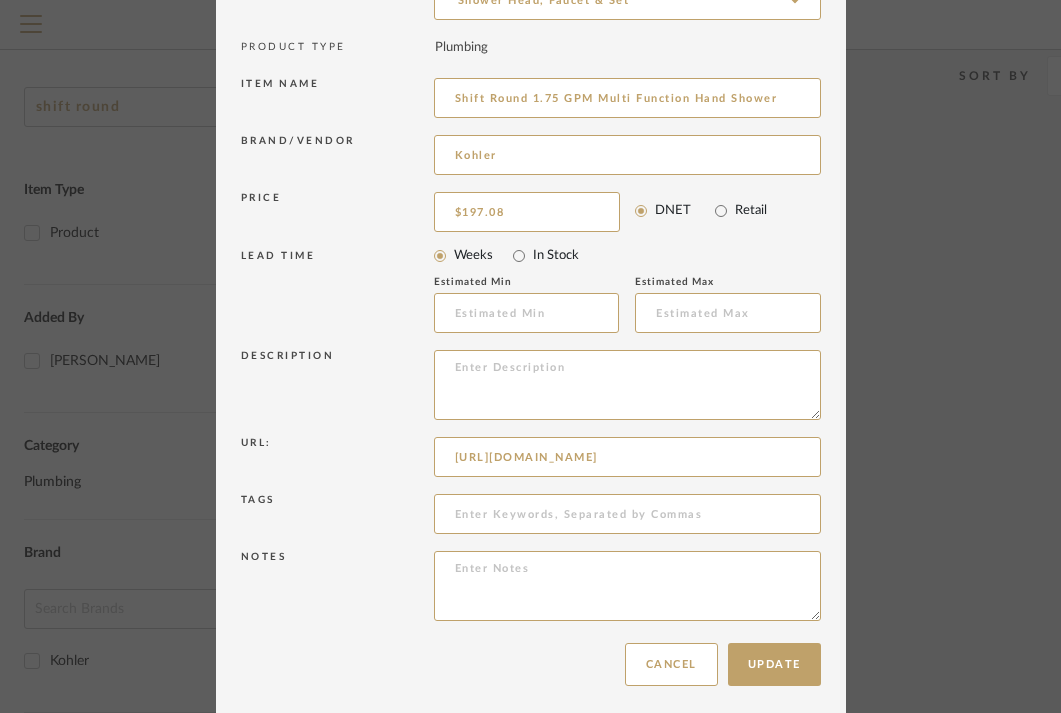 scroll, scrollTop: 196, scrollLeft: 0, axis: vertical 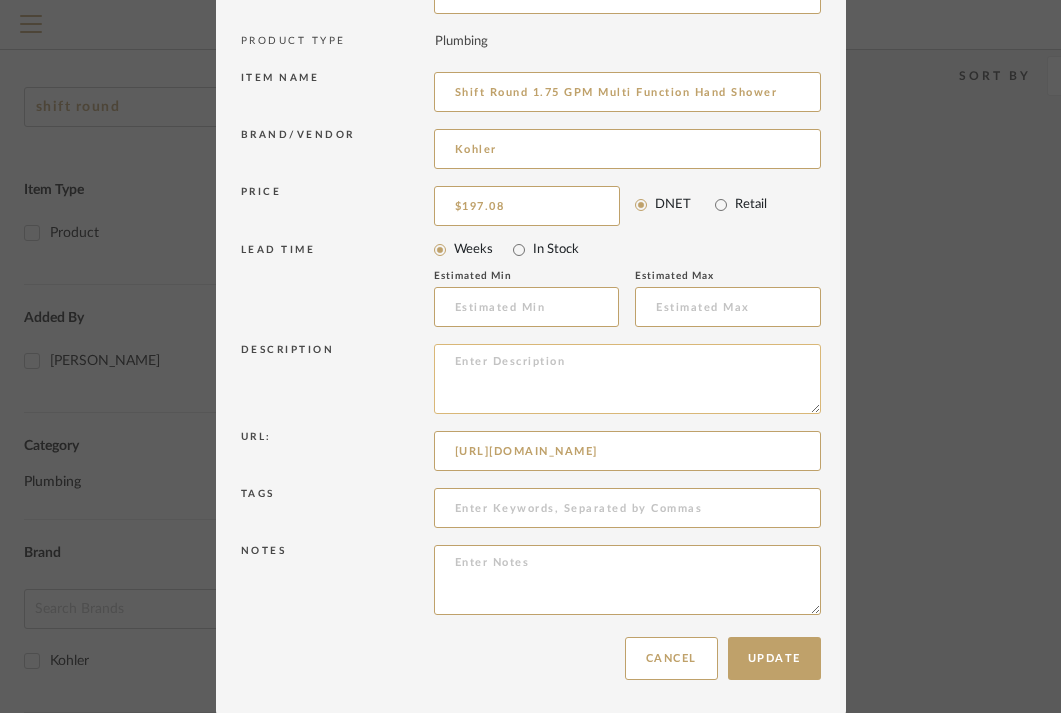 click at bounding box center (627, 379) 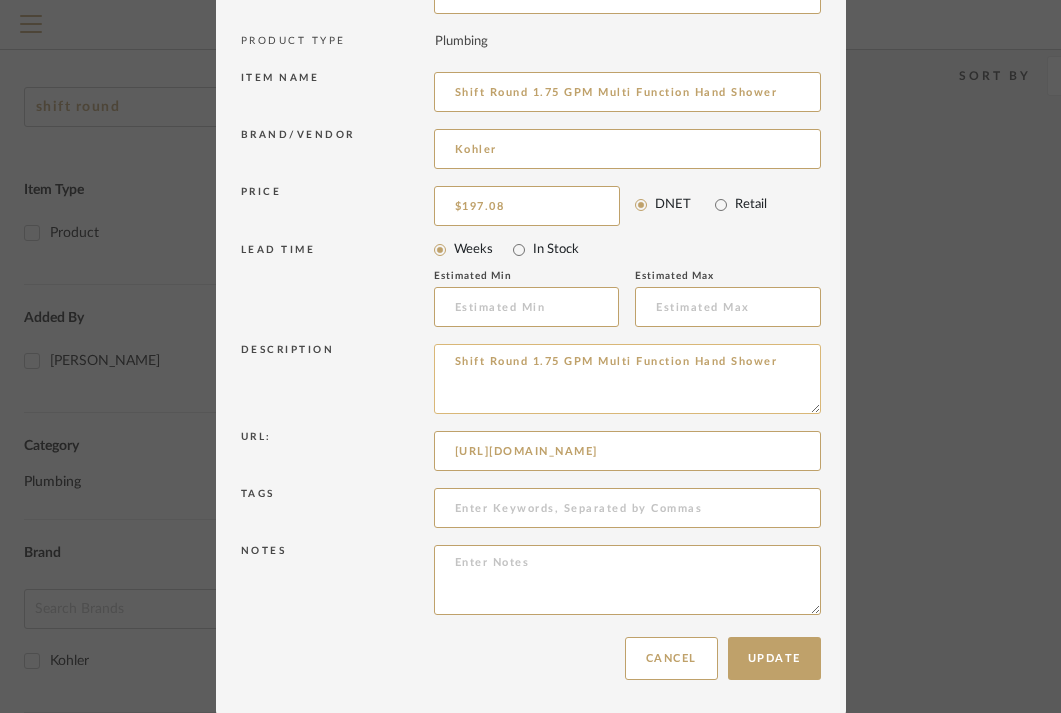 click on "Shift Round 1.75 GPM Multi Function Hand Shower" at bounding box center (627, 379) 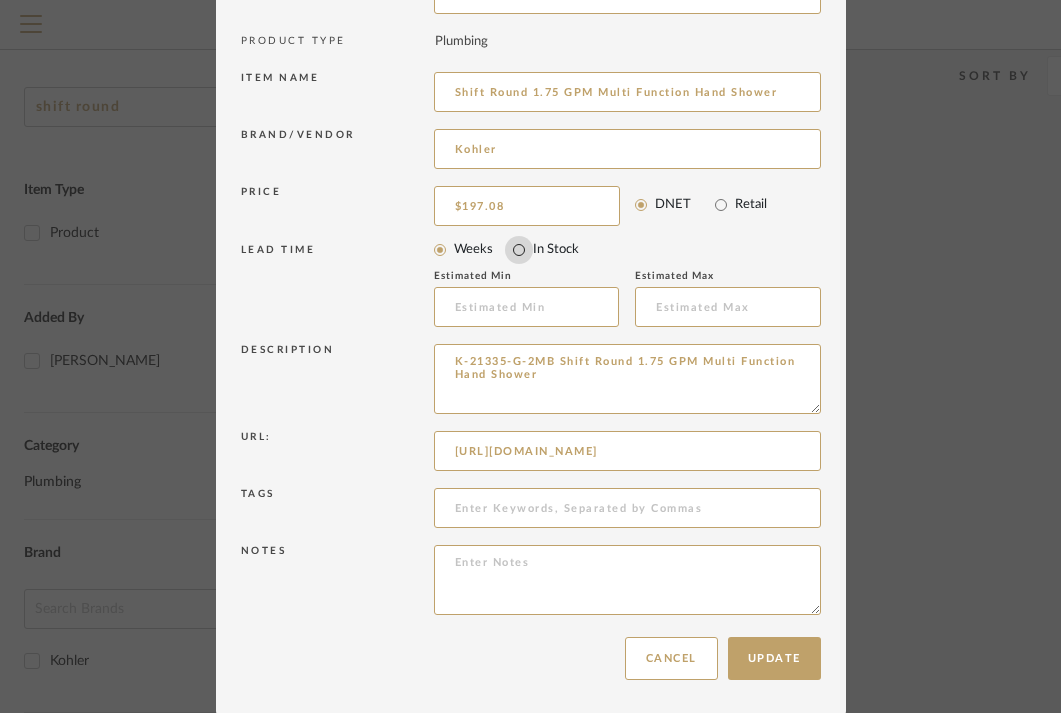 type on "K-21335-G-2MB Shift Round 1.75 GPM Multi Function Hand Shower" 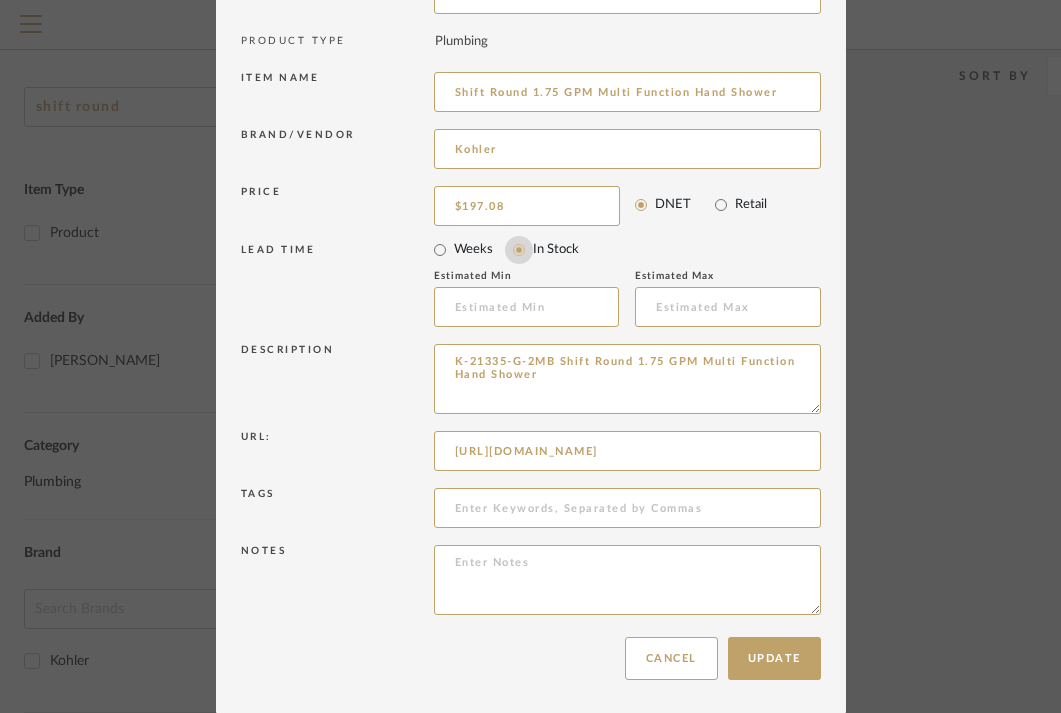 type 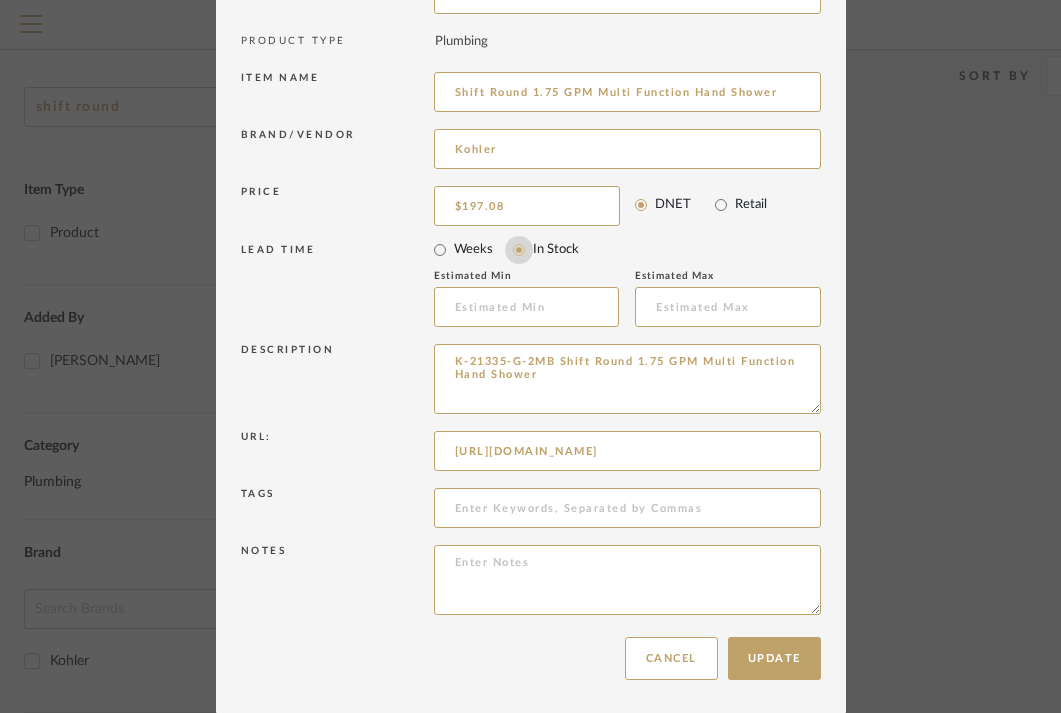 type 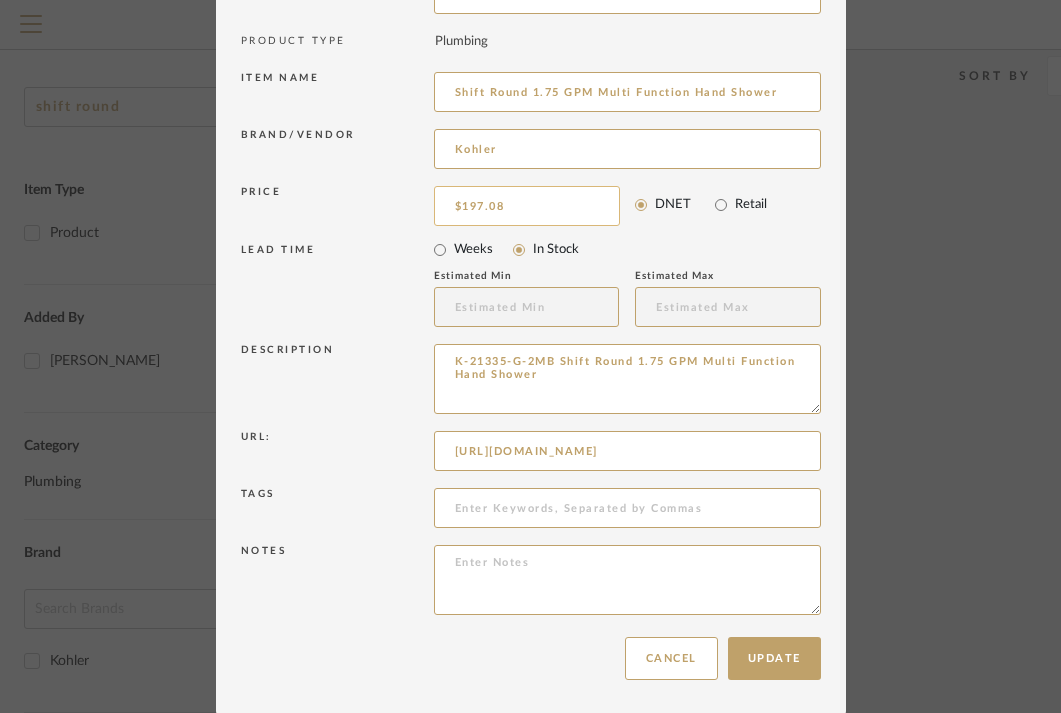 type on "197.08" 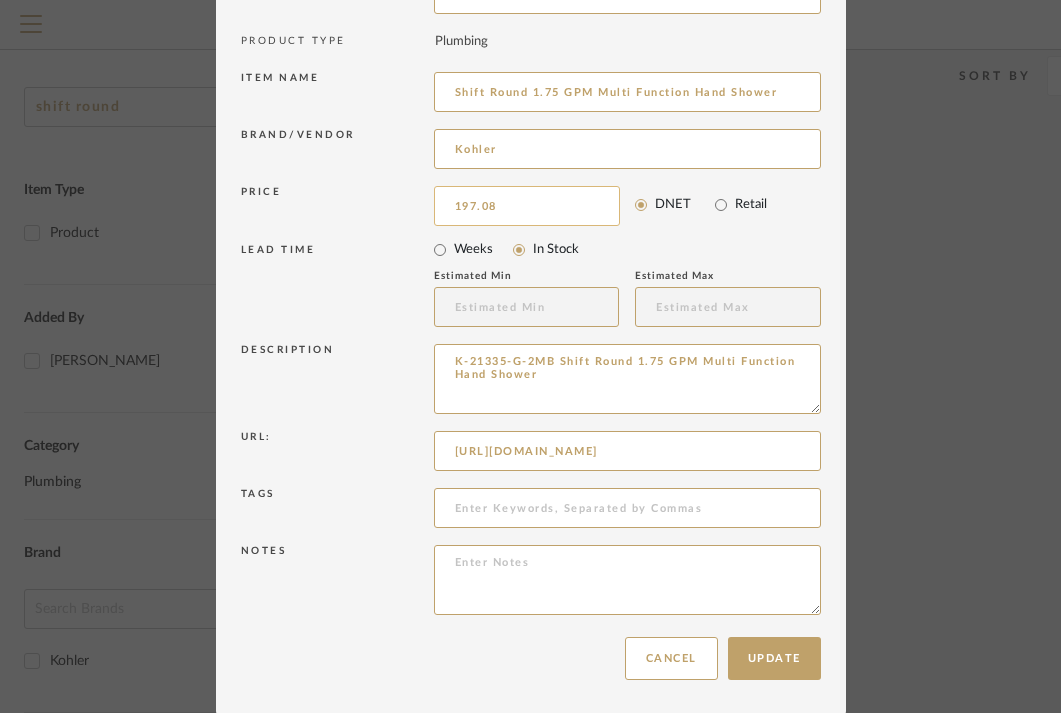 click on "197.08" at bounding box center [527, 206] 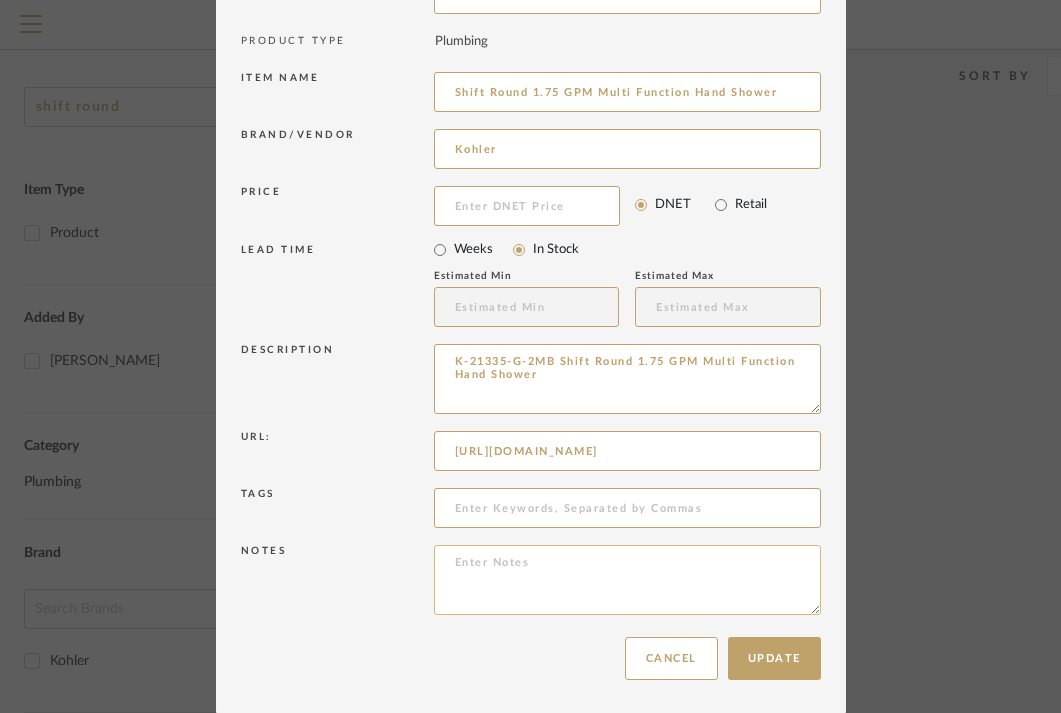 type 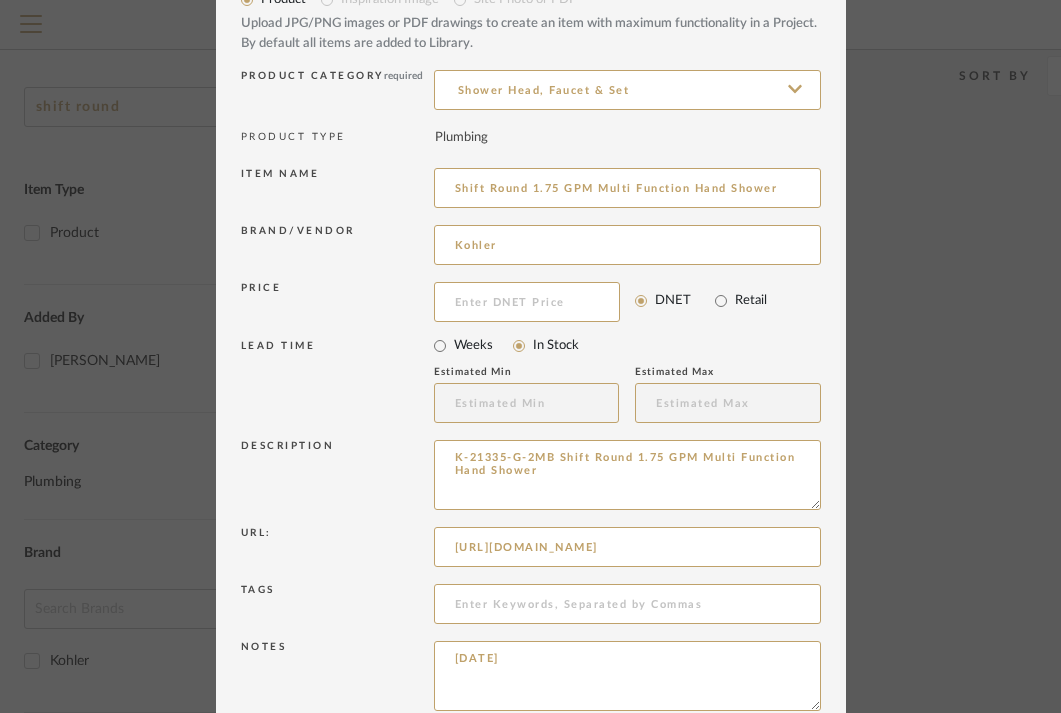 scroll, scrollTop: 198, scrollLeft: 0, axis: vertical 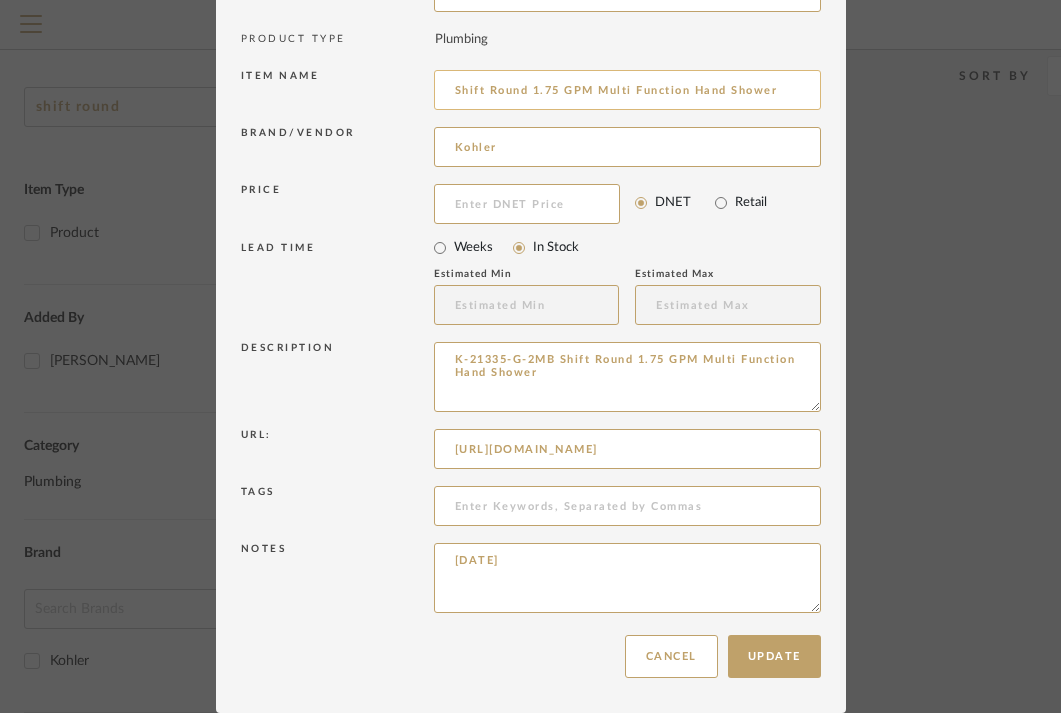 type on "JULY, 2025" 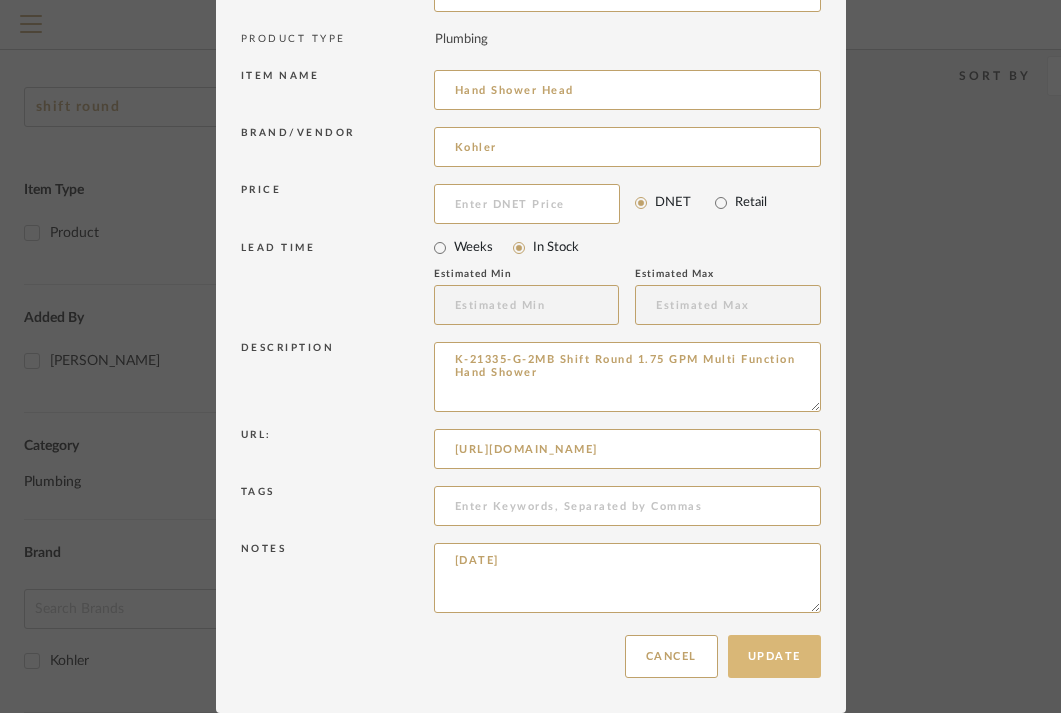 type on "Hand Shower Head" 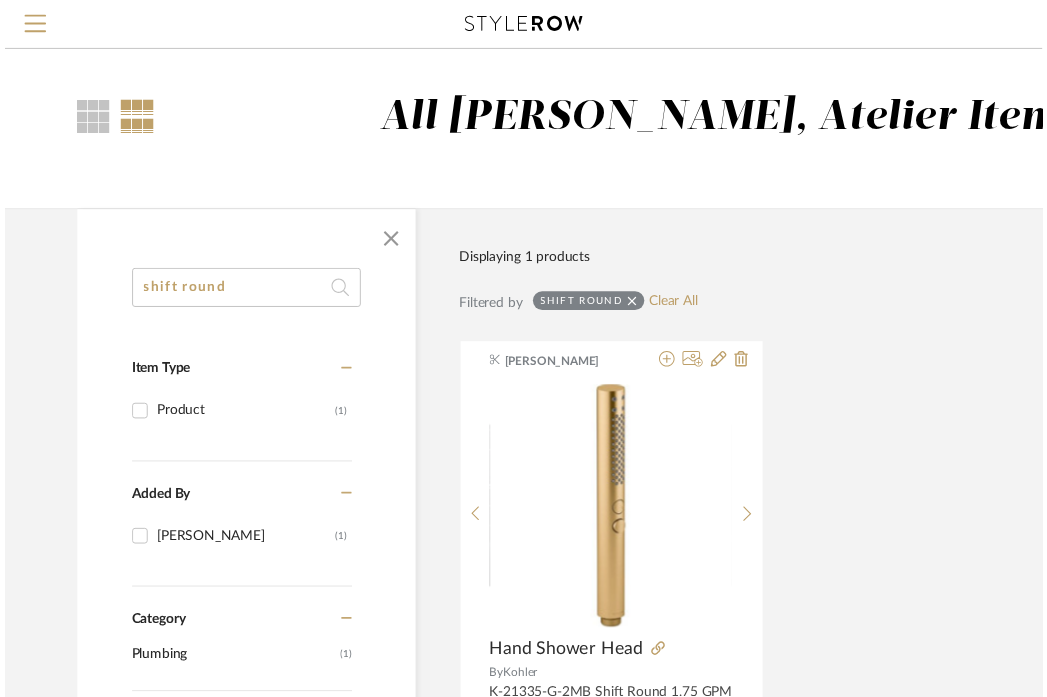 scroll, scrollTop: 187, scrollLeft: 106, axis: both 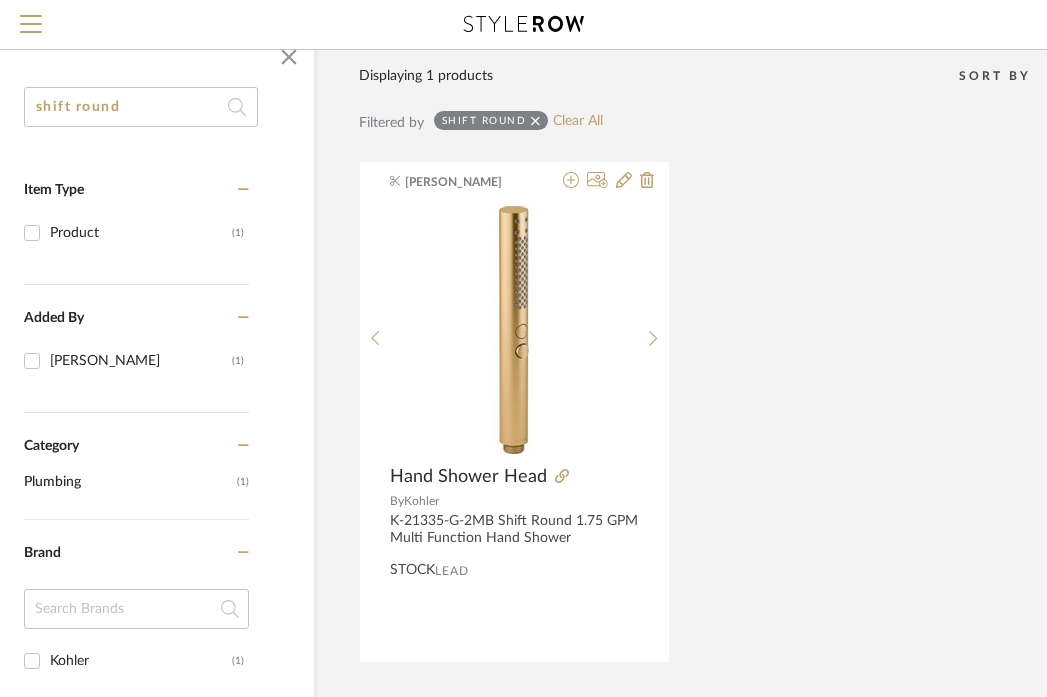 click on "shift round" 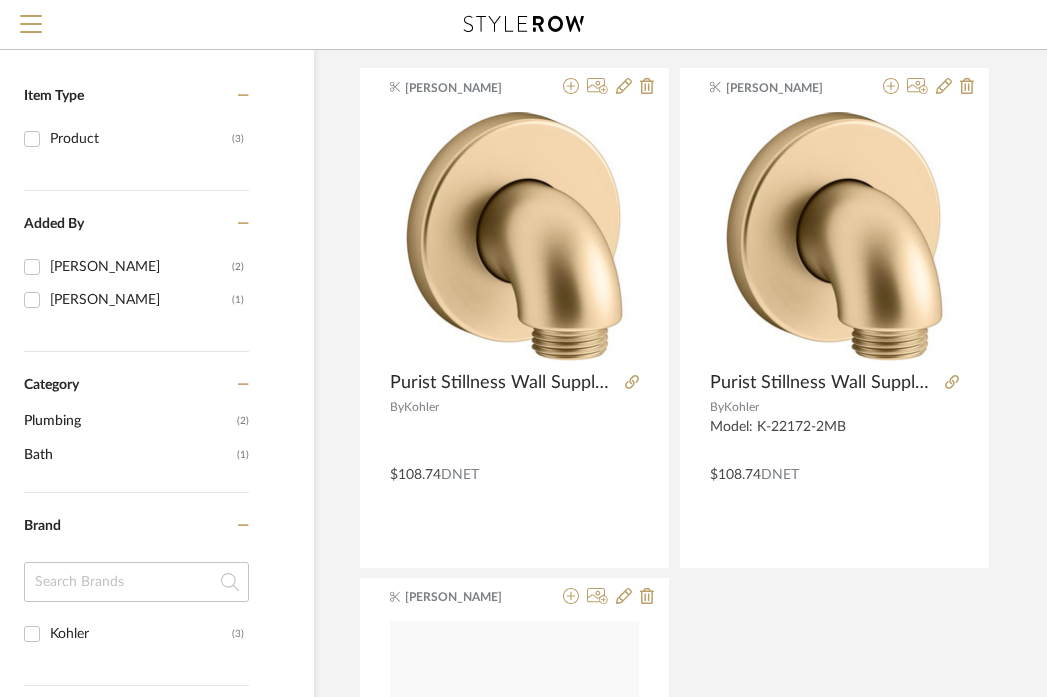 scroll, scrollTop: 282, scrollLeft: 106, axis: both 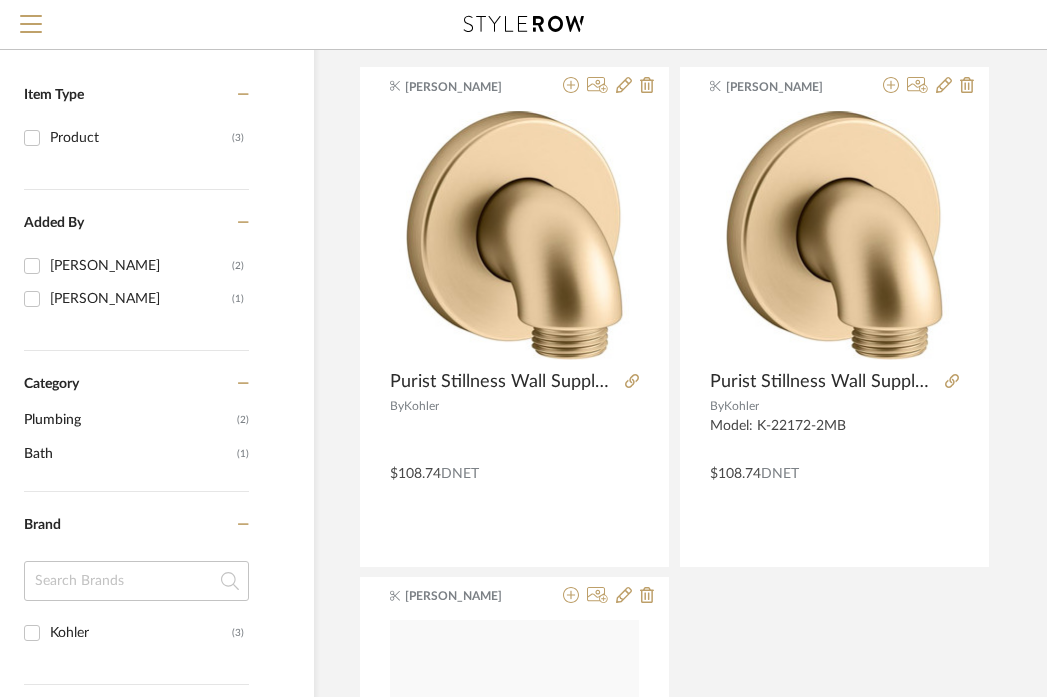 type on "stillness" 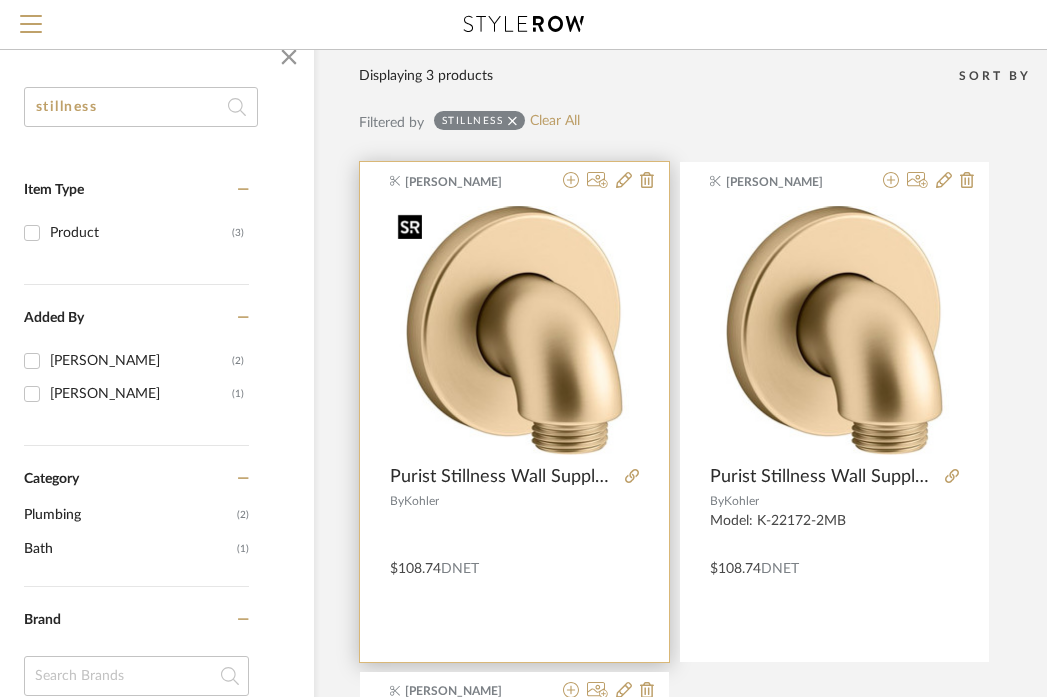 scroll, scrollTop: 137, scrollLeft: 106, axis: both 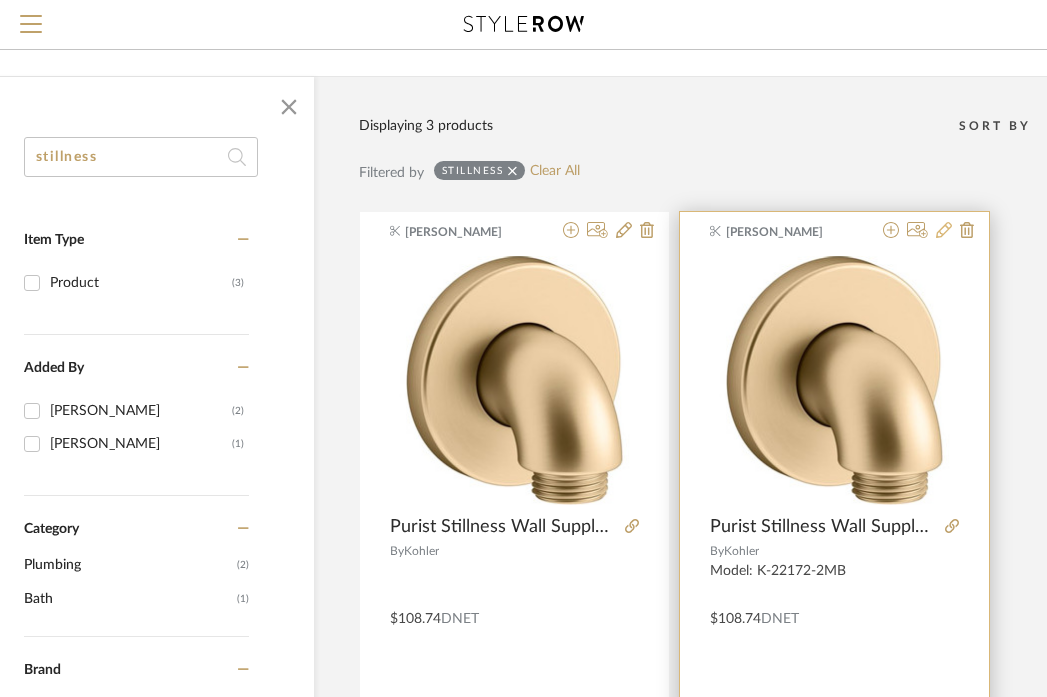 click 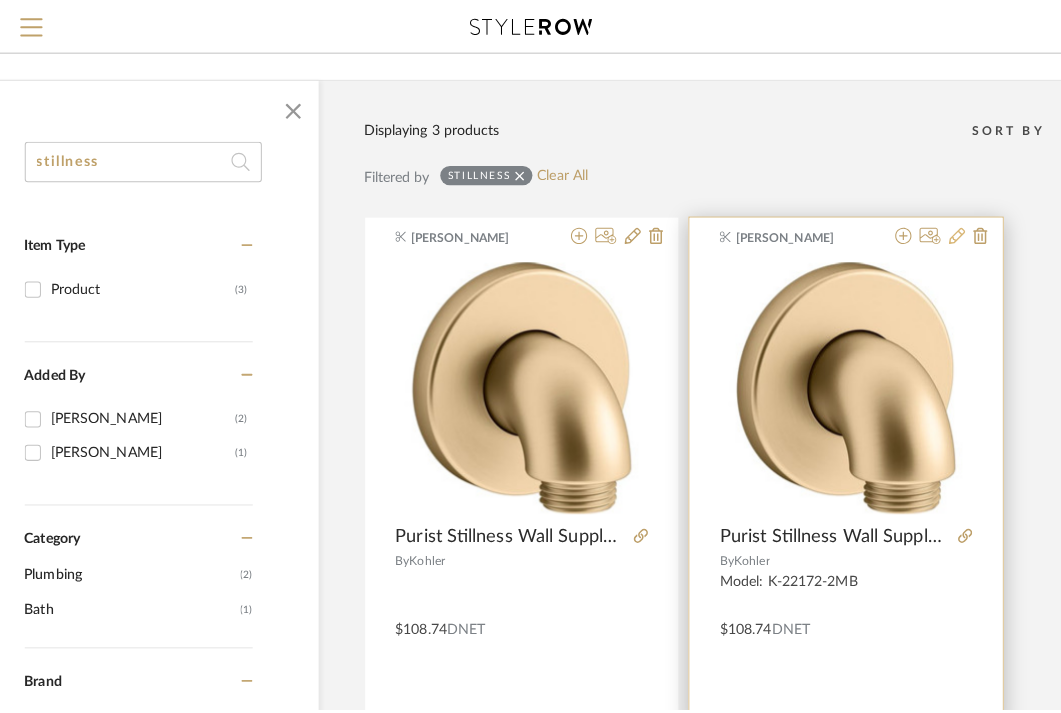 scroll, scrollTop: 0, scrollLeft: 0, axis: both 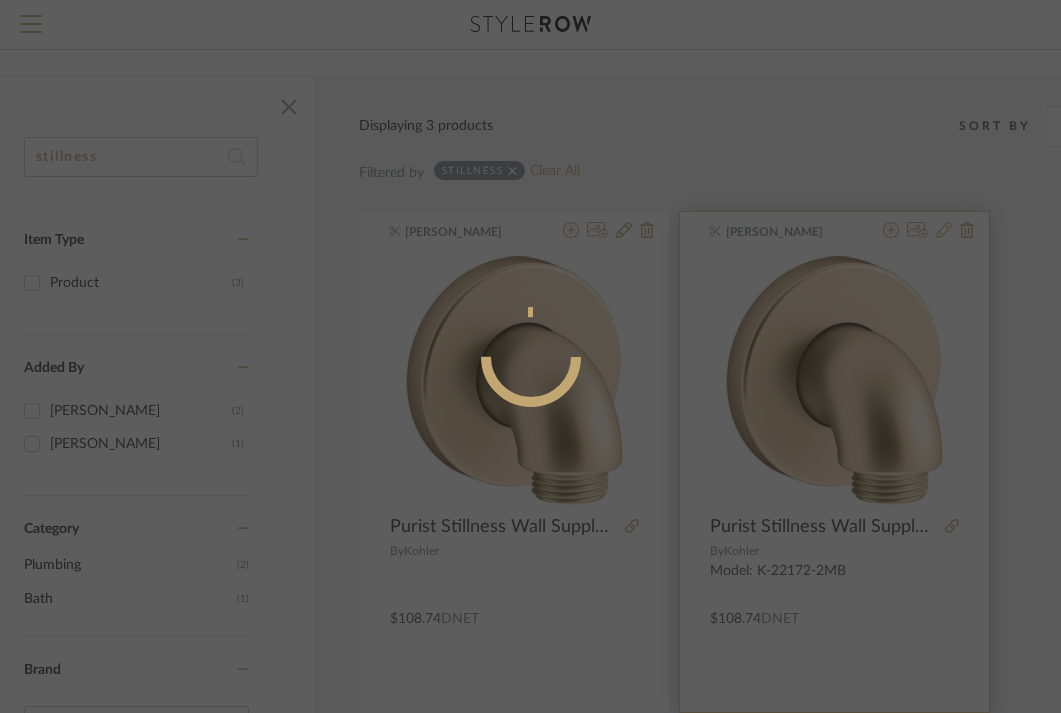 radio on "true" 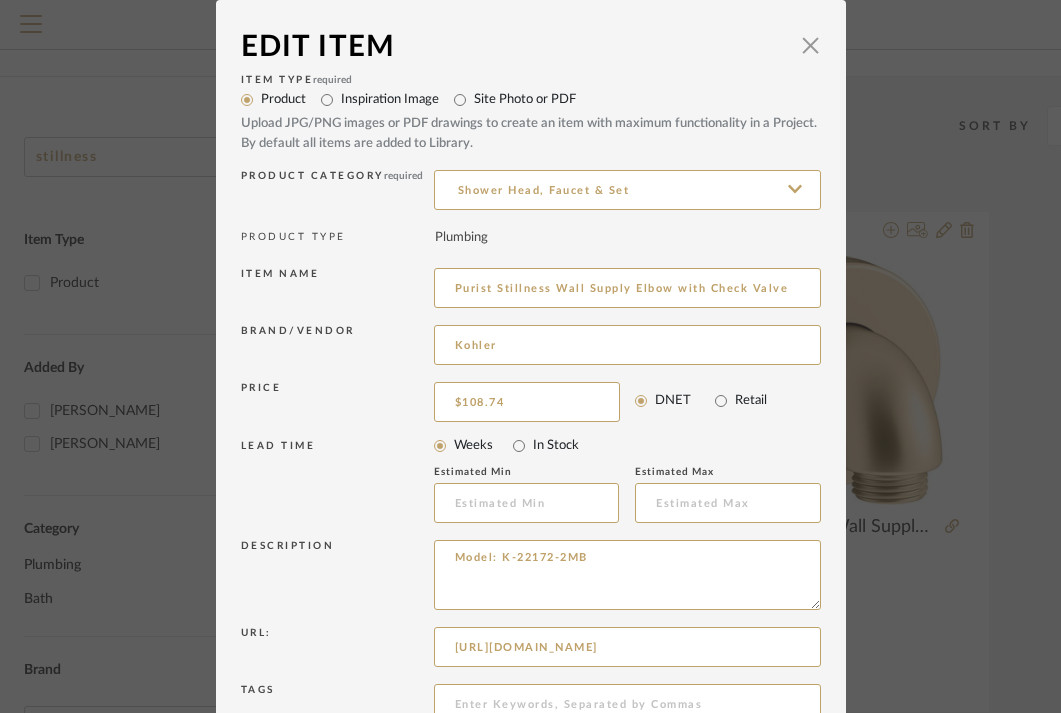 click on "Edit Item ×  Item Type  required Product Inspiration Image   Site Photo or PDF   Upload JPG/PNG images or PDF drawings to create an item with maximum functionality in a Project. By default all items are added to Library.   Product Category  required Shower Head, Faucet & Set  PRODUCT TYPE  Plumbing  Item name  Purist Stillness Wall Supply Elbow with Check Valve  Brand/Vendor  Kohler  Price  $108.74 DNET  Retail   LEAD TIME  Weeks In Stock  Estimated Min   Estimated Max   Description  Model: K-22172-2MB  Url:  https://www.build.com/kohler-k-22172/s1538190?uid=4172990  Tags   Notes   Update  Cancel" at bounding box center (531, 455) 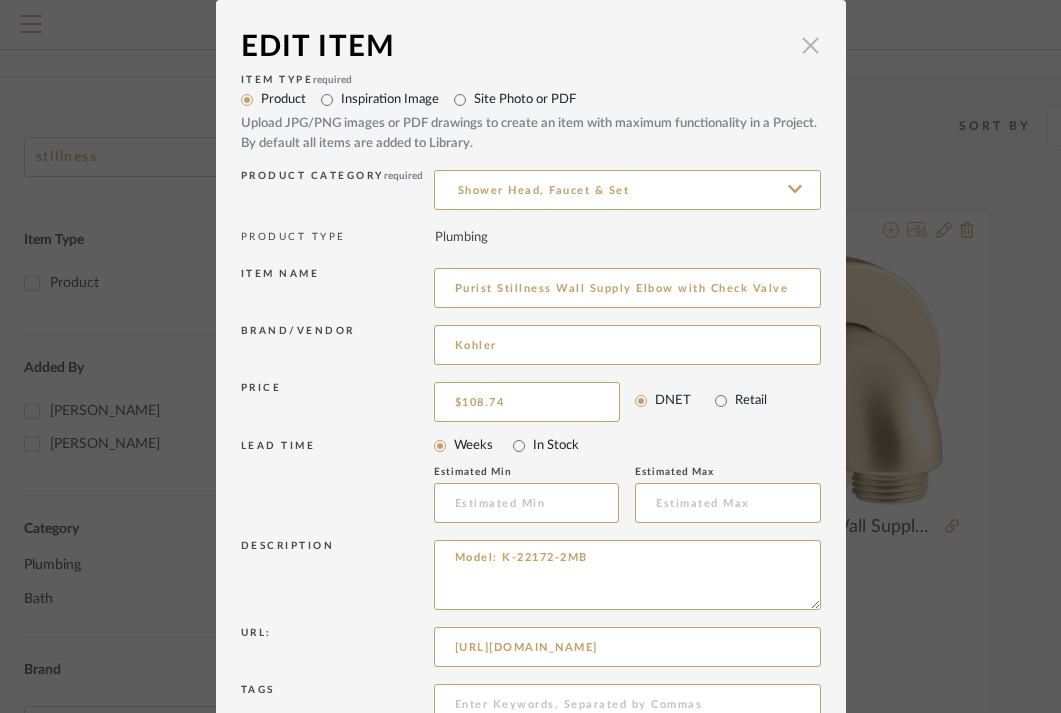 click at bounding box center [811, 45] 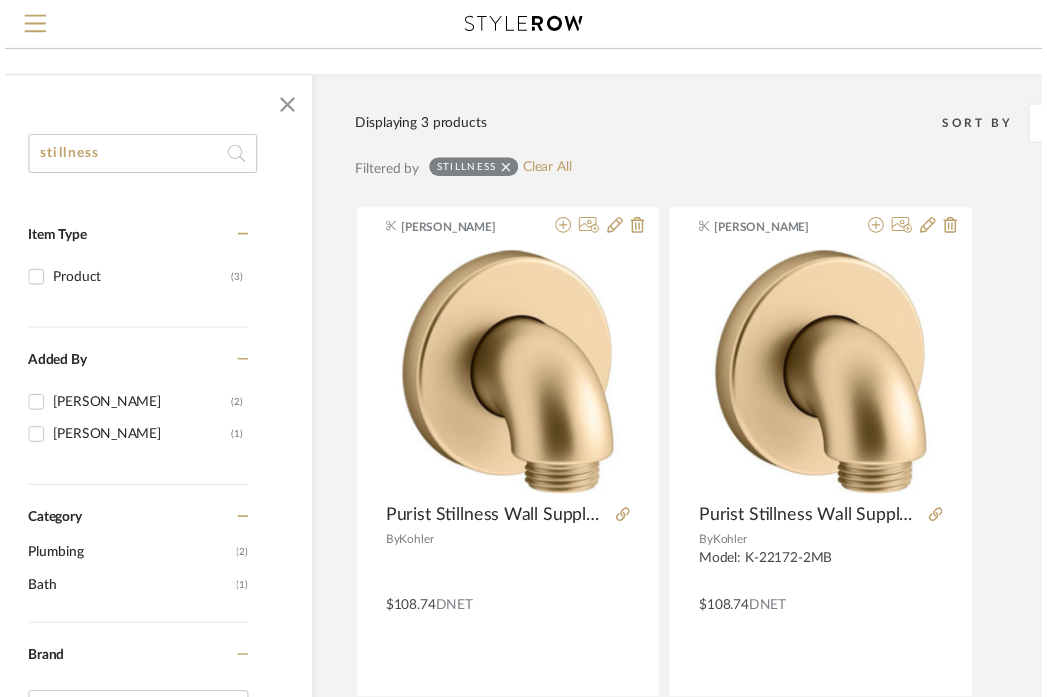 scroll, scrollTop: 137, scrollLeft: 106, axis: both 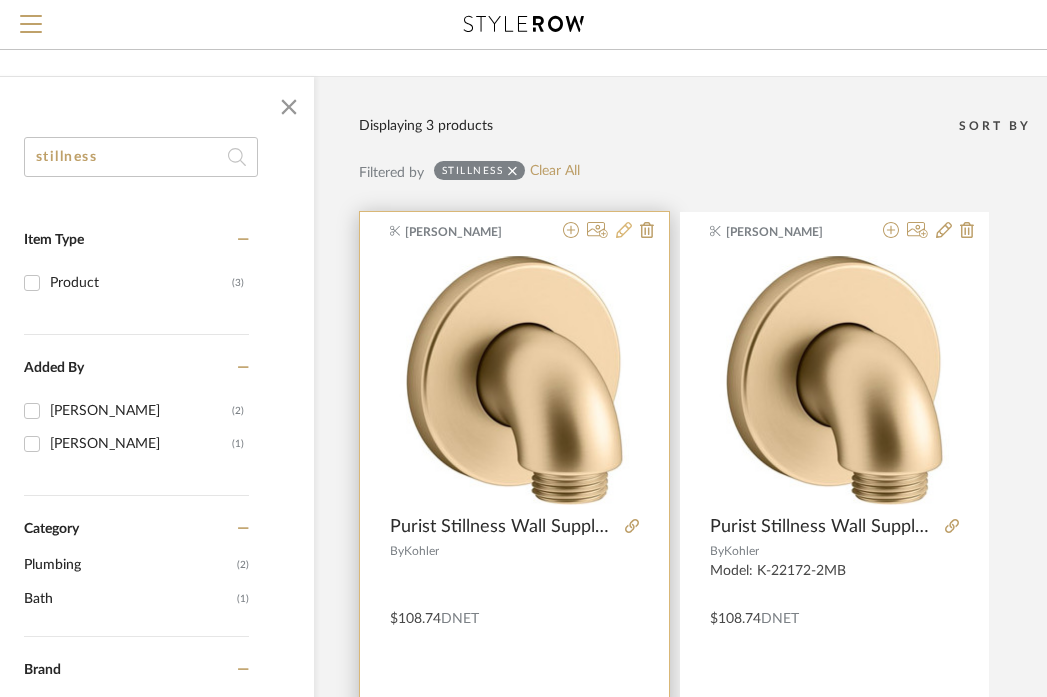 click 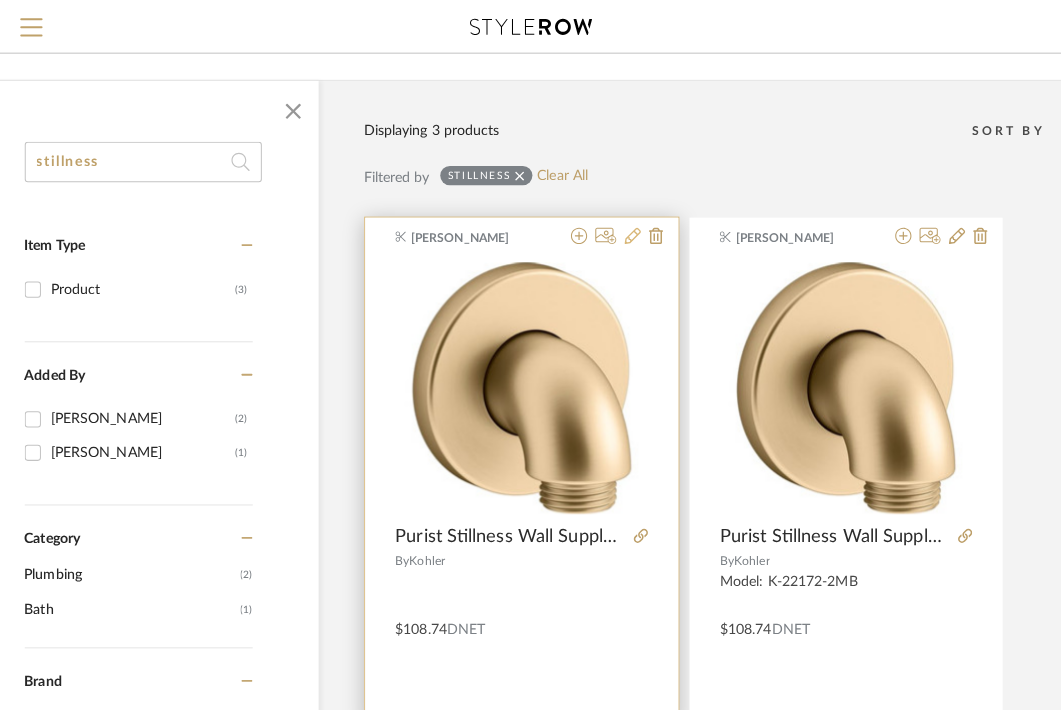 scroll, scrollTop: 0, scrollLeft: 0, axis: both 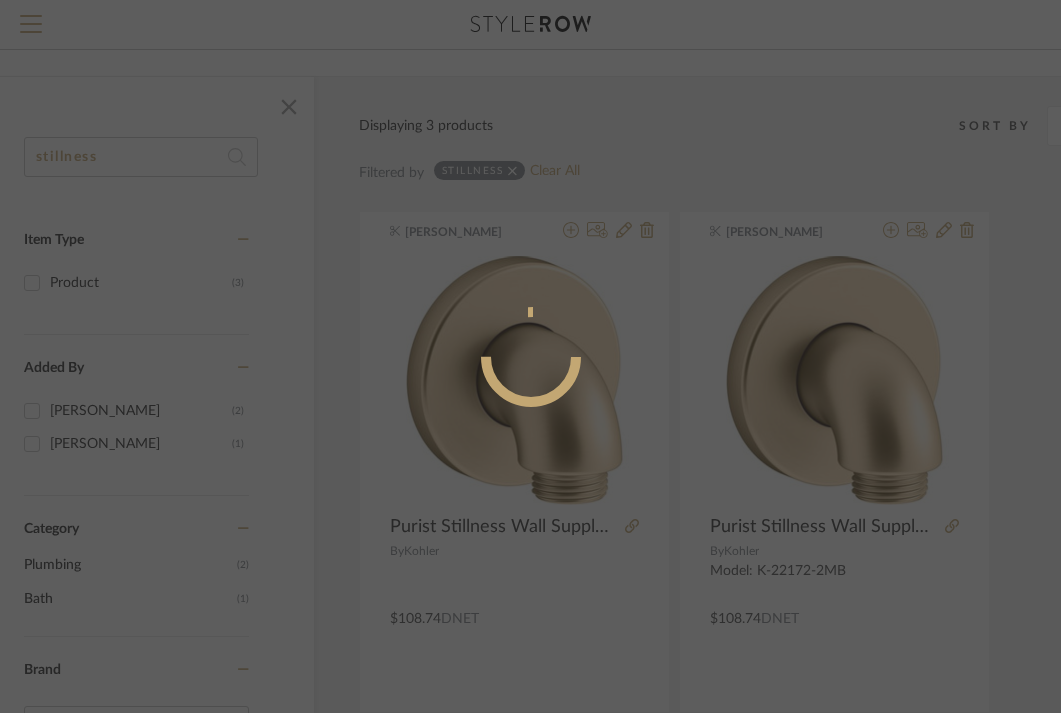radio on "true" 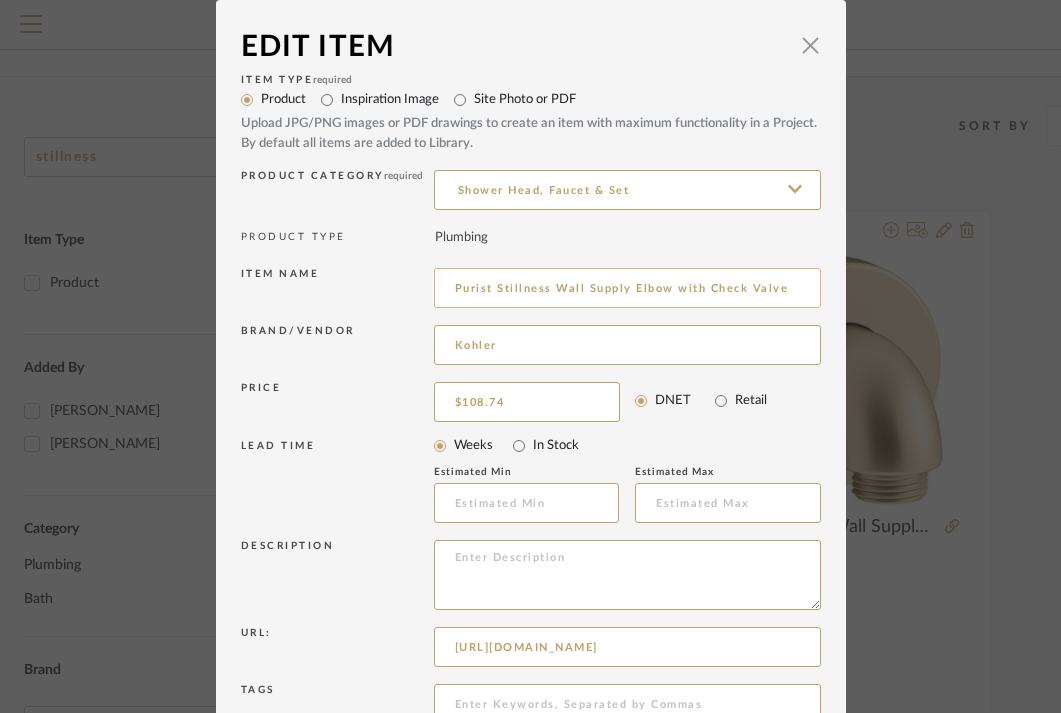 click on "Purist Stillness Wall Supply Elbow with Check Valve" at bounding box center [627, 288] 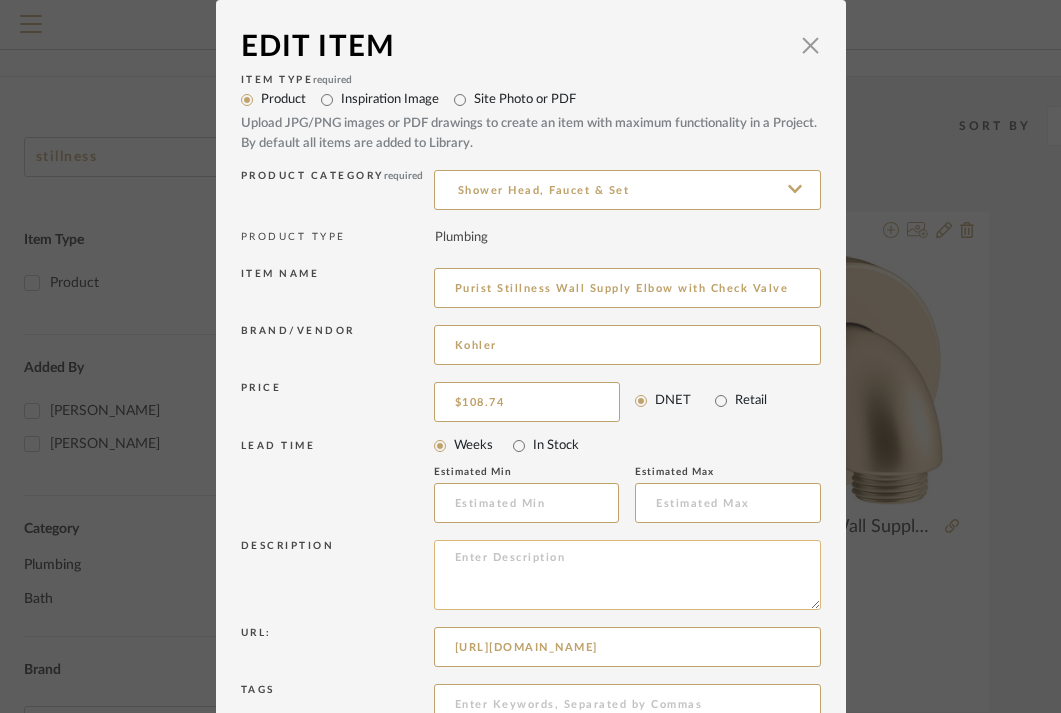 click at bounding box center [627, 575] 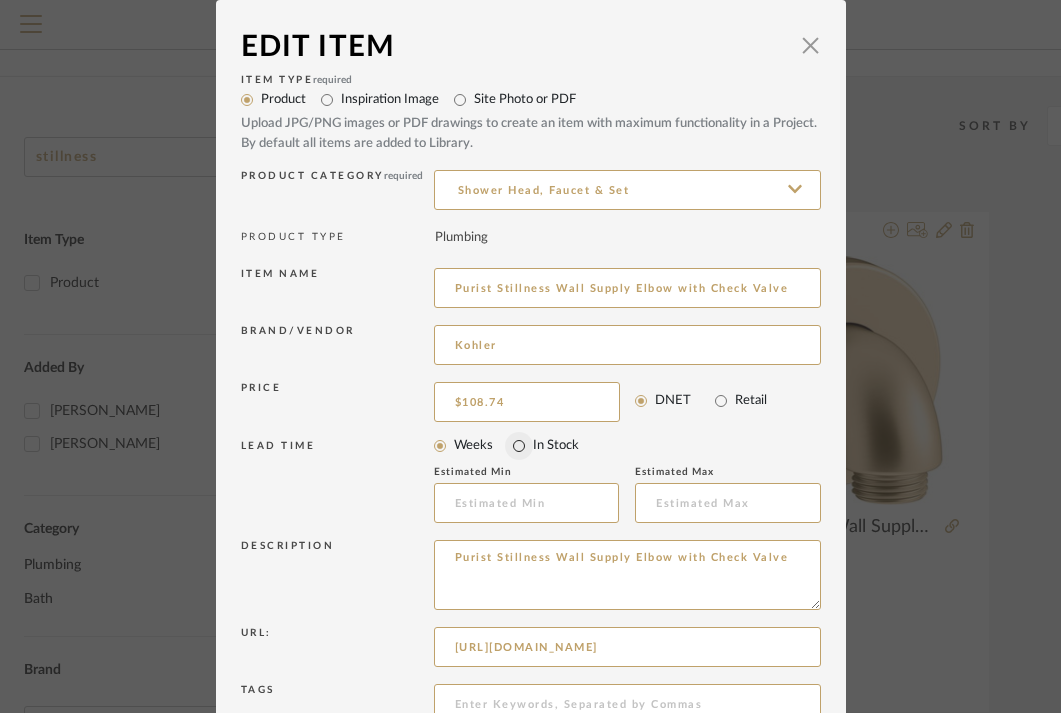 type on "Purist Stillness Wall Supply Elbow with Check Valve" 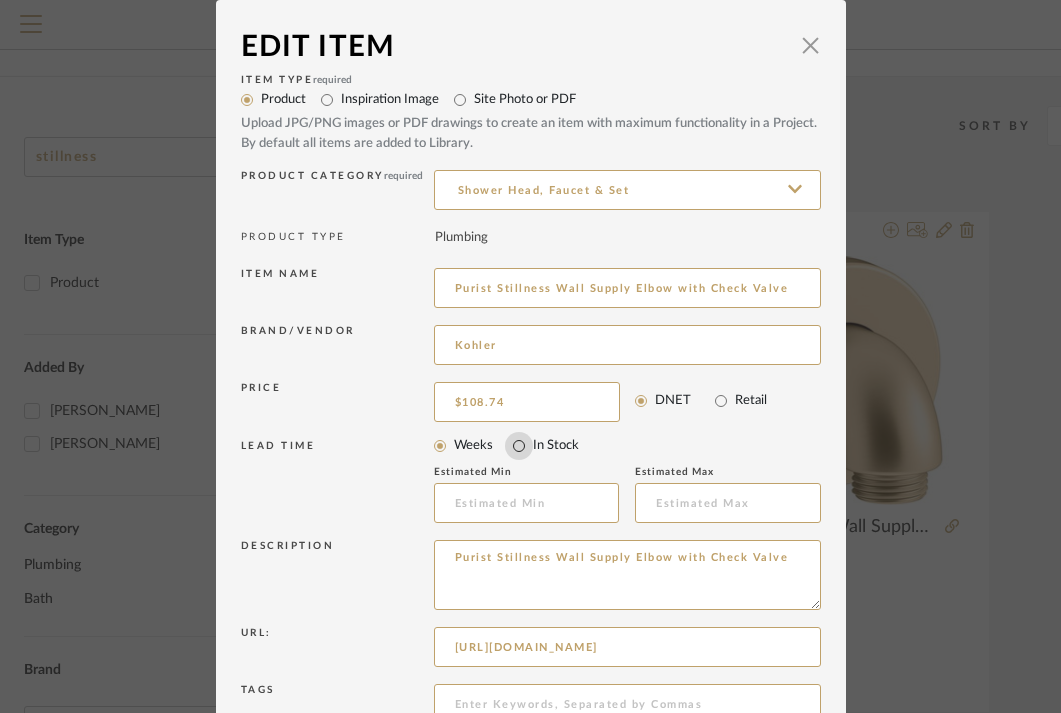 click on "In Stock" at bounding box center (519, 446) 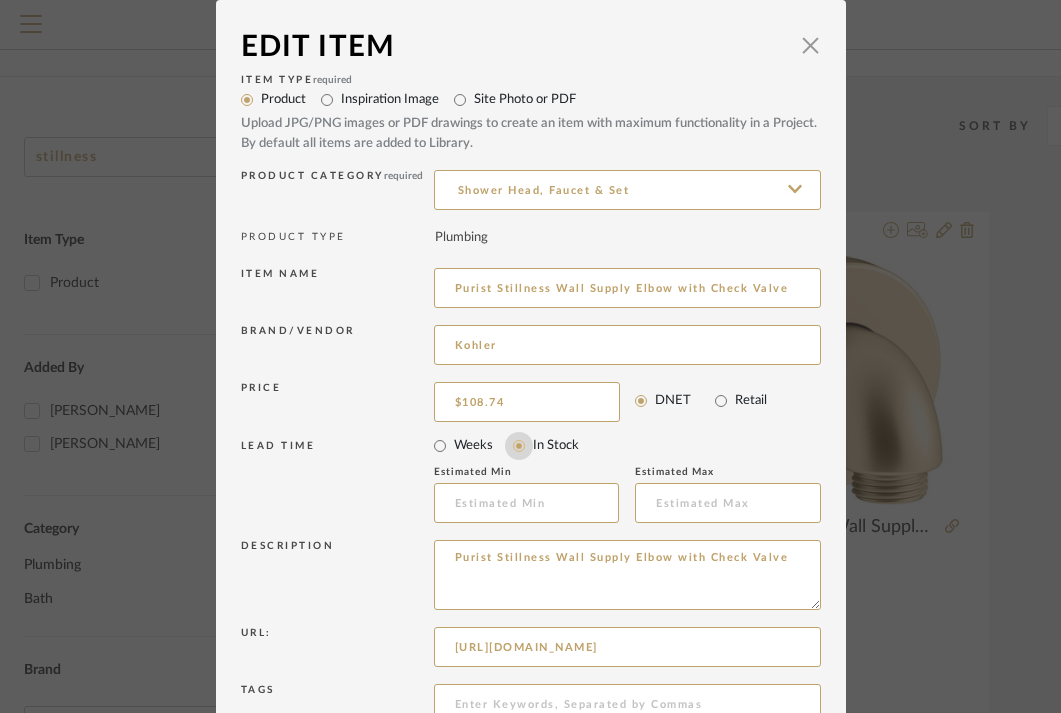 type 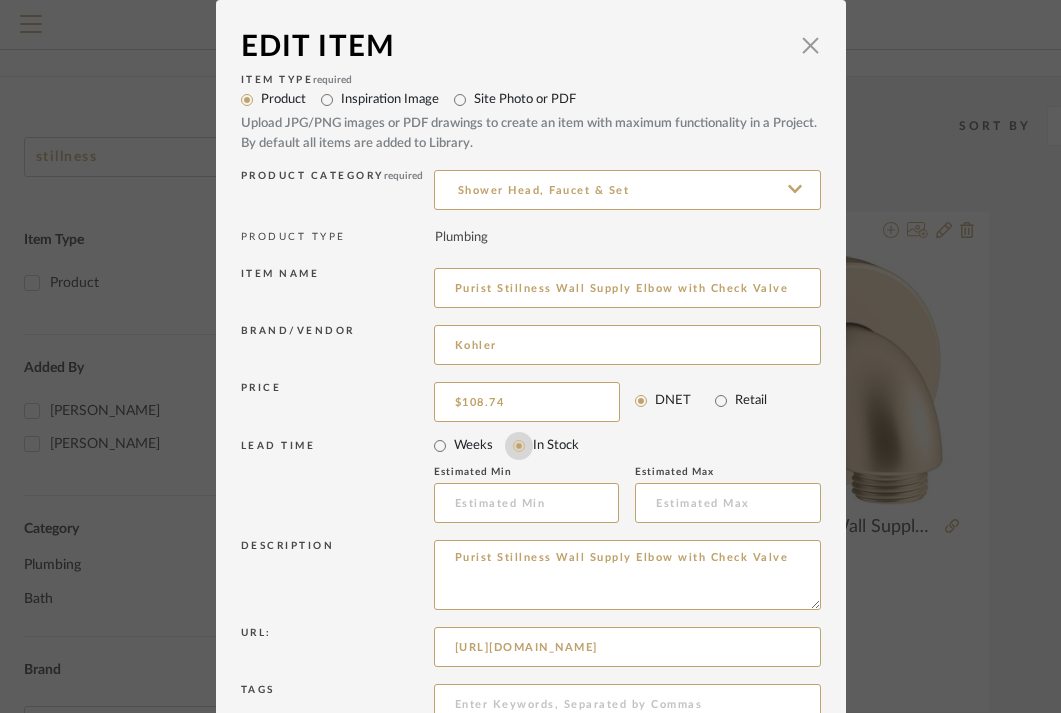 type 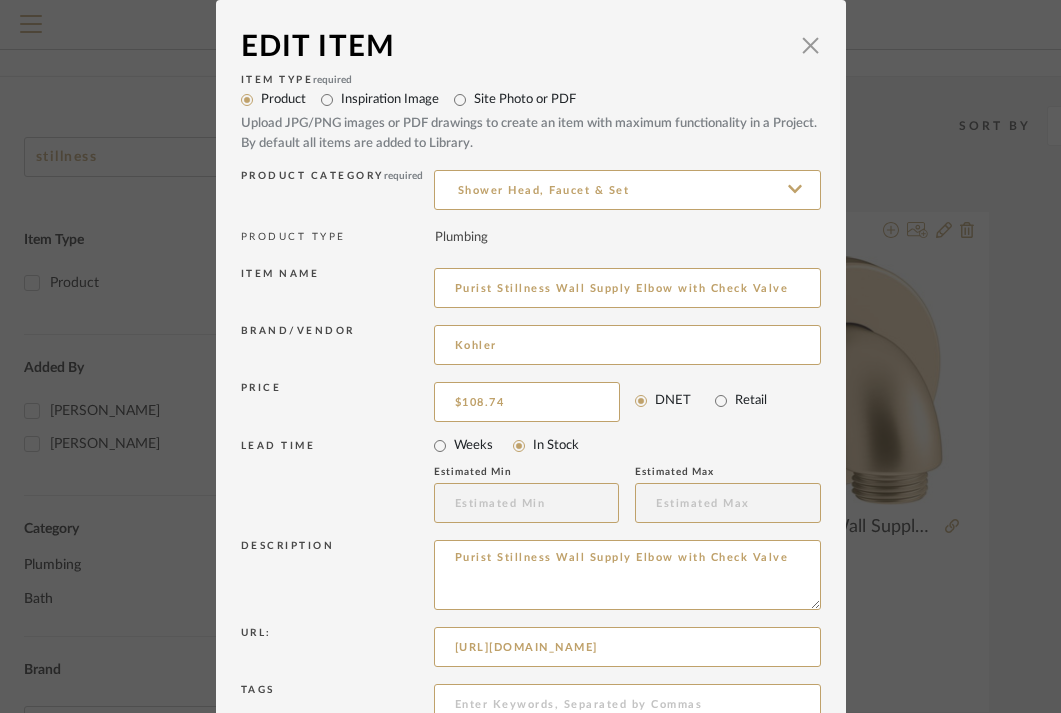 click on "Price  $108.74 DNET  Retail" at bounding box center (531, 402) 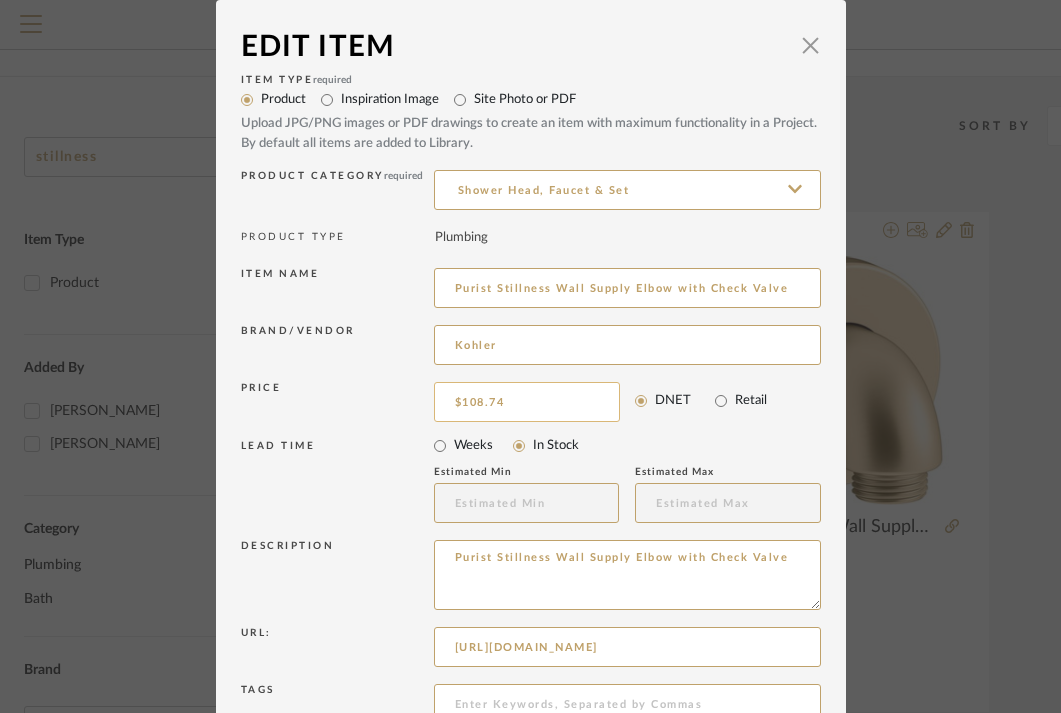 type on "108.74" 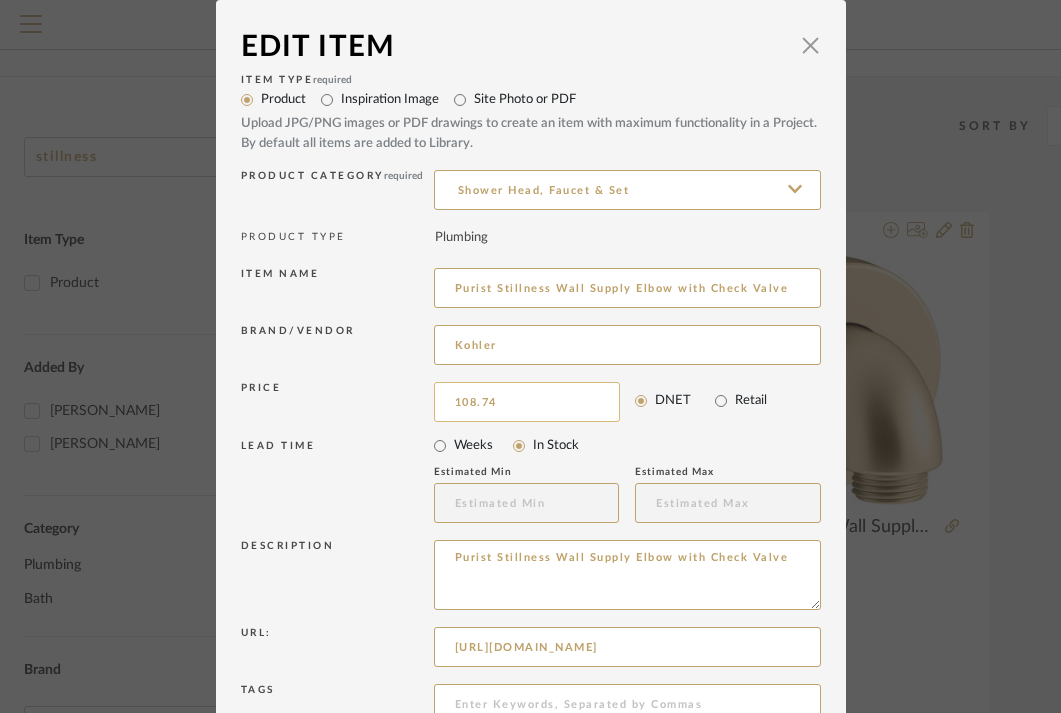click on "108.74" at bounding box center (527, 402) 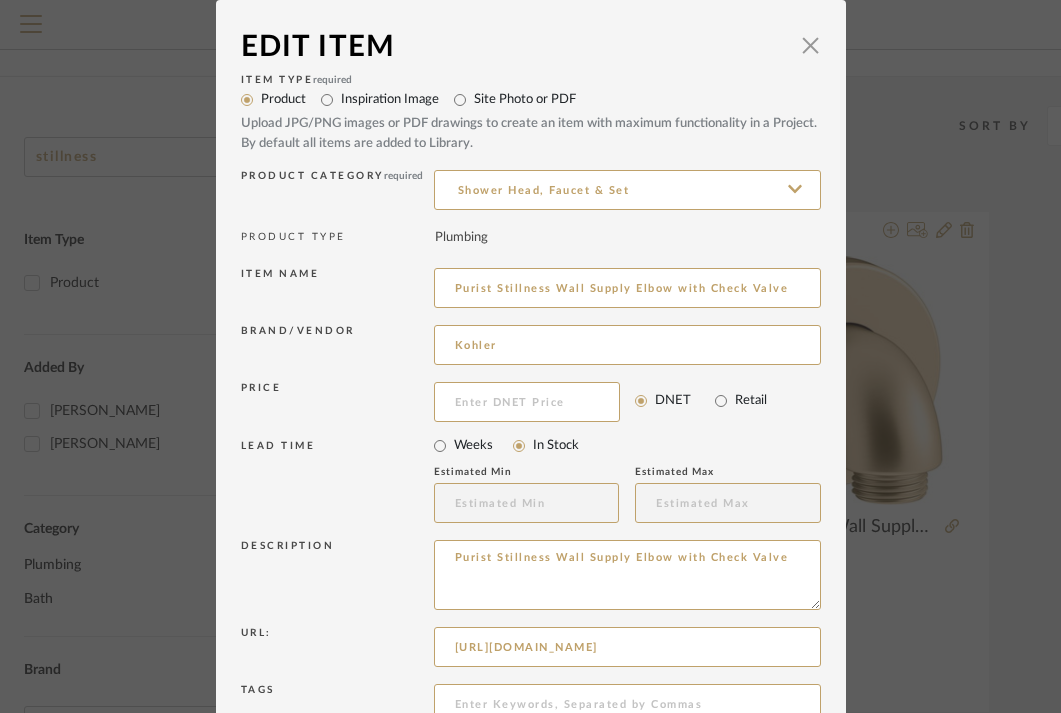 type 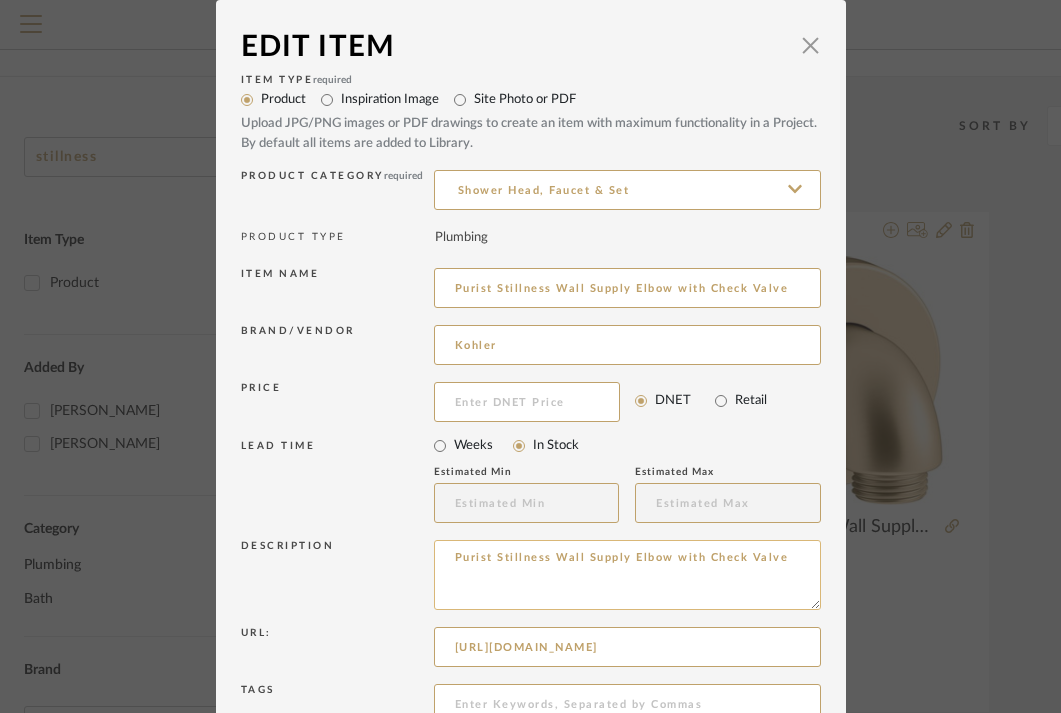 click on "Purist Stillness Wall Supply Elbow with Check Valve" at bounding box center (627, 575) 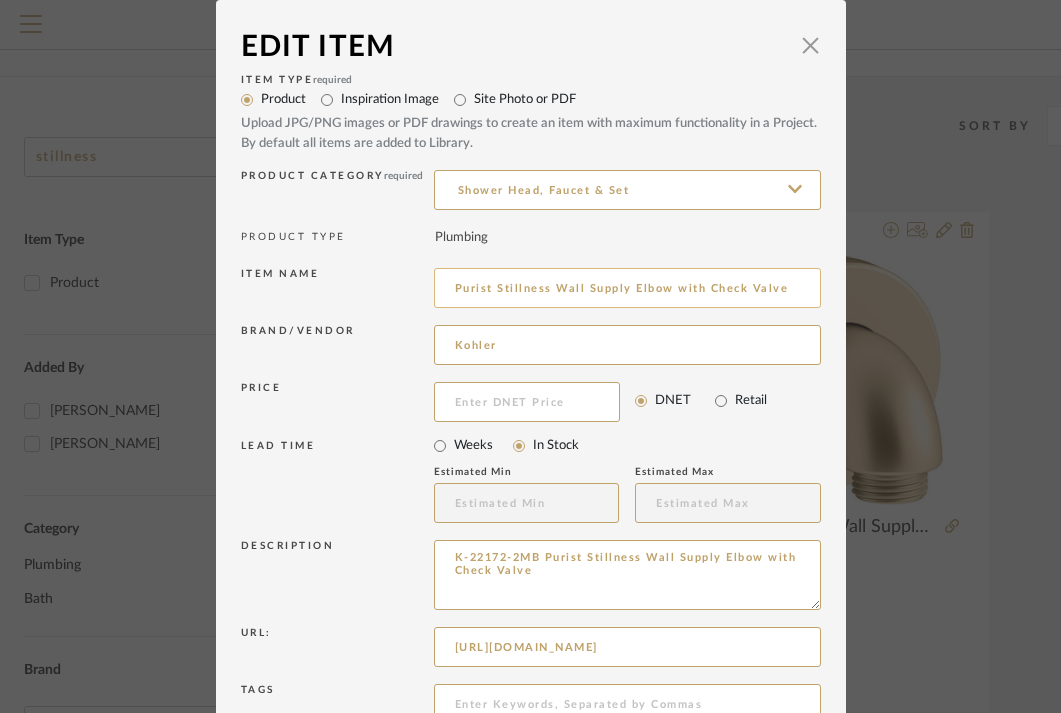 type on "K-22172-2MB Purist Stillness Wall Supply Elbow with Check Valve" 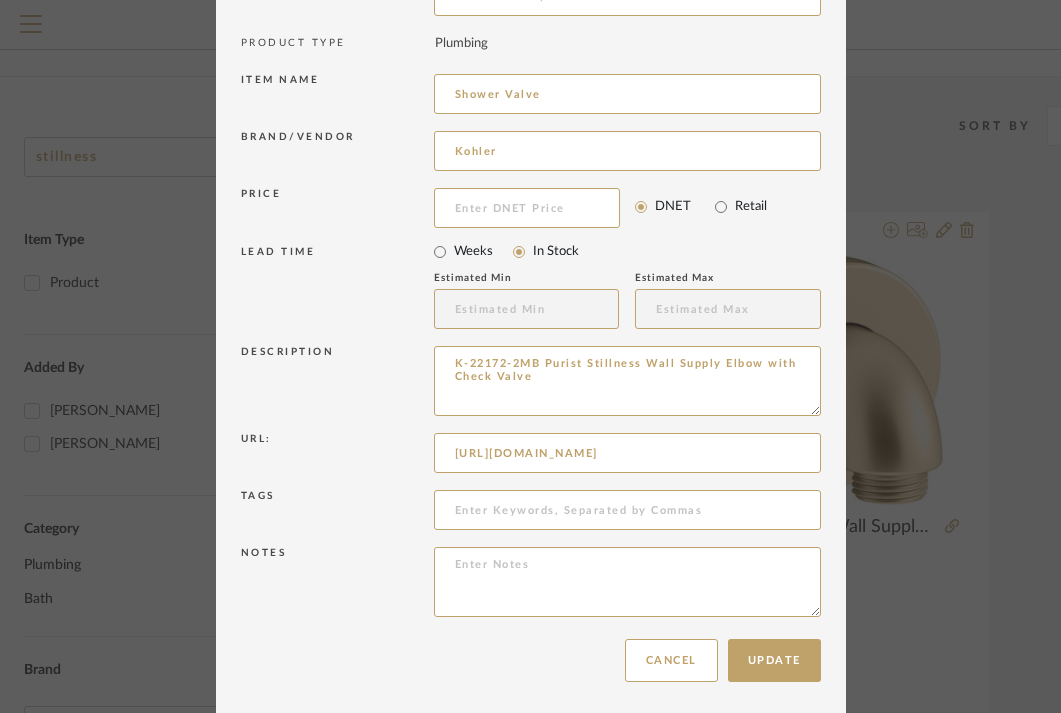 scroll, scrollTop: 198, scrollLeft: 0, axis: vertical 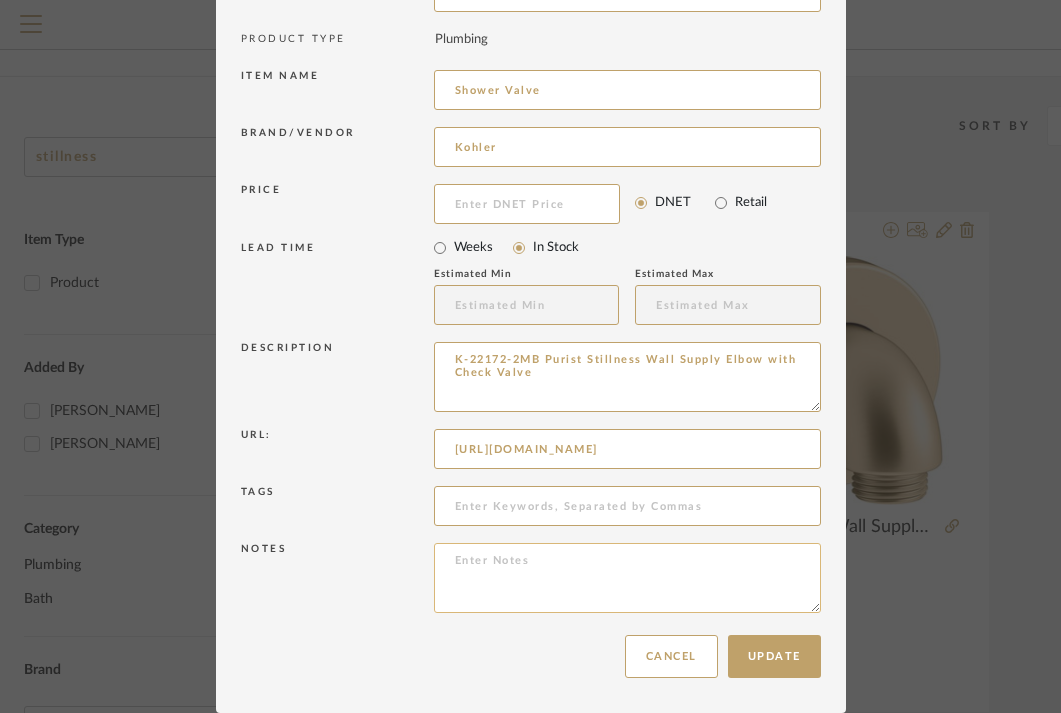 type on "Shower Valve" 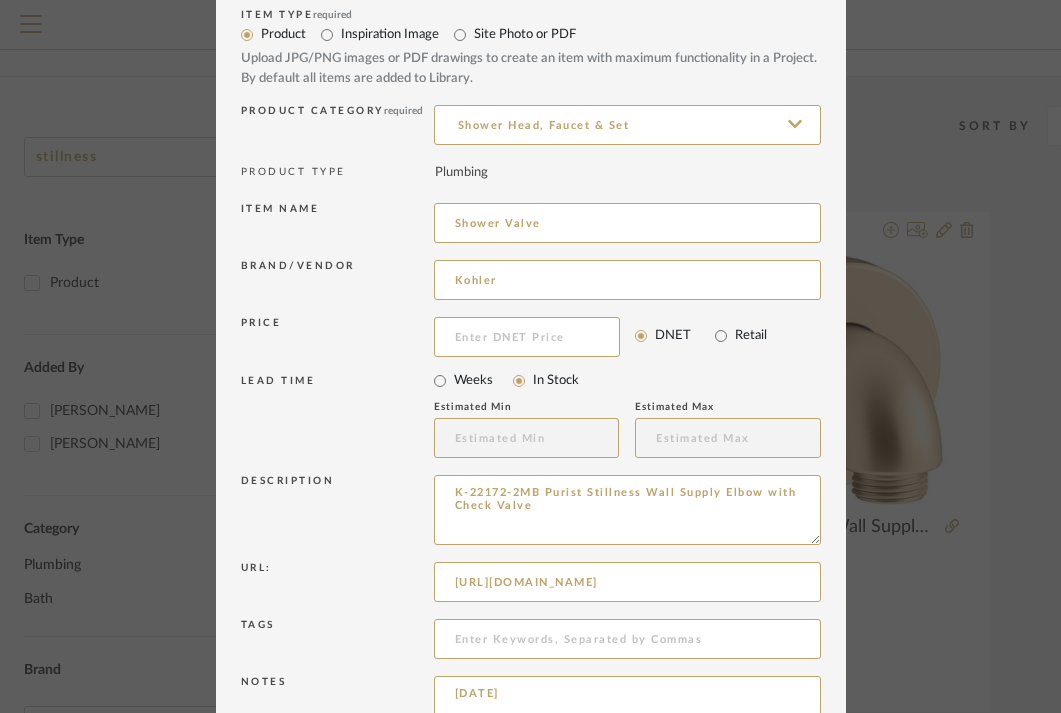 scroll, scrollTop: 198, scrollLeft: 0, axis: vertical 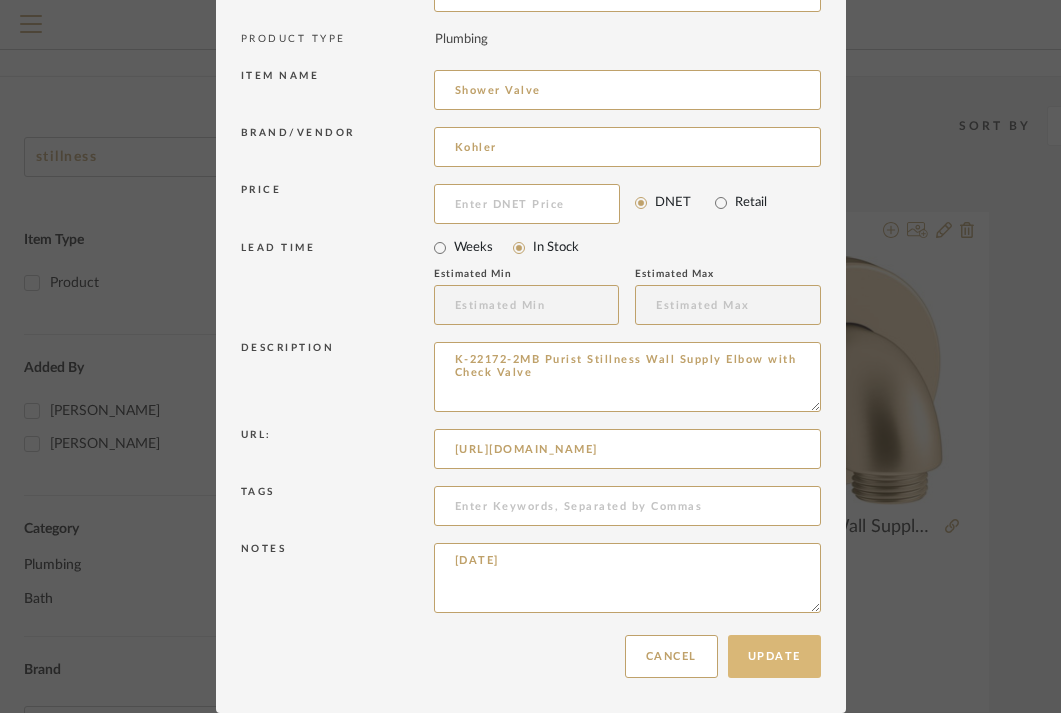 type on "JULY, 2025" 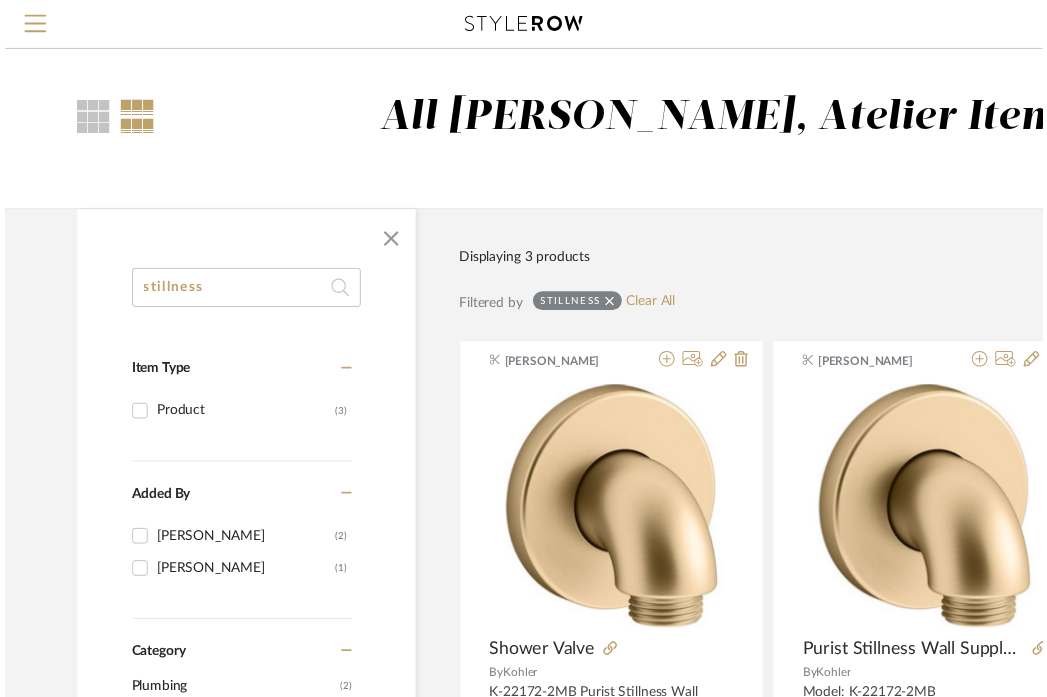 scroll, scrollTop: 137, scrollLeft: 106, axis: both 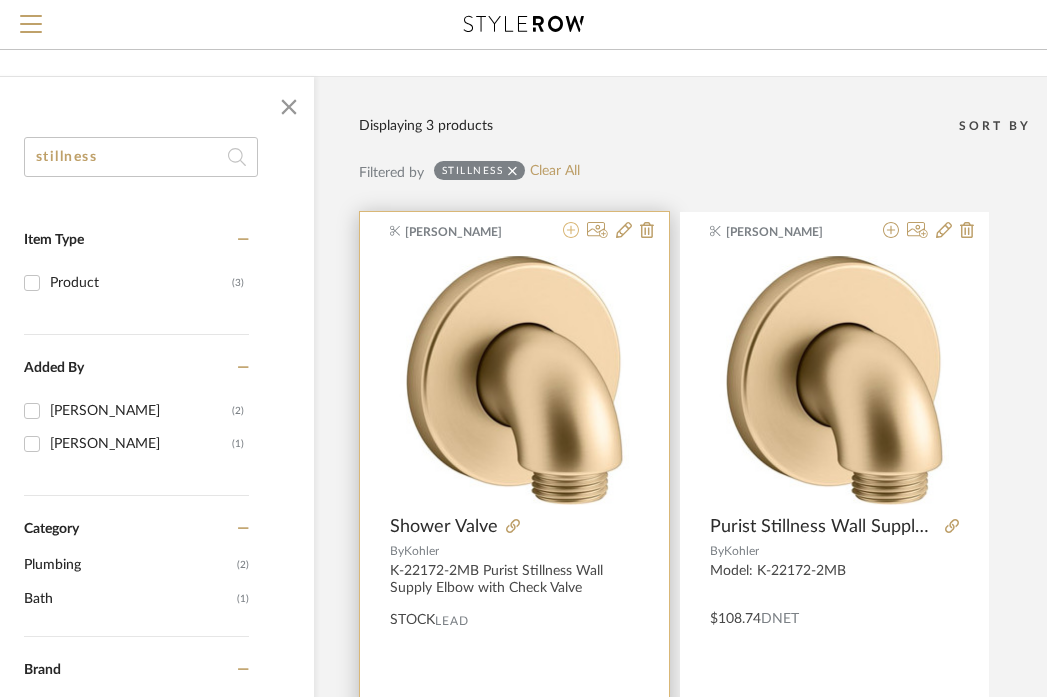 click 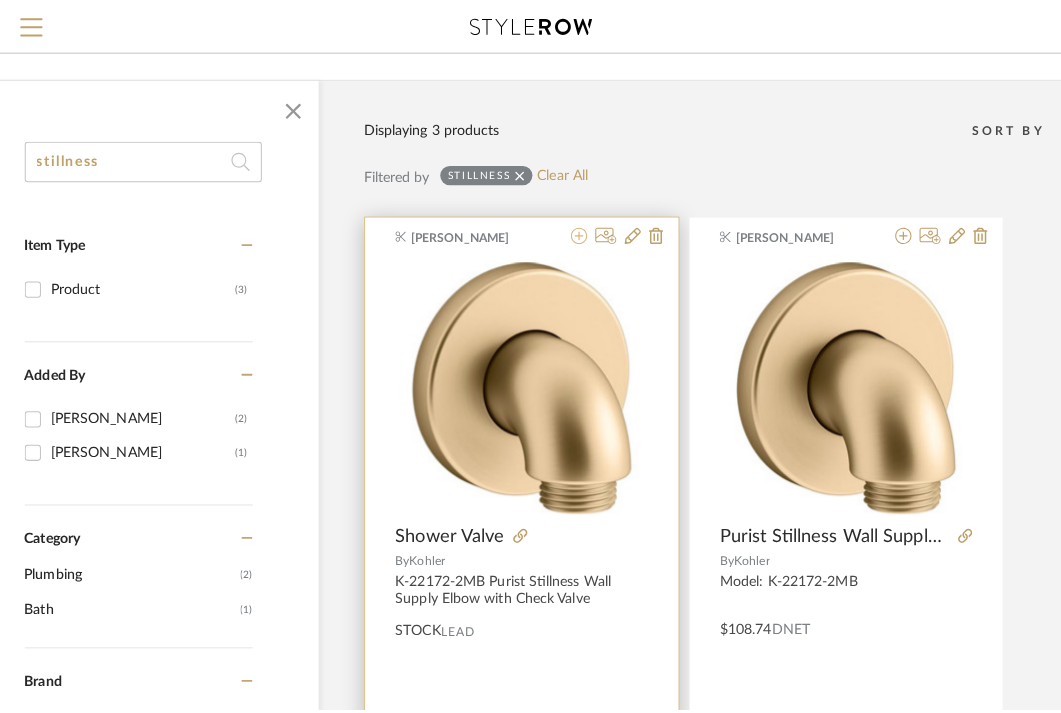 scroll, scrollTop: 0, scrollLeft: 0, axis: both 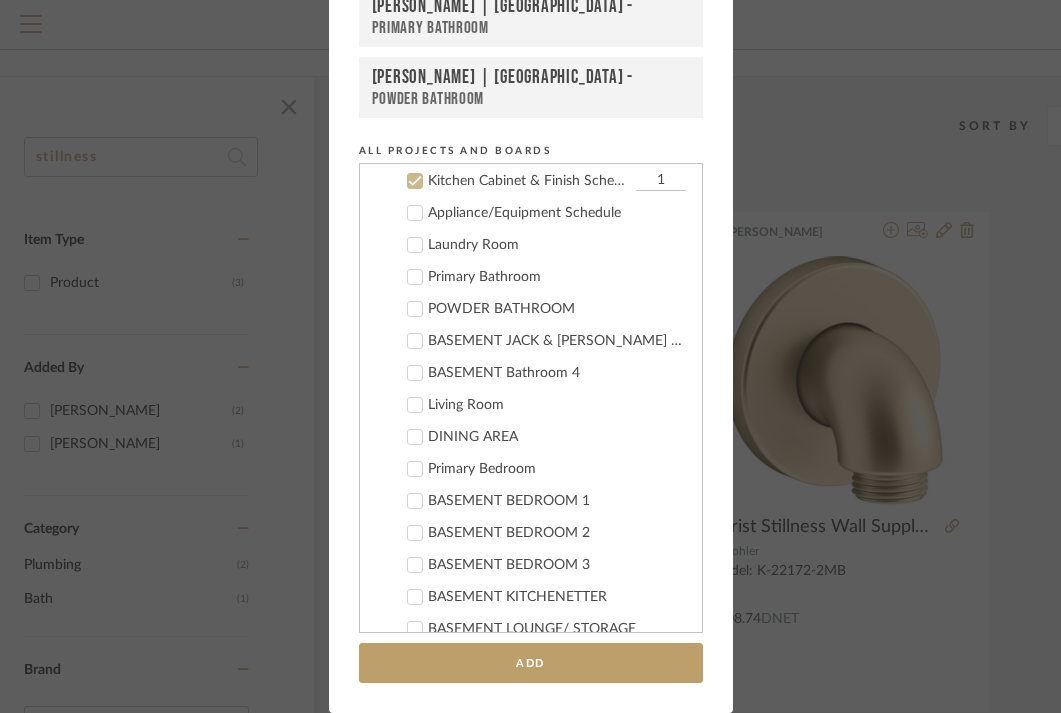 click on "Kitchen Cabinet & Finish Schedule" at bounding box center (529, 181) 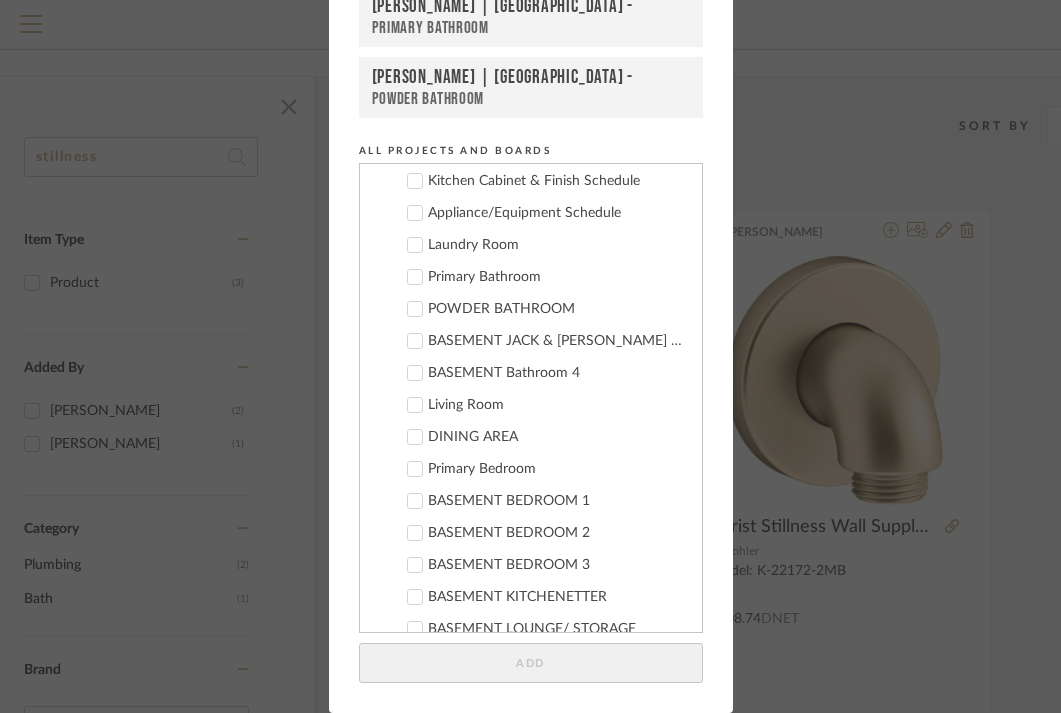 click on "Primary Bathroom" at bounding box center (557, 277) 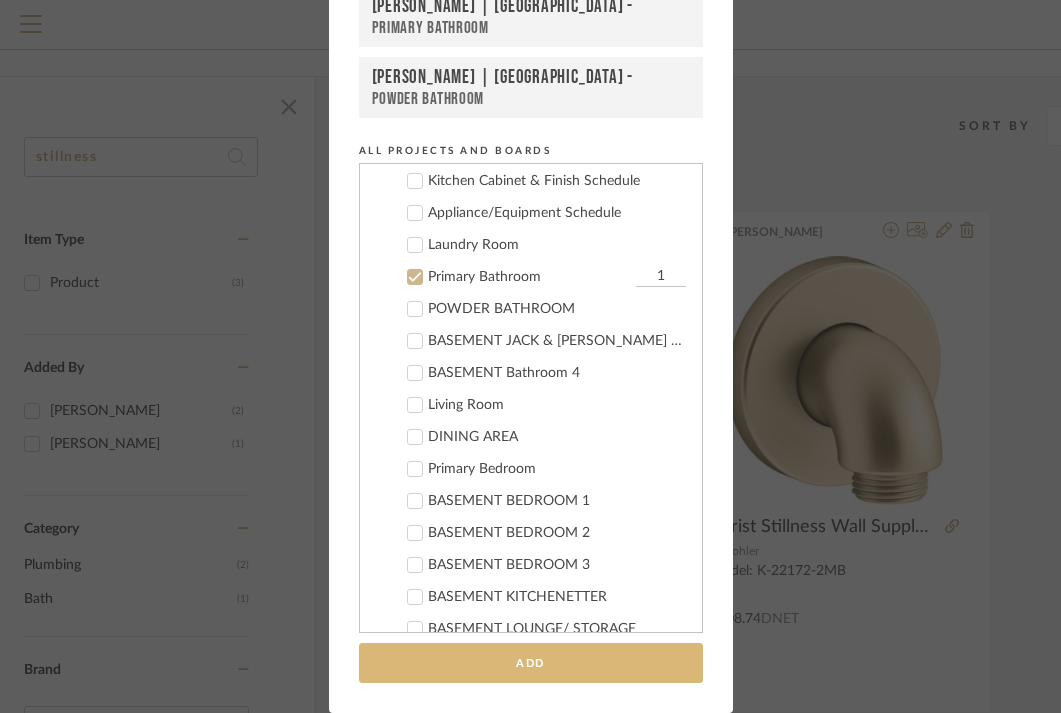 click on "Add" at bounding box center [531, 663] 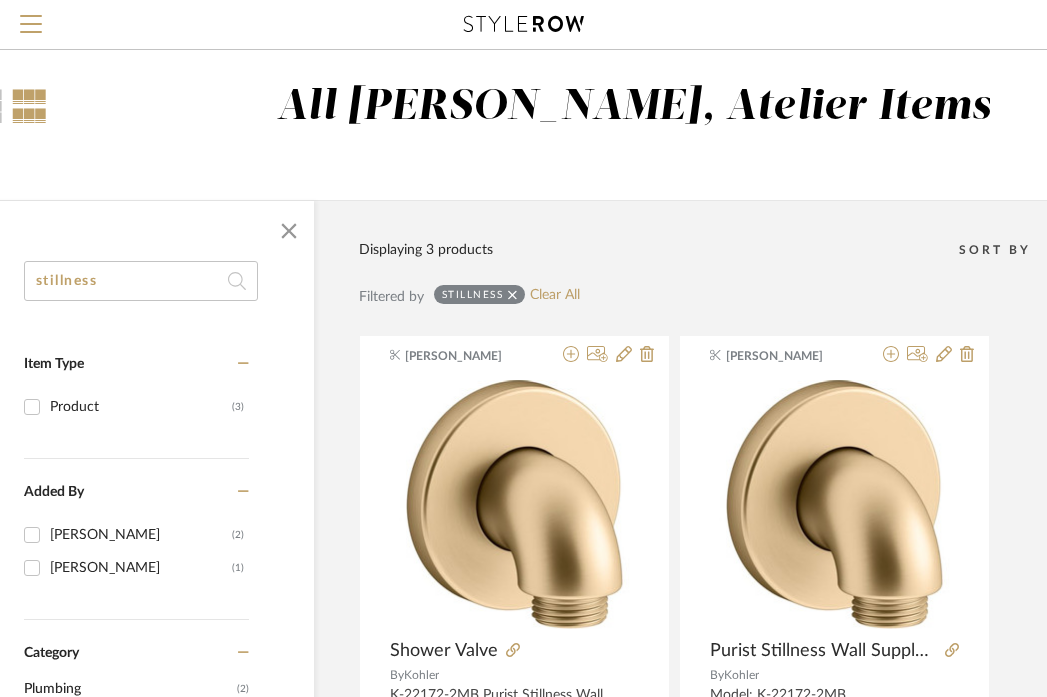 scroll, scrollTop: 11, scrollLeft: 106, axis: both 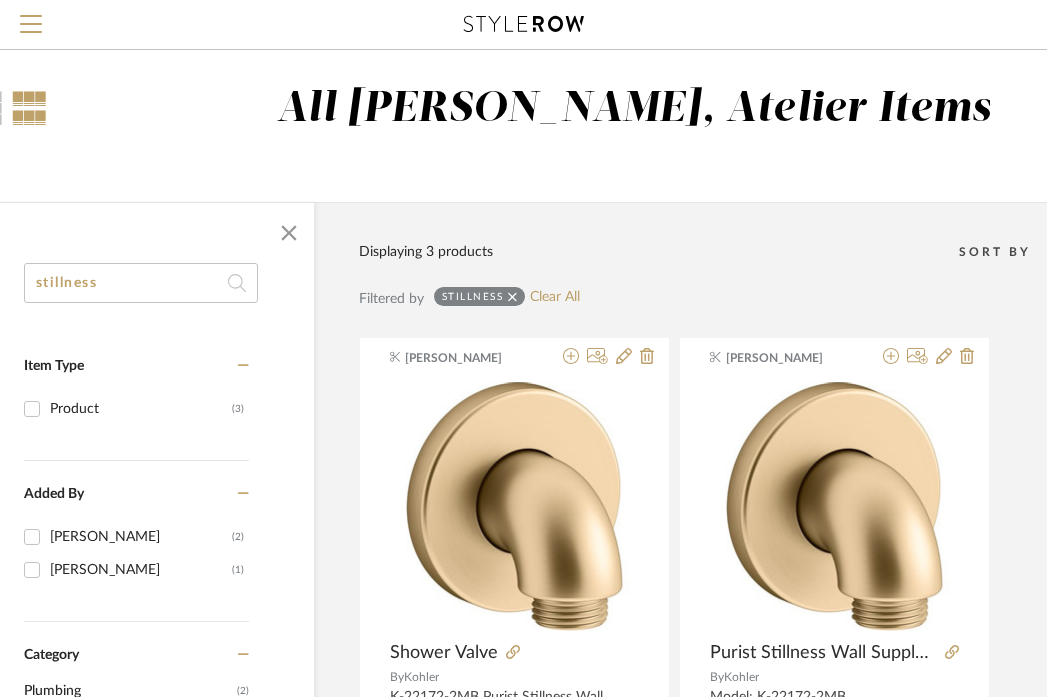 click on "stillness" 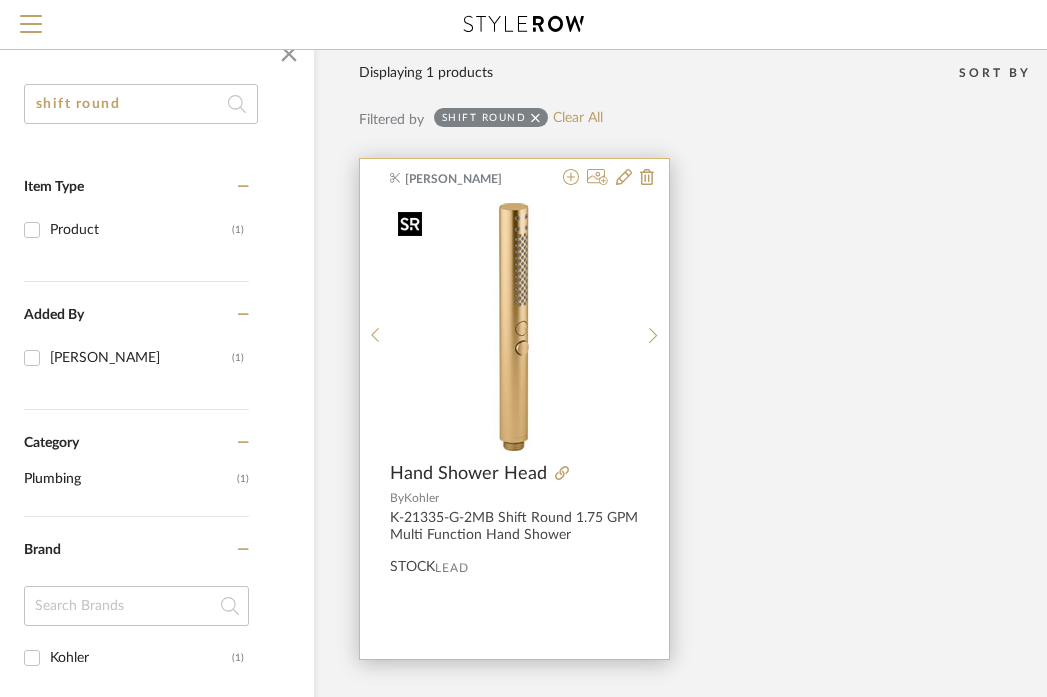 scroll, scrollTop: 223, scrollLeft: 106, axis: both 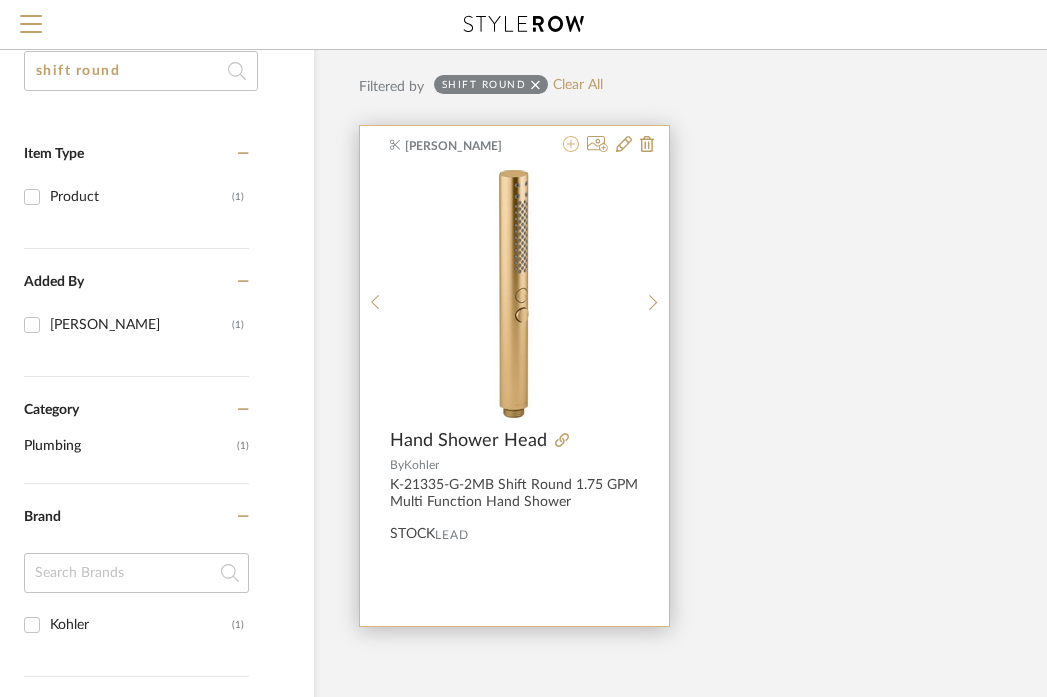 click 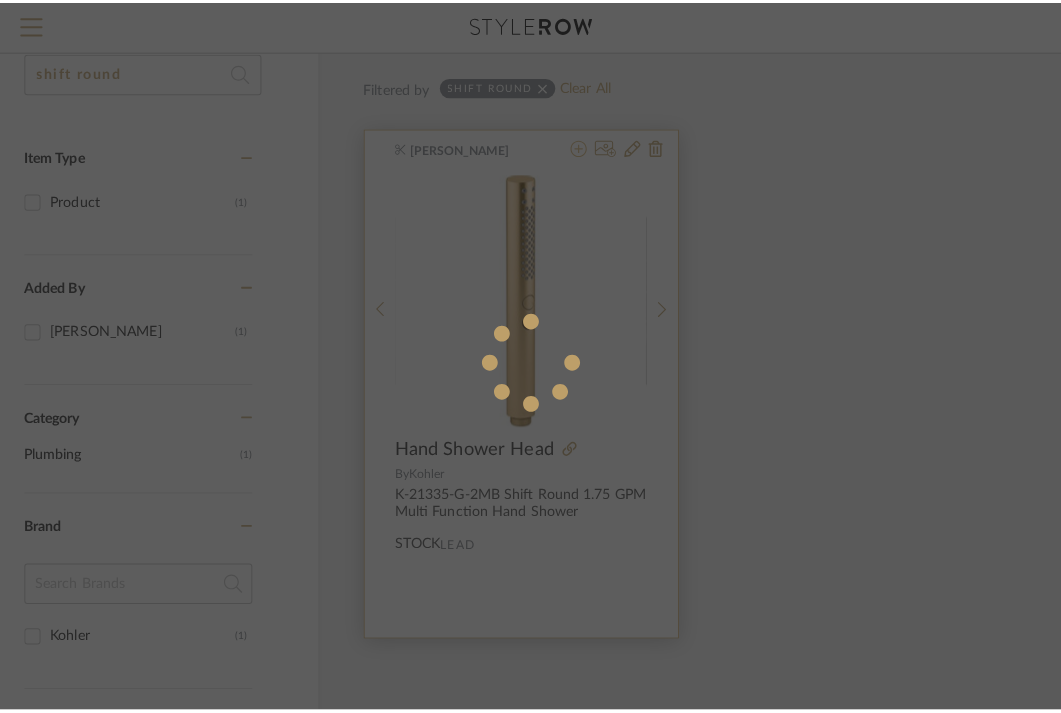 scroll, scrollTop: 0, scrollLeft: 0, axis: both 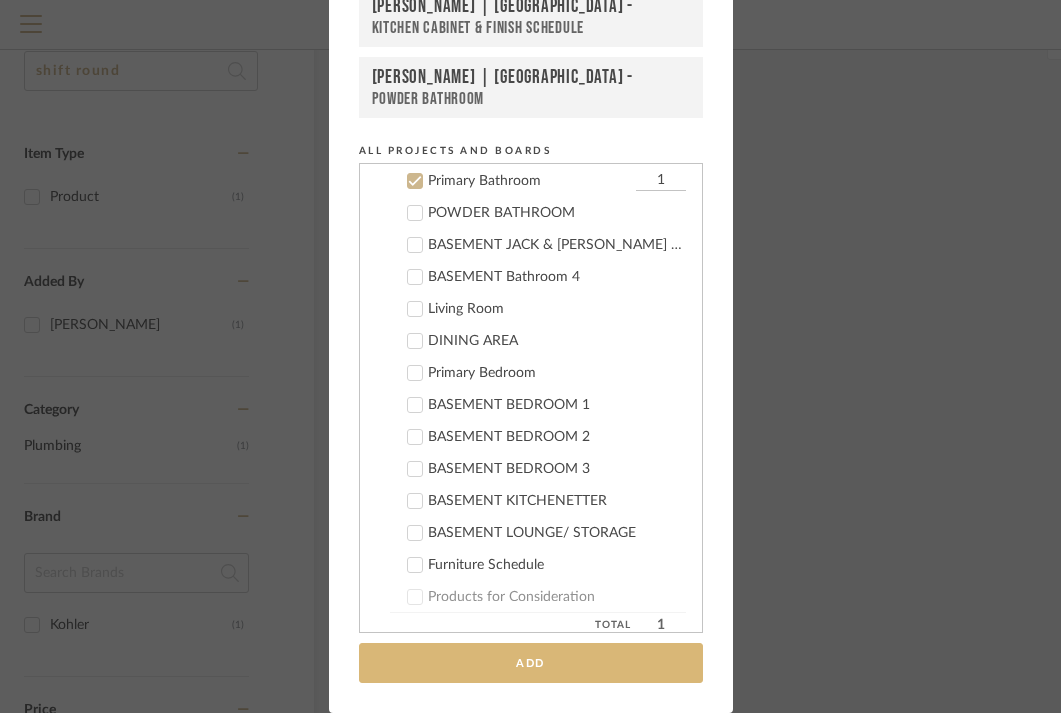 click on "Add" at bounding box center [531, 663] 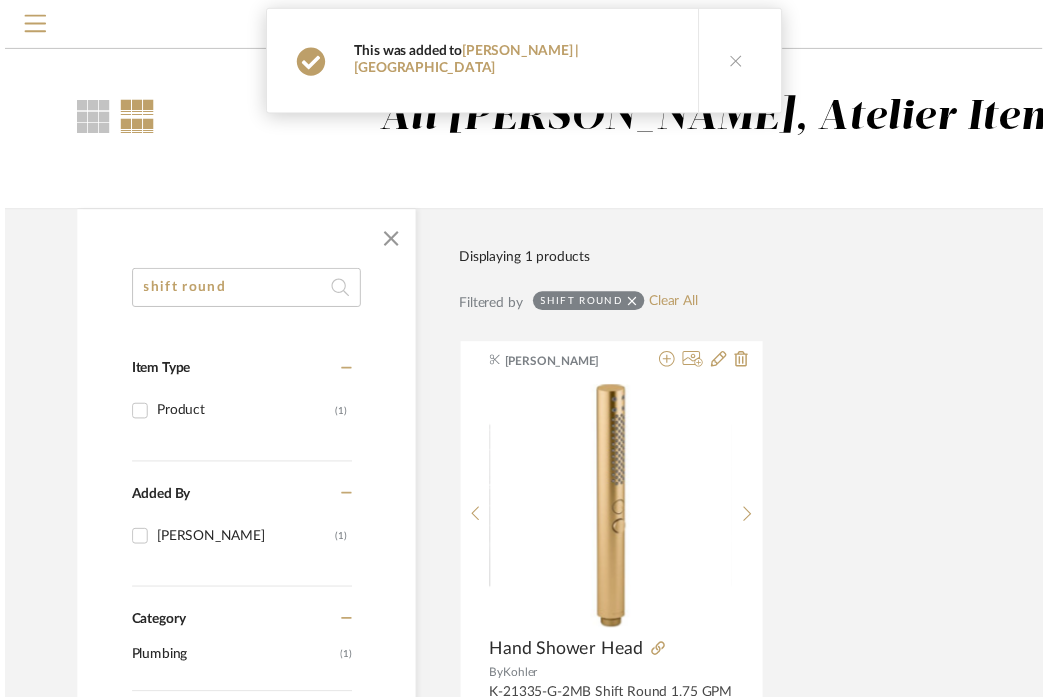 scroll, scrollTop: 223, scrollLeft: 106, axis: both 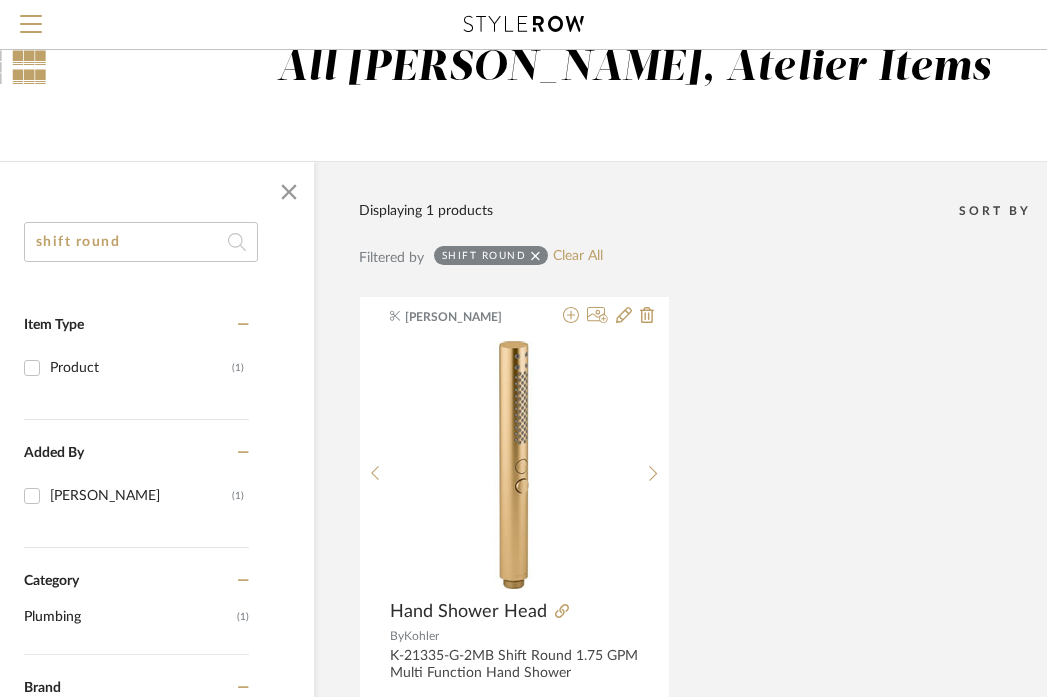 click on "shift round" 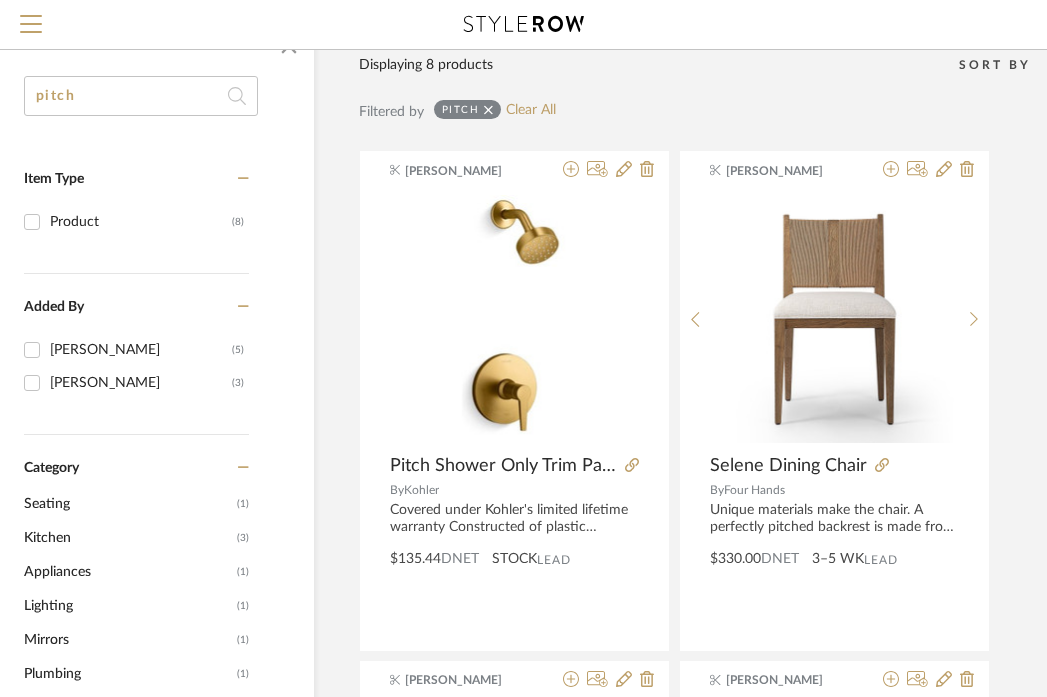 scroll, scrollTop: 200, scrollLeft: 106, axis: both 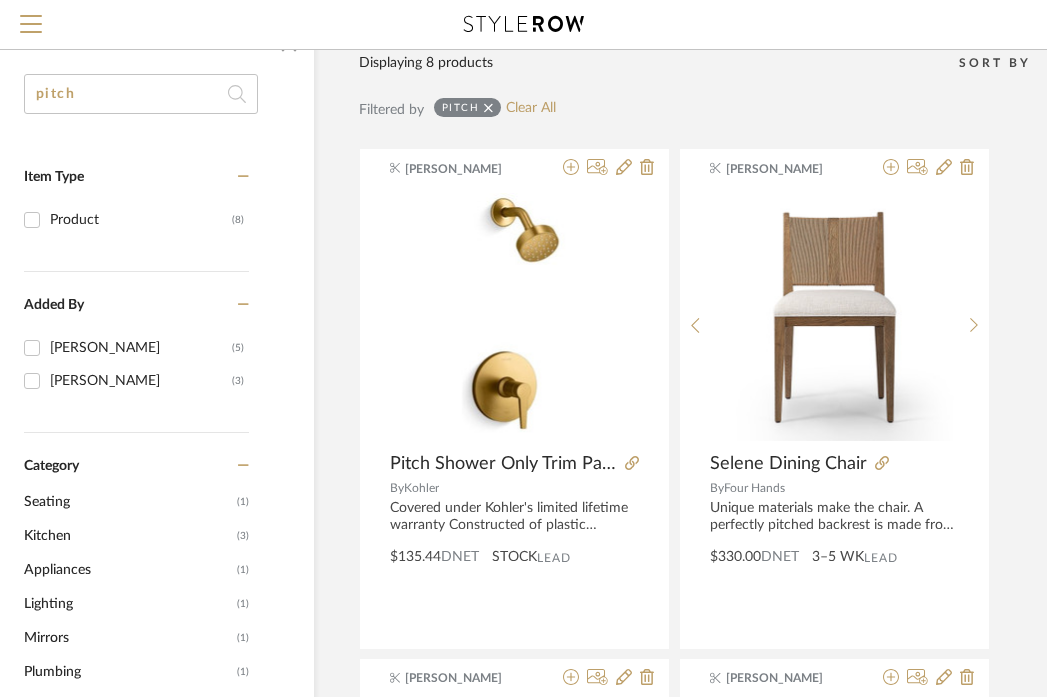 type on "pitch" 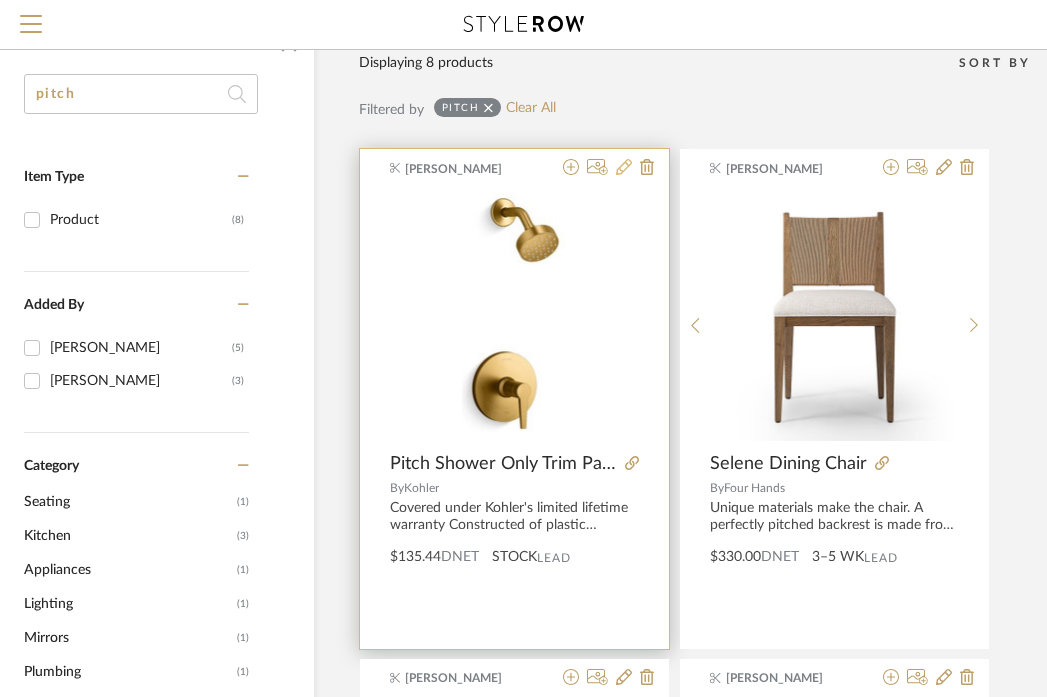 click 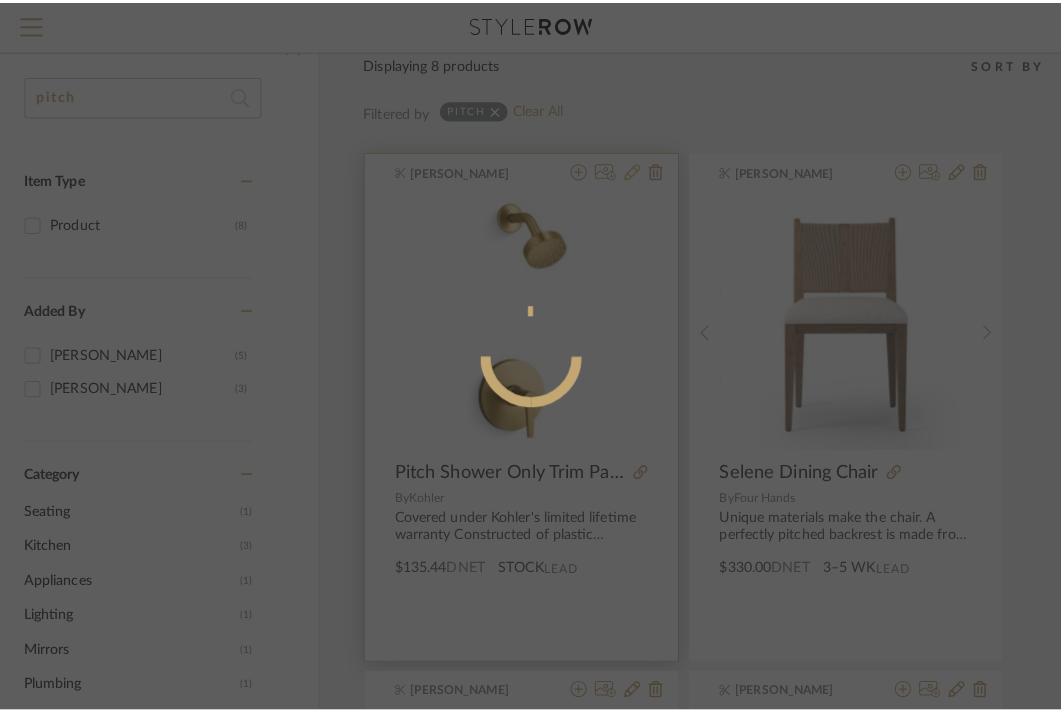 scroll, scrollTop: 0, scrollLeft: 0, axis: both 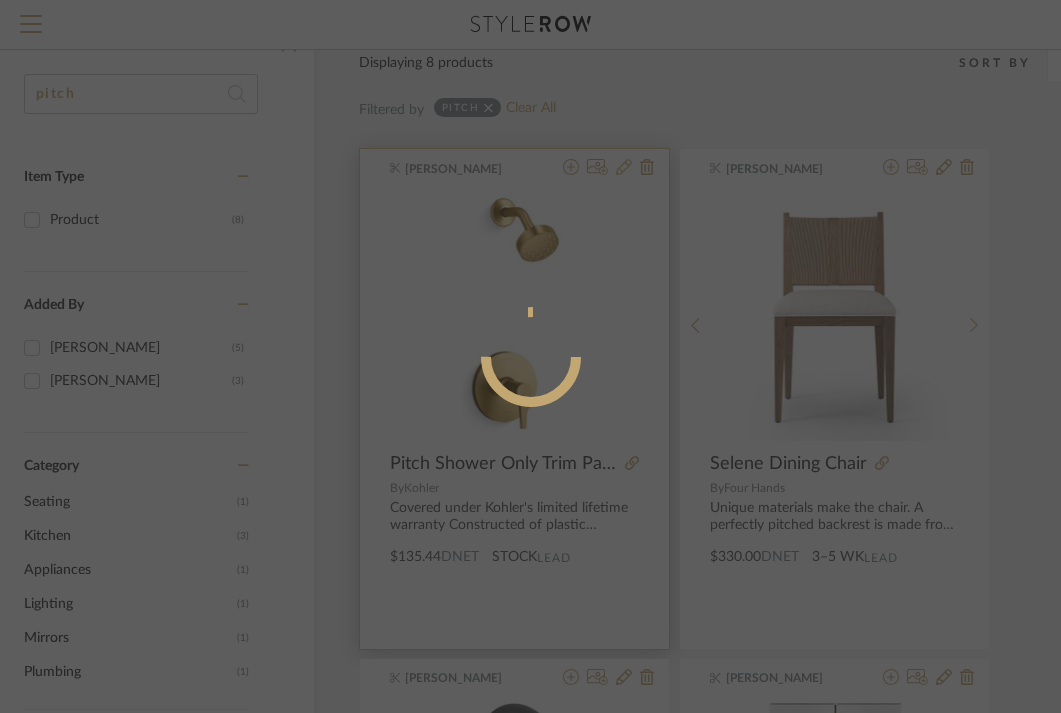 radio on "true" 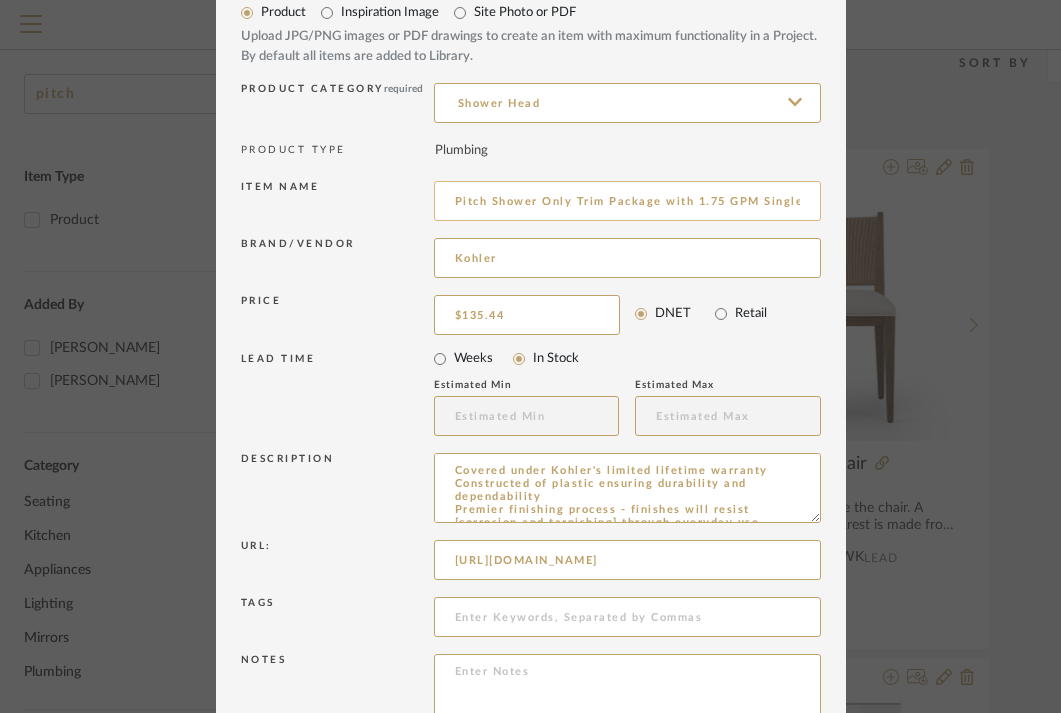 scroll, scrollTop: 90, scrollLeft: 0, axis: vertical 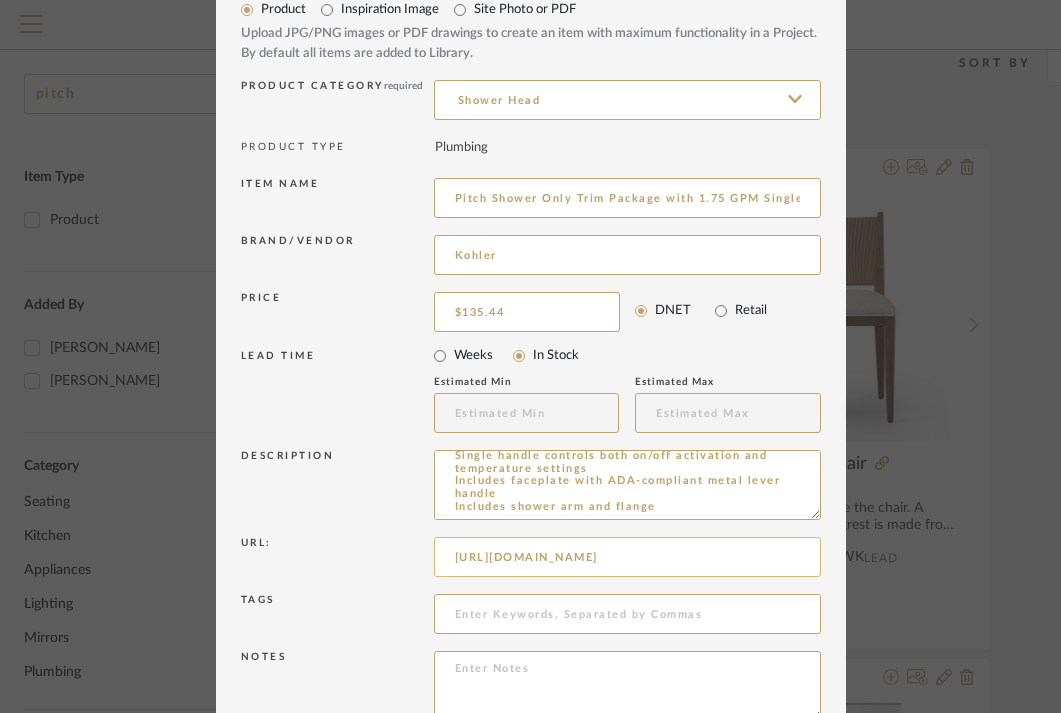 drag, startPoint x: 450, startPoint y: 470, endPoint x: 755, endPoint y: 568, distance: 320.3576 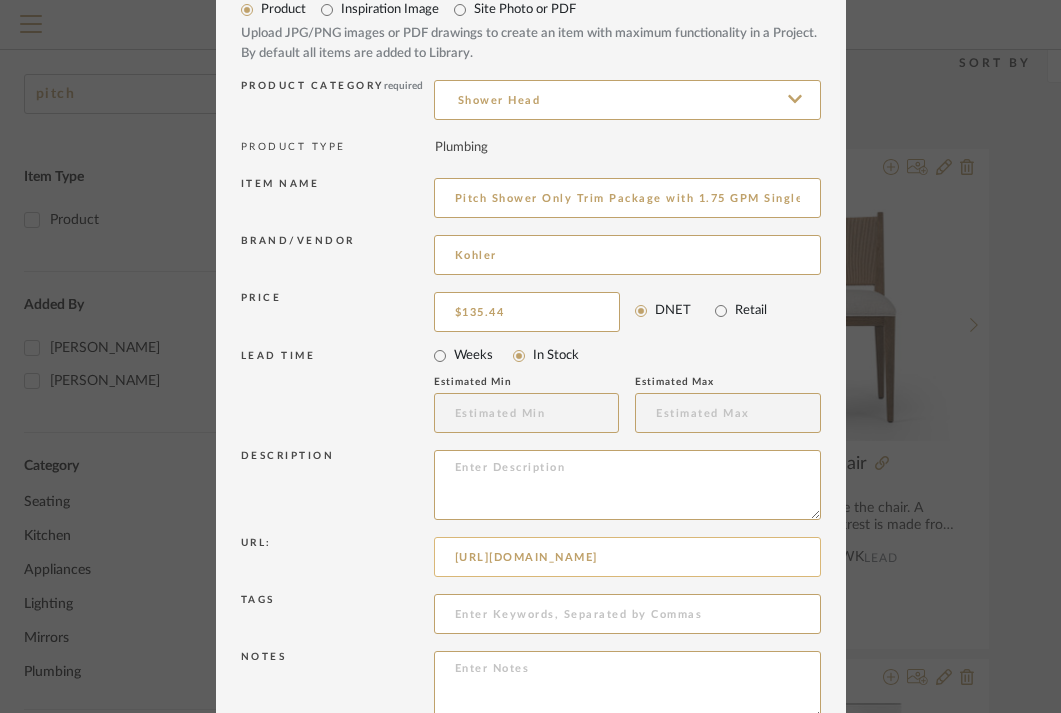 scroll, scrollTop: 0, scrollLeft: 0, axis: both 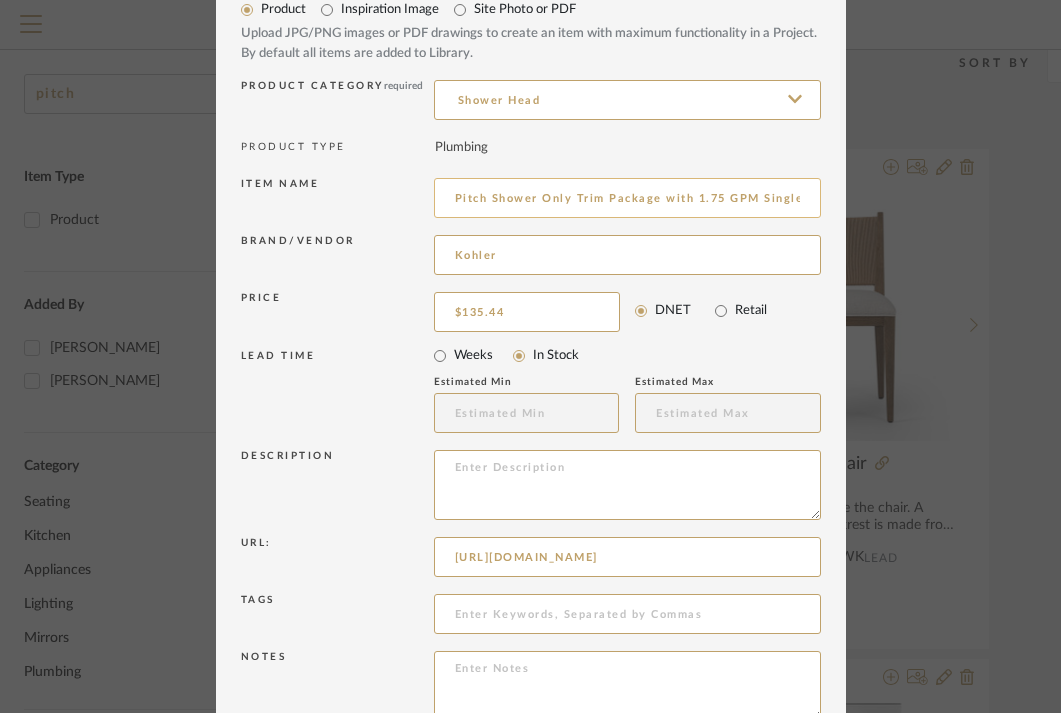 click on "Pitch Shower Only Trim Package with 1.75 GPM Single Function Shower Head" at bounding box center [627, 198] 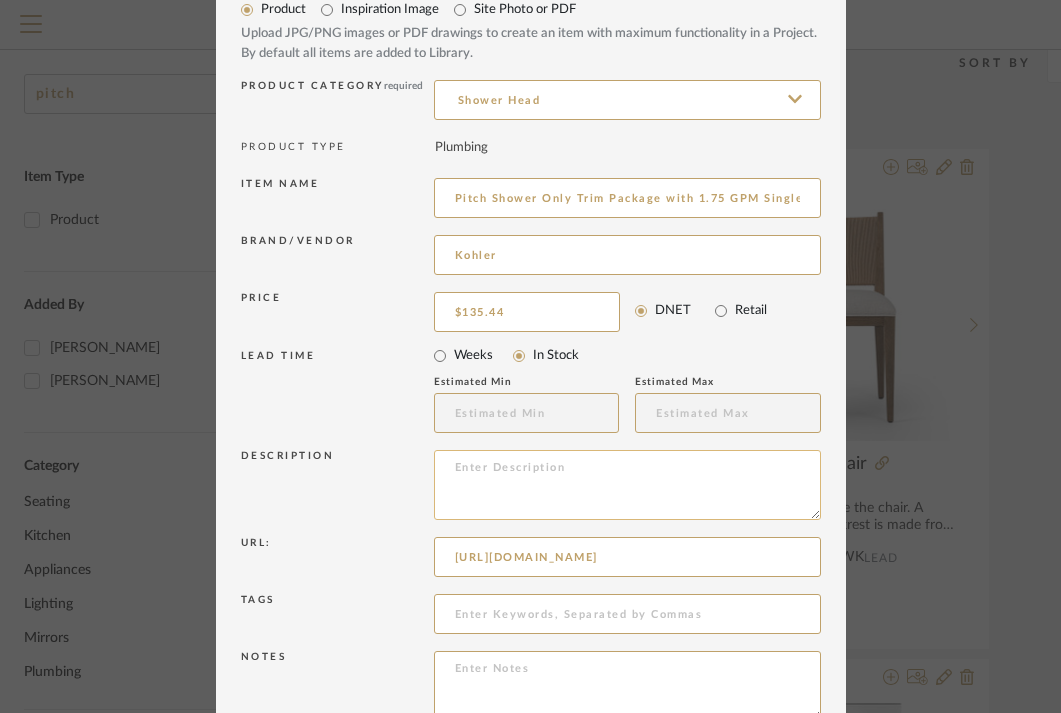 click at bounding box center (627, 485) 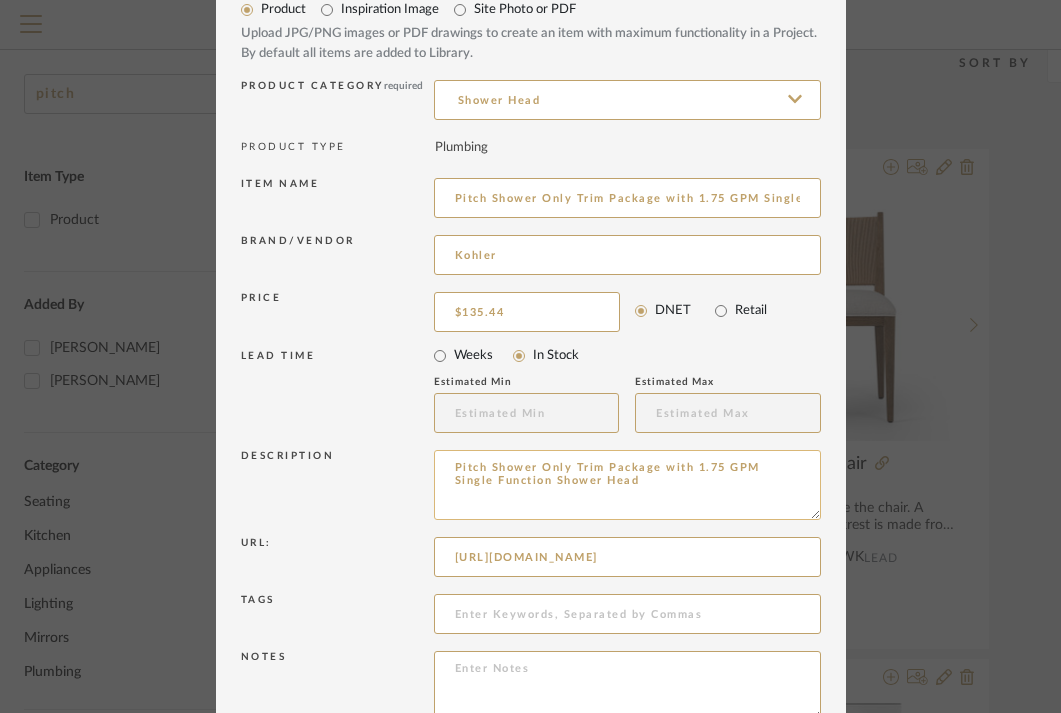 click on "Pitch Shower Only Trim Package with 1.75 GPM Single Function Shower Head" at bounding box center (627, 485) 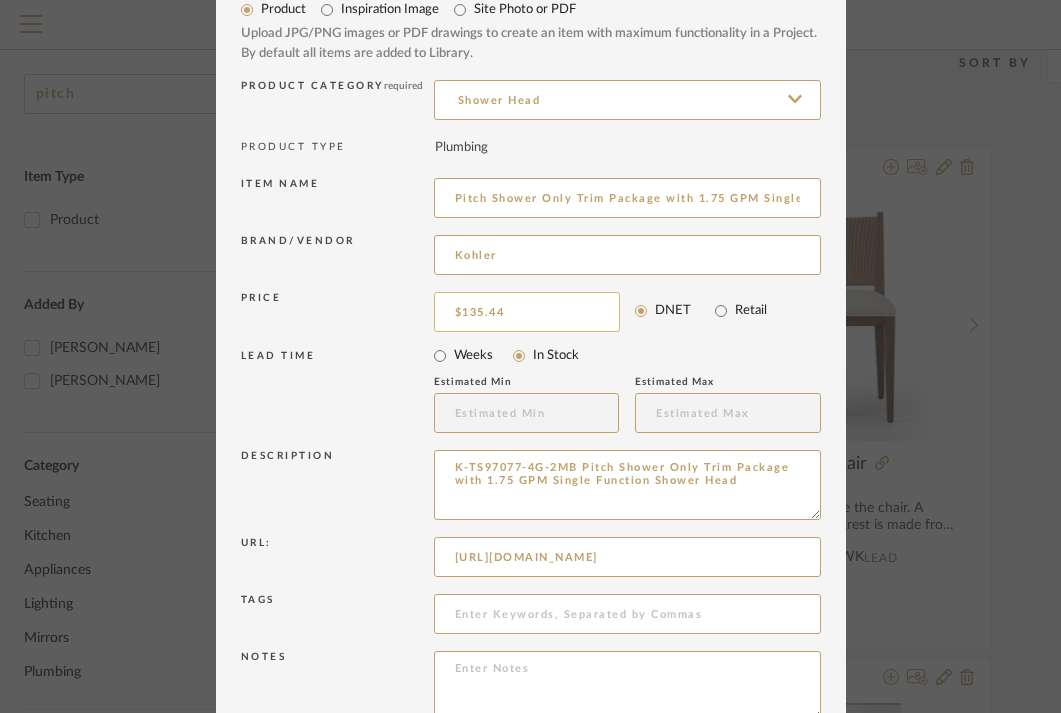 type on "K-TS97077-4G-2MB Pitch Shower Only Trim Package with 1.75 GPM Single Function Shower Head" 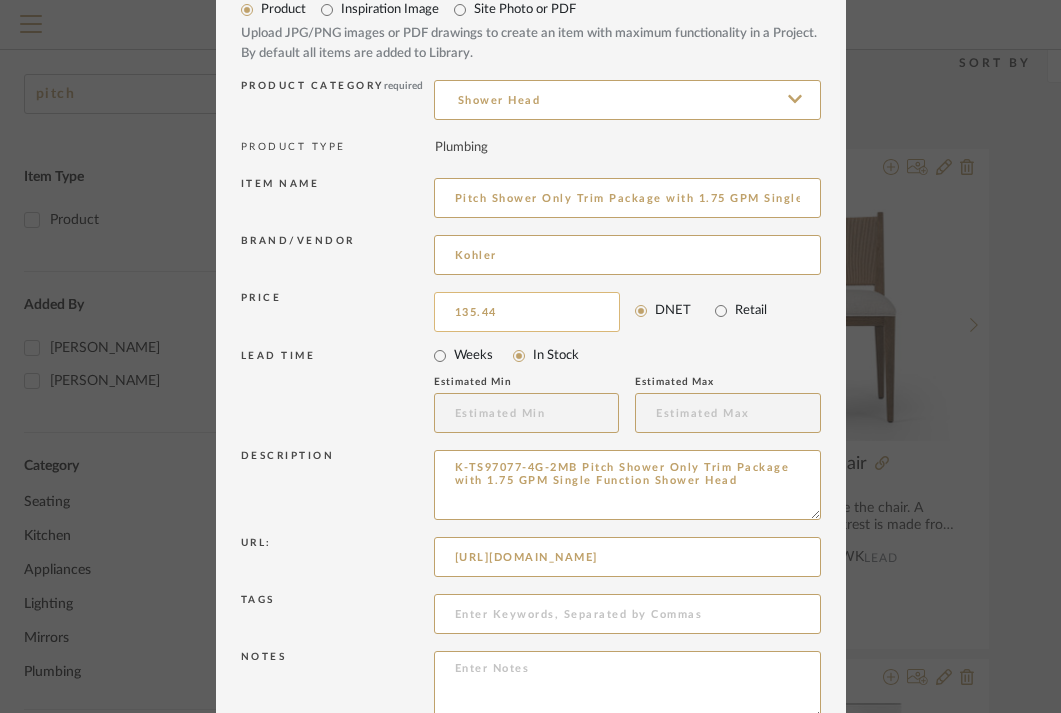 click on "135.44" at bounding box center (527, 312) 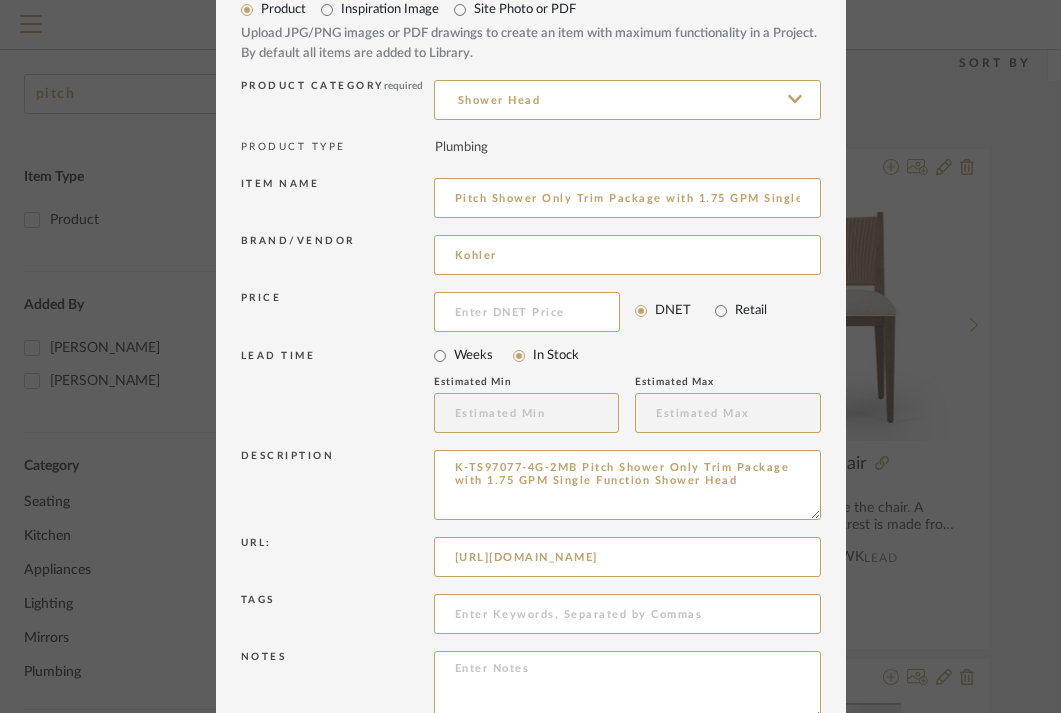 type 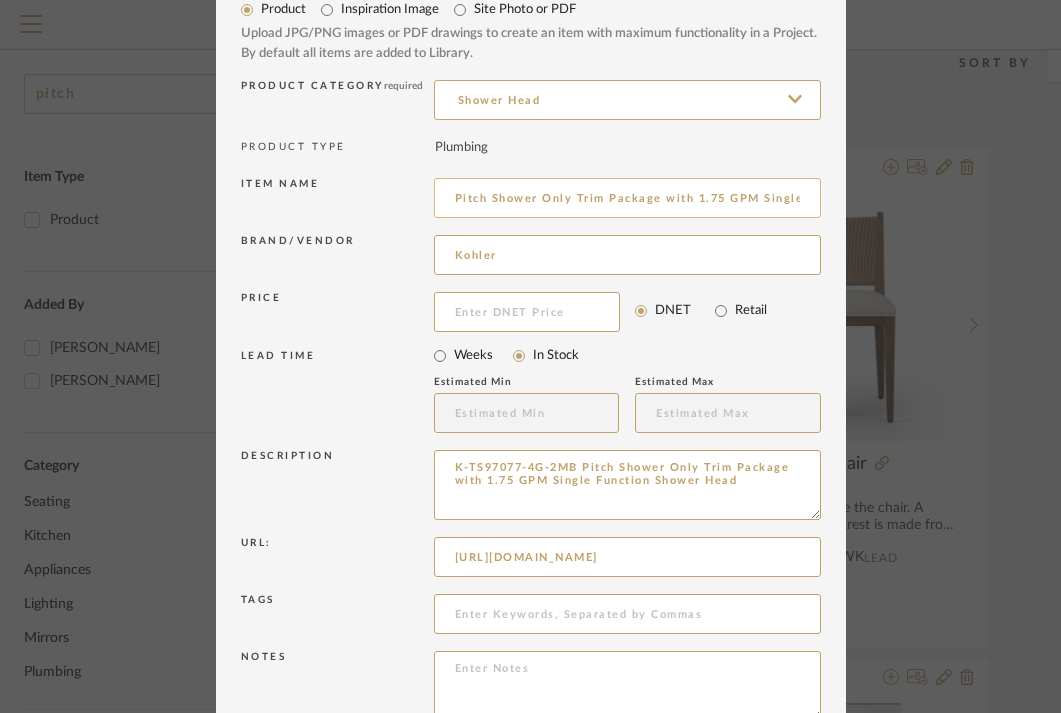 click on "Pitch Shower Only Trim Package with 1.75 GPM Single Function Shower Head" at bounding box center [627, 198] 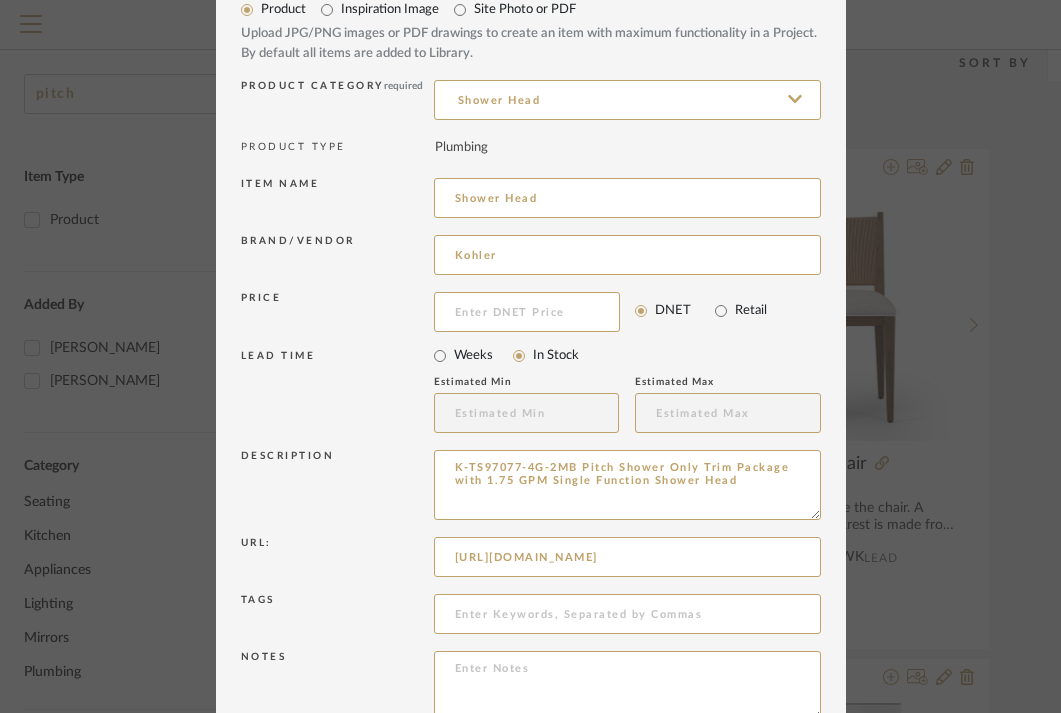 type on "Shower Head" 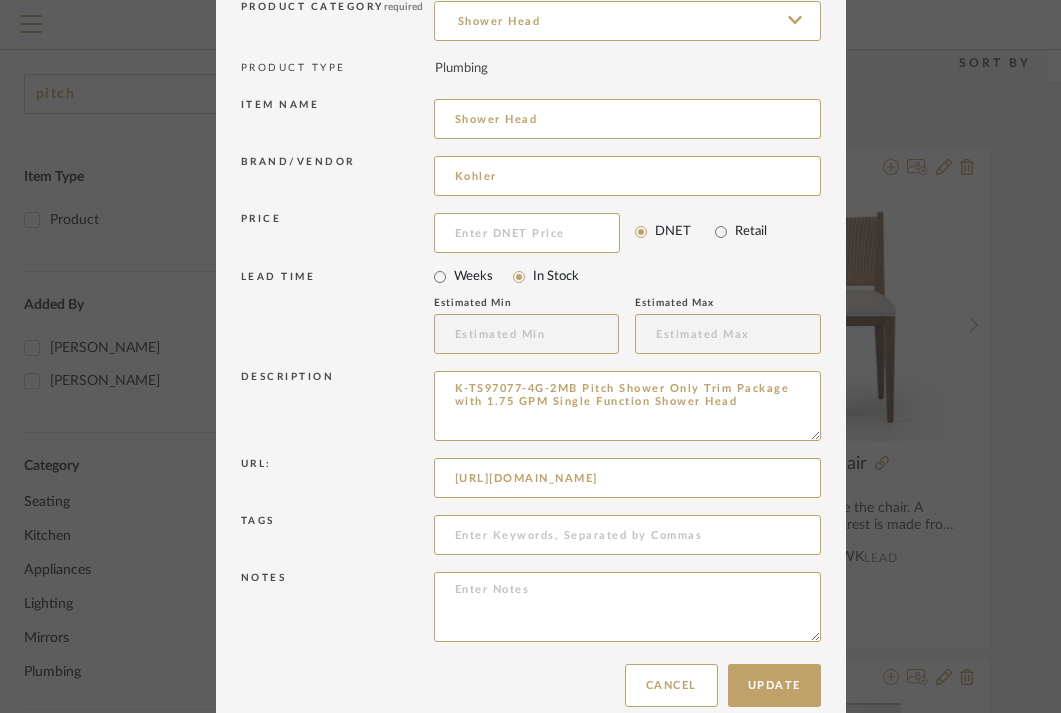 scroll, scrollTop: 198, scrollLeft: 0, axis: vertical 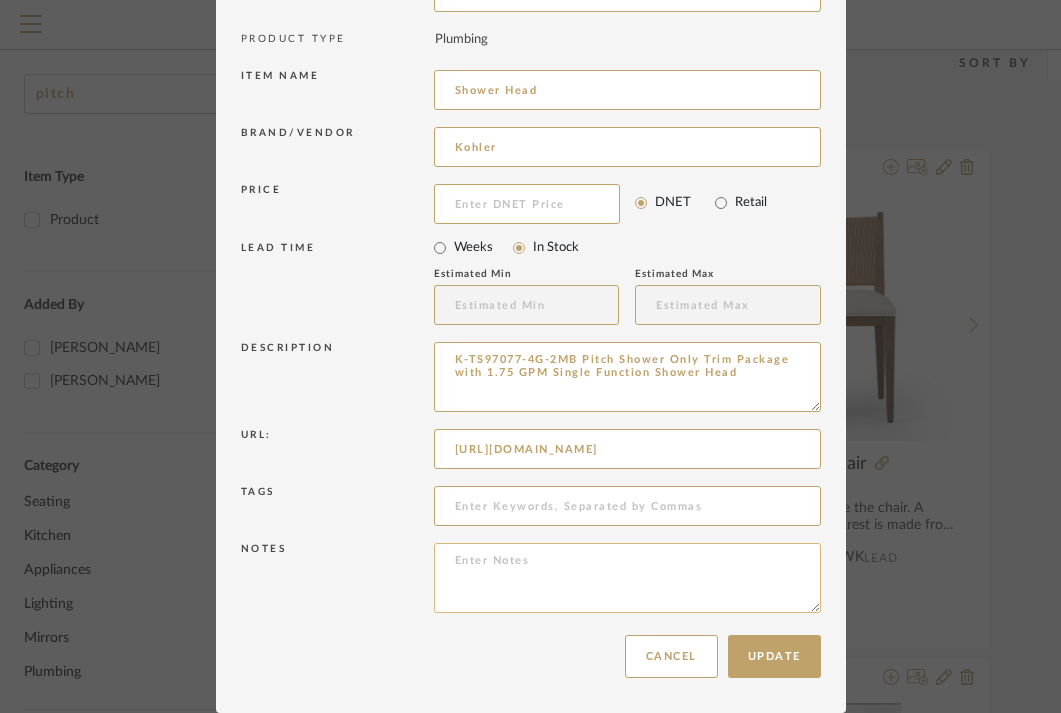 click at bounding box center [627, 578] 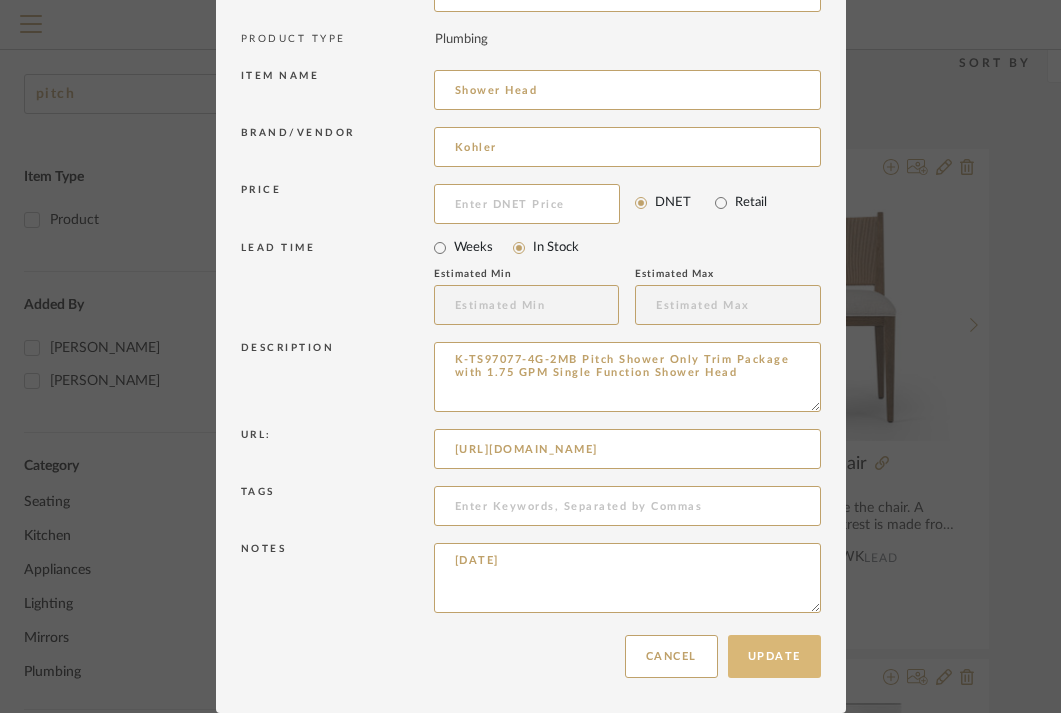 type on "JULY, 2025" 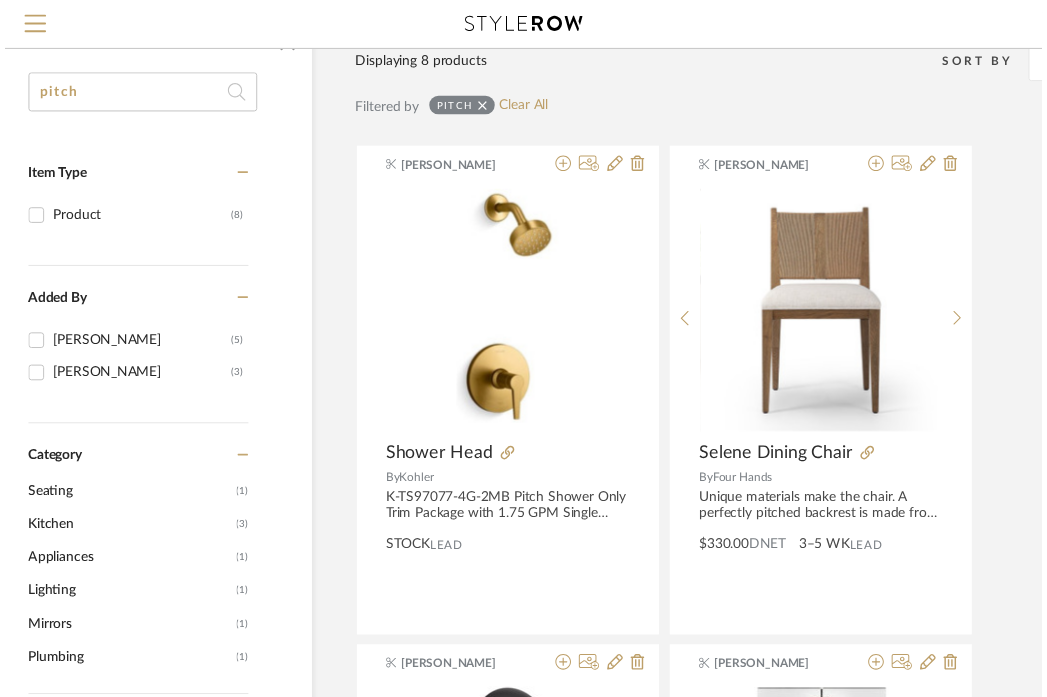 scroll, scrollTop: 200, scrollLeft: 106, axis: both 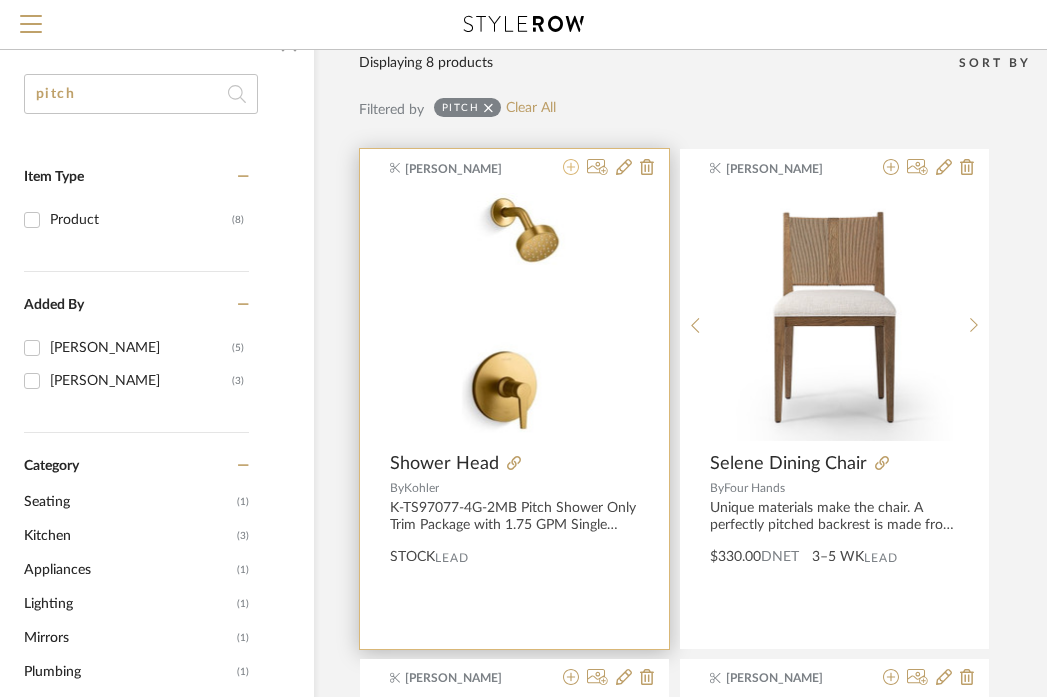 click 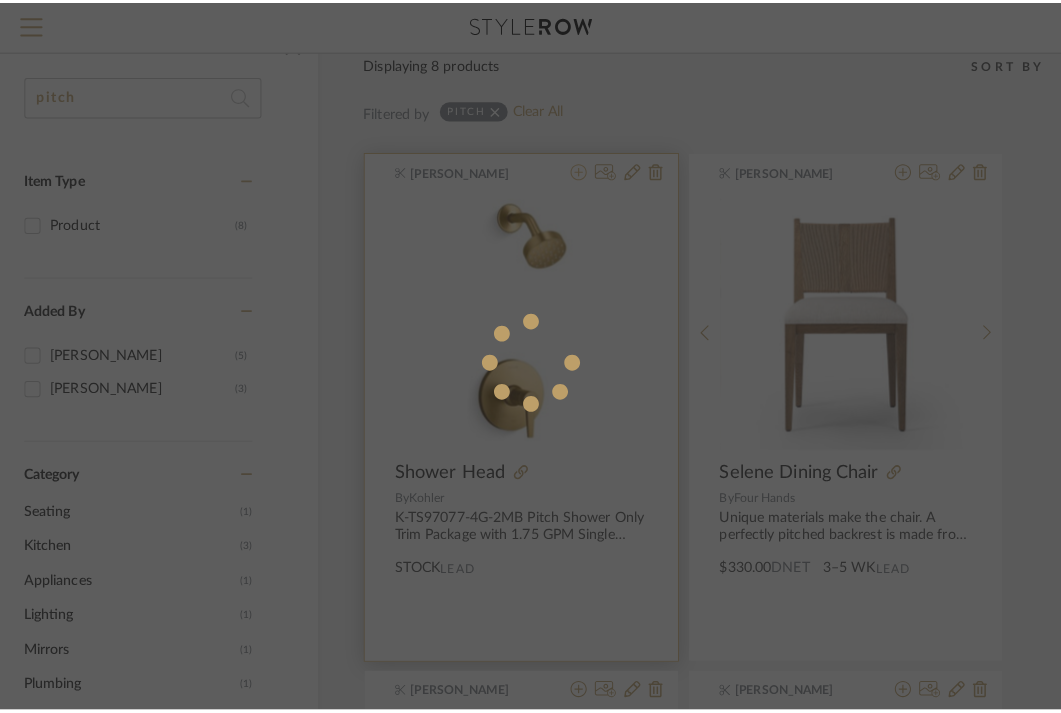 scroll, scrollTop: 0, scrollLeft: 0, axis: both 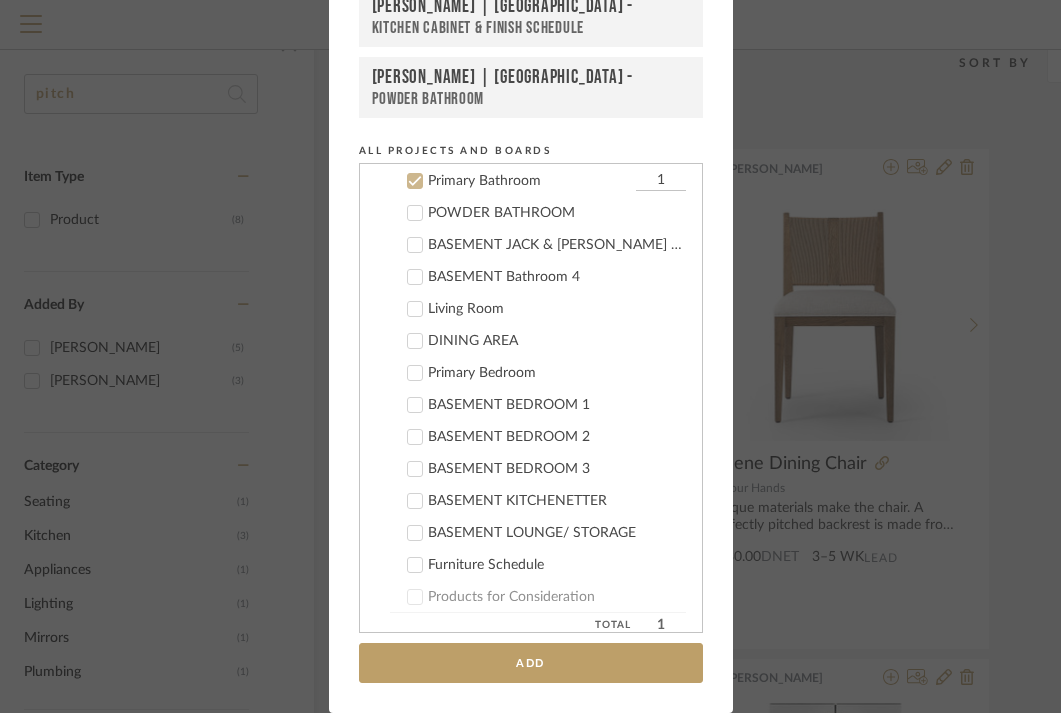 click on "Primary Bathroom" at bounding box center [529, 181] 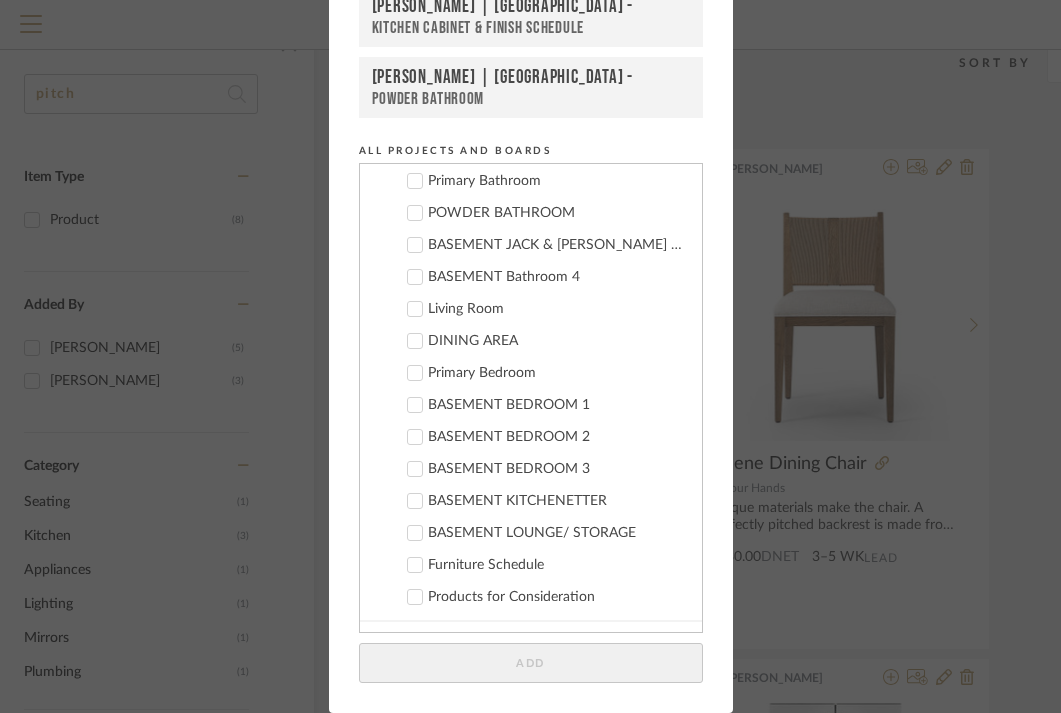 click 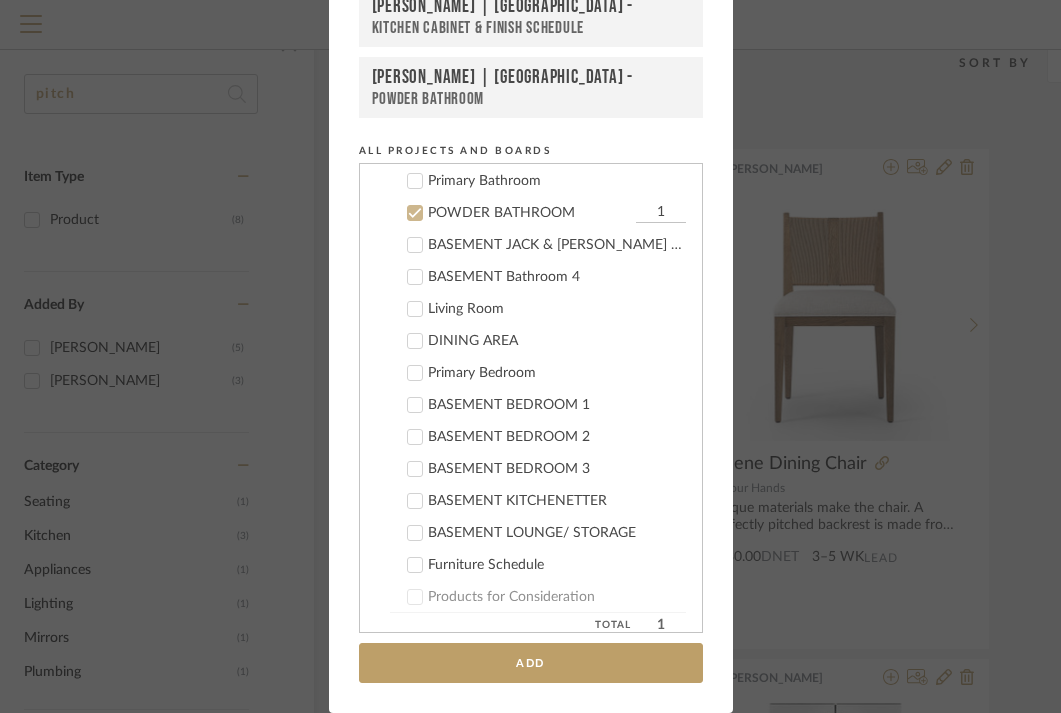 click 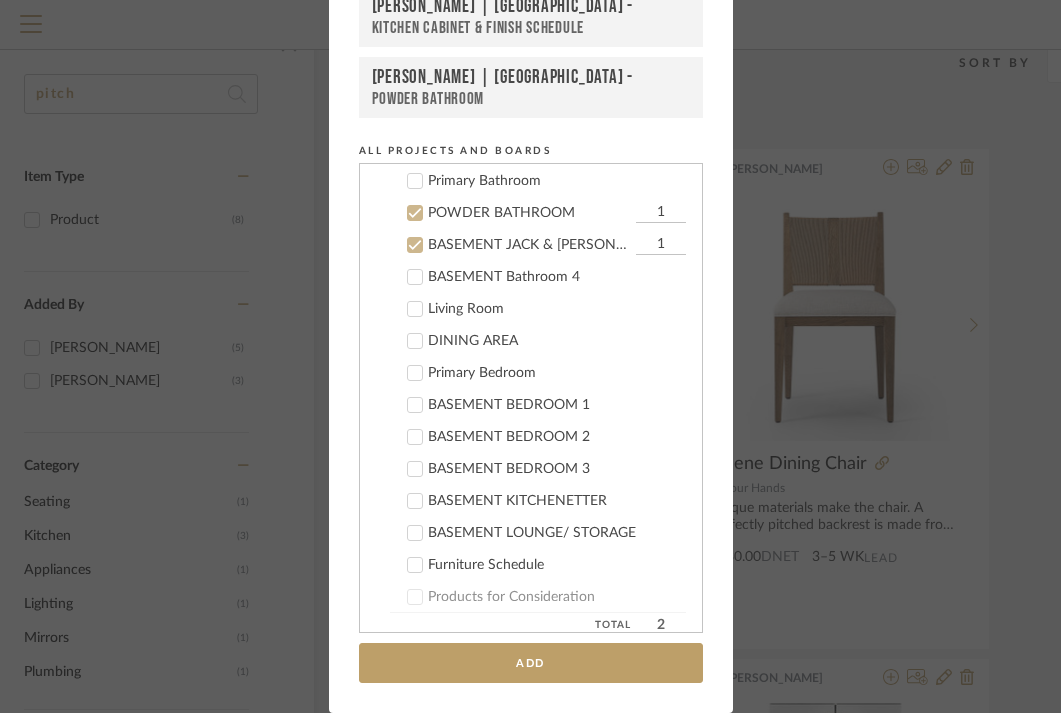 click 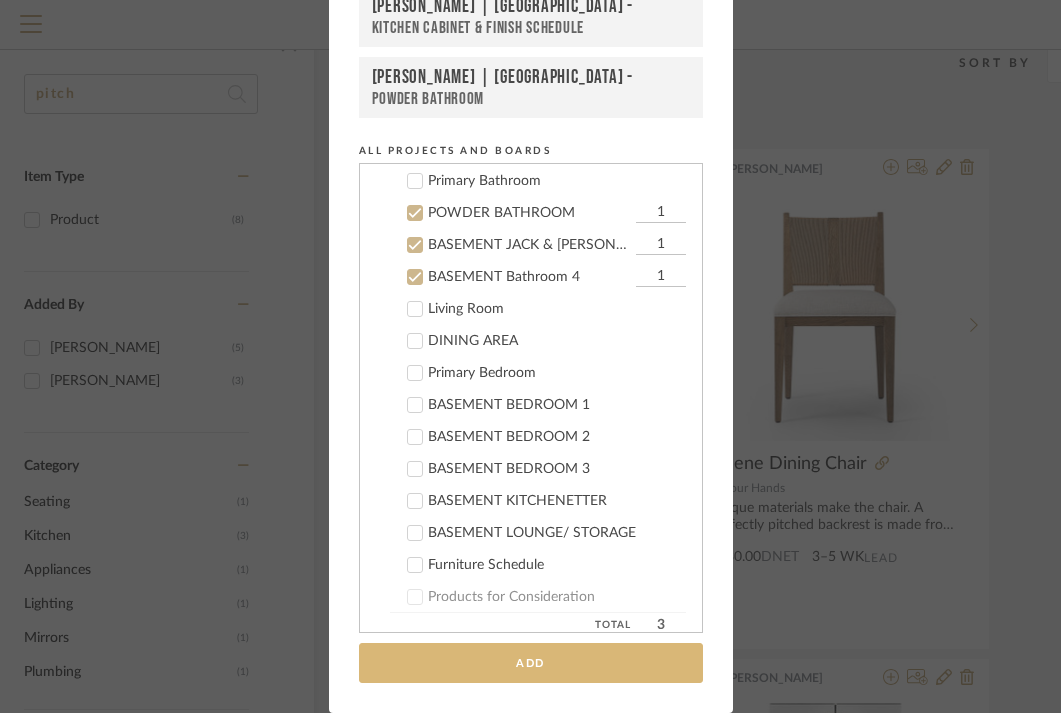 click on "Add" at bounding box center (531, 663) 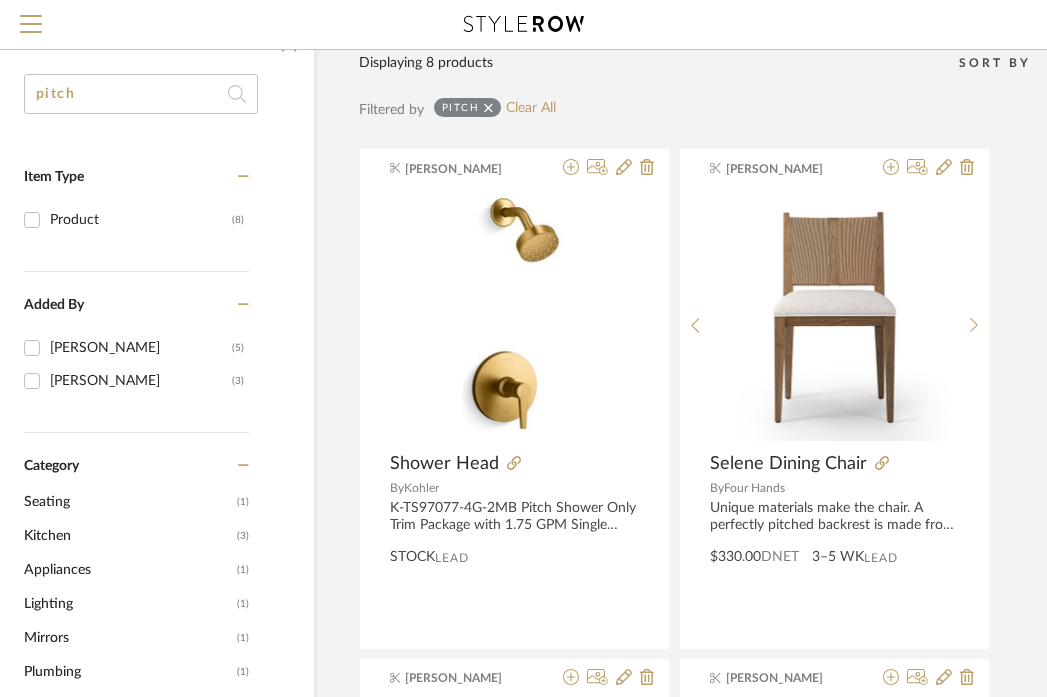 scroll, scrollTop: 0, scrollLeft: 106, axis: horizontal 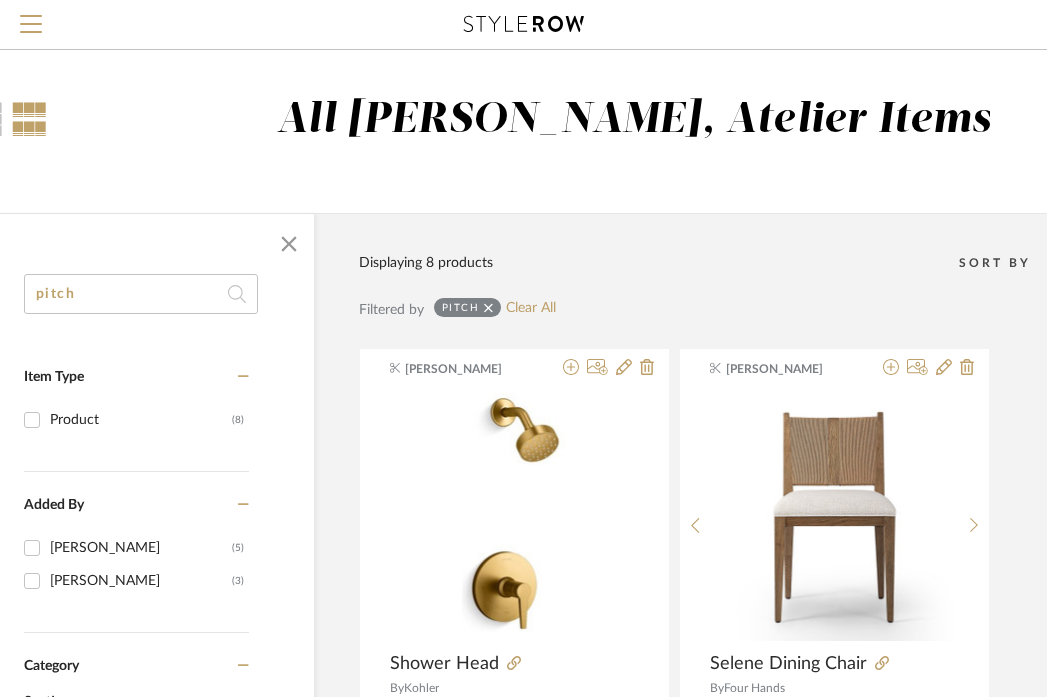 click on "pitch" 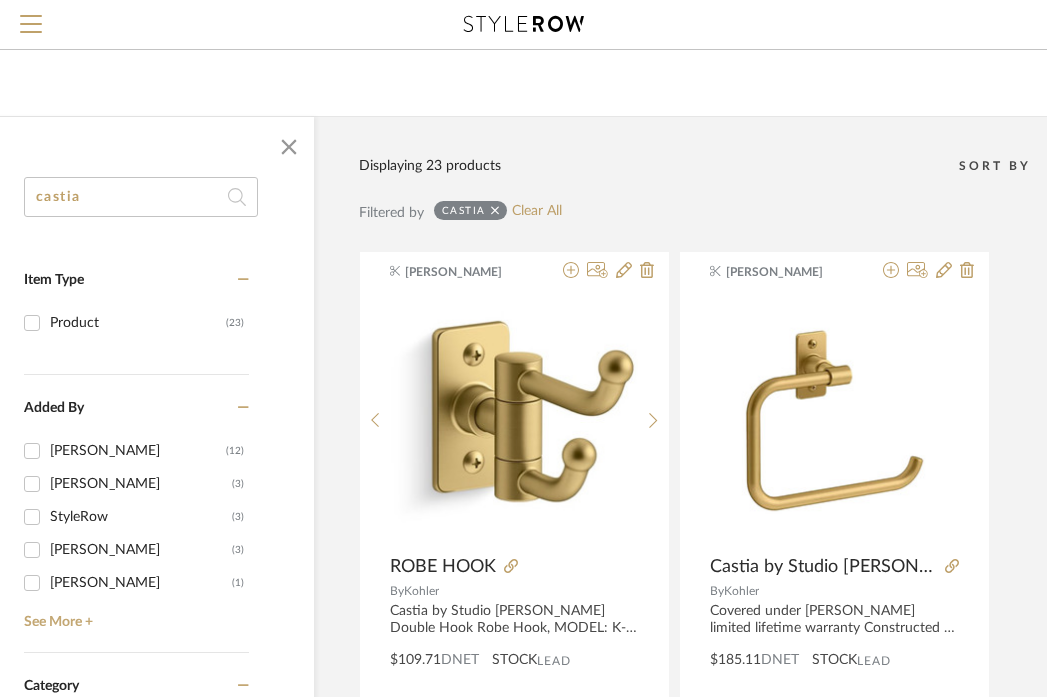 scroll, scrollTop: 101, scrollLeft: 106, axis: both 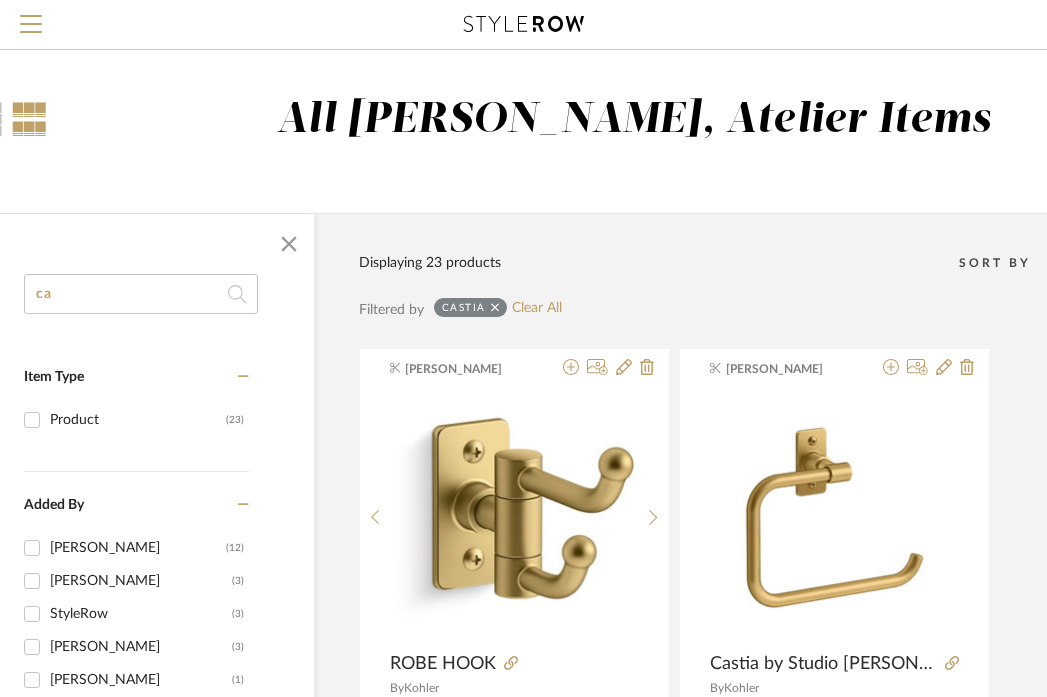 type on "c" 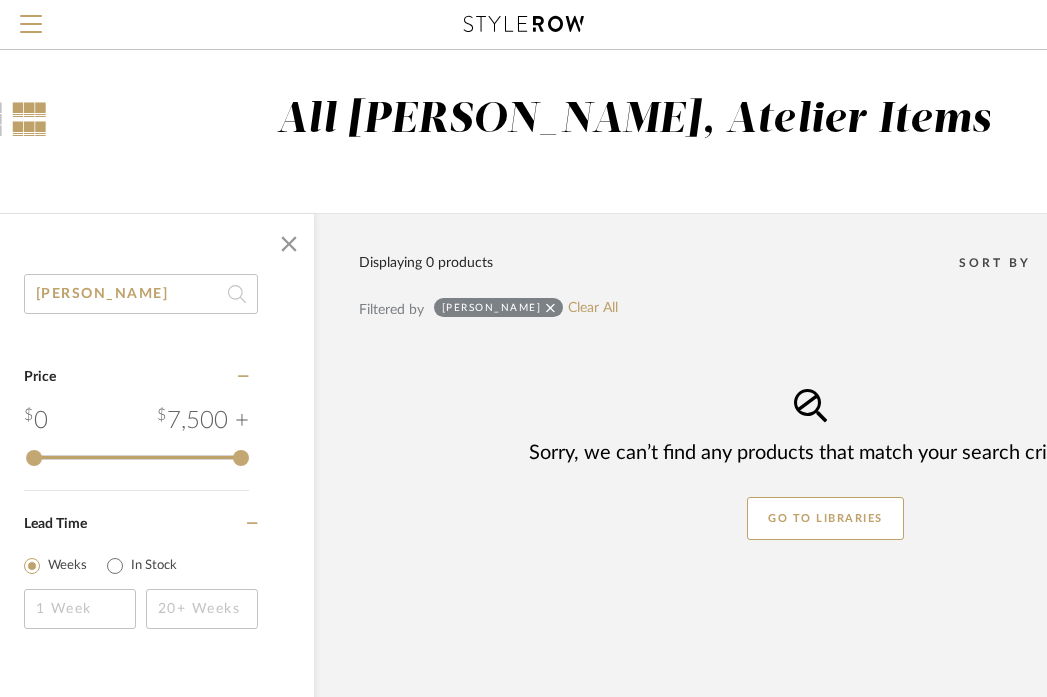 click on "lansford" 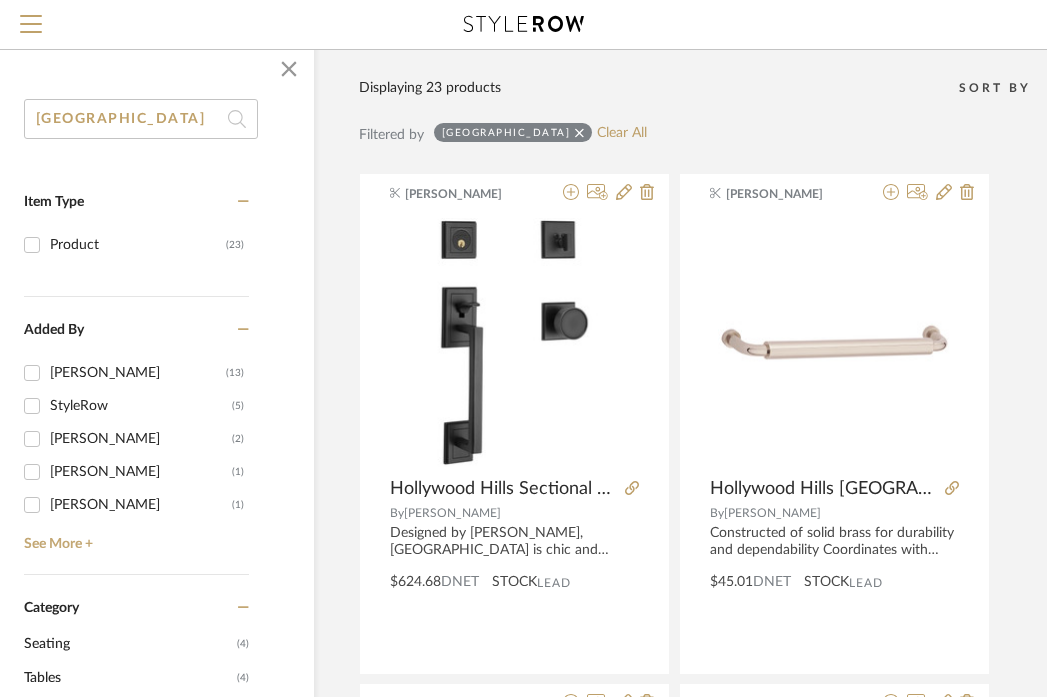 scroll, scrollTop: 0, scrollLeft: 106, axis: horizontal 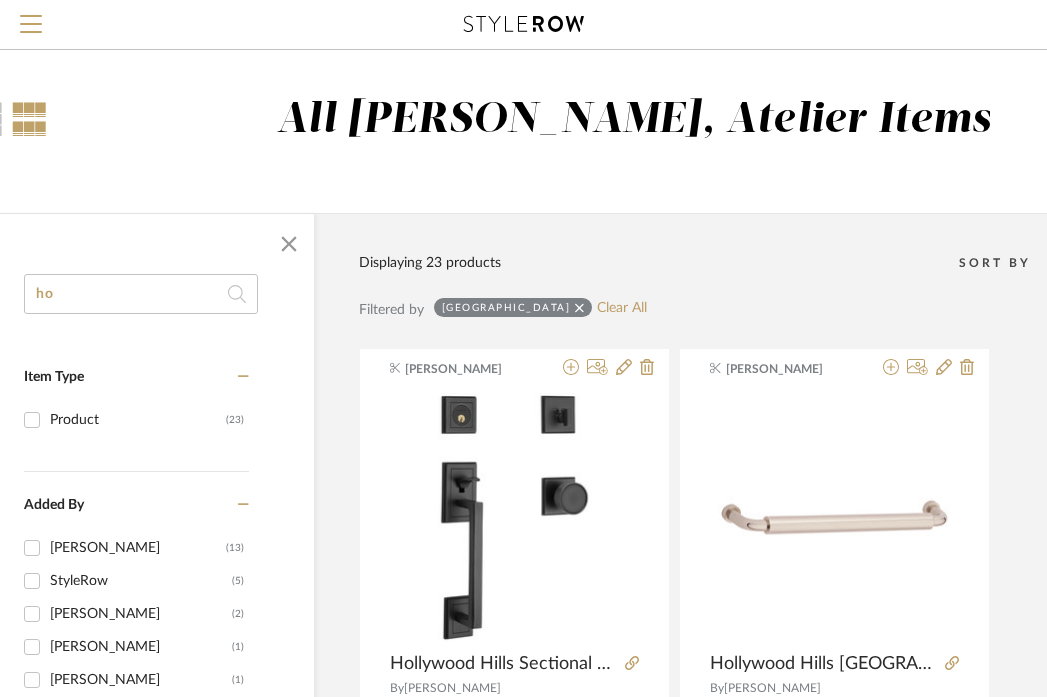 type on "h" 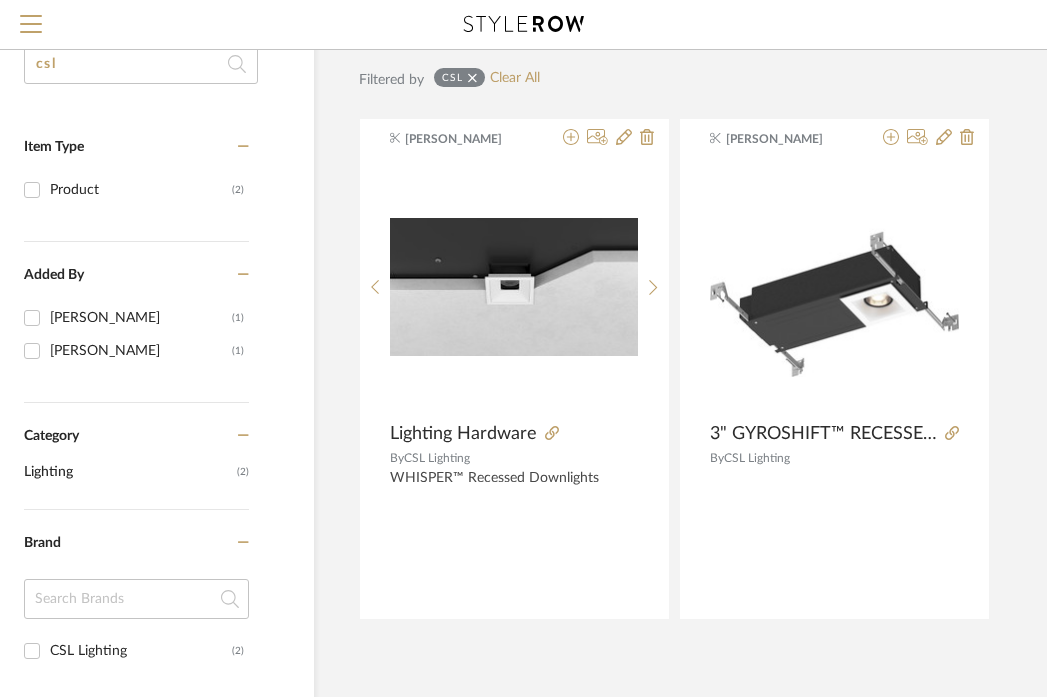 scroll, scrollTop: 216, scrollLeft: 106, axis: both 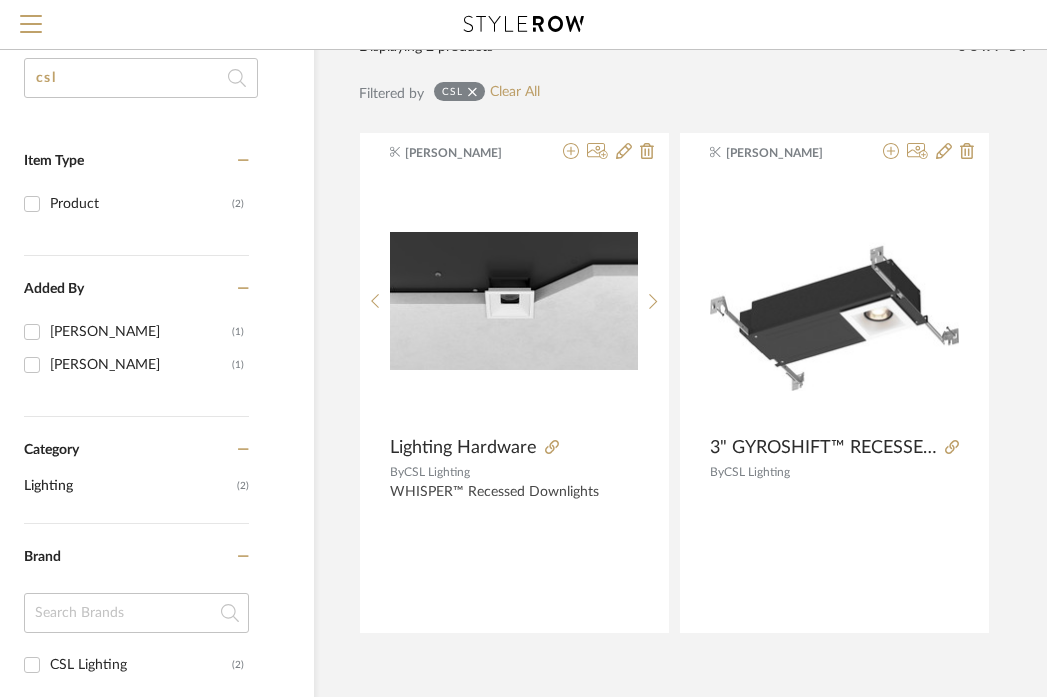 click on "csl" 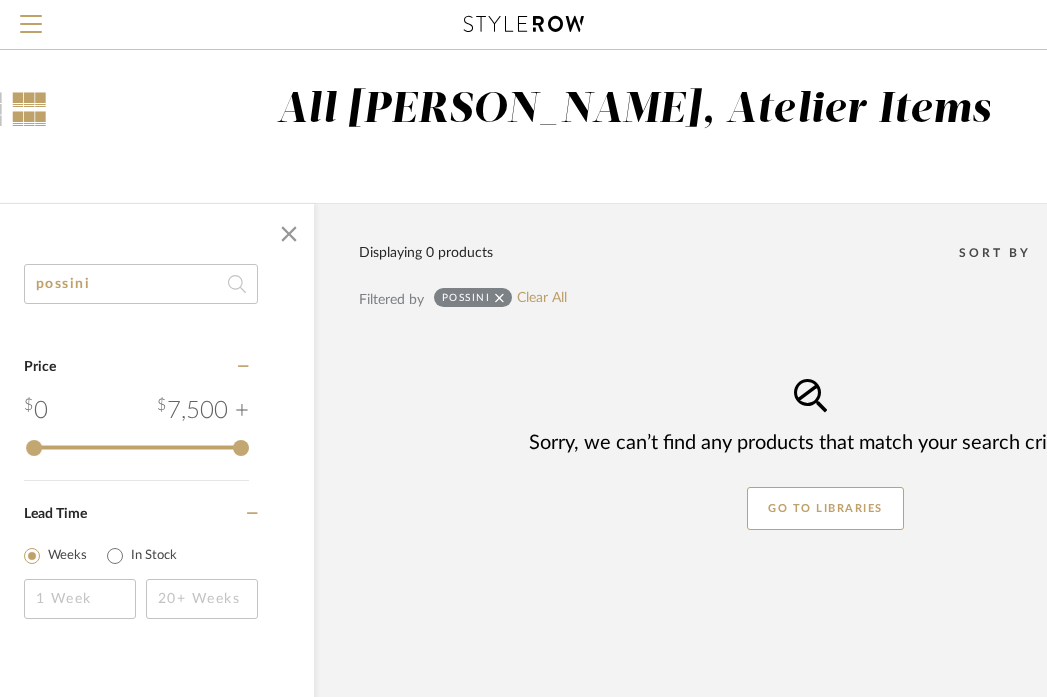 scroll, scrollTop: 0, scrollLeft: 106, axis: horizontal 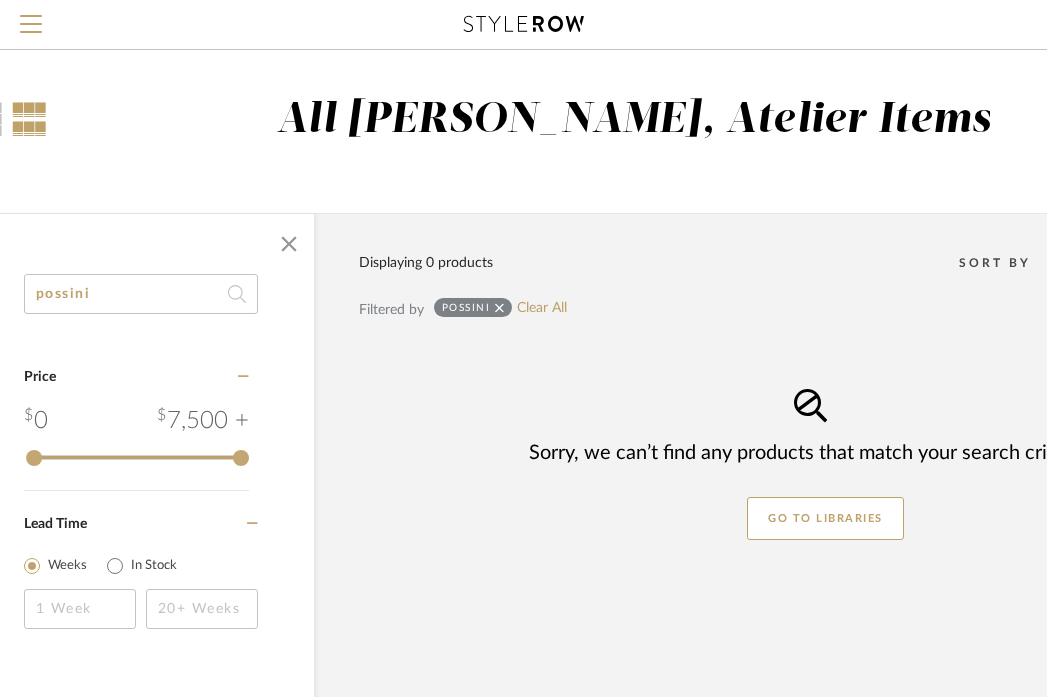 click on "possini" 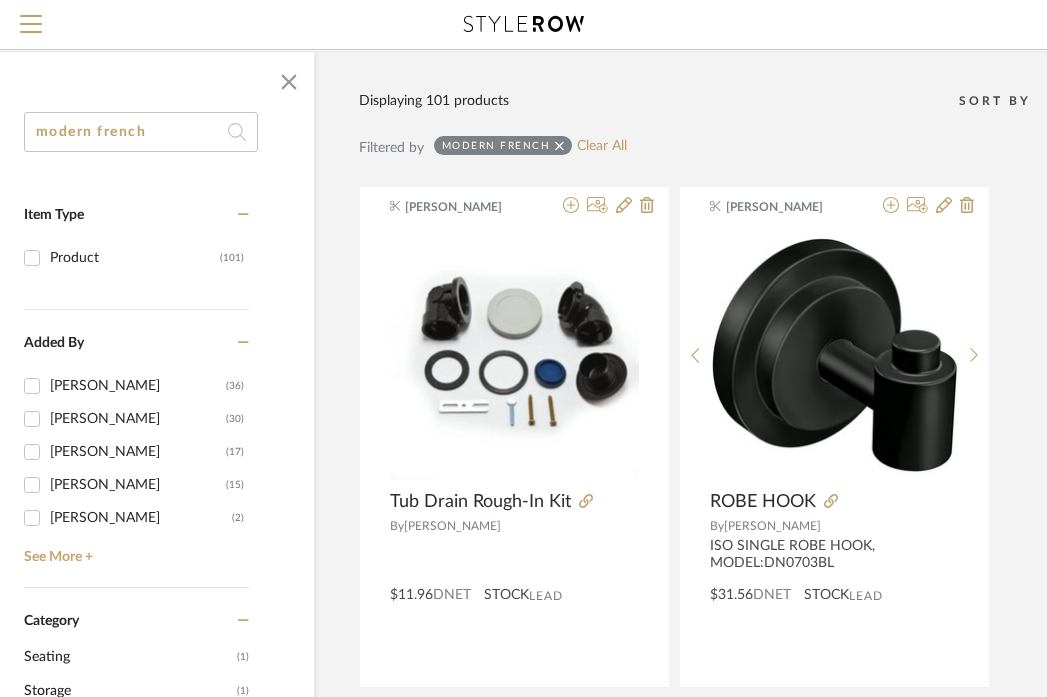 scroll, scrollTop: 0, scrollLeft: 106, axis: horizontal 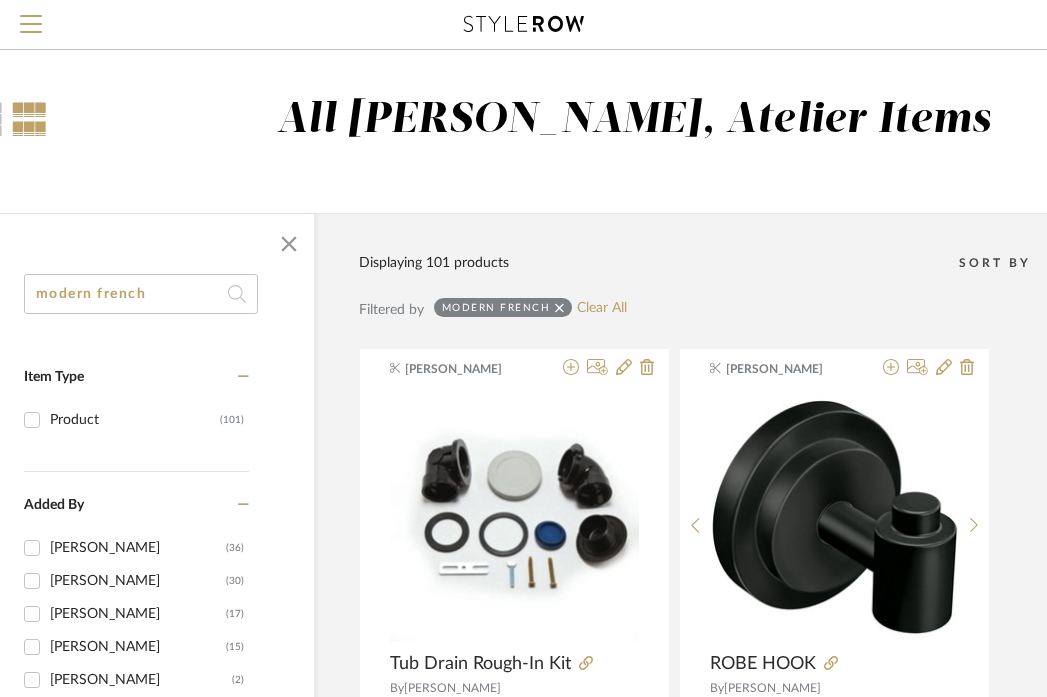 click on "modern french" 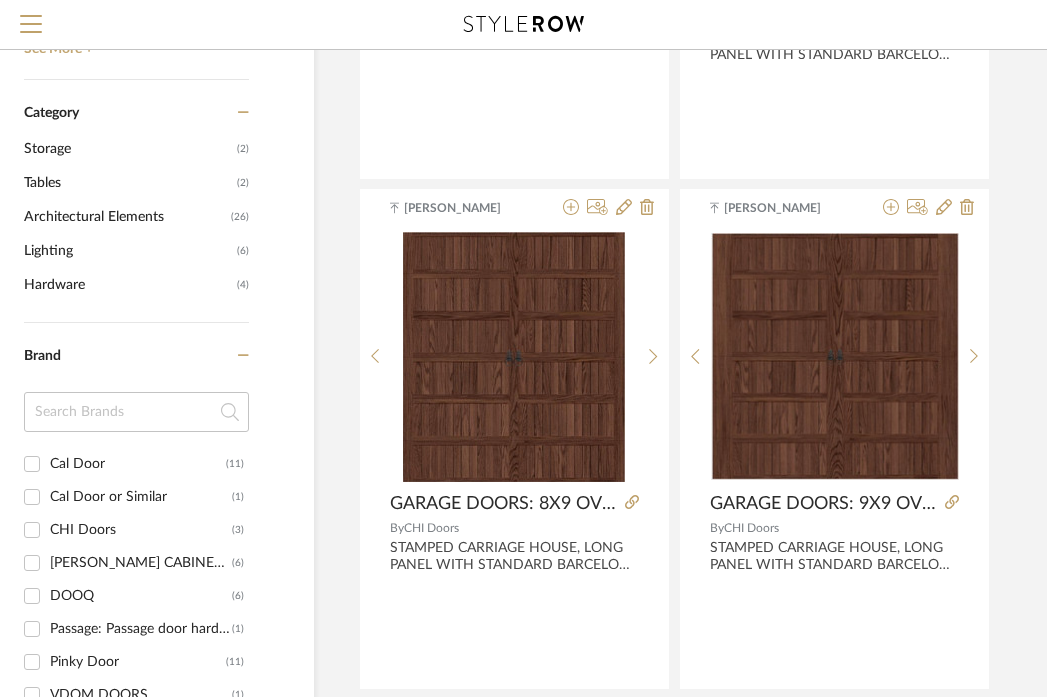 scroll, scrollTop: 0, scrollLeft: 106, axis: horizontal 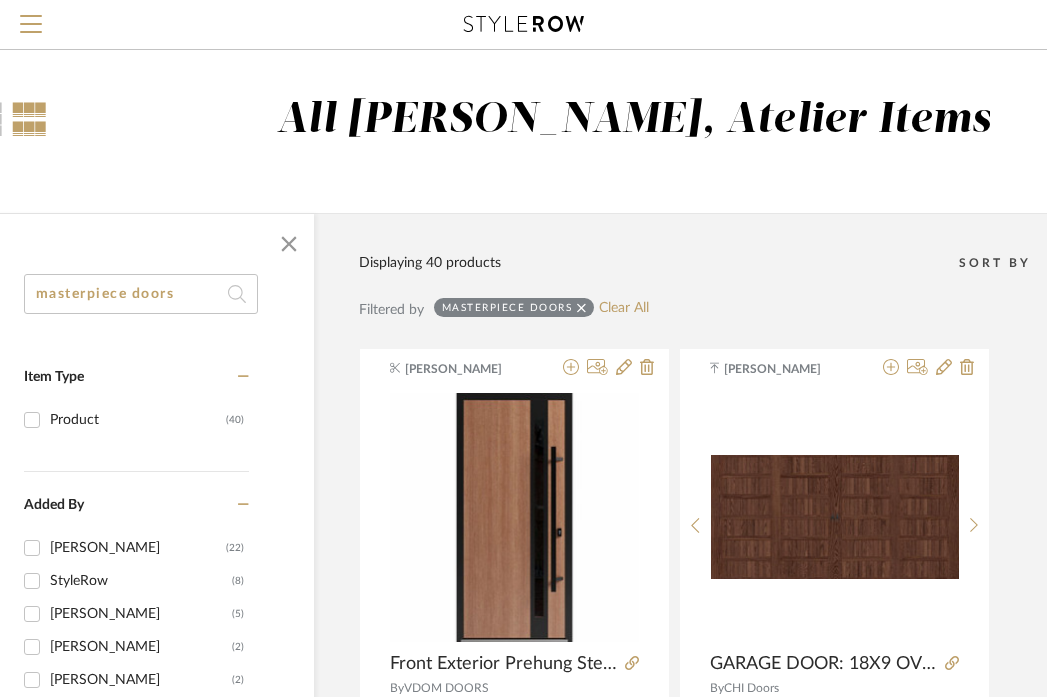 click on "masterpiece doors" 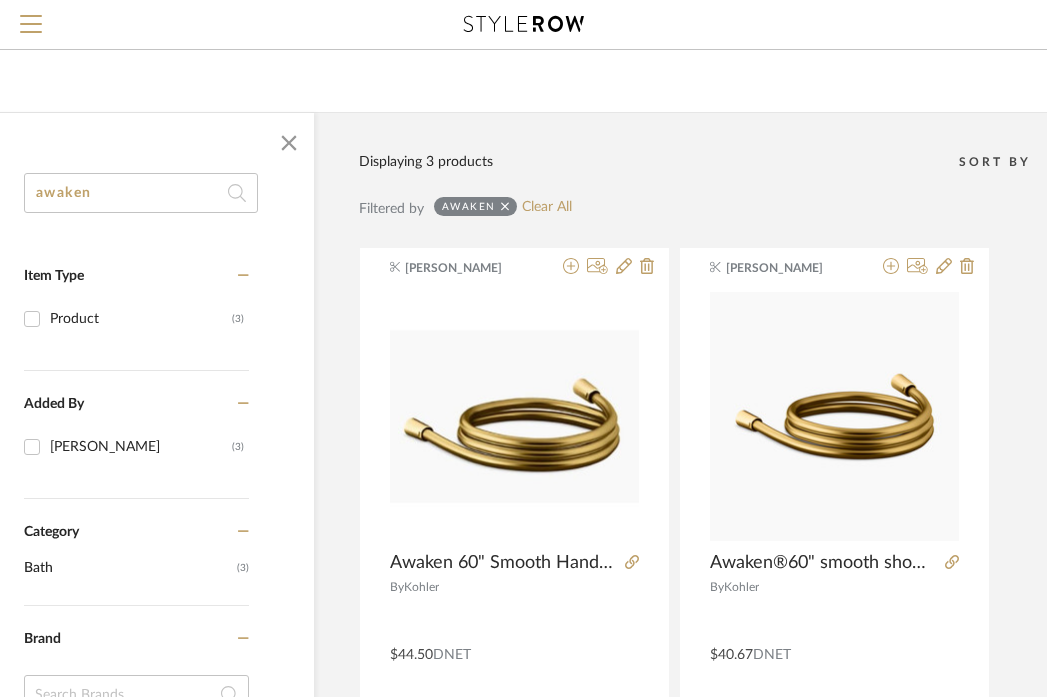scroll, scrollTop: 0, scrollLeft: 106, axis: horizontal 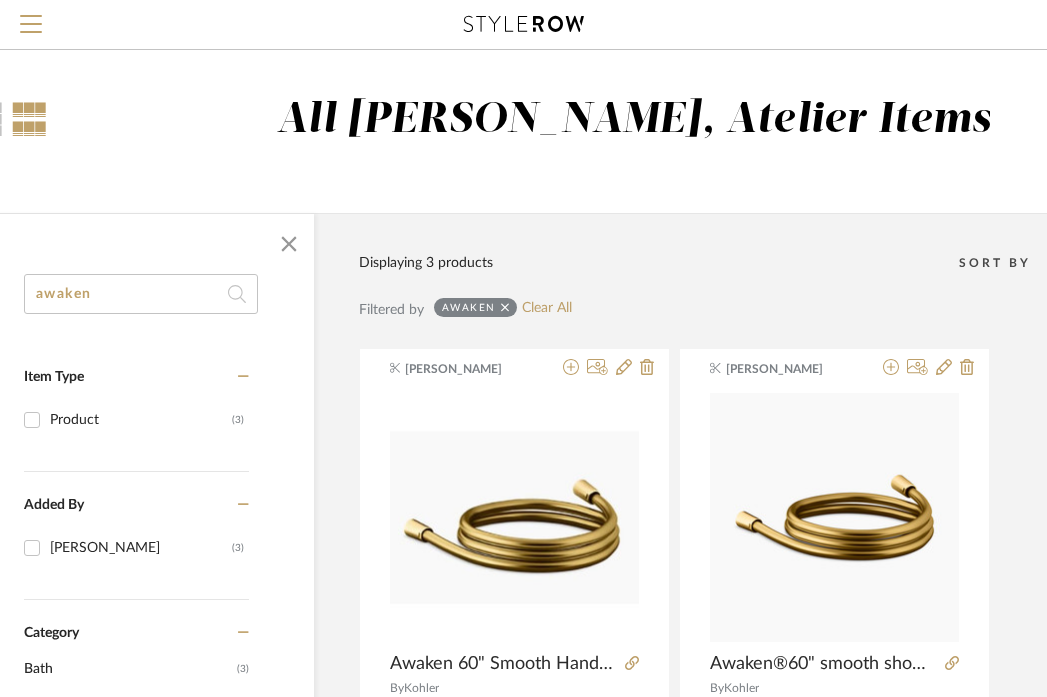 type on "awaken" 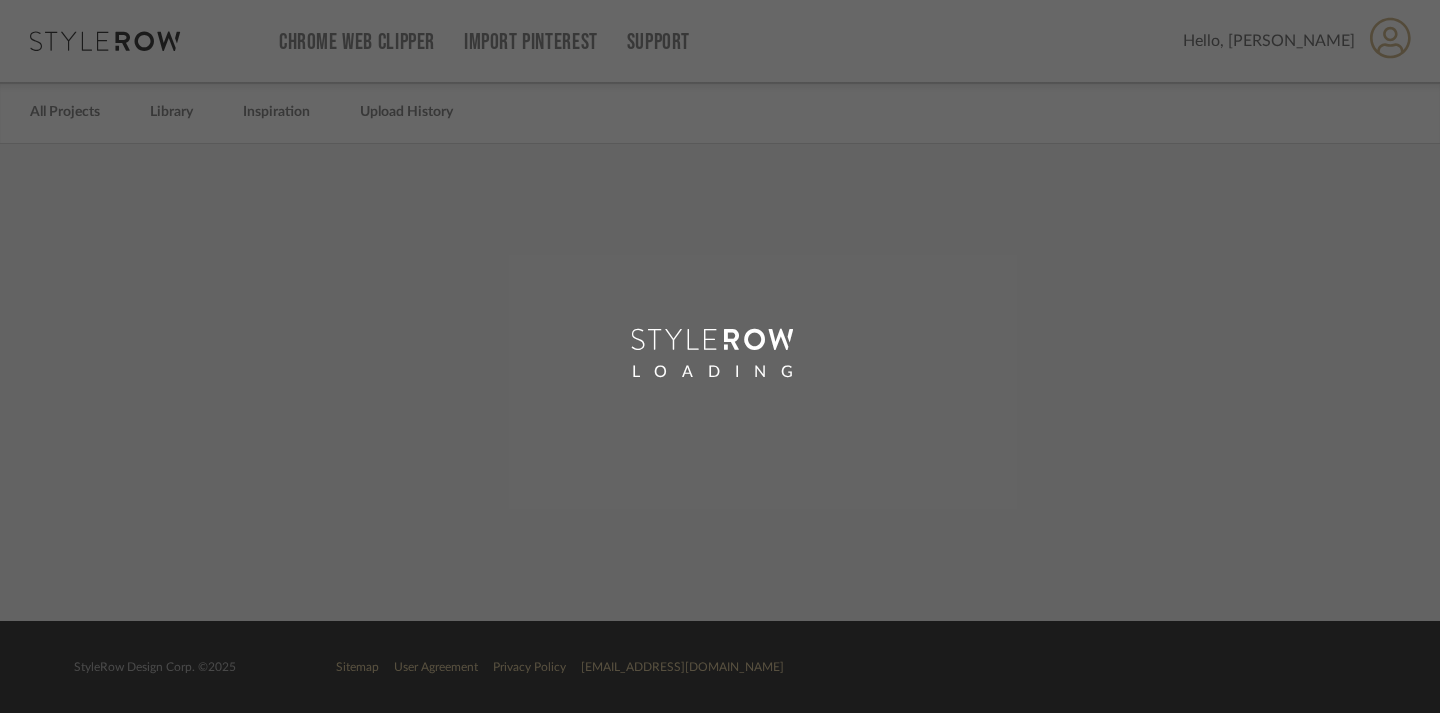 scroll, scrollTop: 0, scrollLeft: 0, axis: both 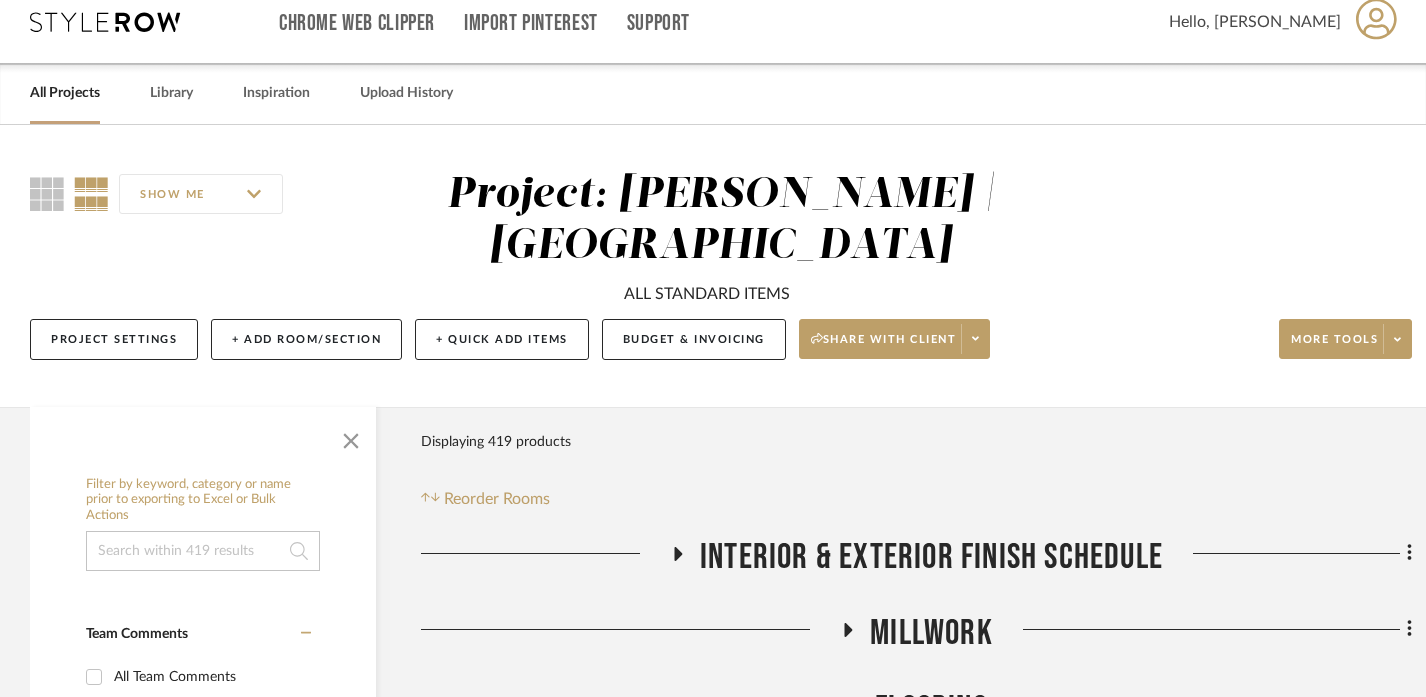 click on "All Projects" at bounding box center [65, 93] 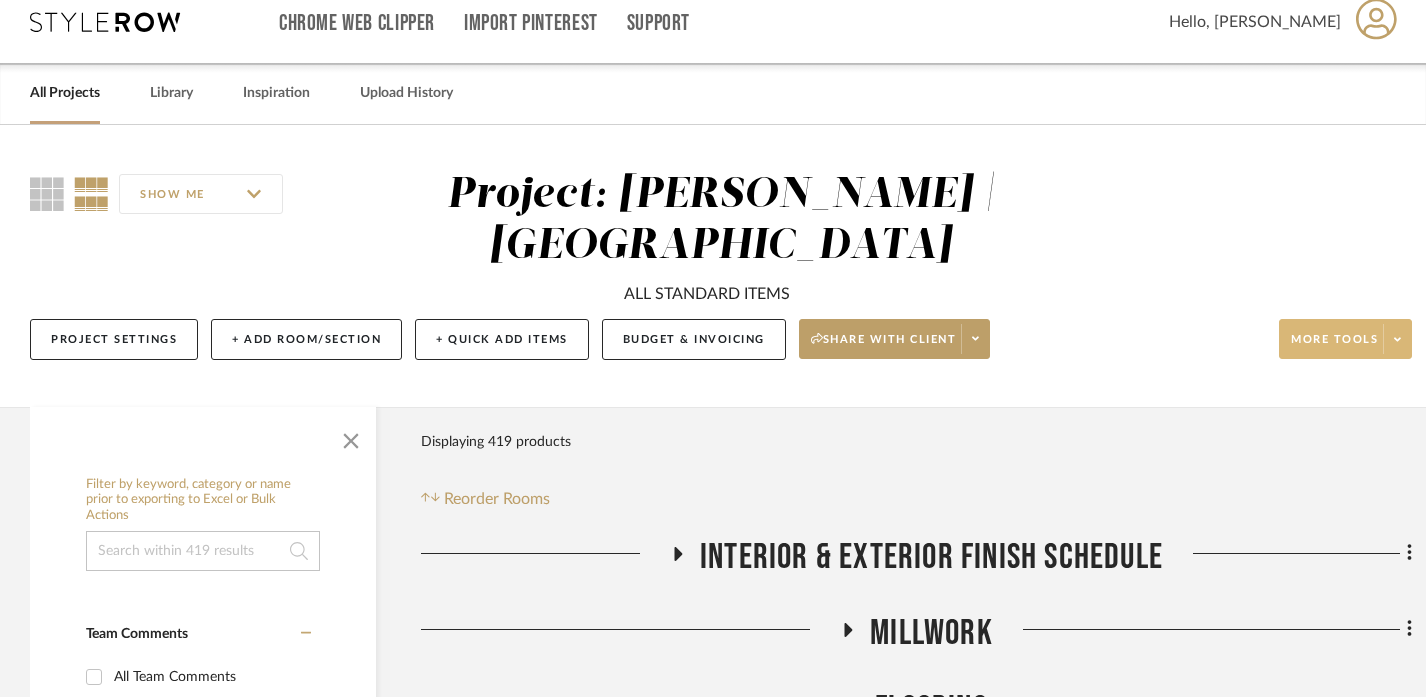 click 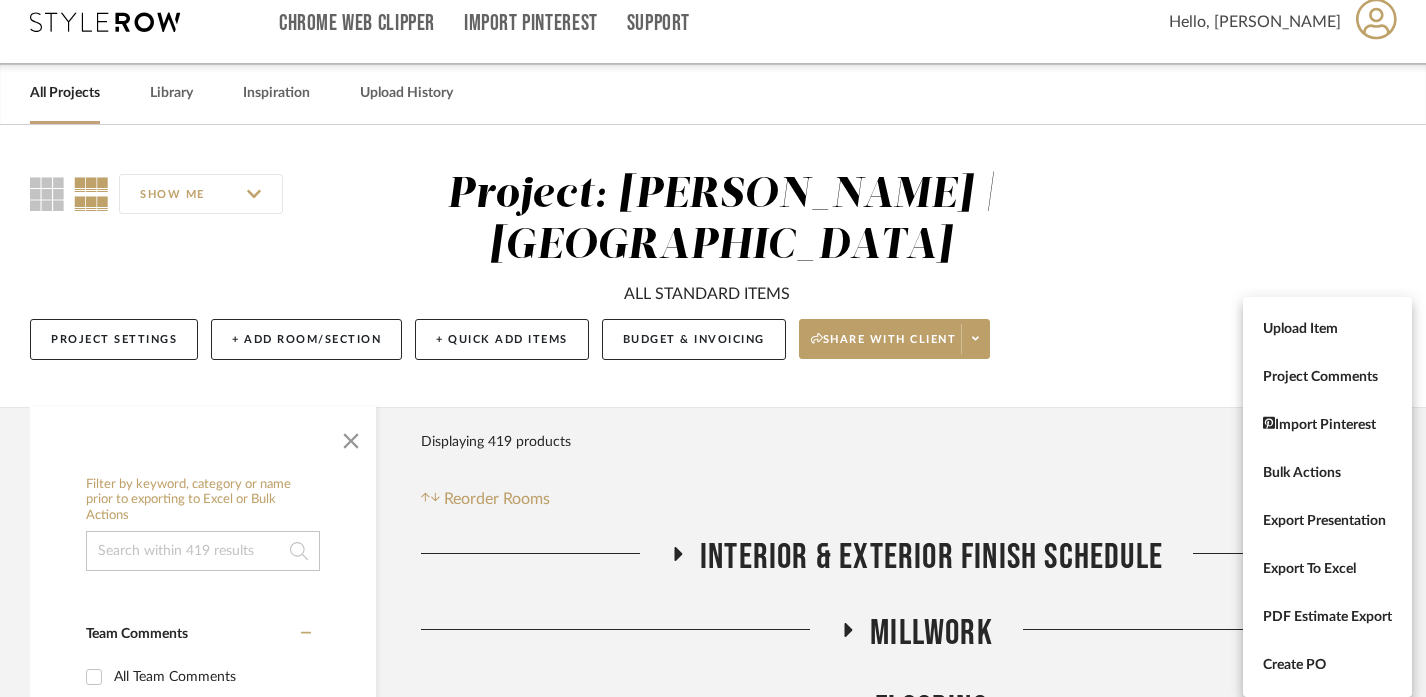 click at bounding box center (713, 348) 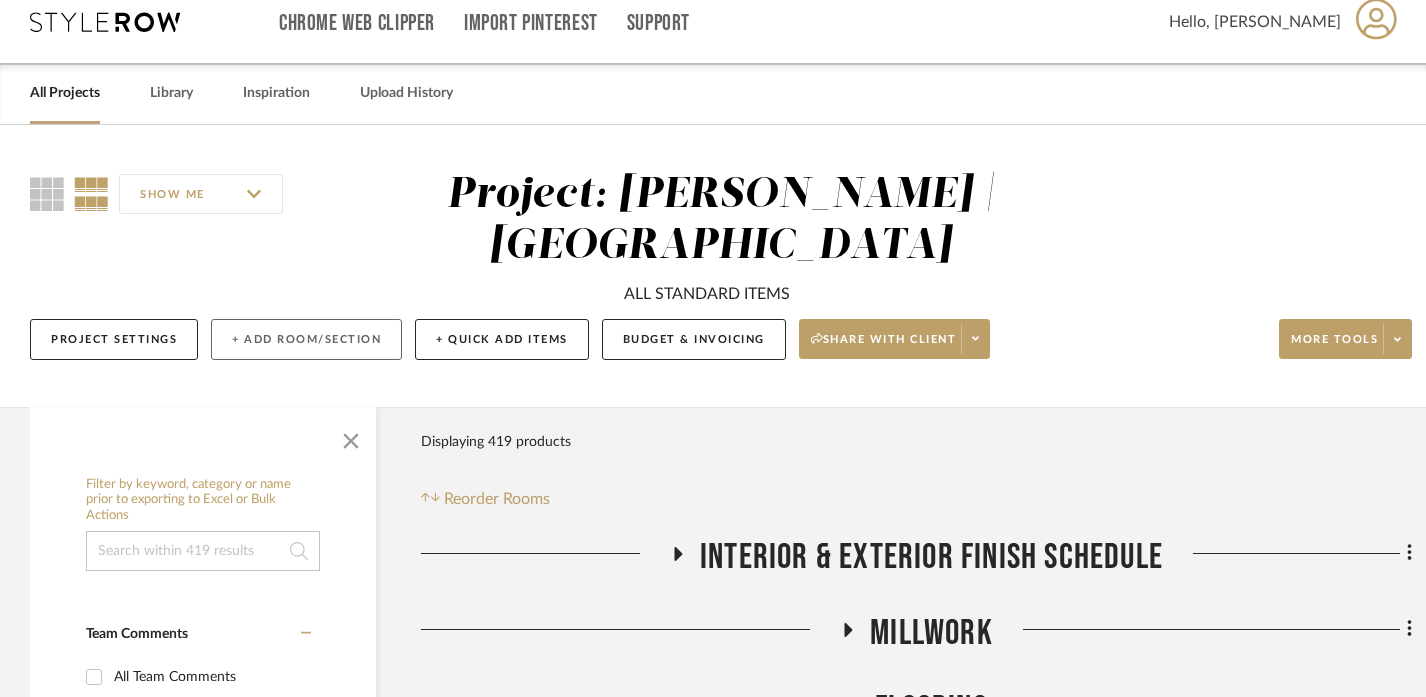 click on "+ Add Room/Section" 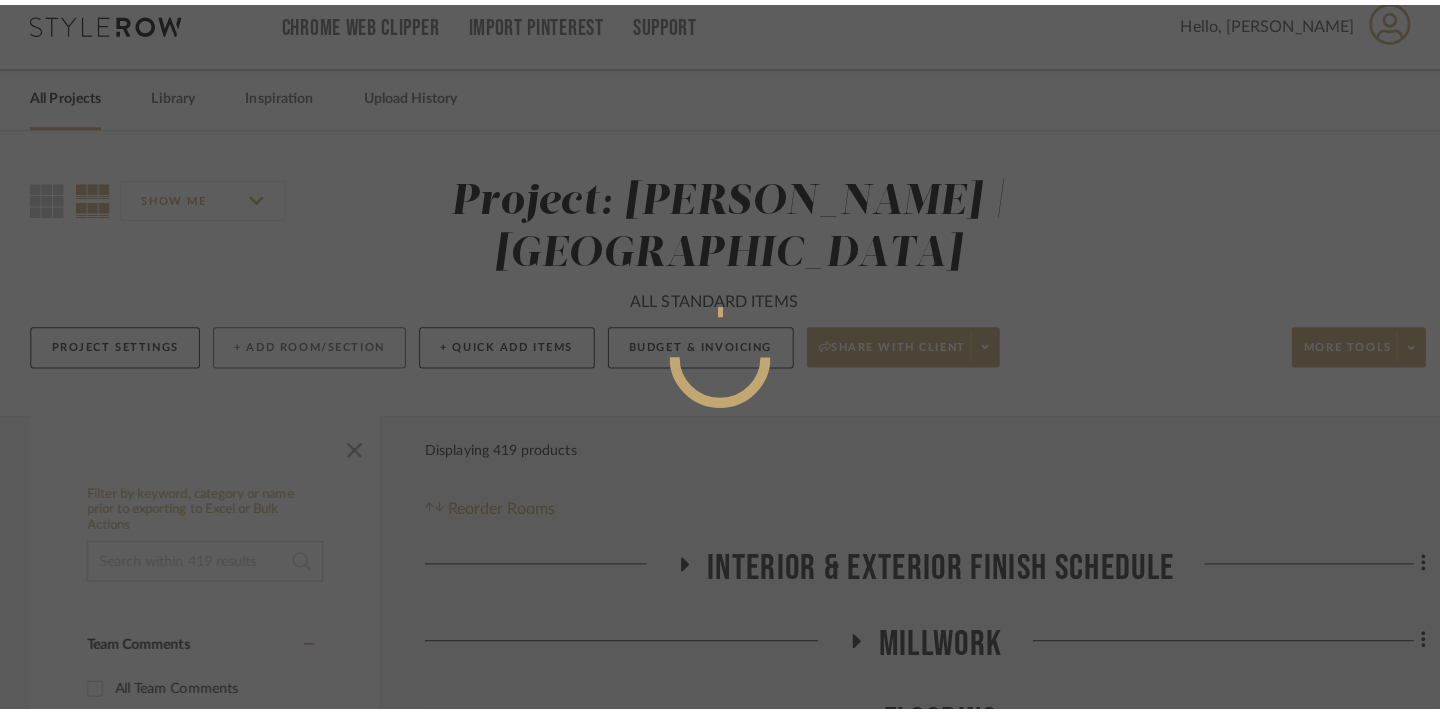 scroll, scrollTop: 0, scrollLeft: 0, axis: both 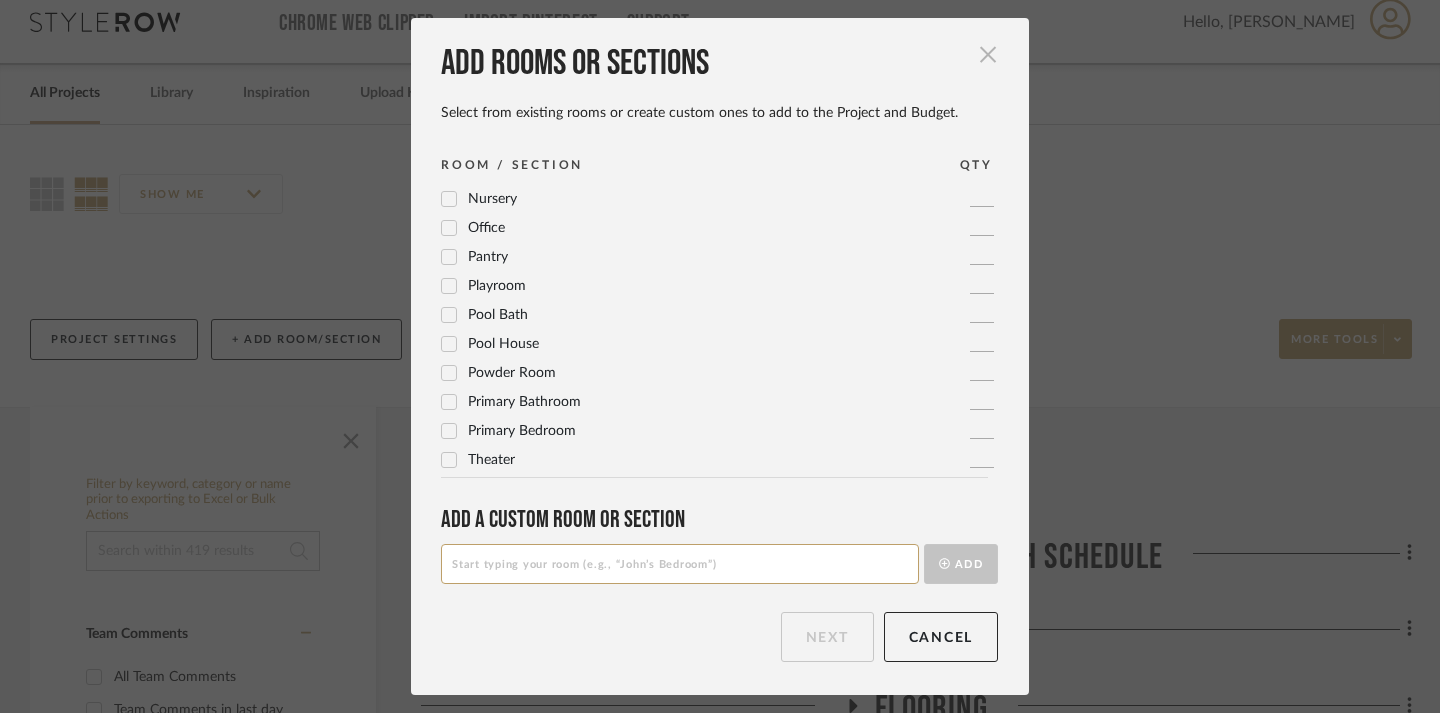 click at bounding box center (988, 54) 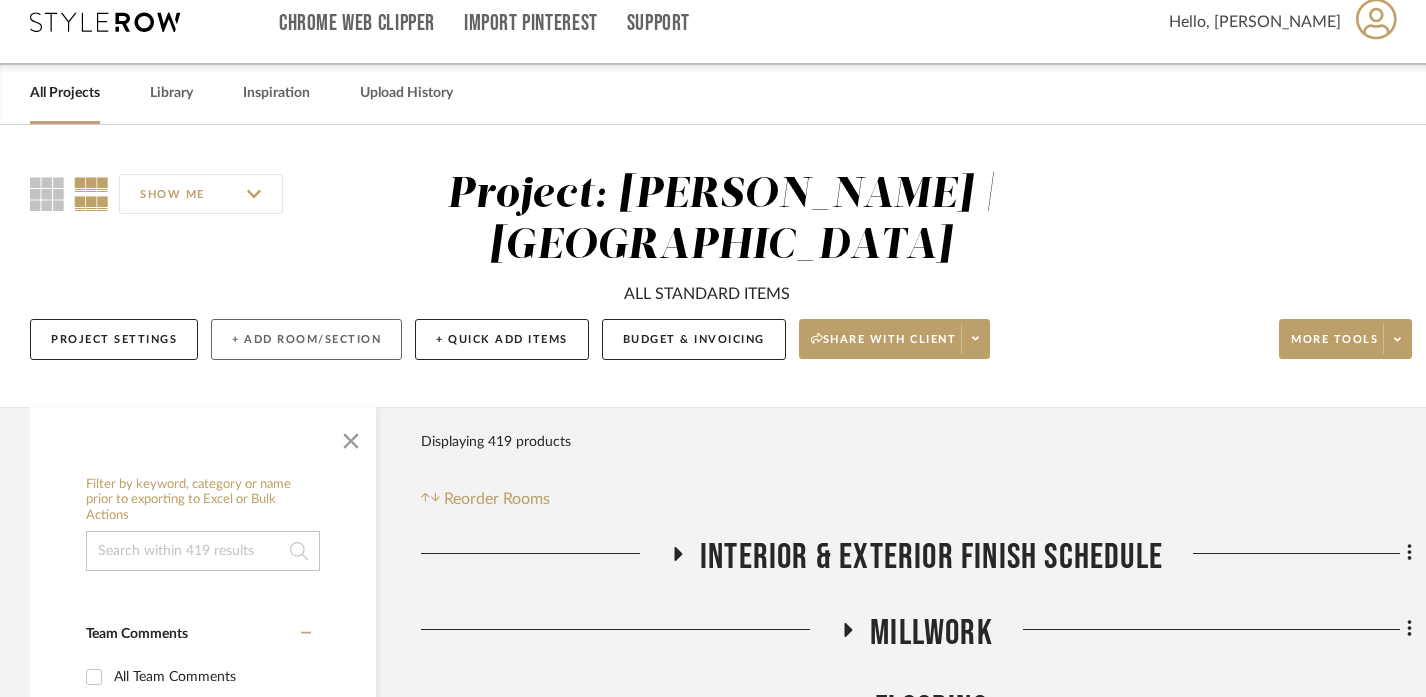 click on "+ Add Room/Section" 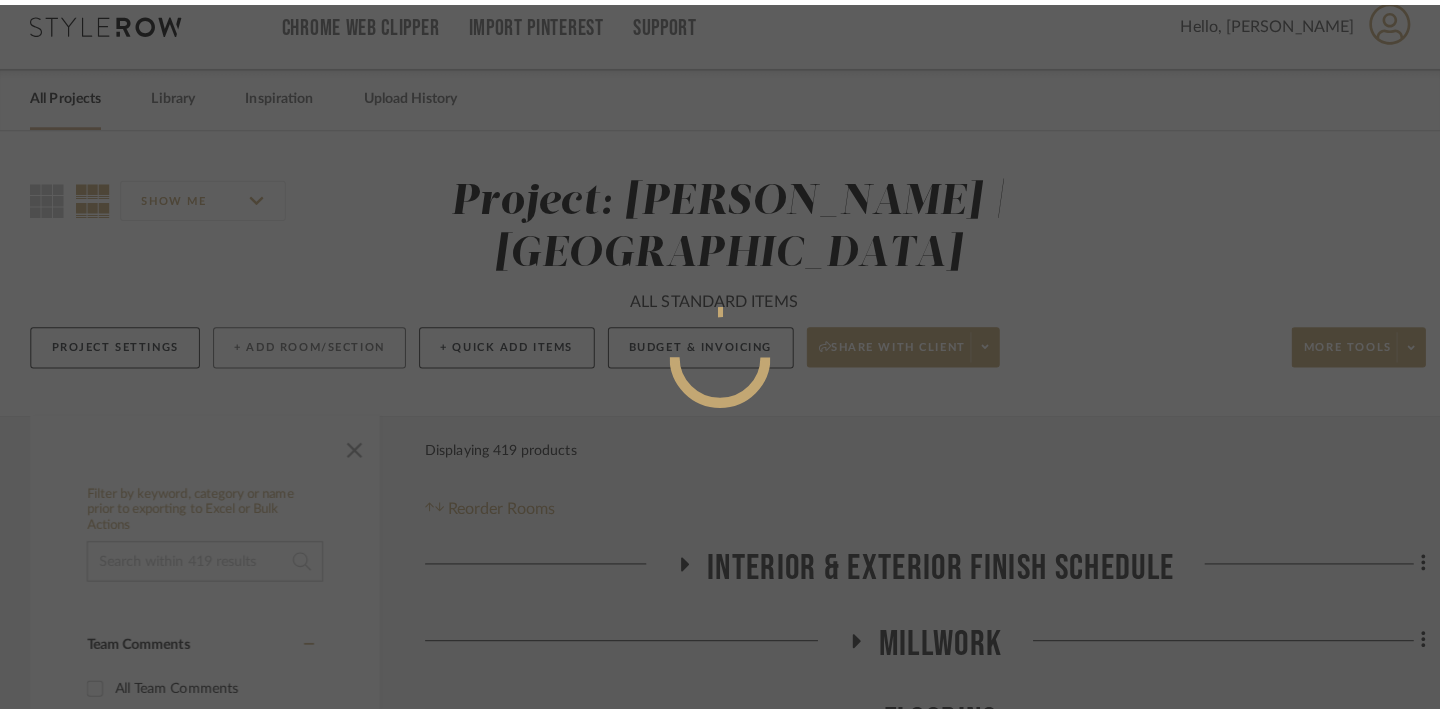scroll, scrollTop: 0, scrollLeft: 0, axis: both 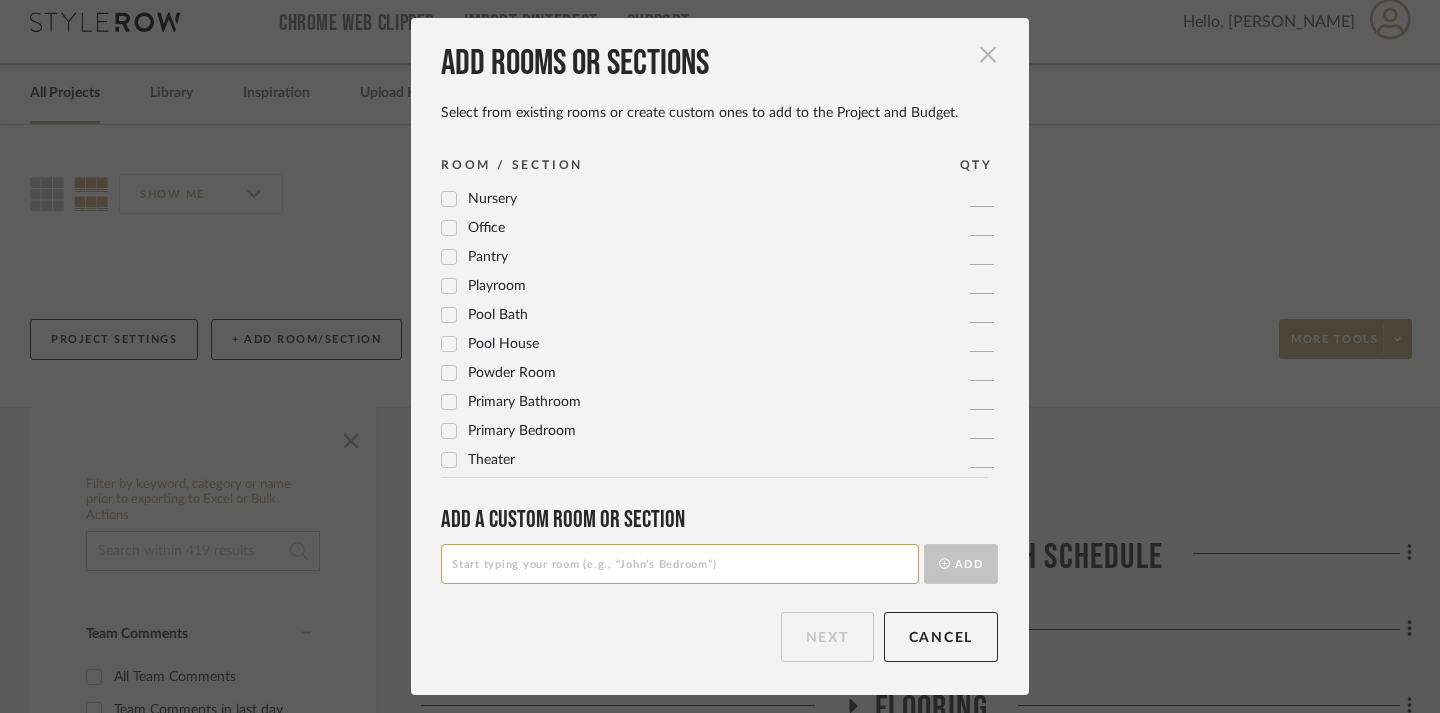 click at bounding box center (988, 54) 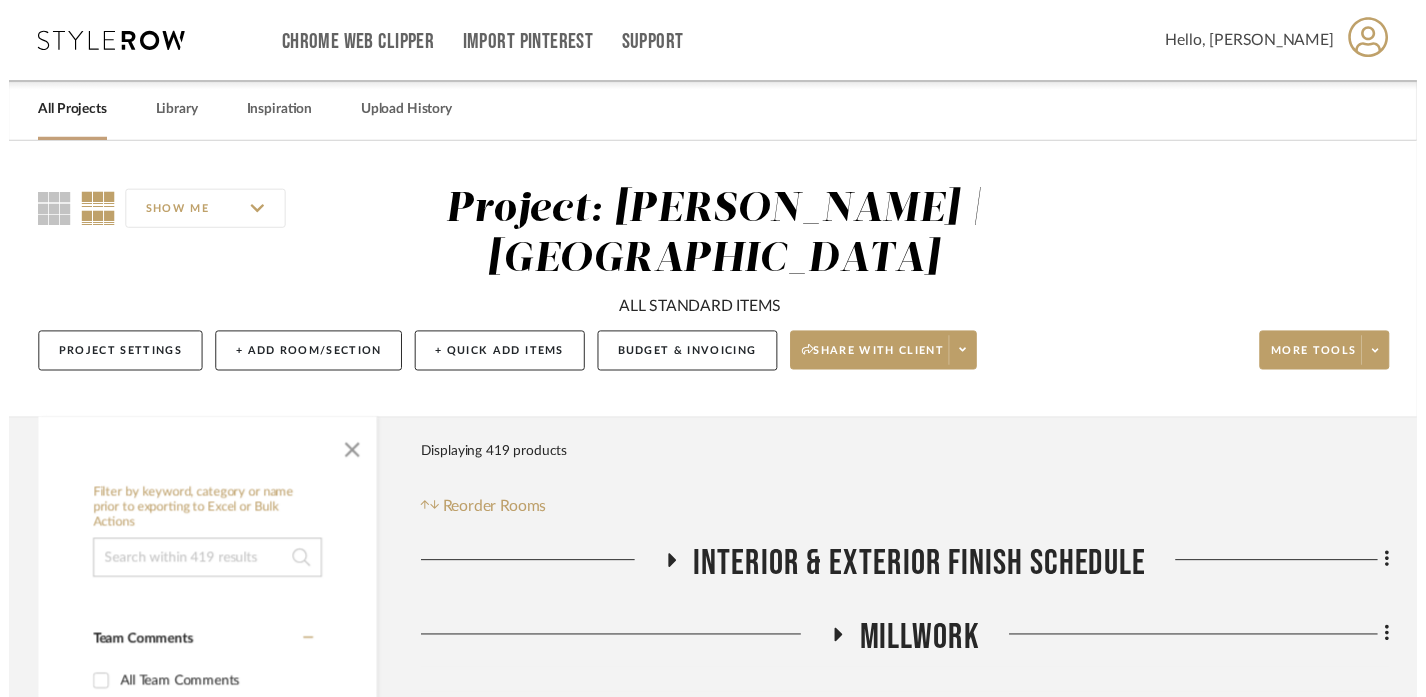 scroll, scrollTop: 19, scrollLeft: 0, axis: vertical 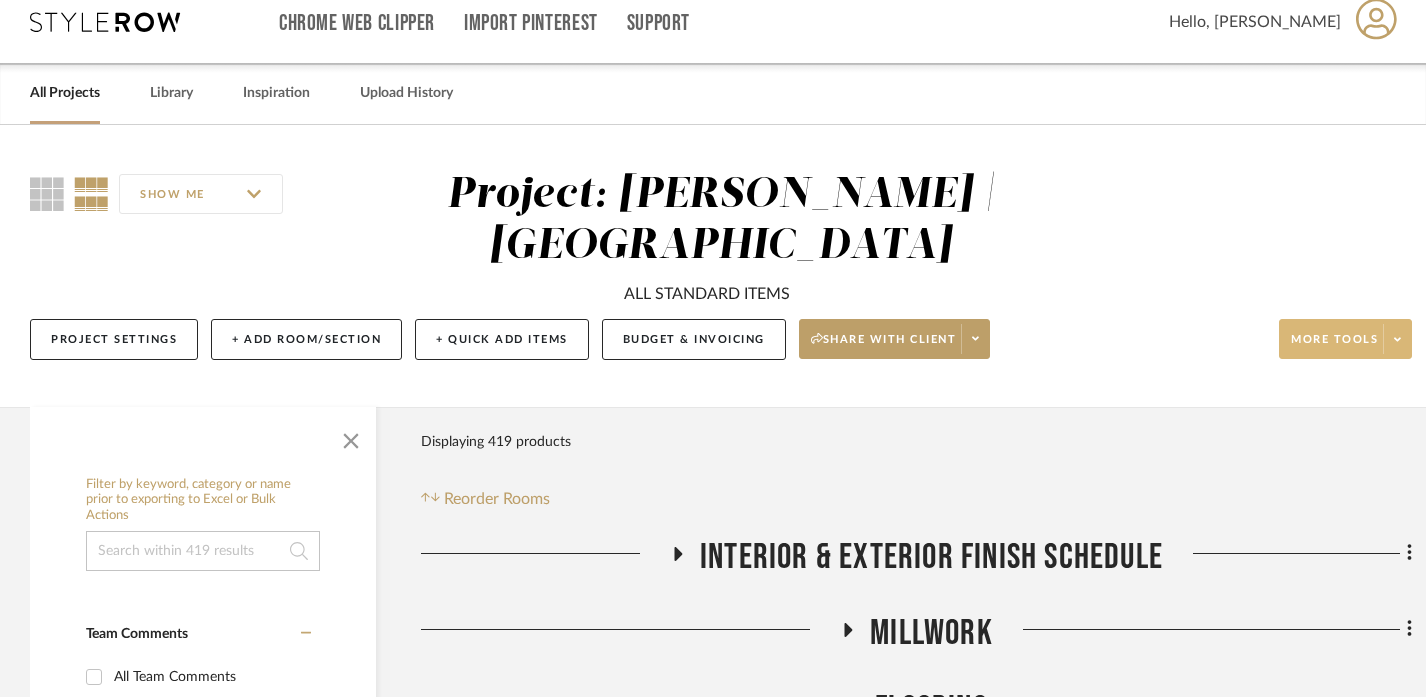 click 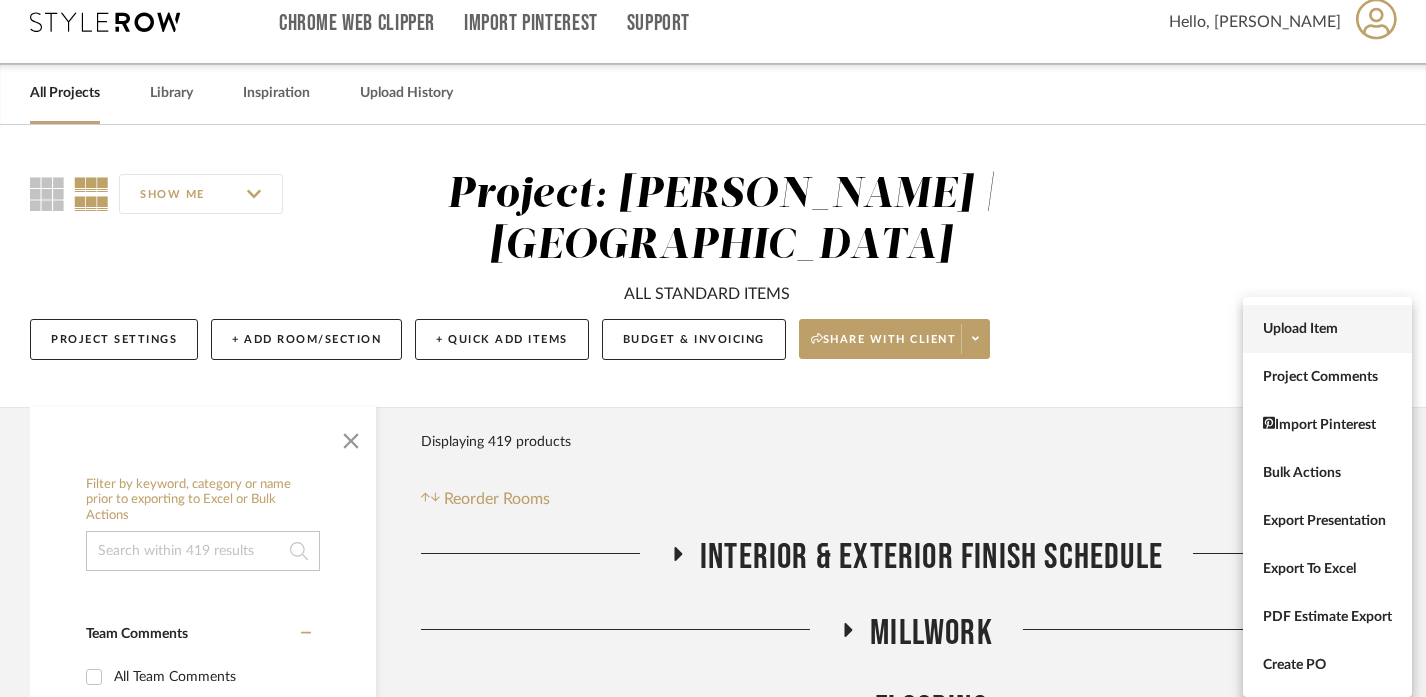 click on "Upload Item" at bounding box center (1327, 329) 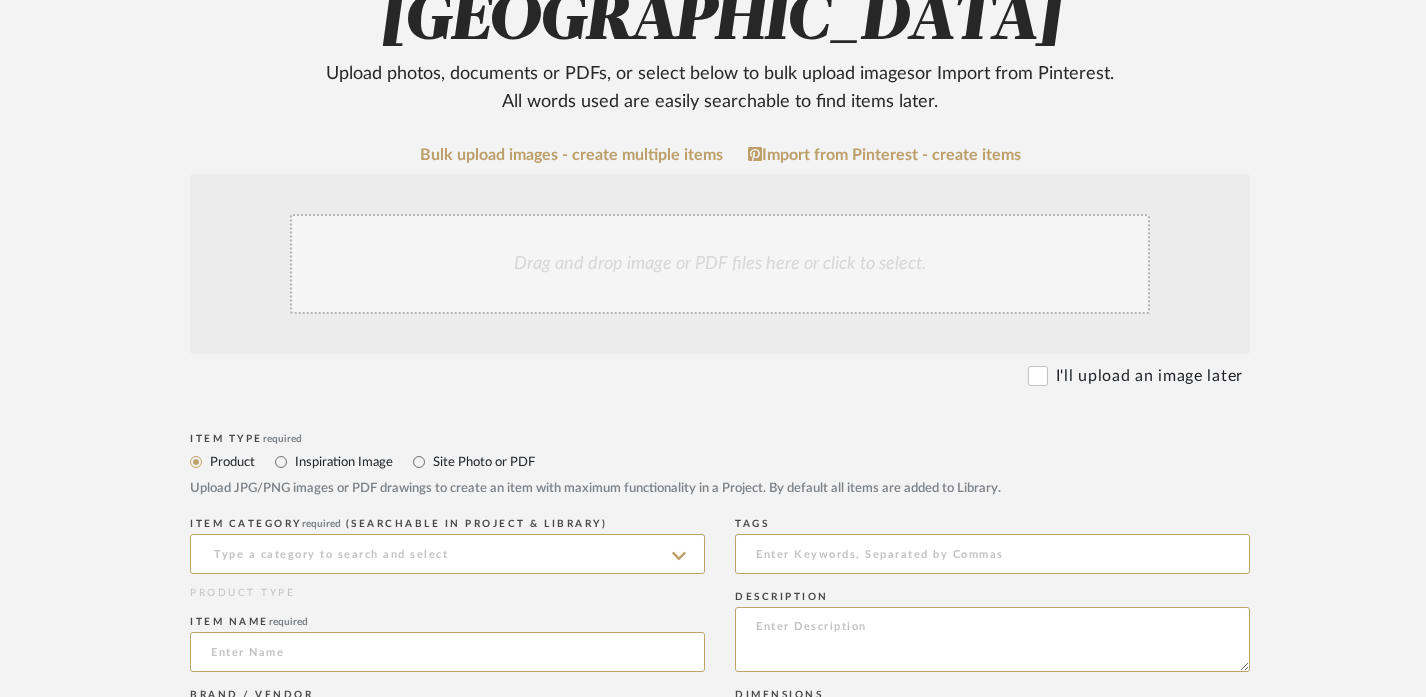 scroll, scrollTop: 458, scrollLeft: 0, axis: vertical 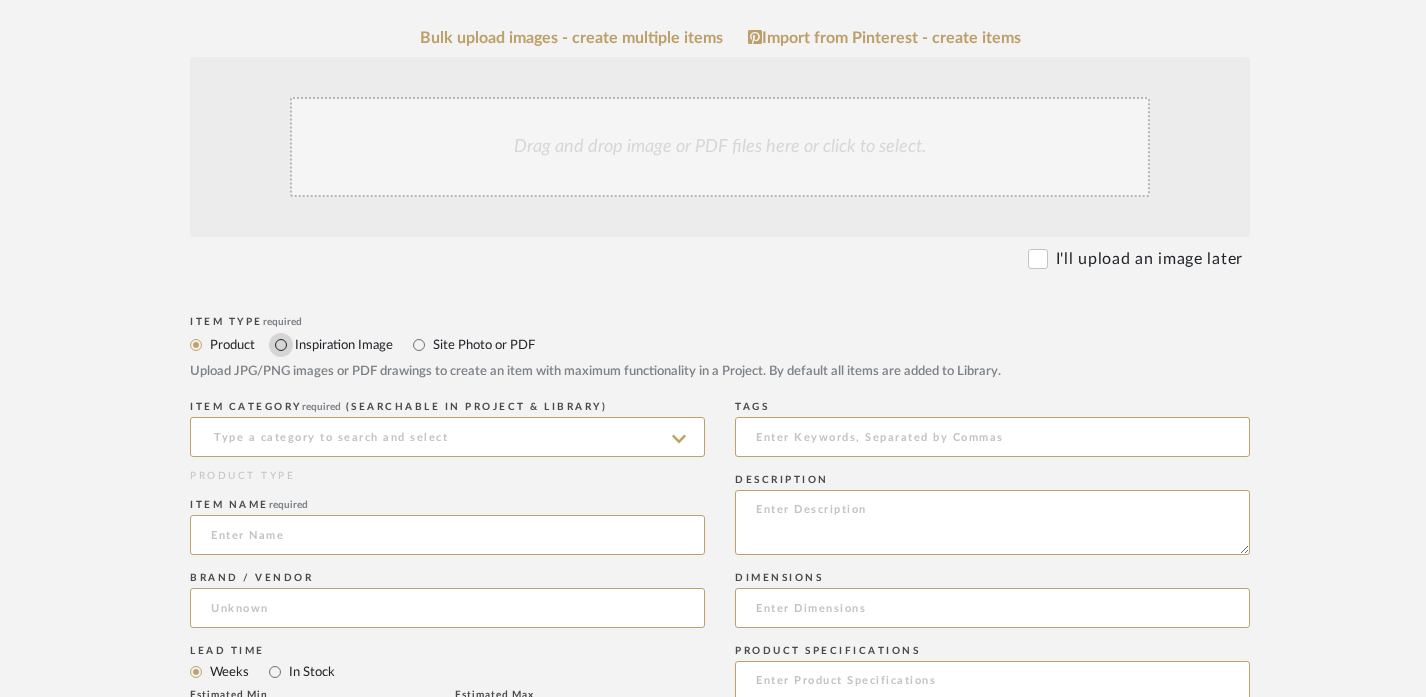 click on "Inspiration Image" at bounding box center (281, 345) 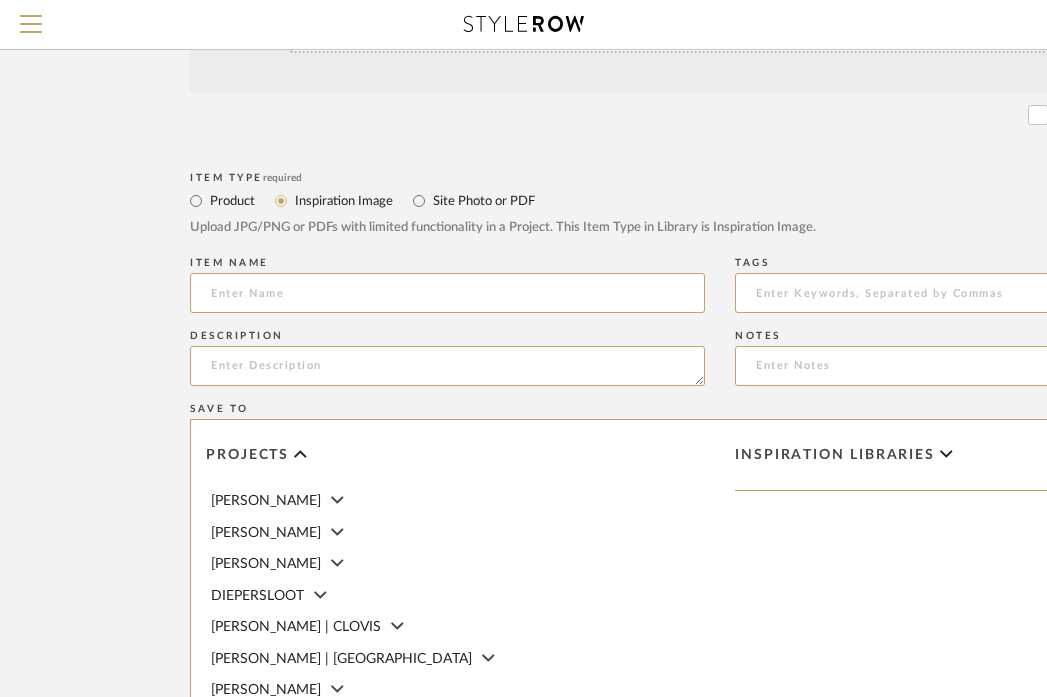 scroll, scrollTop: 0, scrollLeft: 0, axis: both 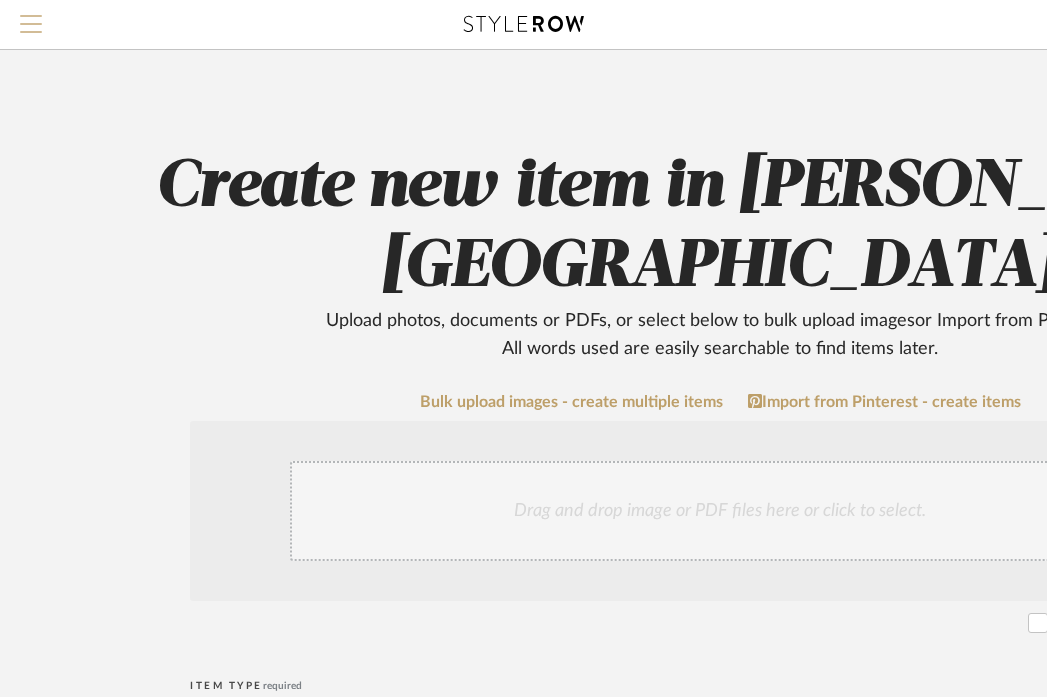 click at bounding box center (31, 30) 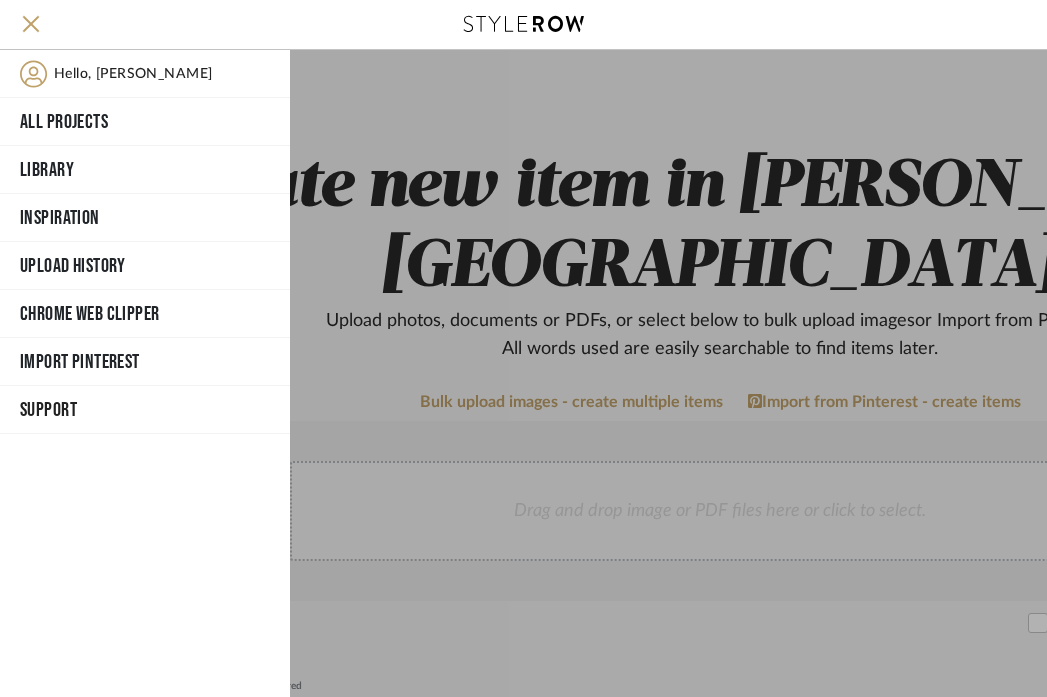 click at bounding box center (668, 373) 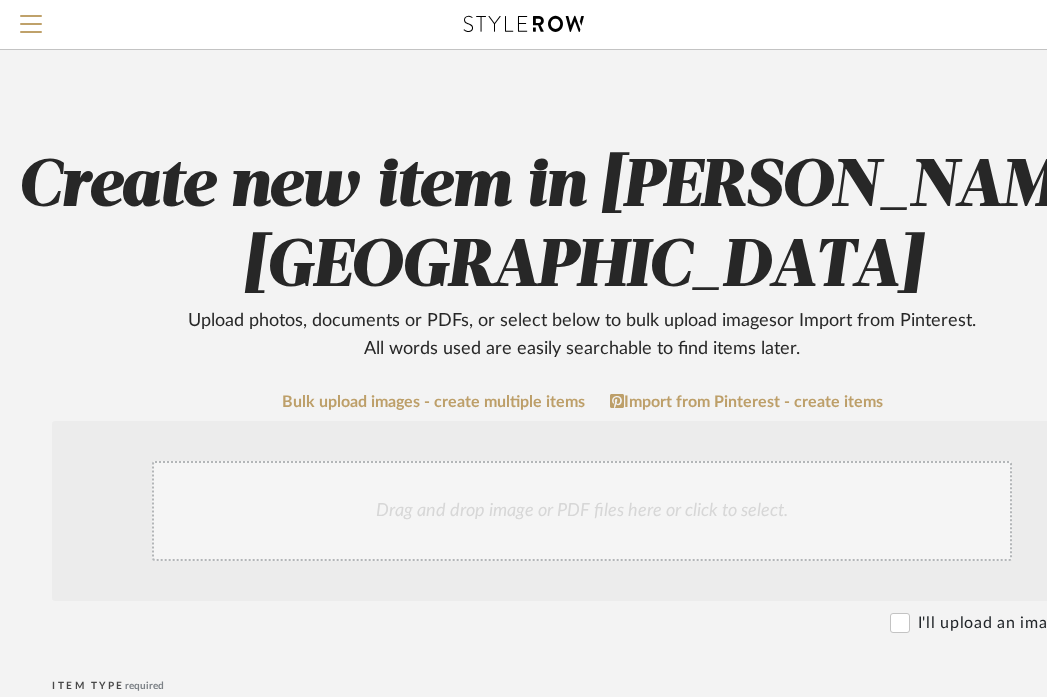 scroll, scrollTop: 0, scrollLeft: 393, axis: horizontal 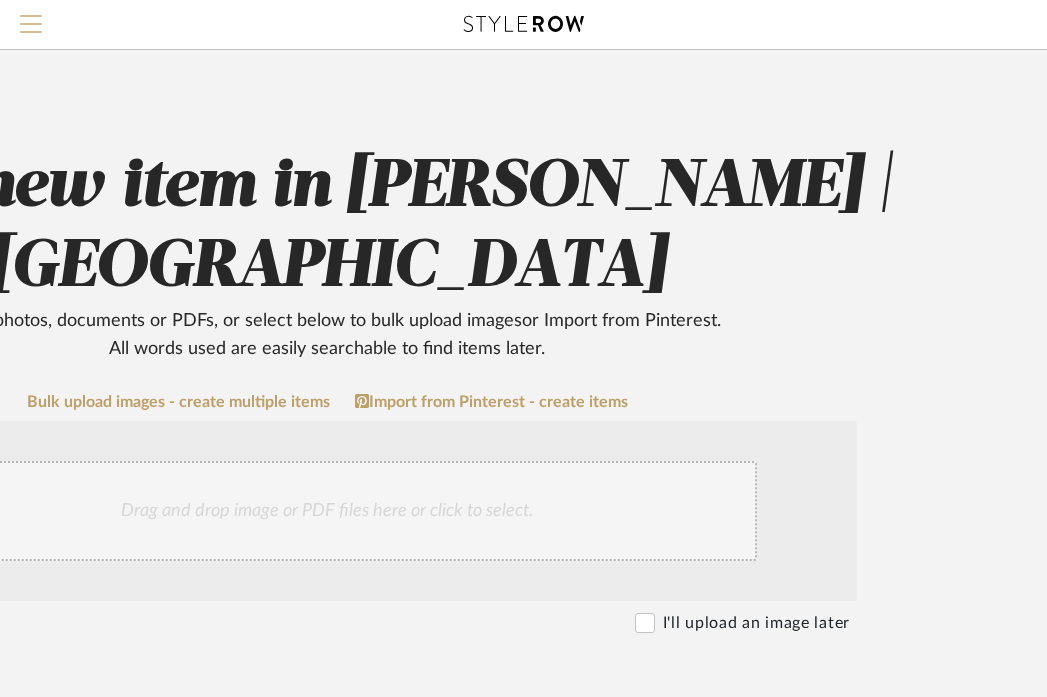click at bounding box center [31, 24] 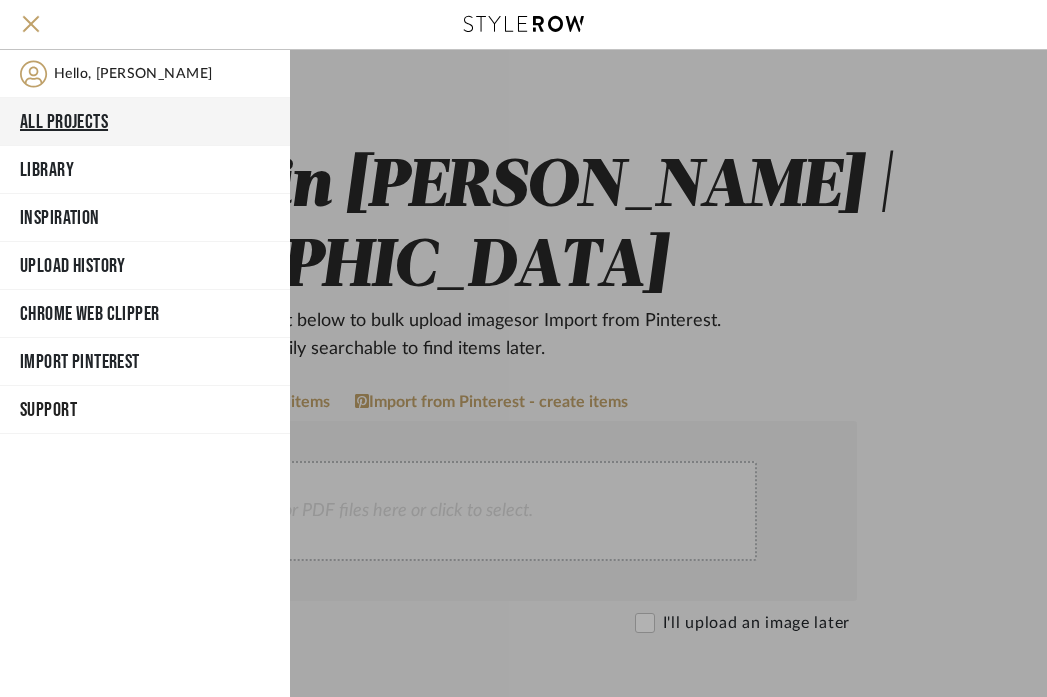 click on "All Projects" at bounding box center [145, 122] 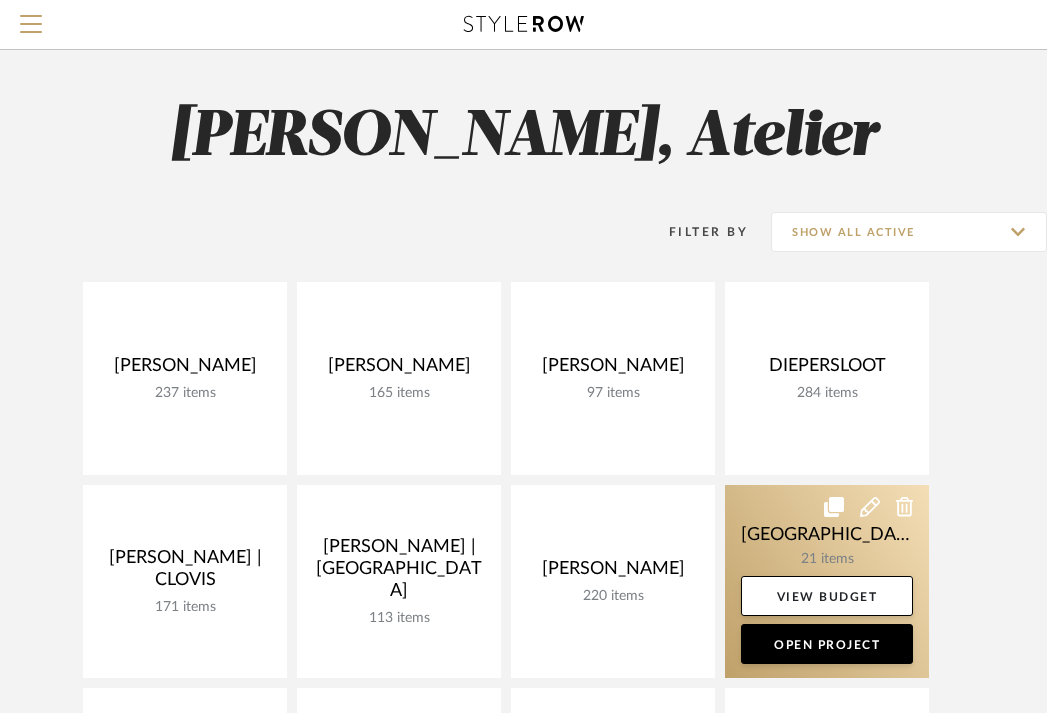 scroll, scrollTop: 947, scrollLeft: 0, axis: vertical 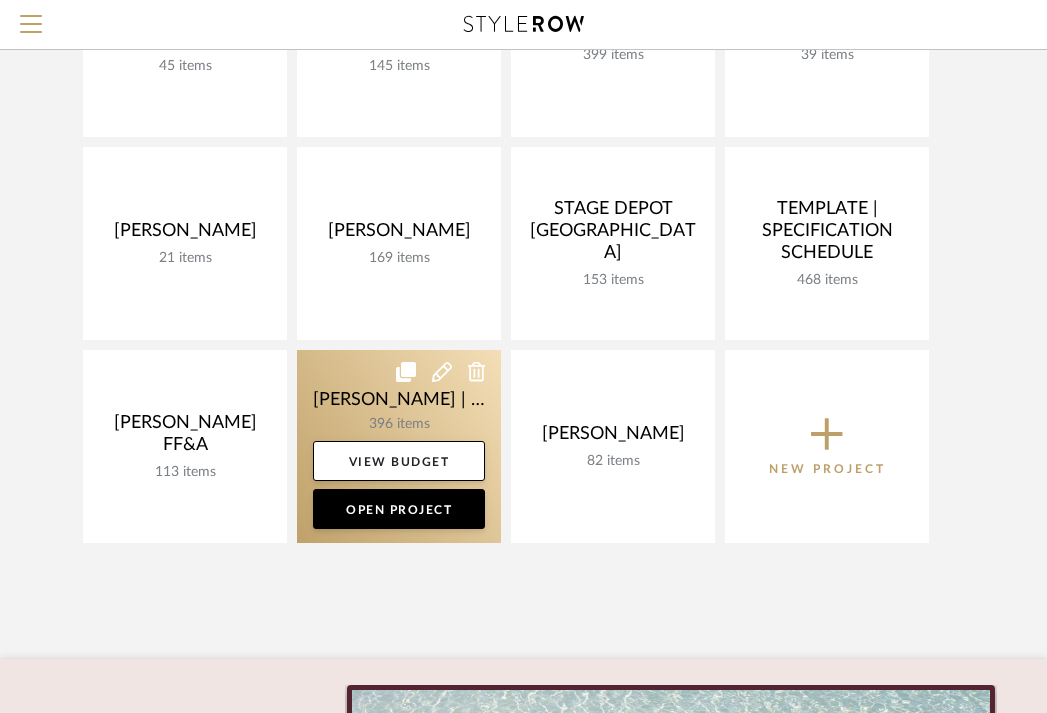 click 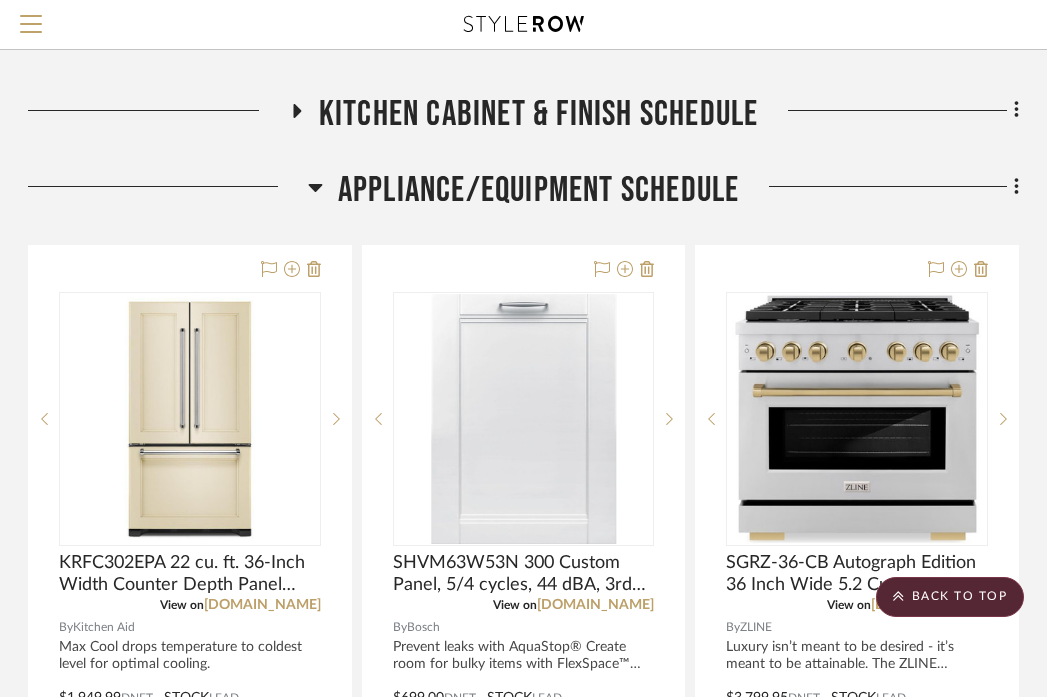 scroll, scrollTop: 793, scrollLeft: 393, axis: both 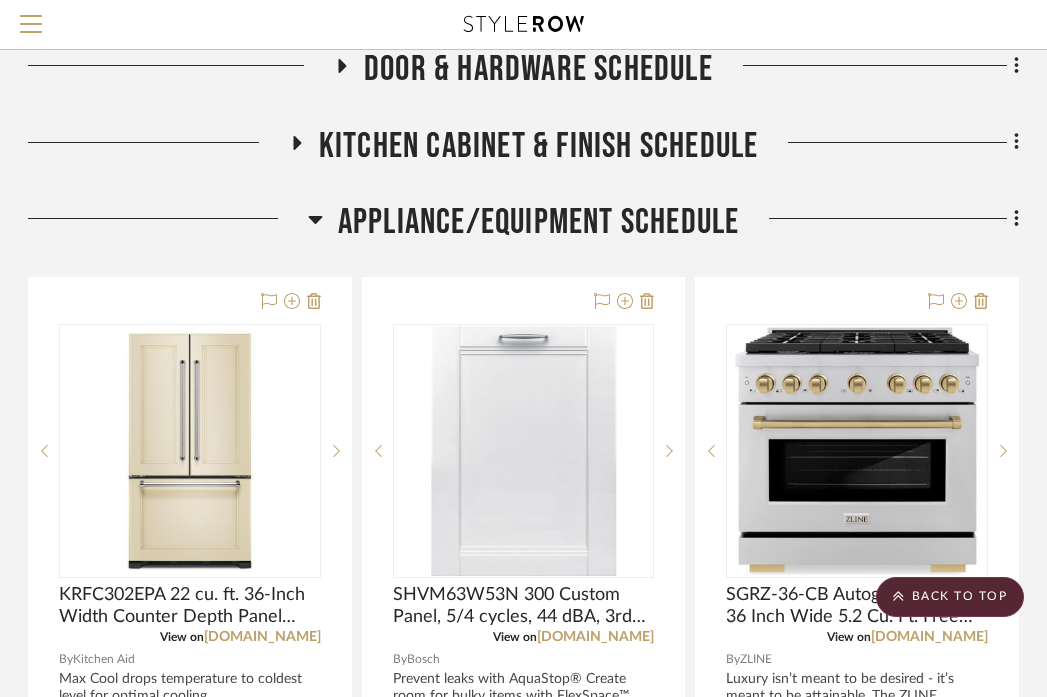 click on "Appliance/Equipment Schedule" 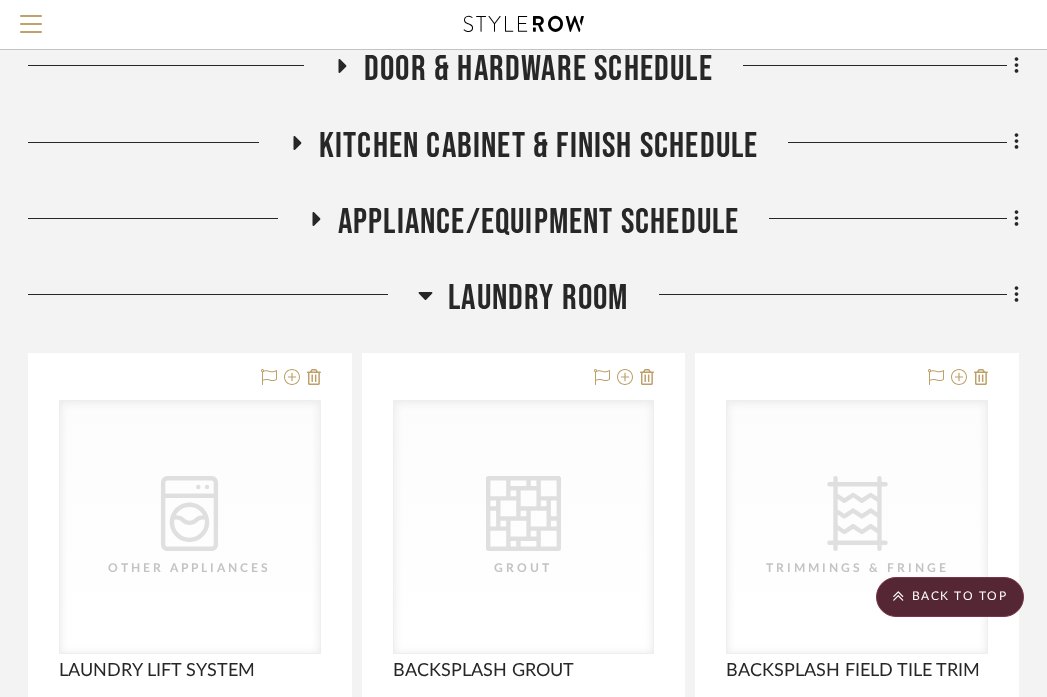 click on "Laundry Room" 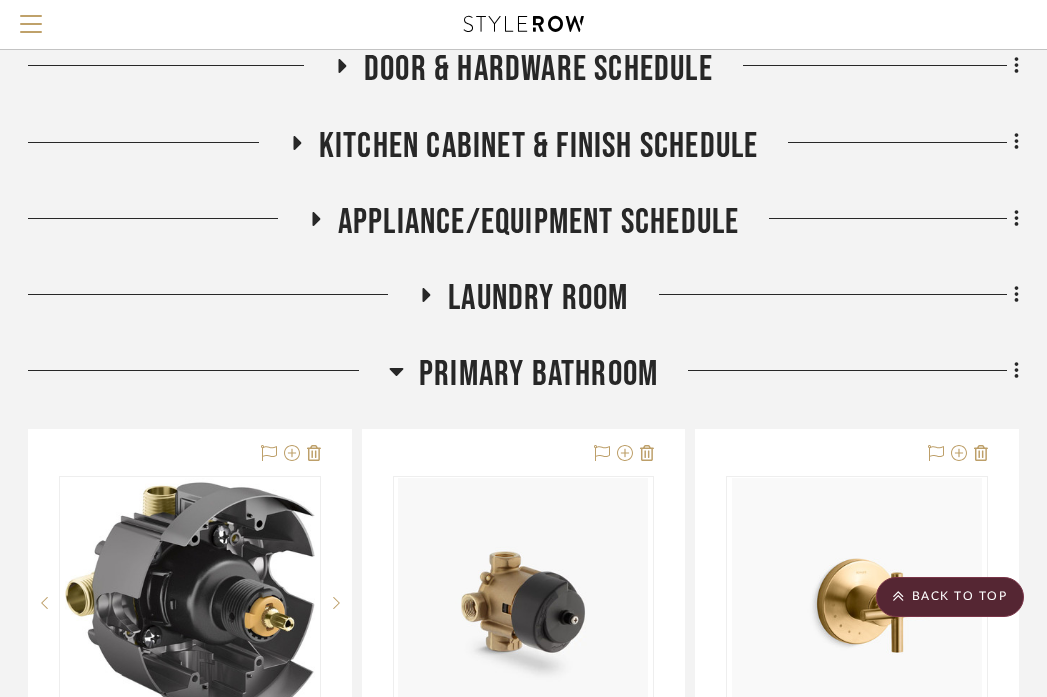 click on "Primary Bathroom" 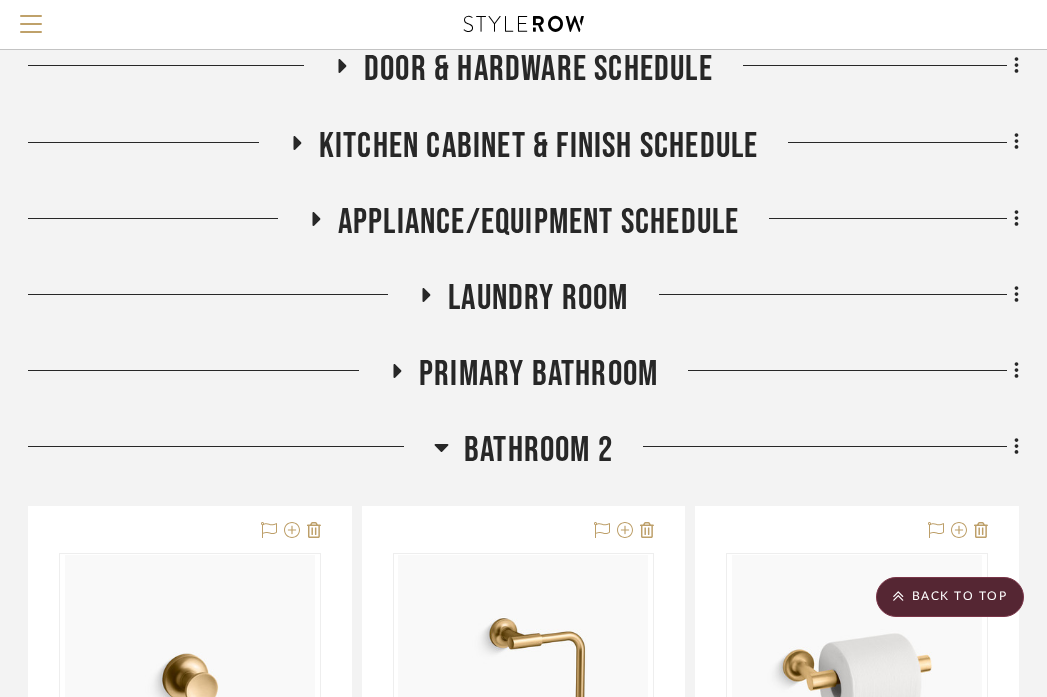 click on "BATHROOM 2" 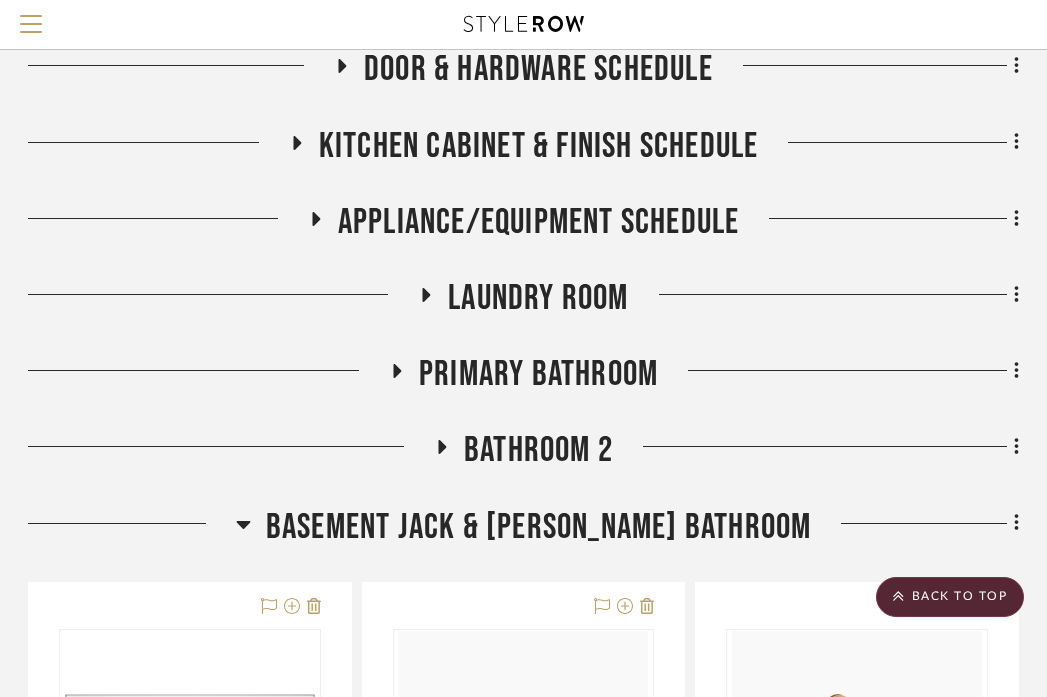 click on "BATHROOM 2" 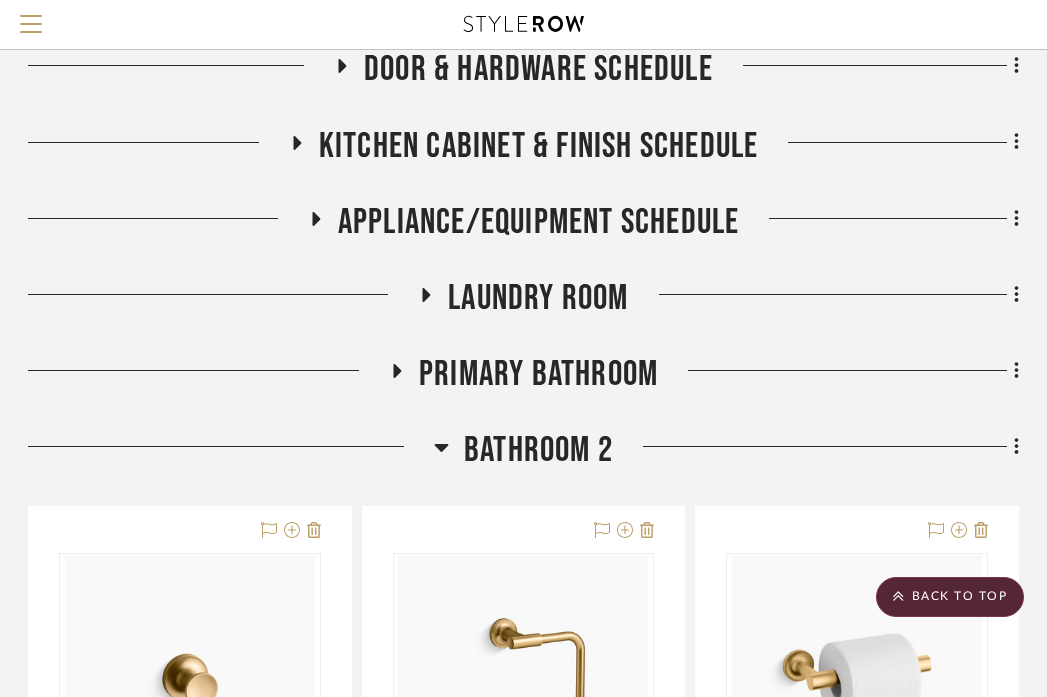 scroll, scrollTop: 1042, scrollLeft: 393, axis: both 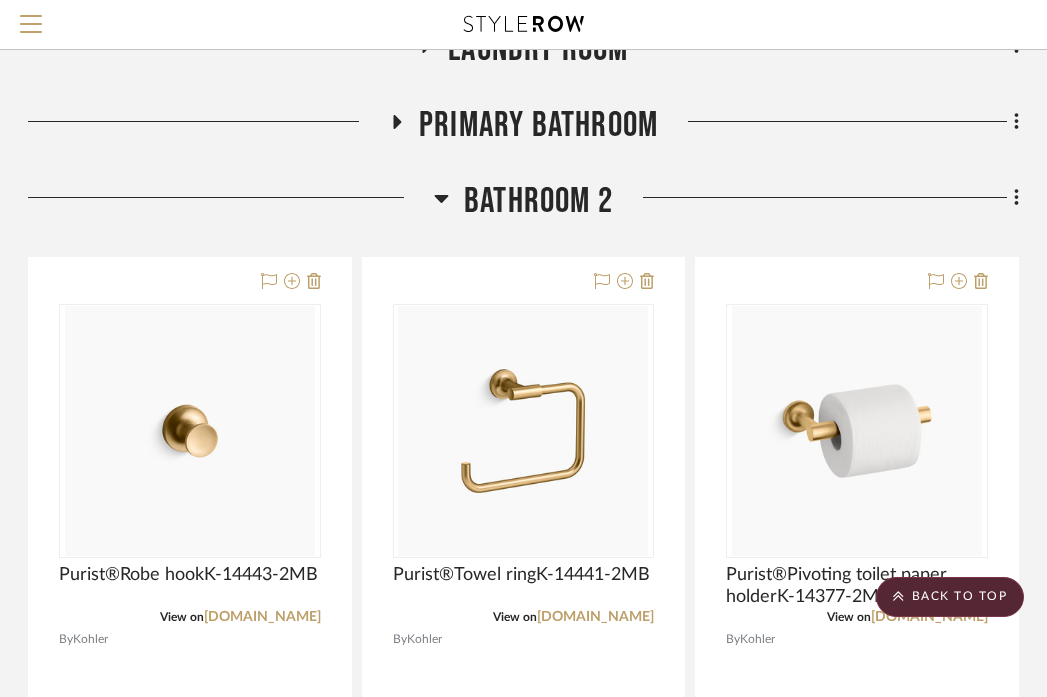 click on "BATHROOM 2" 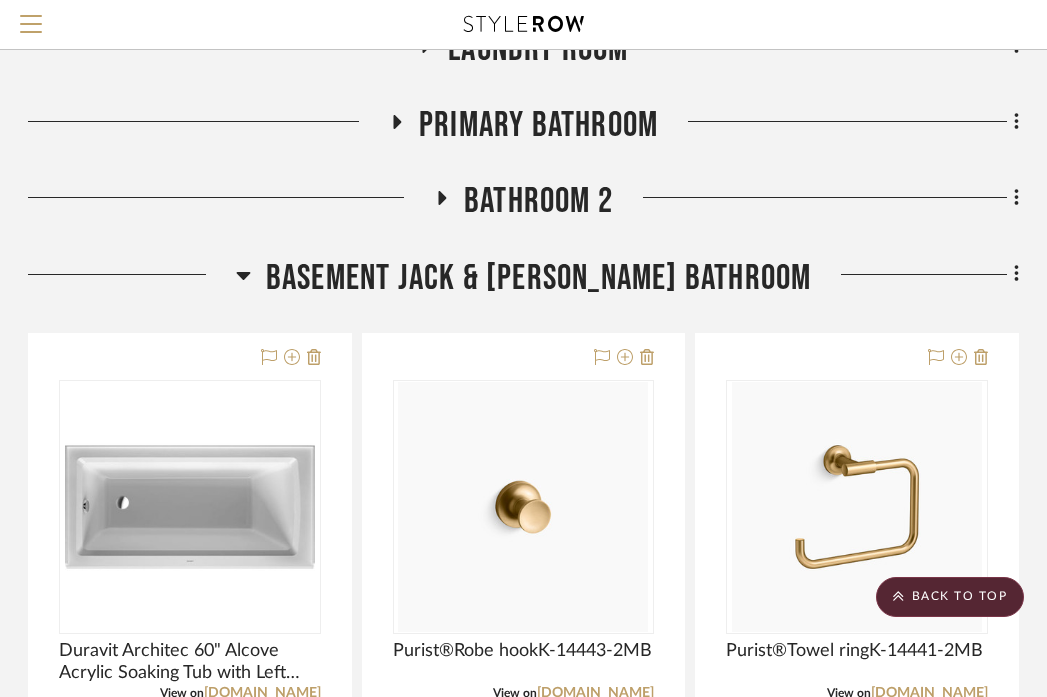 click on "BASEMENT JACK & [PERSON_NAME] BATHROOM" 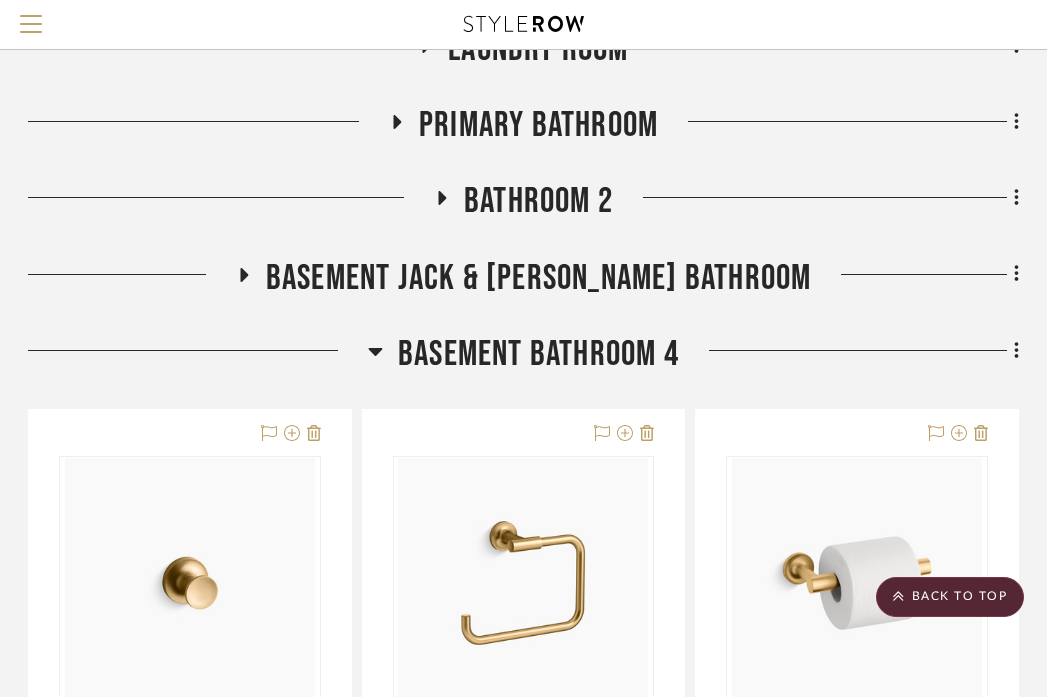 click on "BASEMENT Bathroom 4" 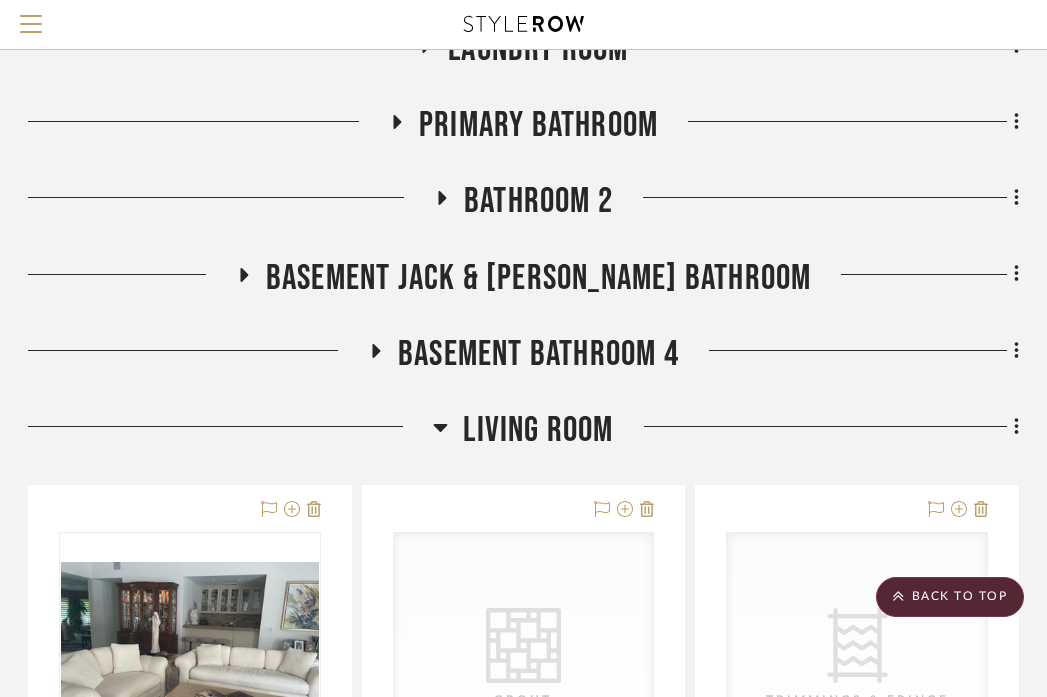 click on "Living Room" 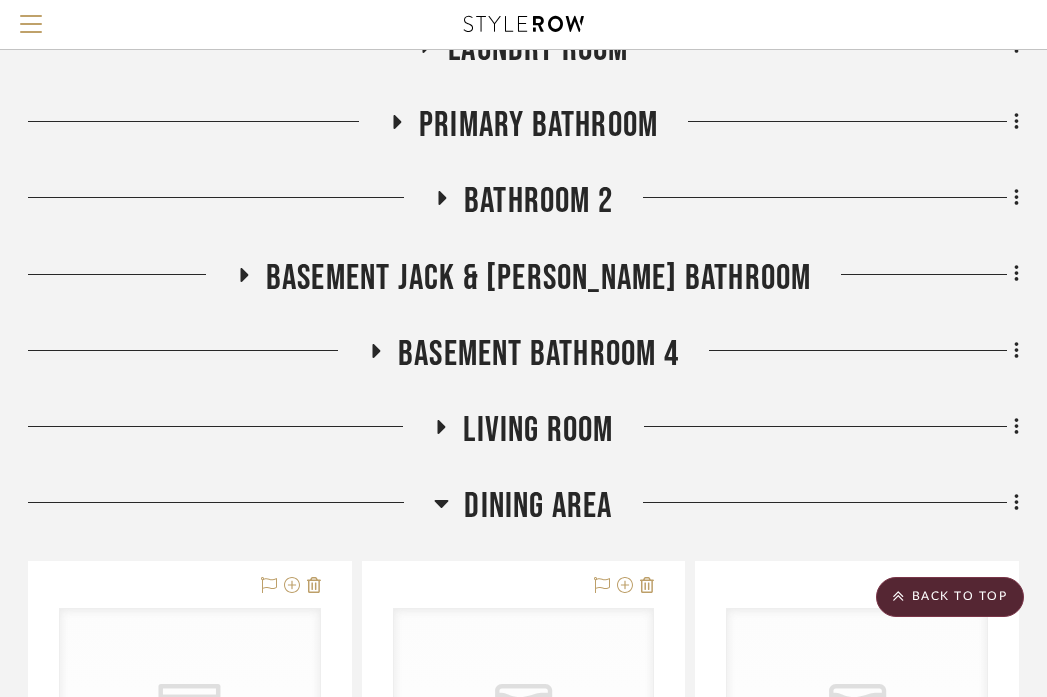 click on "DINING AREA" 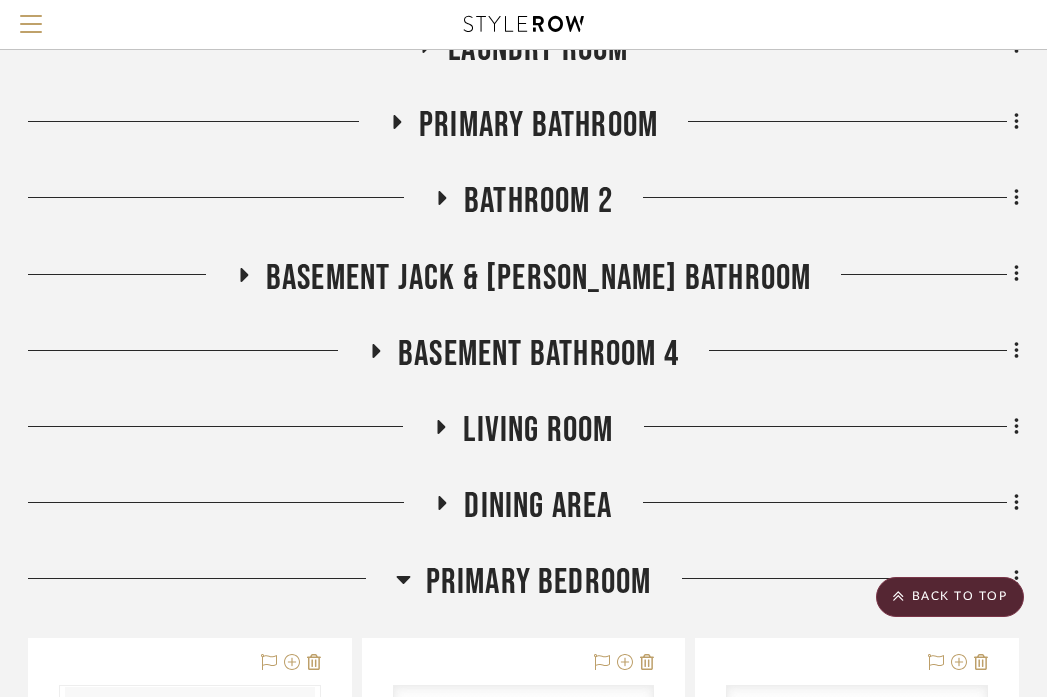 click on "Primary Bedroom" 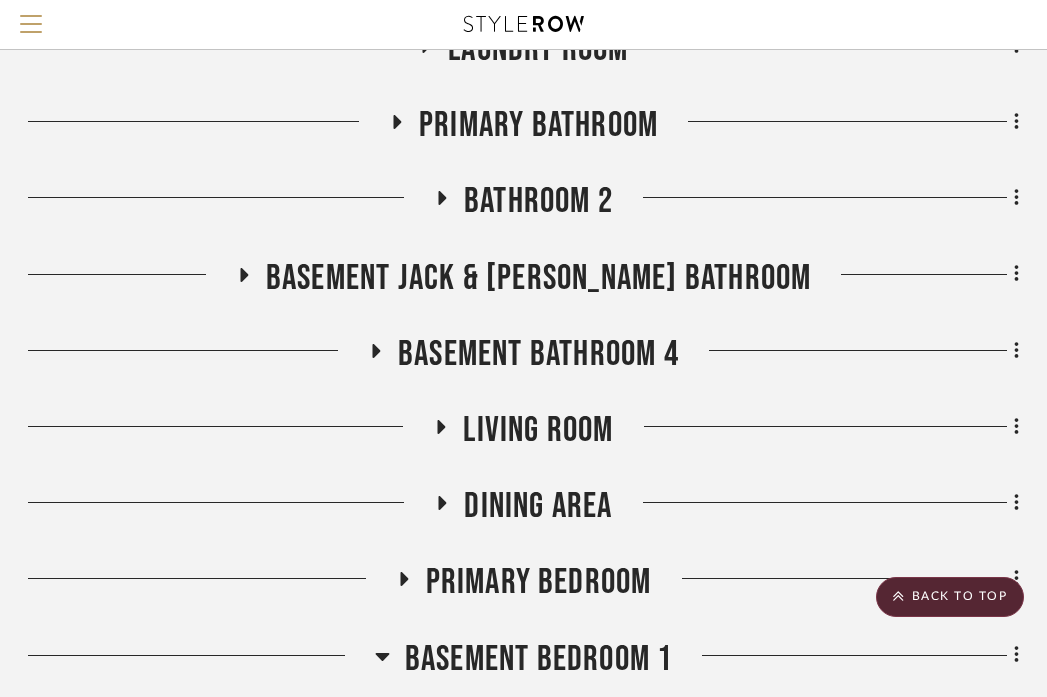 scroll, scrollTop: 1169, scrollLeft: 393, axis: both 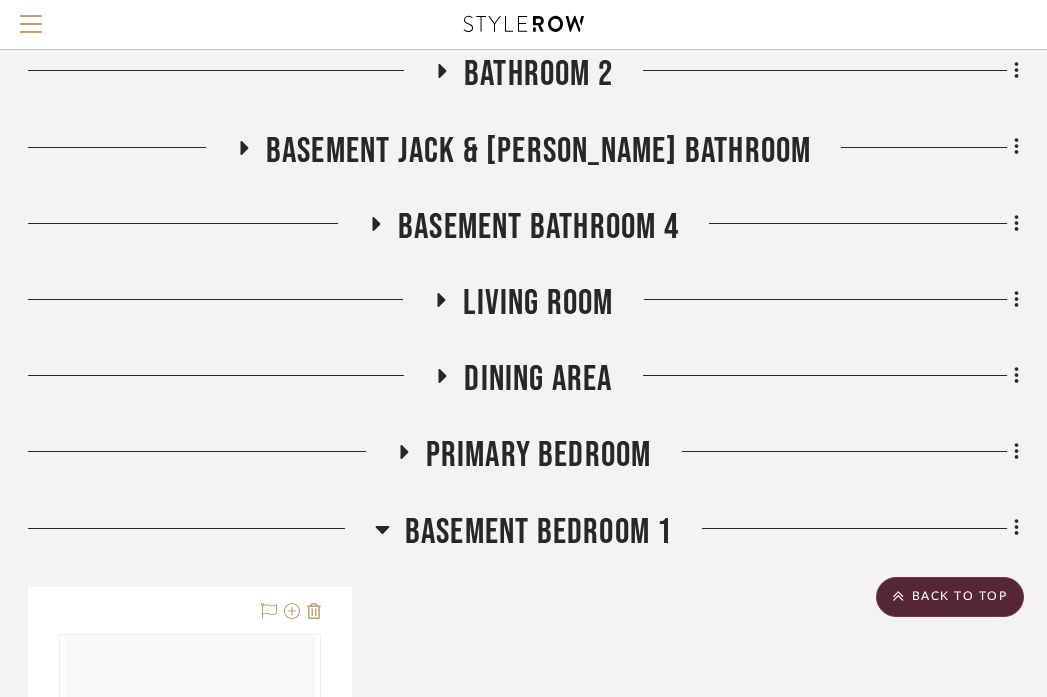 click on "BASEMENT BEDROOM 1" 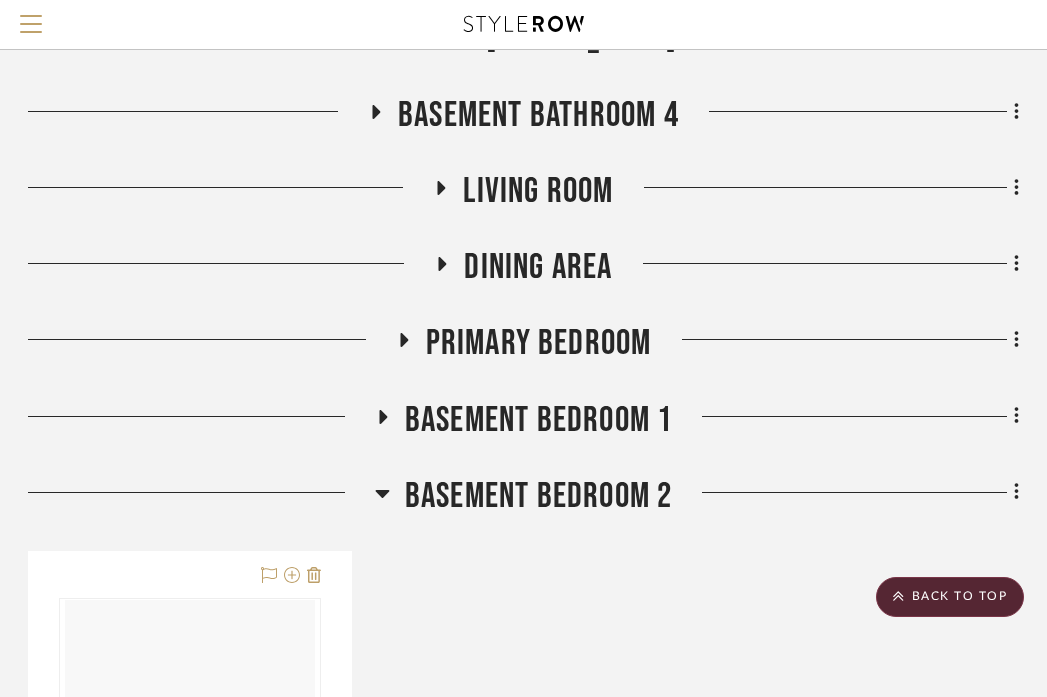 scroll, scrollTop: 1297, scrollLeft: 393, axis: both 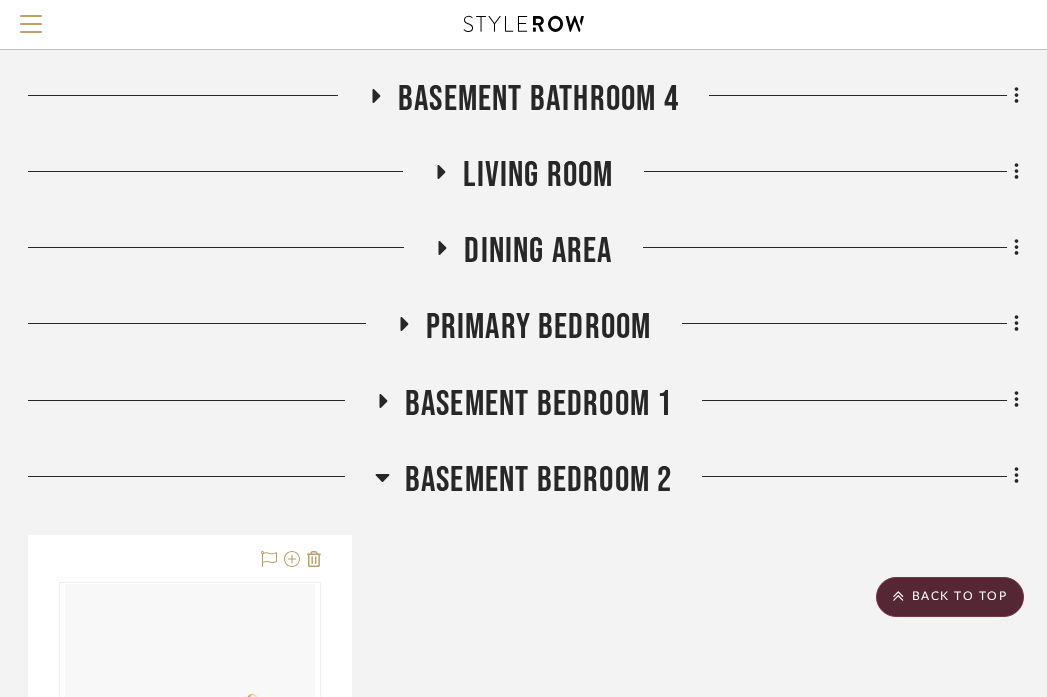click on "BASEMENT BEDROOM 2" 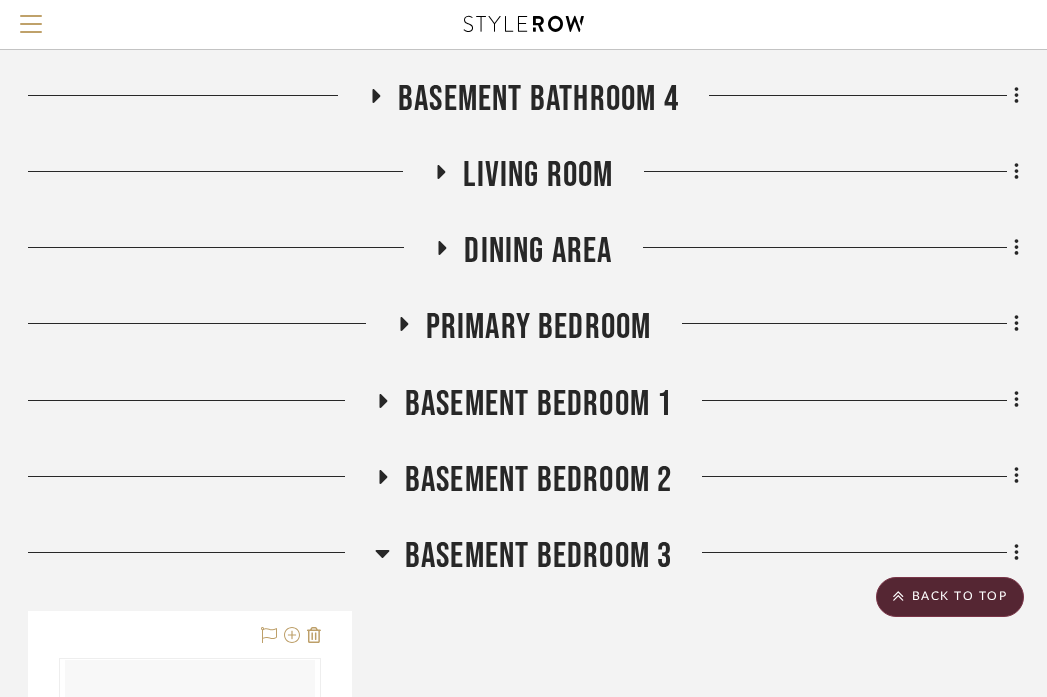click on "BASEMENT BEDROOM 3" 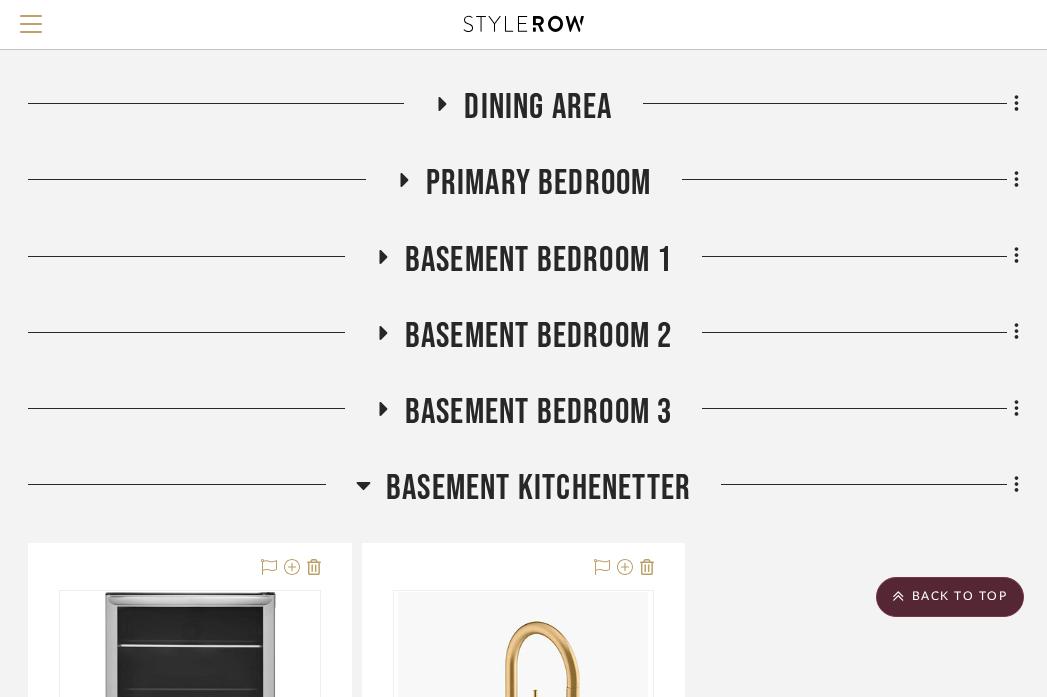 scroll, scrollTop: 1442, scrollLeft: 393, axis: both 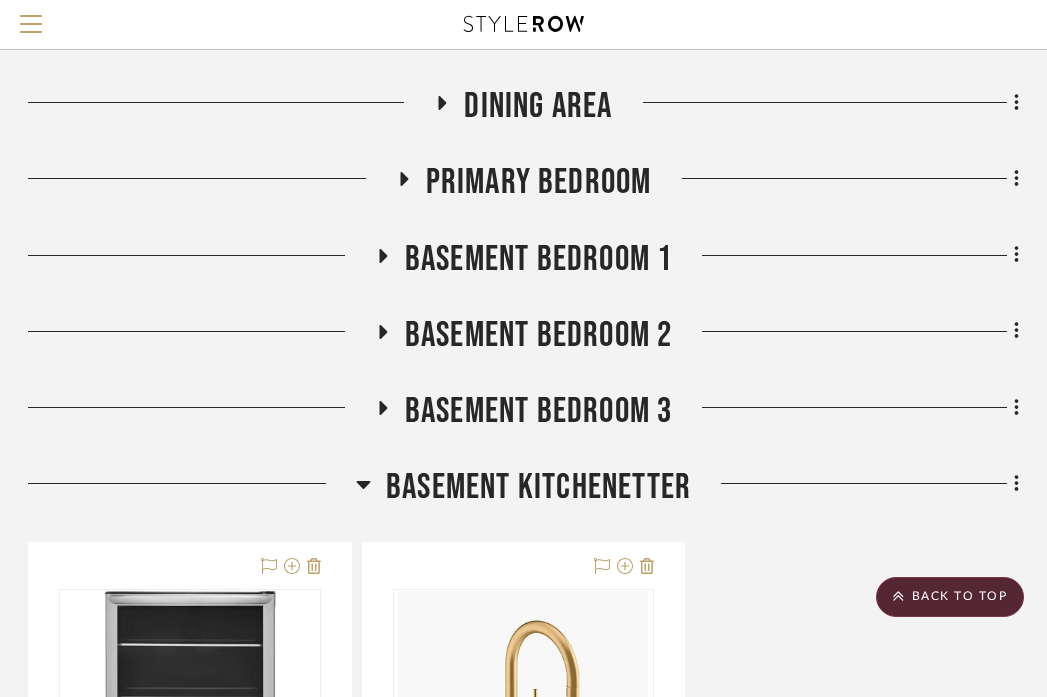 click on "BASEMENT KITCHENETTER" 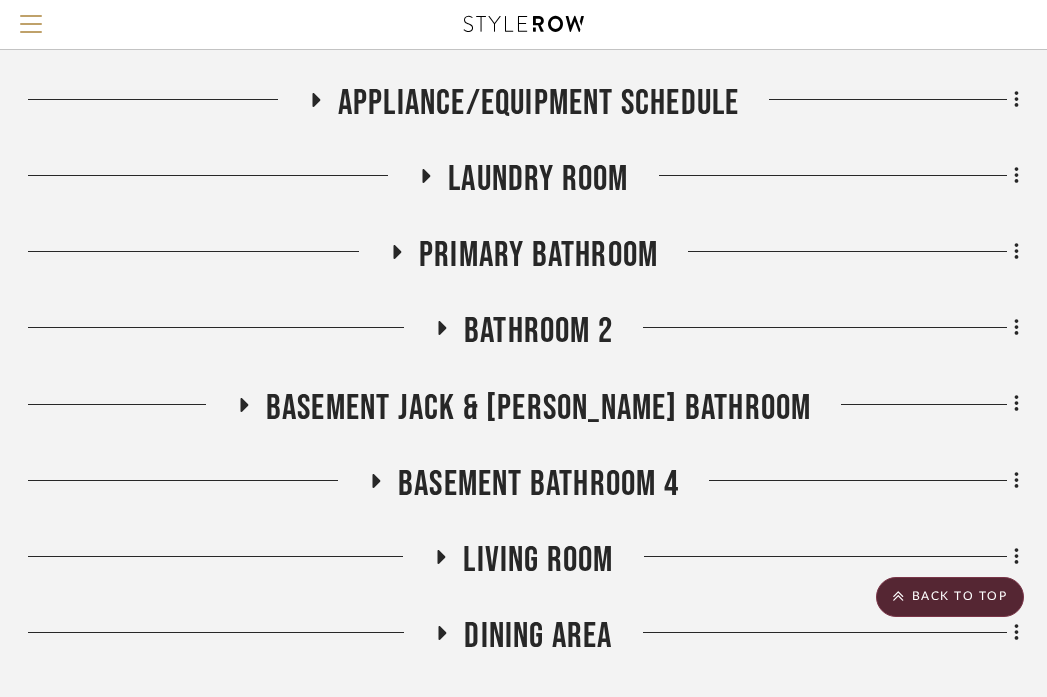 scroll, scrollTop: 910, scrollLeft: 393, axis: both 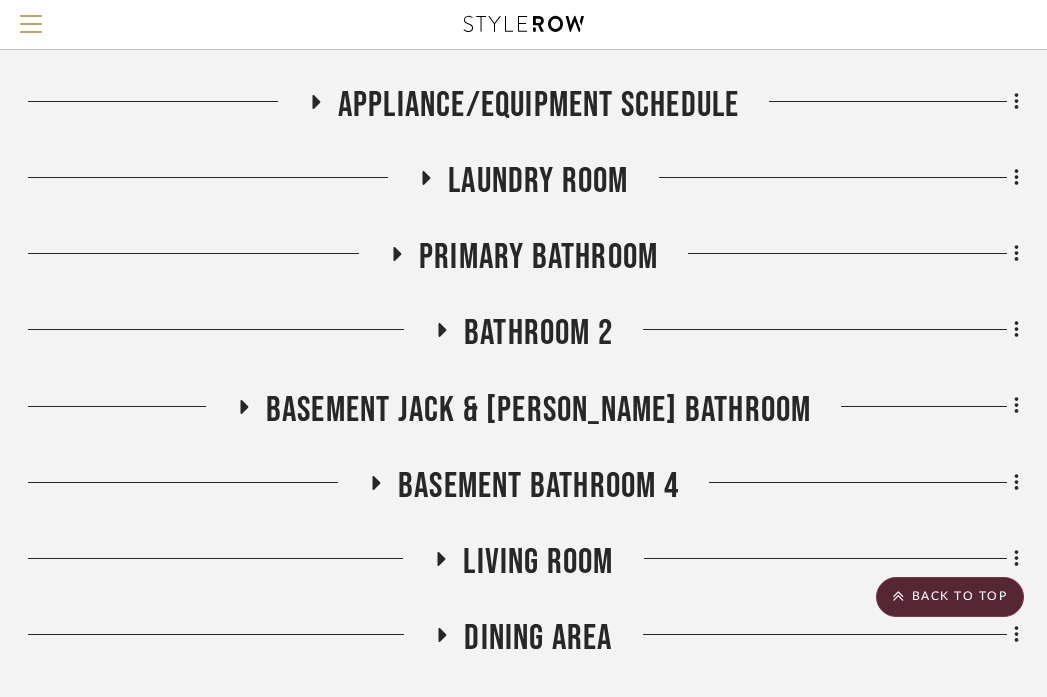 click on "Interior & Exterior Finish Schedule Millwork Flooring Lighting Electrical Door & Hardware Schedule Kitchen Cabinet & Finish Schedule Appliance/Equipment Schedule Laundry Room Primary Bathroom BATHROOM 2 BASEMENT JACK & JILL BATHROOM BASEMENT Bathroom 4 Living Room DINING AREA Primary Bedroom BASEMENT BEDROOM 1 BASEMENT BEDROOM 2 BASEMENT BEDROOM 3 BASEMENT KITCHENETTER BASEMENT LOUNGE/ STORAGE Add some items in this section: Quick Add Items  Upload Item   Clip from a website   Add via your libraries  Furniture Schedule
CategoryIconArt
Created with Sketch.
Wall Art, Decor & Hangings  ENTRY: ART  By  Unknown
Team Status Client Status client Comments:  Submit   Furniture Schedule  (1)    StyleRow
CategoryIconMirrors
Created with Sketch." 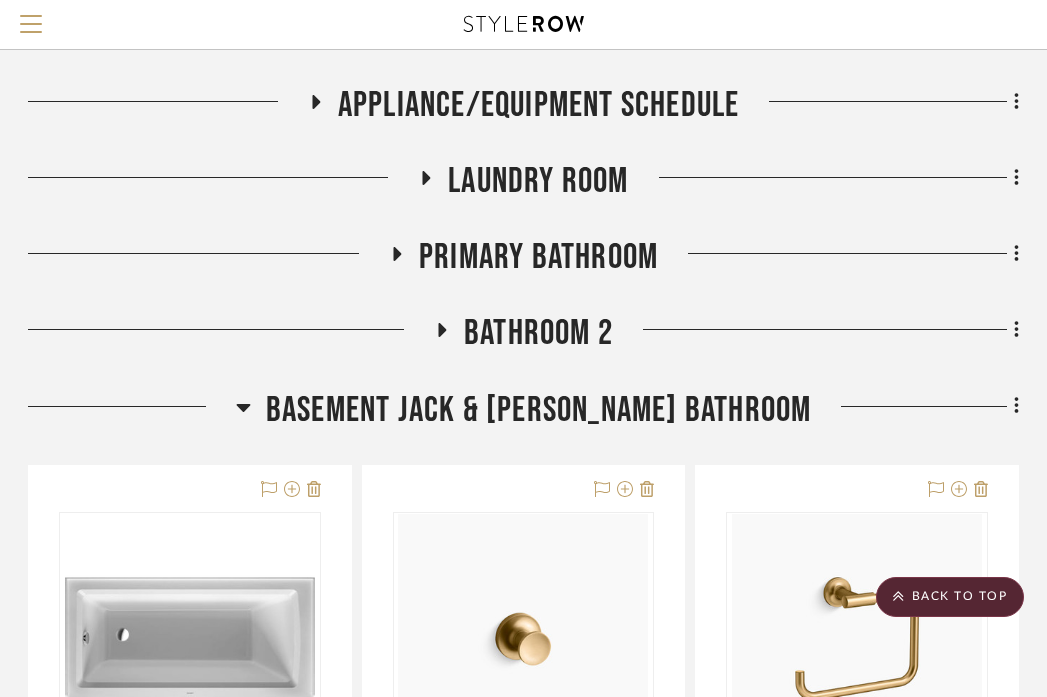click on "BASEMENT JACK & JILL BATHROOM" 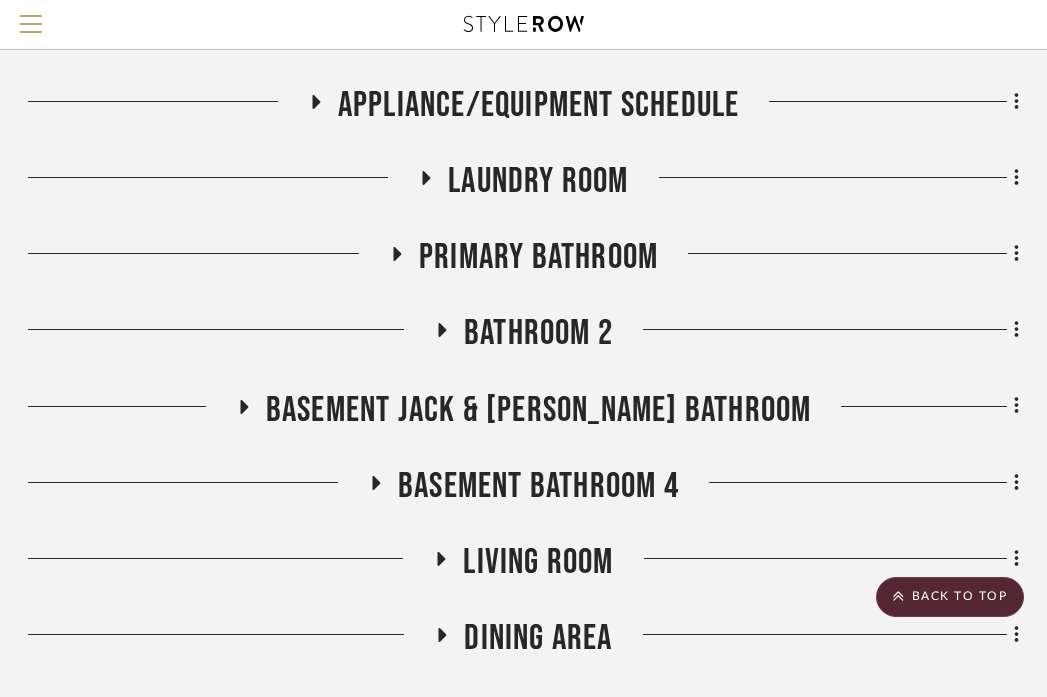 click on "BASEMENT JACK & [PERSON_NAME] BATHROOM" 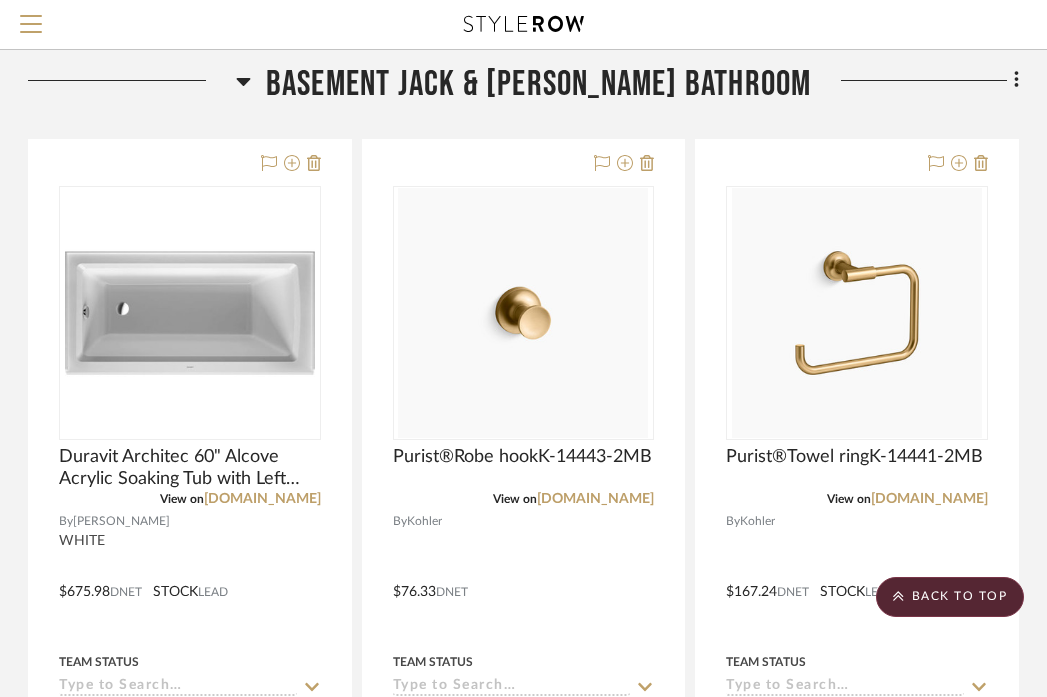 scroll, scrollTop: 1232, scrollLeft: 393, axis: both 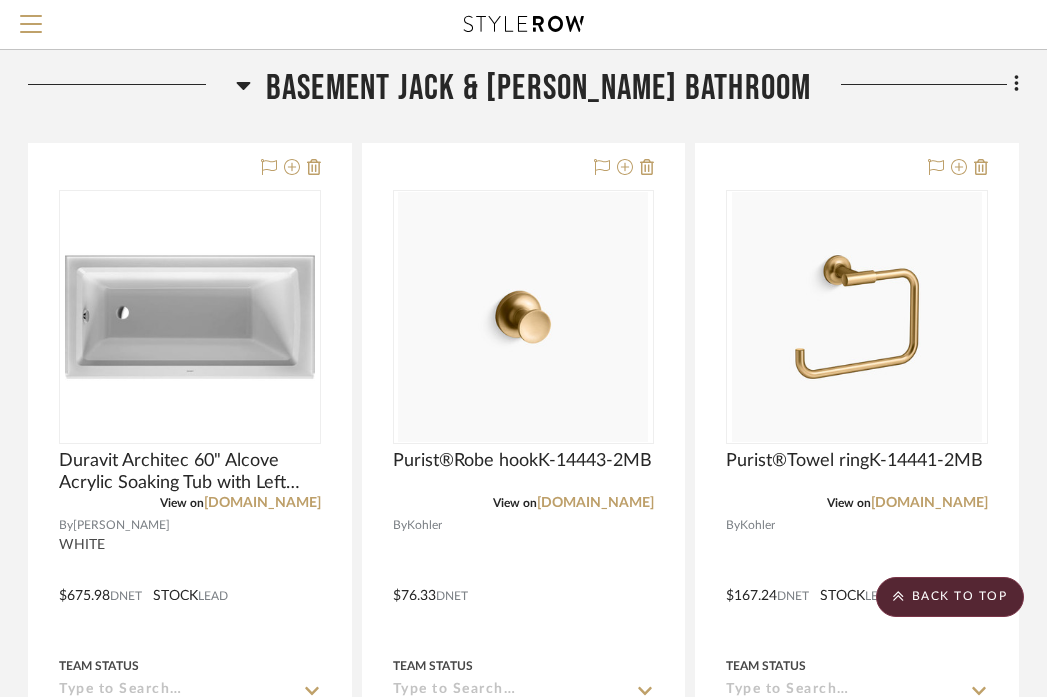 click on "BASEMENT JACK & [PERSON_NAME] BATHROOM" 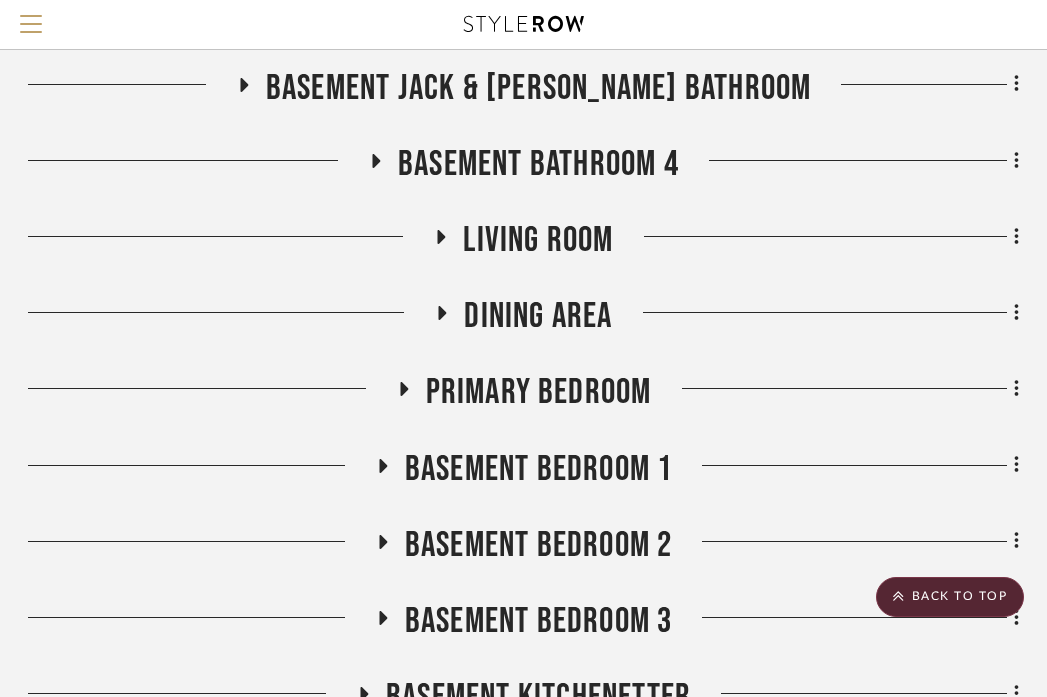 click on "BASEMENT Bathroom 4" 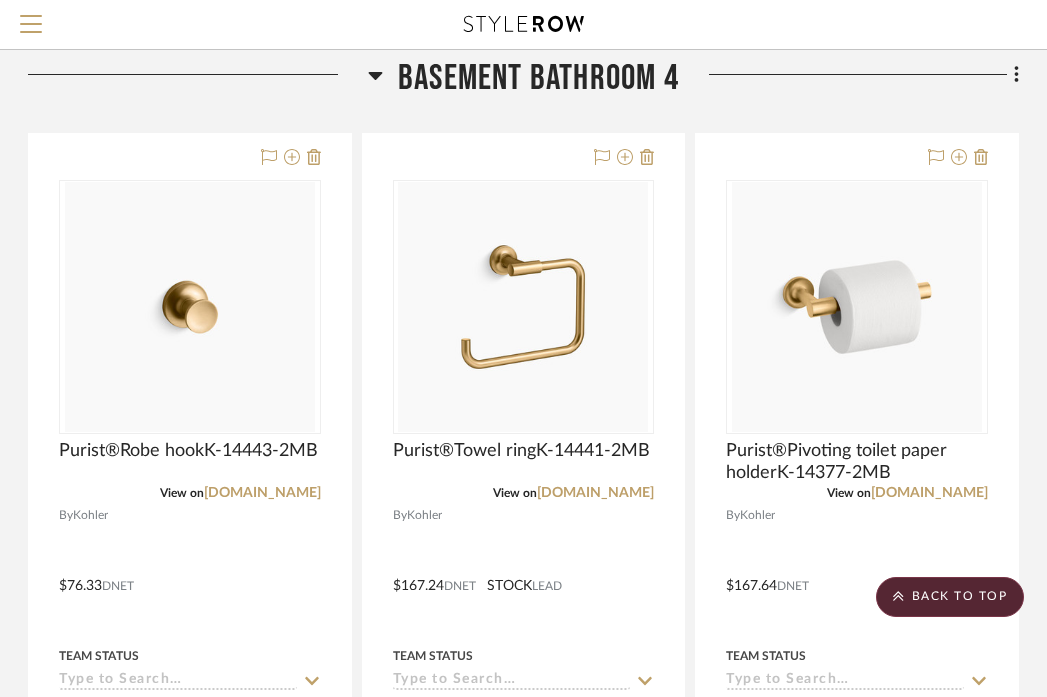 scroll, scrollTop: 1290, scrollLeft: 393, axis: both 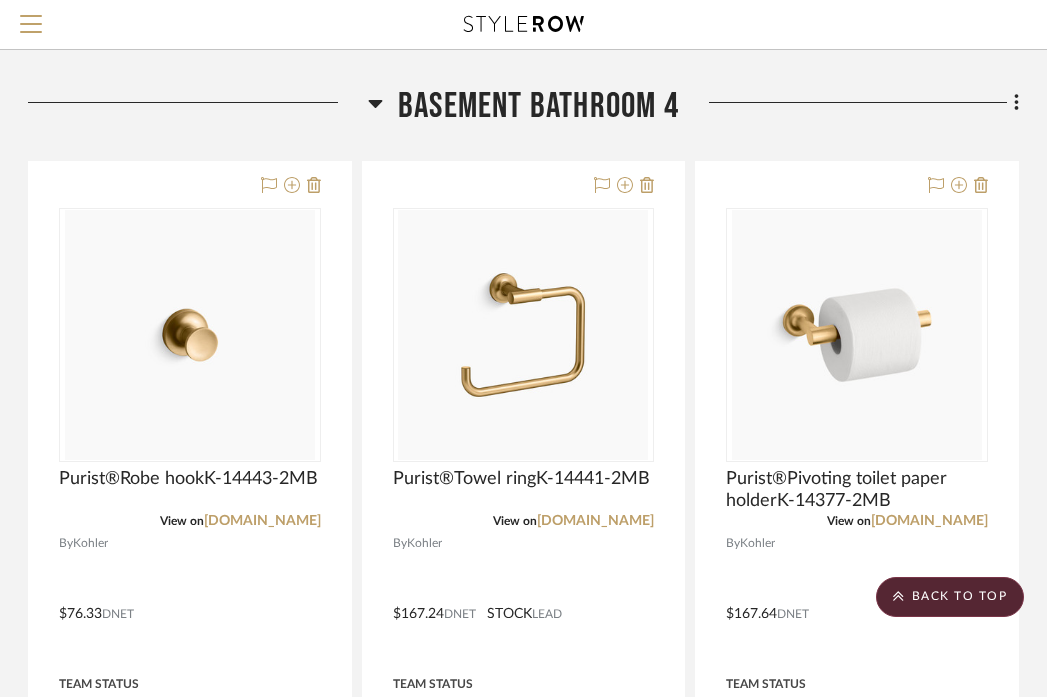 click on "BASEMENT Bathroom 4" 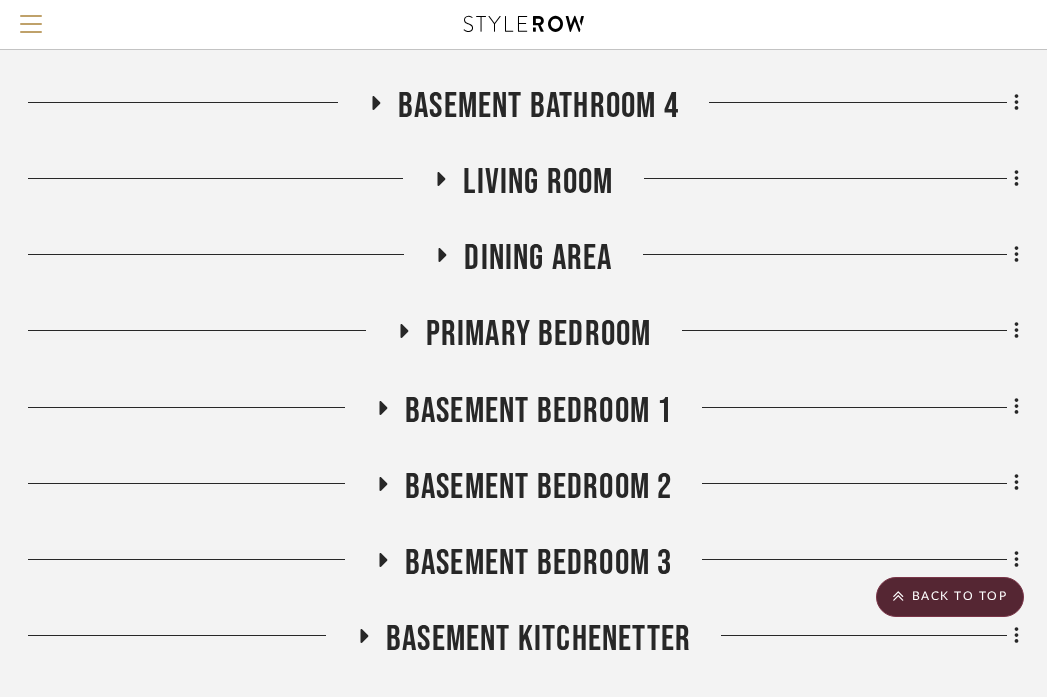 click on "BASEMENT BEDROOM 1" 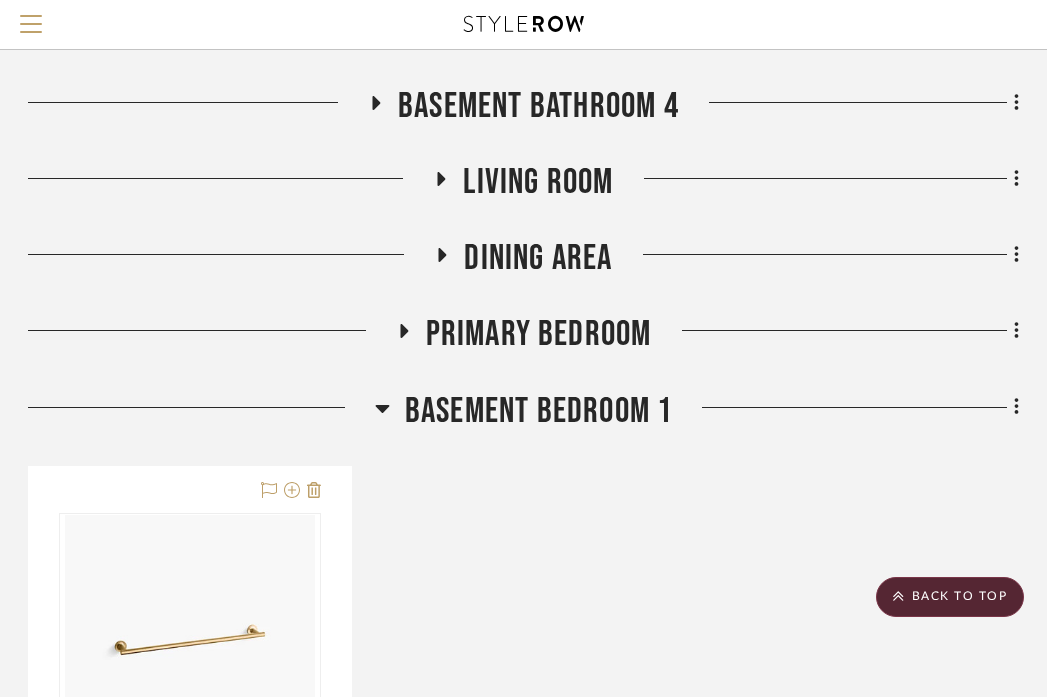click on "BASEMENT BEDROOM 1" 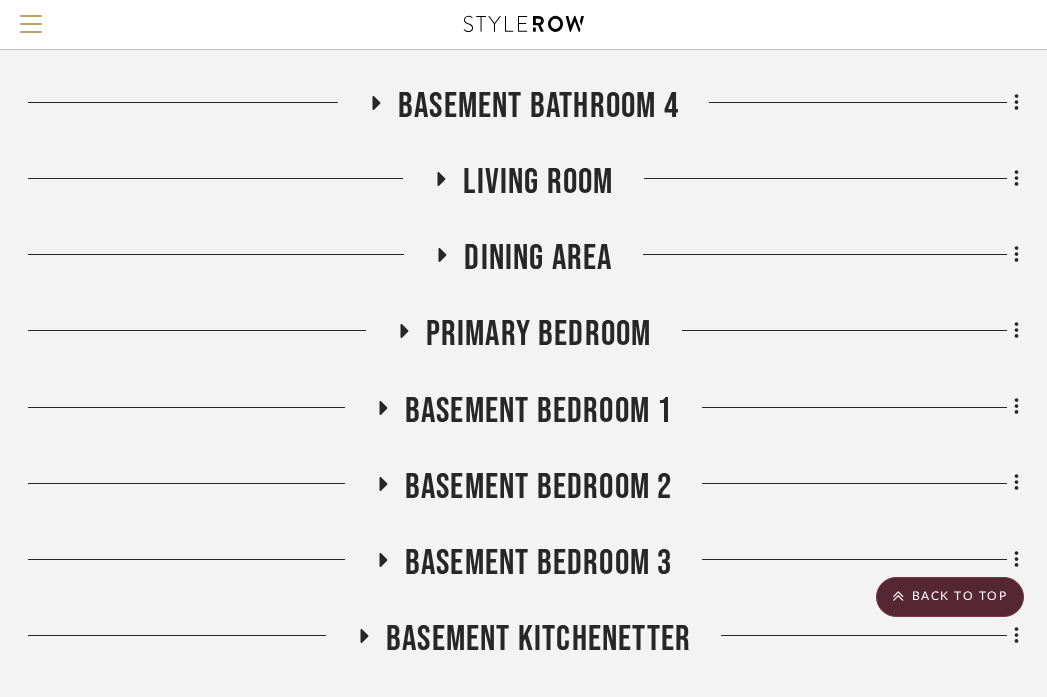 click on "BASEMENT BEDROOM 2" 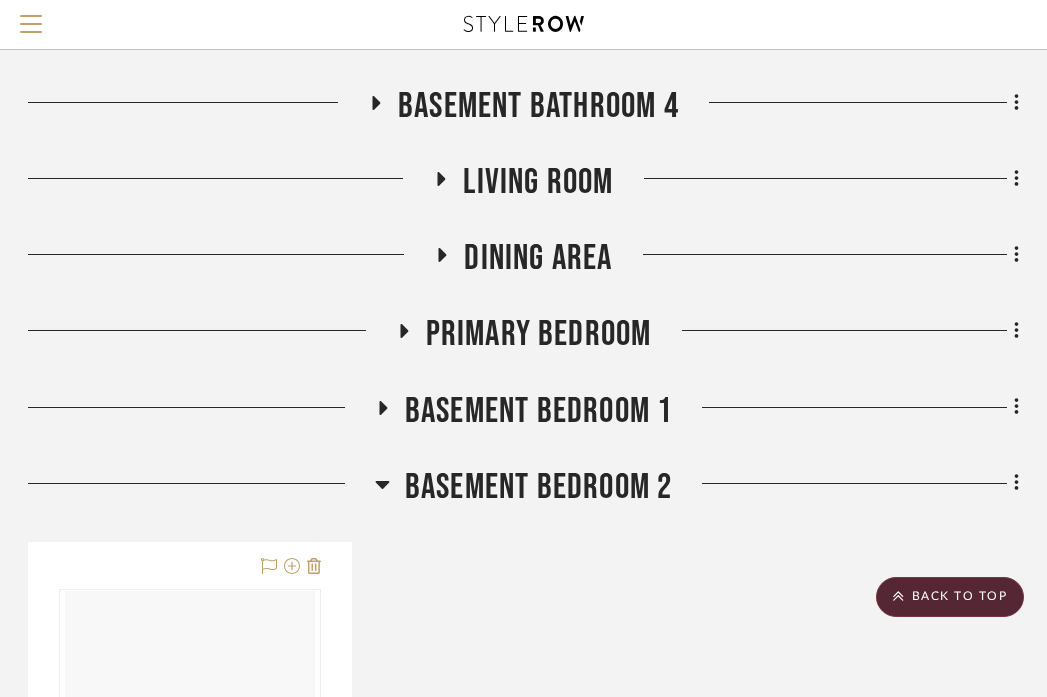click on "BASEMENT BEDROOM 2" 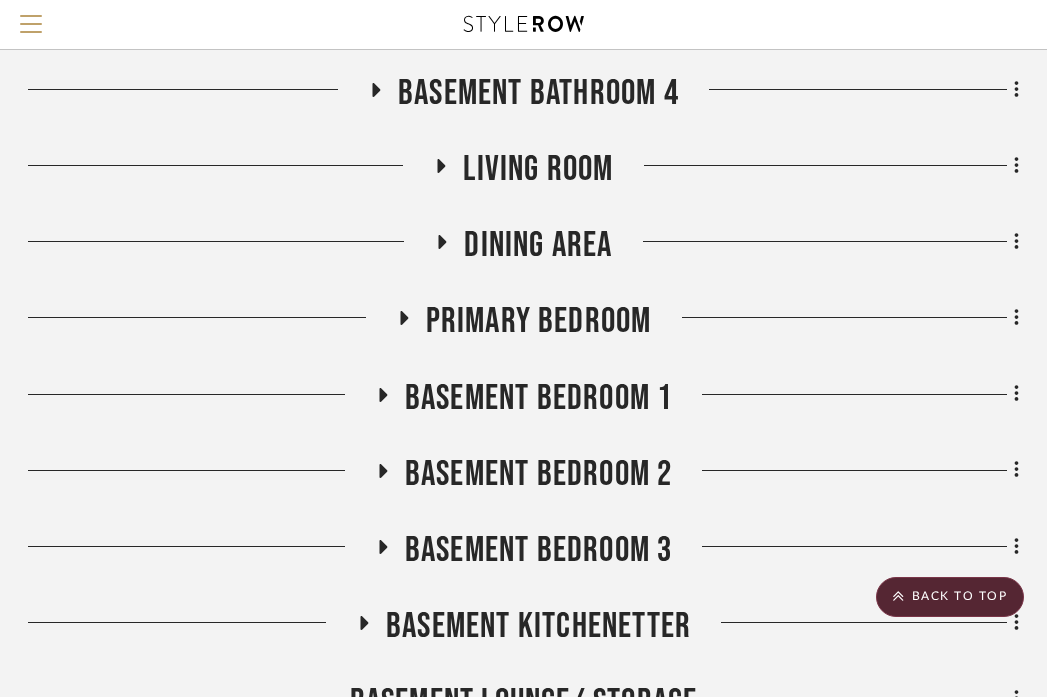 scroll, scrollTop: 1041, scrollLeft: 393, axis: both 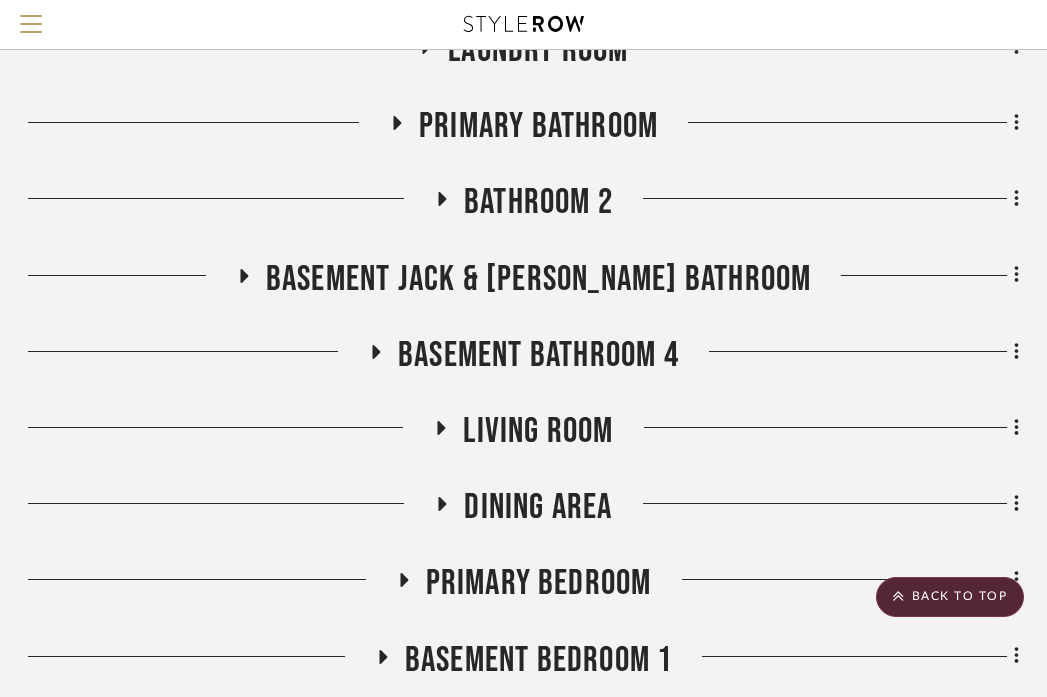 click on "BATHROOM 2" 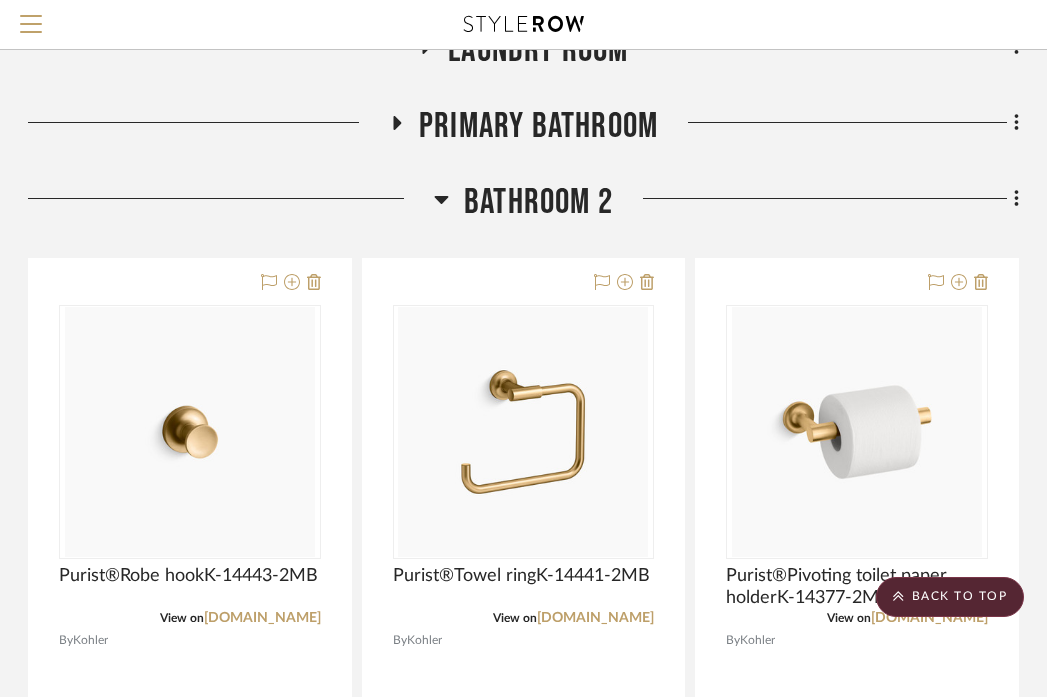 click on "BATHROOM 2" 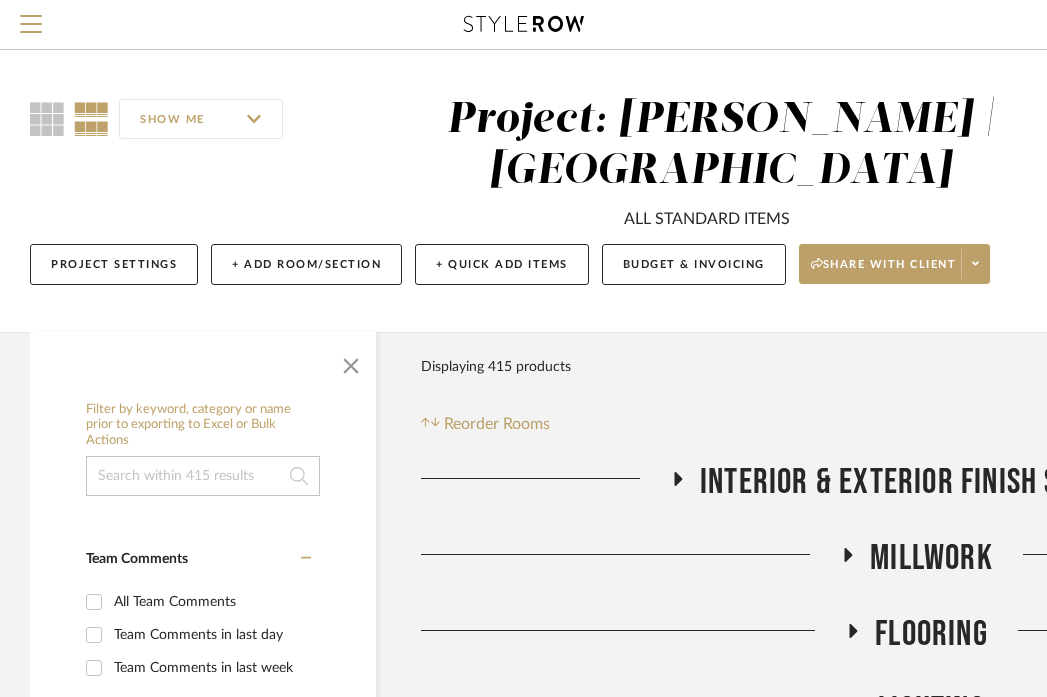 scroll, scrollTop: 0, scrollLeft: 0, axis: both 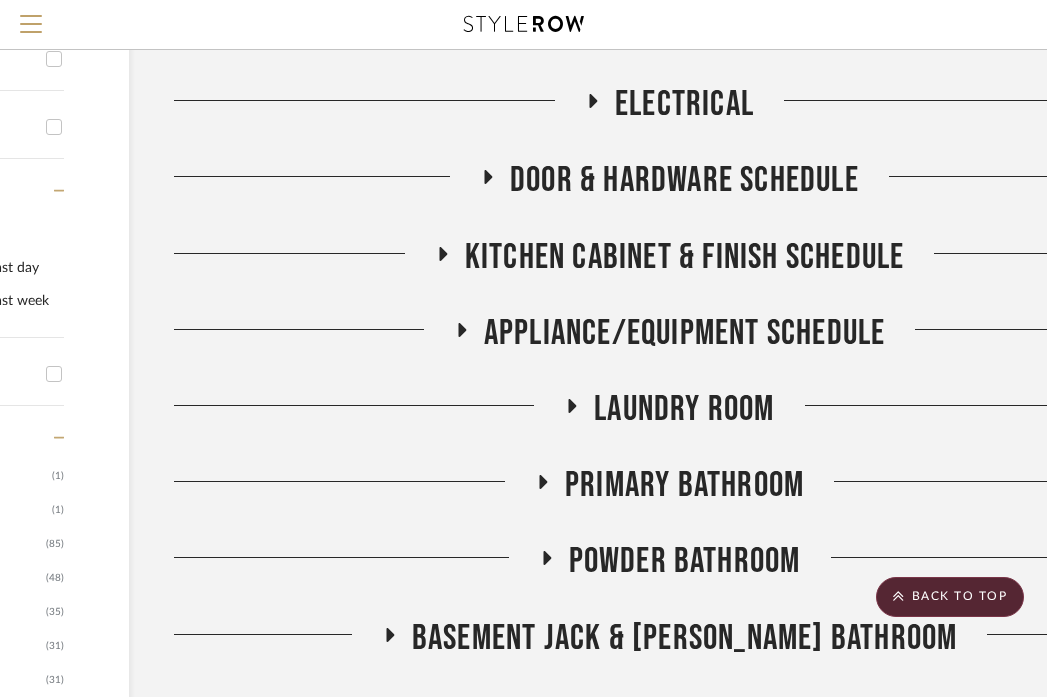 click on "Primary Bathroom" 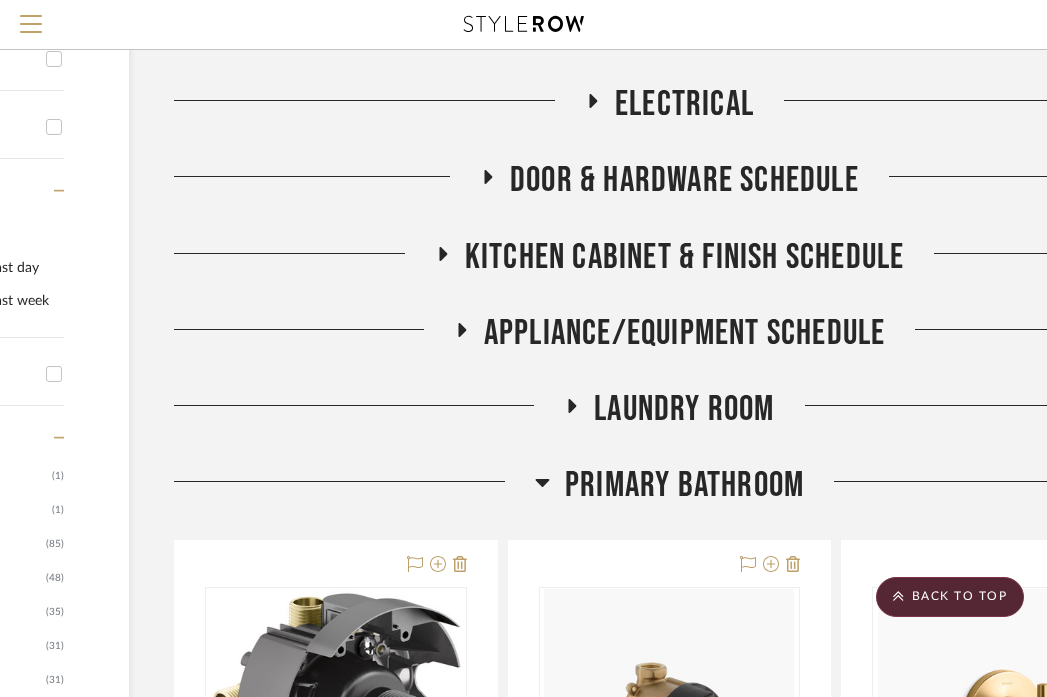 click on "Primary Bathroom" 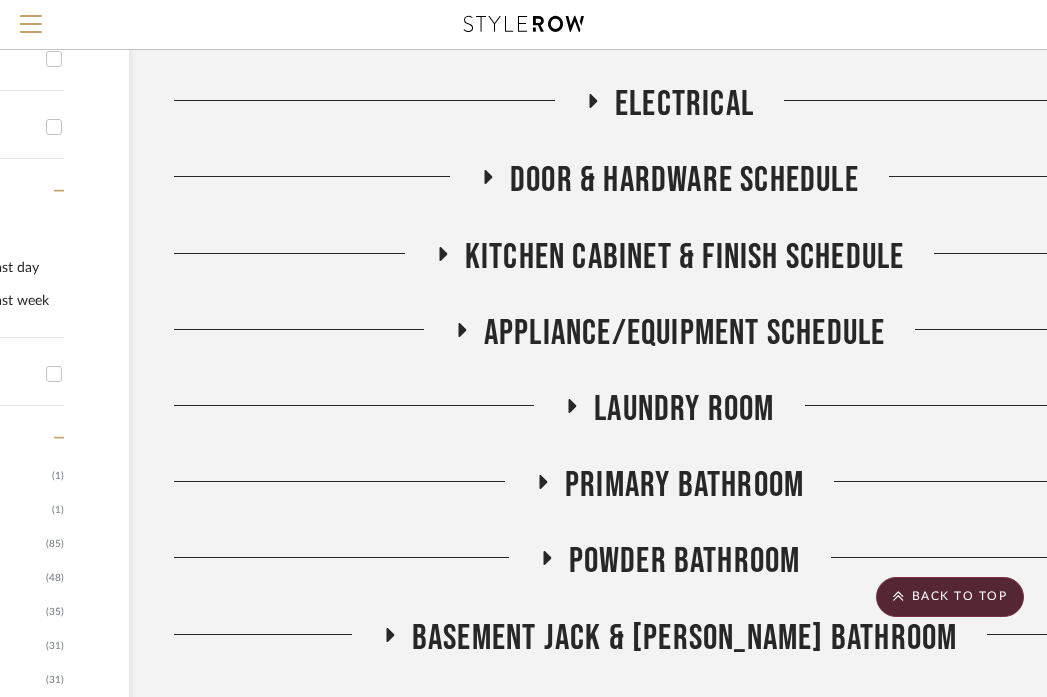 click on "POWDER BATHROOM" 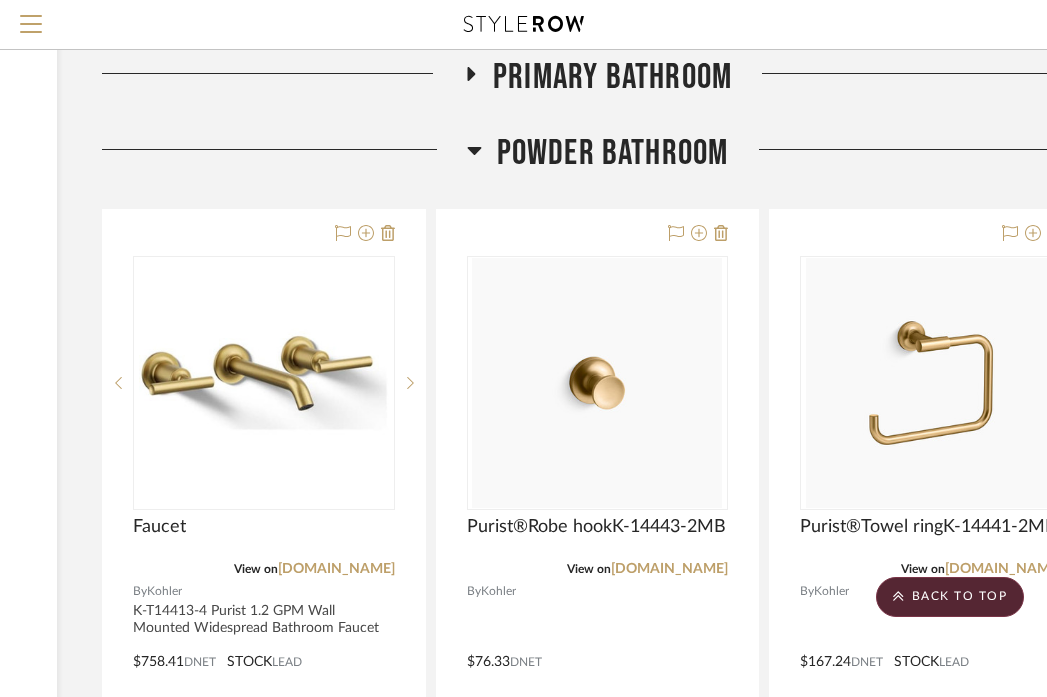 scroll, scrollTop: 1090, scrollLeft: 321, axis: both 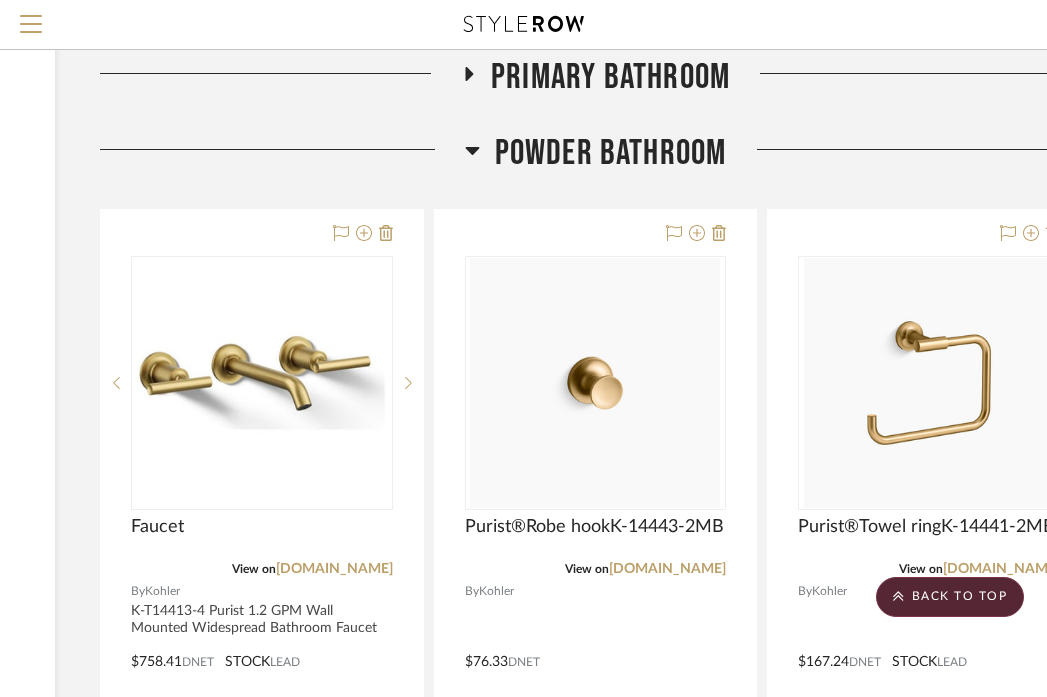 click on "POWDER BATHROOM" 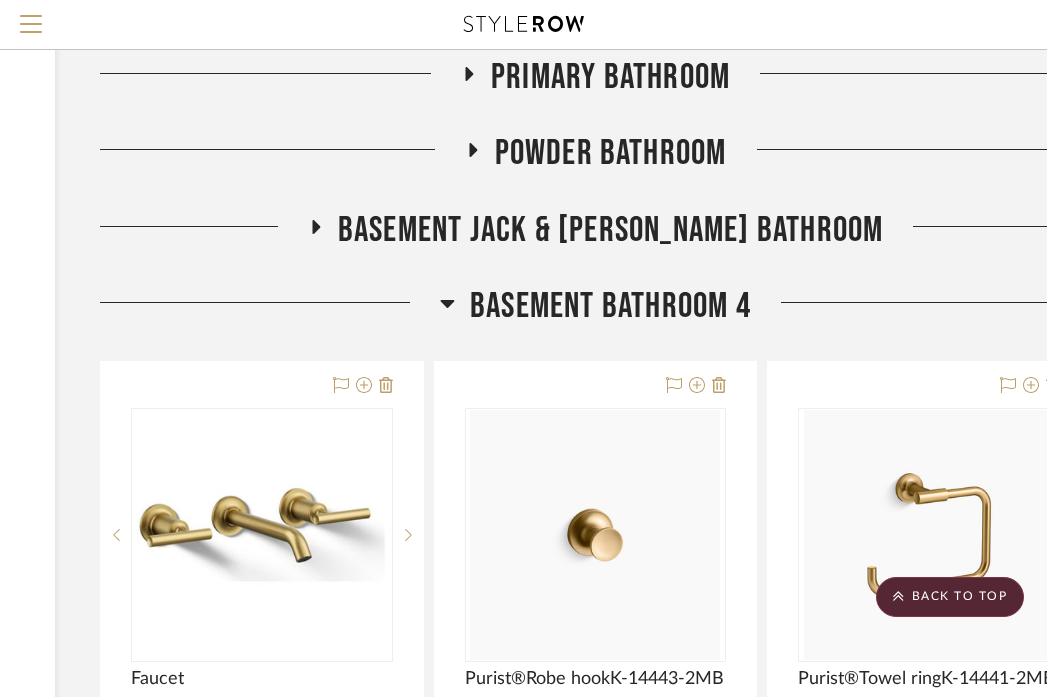 click on "BASEMENT Bathroom 4" 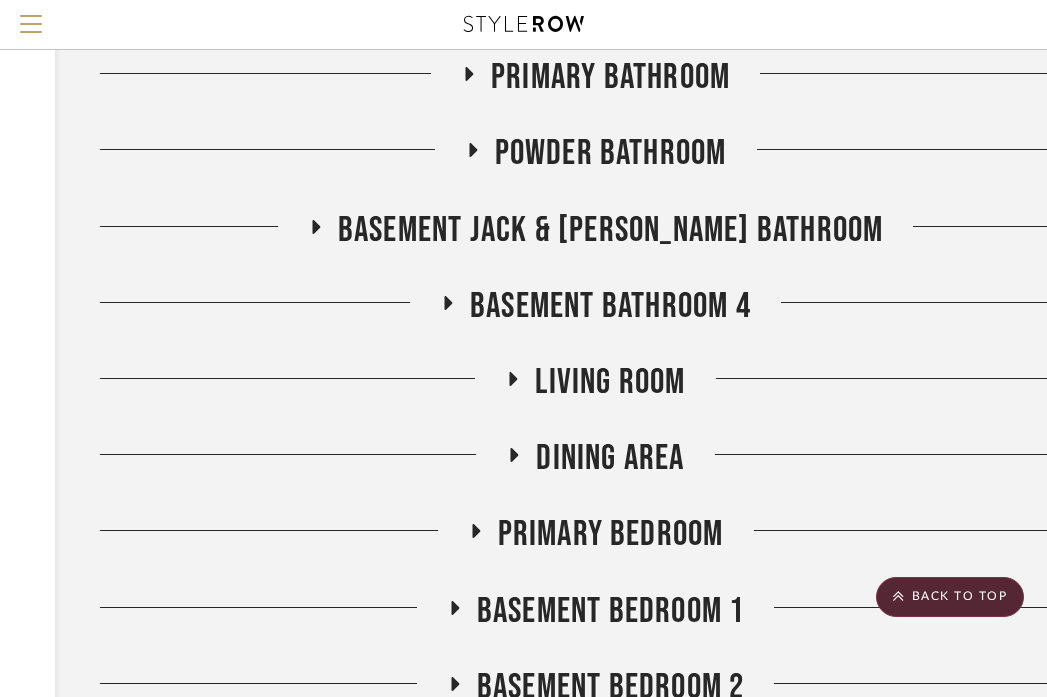 click on "BASEMENT JACK & [PERSON_NAME] BATHROOM" 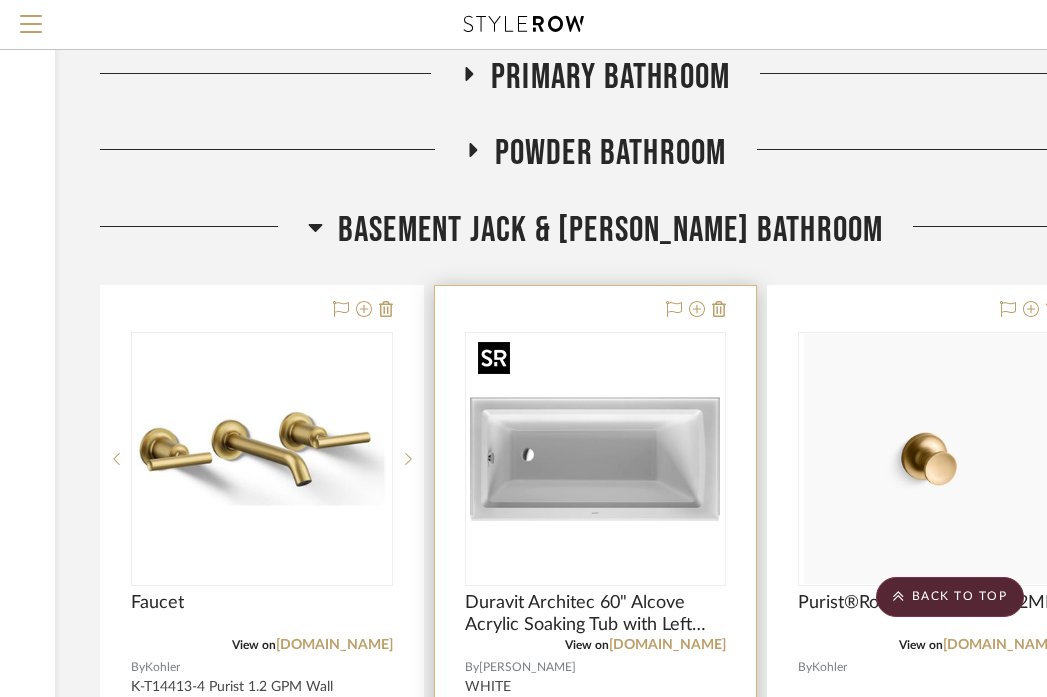 scroll, scrollTop: 1233, scrollLeft: 321, axis: both 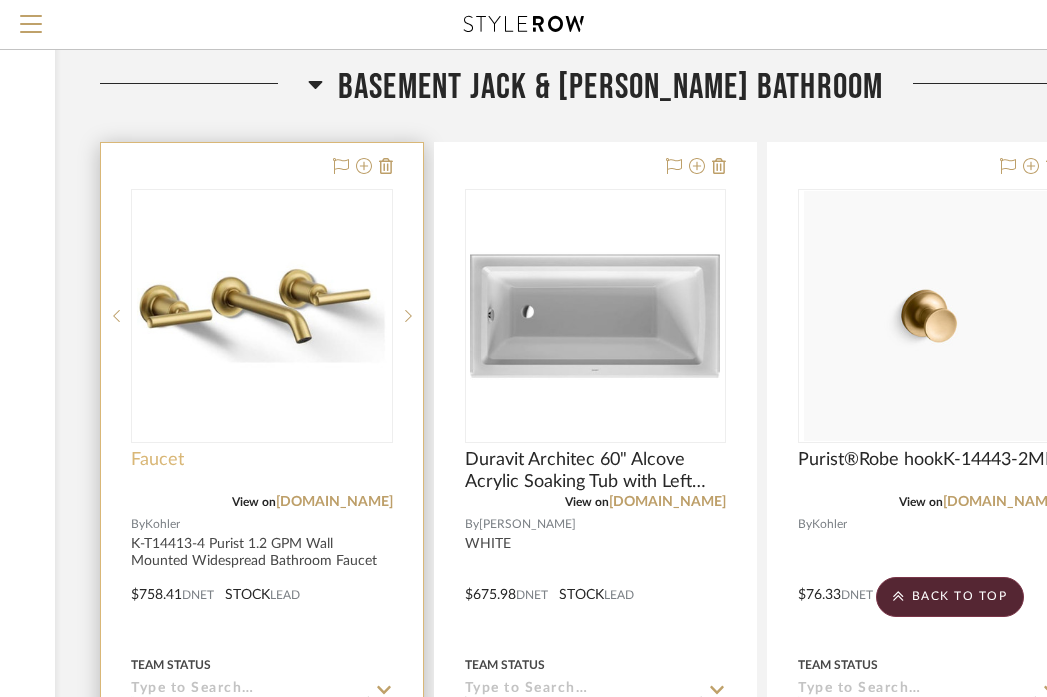 click on "Faucet" at bounding box center [157, 460] 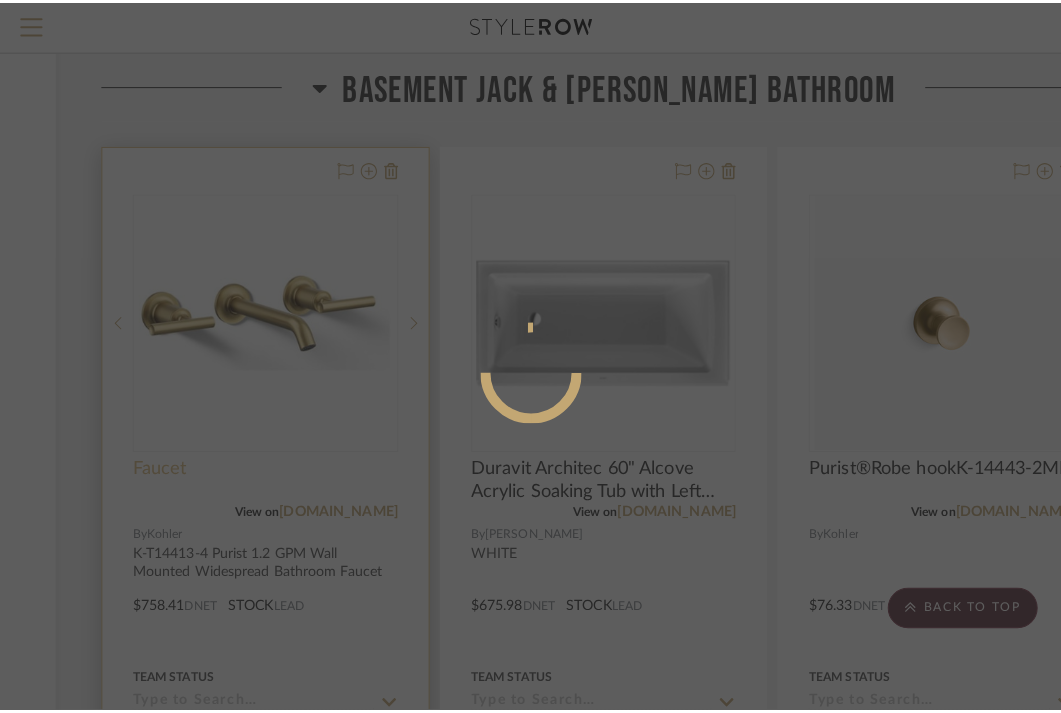 scroll, scrollTop: 0, scrollLeft: 0, axis: both 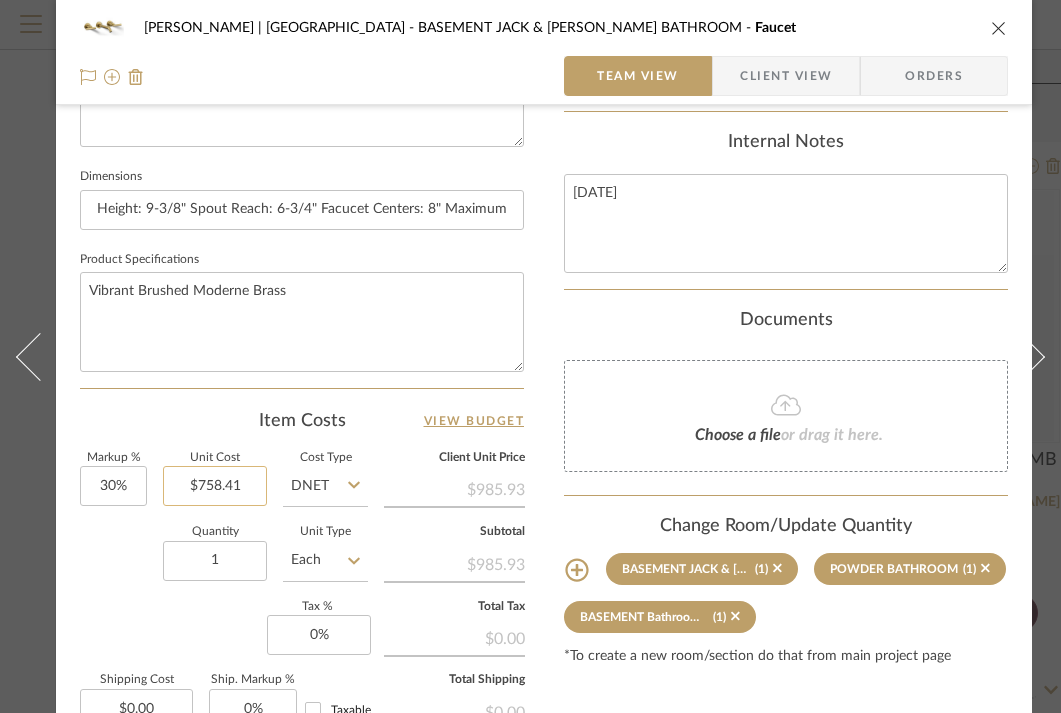 type on "758.41" 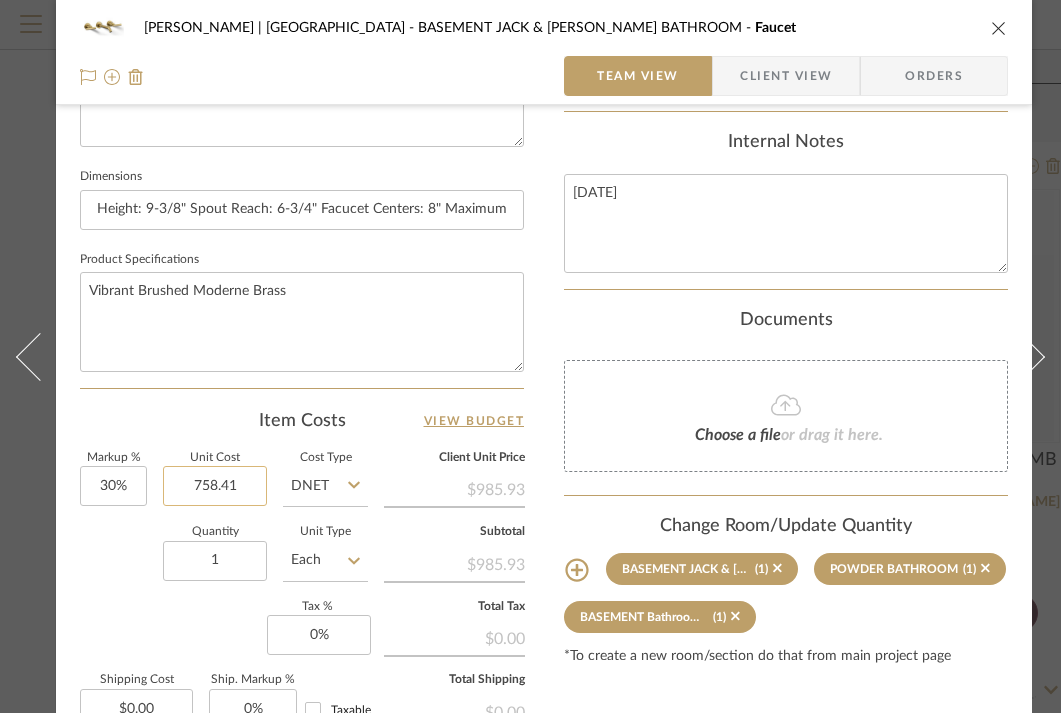 click on "758.41" 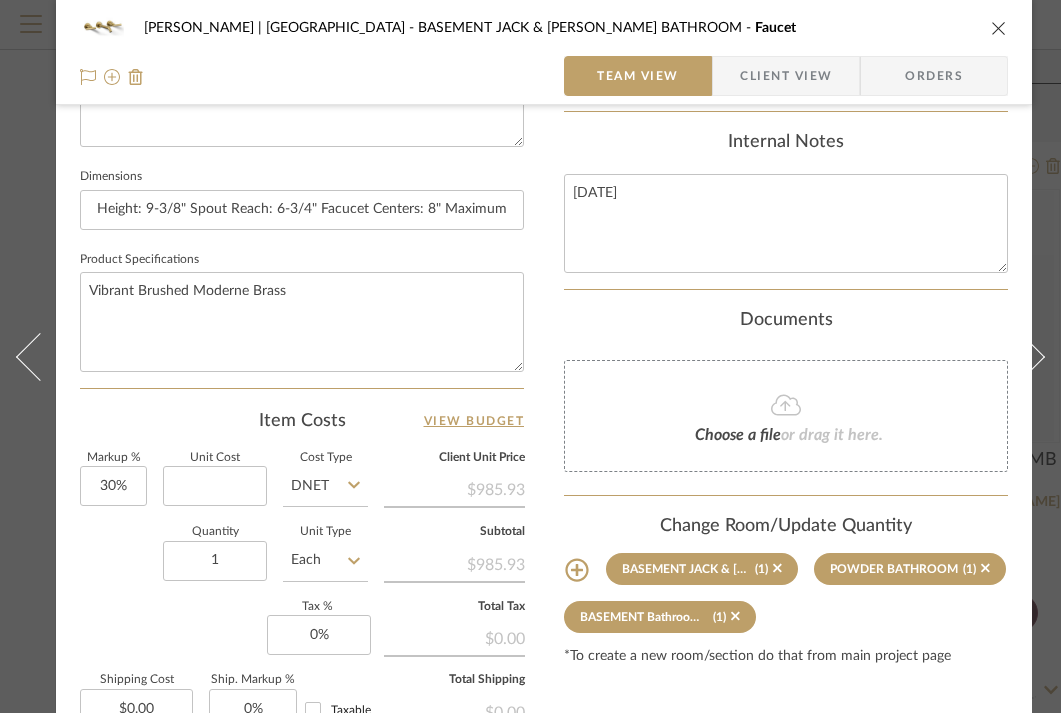 click on "Choose a file  or drag it here." 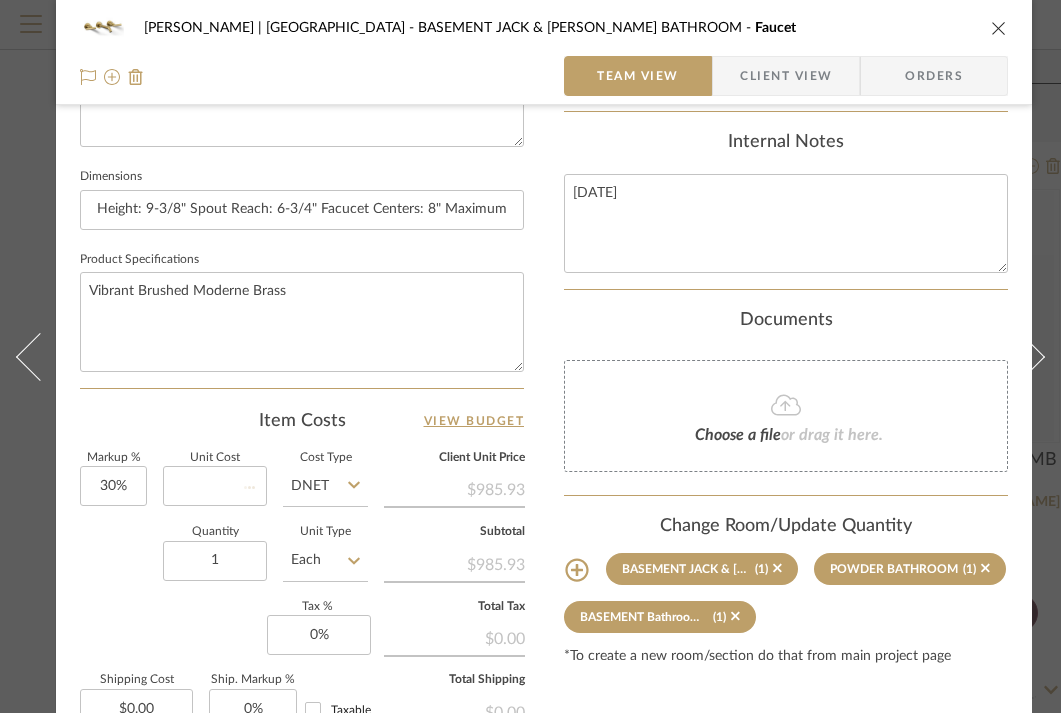 type on "$0.00" 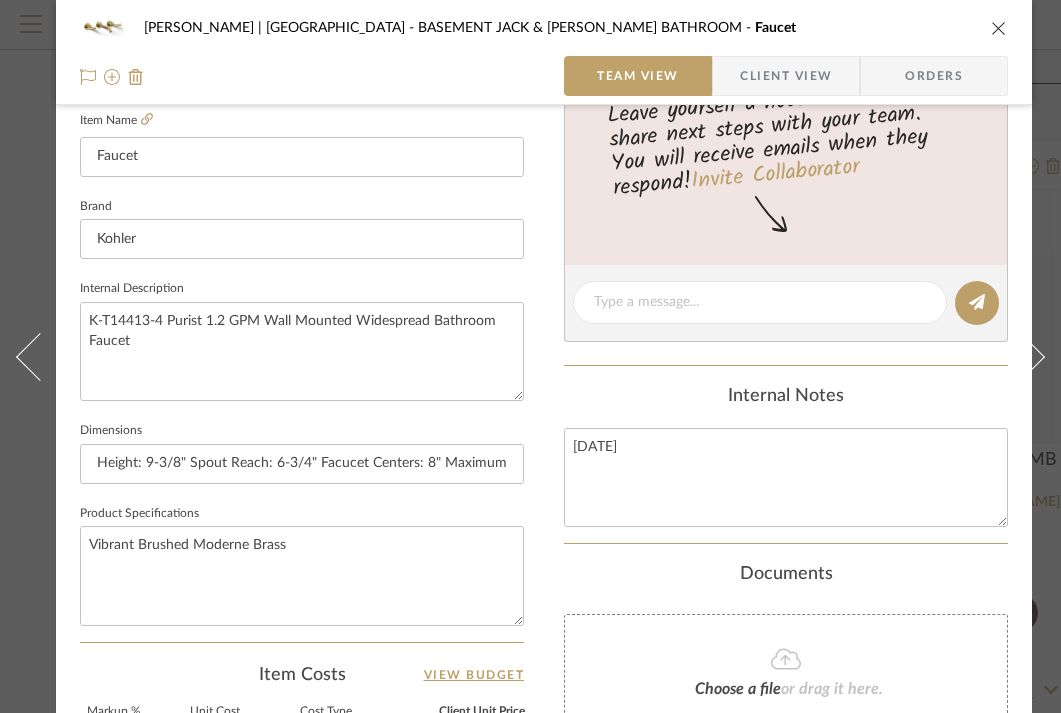 scroll, scrollTop: 323, scrollLeft: 0, axis: vertical 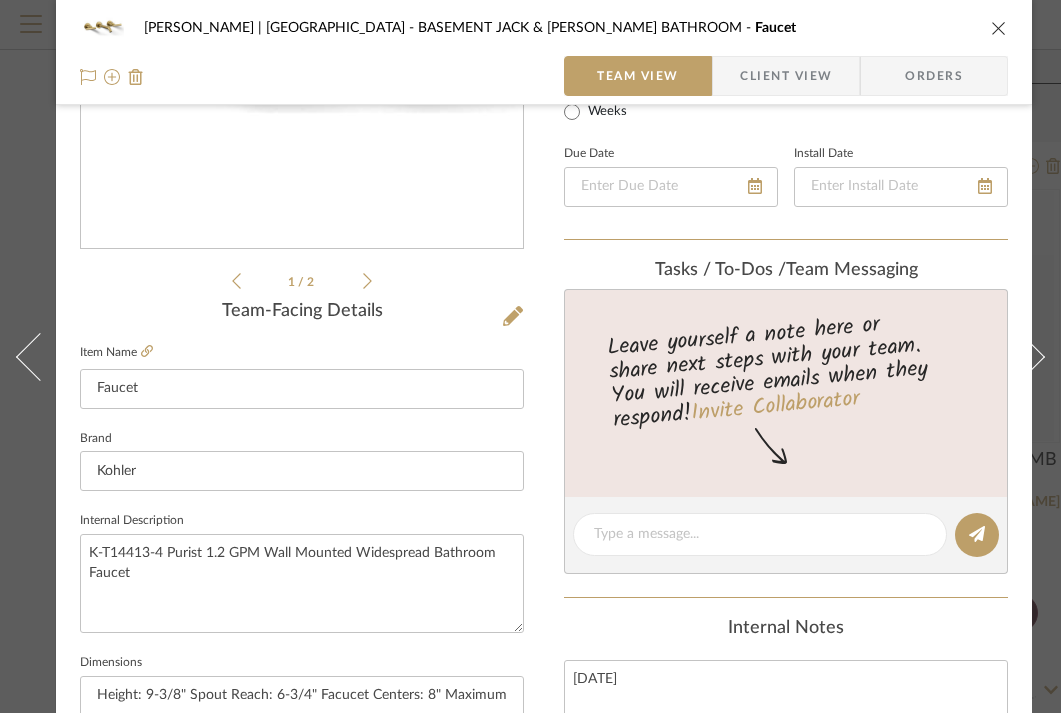 click at bounding box center (999, 28) 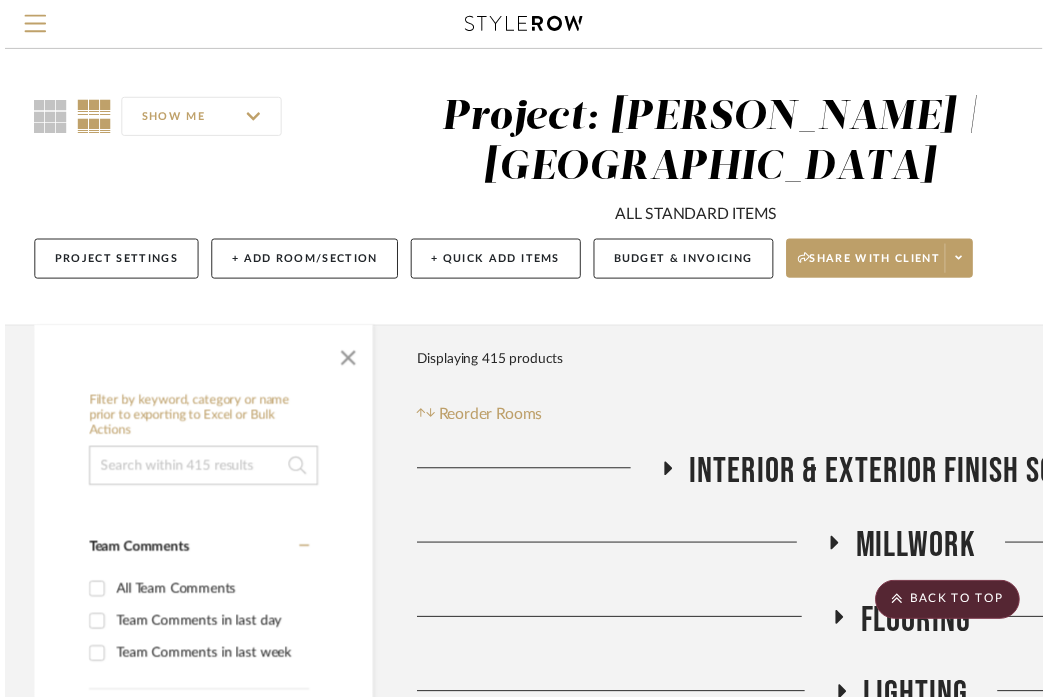 scroll, scrollTop: 1233, scrollLeft: 321, axis: both 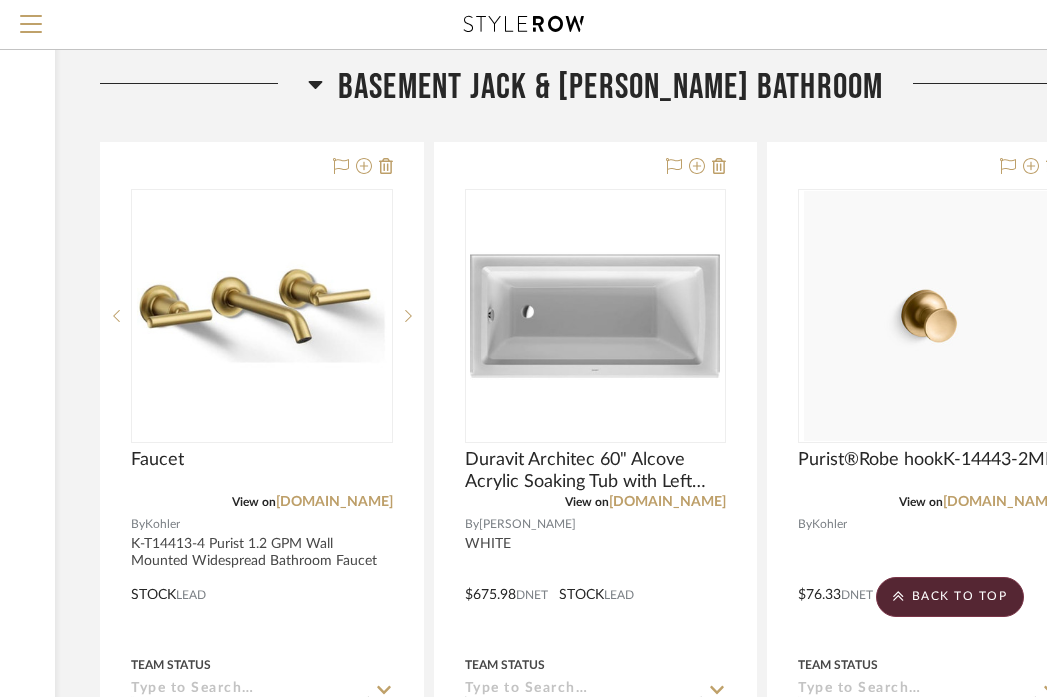 click on "BASEMENT JACK & [PERSON_NAME] BATHROOM" 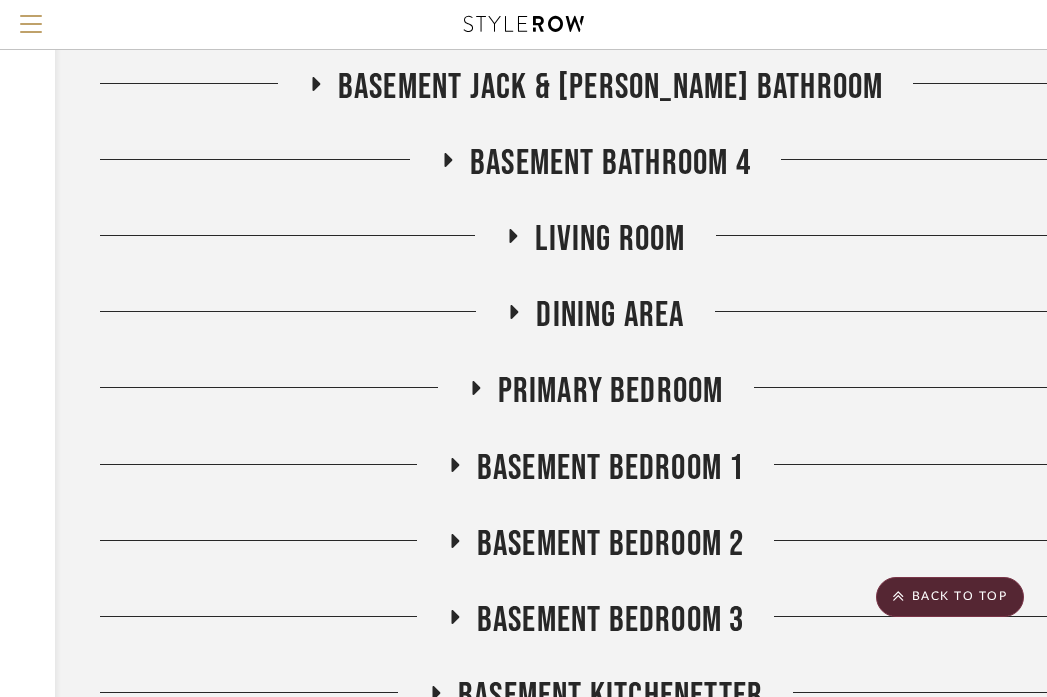 click on "BASEMENT JACK & [PERSON_NAME] BATHROOM" 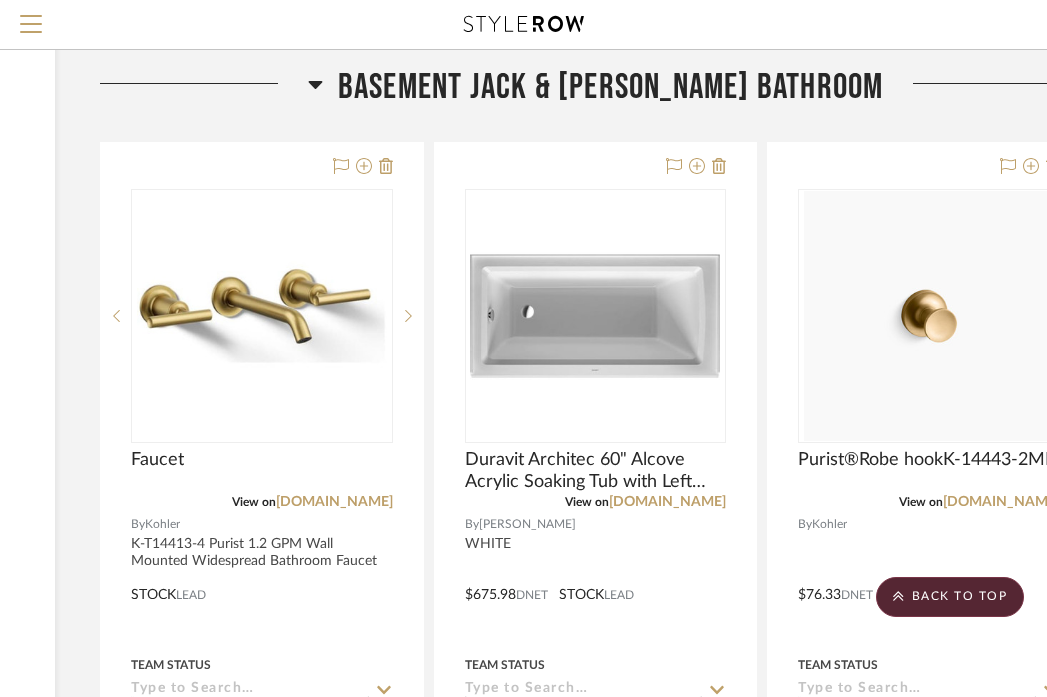 click on "BASEMENT JACK & [PERSON_NAME] BATHROOM" 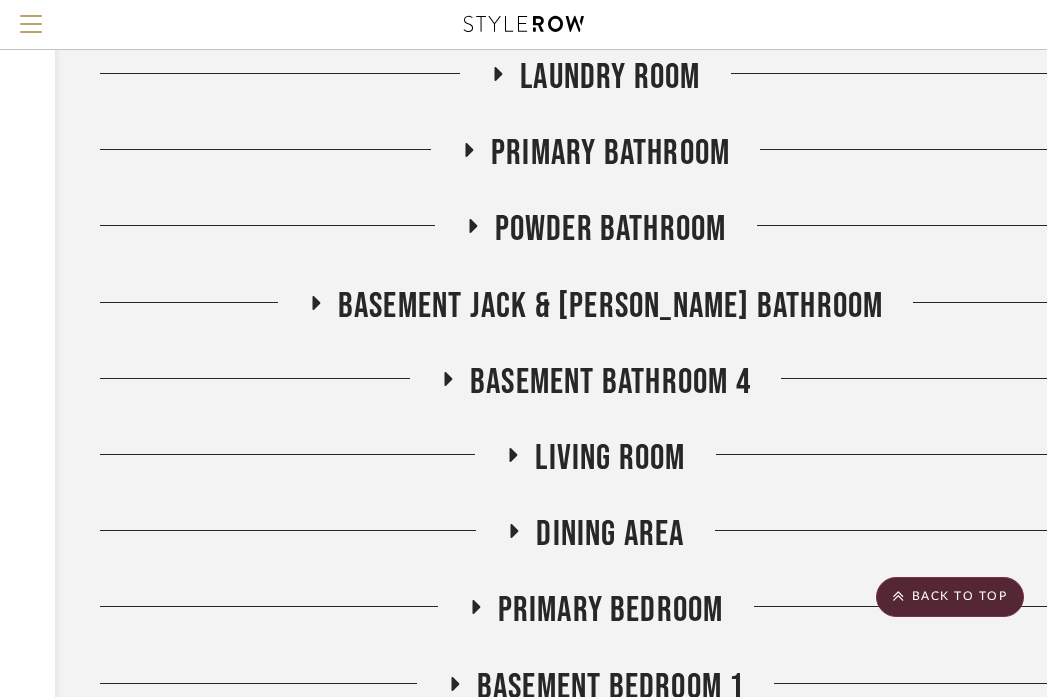 scroll, scrollTop: 1013, scrollLeft: 321, axis: both 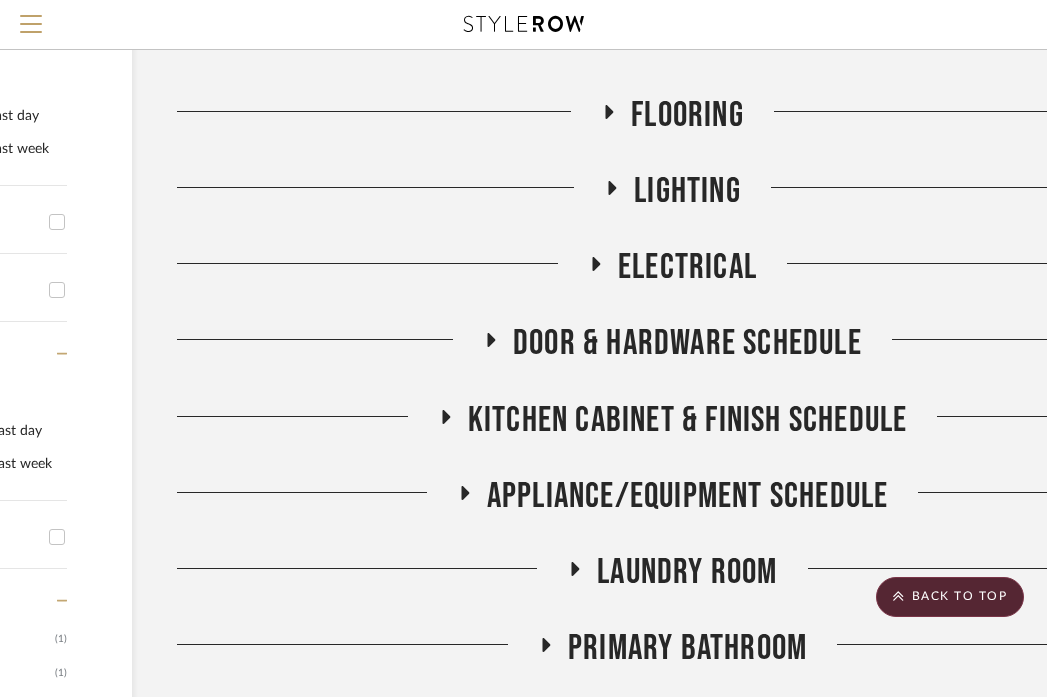click on "Kitchen Cabinet & Finish Schedule" 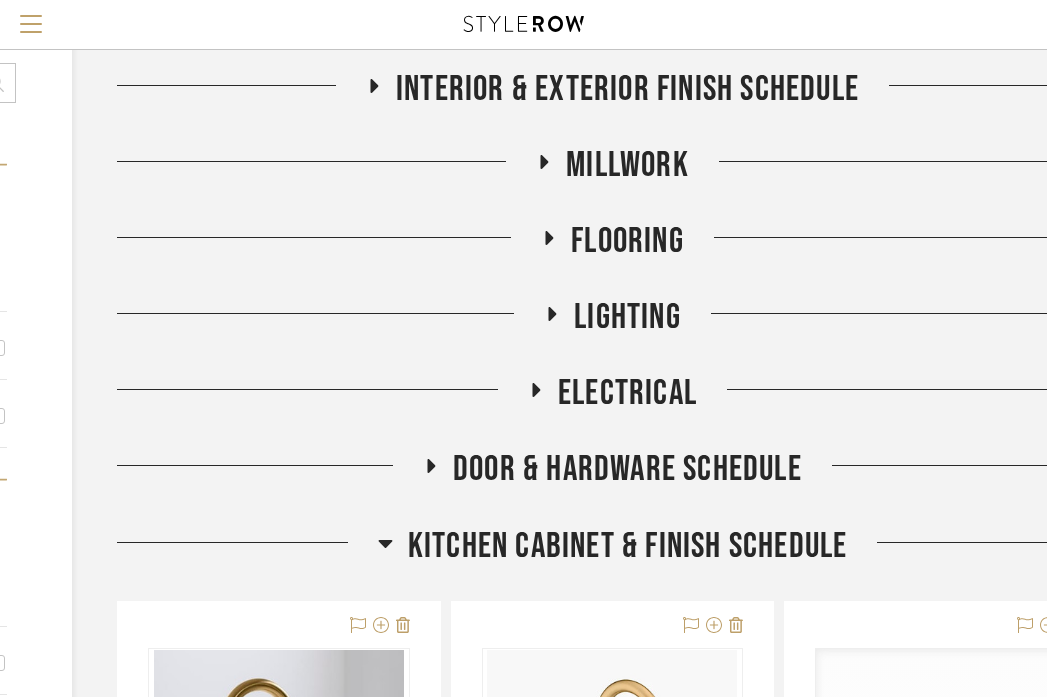 scroll, scrollTop: 394, scrollLeft: 304, axis: both 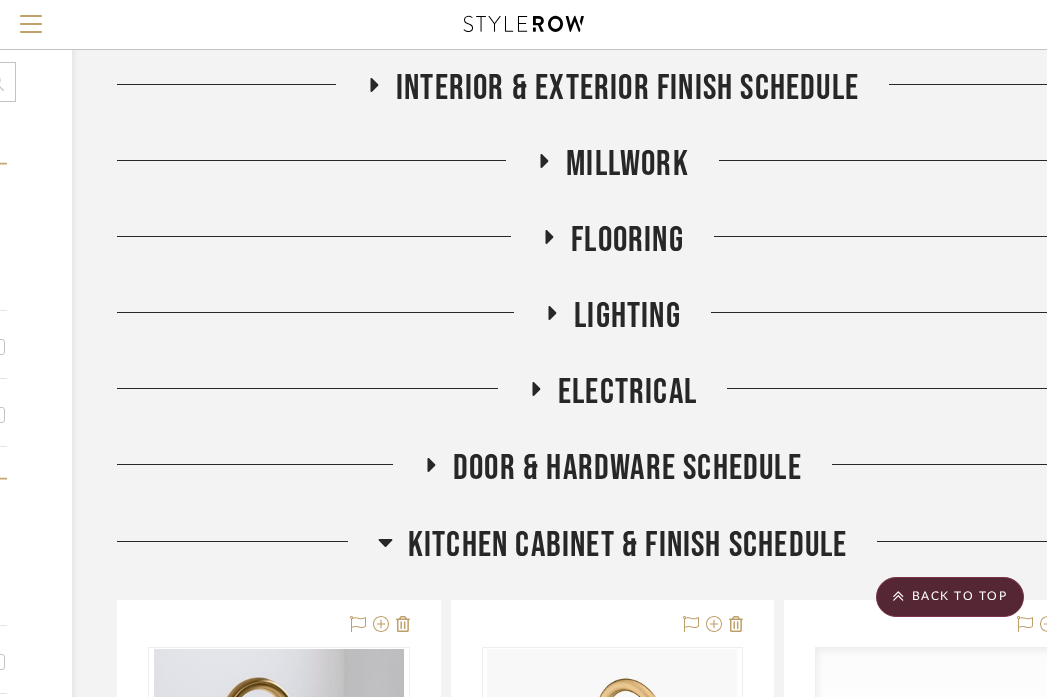 click on "Lighting" 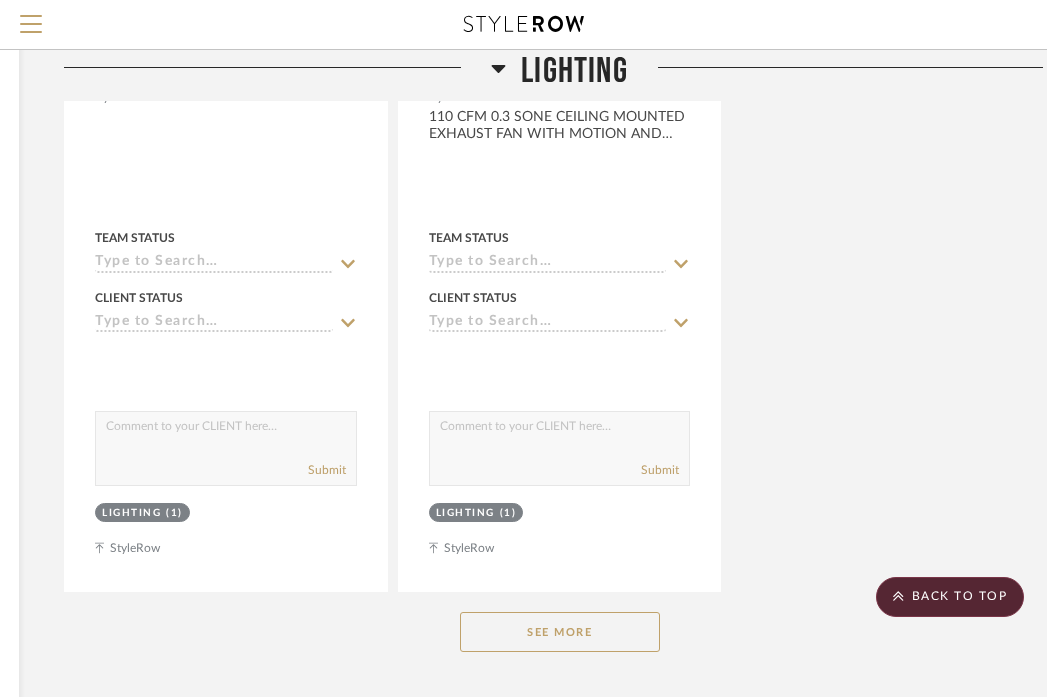 scroll, scrollTop: 2885, scrollLeft: 357, axis: both 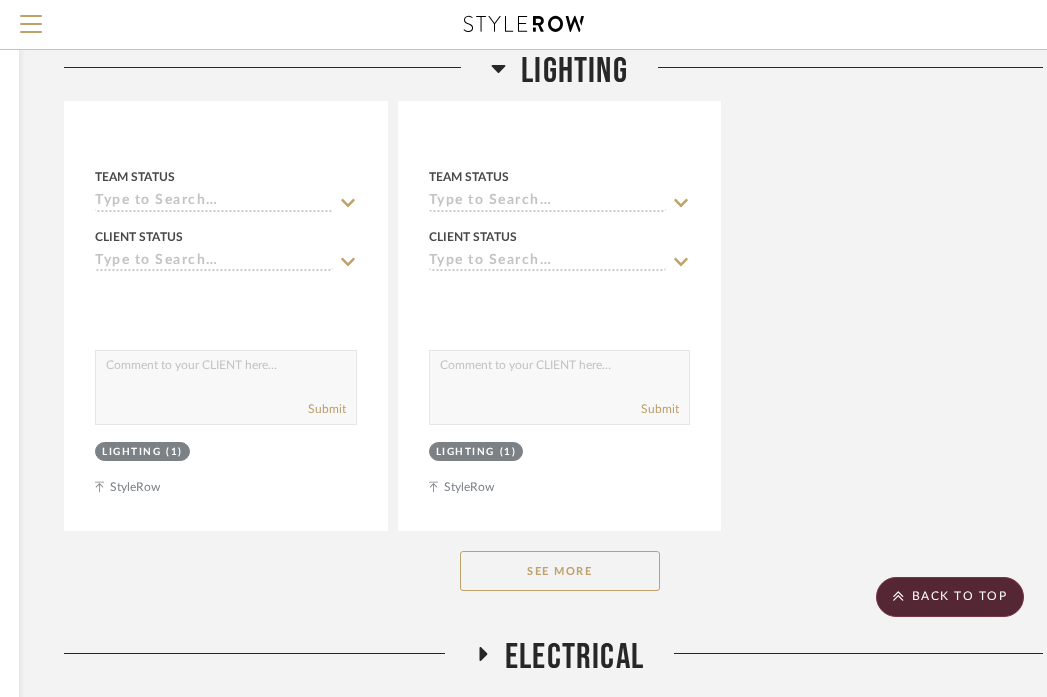 click on "See More" 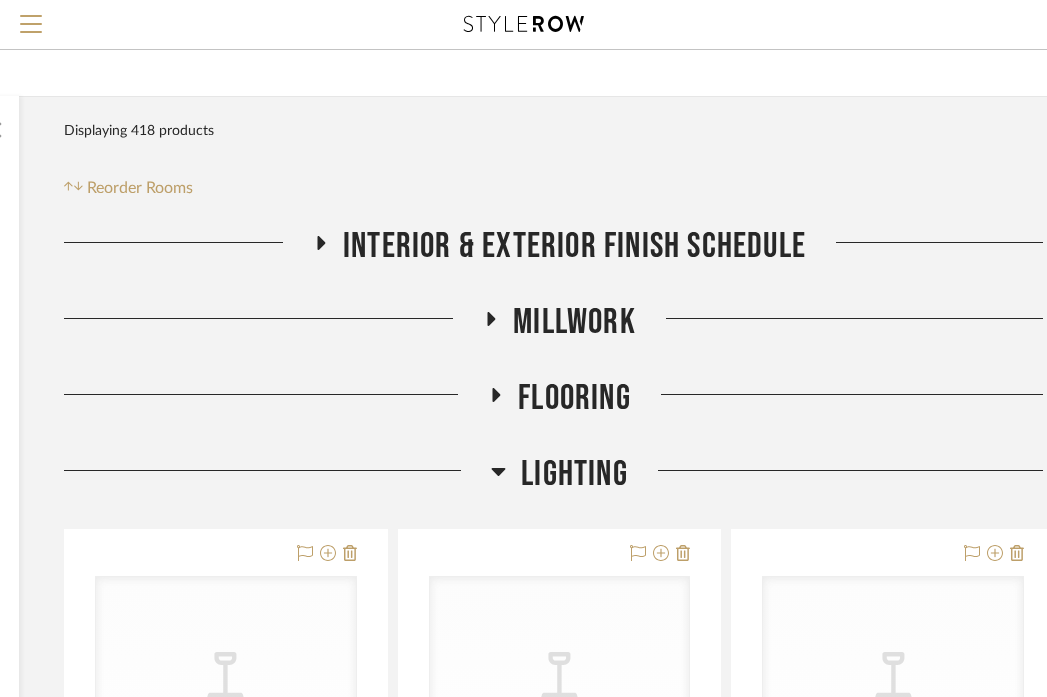 scroll, scrollTop: 235, scrollLeft: 357, axis: both 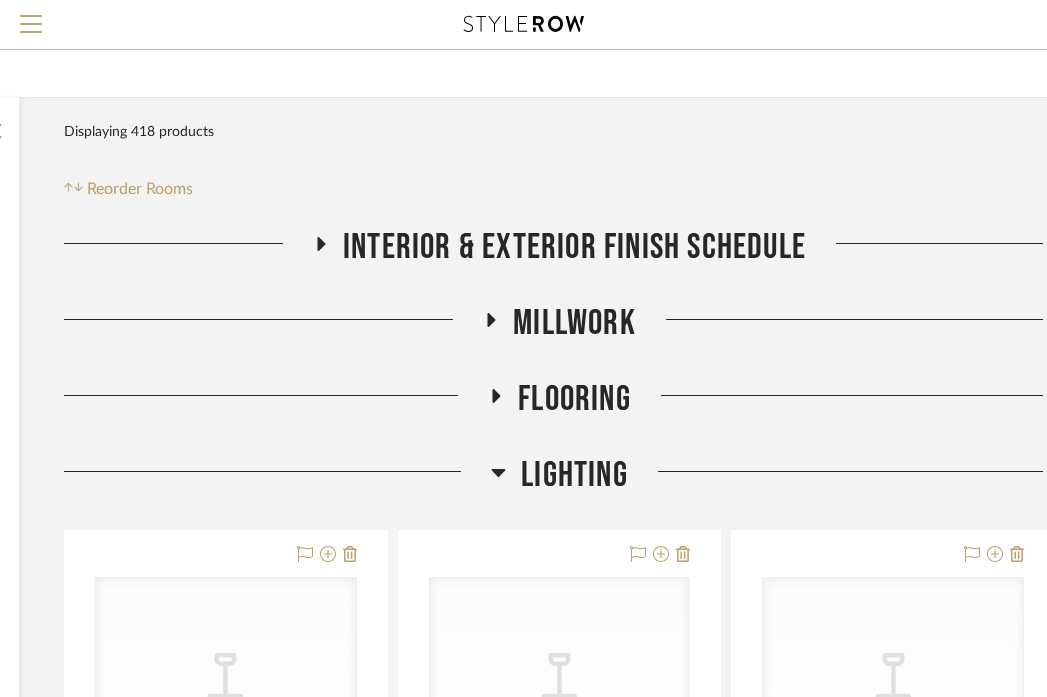 click on "Lighting" 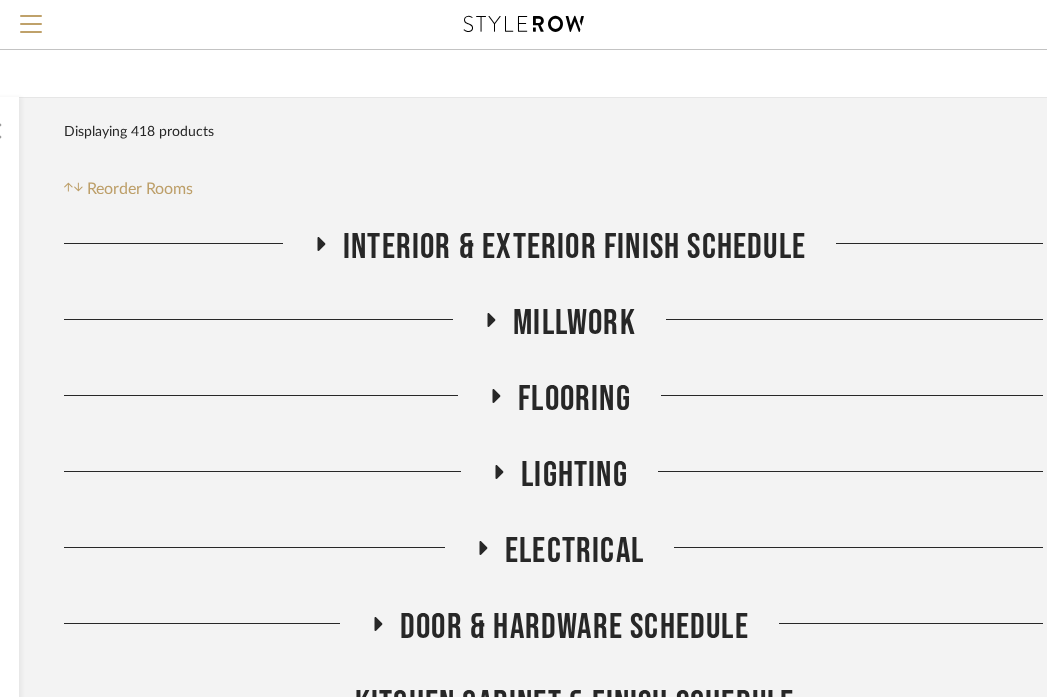 click on "Flooring" 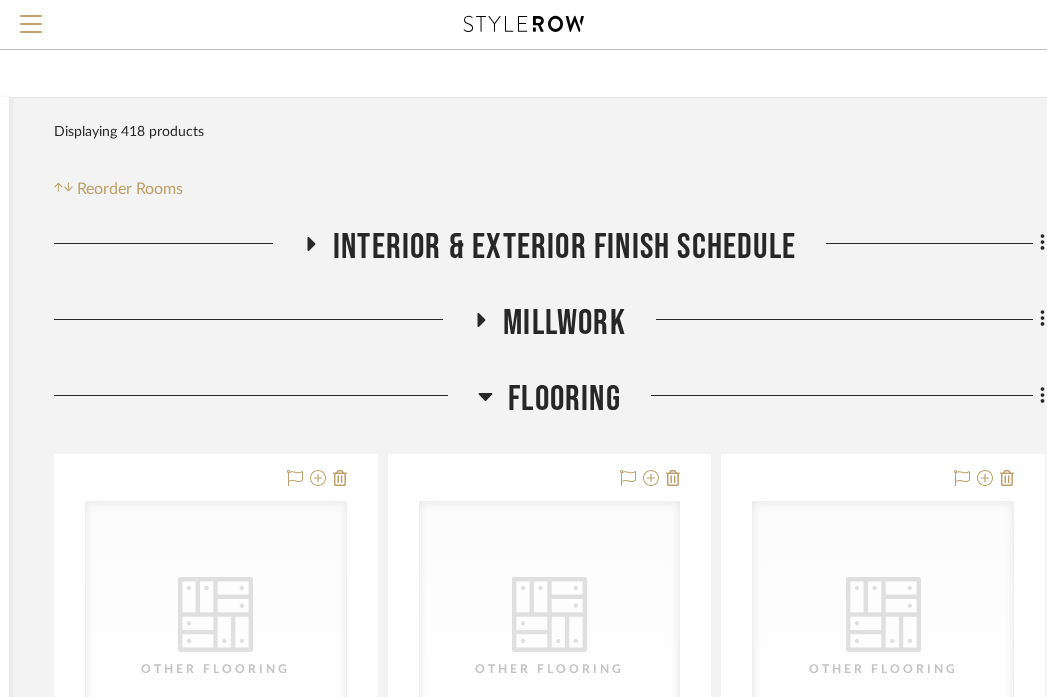 scroll, scrollTop: 235, scrollLeft: 393, axis: both 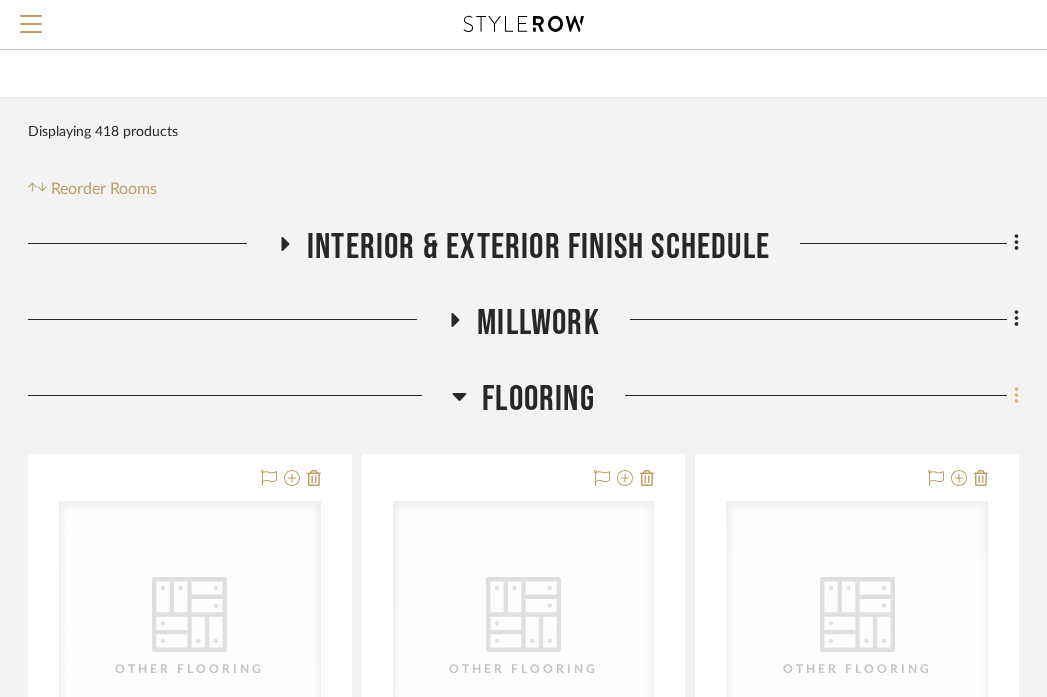 click 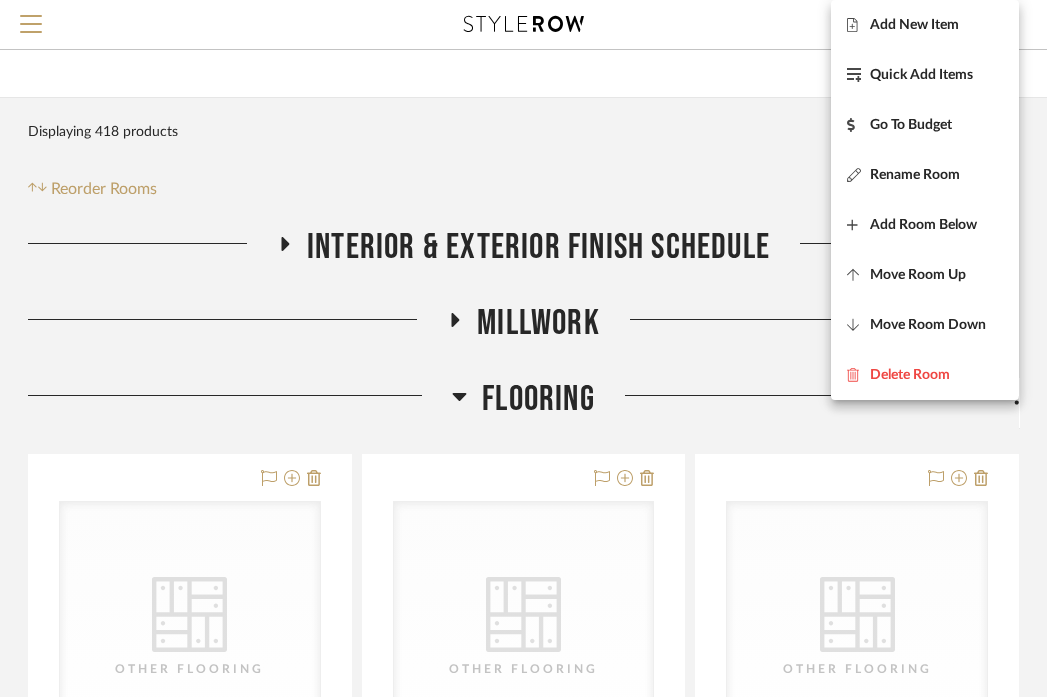 click at bounding box center (523, 348) 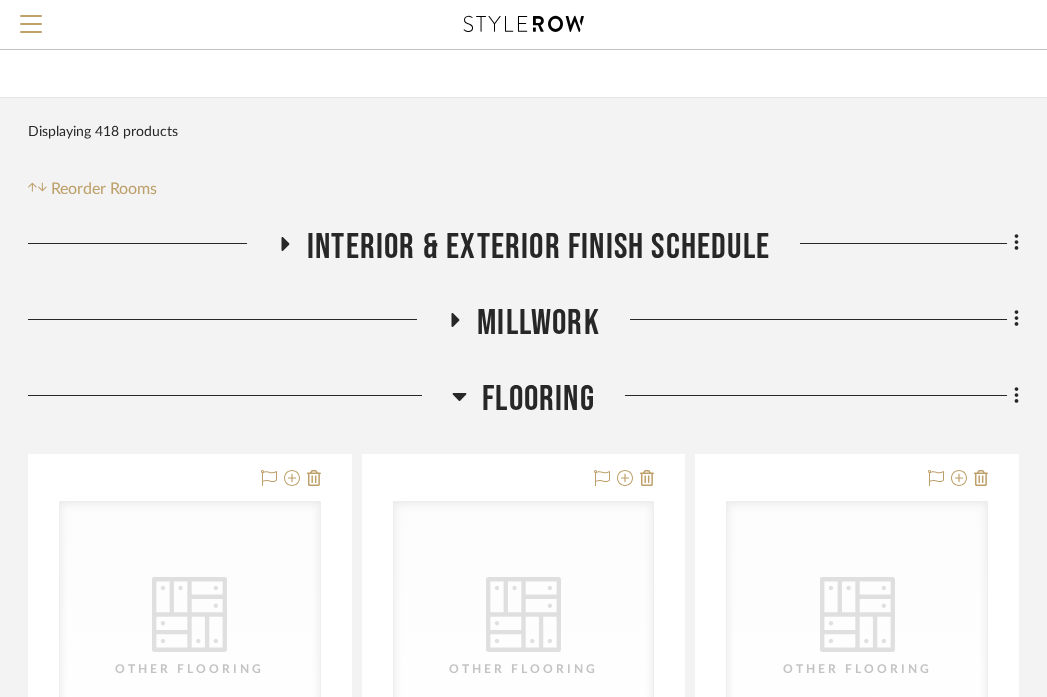 click on "Flooring" 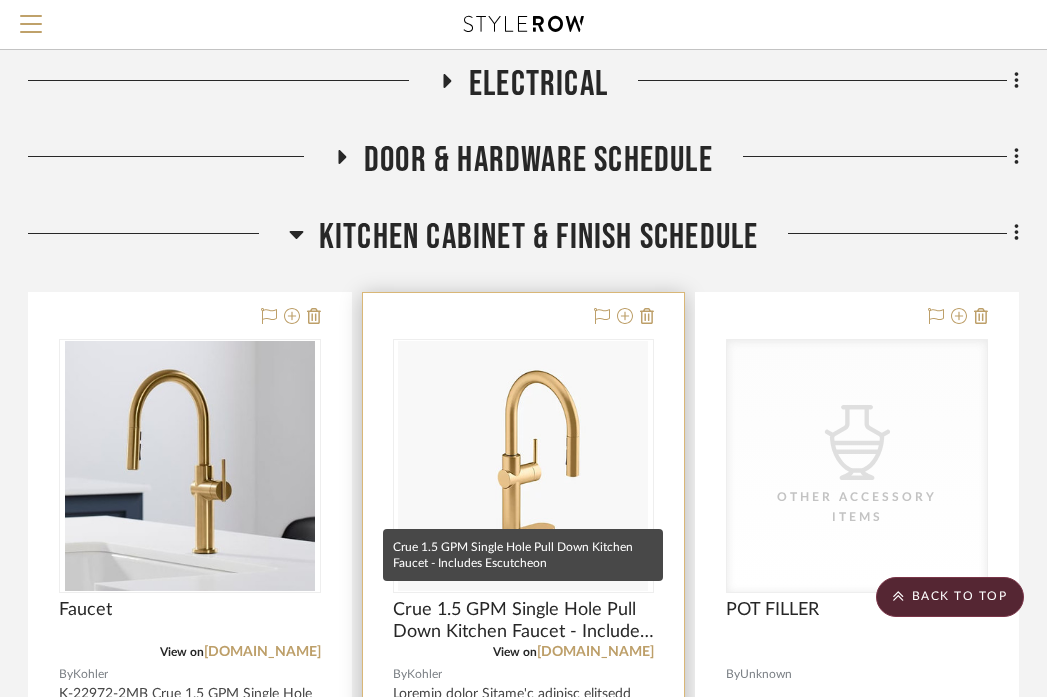 scroll, scrollTop: 712, scrollLeft: 393, axis: both 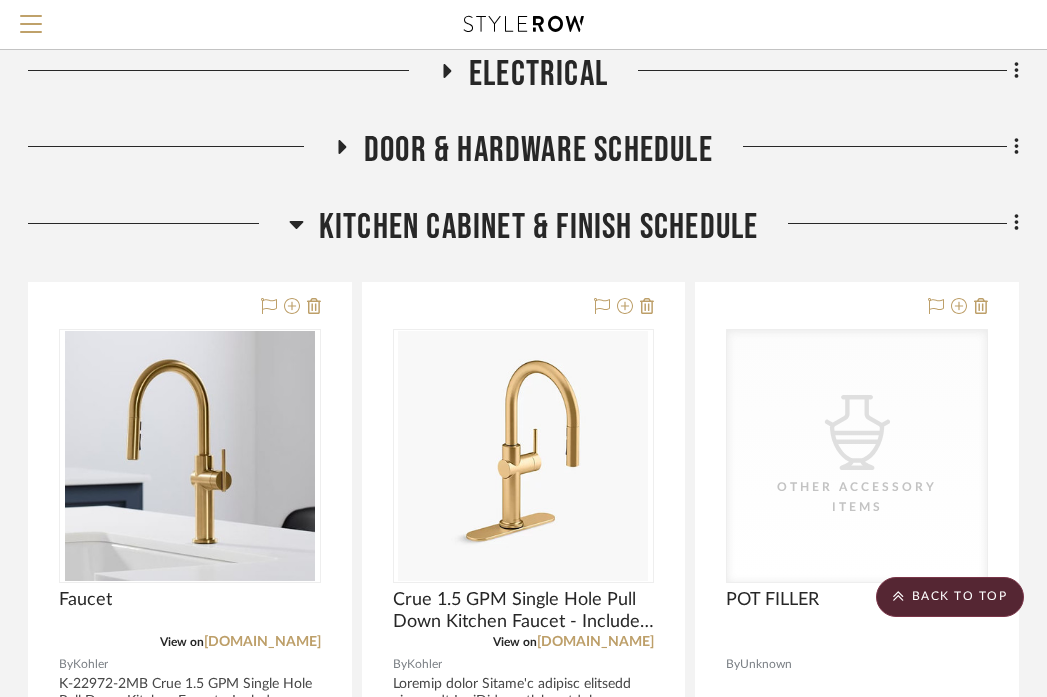 click on "Kitchen Cabinet & Finish Schedule" 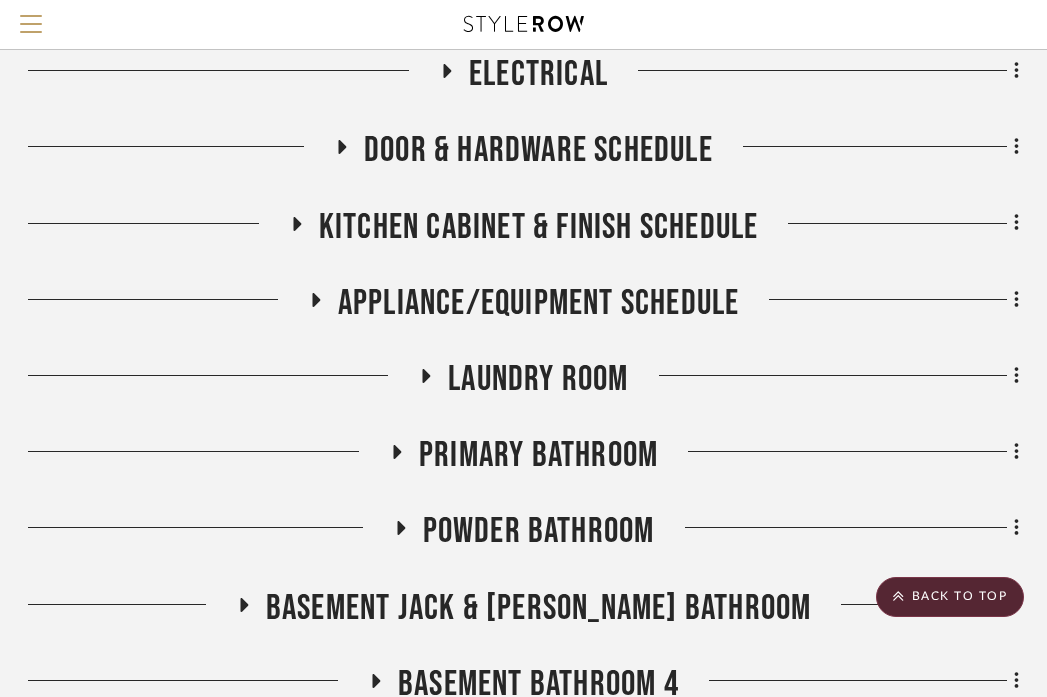 click on "Primary Bathroom" 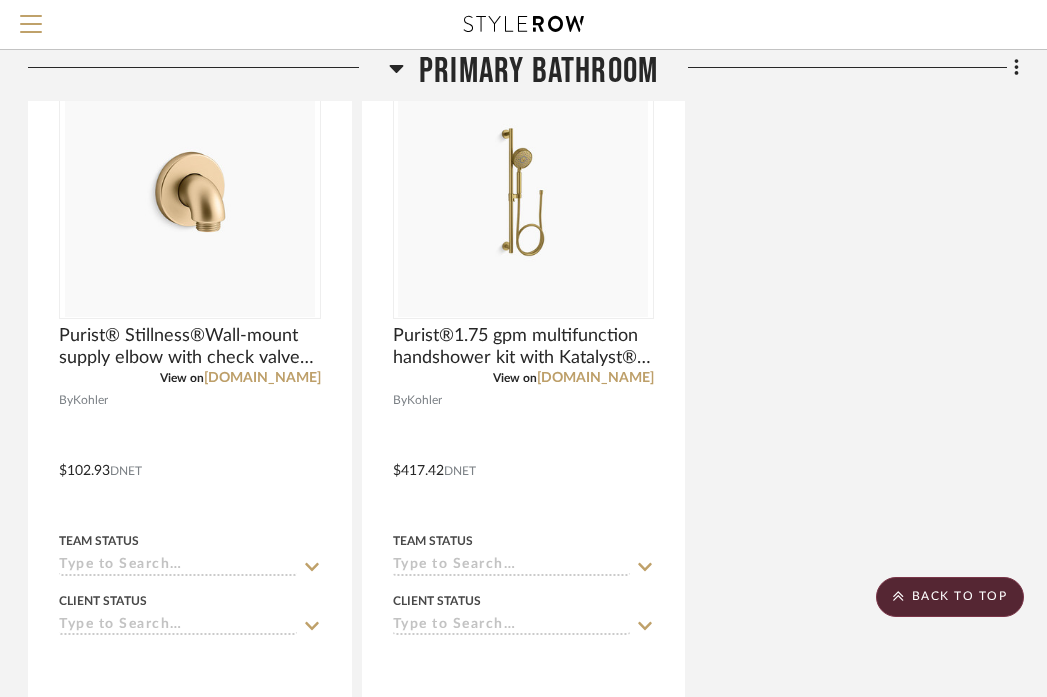 scroll, scrollTop: 3456, scrollLeft: 393, axis: both 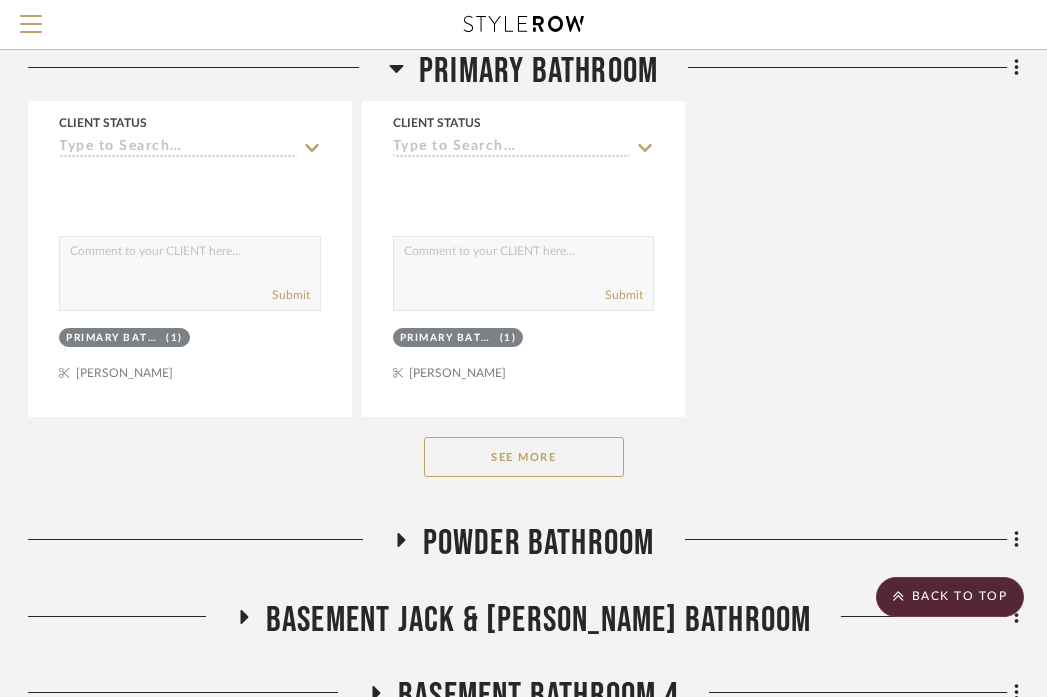 click on "See More" 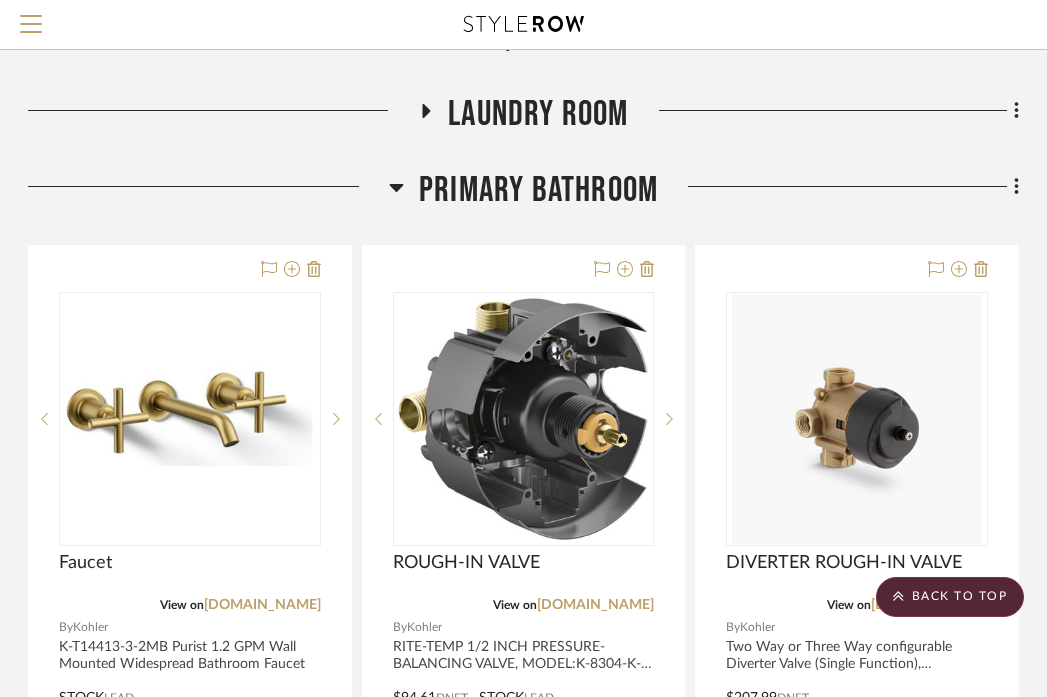 scroll, scrollTop: 978, scrollLeft: 393, axis: both 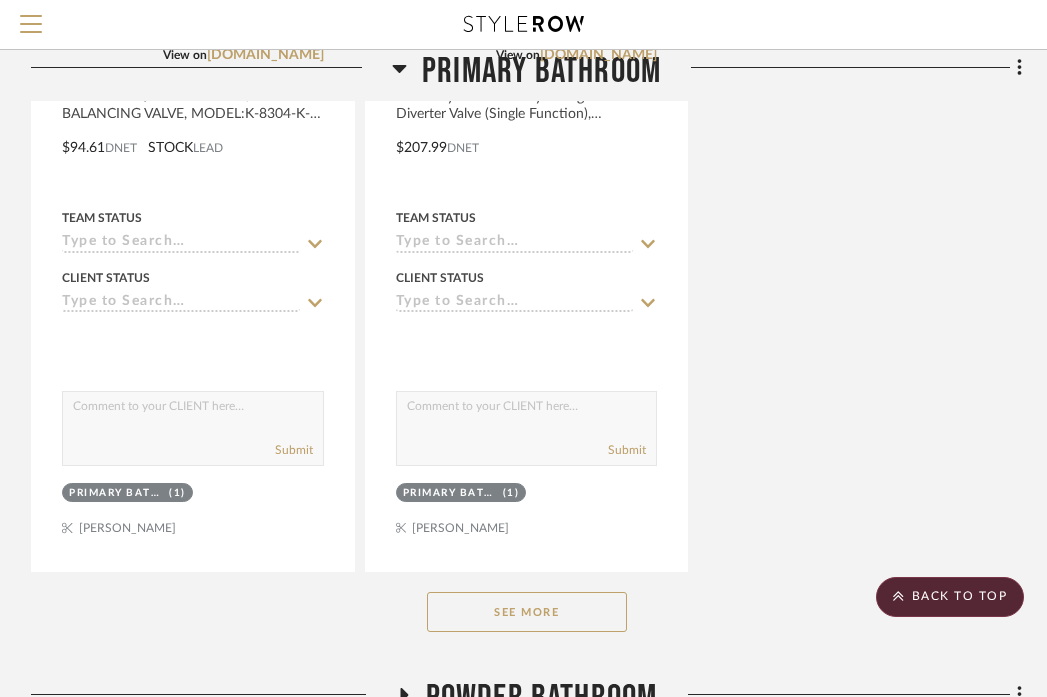 click on "See More" 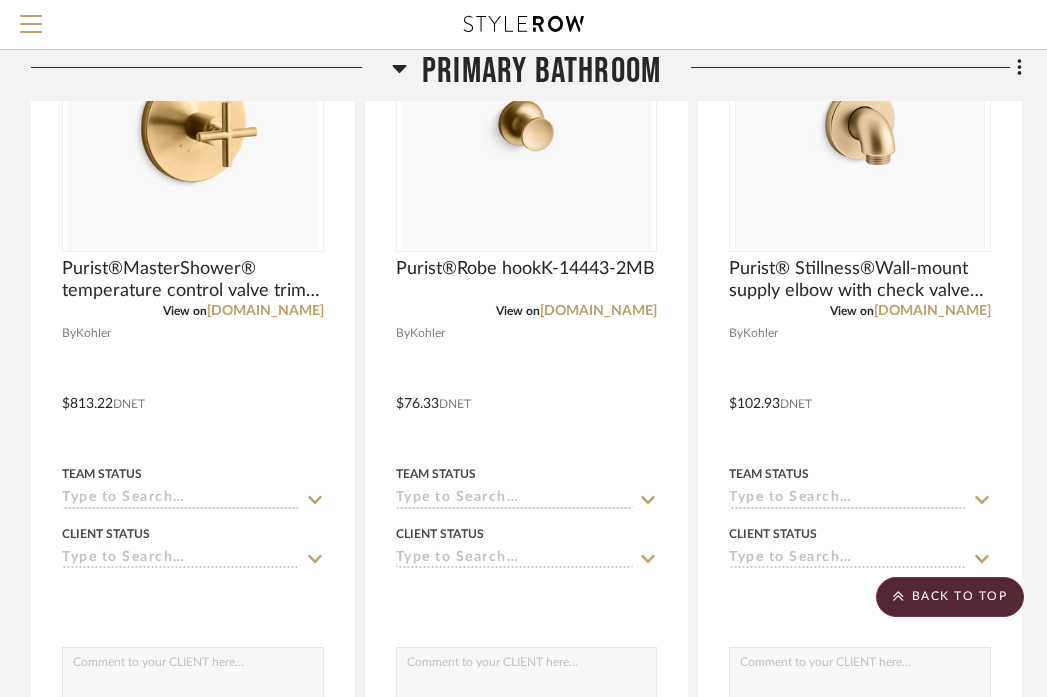 scroll, scrollTop: 4226, scrollLeft: 390, axis: both 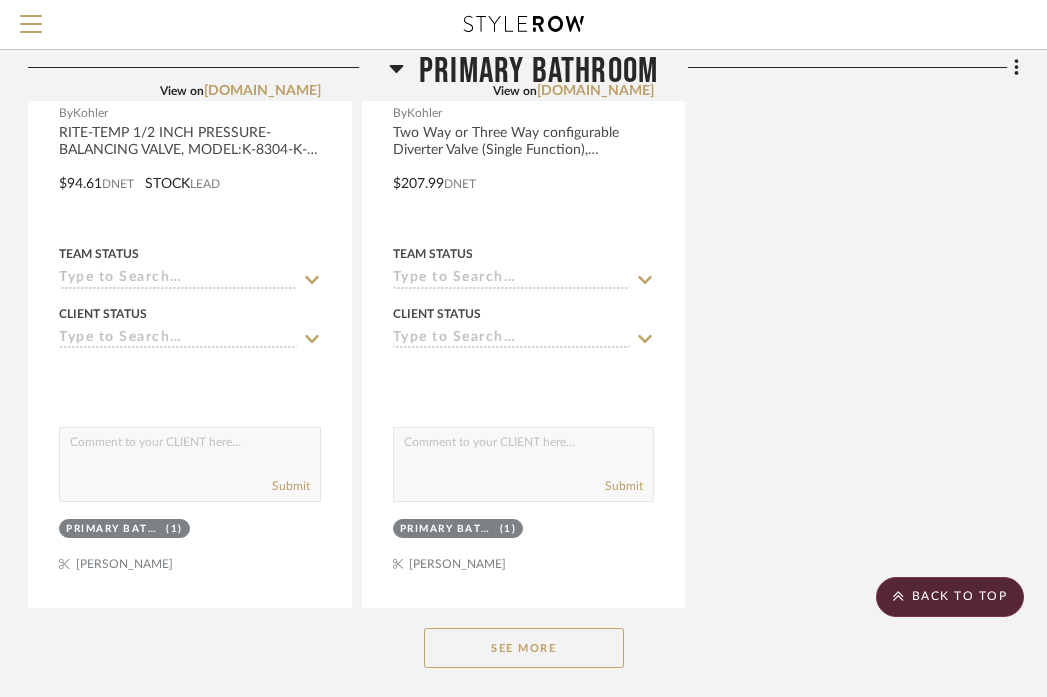 click on "See More" 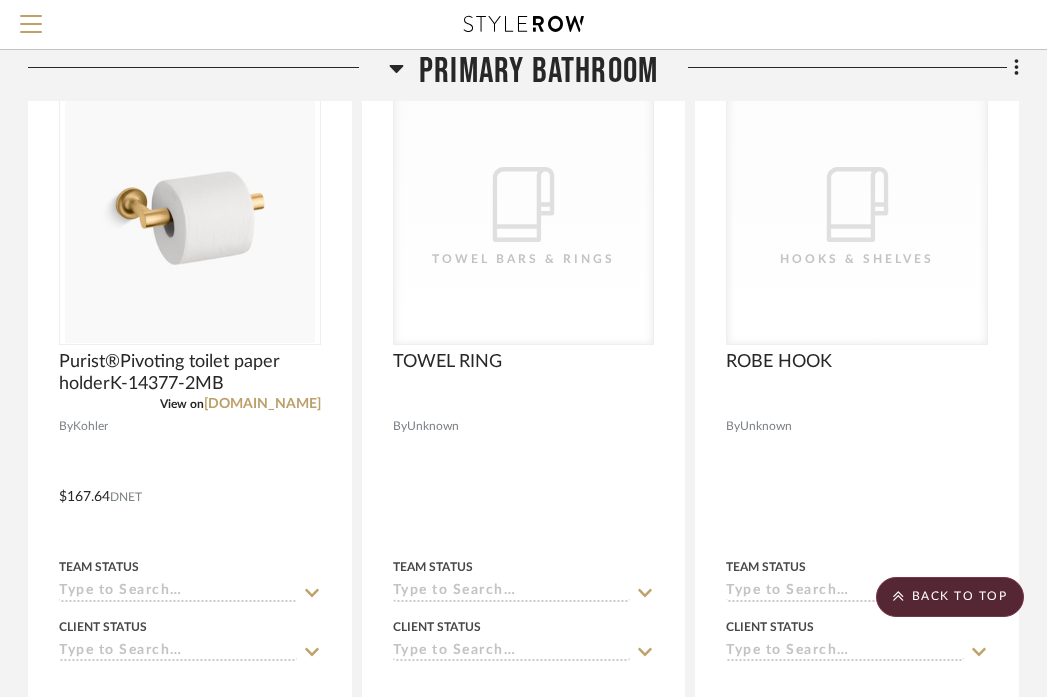 scroll, scrollTop: 4735, scrollLeft: 393, axis: both 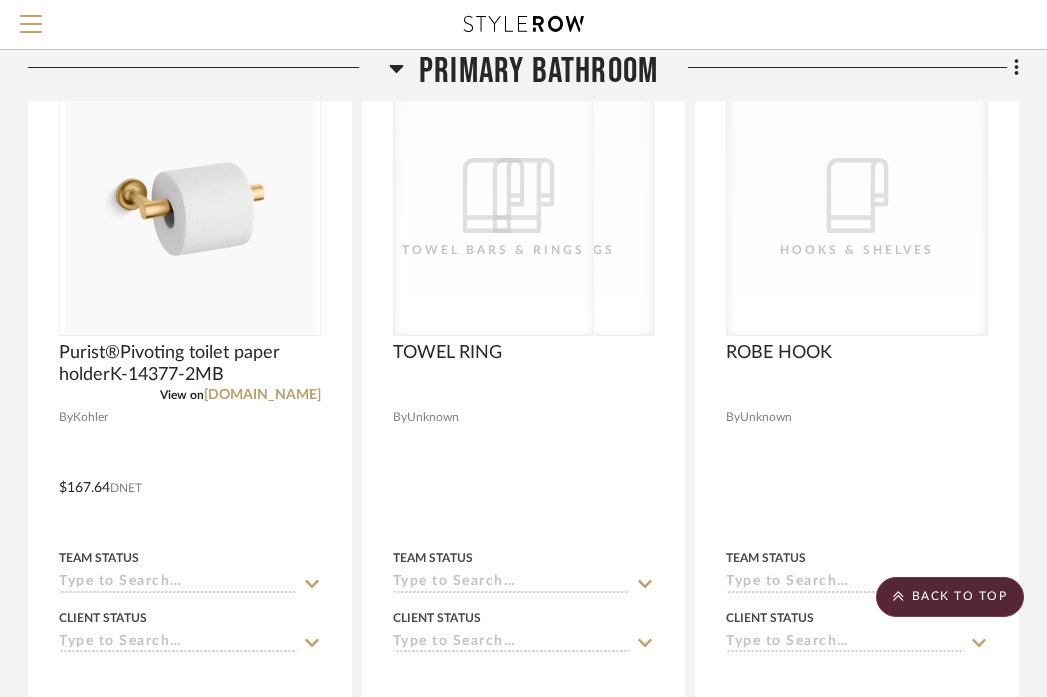 click on "Primary Bathroom" 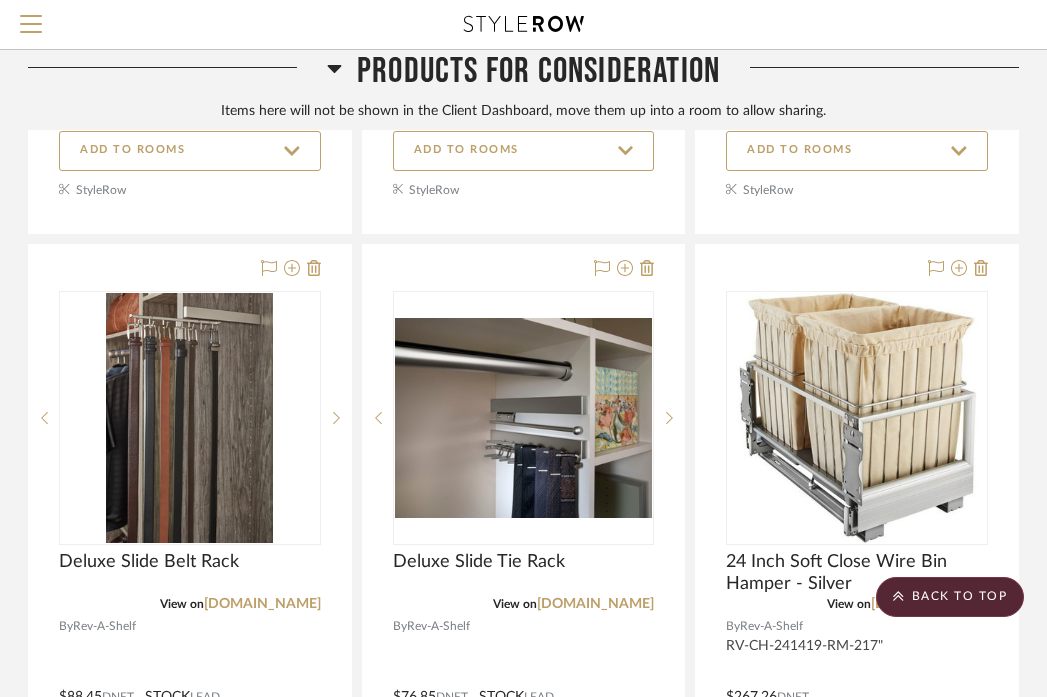 click on "Products For Consideration" 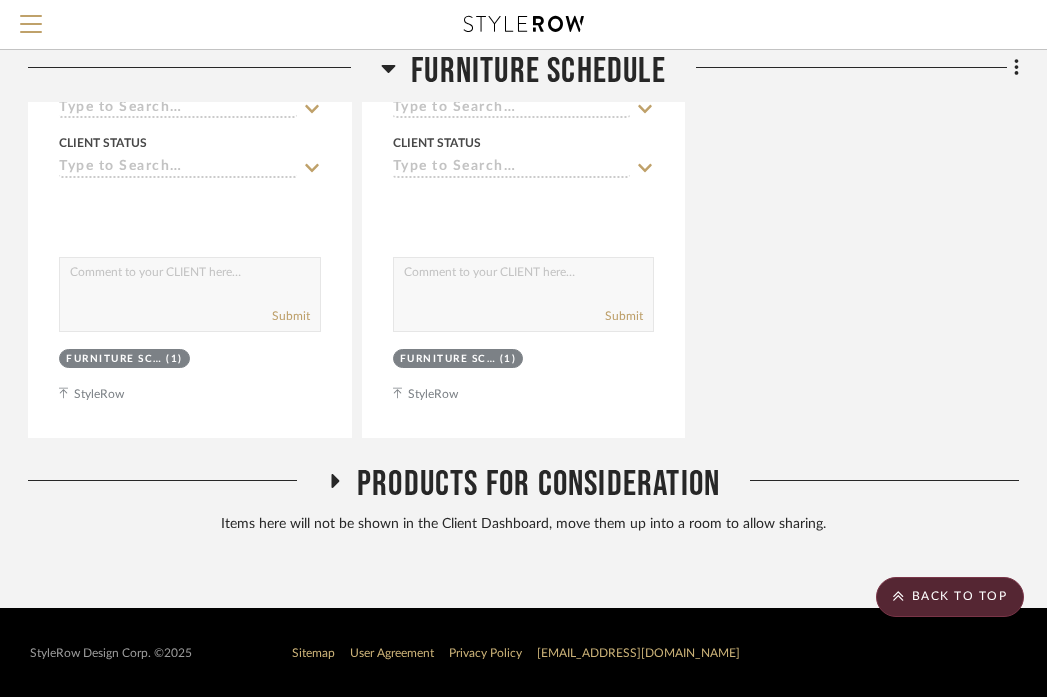 click on "Furniture Schedule" 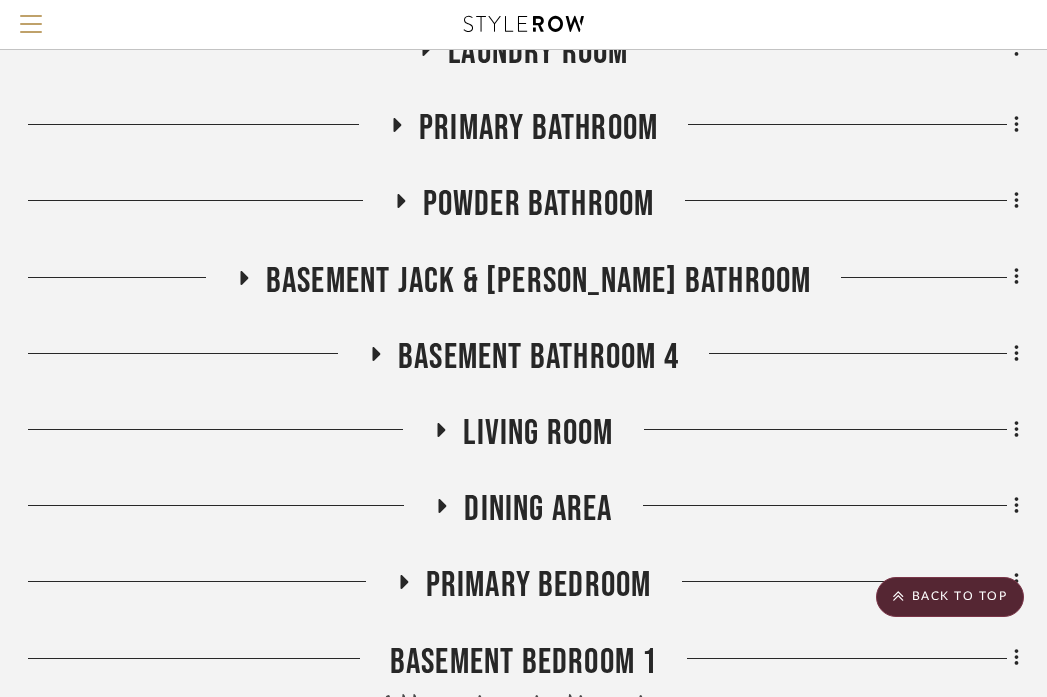 scroll, scrollTop: 1057, scrollLeft: 393, axis: both 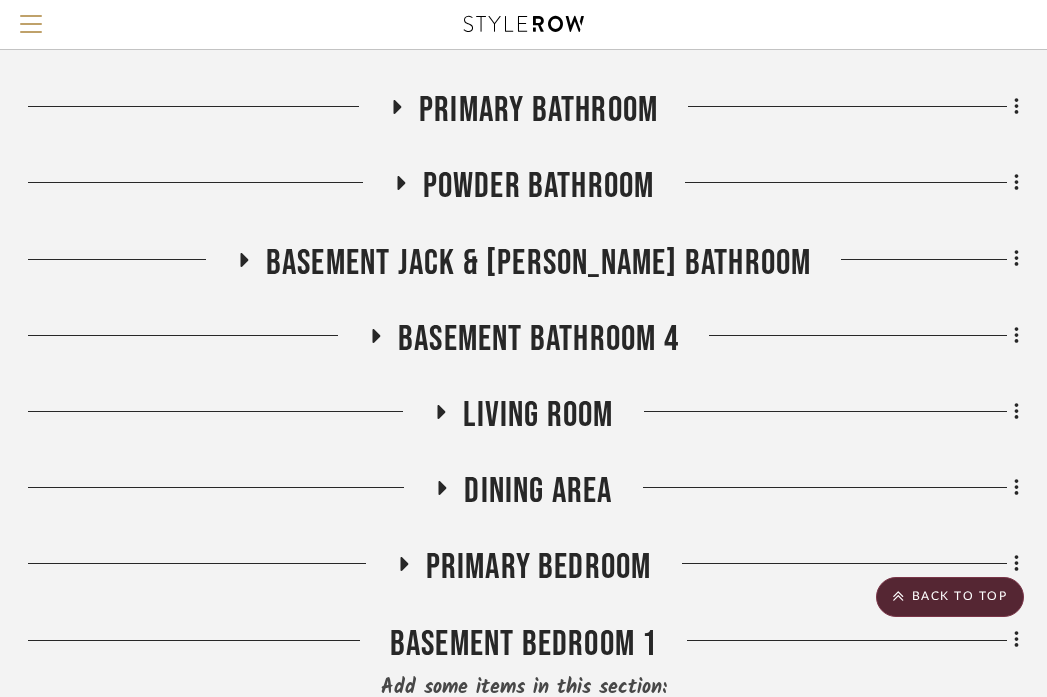 click on "POWDER BATHROOM" 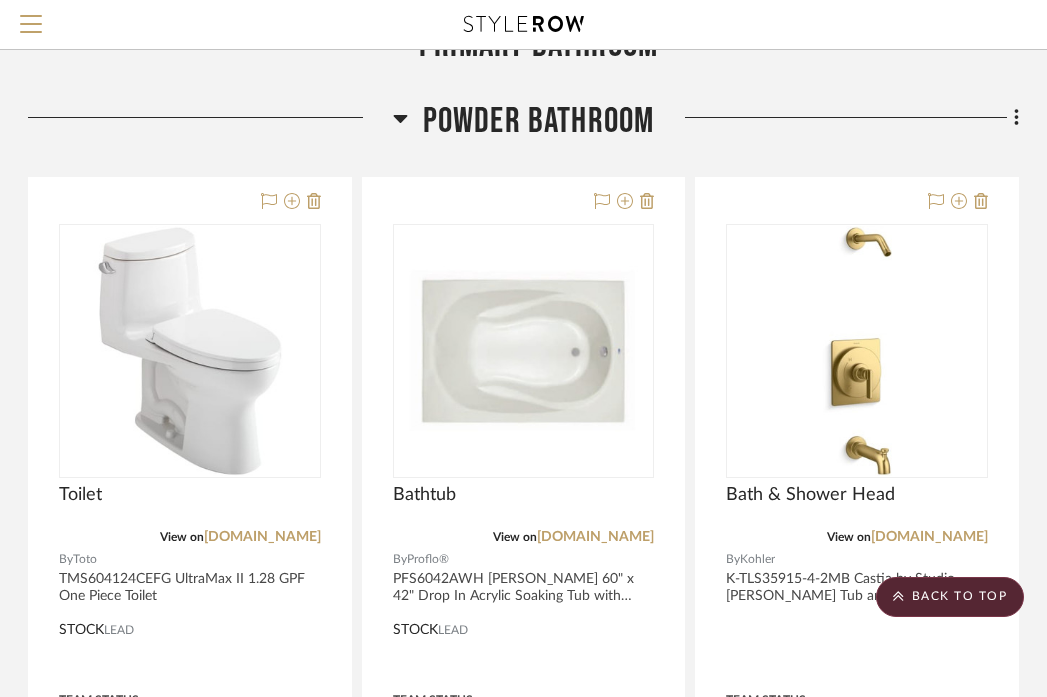 scroll, scrollTop: 1038, scrollLeft: 393, axis: both 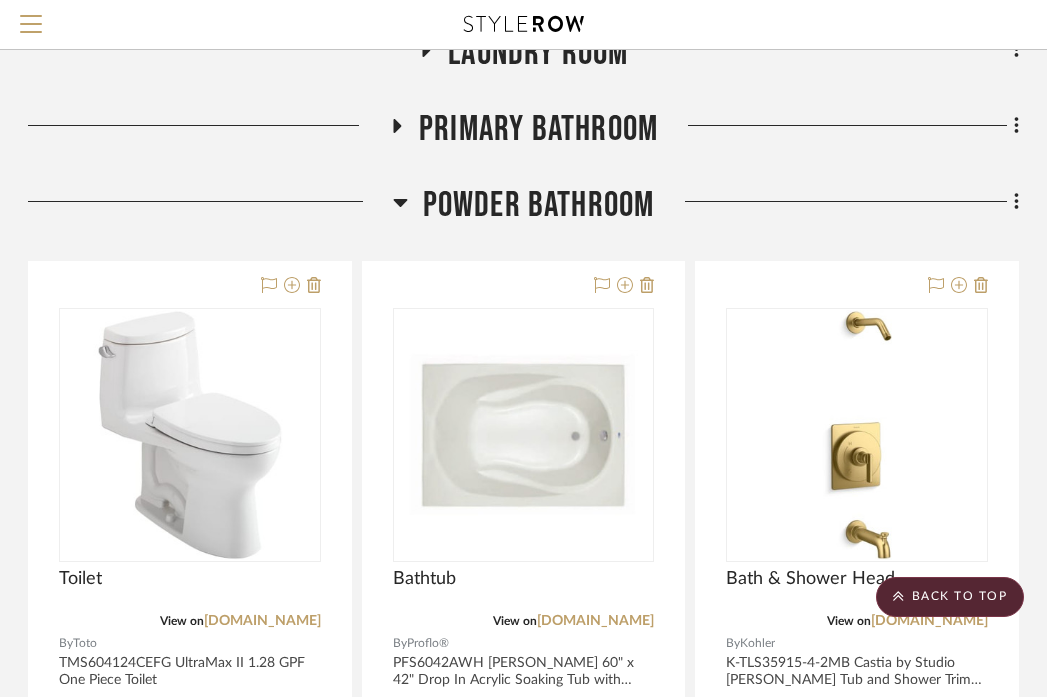 click on "POWDER BATHROOM" 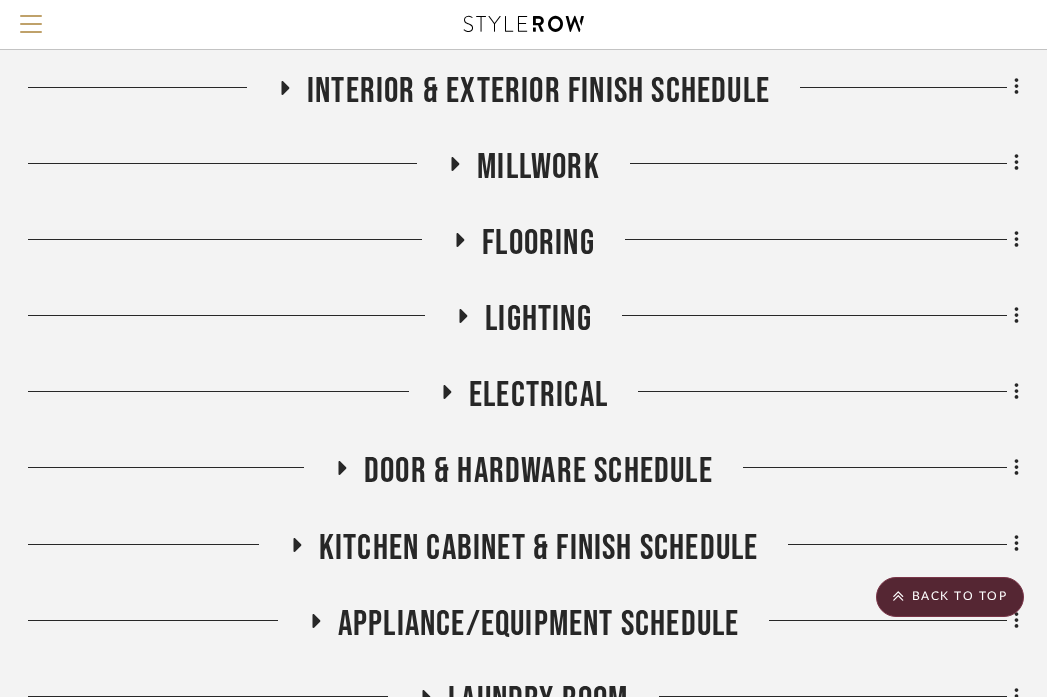 scroll, scrollTop: 374, scrollLeft: 393, axis: both 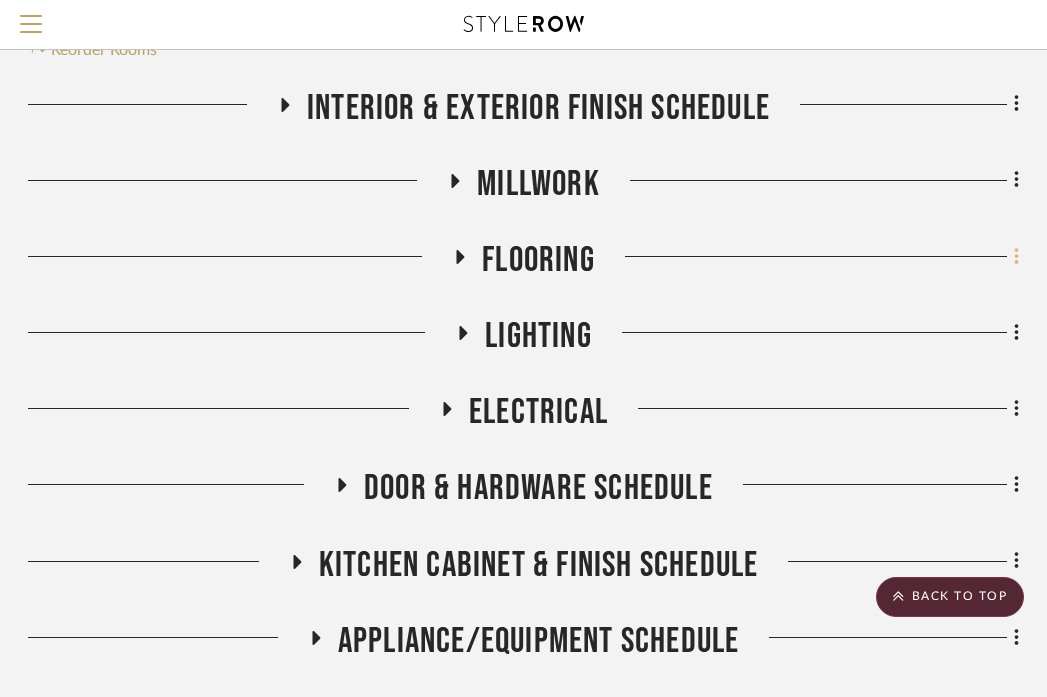 click 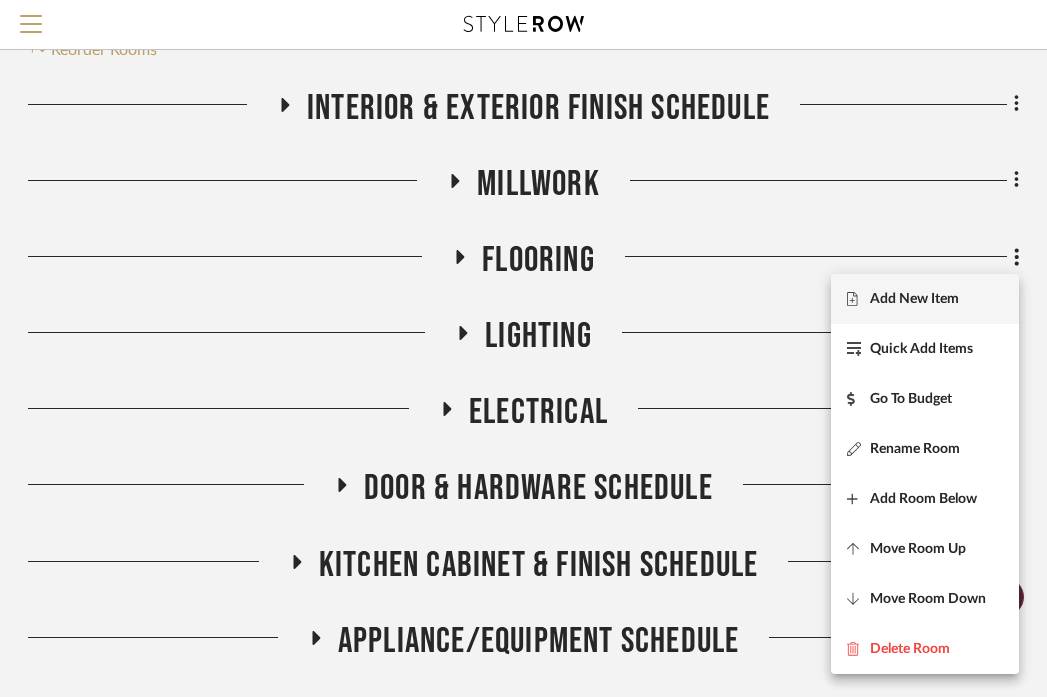 click on "Add New Item" at bounding box center [914, 299] 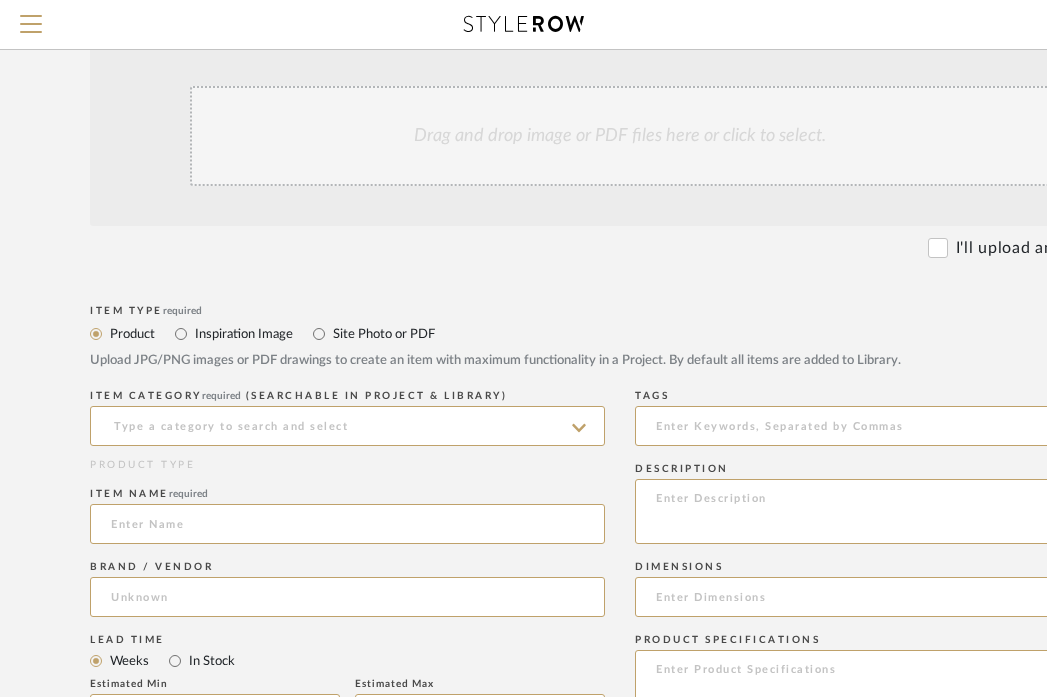scroll, scrollTop: 374, scrollLeft: 100, axis: both 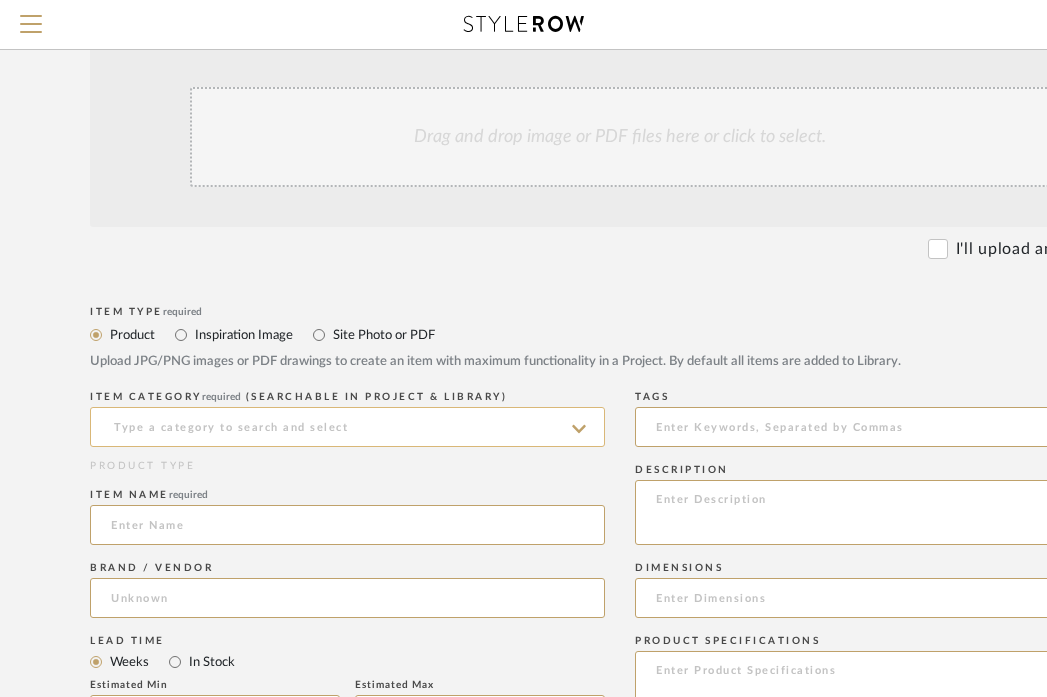 click 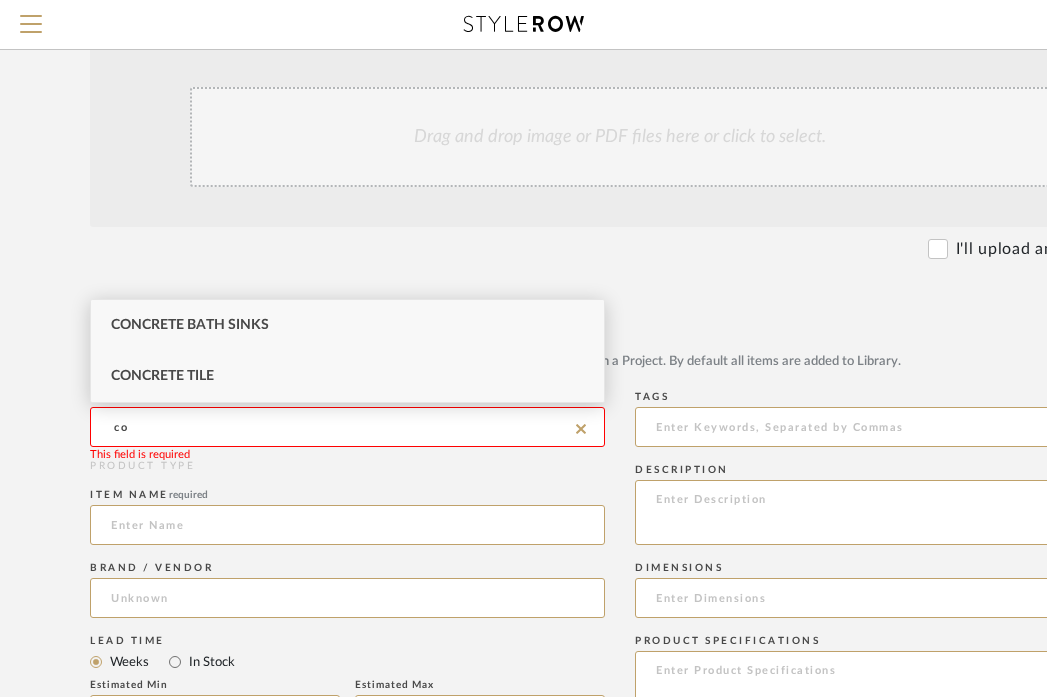 type on "c" 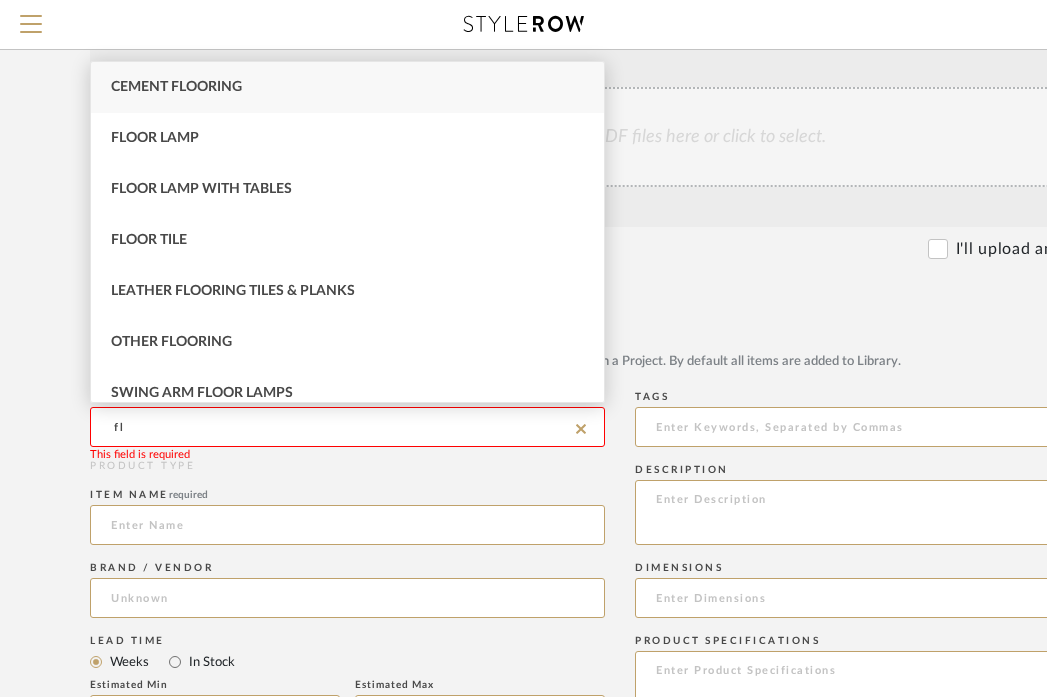type on "f" 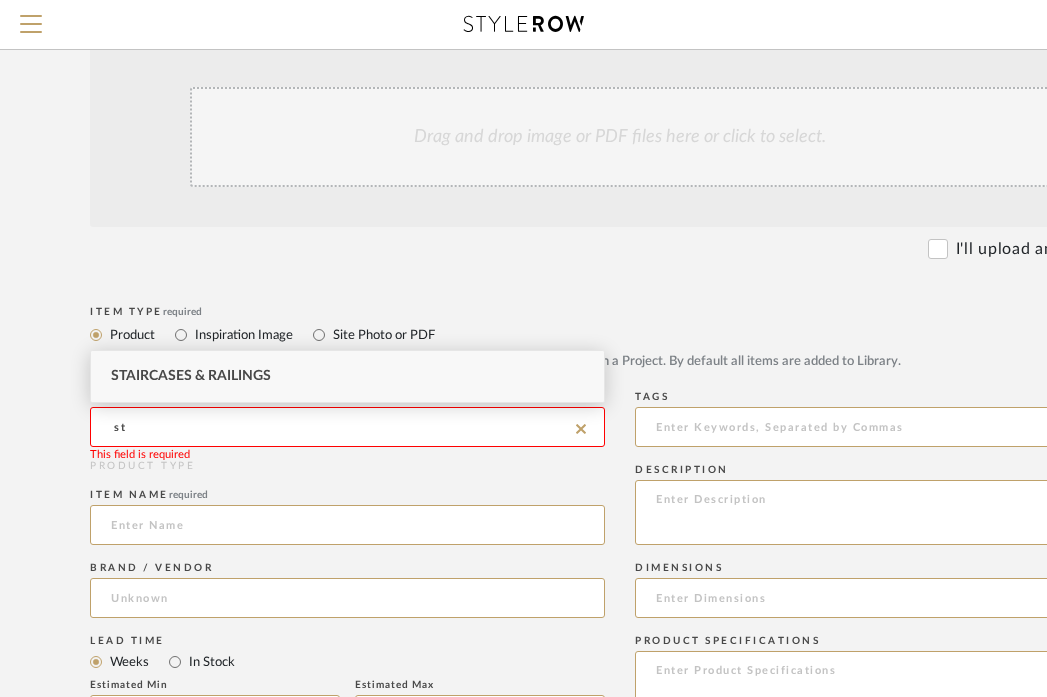 type on "s" 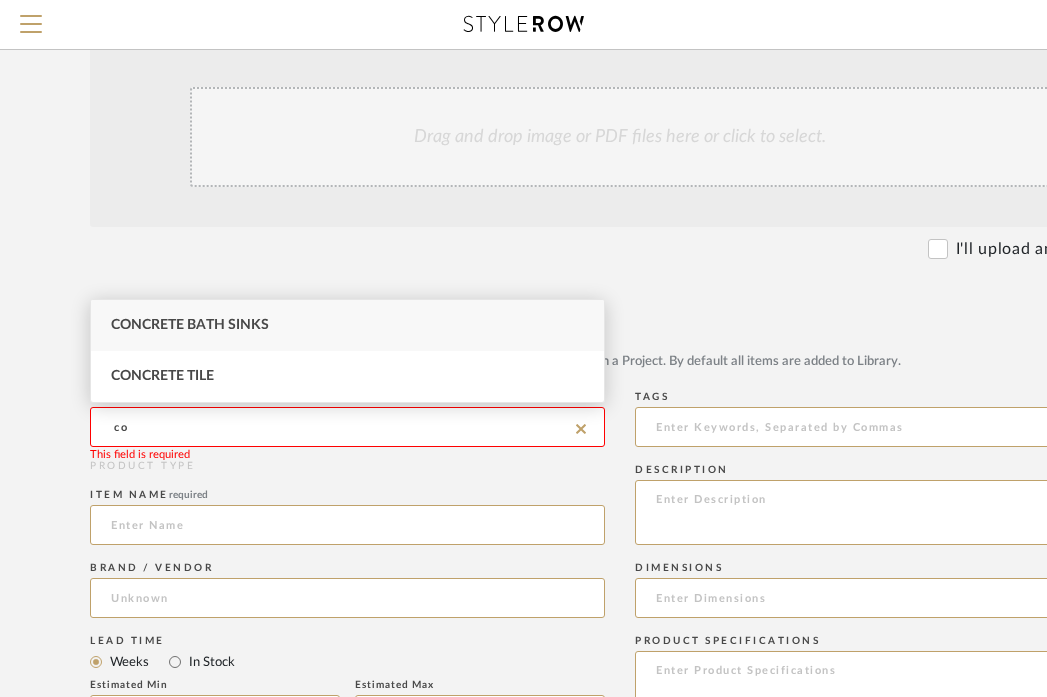 type on "c" 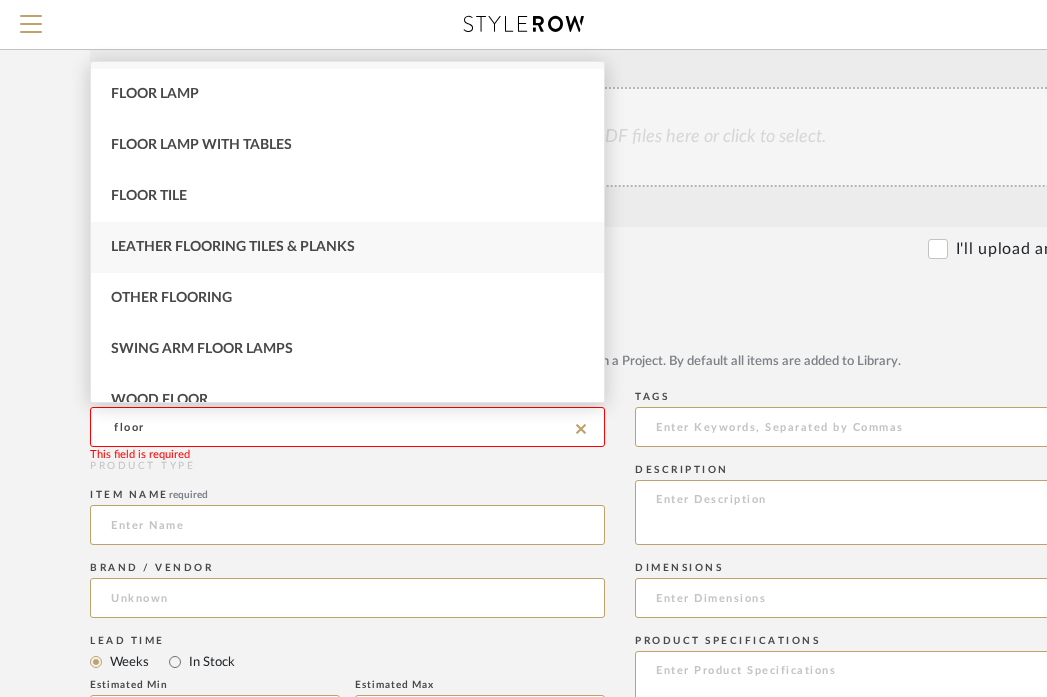 scroll, scrollTop: 68, scrollLeft: 0, axis: vertical 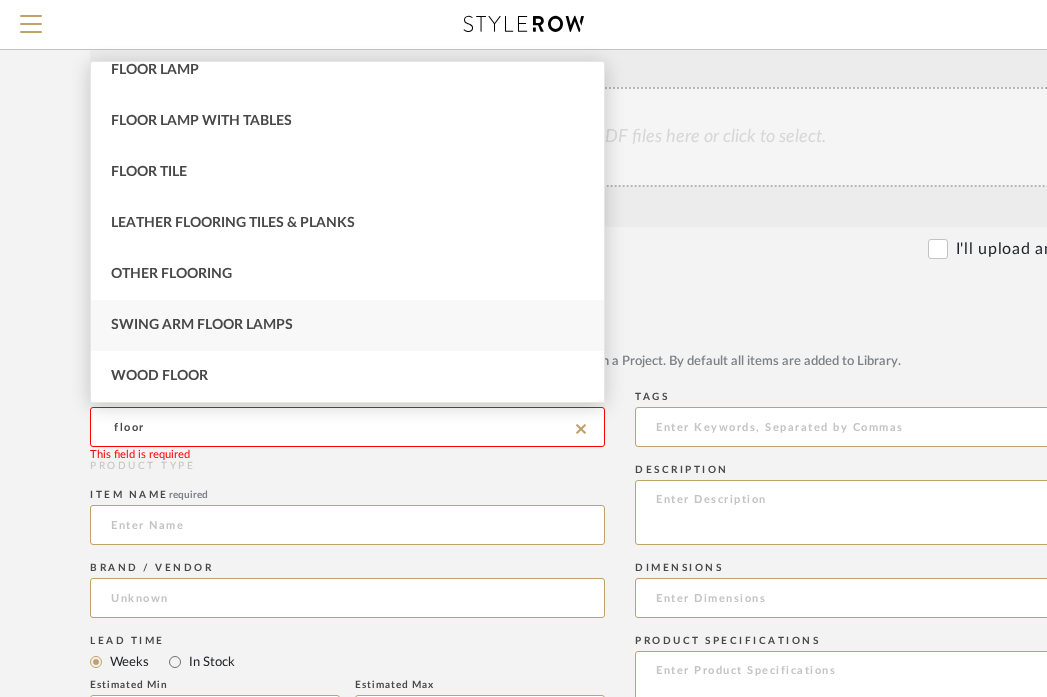 click on "Swing Arm Floor Lamps" at bounding box center [347, 325] 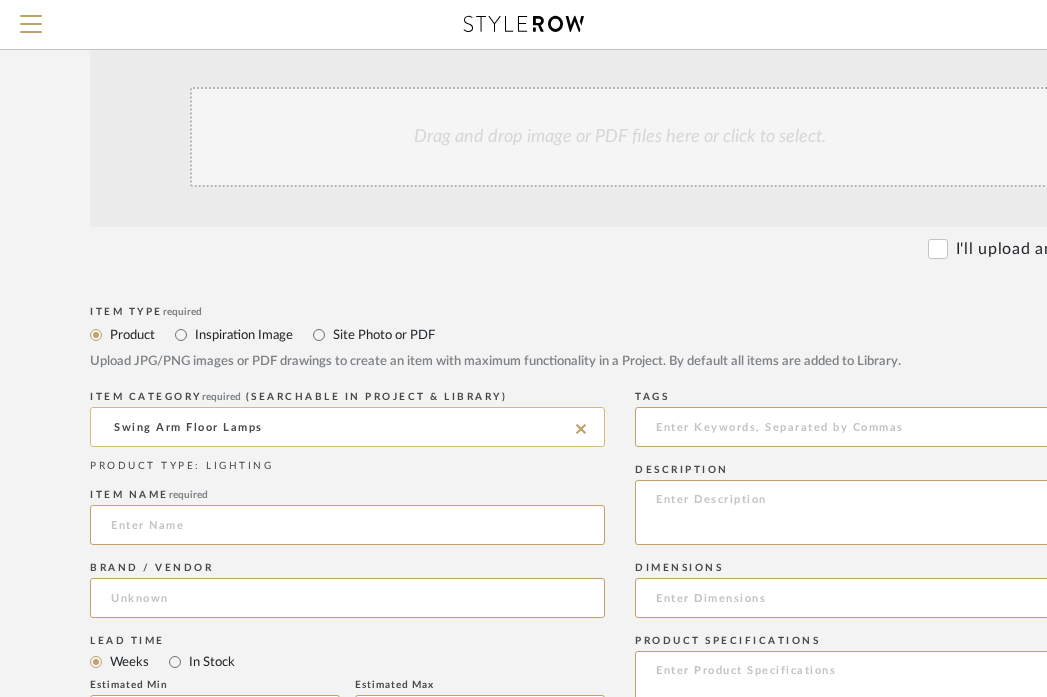 click on "Swing Arm Floor Lamps" 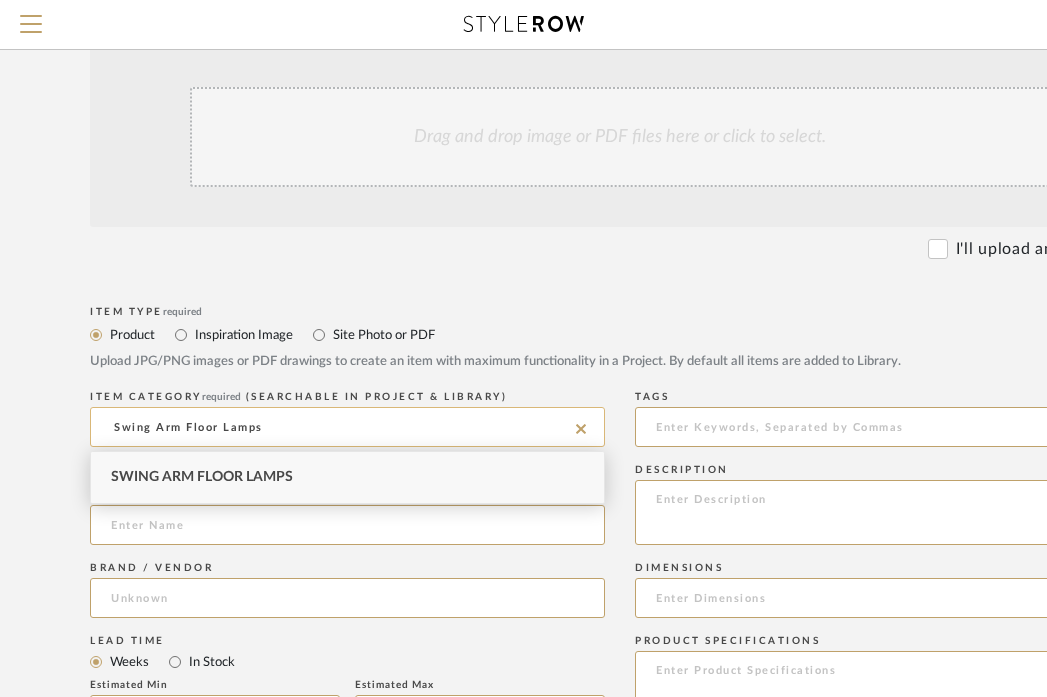 click on "Swing Arm Floor Lamps" 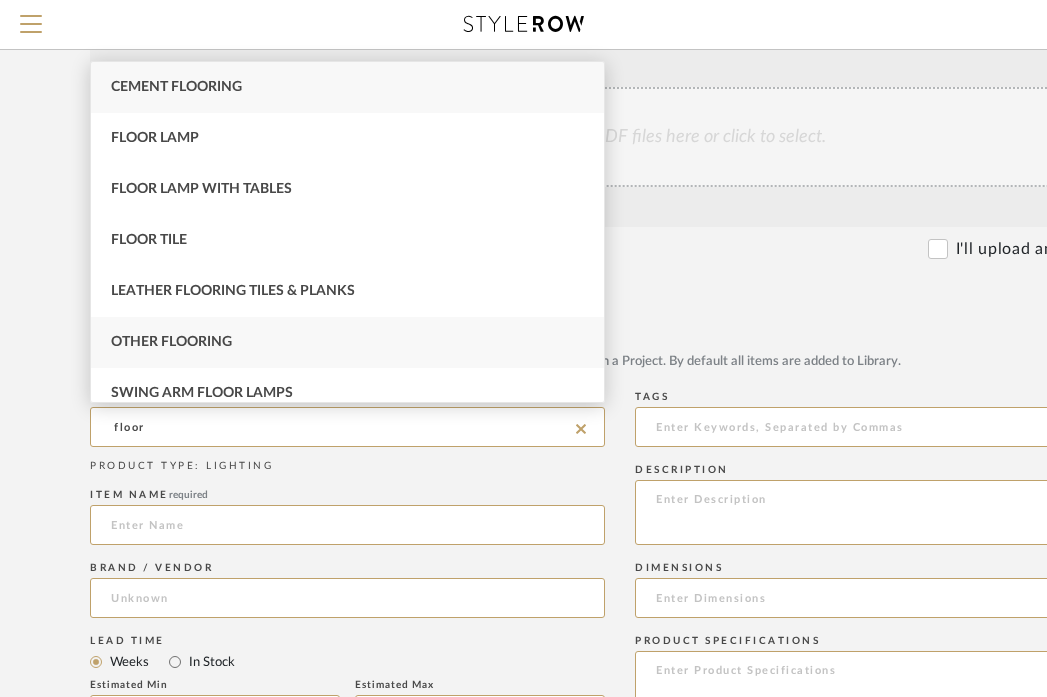 click on "Other Flooring" at bounding box center [347, 342] 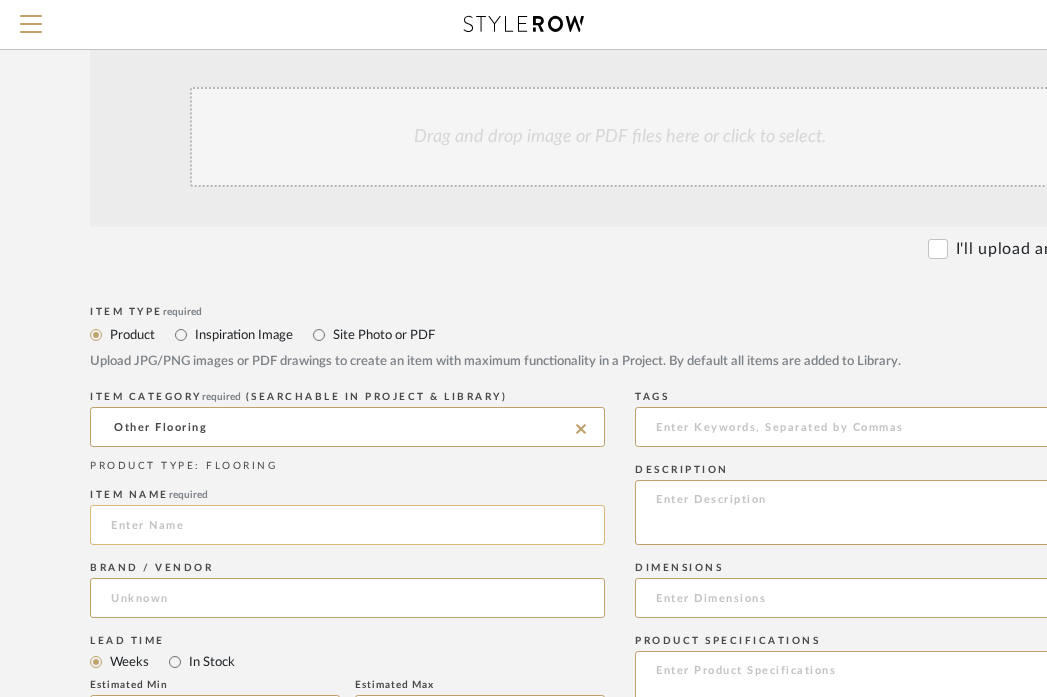 click 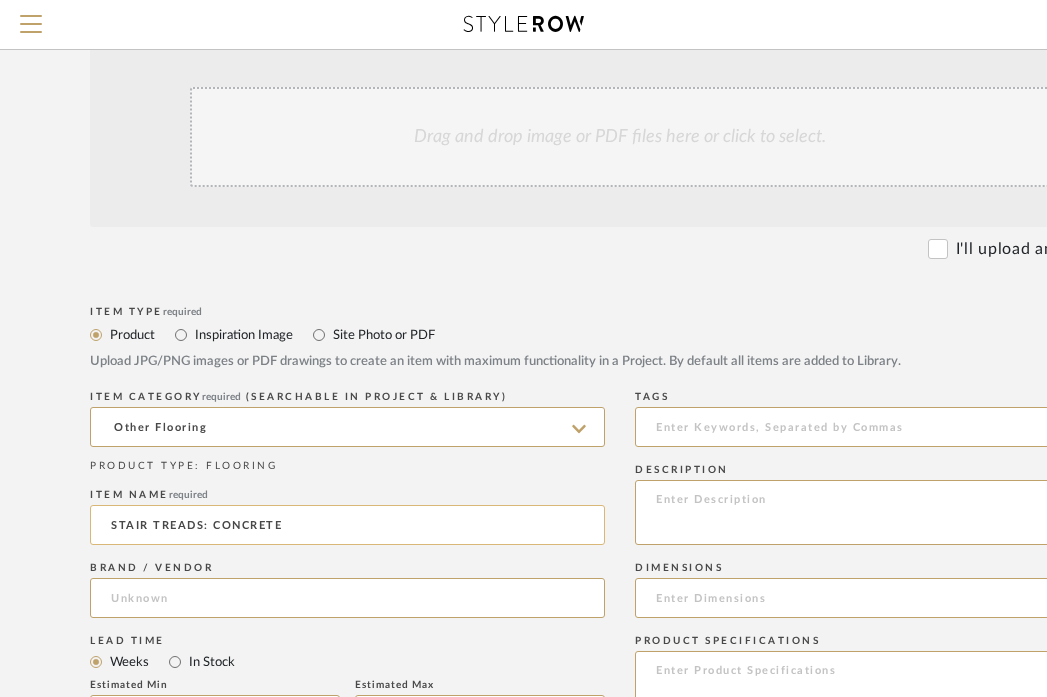 click on "STAIR TREADS: CONCRETE" 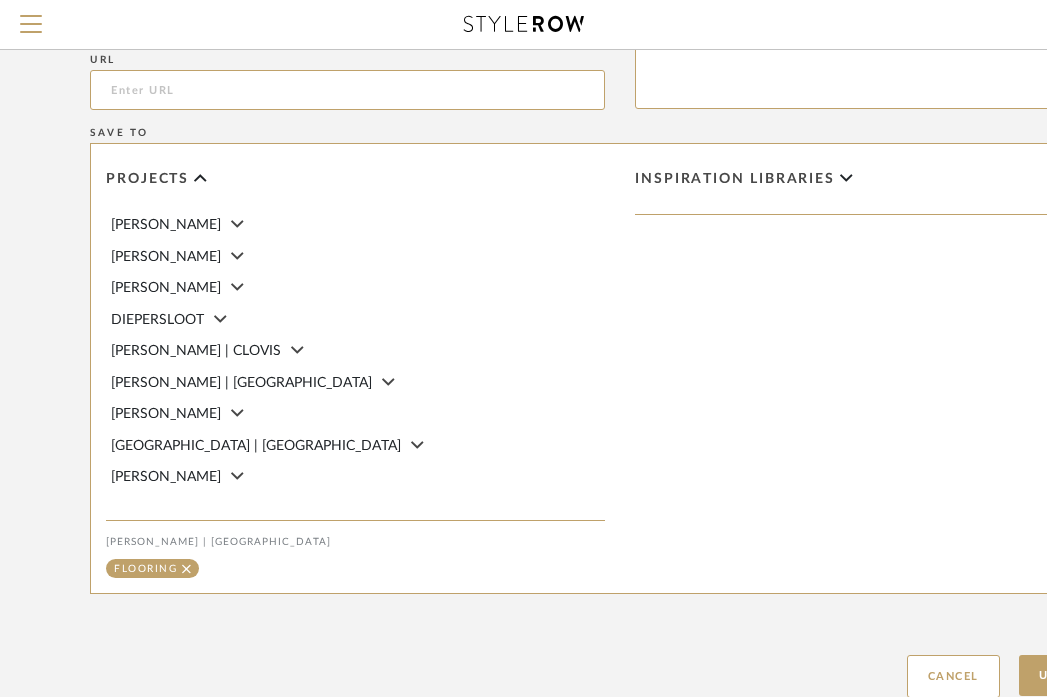 scroll, scrollTop: 1140, scrollLeft: 100, axis: both 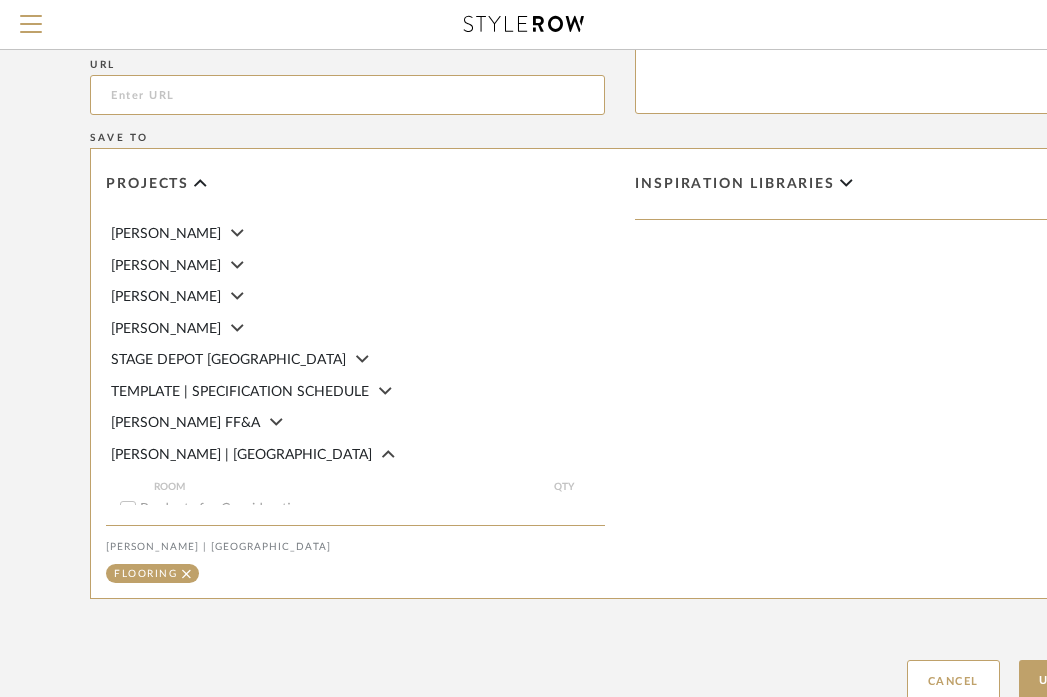 type on "STAIR TREADS: CAST CONCRETE" 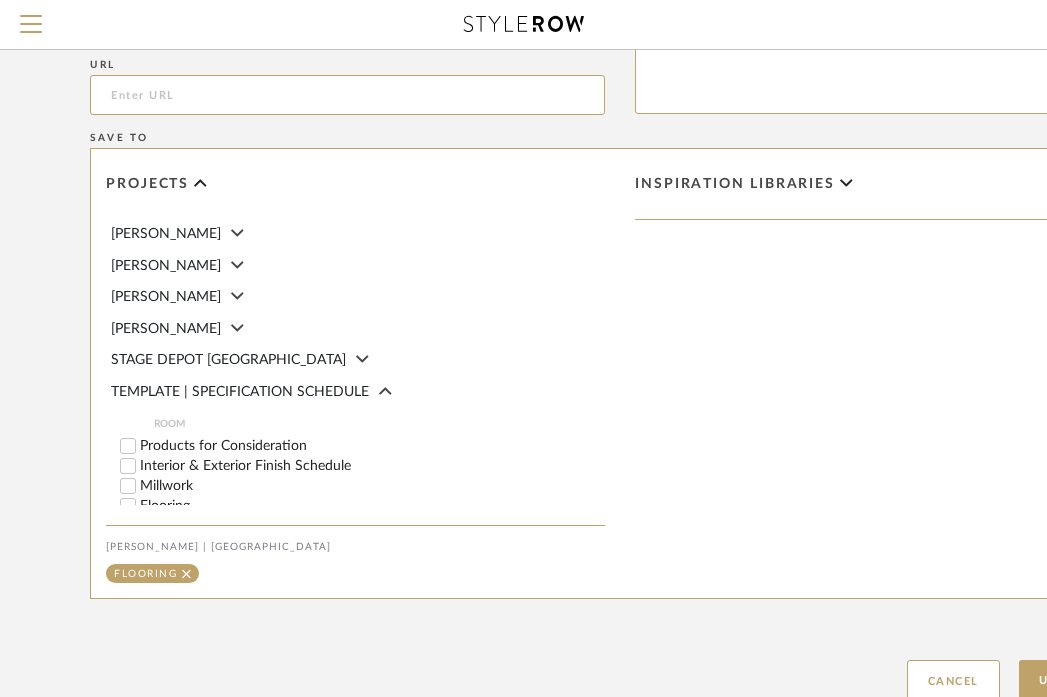 click on "TEMPLATE | SPECIFICATION SCHEDULE" 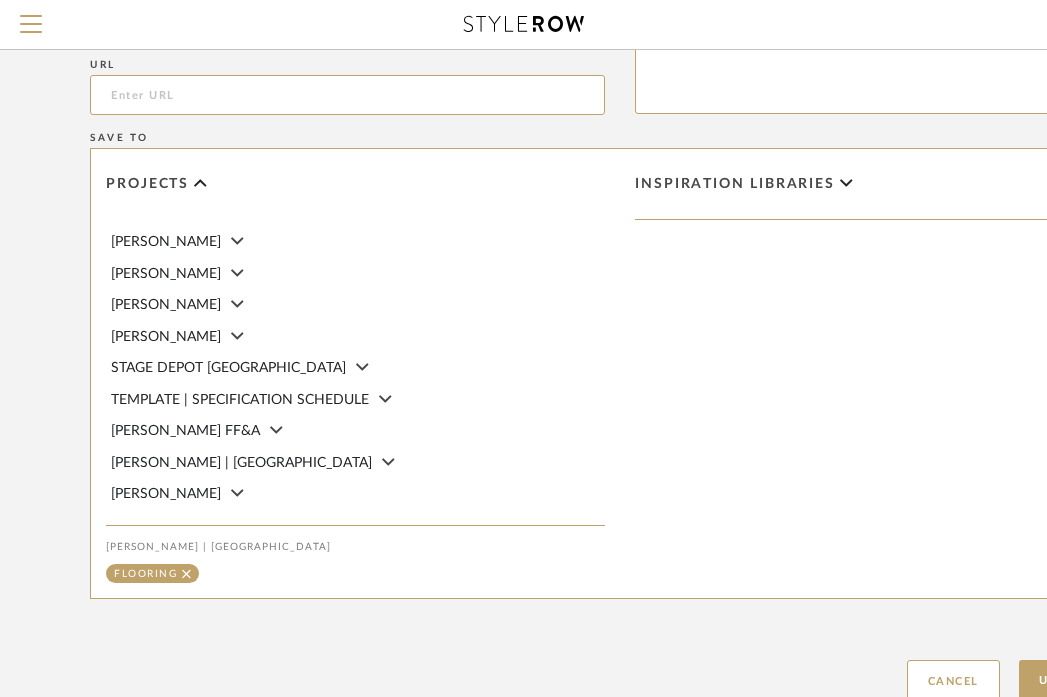 scroll, scrollTop: 394, scrollLeft: 0, axis: vertical 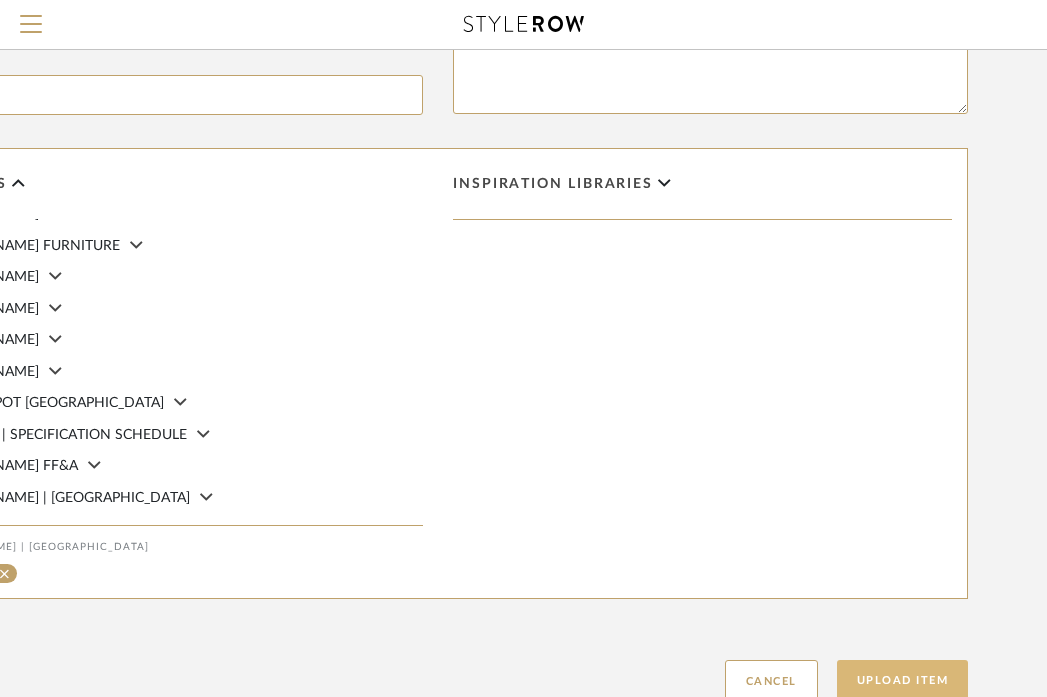 click on "Upload Item" 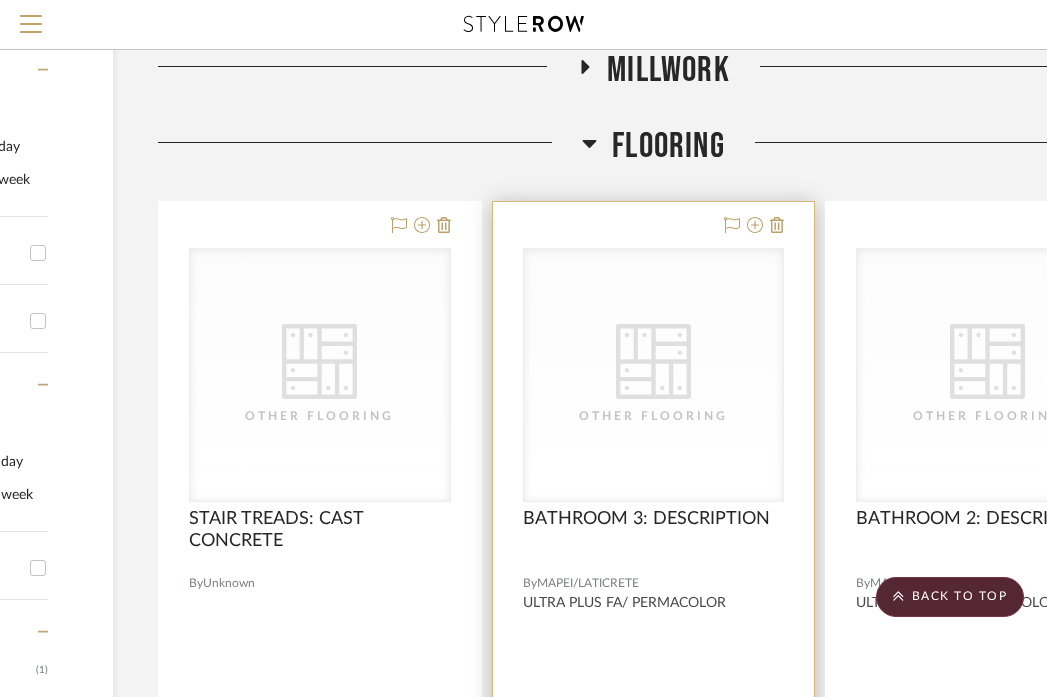 scroll, scrollTop: 473, scrollLeft: 263, axis: both 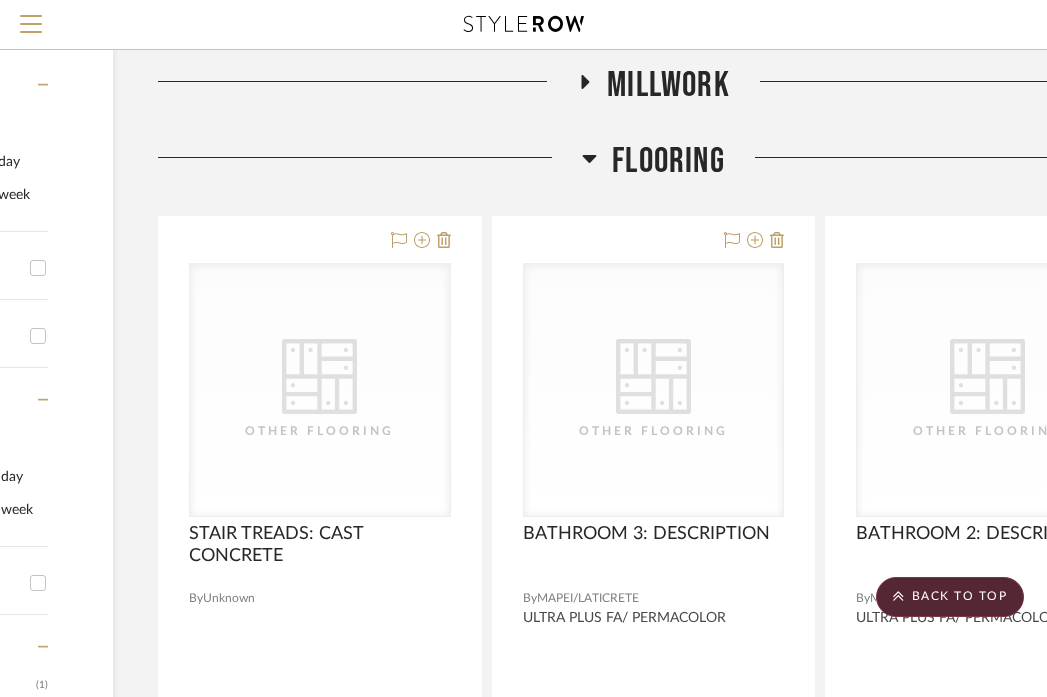click on "Flooring" 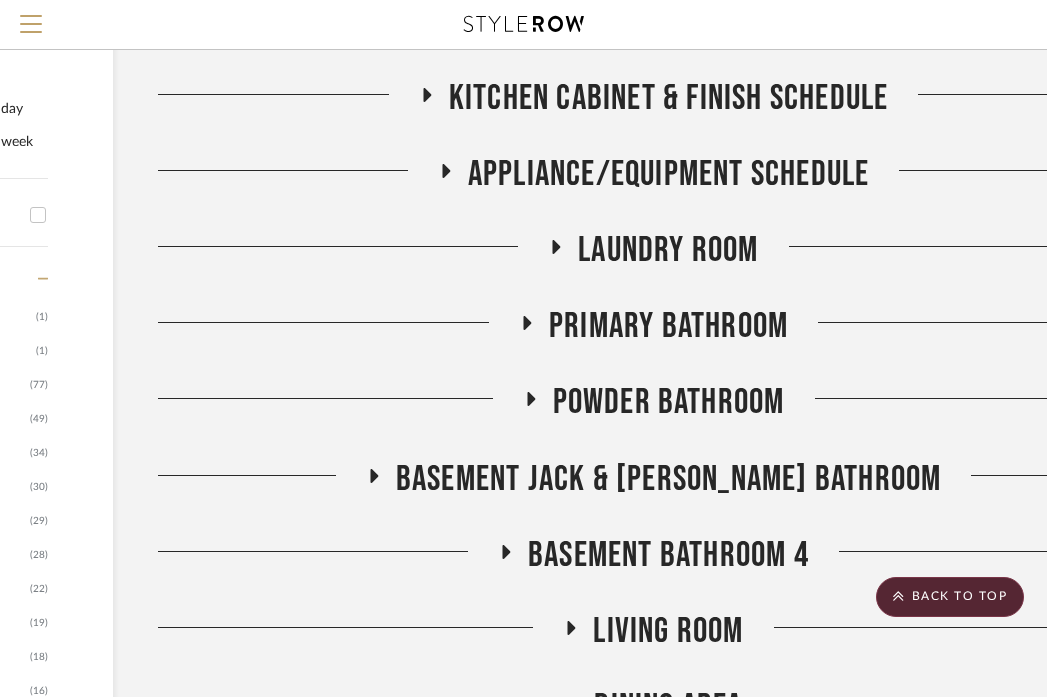 scroll, scrollTop: 842, scrollLeft: 263, axis: both 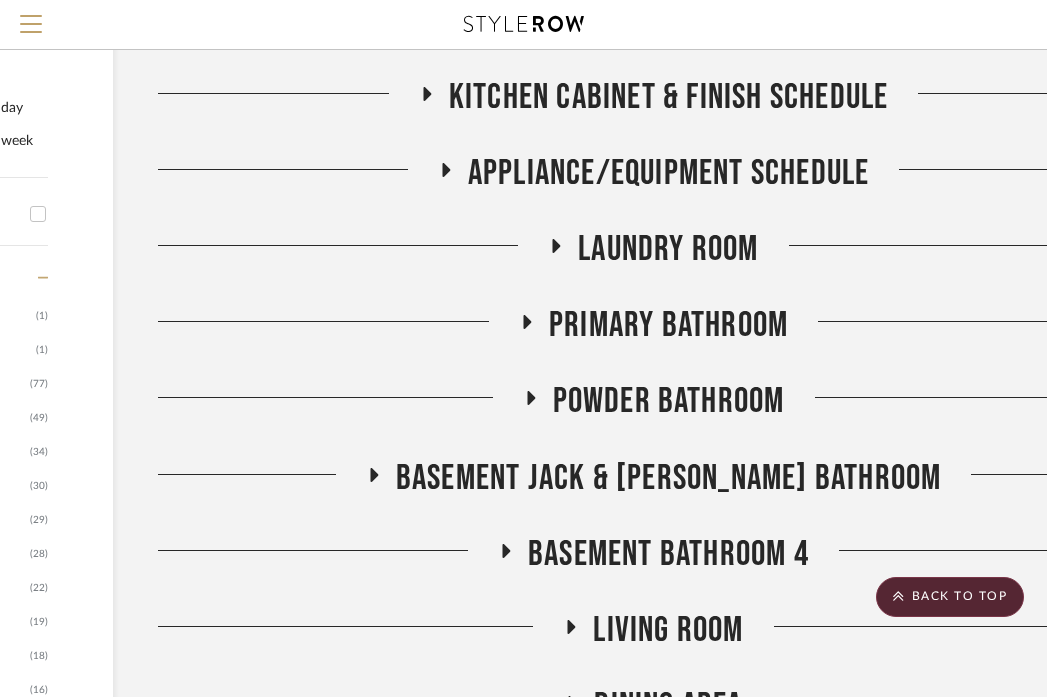 click on "Primary Bathroom" 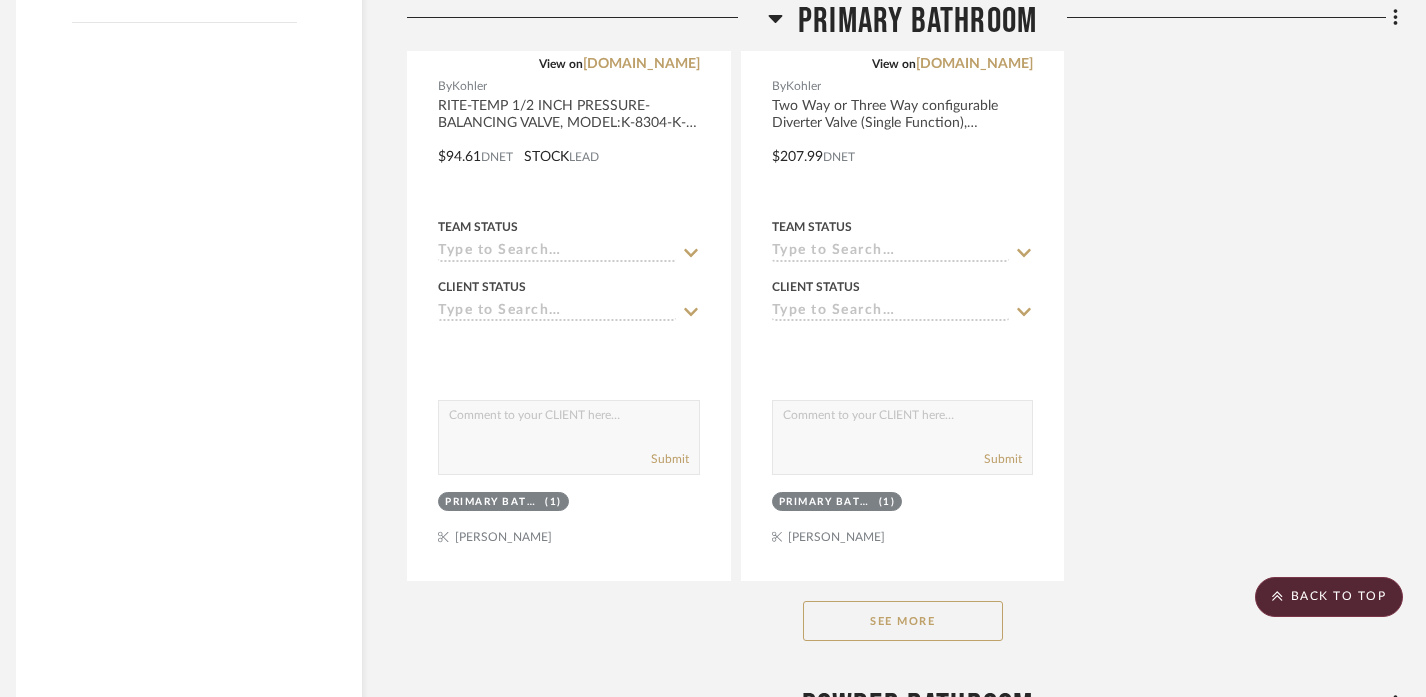 scroll, scrollTop: 3390, scrollLeft: 14, axis: both 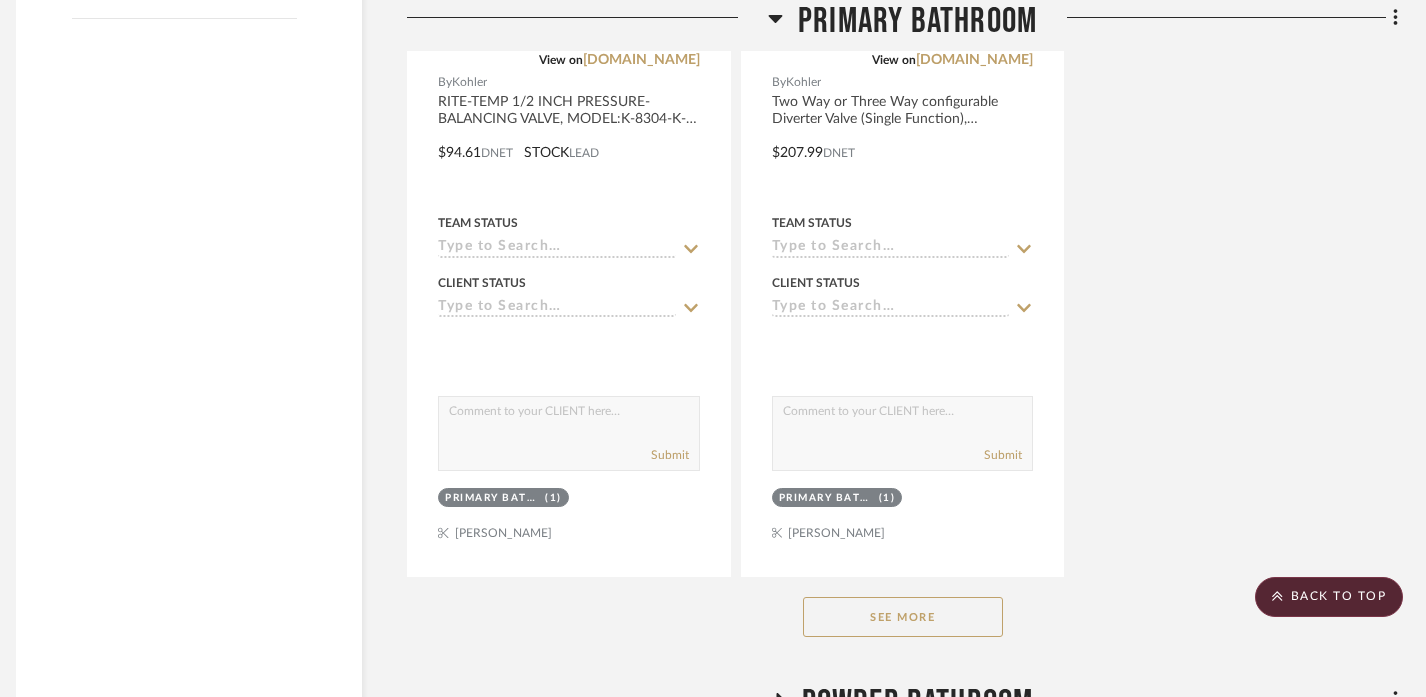 click on "See More" 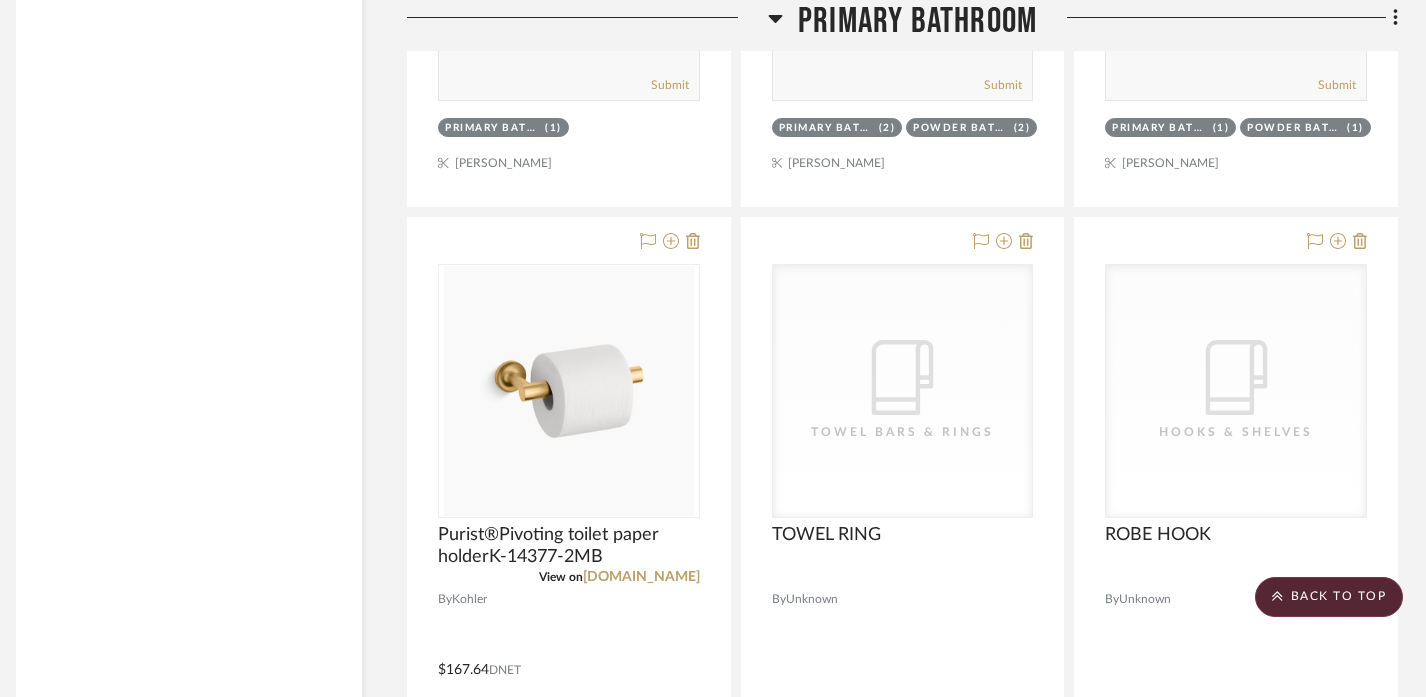 scroll, scrollTop: 4815, scrollLeft: 14, axis: both 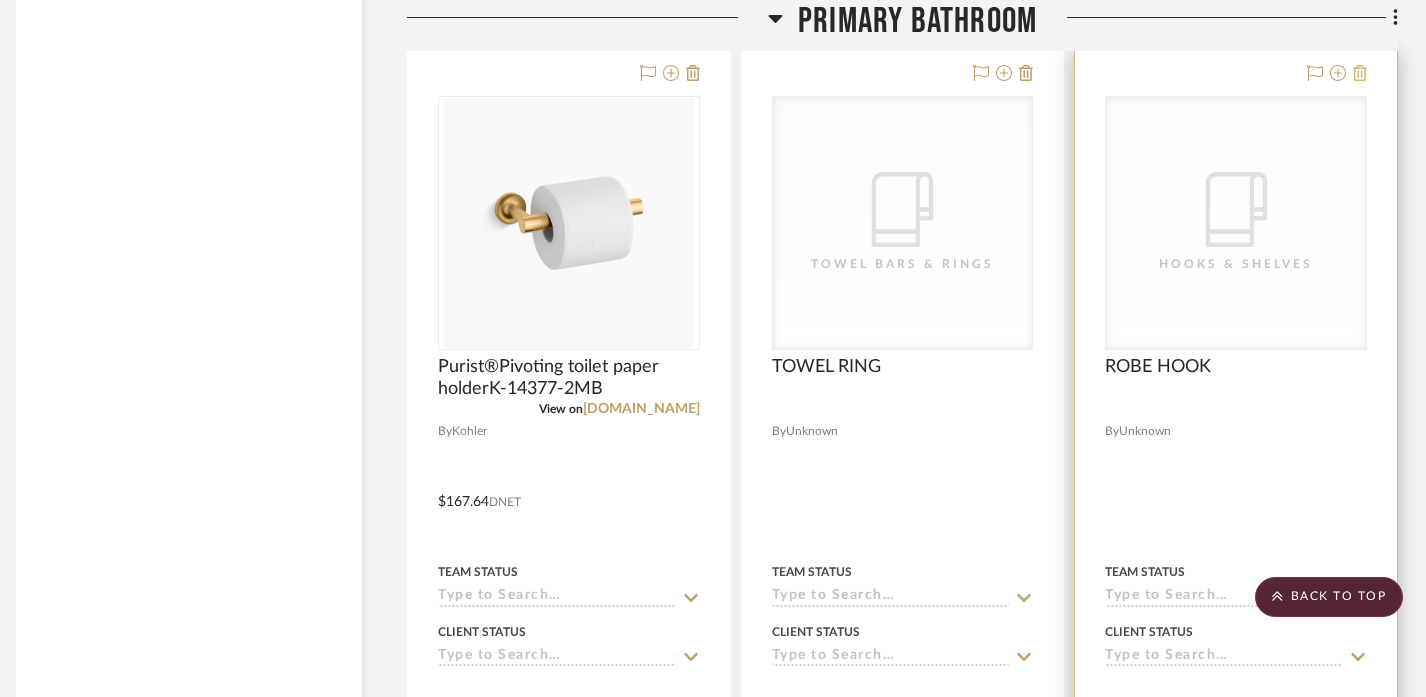 click 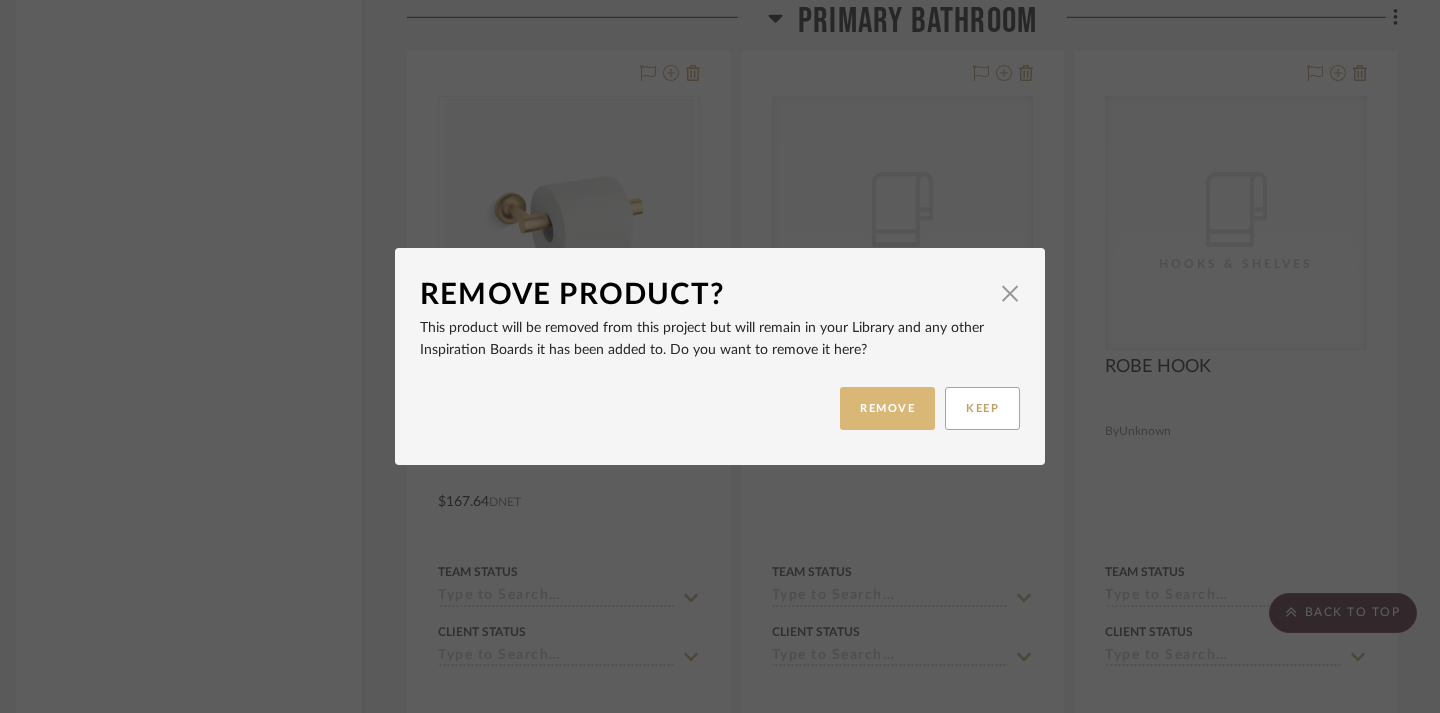click on "REMOVE" at bounding box center (887, 408) 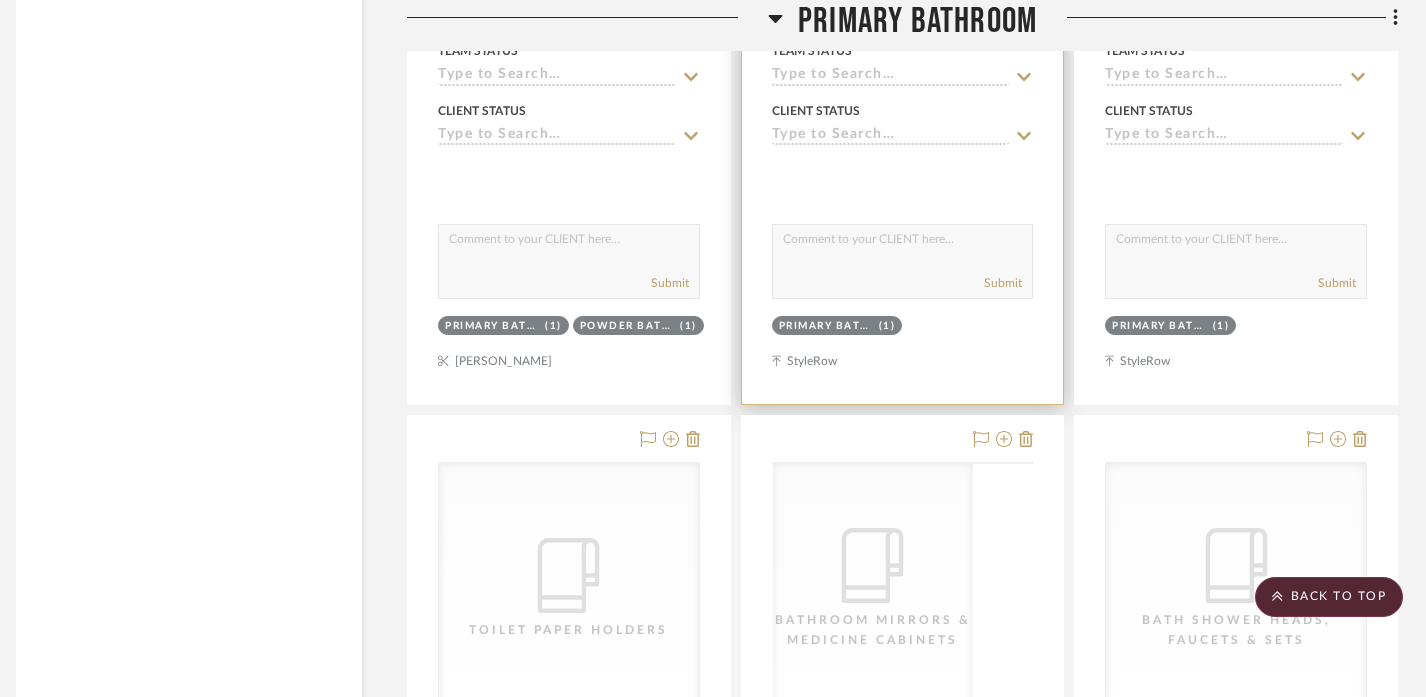 scroll, scrollTop: 5586, scrollLeft: 14, axis: both 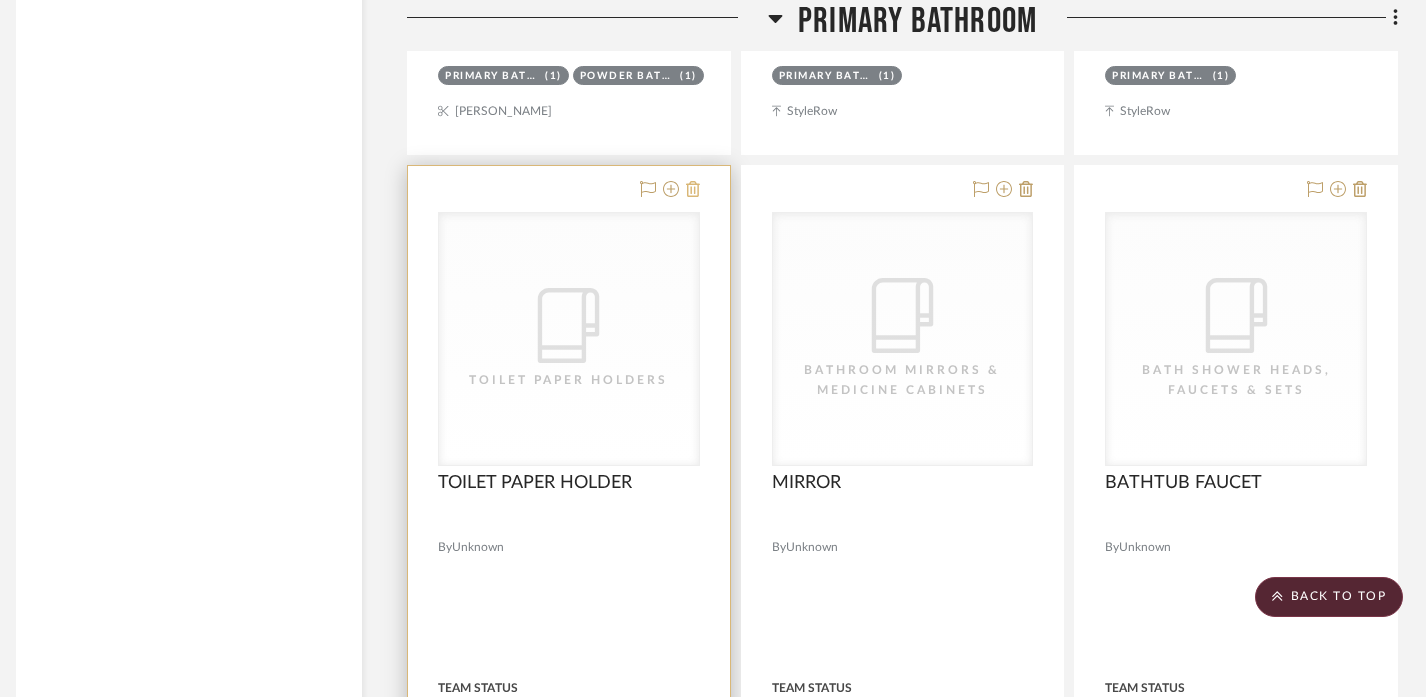 click 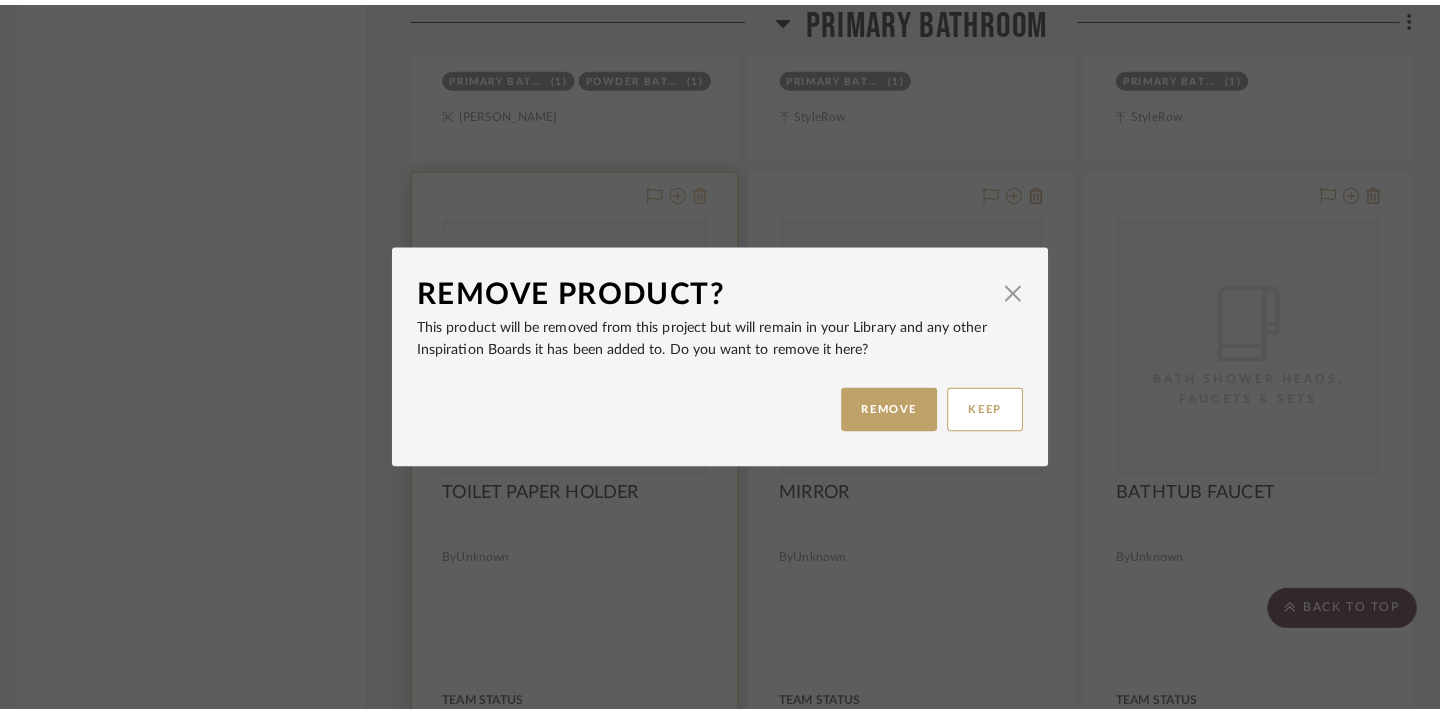scroll, scrollTop: 0, scrollLeft: 0, axis: both 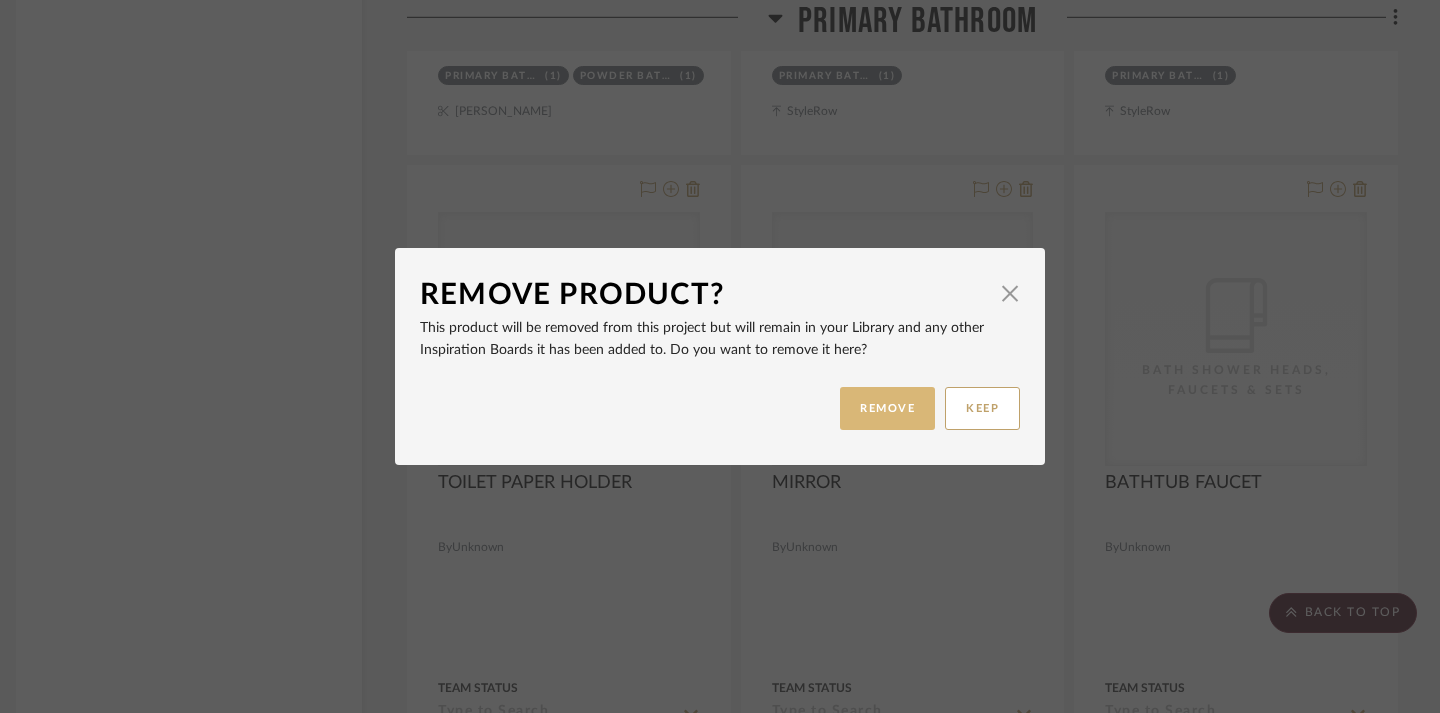click on "REMOVE" at bounding box center [887, 408] 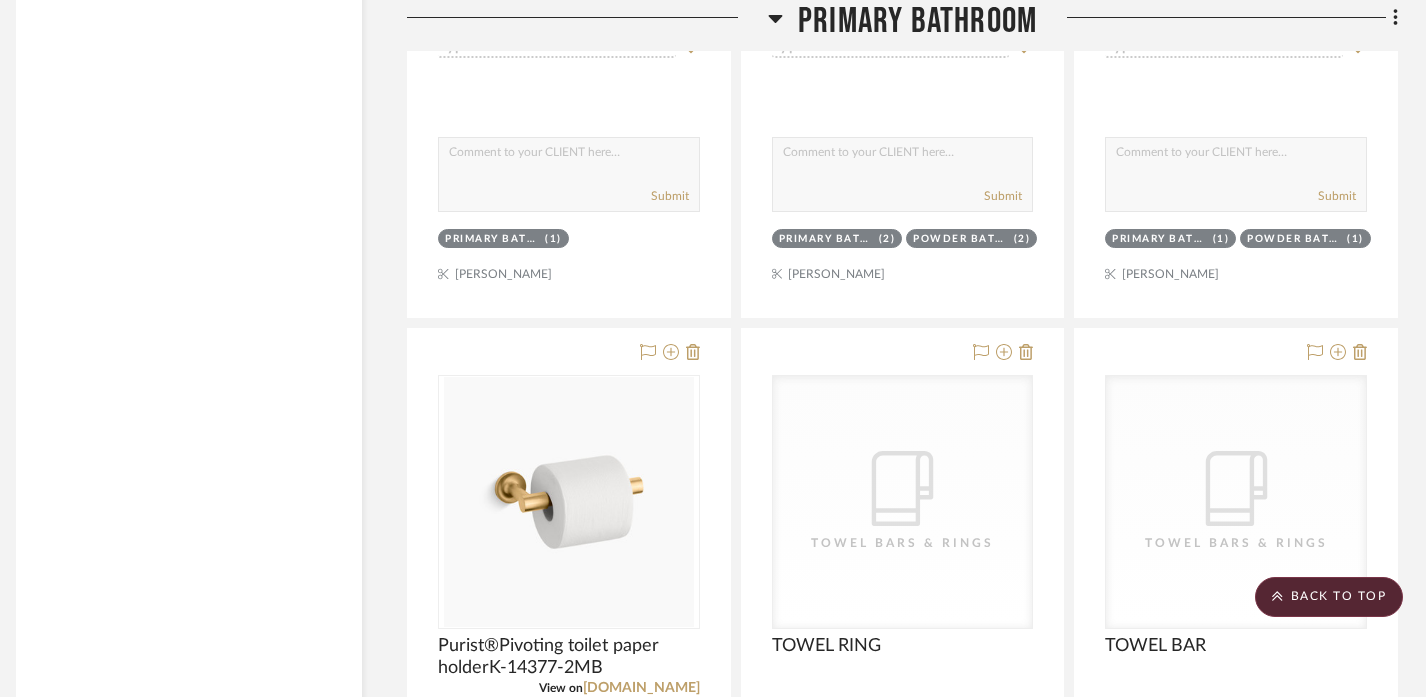 scroll, scrollTop: 4784, scrollLeft: 14, axis: both 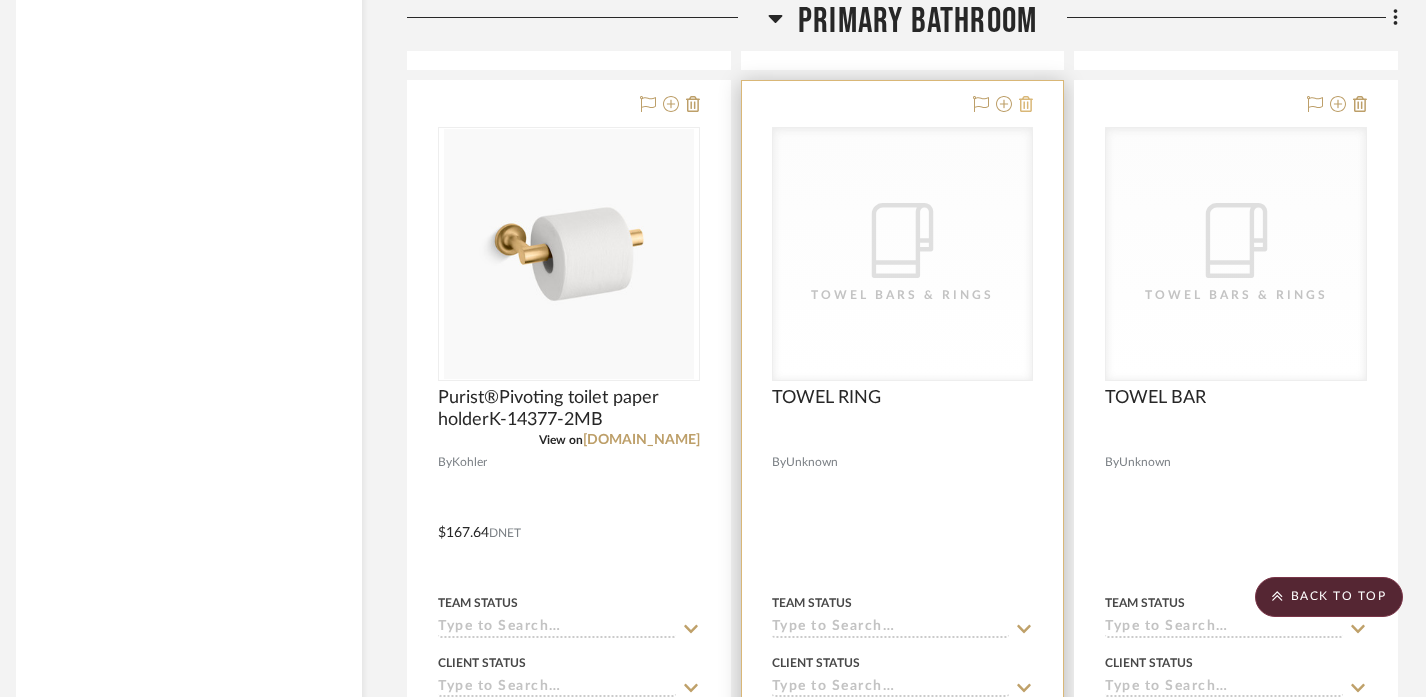 click 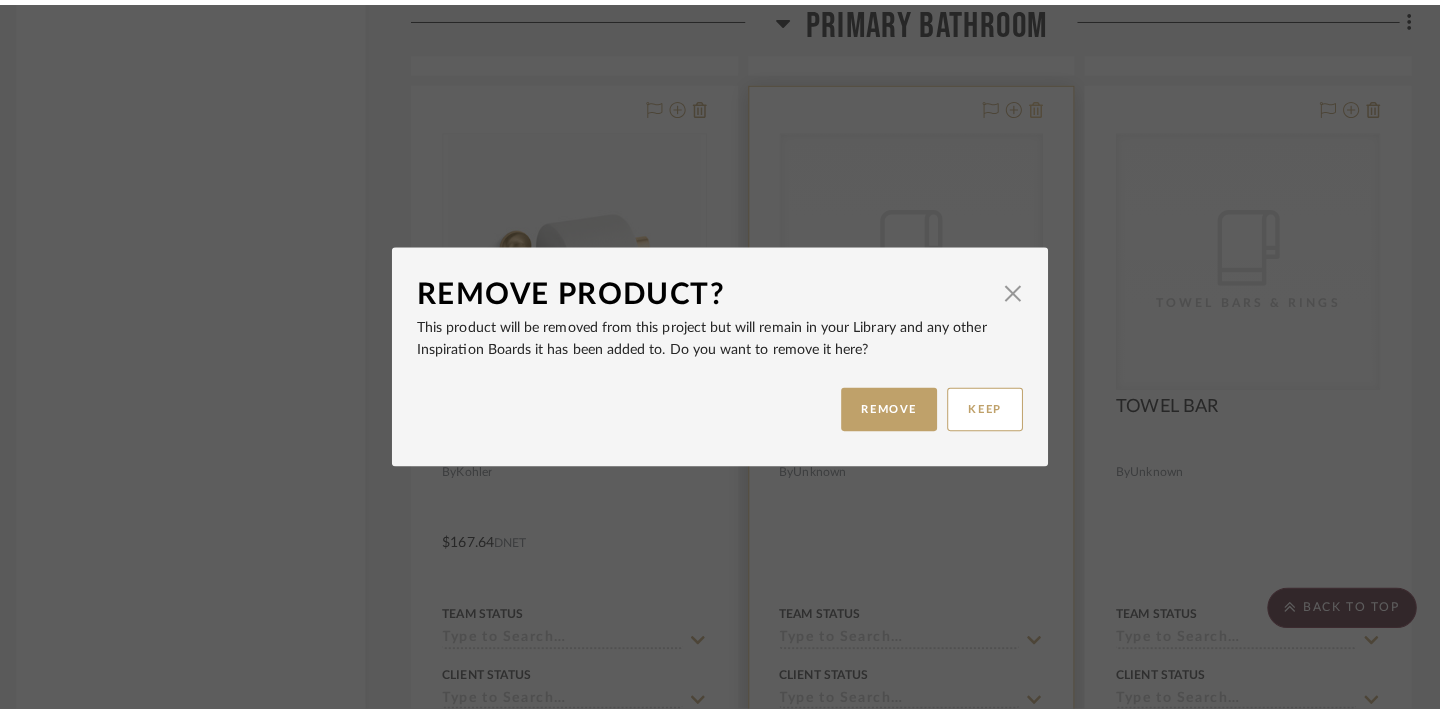 scroll, scrollTop: 0, scrollLeft: 0, axis: both 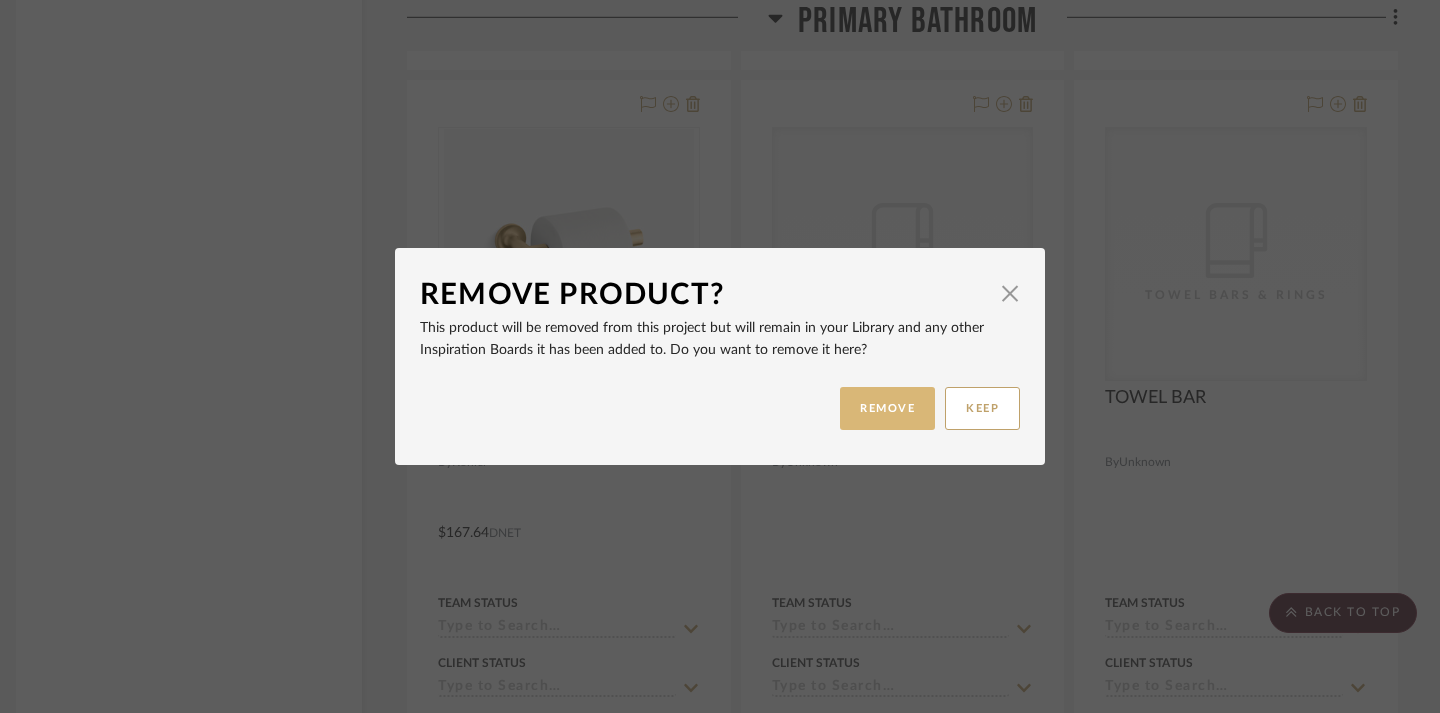 click on "REMOVE" at bounding box center [887, 408] 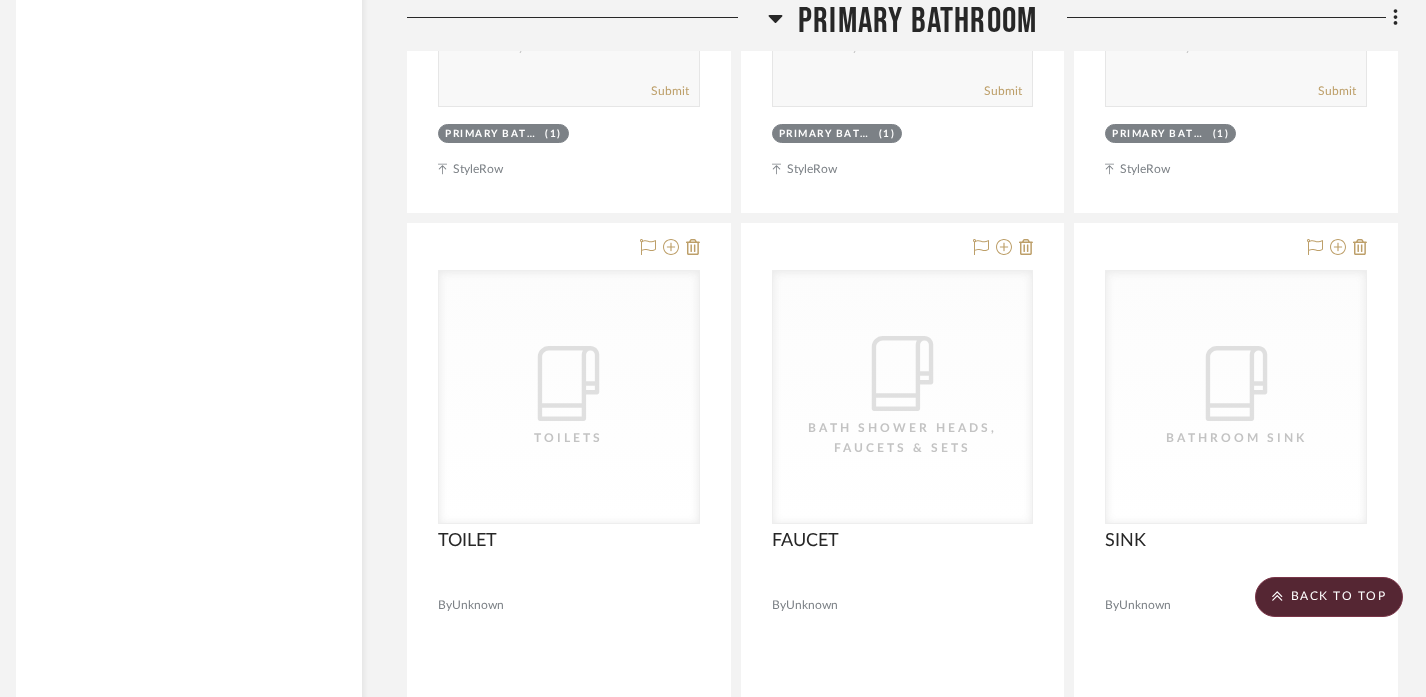 scroll, scrollTop: 6448, scrollLeft: 14, axis: both 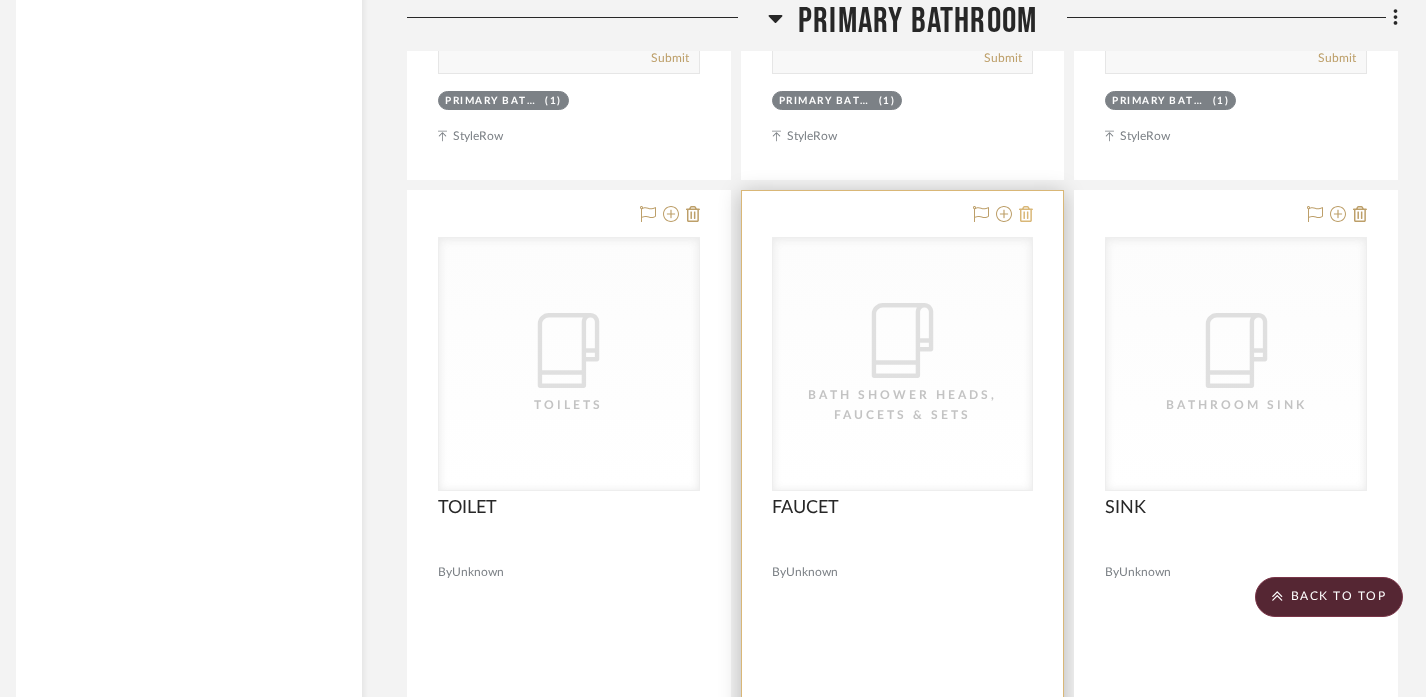 click 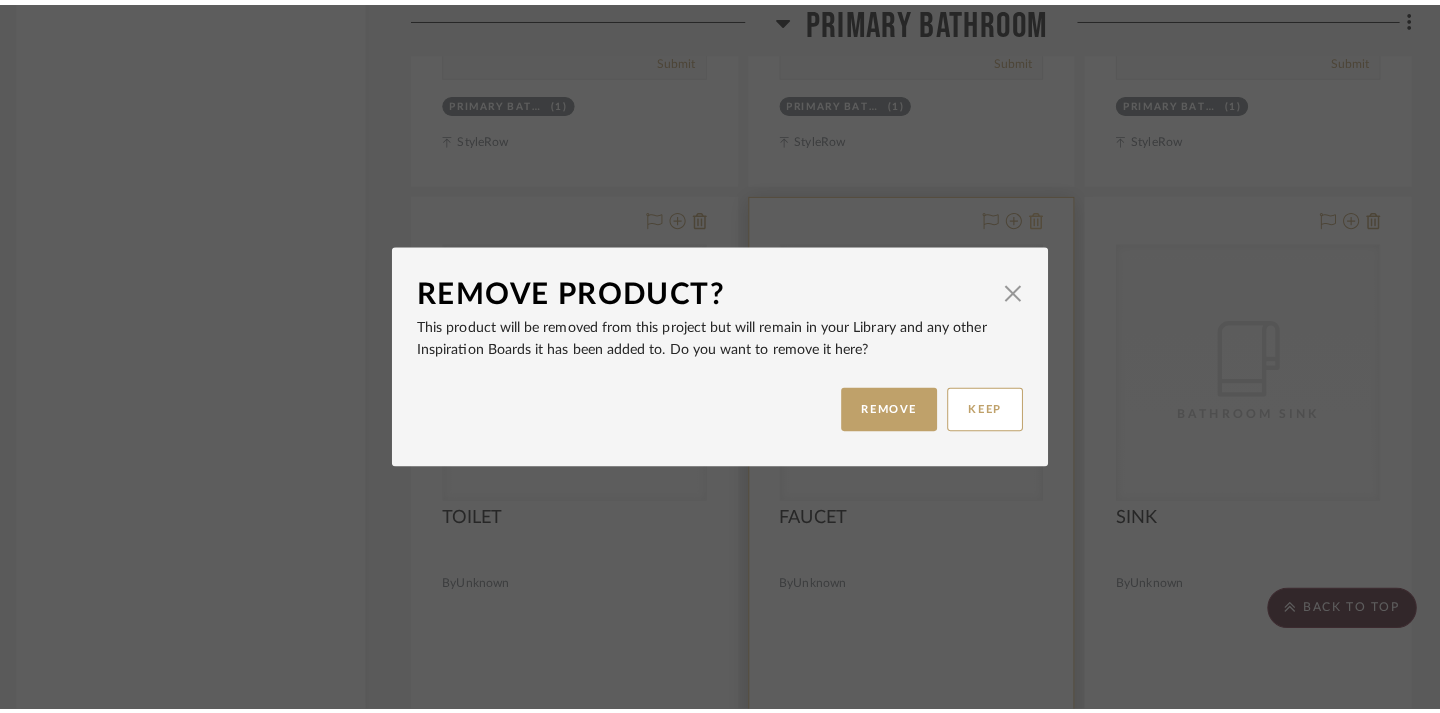 scroll, scrollTop: 0, scrollLeft: 0, axis: both 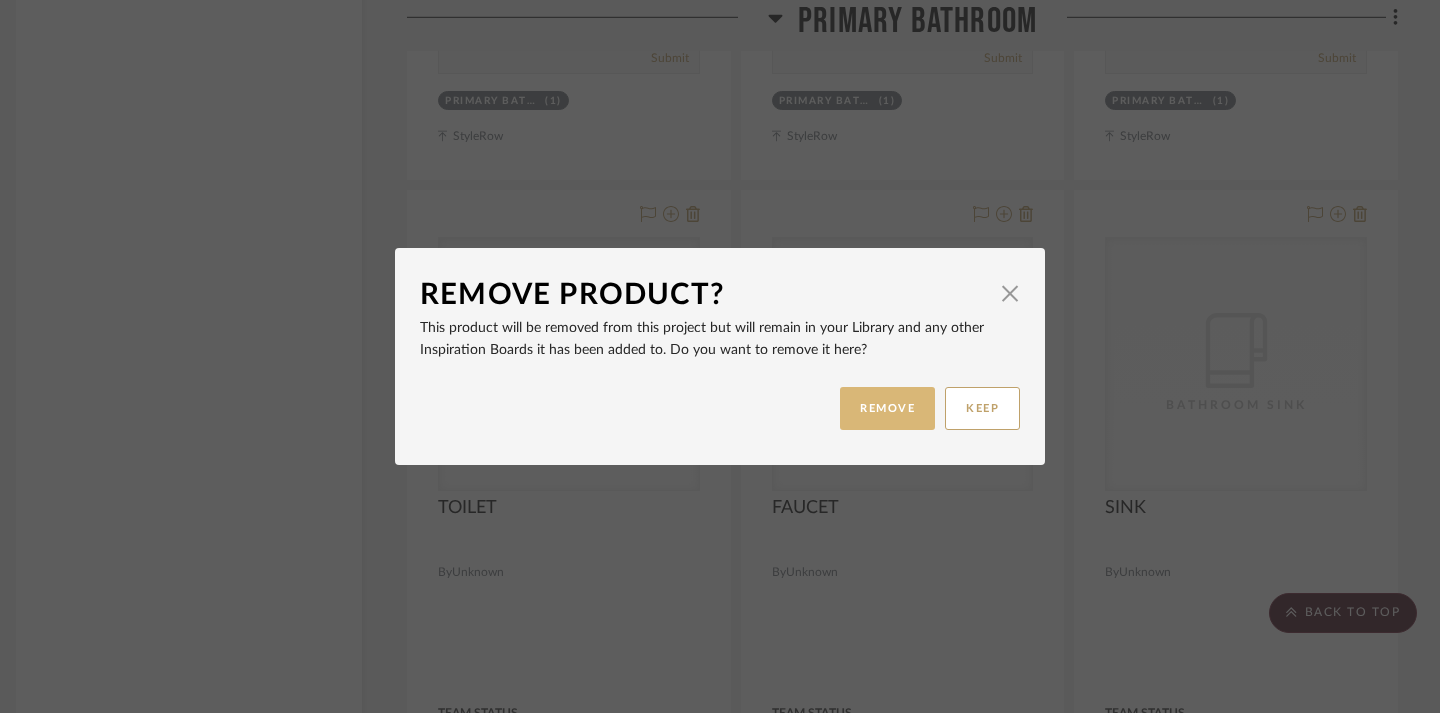 click on "REMOVE" at bounding box center (887, 408) 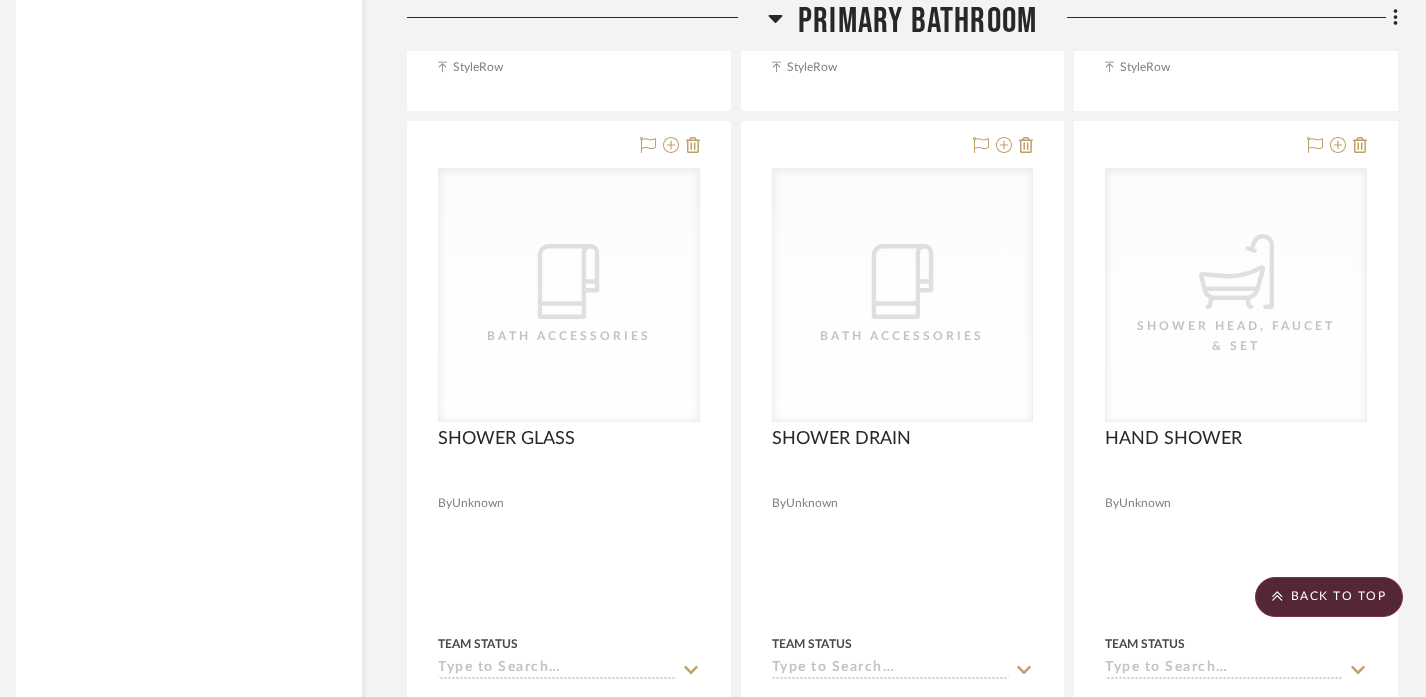 scroll, scrollTop: 7405, scrollLeft: 14, axis: both 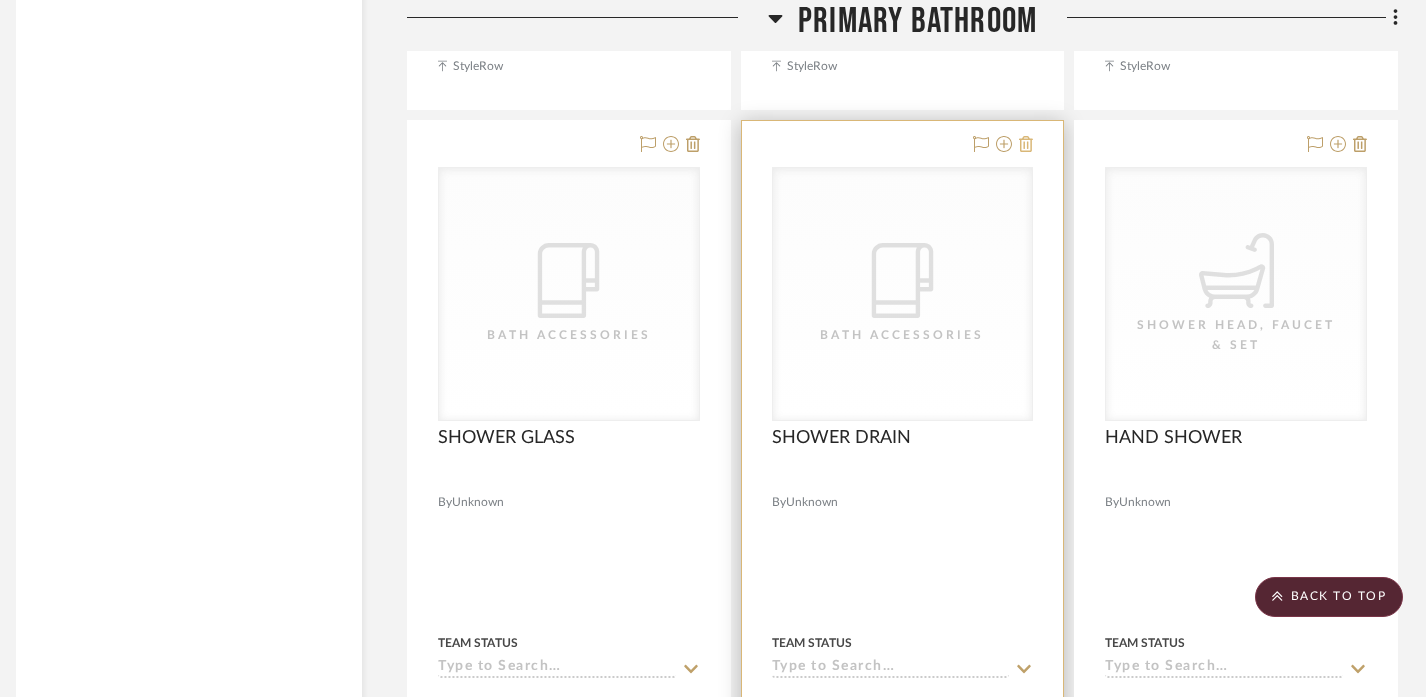 click 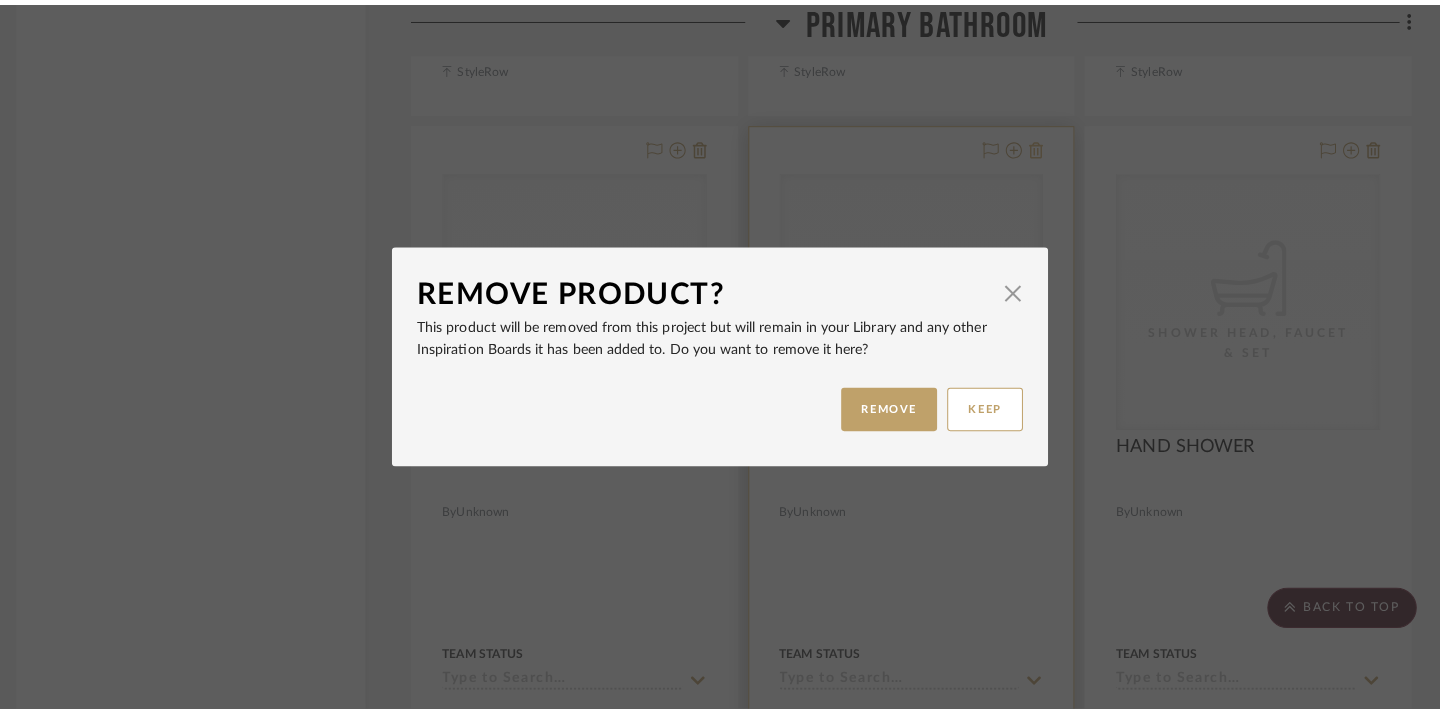 scroll, scrollTop: 0, scrollLeft: 0, axis: both 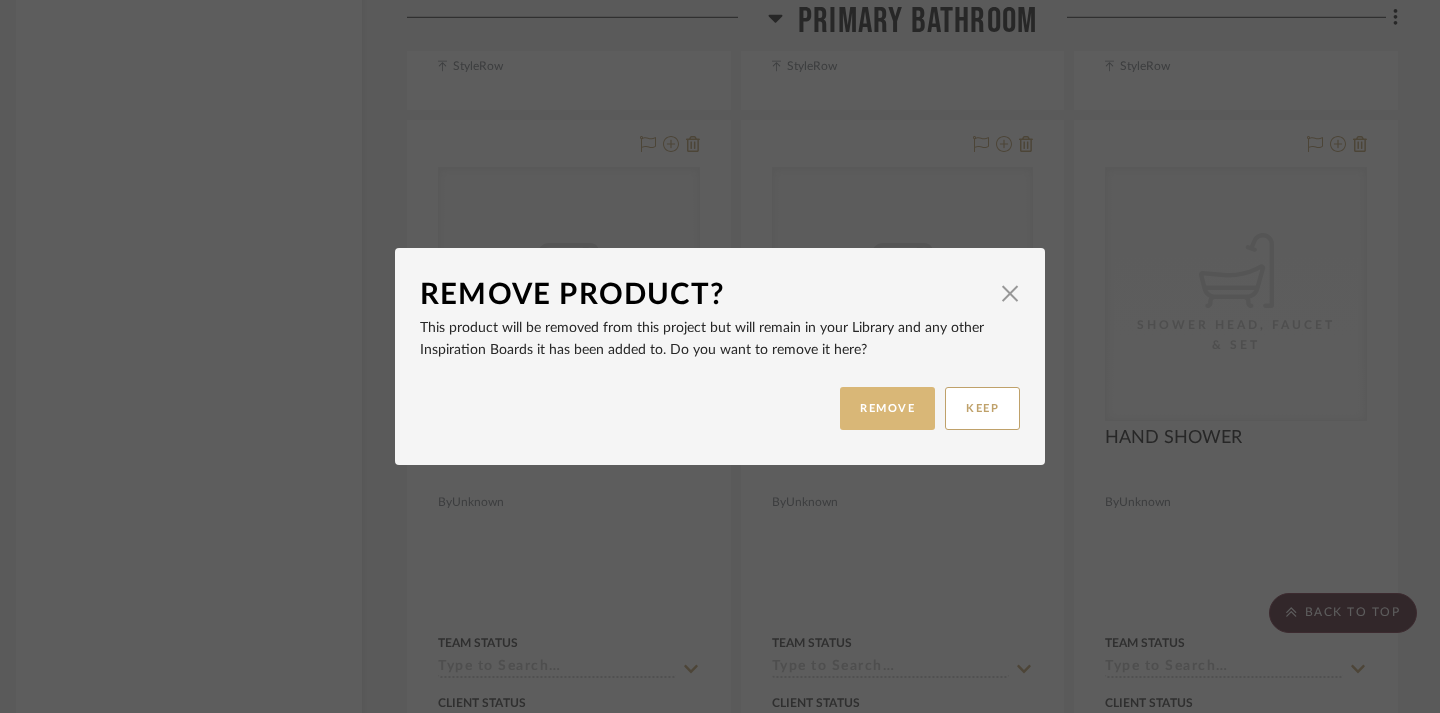click on "REMOVE" at bounding box center (887, 408) 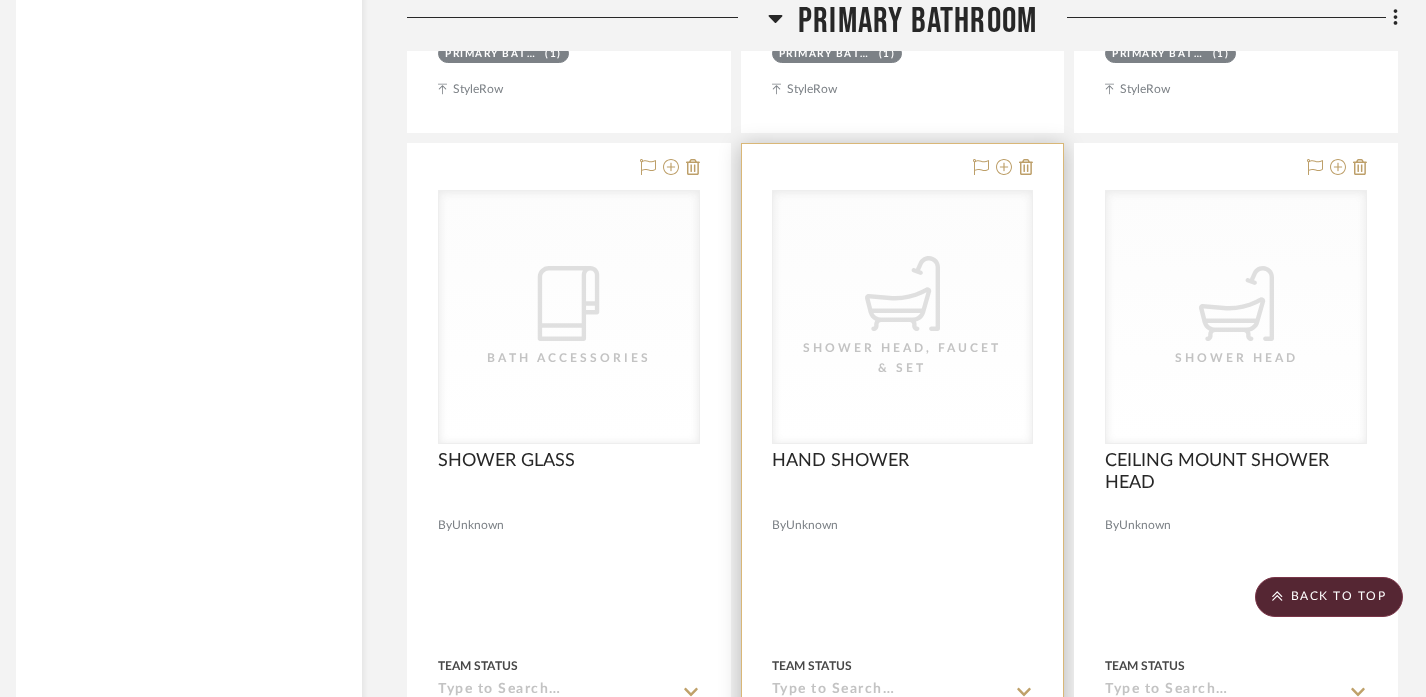 scroll, scrollTop: 7378, scrollLeft: 14, axis: both 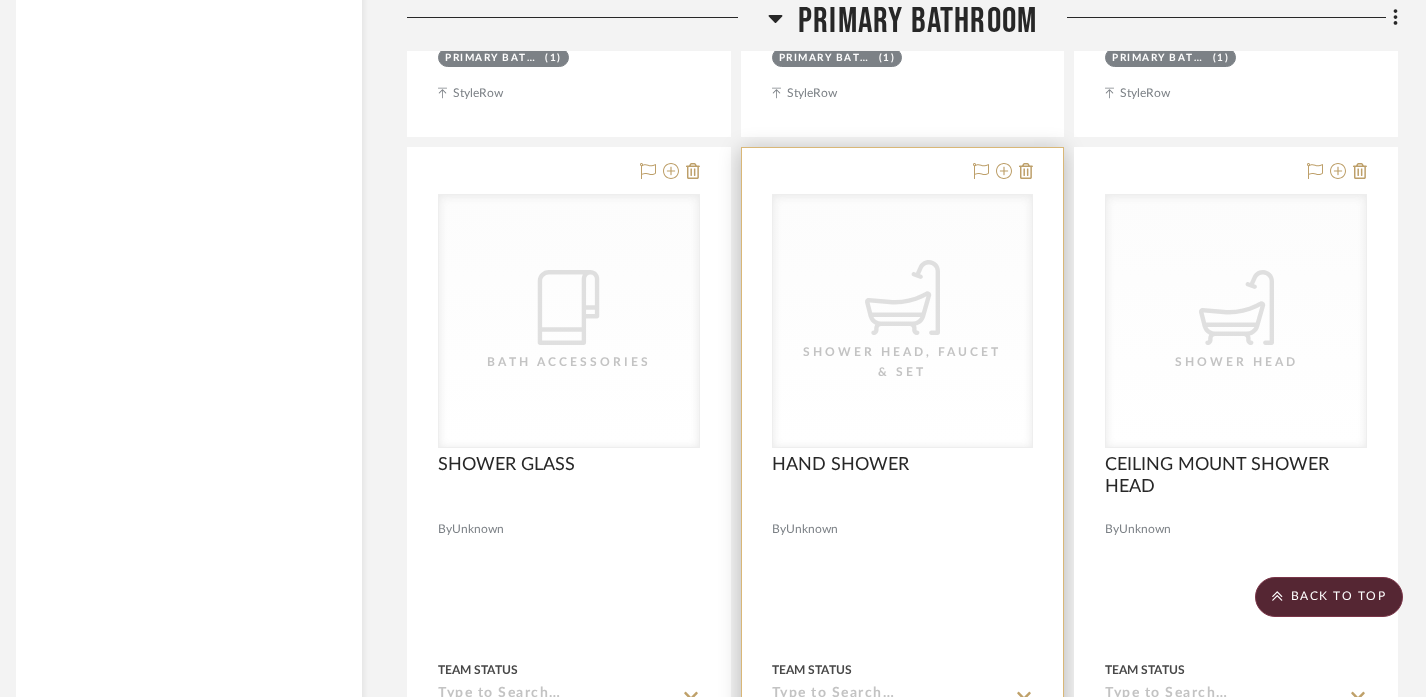 click at bounding box center [903, 585] 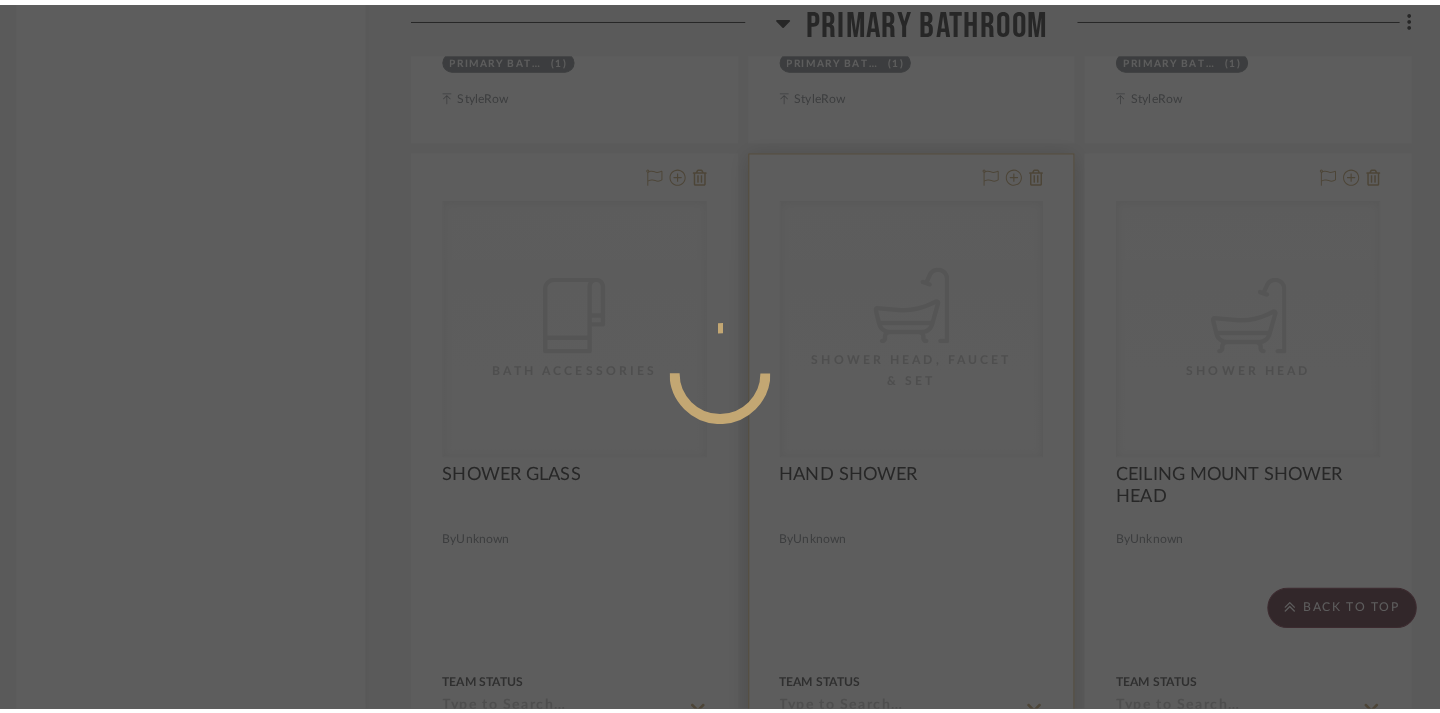 scroll, scrollTop: 0, scrollLeft: 0, axis: both 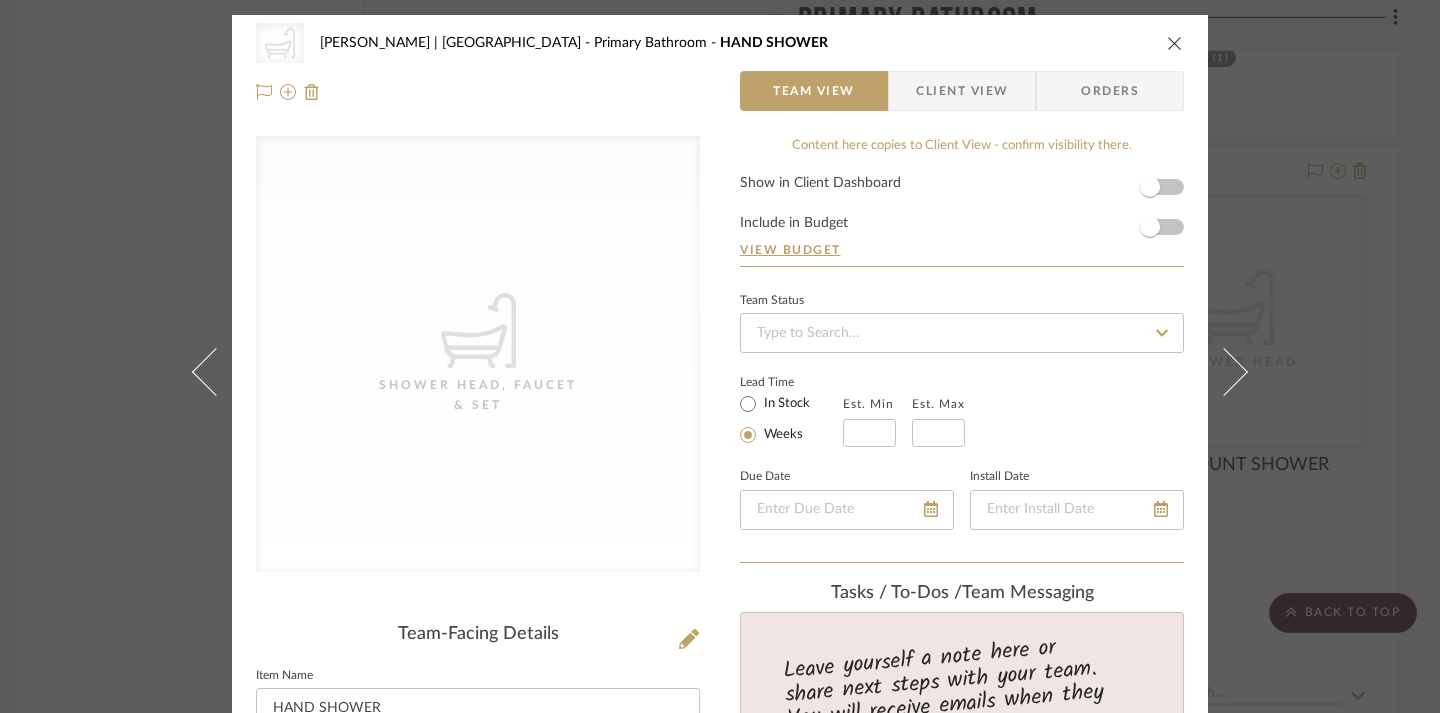 click at bounding box center (1175, 43) 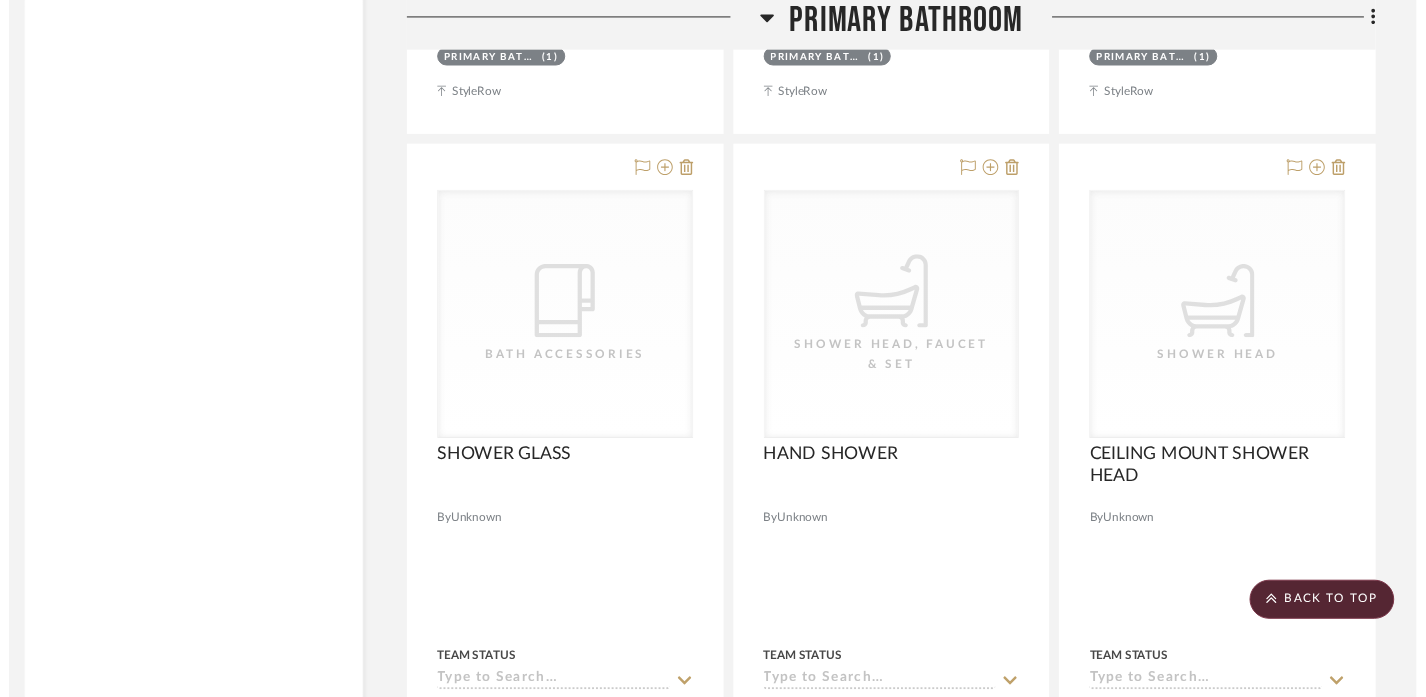 scroll, scrollTop: 7378, scrollLeft: 14, axis: both 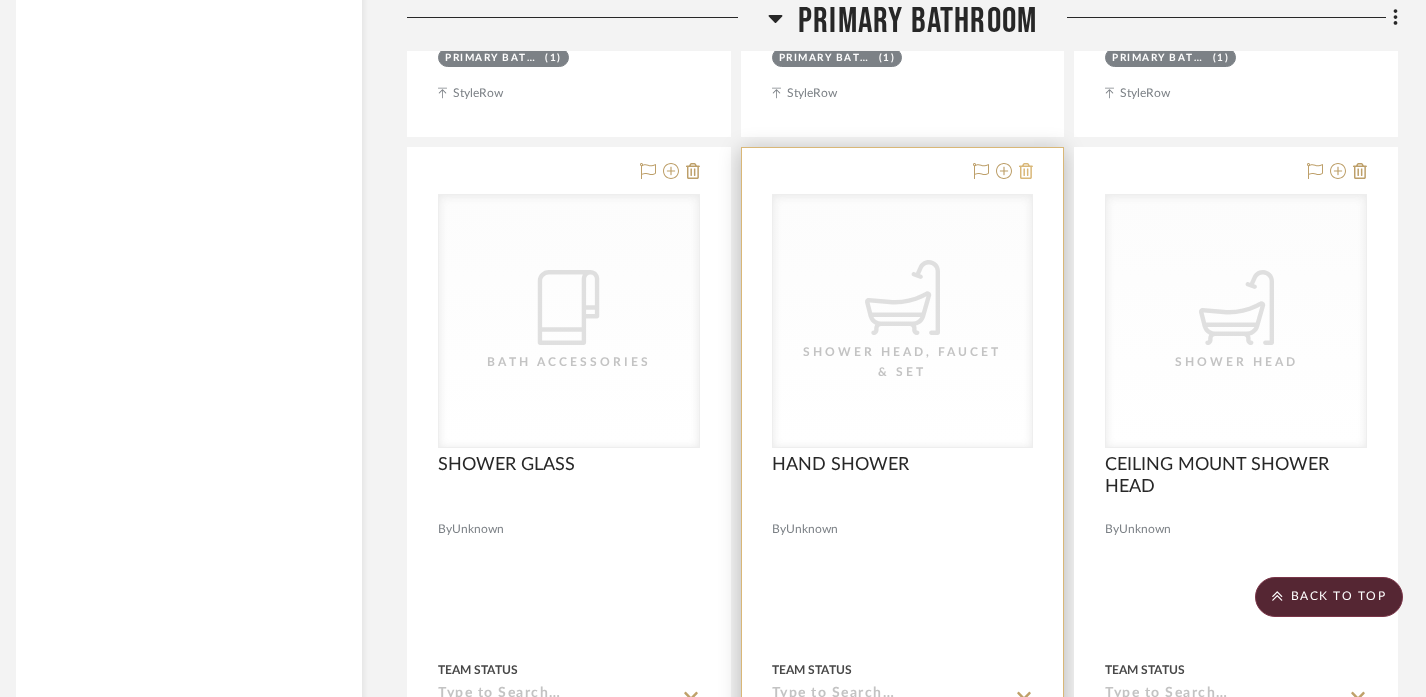 click 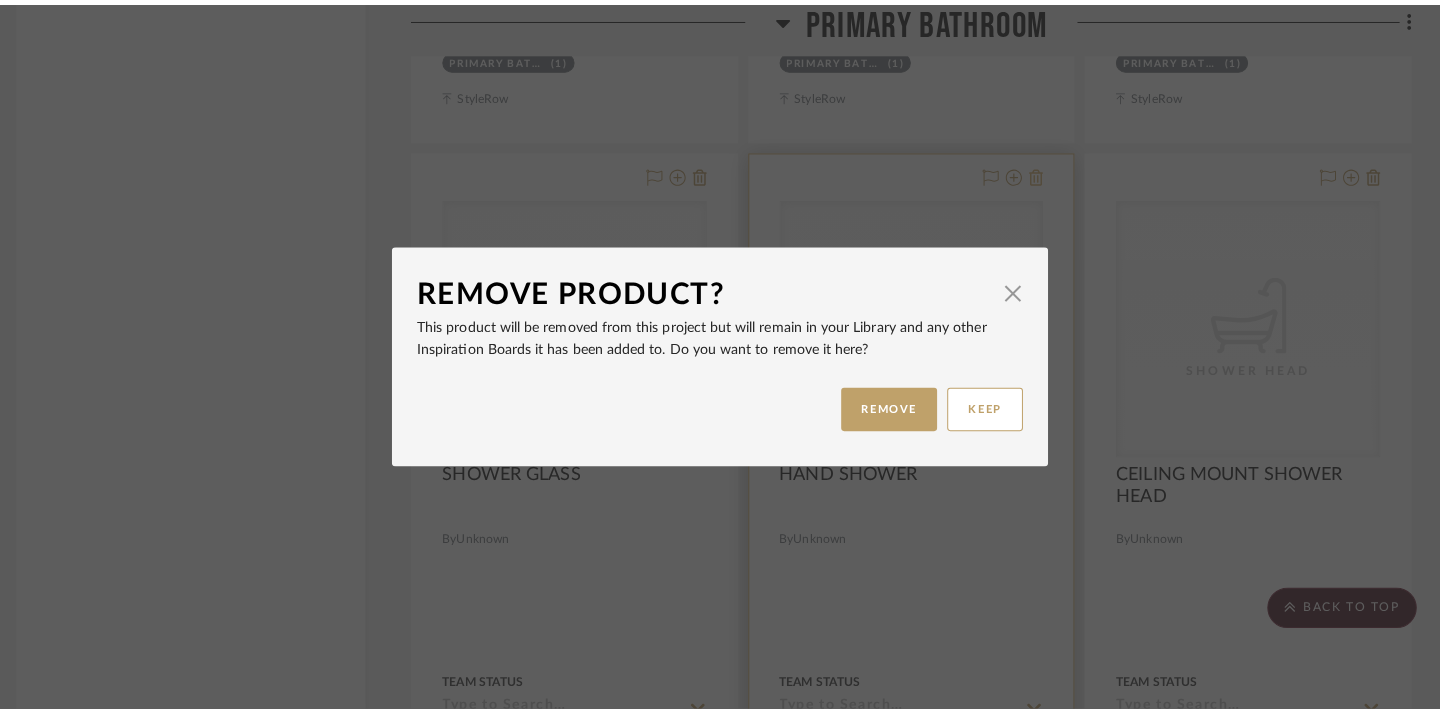 scroll, scrollTop: 0, scrollLeft: 0, axis: both 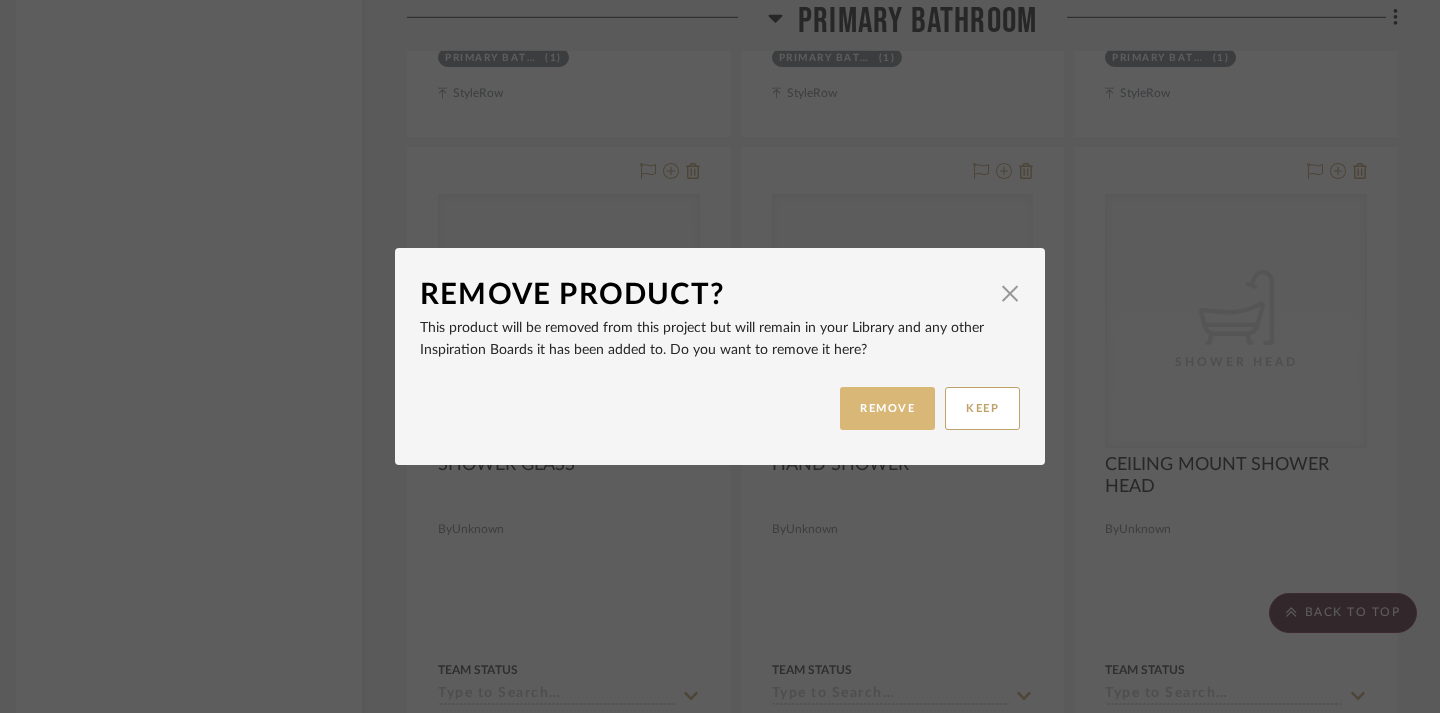 click on "REMOVE" at bounding box center [887, 408] 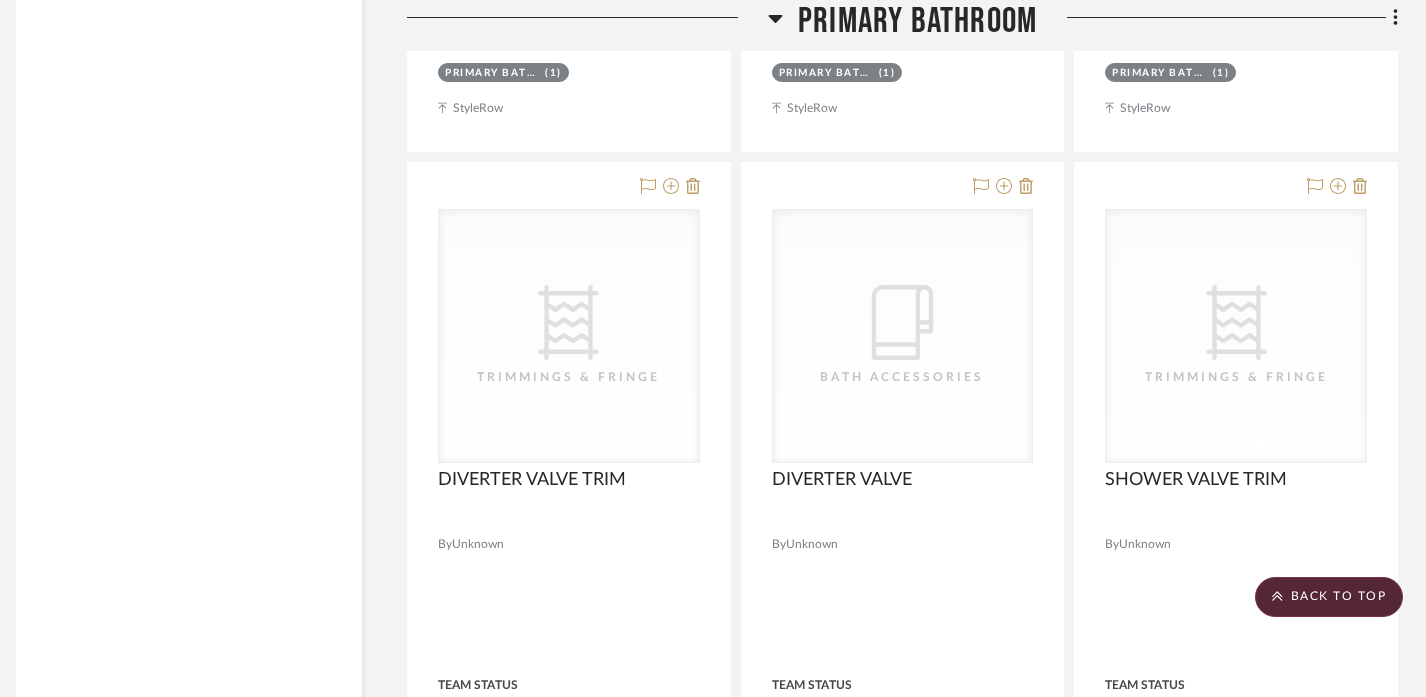 scroll, scrollTop: 8240, scrollLeft: 14, axis: both 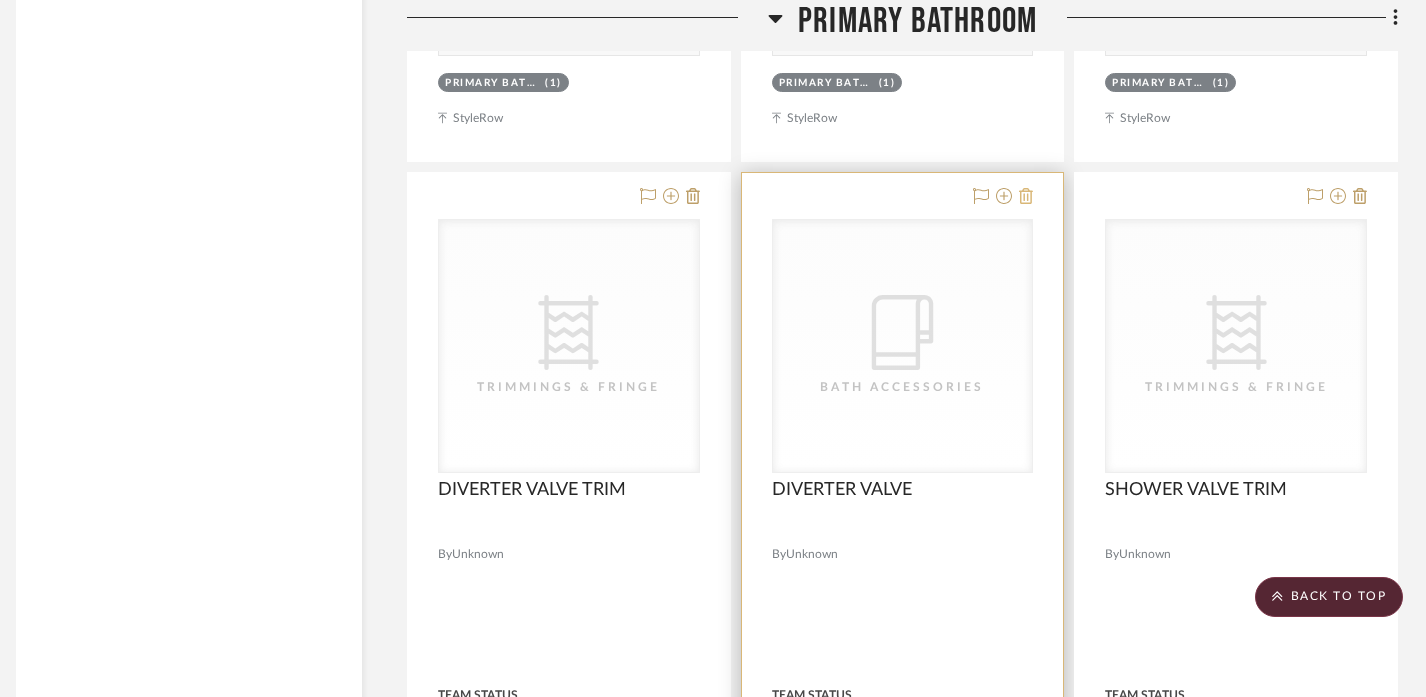 click 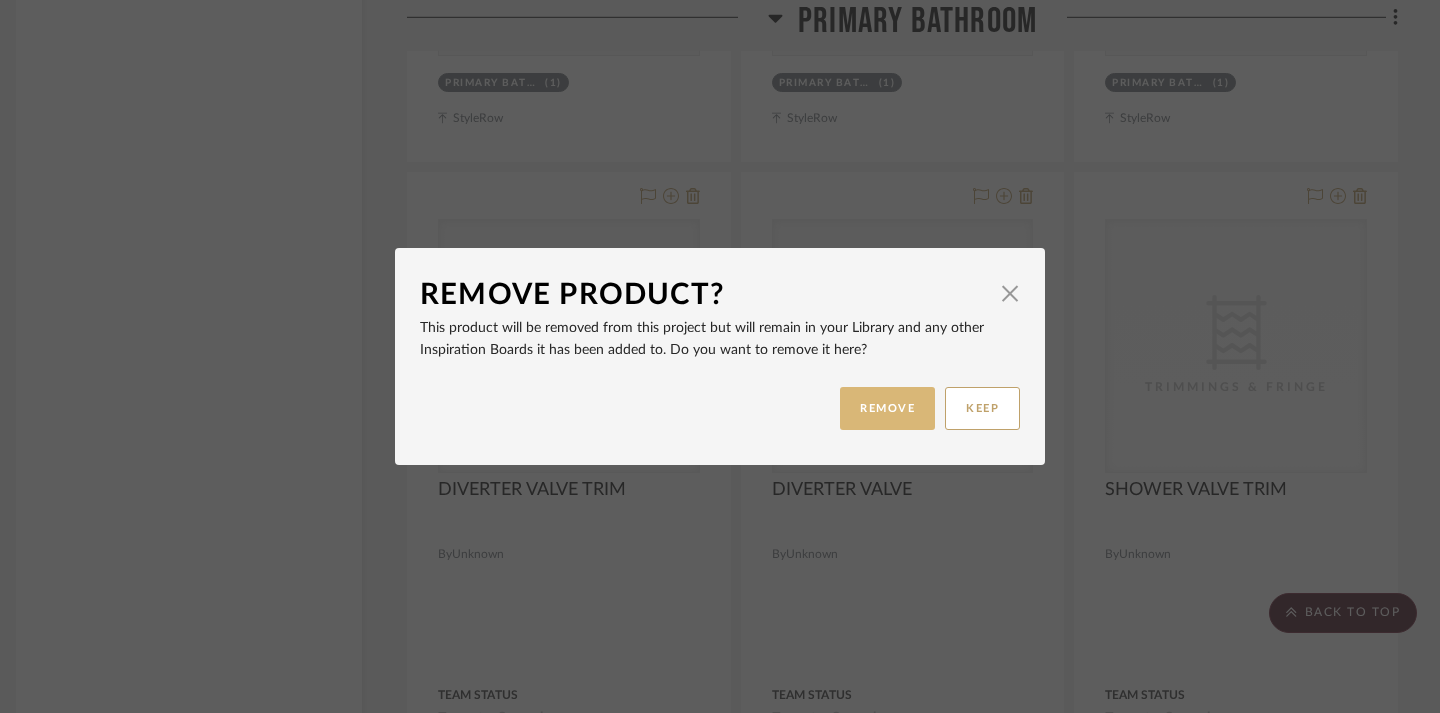 click on "REMOVE" at bounding box center [887, 408] 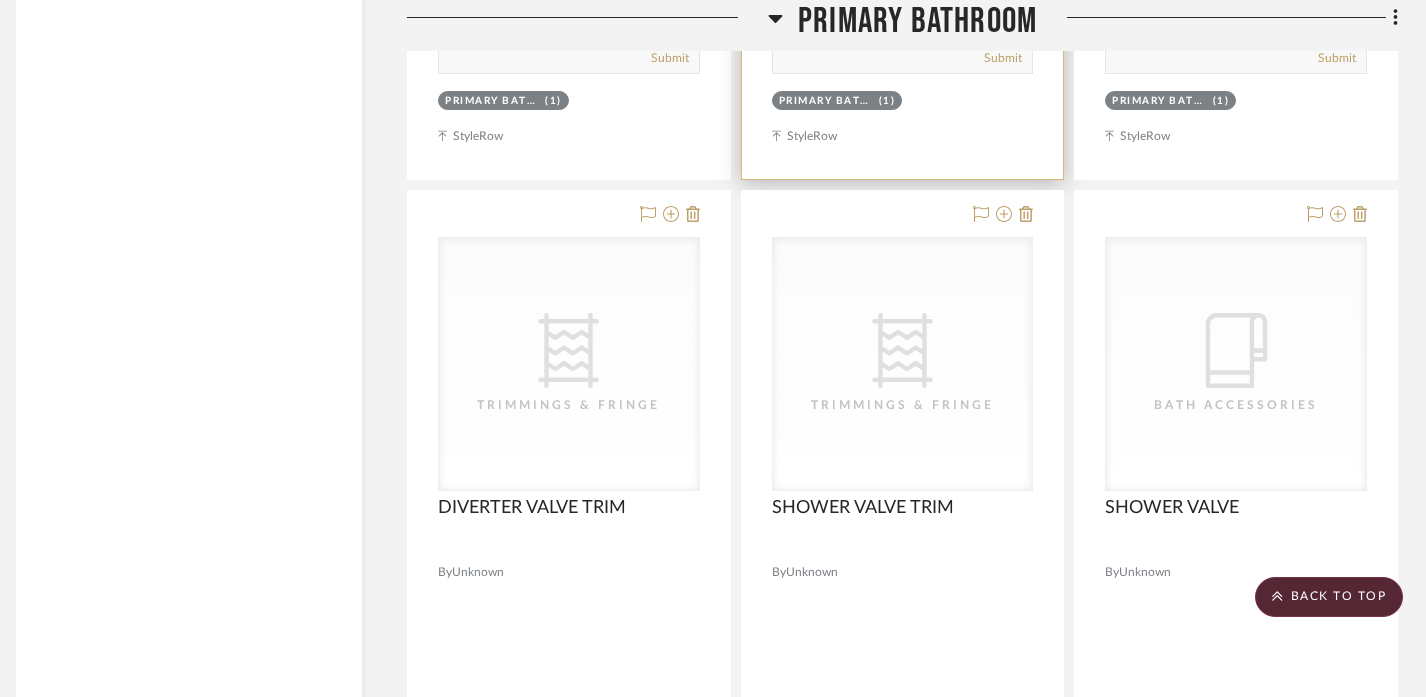 scroll, scrollTop: 8217, scrollLeft: 14, axis: both 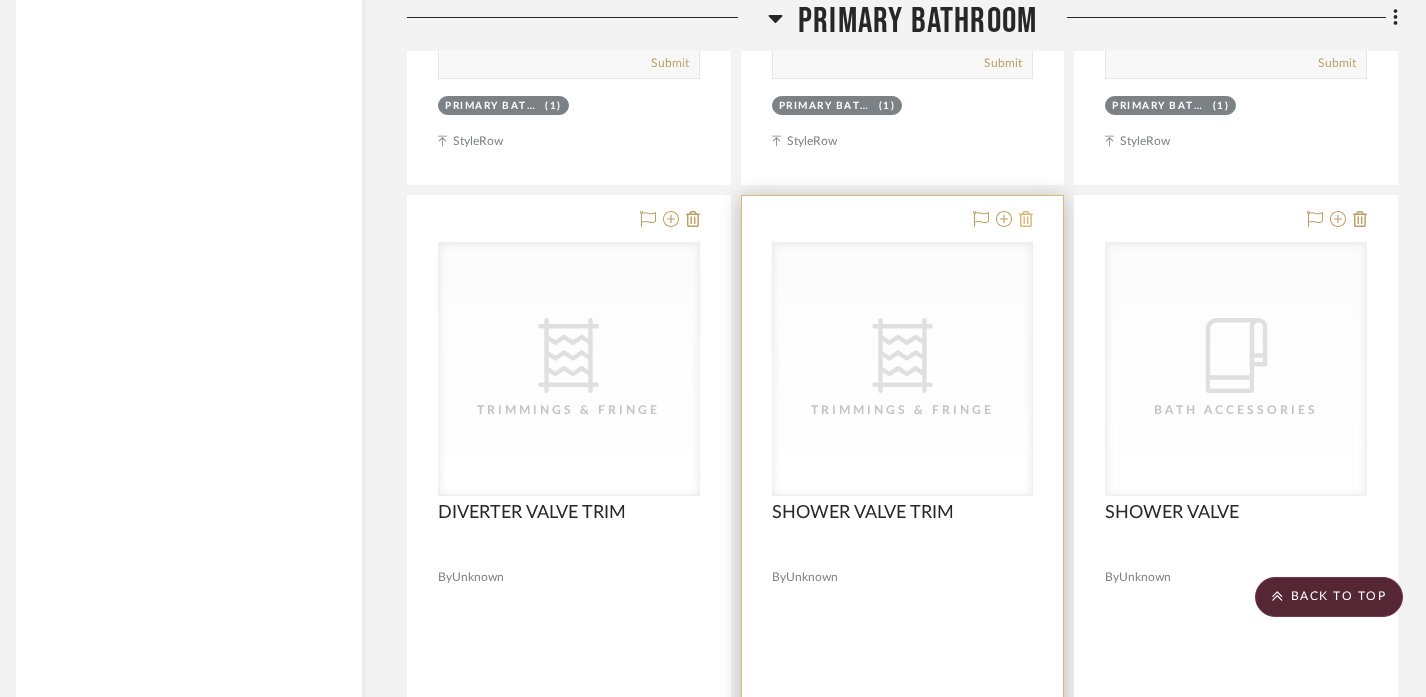 click 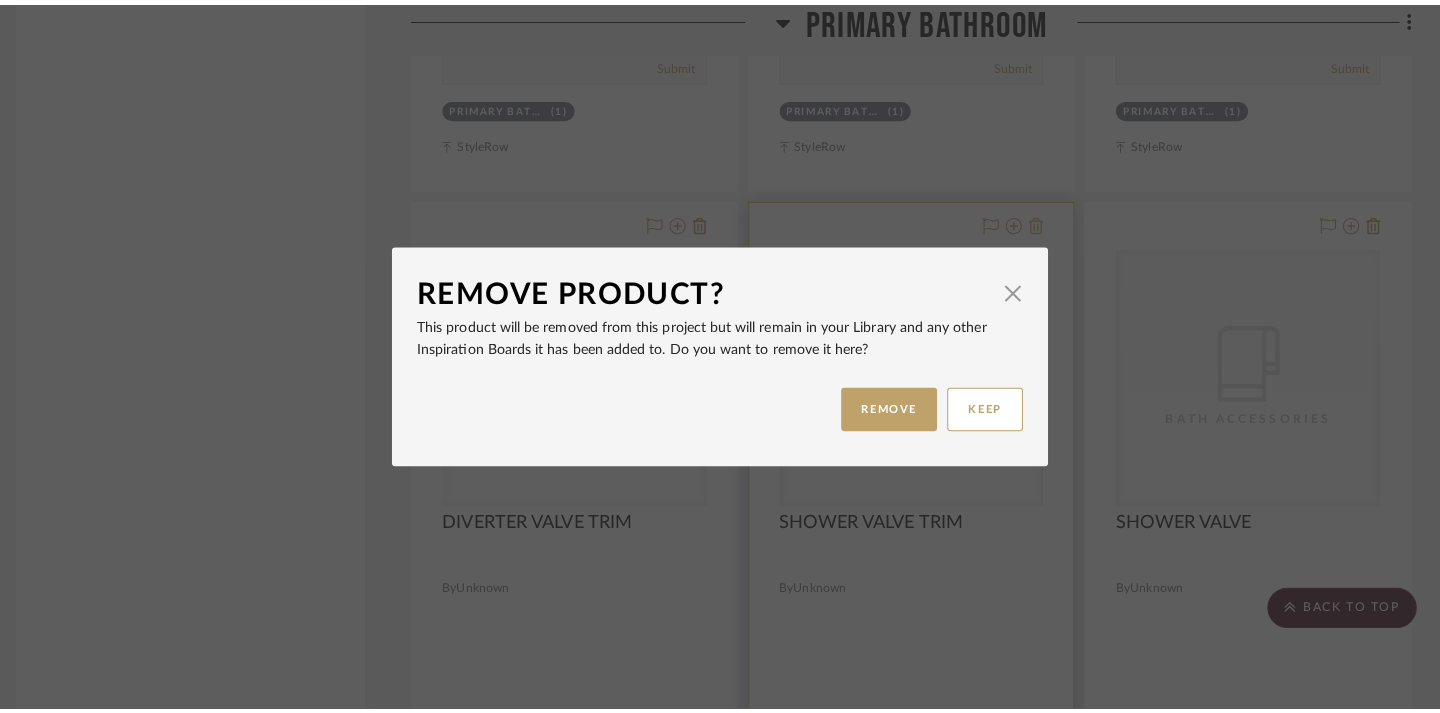 scroll, scrollTop: 0, scrollLeft: 0, axis: both 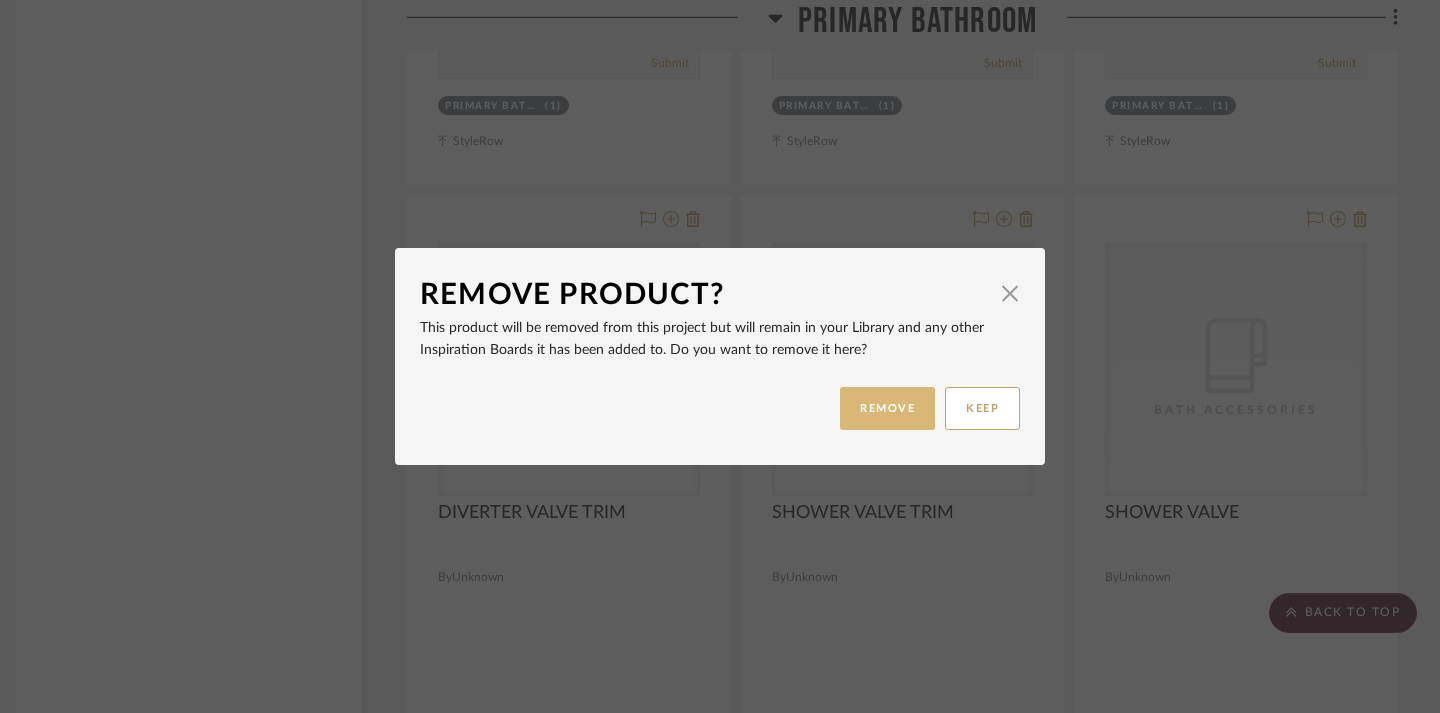 click on "REMOVE" at bounding box center (887, 408) 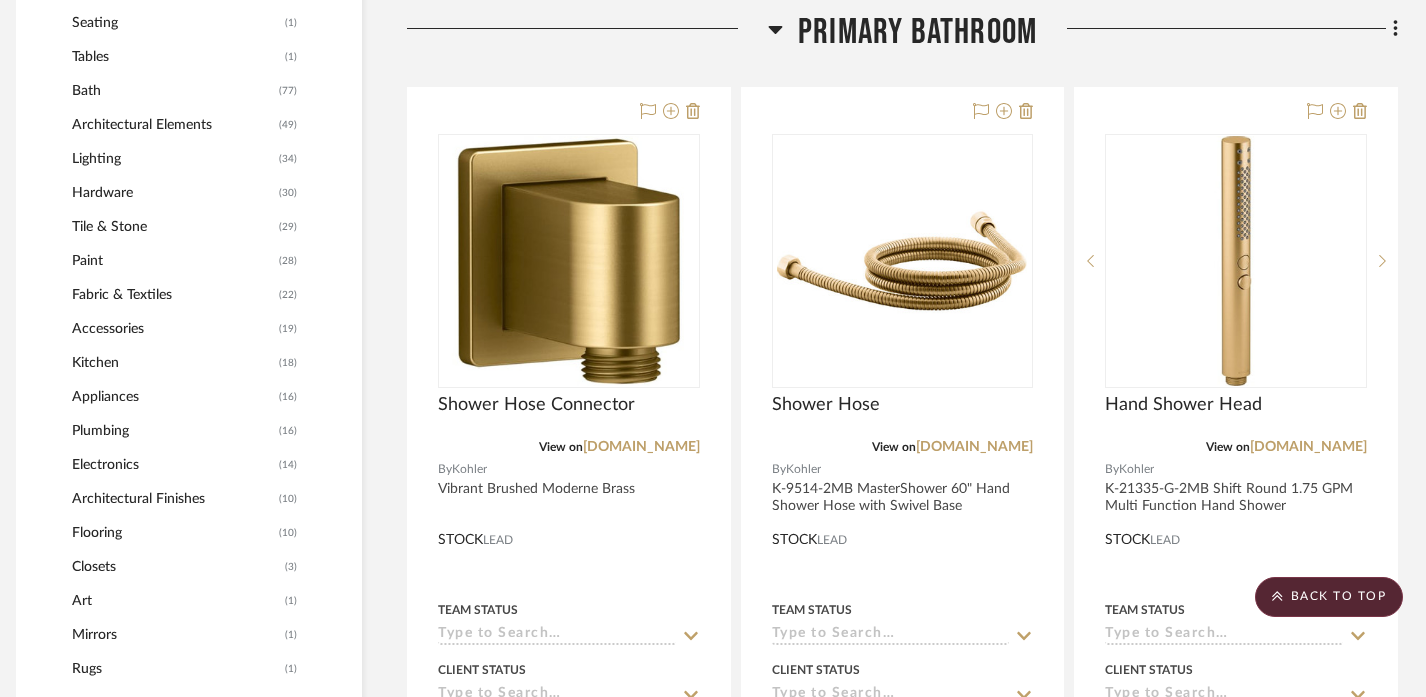 scroll, scrollTop: 1185, scrollLeft: 14, axis: both 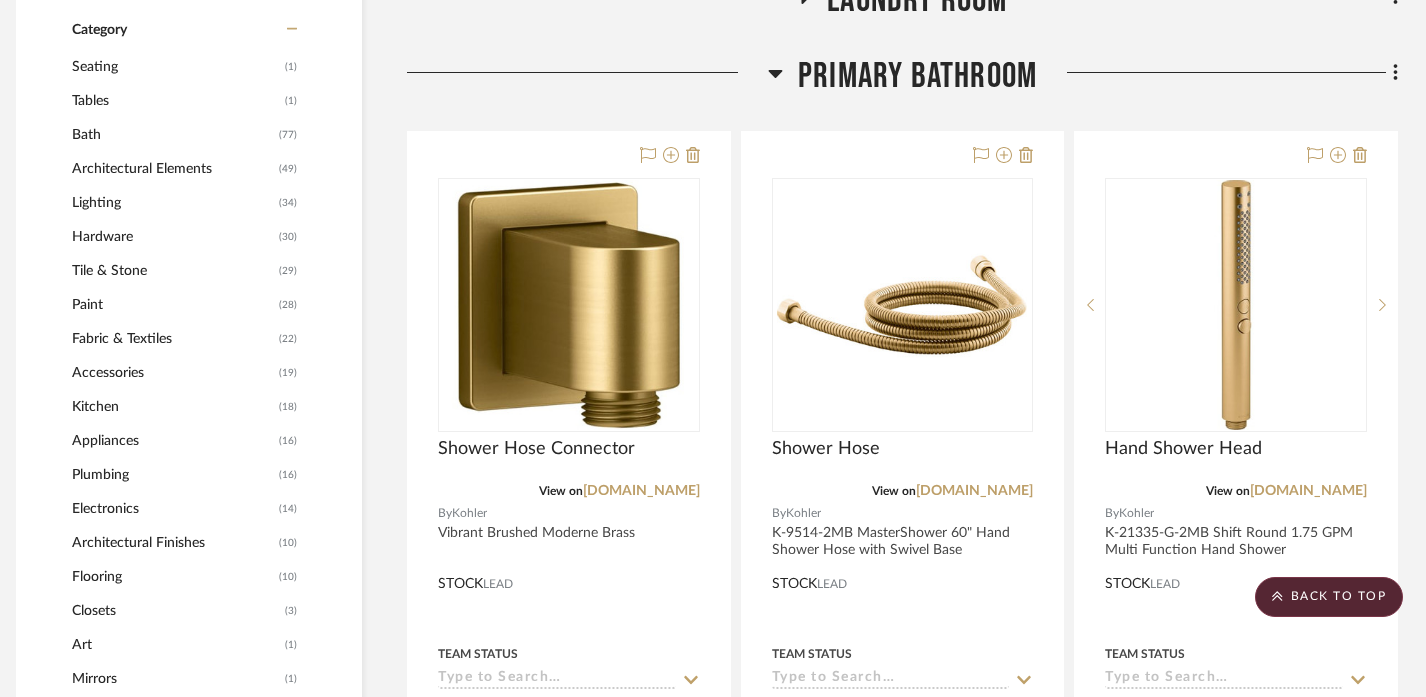 click on "Primary Bathroom" 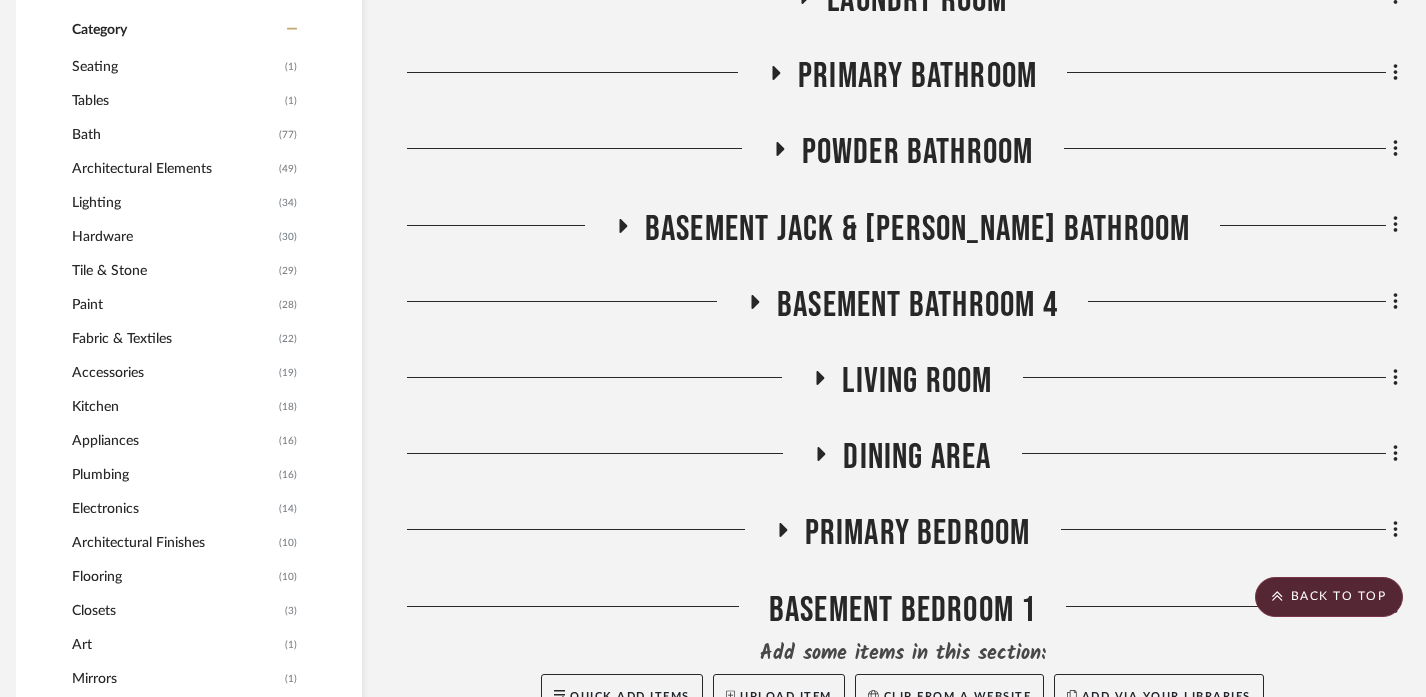 click on "POWDER BATHROOM" 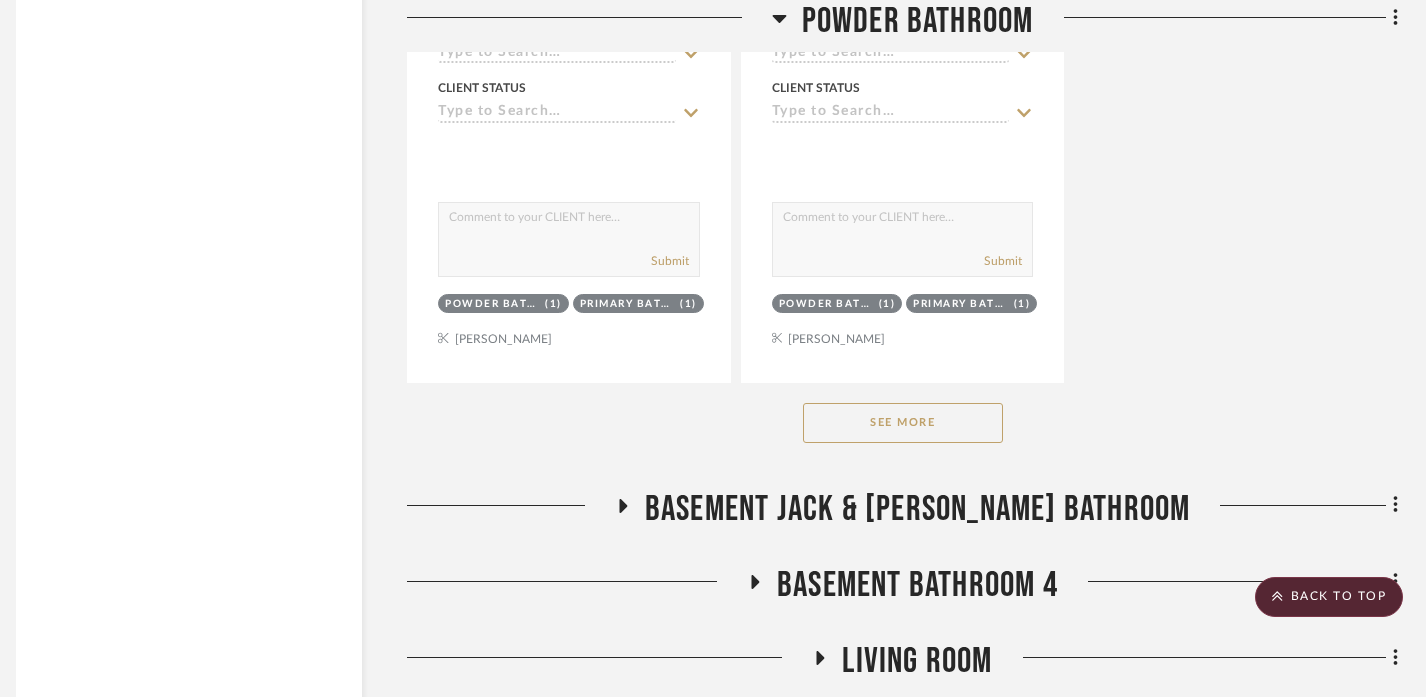 scroll, scrollTop: 3669, scrollLeft: 14, axis: both 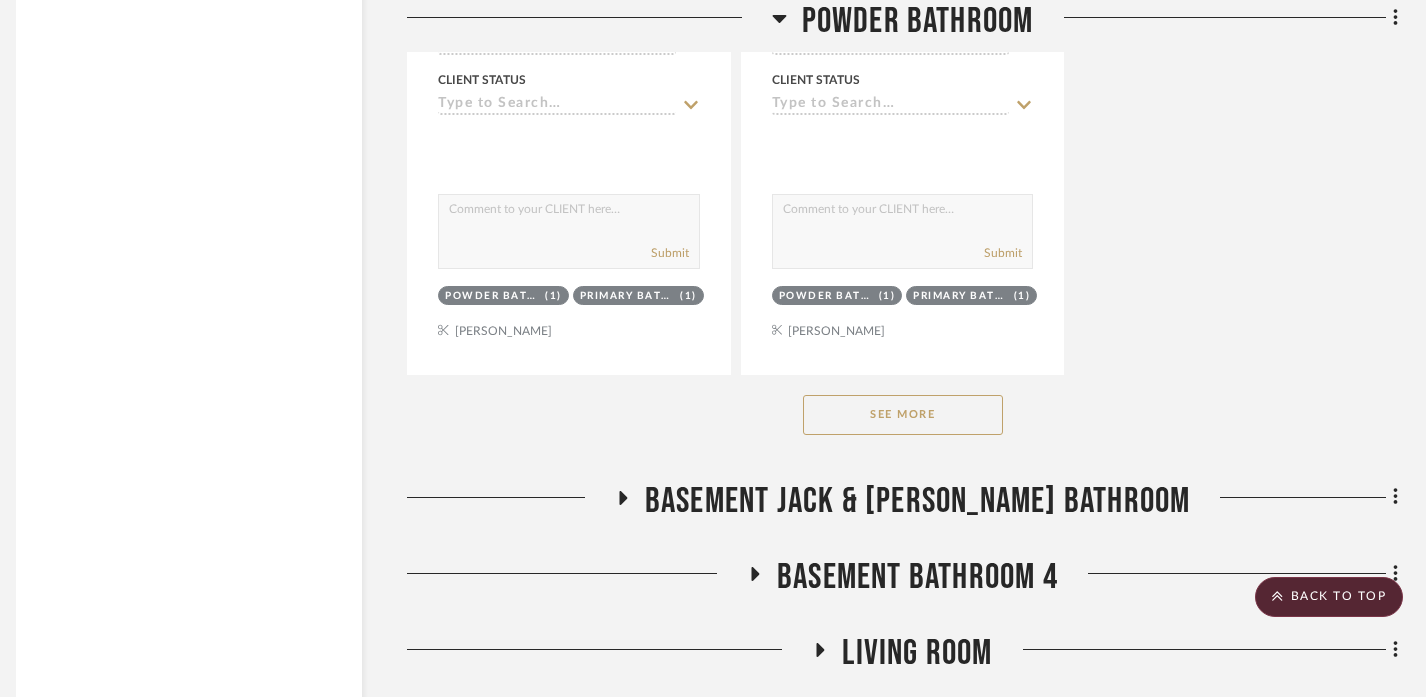 click on "See More" 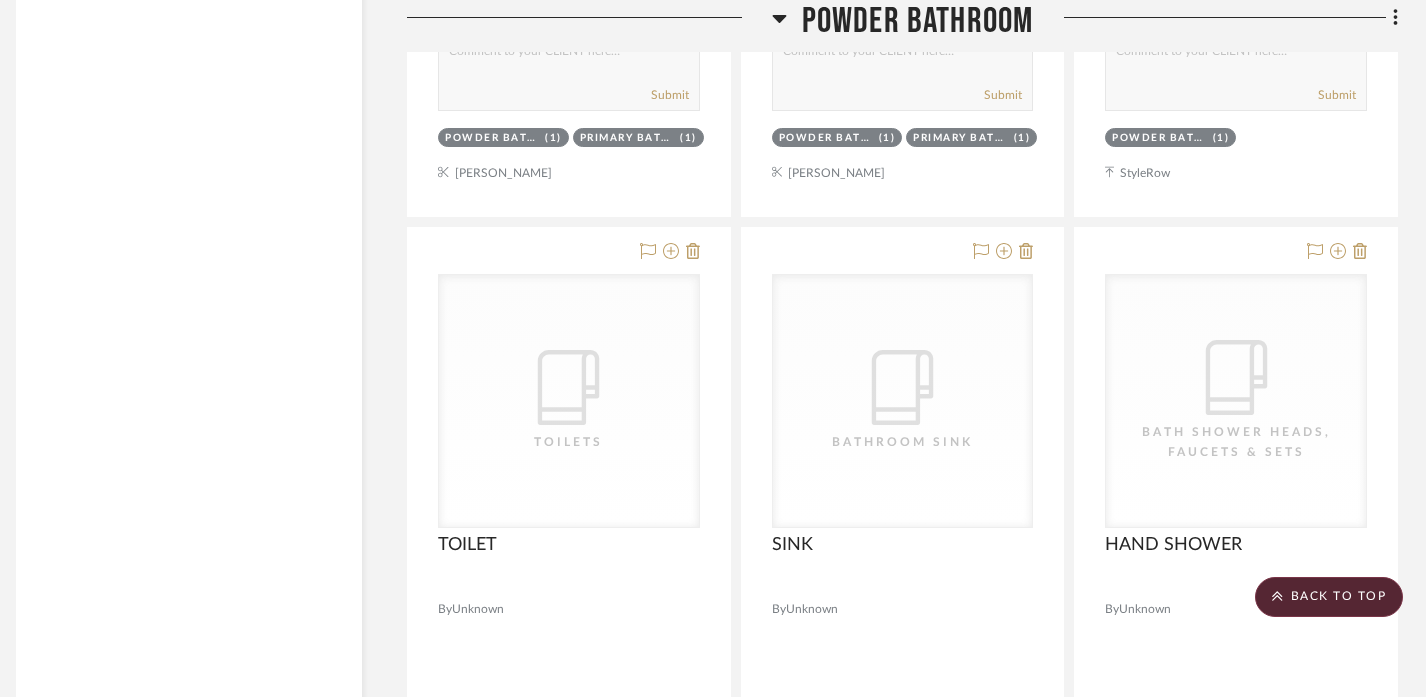 scroll, scrollTop: 3829, scrollLeft: 14, axis: both 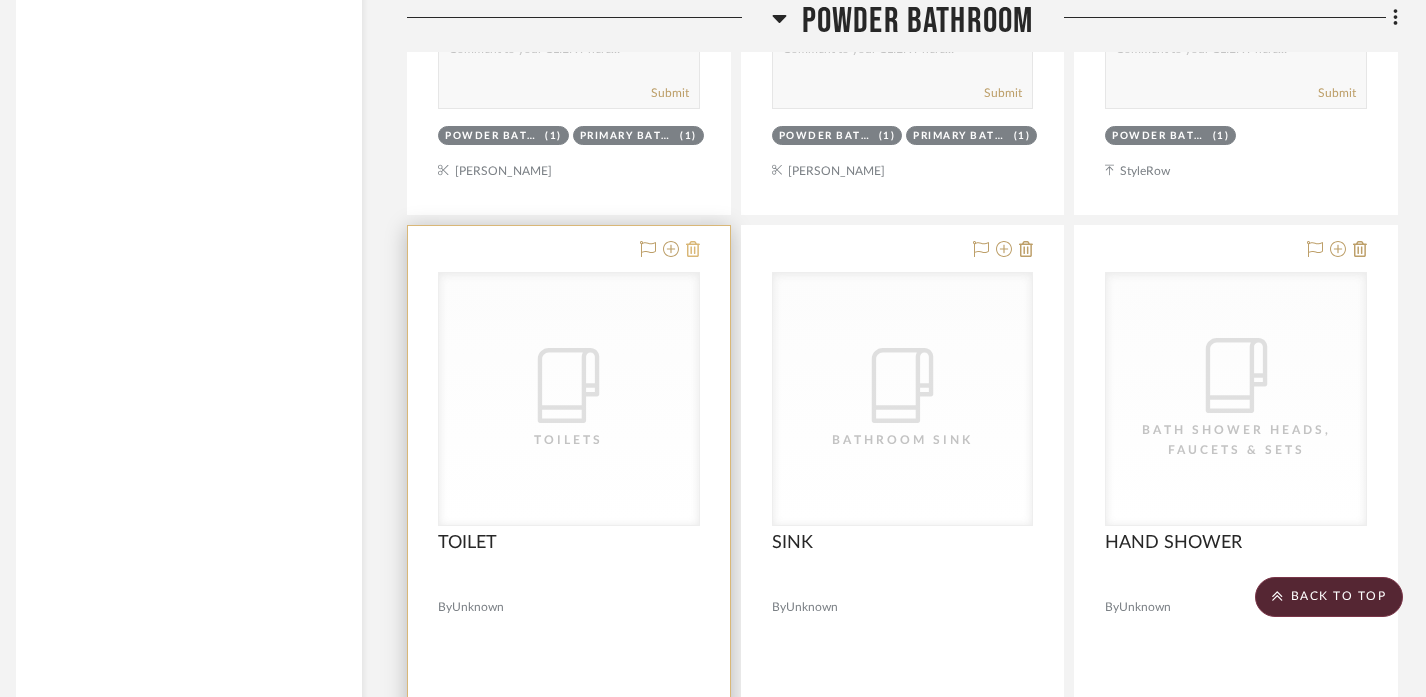 click 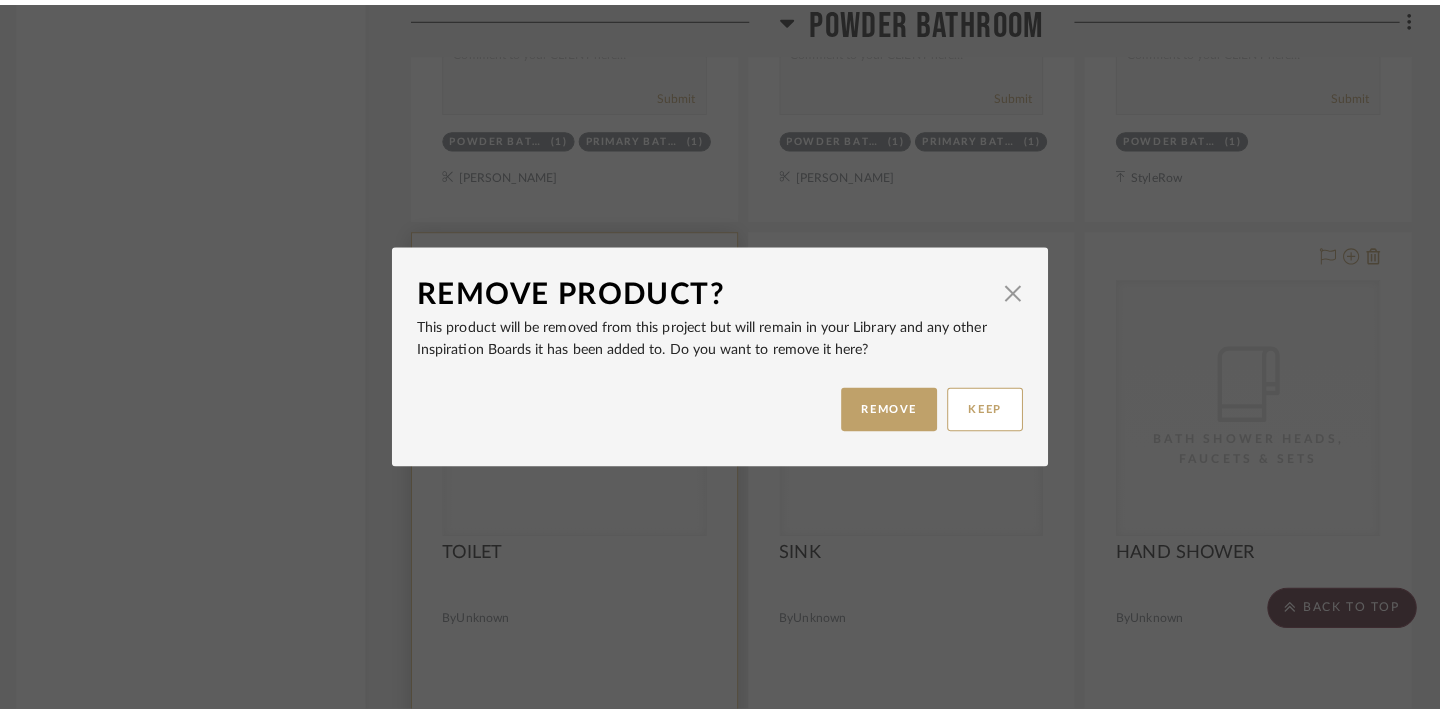 scroll, scrollTop: 0, scrollLeft: 0, axis: both 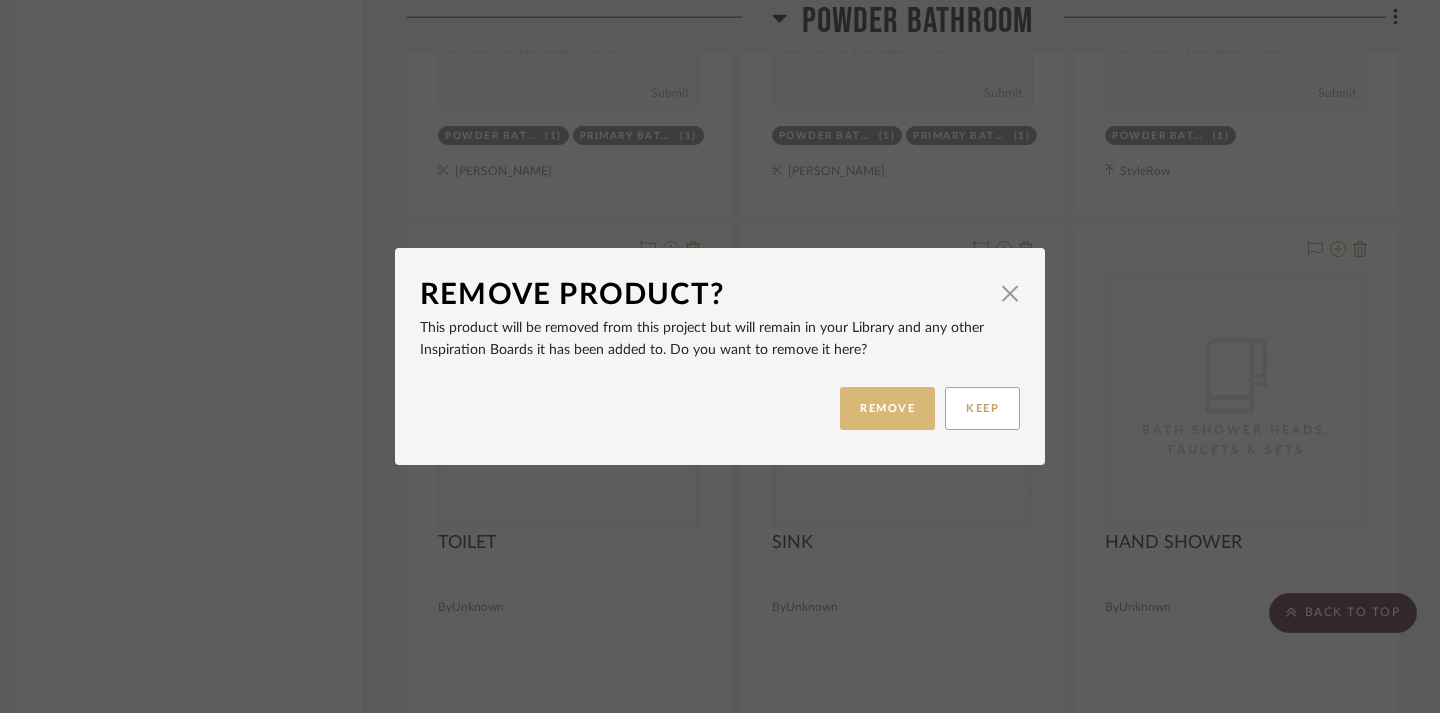 click on "REMOVE" at bounding box center [887, 408] 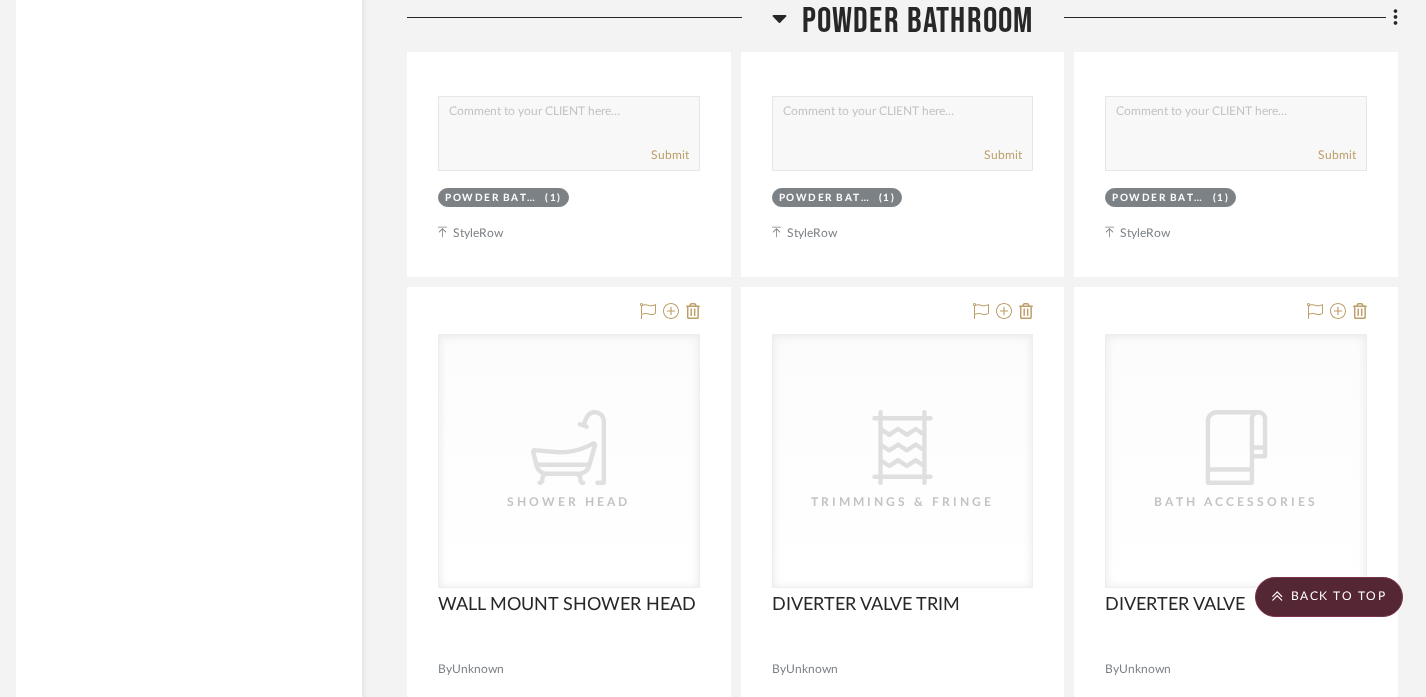 scroll, scrollTop: 4664, scrollLeft: 14, axis: both 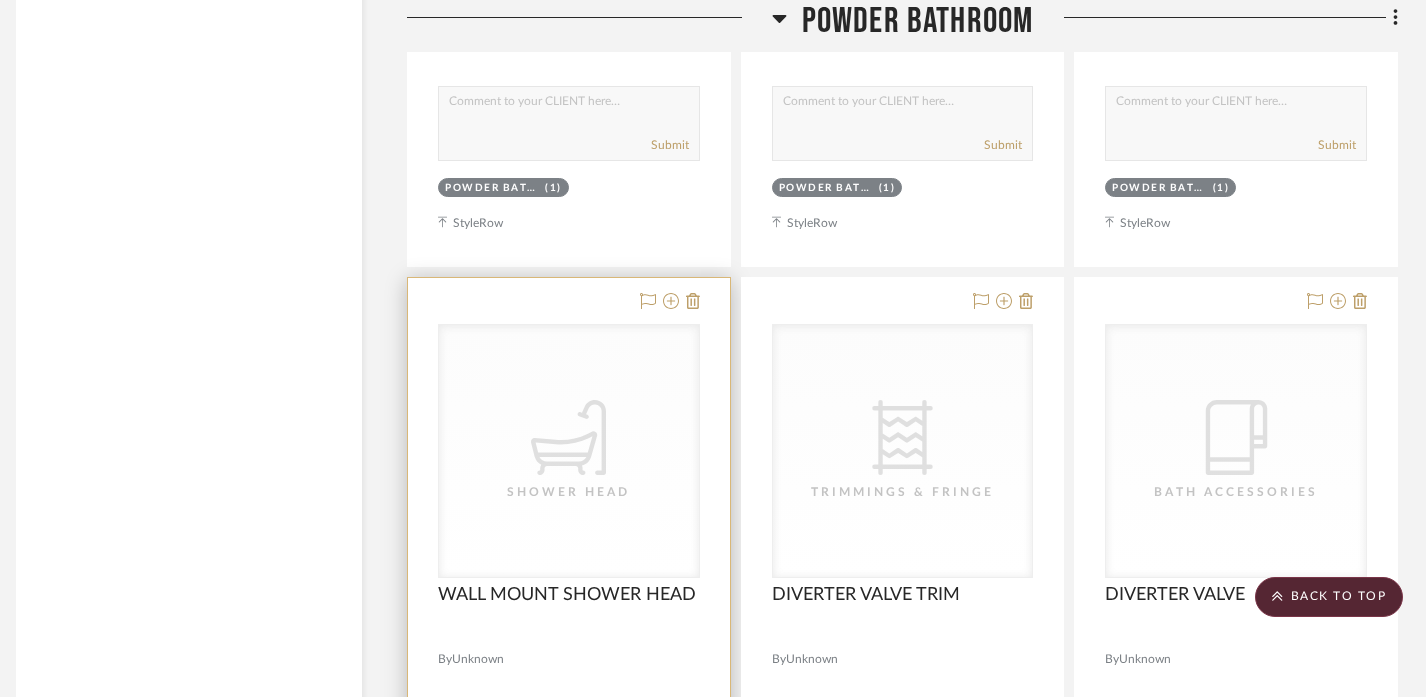 click at bounding box center [569, 715] 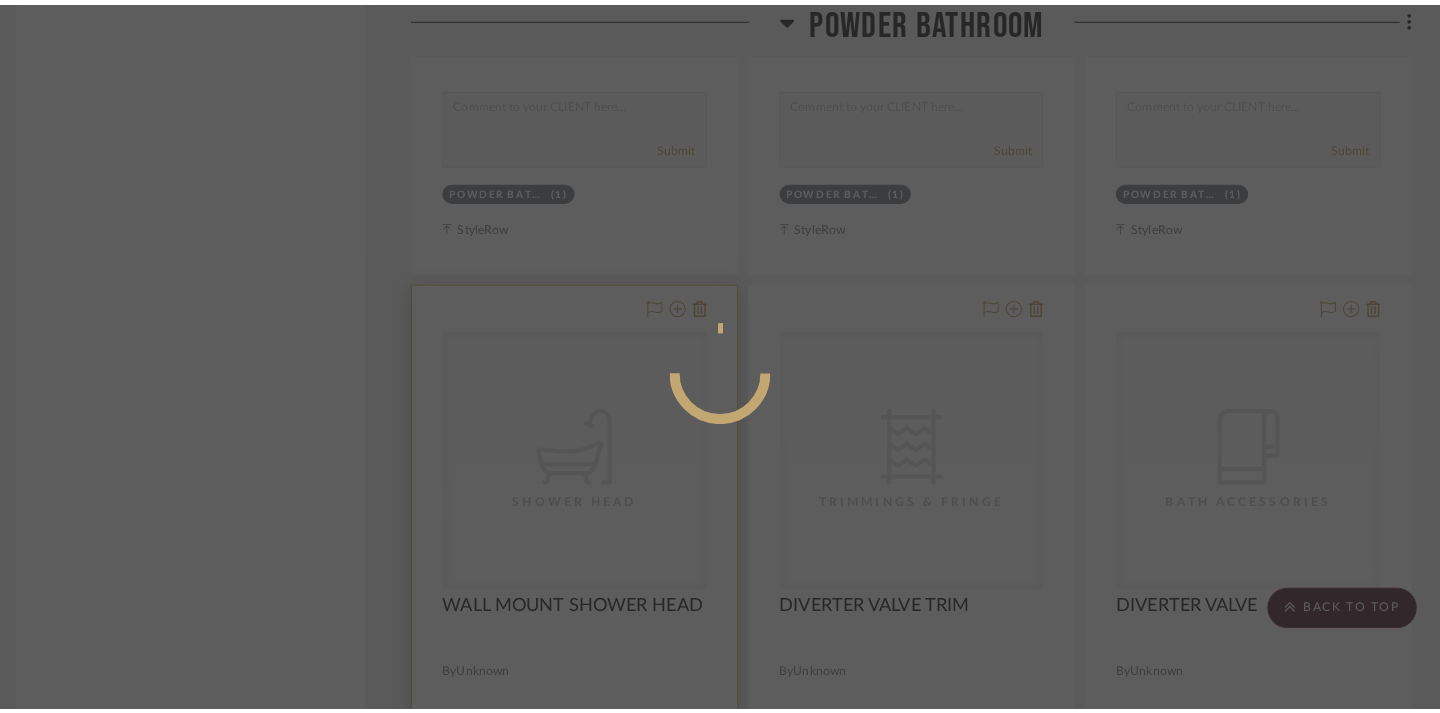 scroll, scrollTop: 0, scrollLeft: 0, axis: both 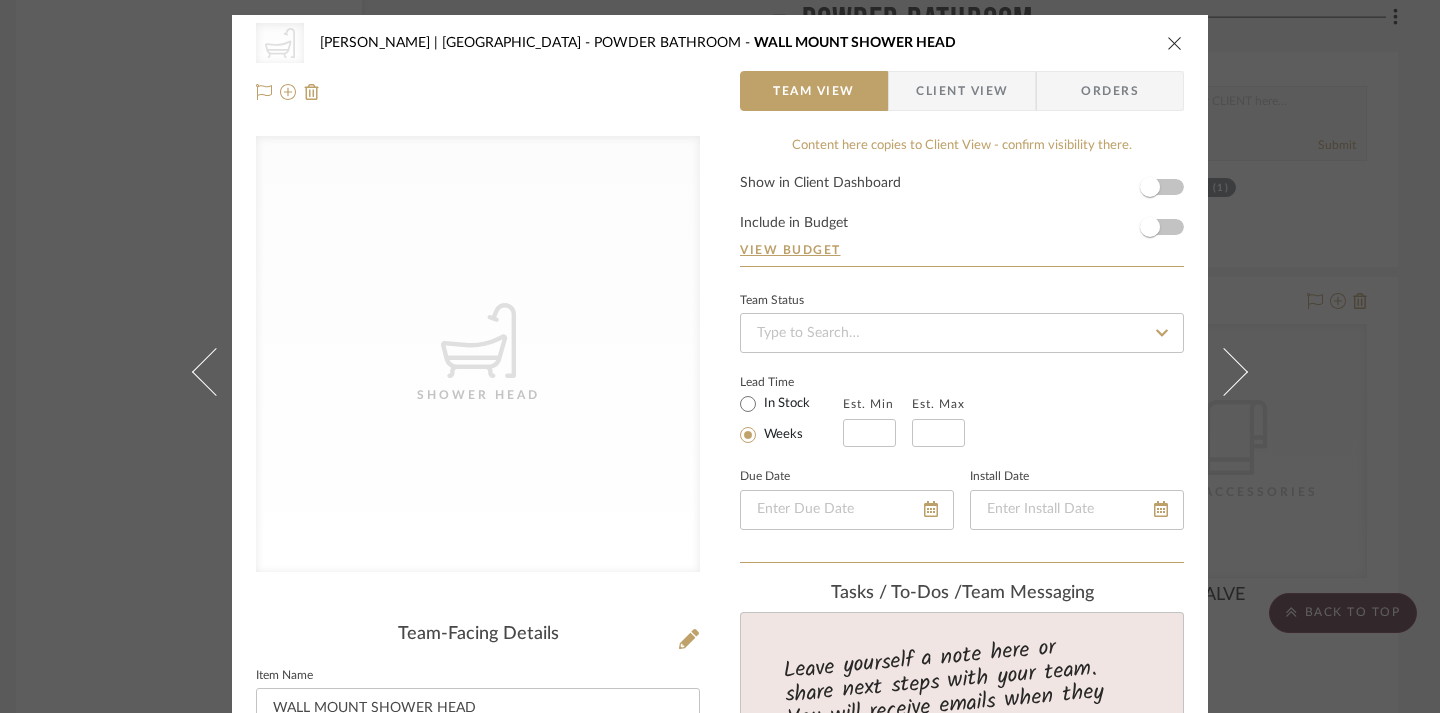 click at bounding box center (1175, 43) 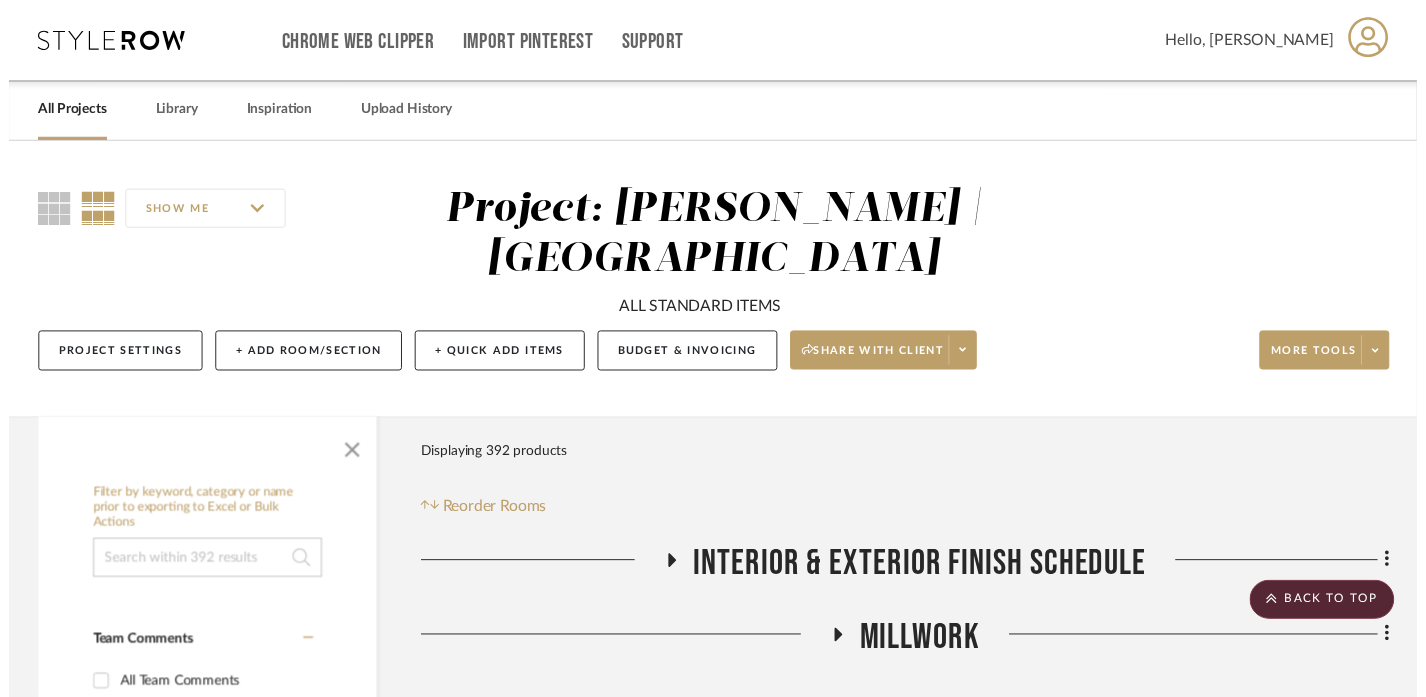 scroll, scrollTop: 4664, scrollLeft: 14, axis: both 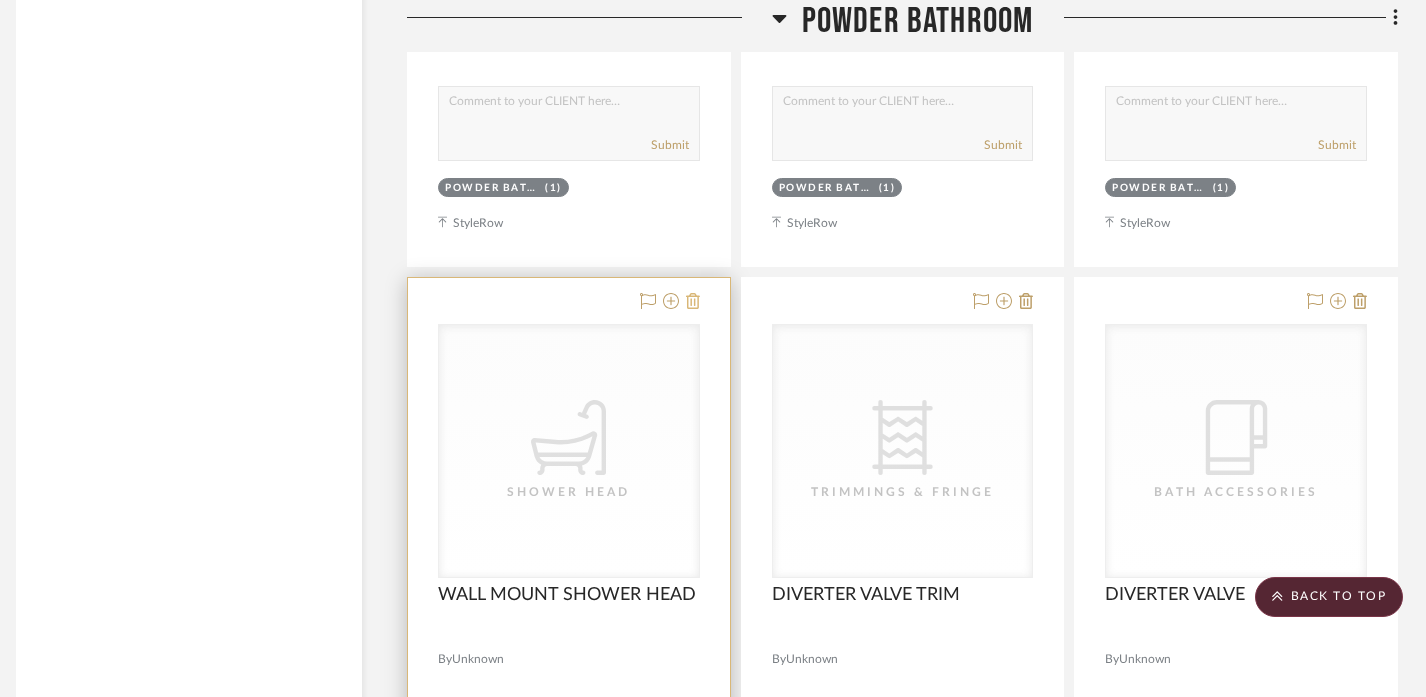 click 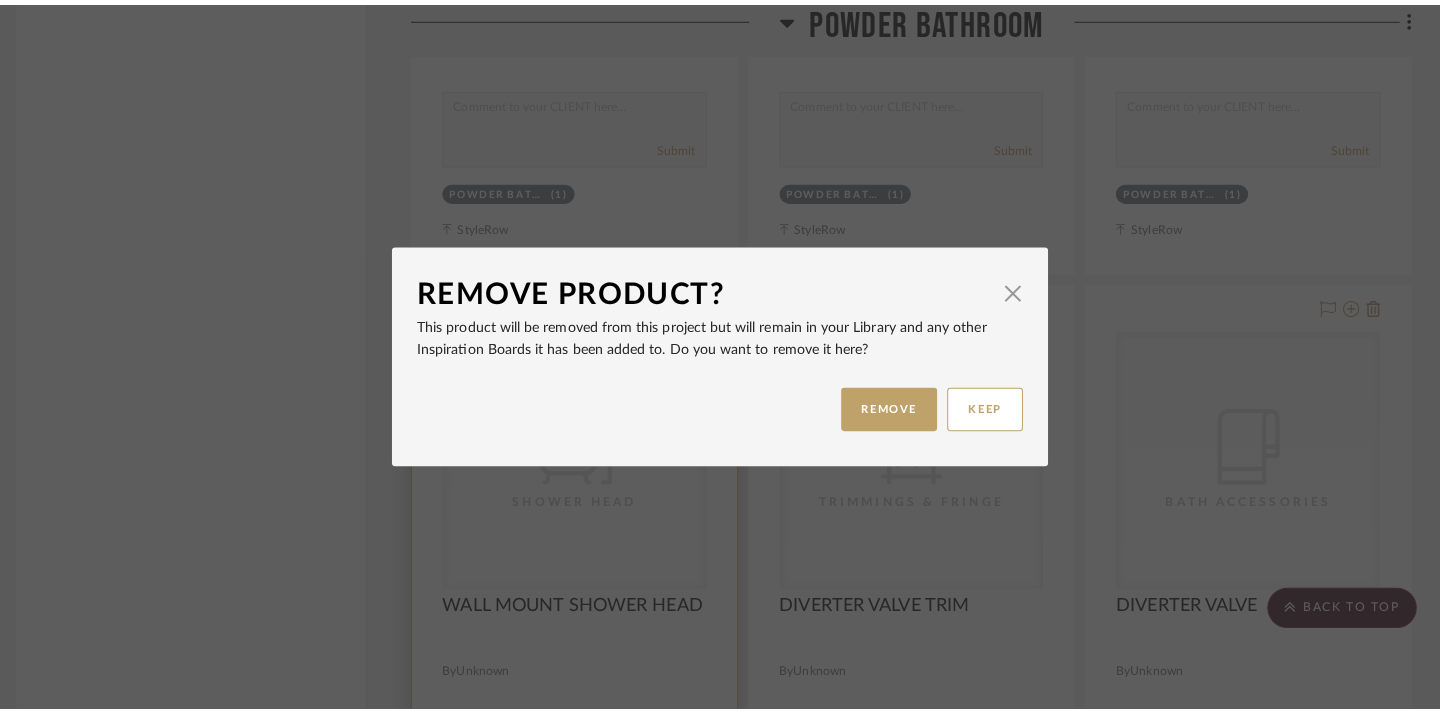 scroll, scrollTop: 0, scrollLeft: 0, axis: both 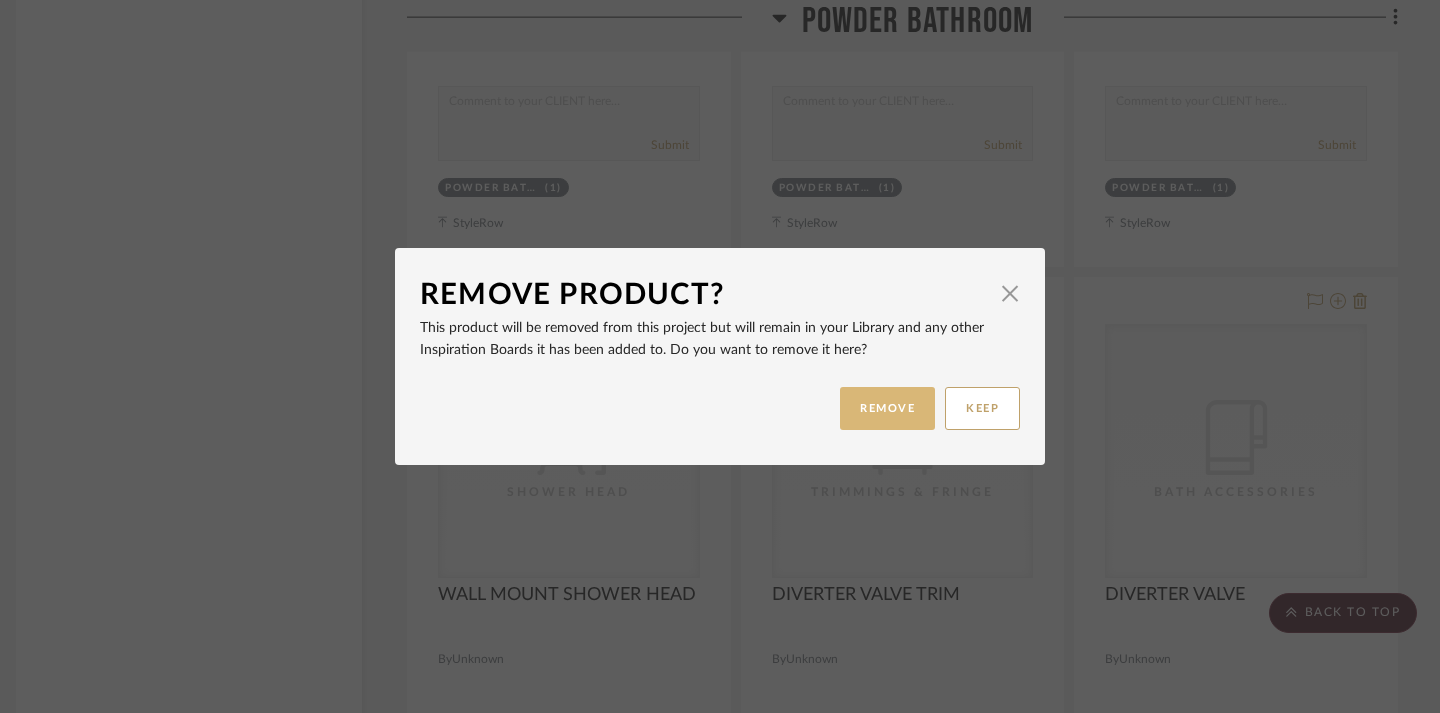 click on "REMOVE" at bounding box center [887, 408] 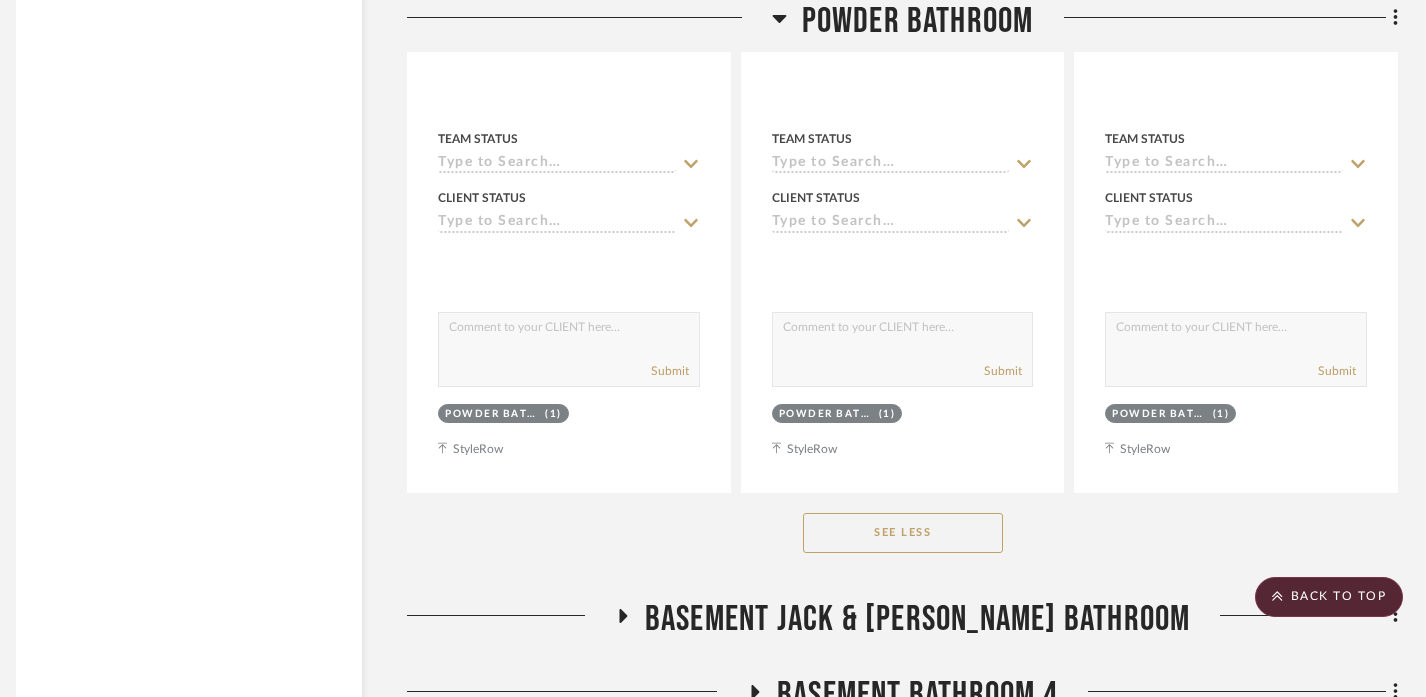 scroll, scrollTop: 11536, scrollLeft: 14, axis: both 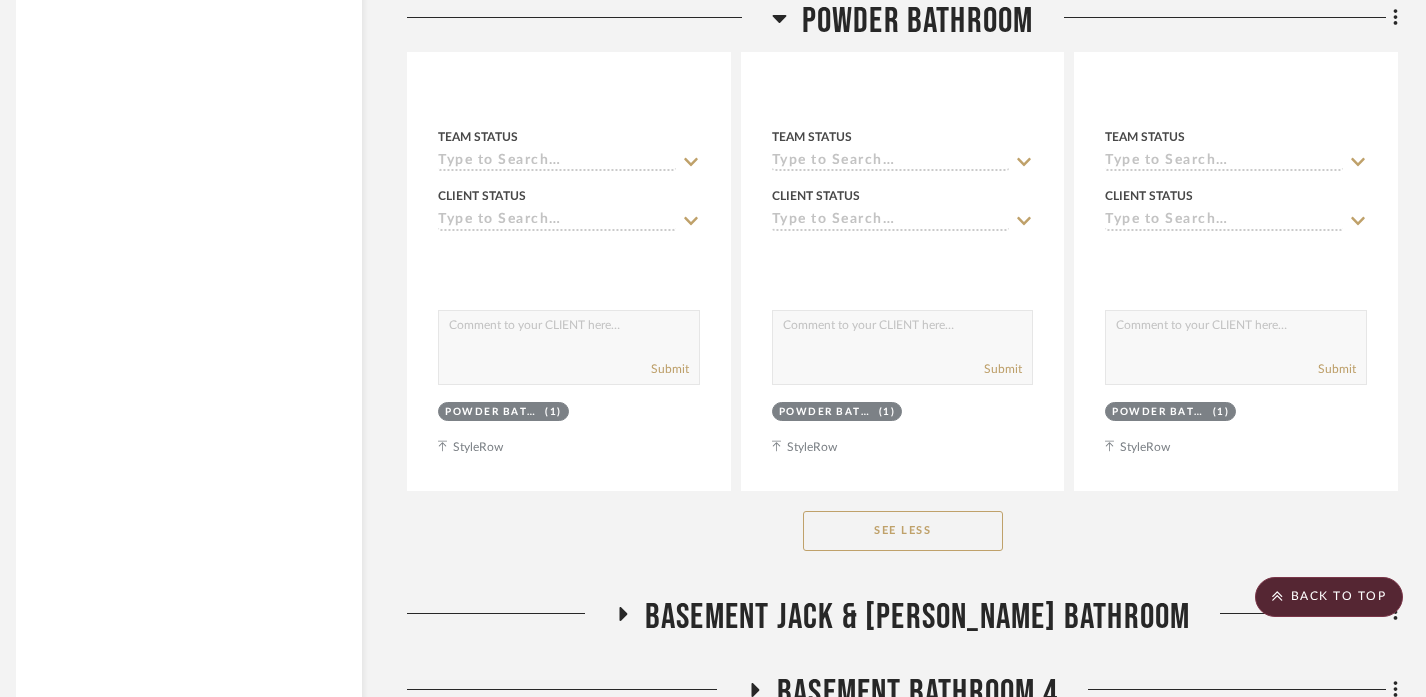 click on "POWDER BATHROOM" 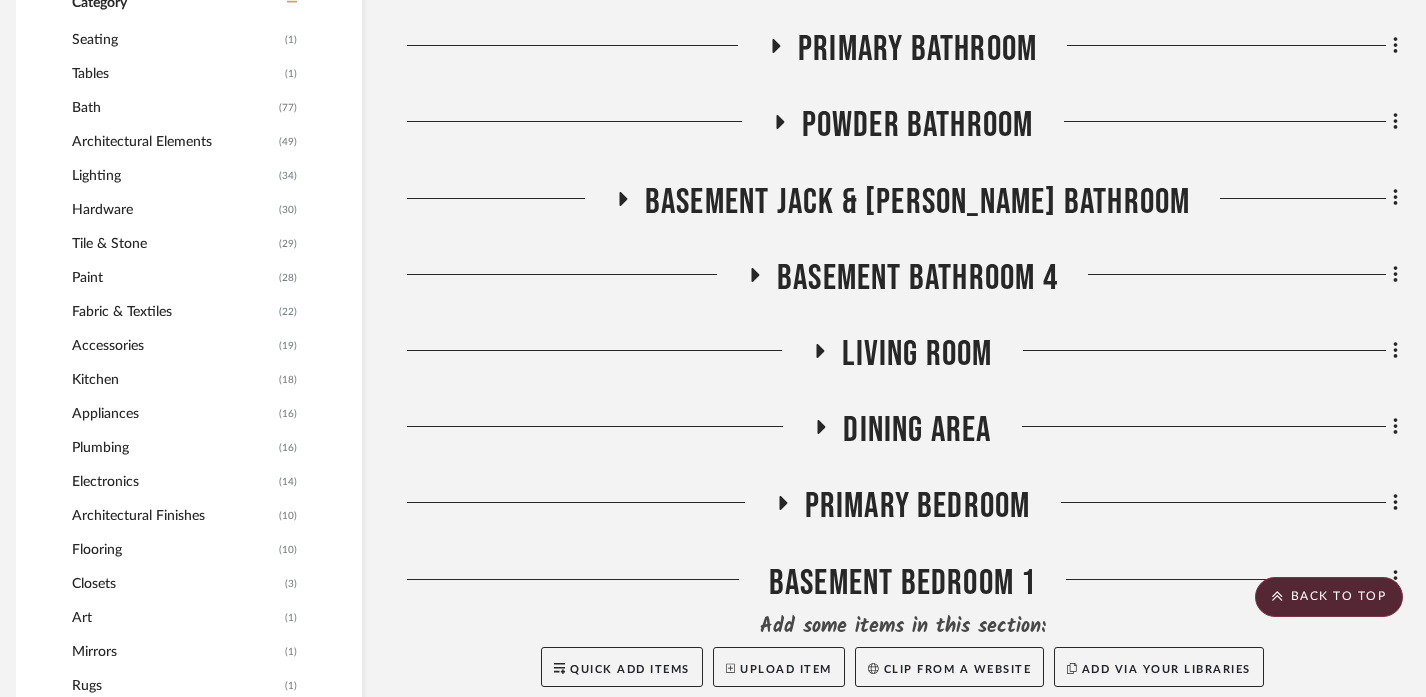 scroll, scrollTop: 1211, scrollLeft: 14, axis: both 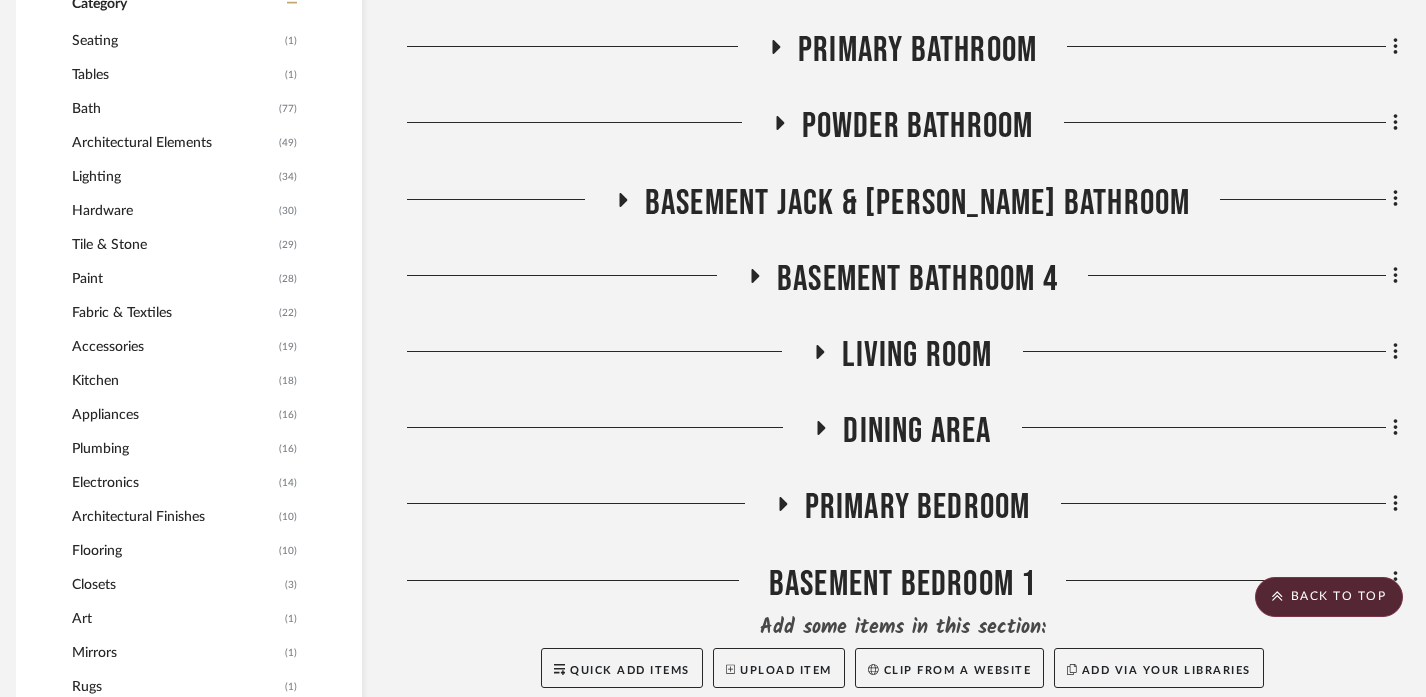 click on "BASEMENT Bathroom 4" 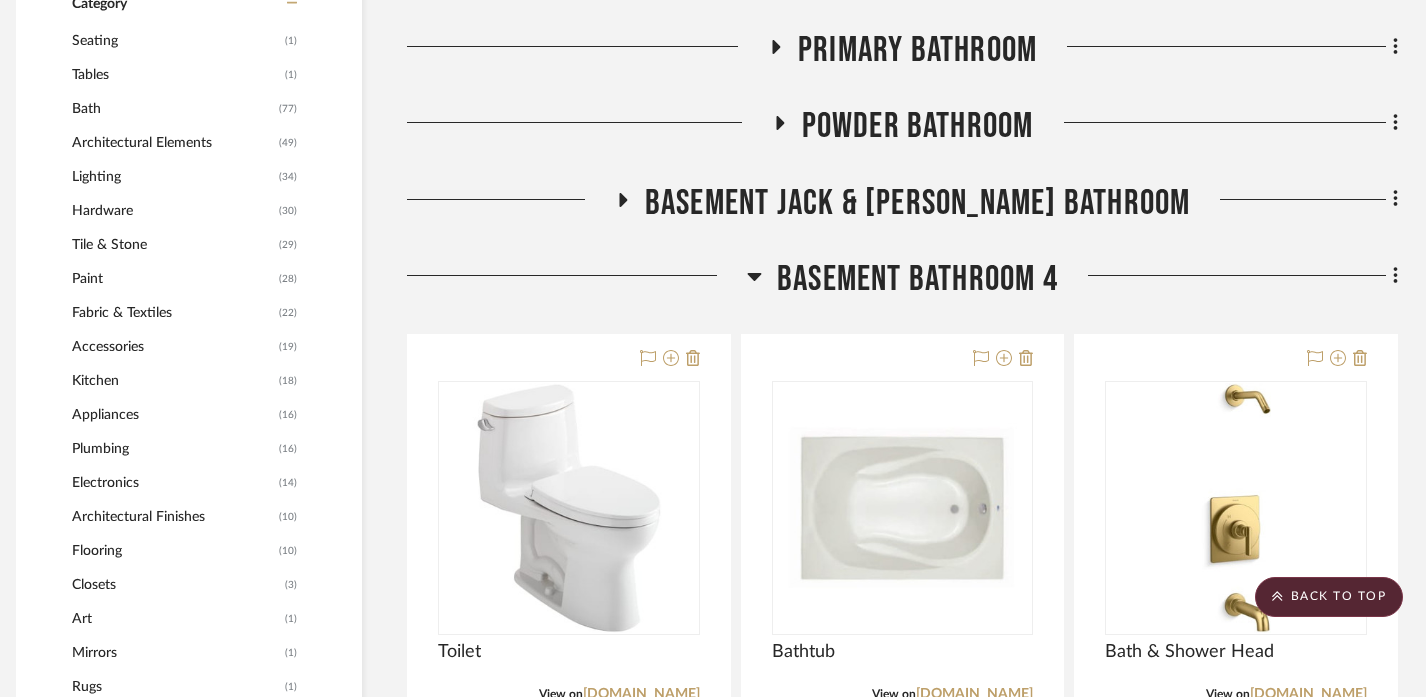 click on "BASEMENT Bathroom 4" 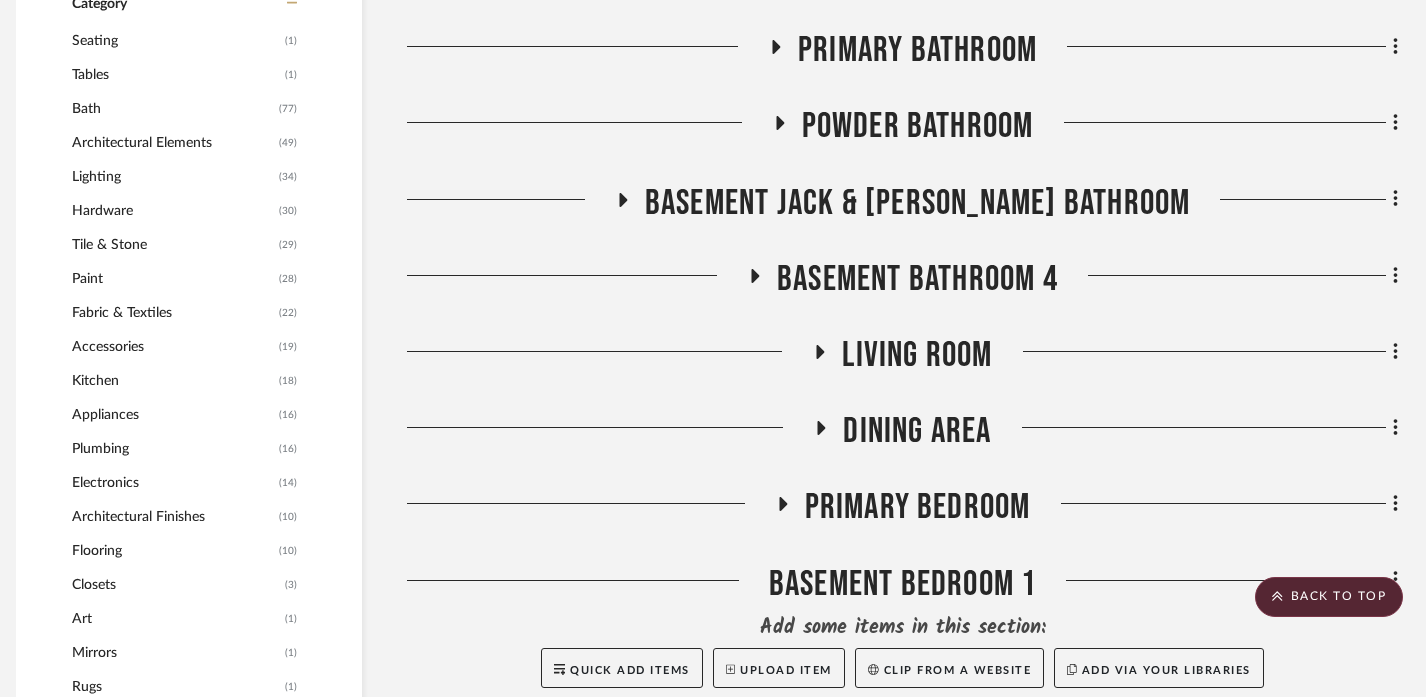 click on "BASEMENT JACK & JILL BATHROOM" 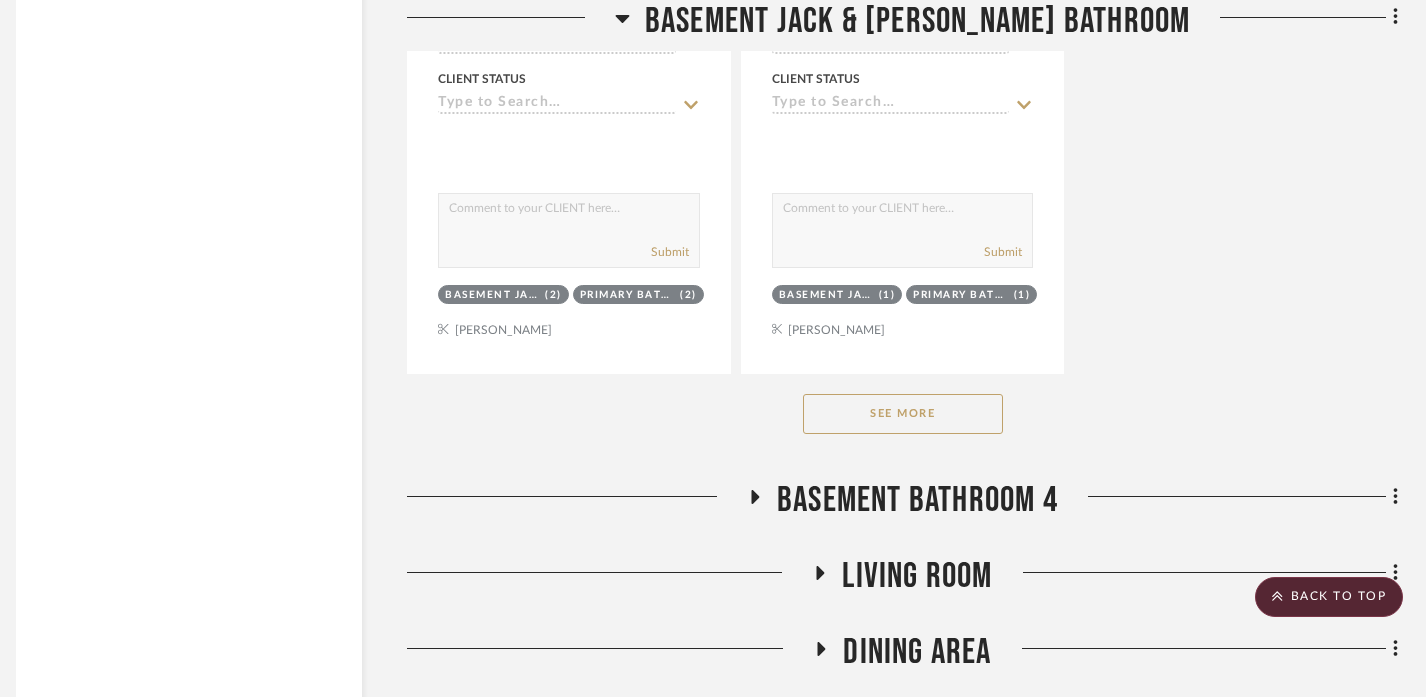 scroll, scrollTop: 3799, scrollLeft: 14, axis: both 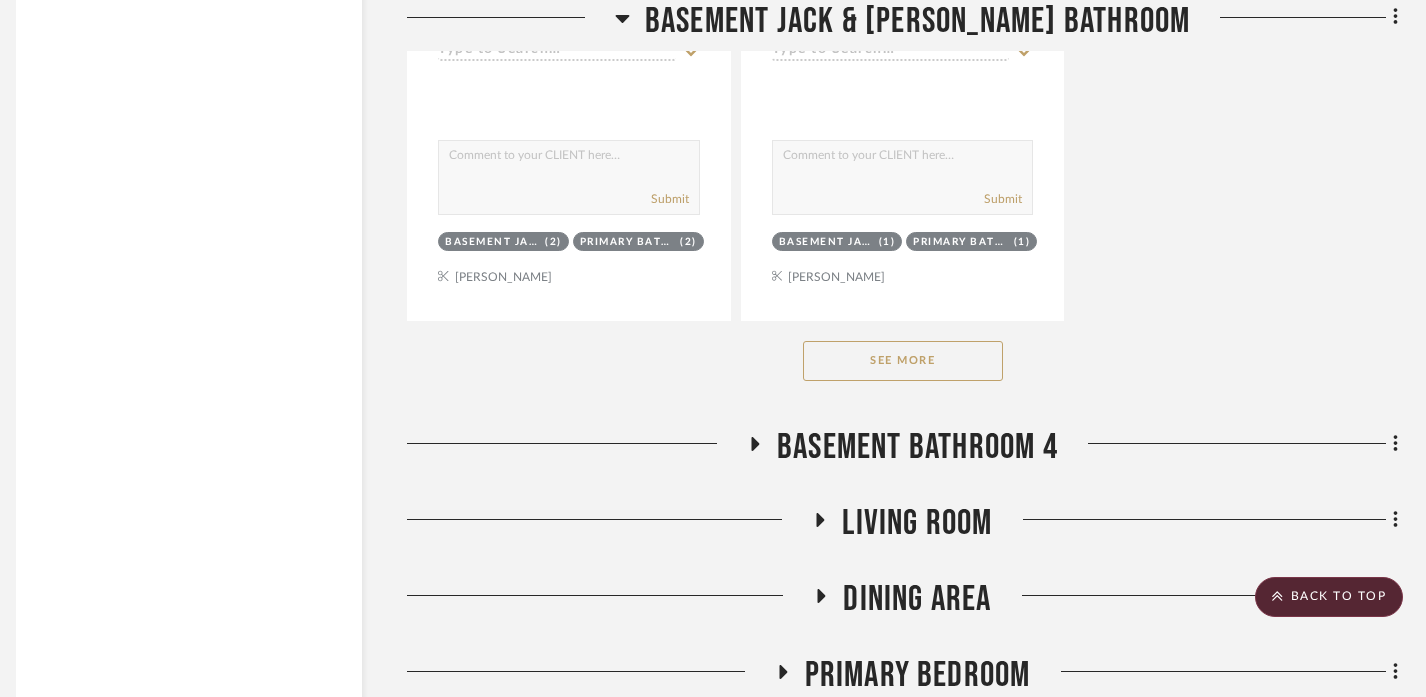 click on "See More" 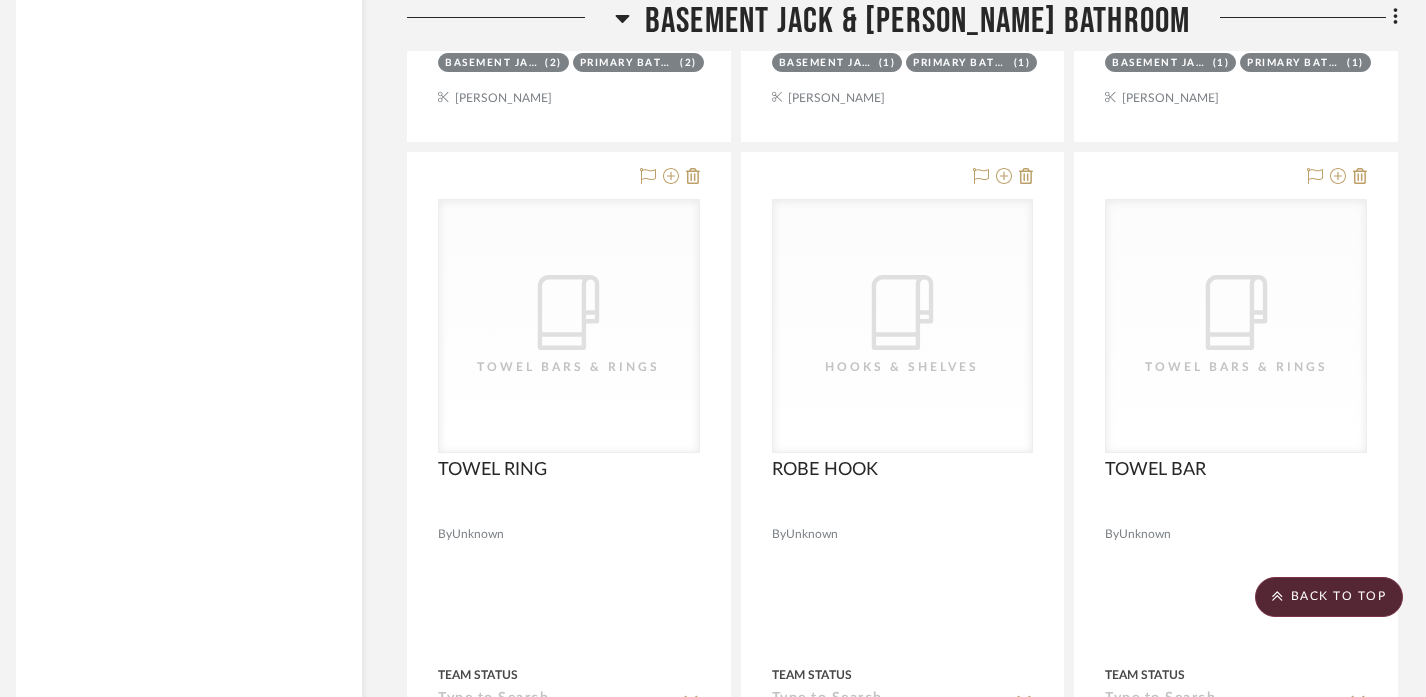 scroll, scrollTop: 4053, scrollLeft: 14, axis: both 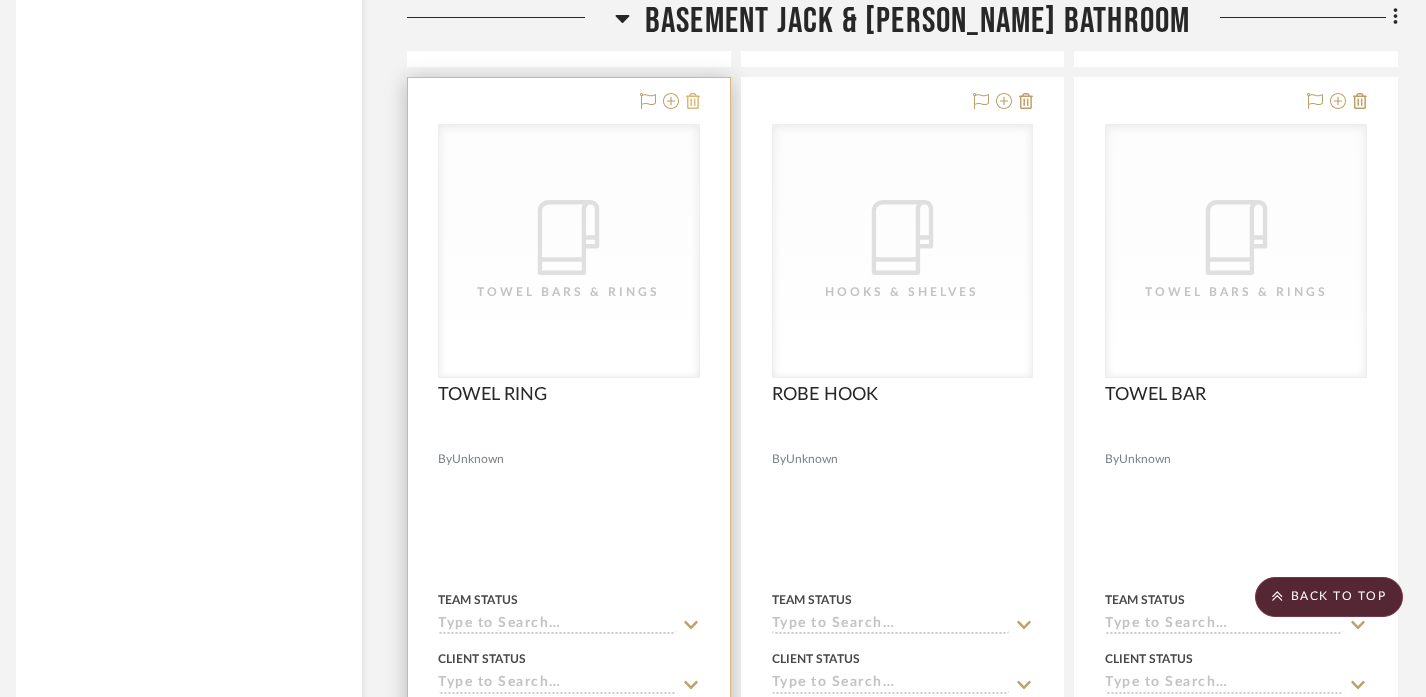 click 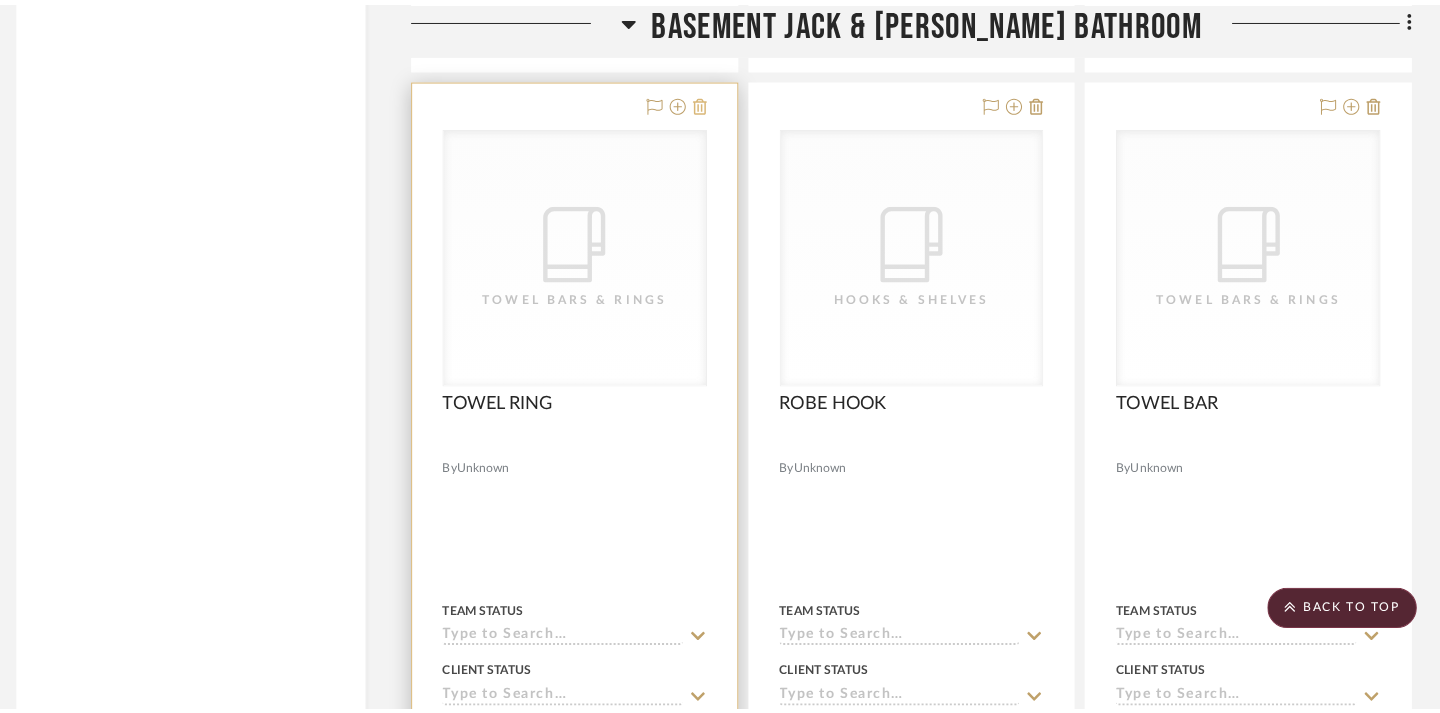 scroll, scrollTop: 0, scrollLeft: 0, axis: both 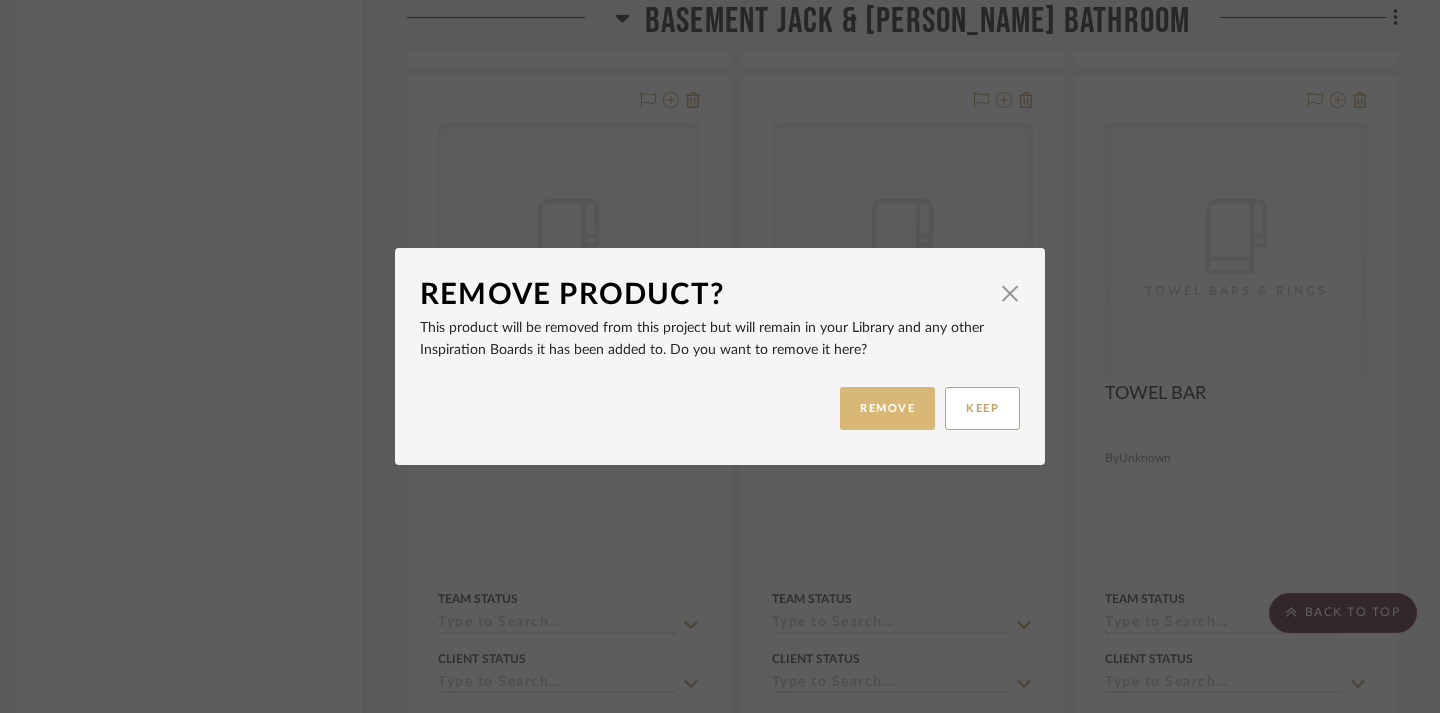 click on "REMOVE" at bounding box center (887, 408) 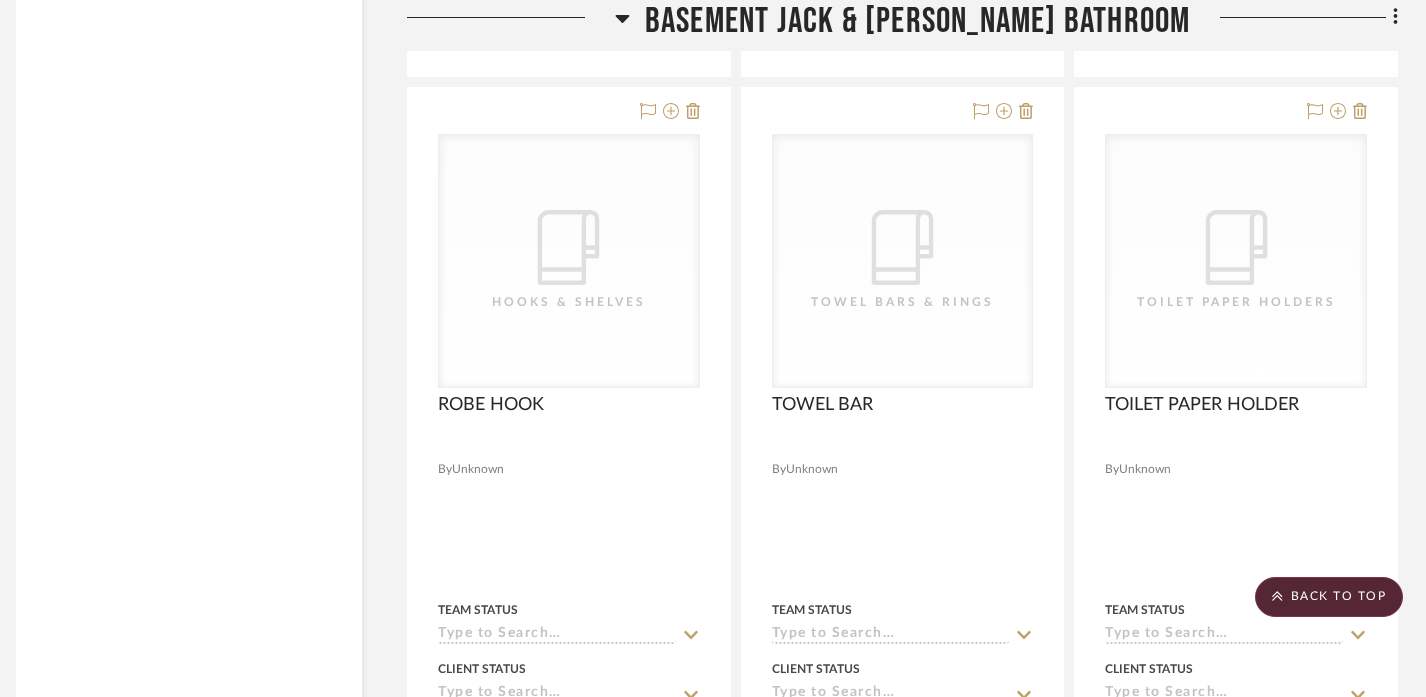 scroll, scrollTop: 4041, scrollLeft: 14, axis: both 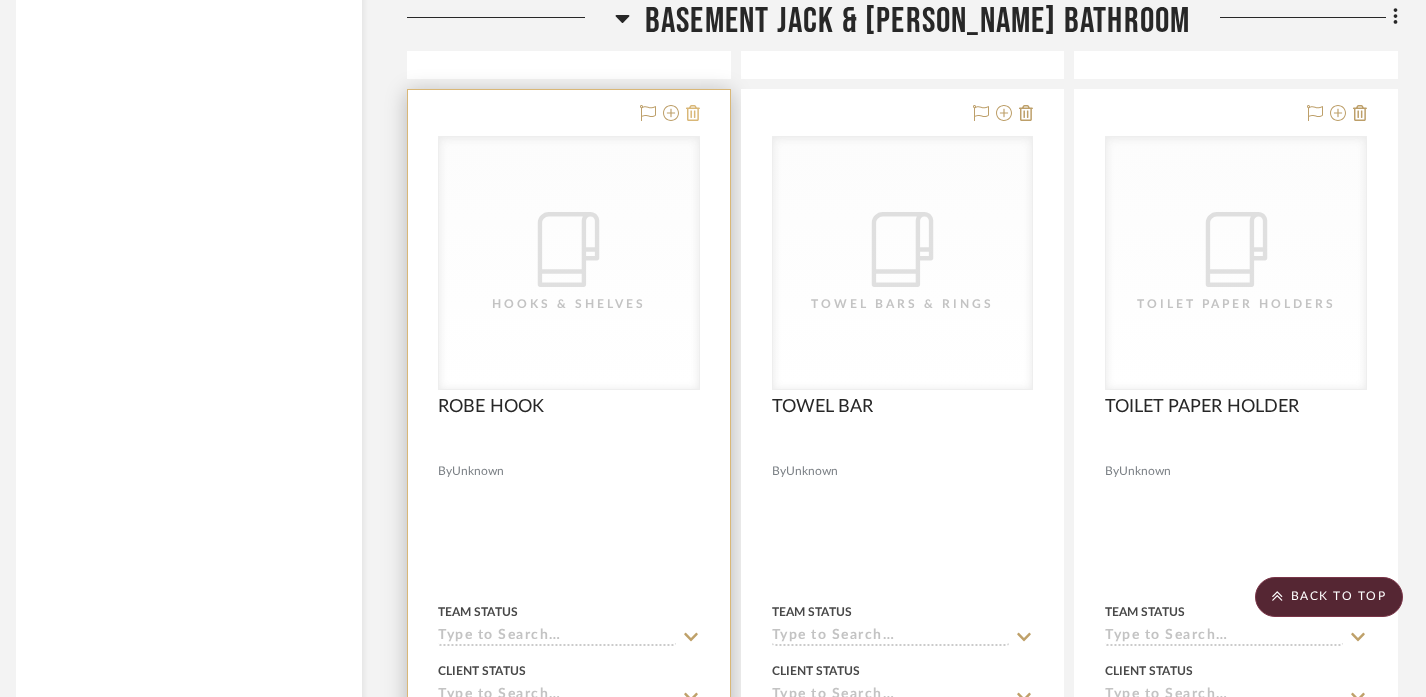 click 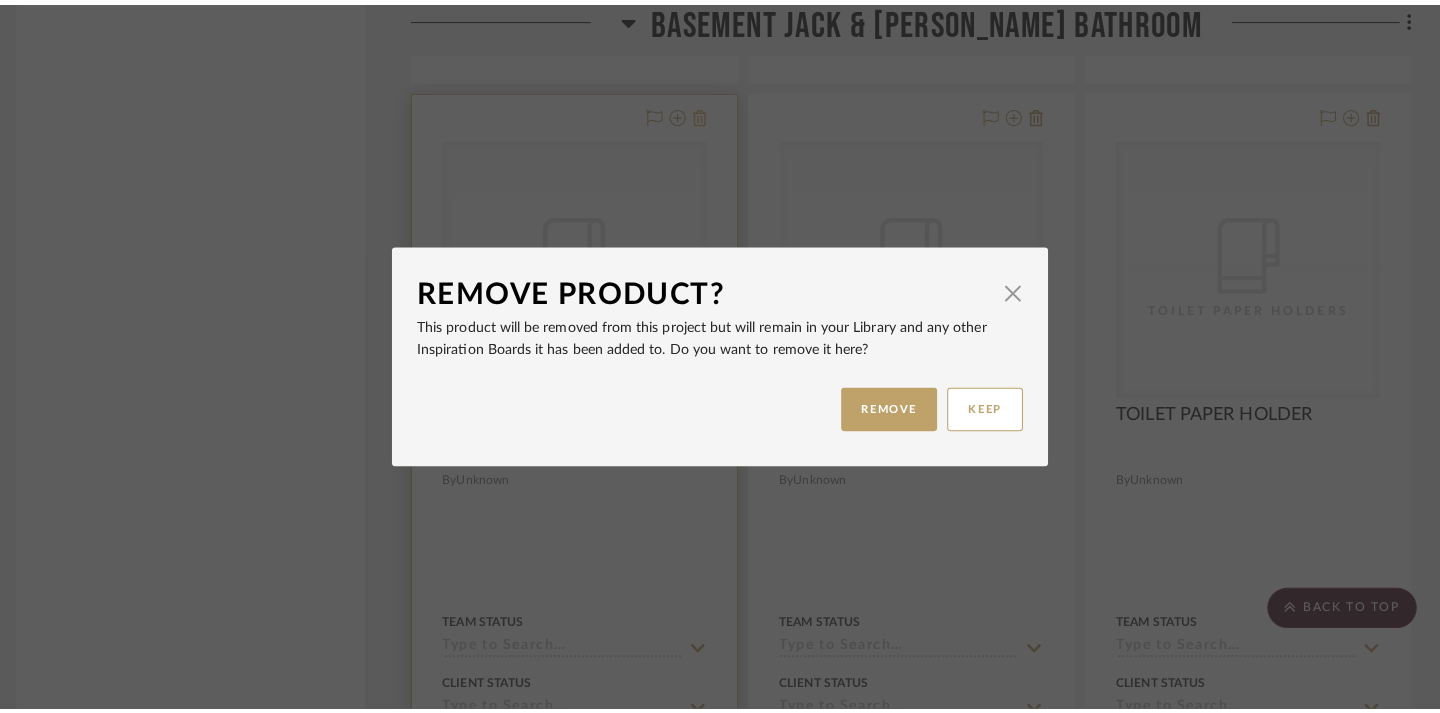 scroll, scrollTop: 0, scrollLeft: 0, axis: both 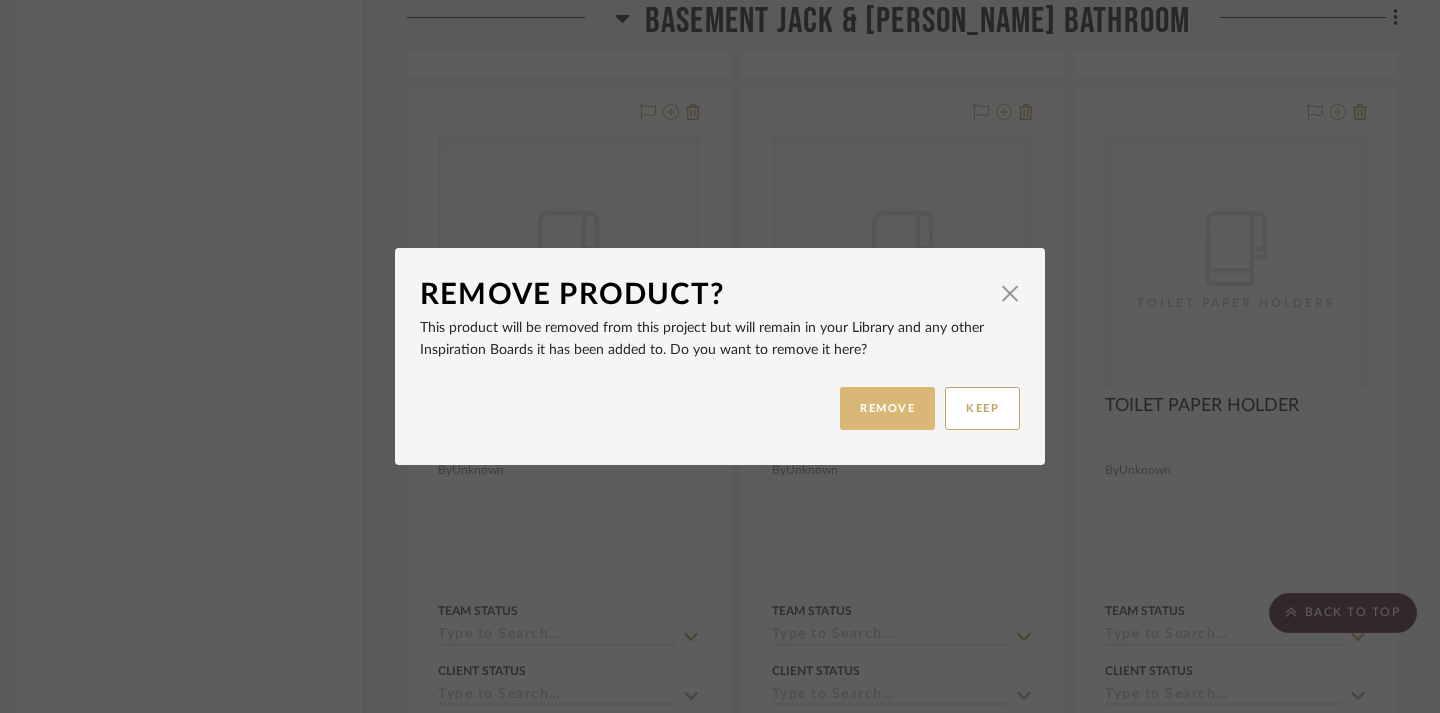 click on "REMOVE" at bounding box center [887, 408] 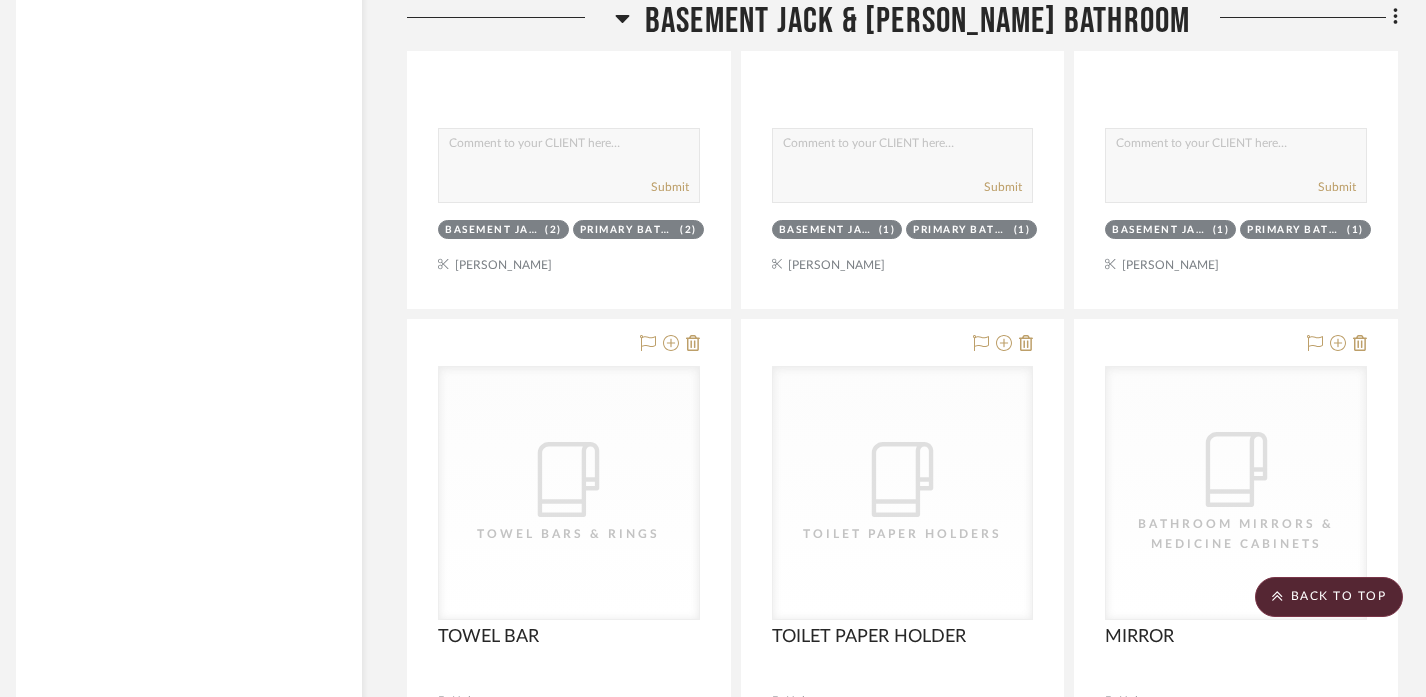 scroll, scrollTop: 4086, scrollLeft: 14, axis: both 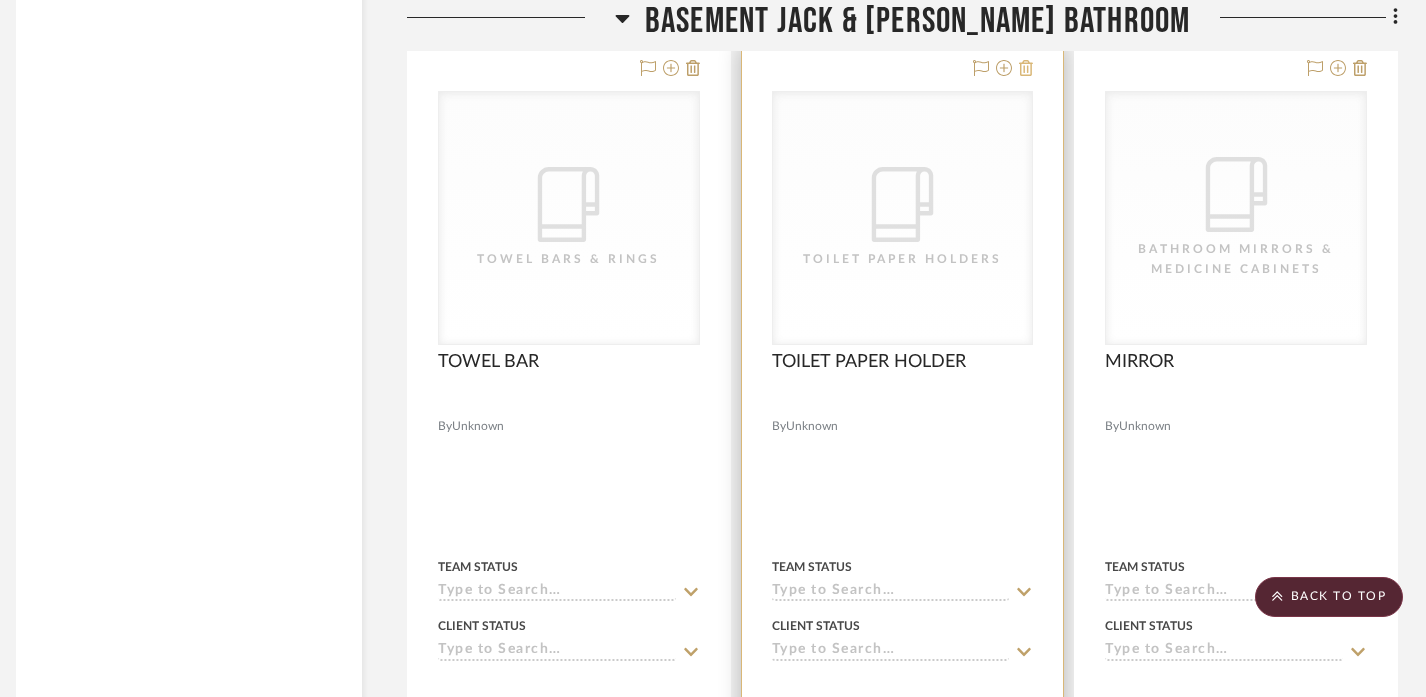 click 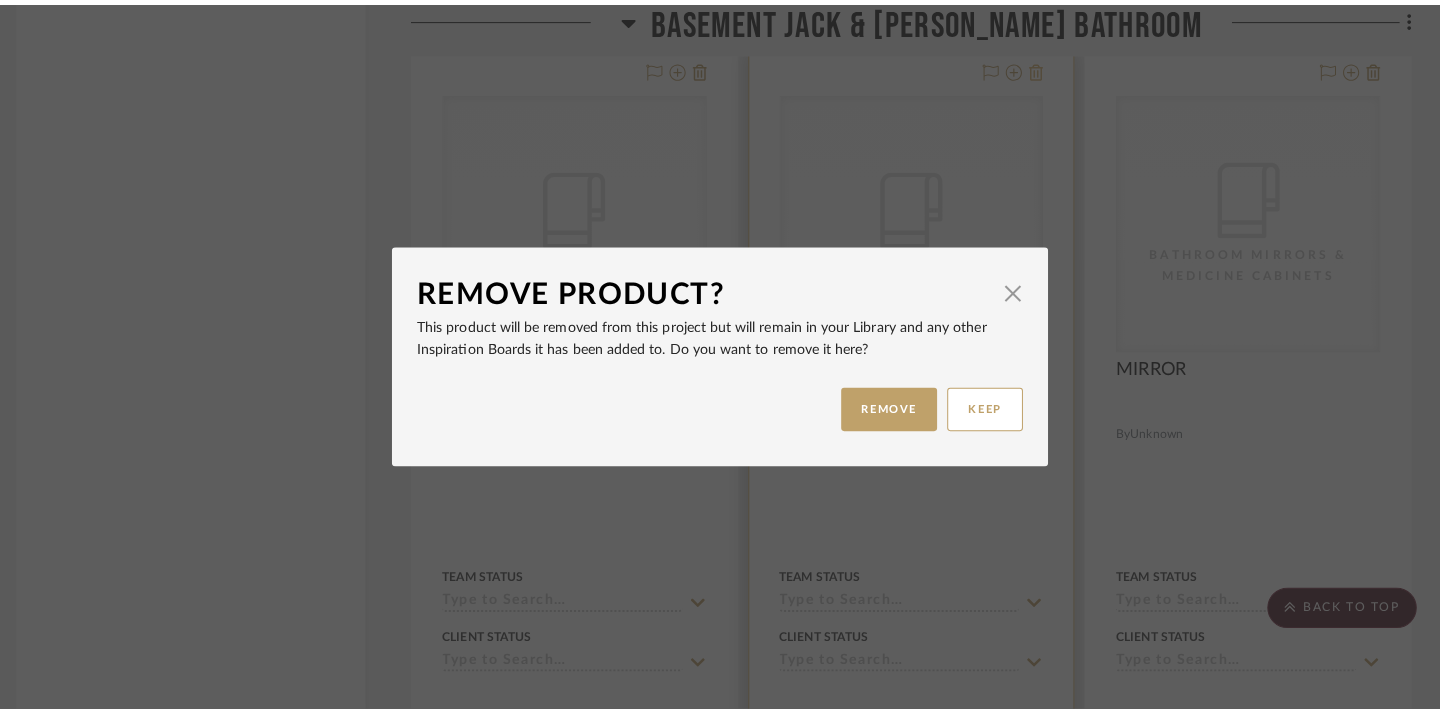 scroll, scrollTop: 0, scrollLeft: 0, axis: both 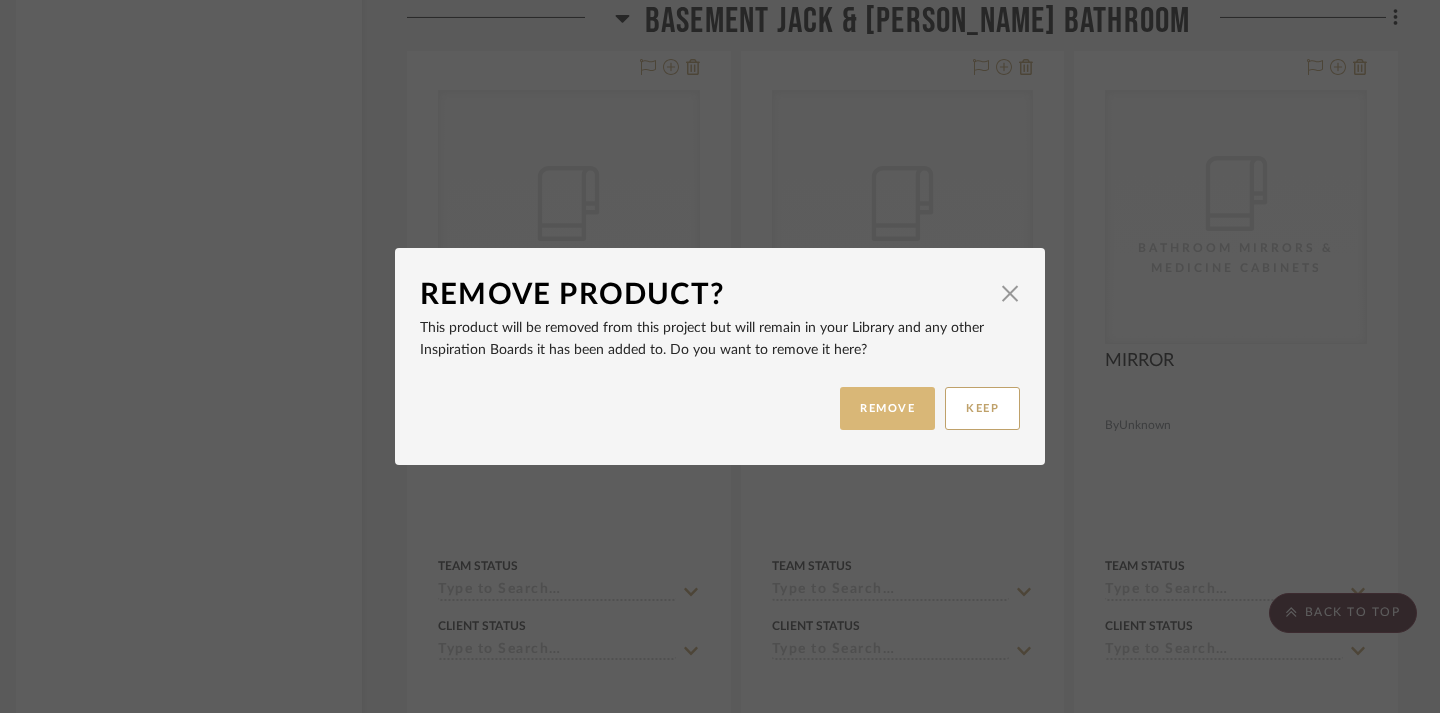 click on "REMOVE" at bounding box center (887, 408) 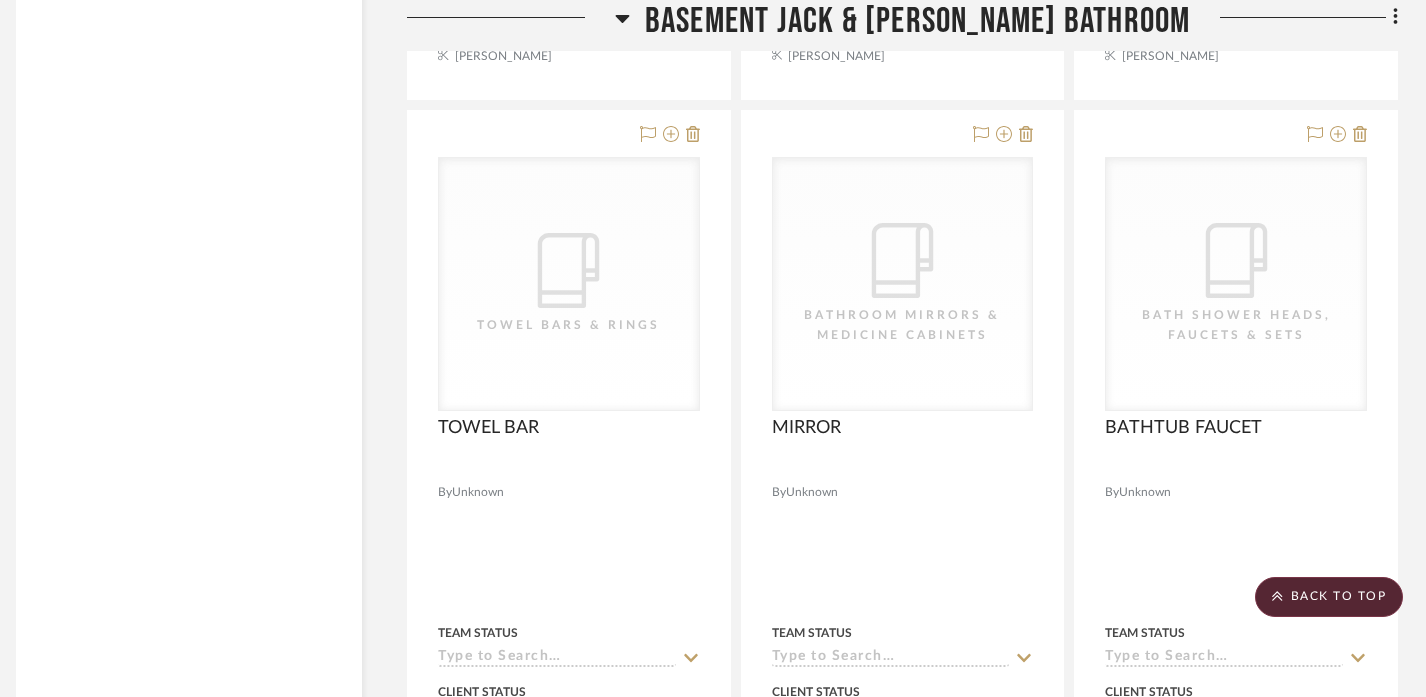 scroll, scrollTop: 4028, scrollLeft: 14, axis: both 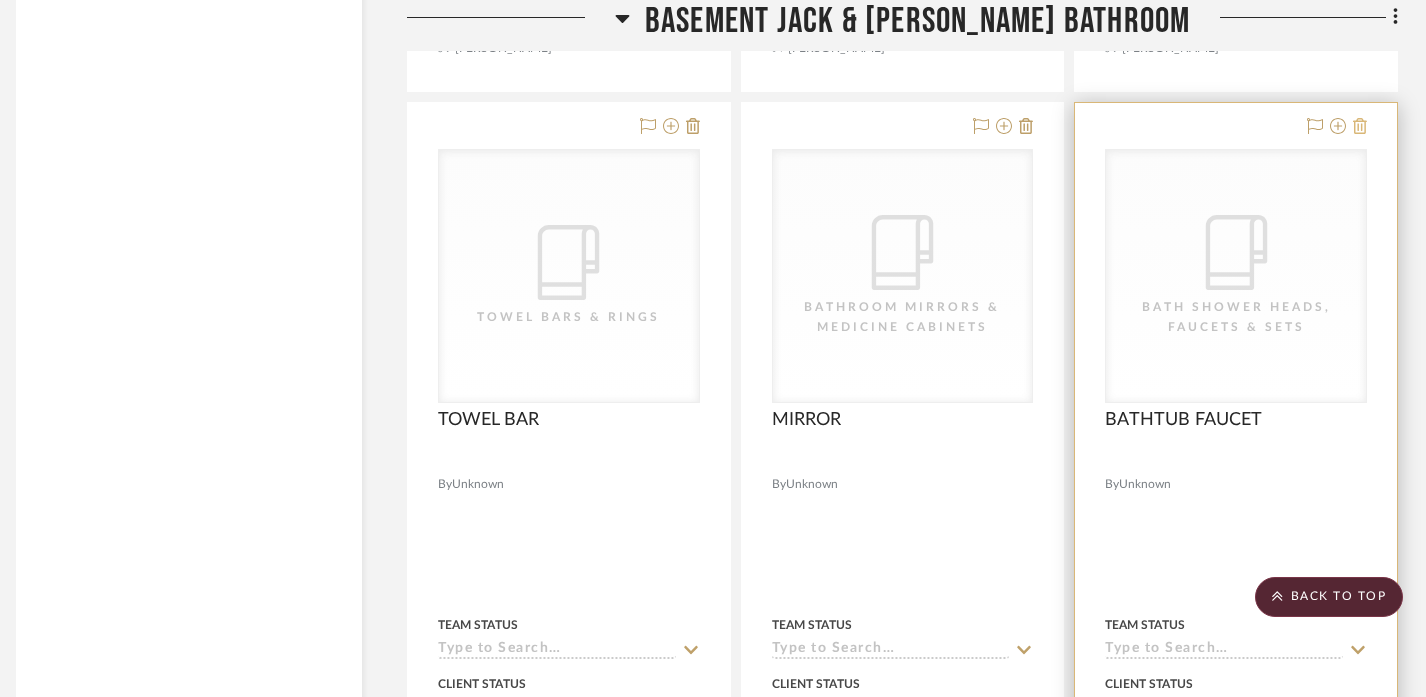 click 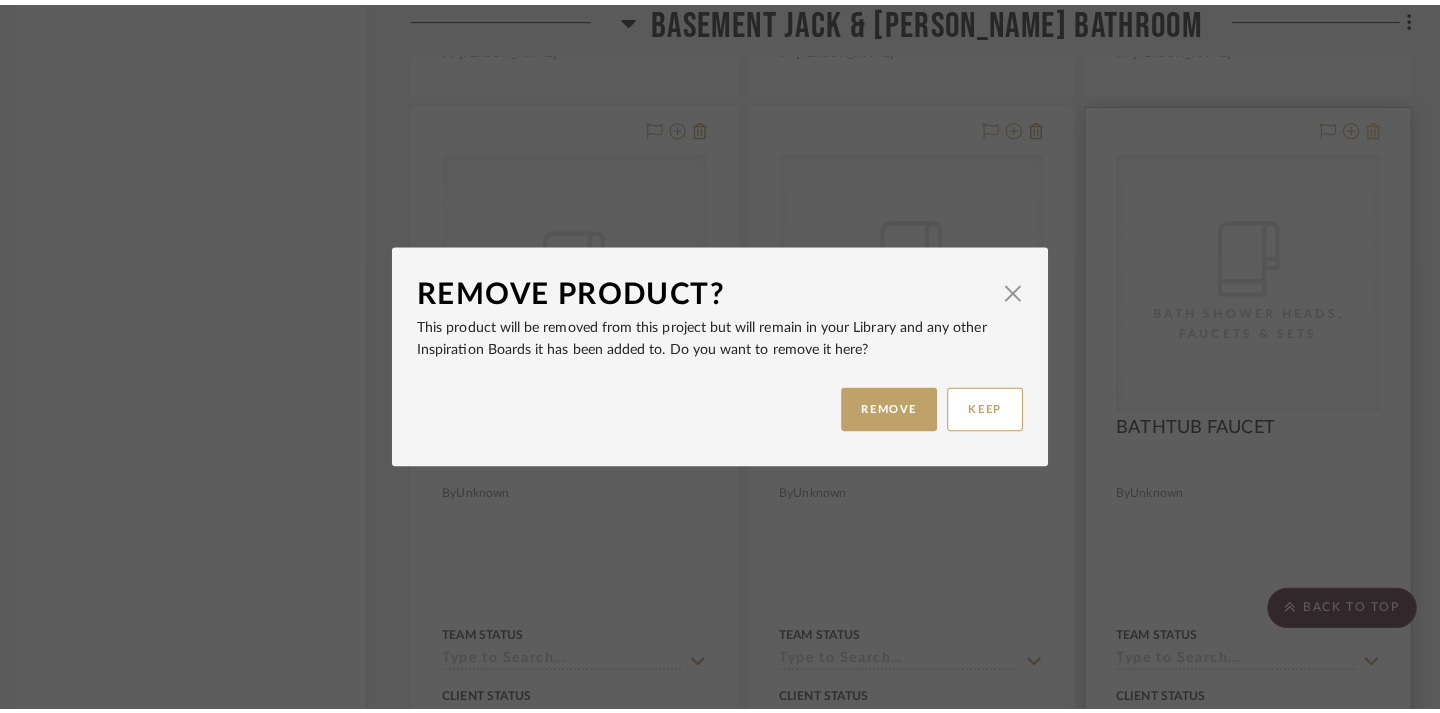 scroll, scrollTop: 0, scrollLeft: 0, axis: both 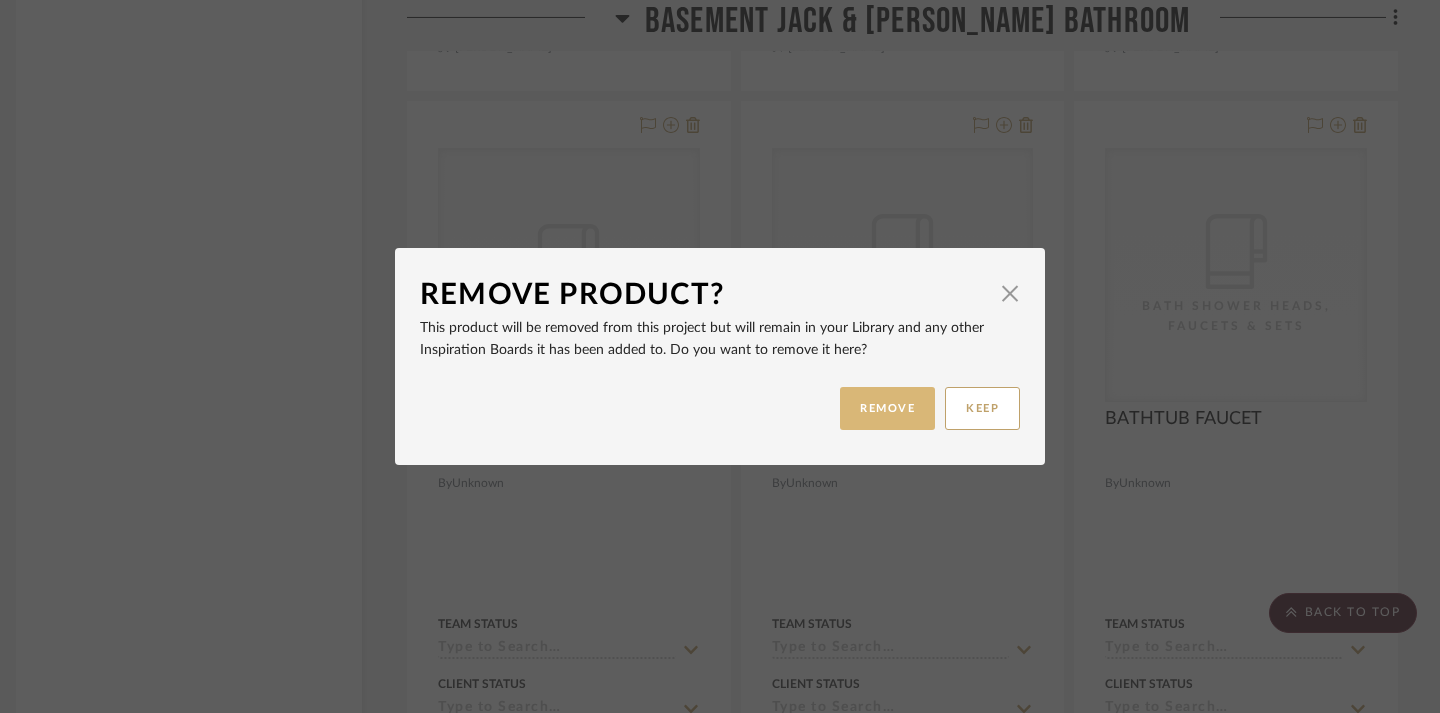 click on "REMOVE" at bounding box center [887, 408] 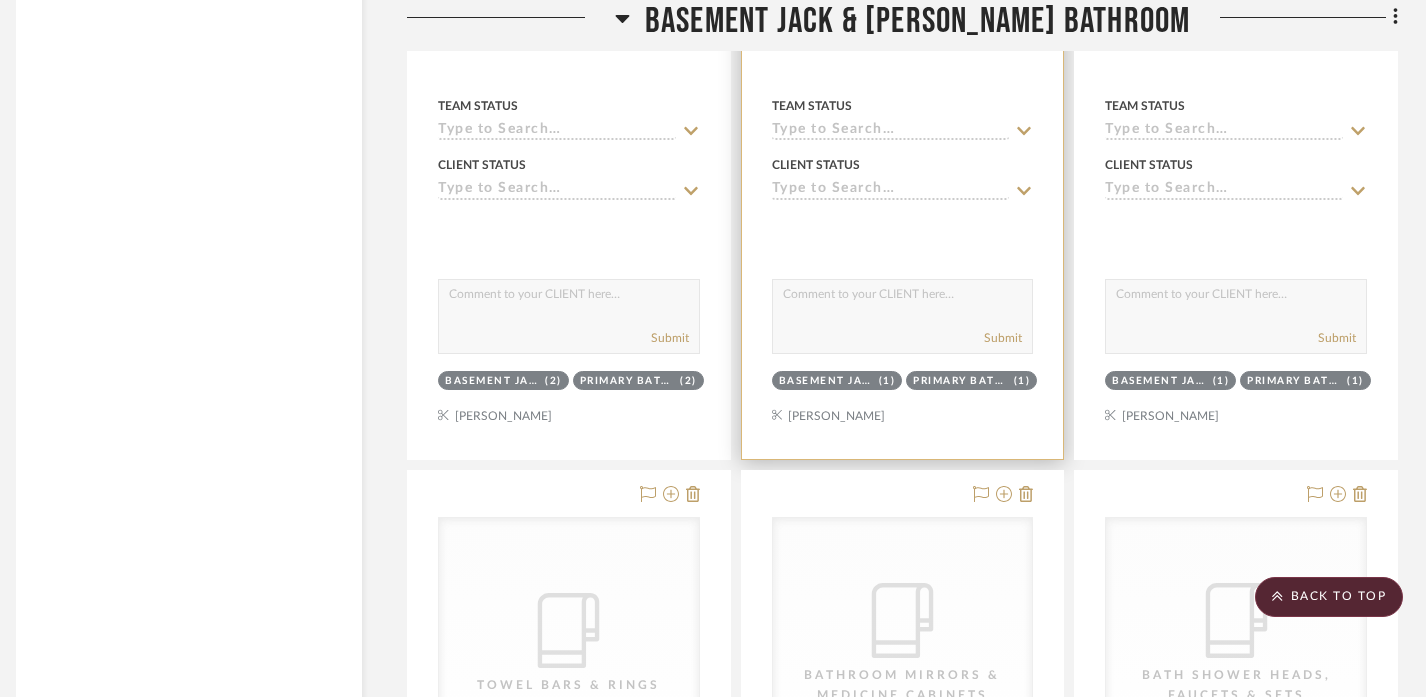scroll, scrollTop: 4018, scrollLeft: 14, axis: both 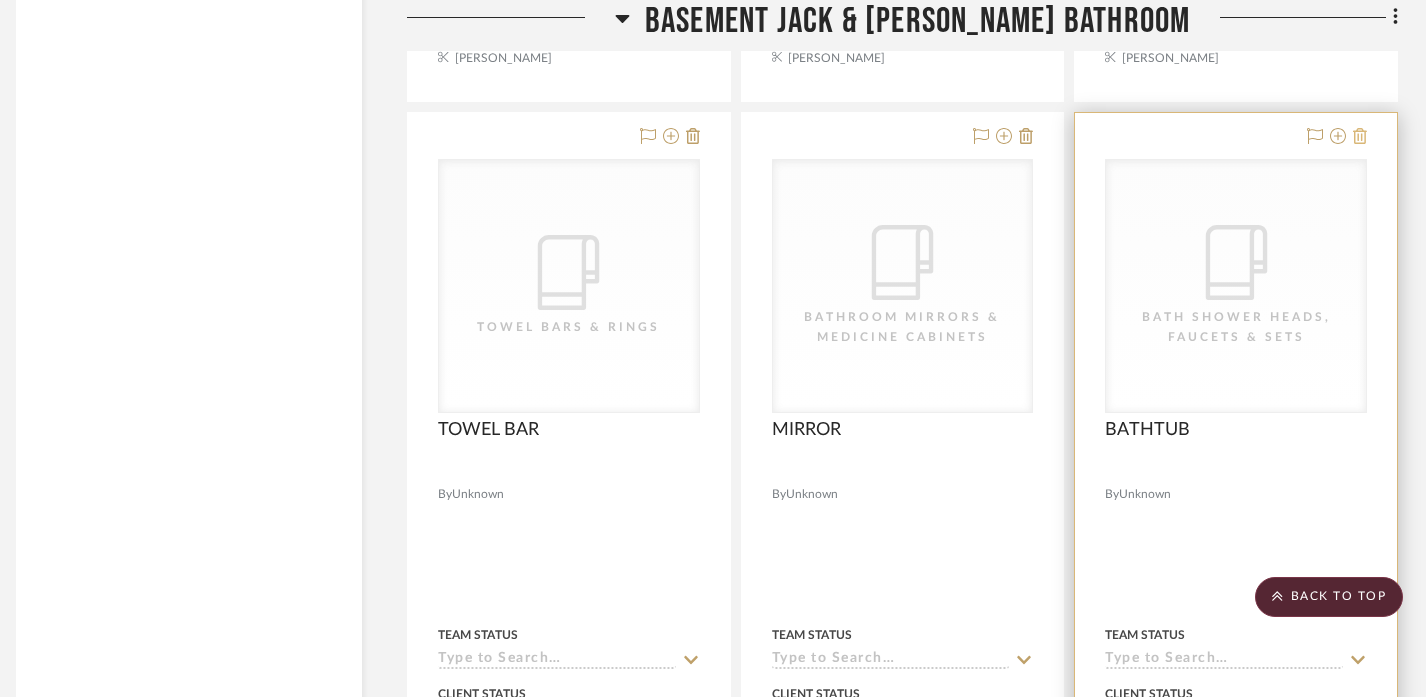 click 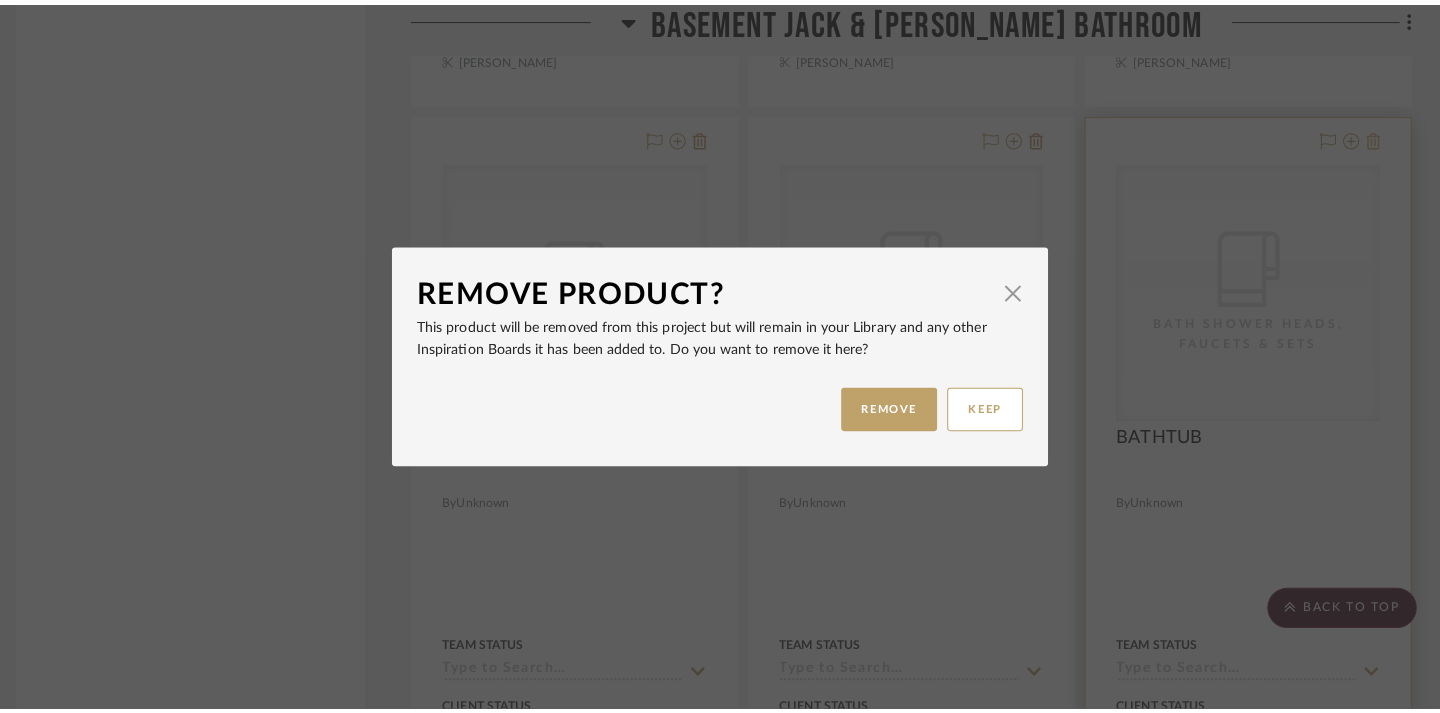 scroll, scrollTop: 0, scrollLeft: 0, axis: both 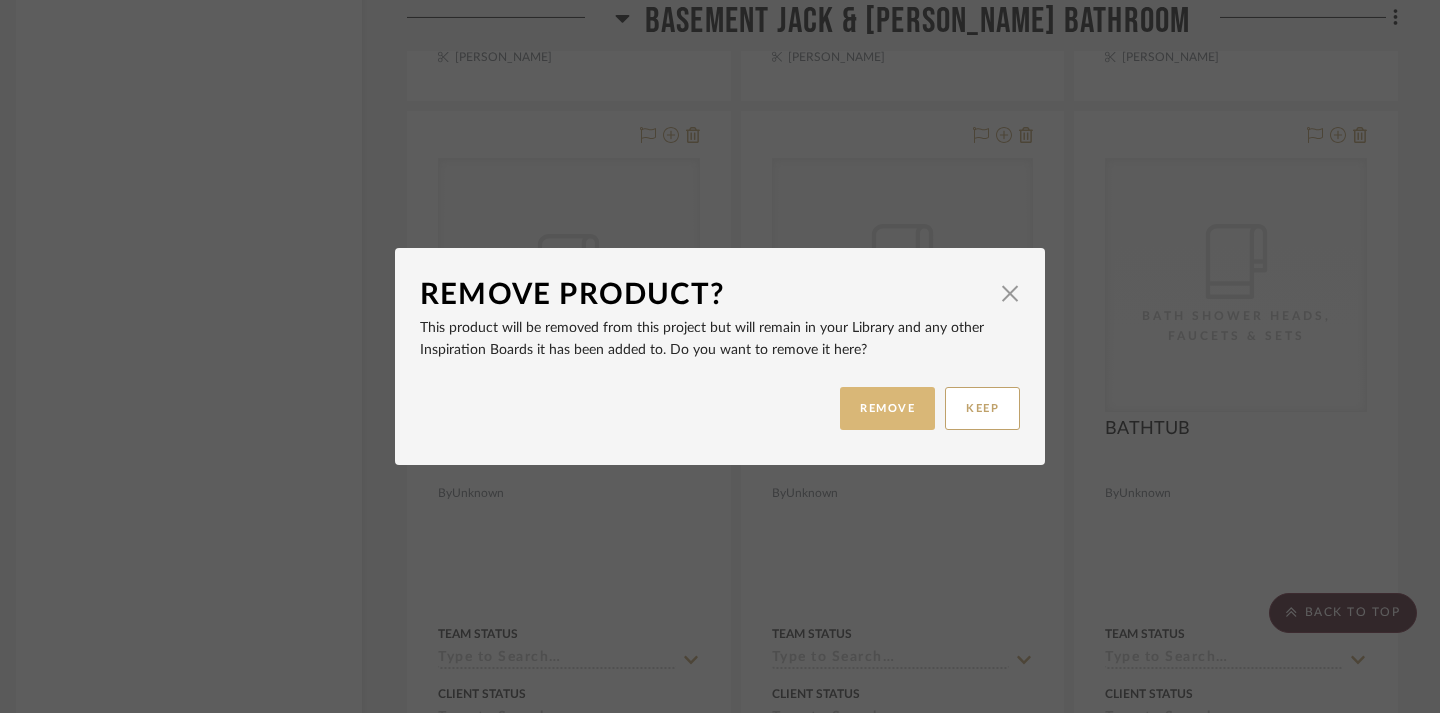 click on "REMOVE" at bounding box center [887, 408] 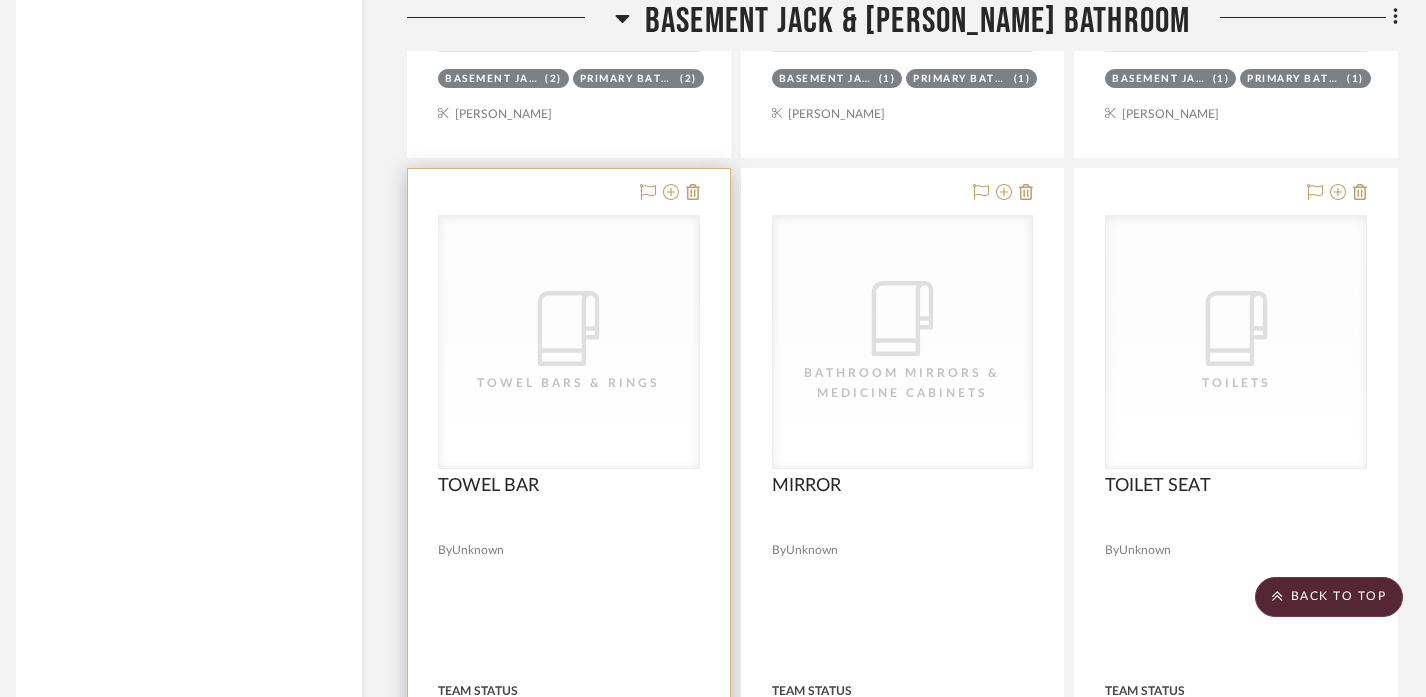 scroll, scrollTop: 3963, scrollLeft: 14, axis: both 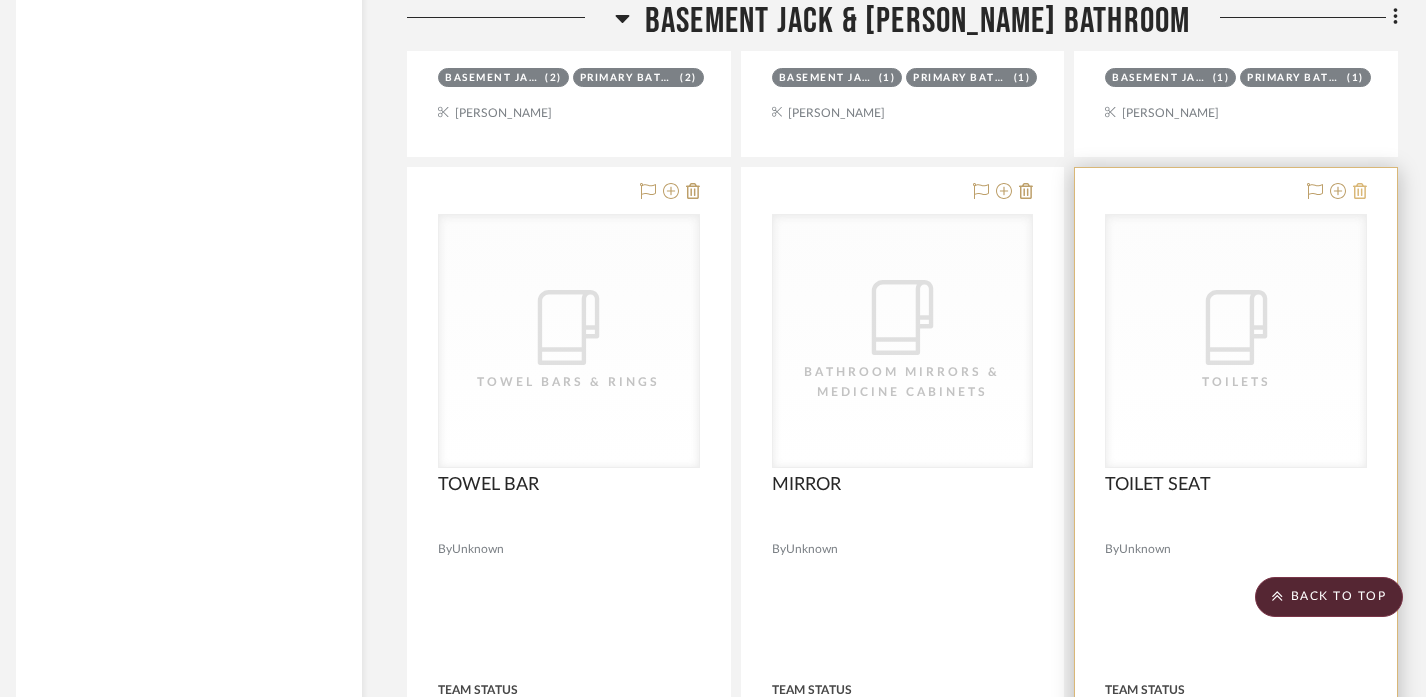 click 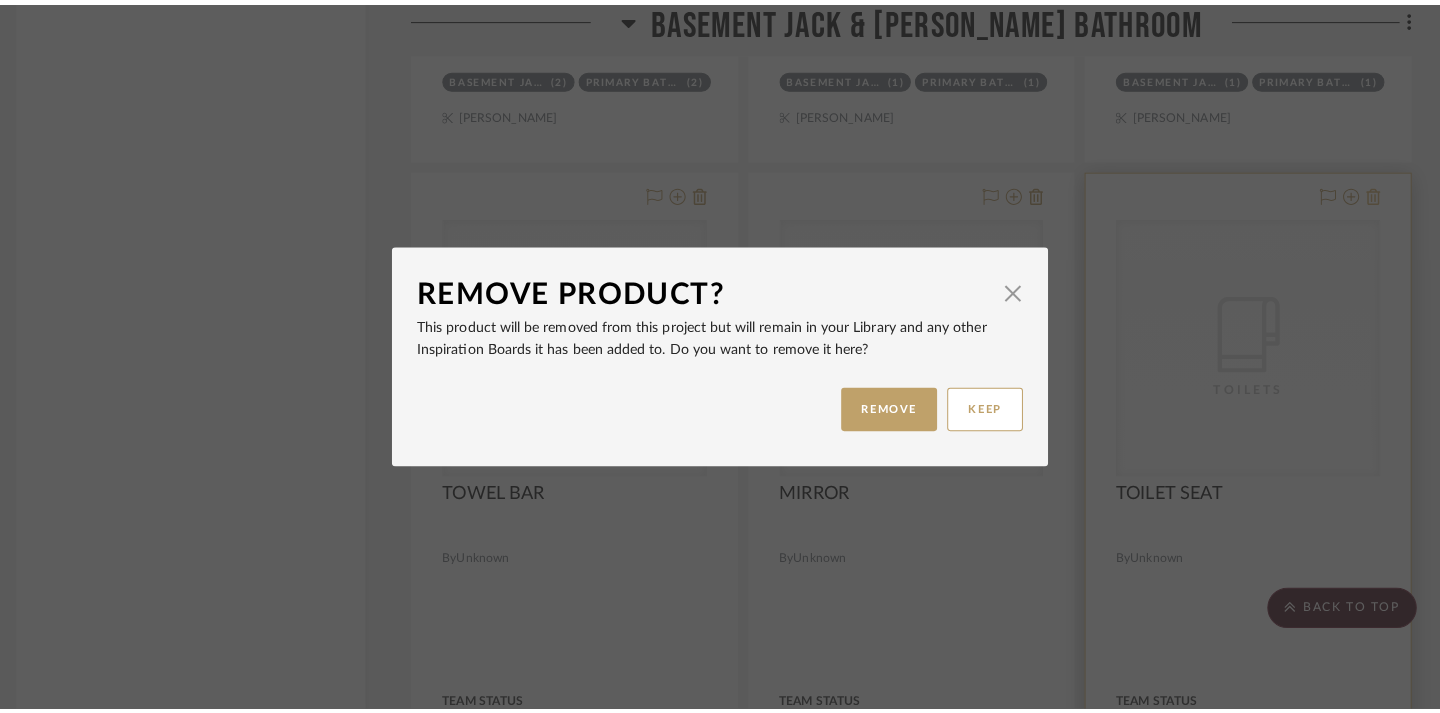 scroll, scrollTop: 0, scrollLeft: 0, axis: both 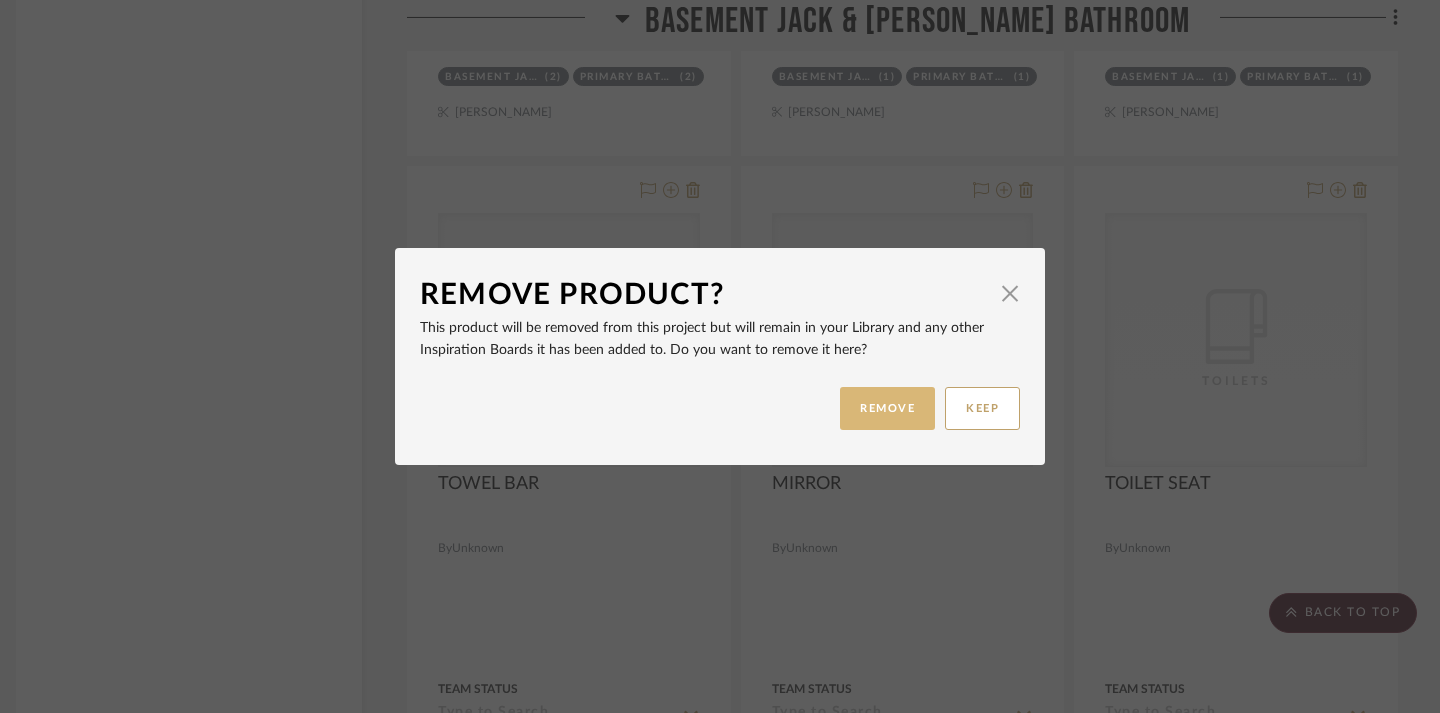 click on "REMOVE" at bounding box center (887, 408) 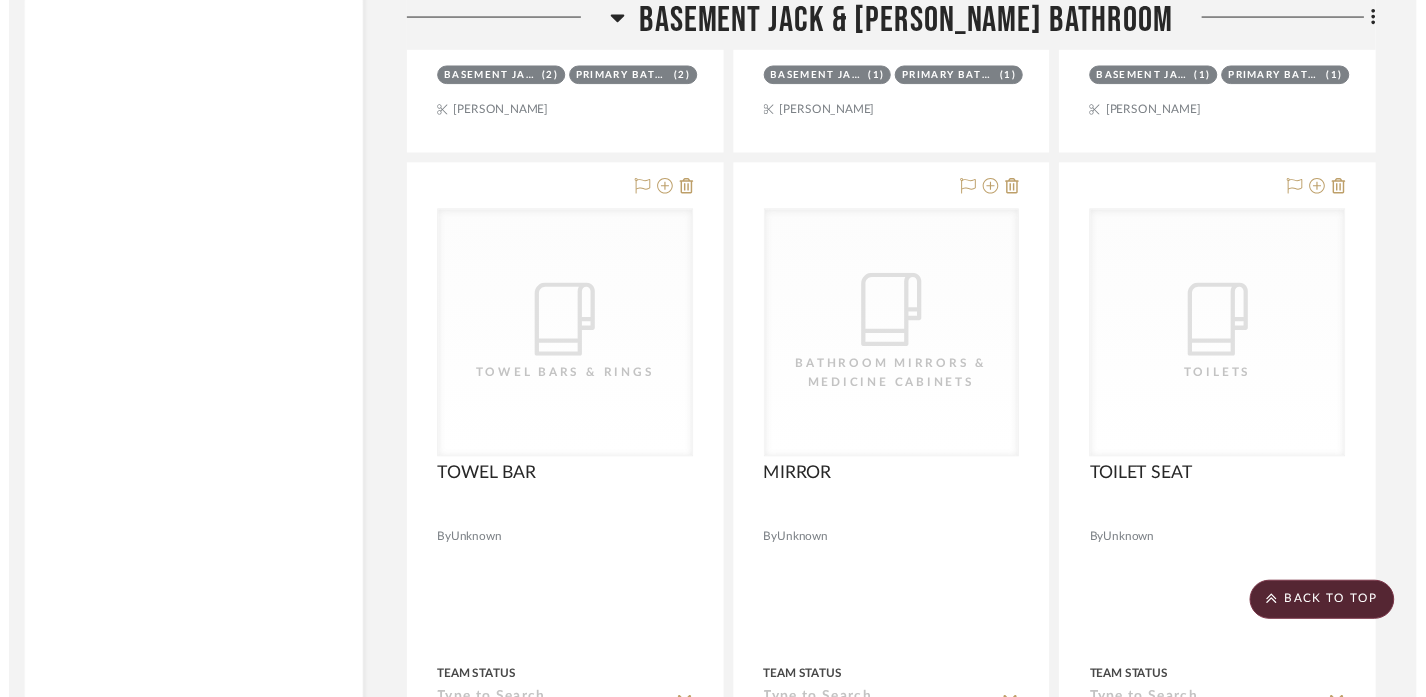 scroll, scrollTop: 3963, scrollLeft: 14, axis: both 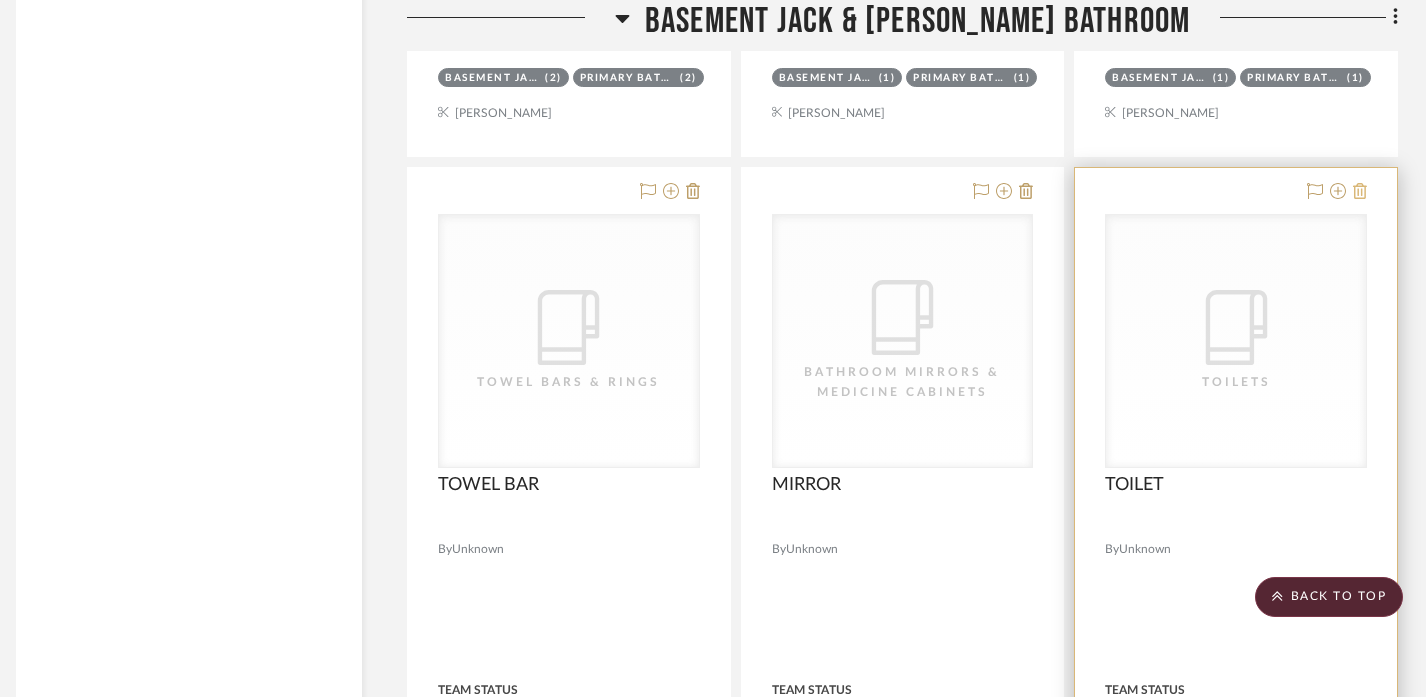 click 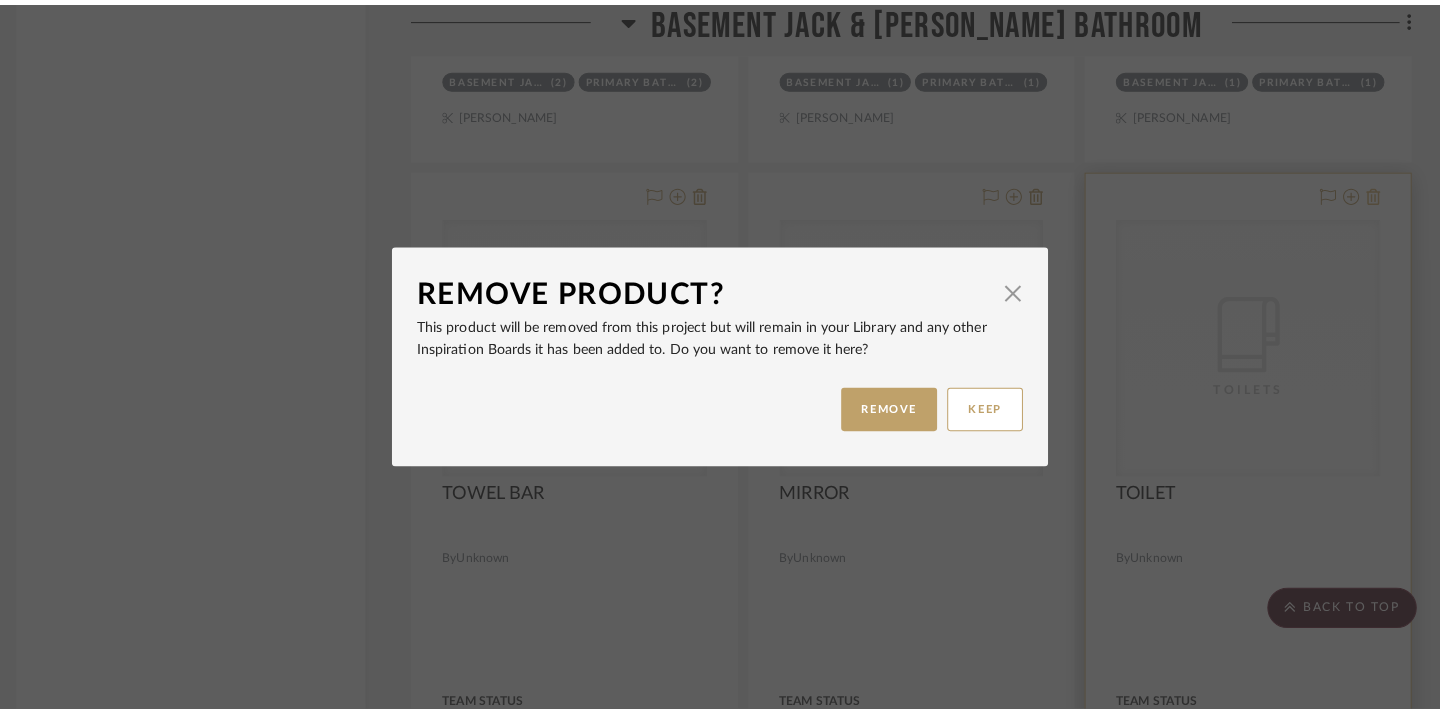 scroll, scrollTop: 0, scrollLeft: 0, axis: both 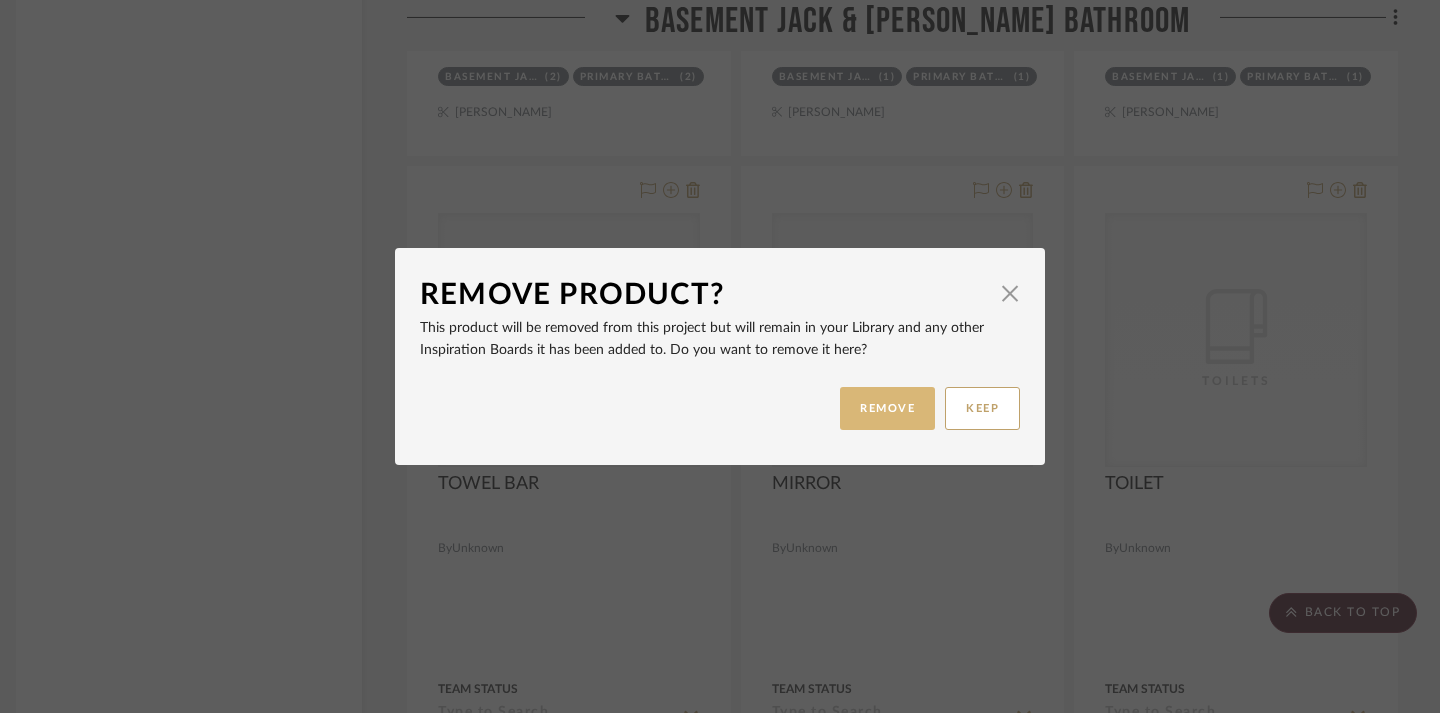 click on "REMOVE" at bounding box center [887, 408] 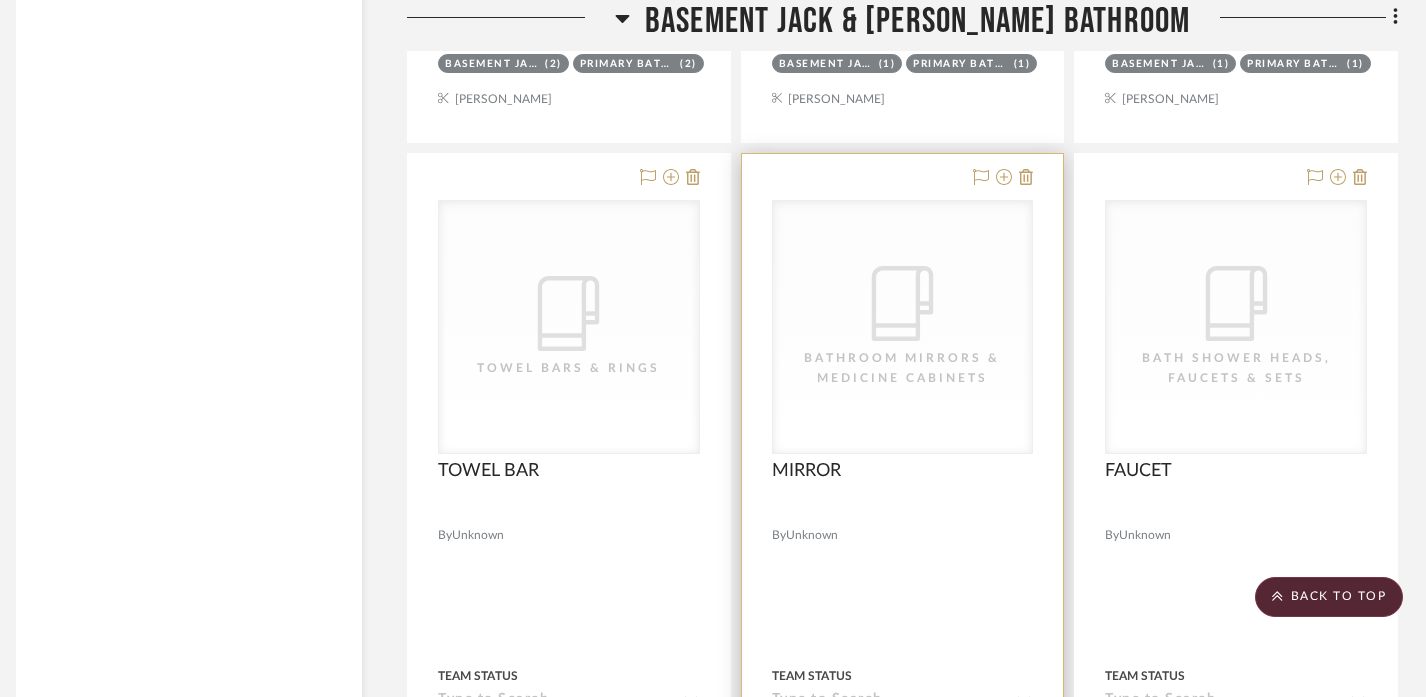 scroll, scrollTop: 3957, scrollLeft: 14, axis: both 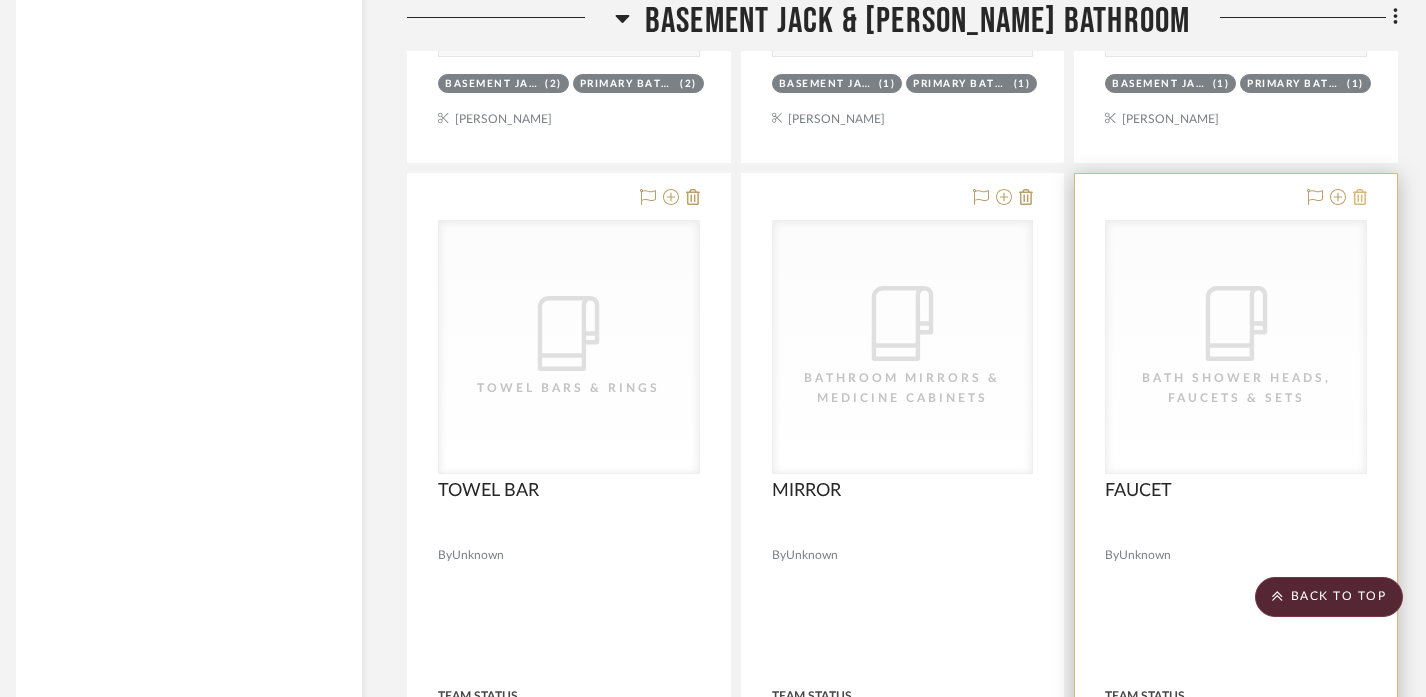 click 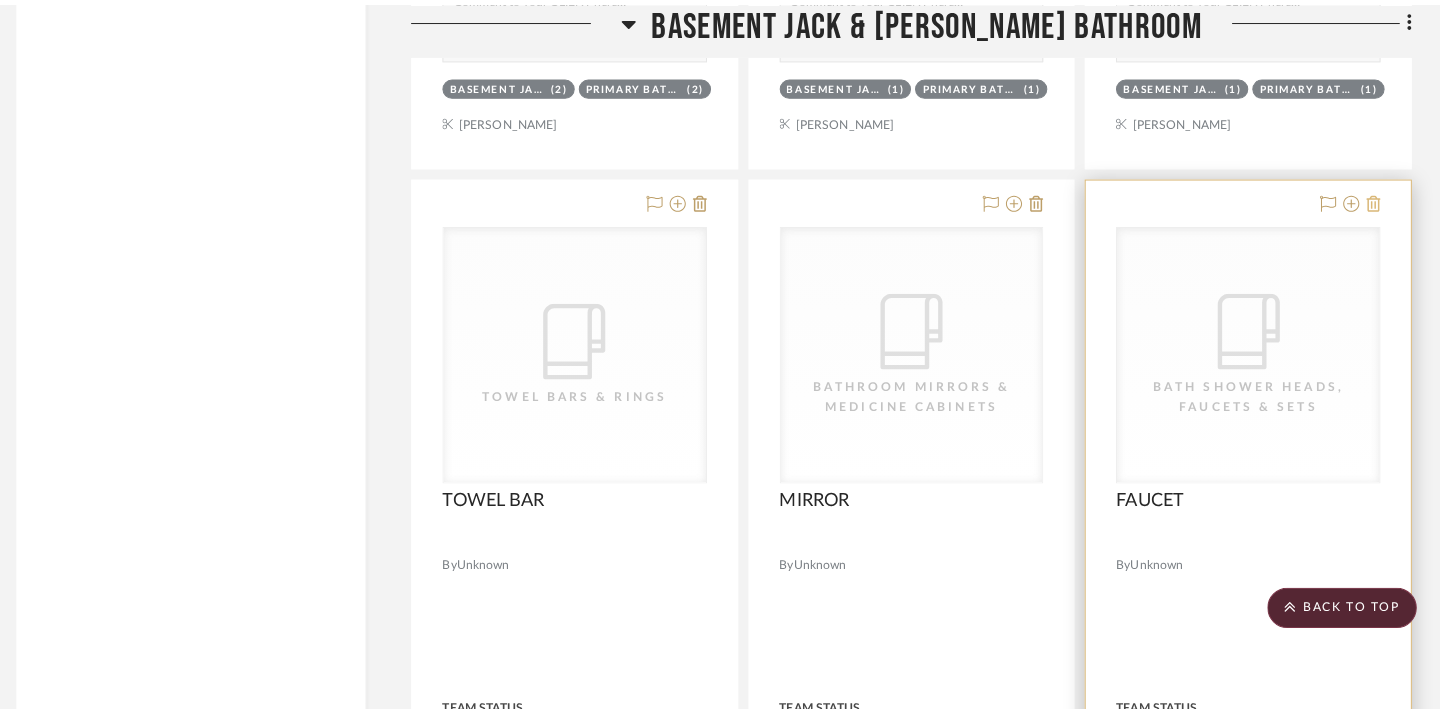 scroll, scrollTop: 0, scrollLeft: 0, axis: both 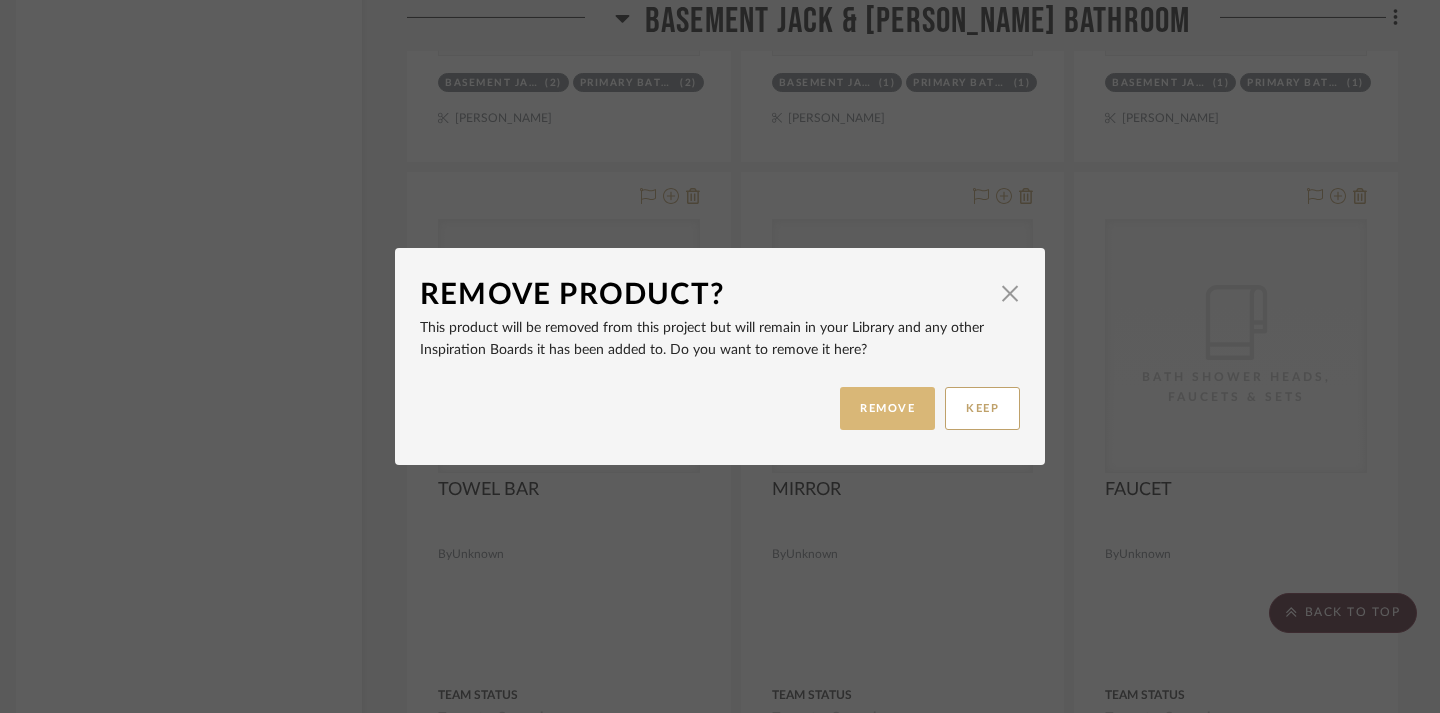 click on "REMOVE" at bounding box center (887, 408) 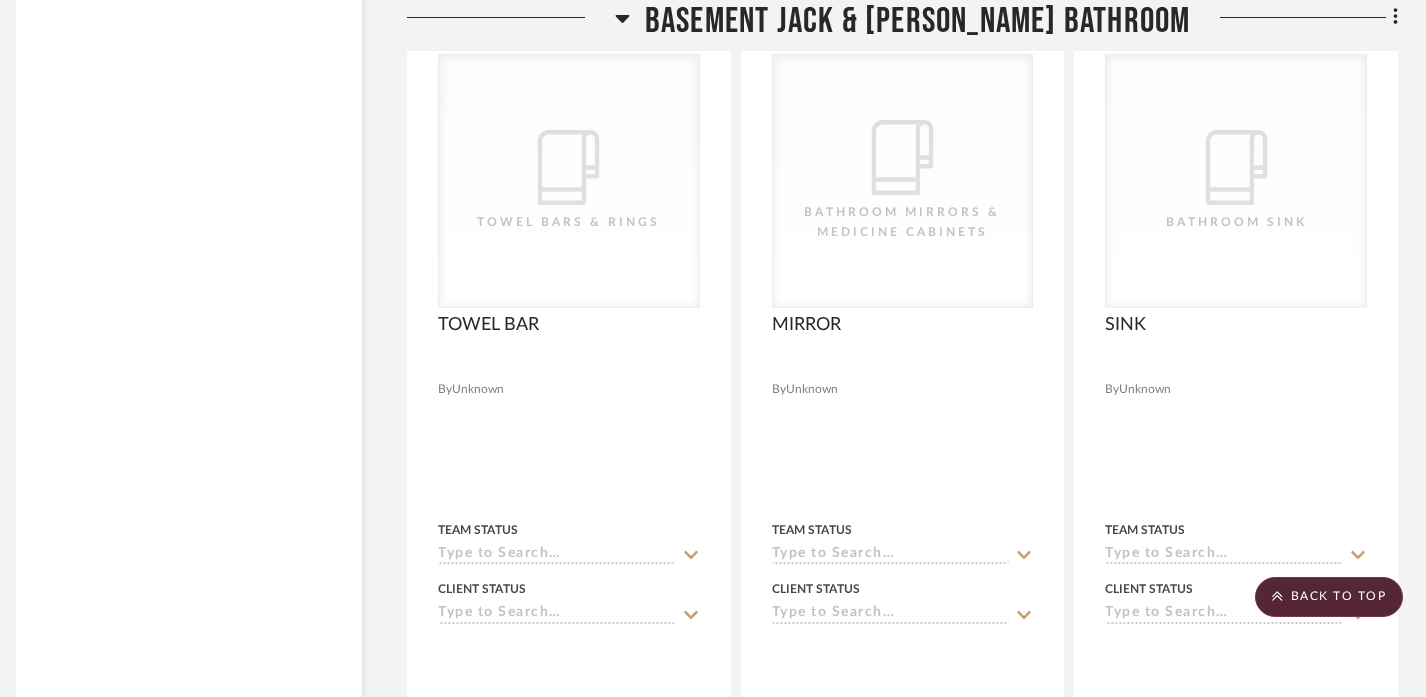 scroll, scrollTop: 4126, scrollLeft: 14, axis: both 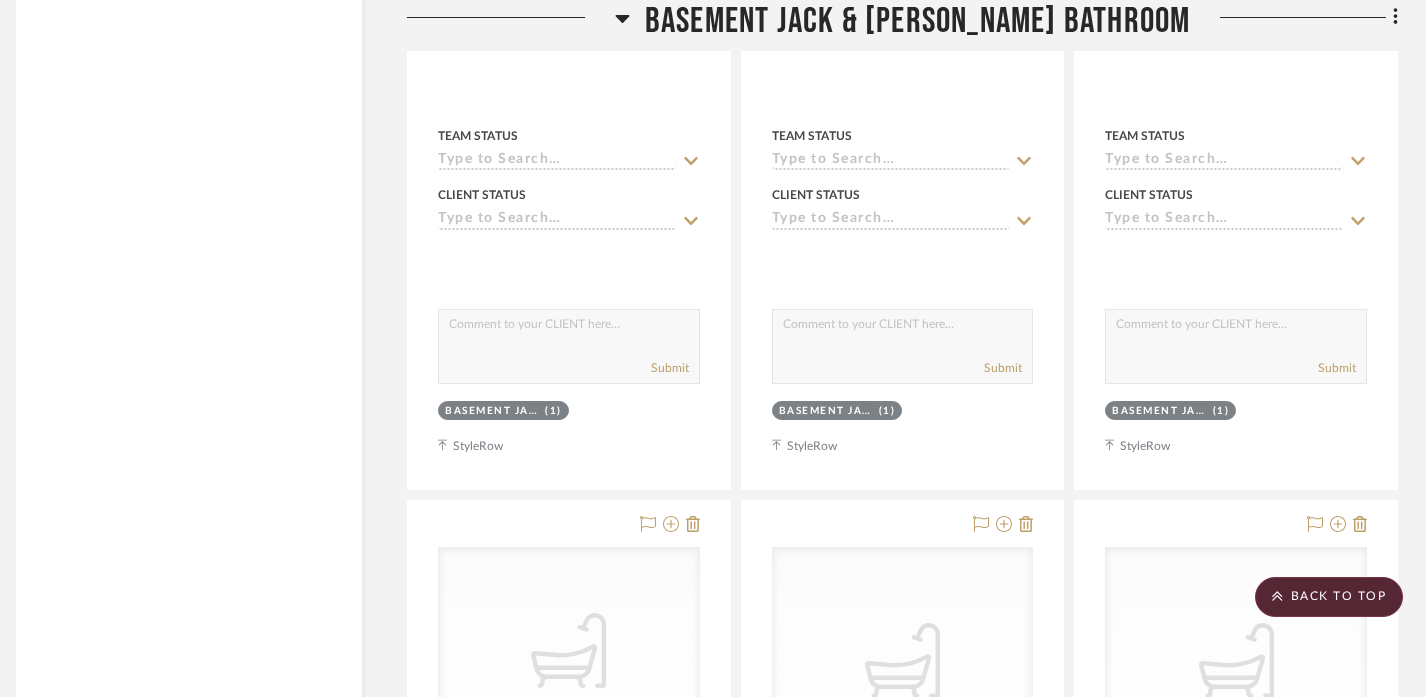 click on "BASEMENT JACK & JILL BATHROOM" 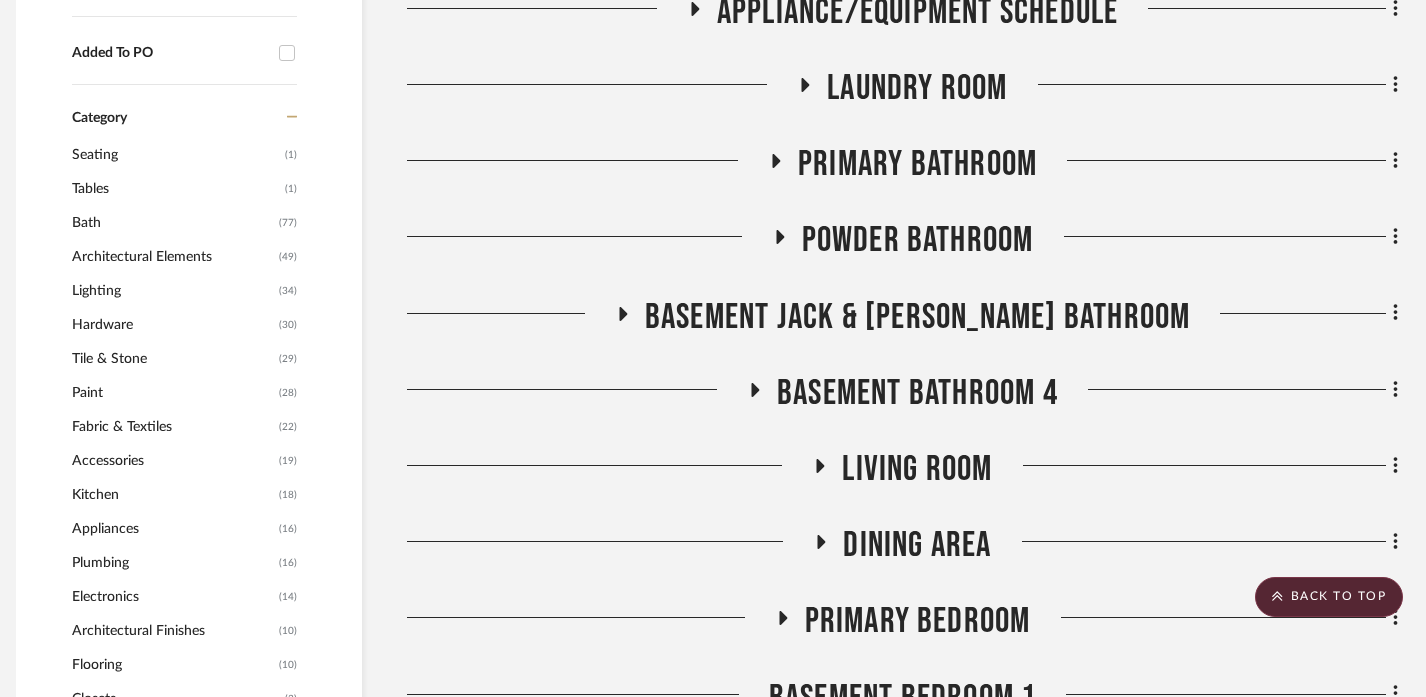scroll, scrollTop: 1093, scrollLeft: 14, axis: both 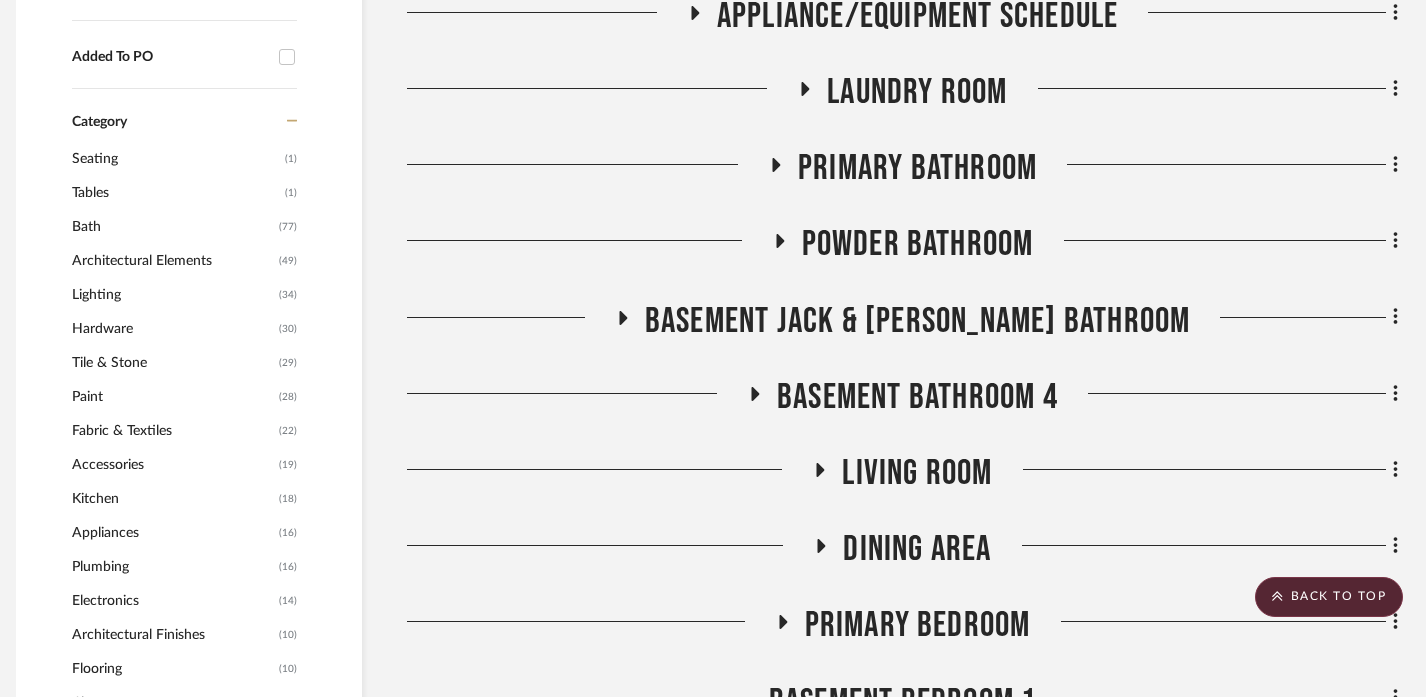 click on "BASEMENT Bathroom 4" 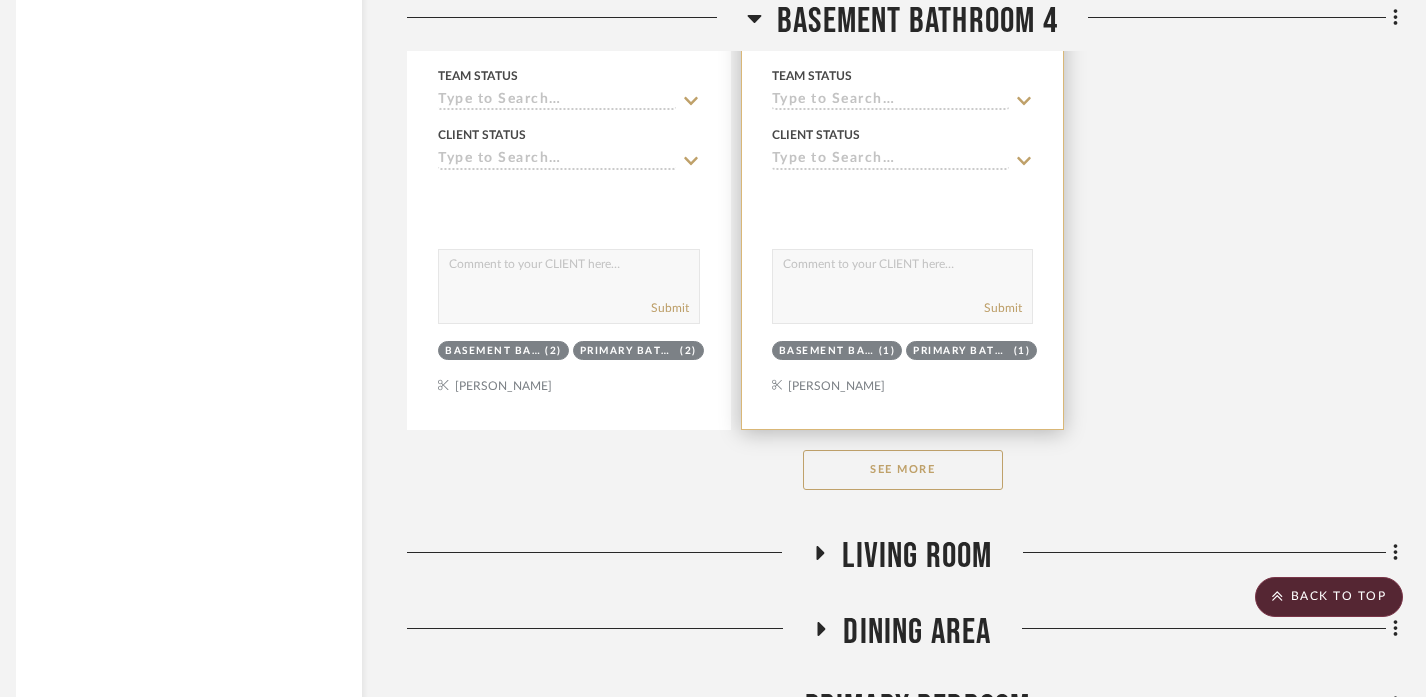 scroll, scrollTop: 3767, scrollLeft: 14, axis: both 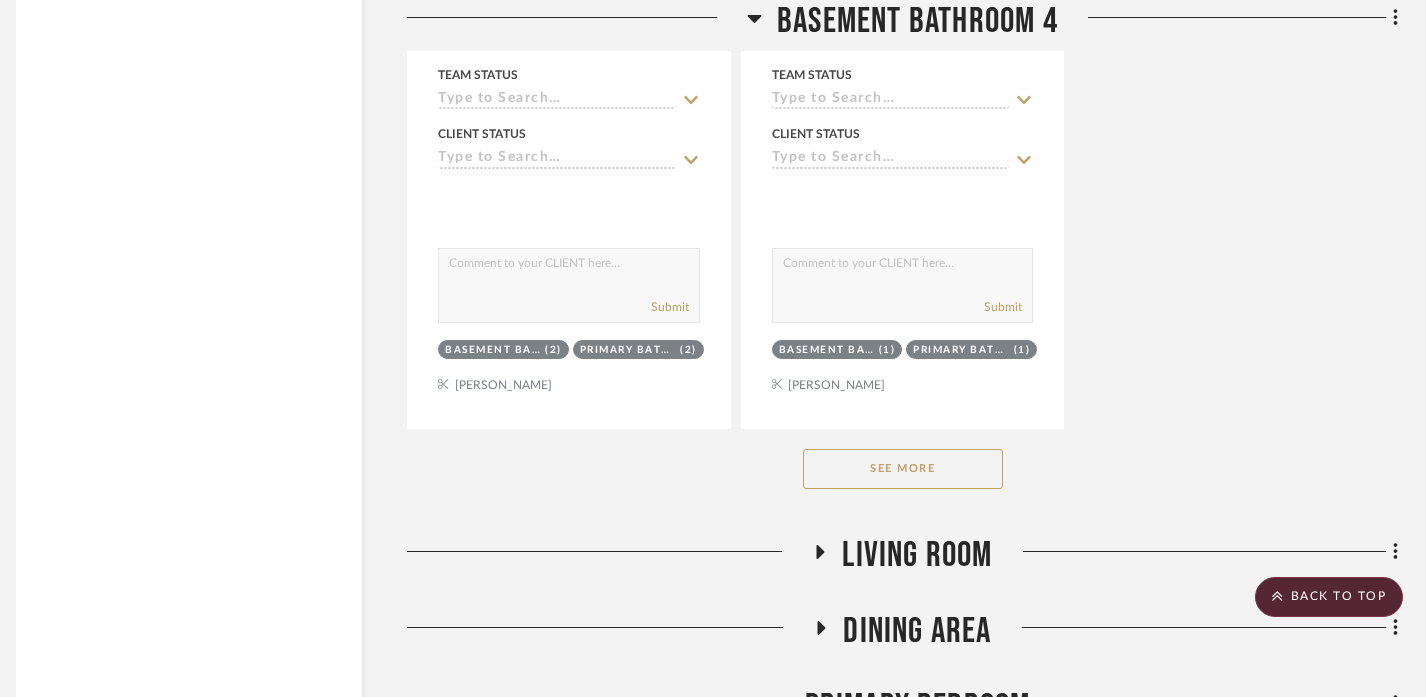 click on "See More" 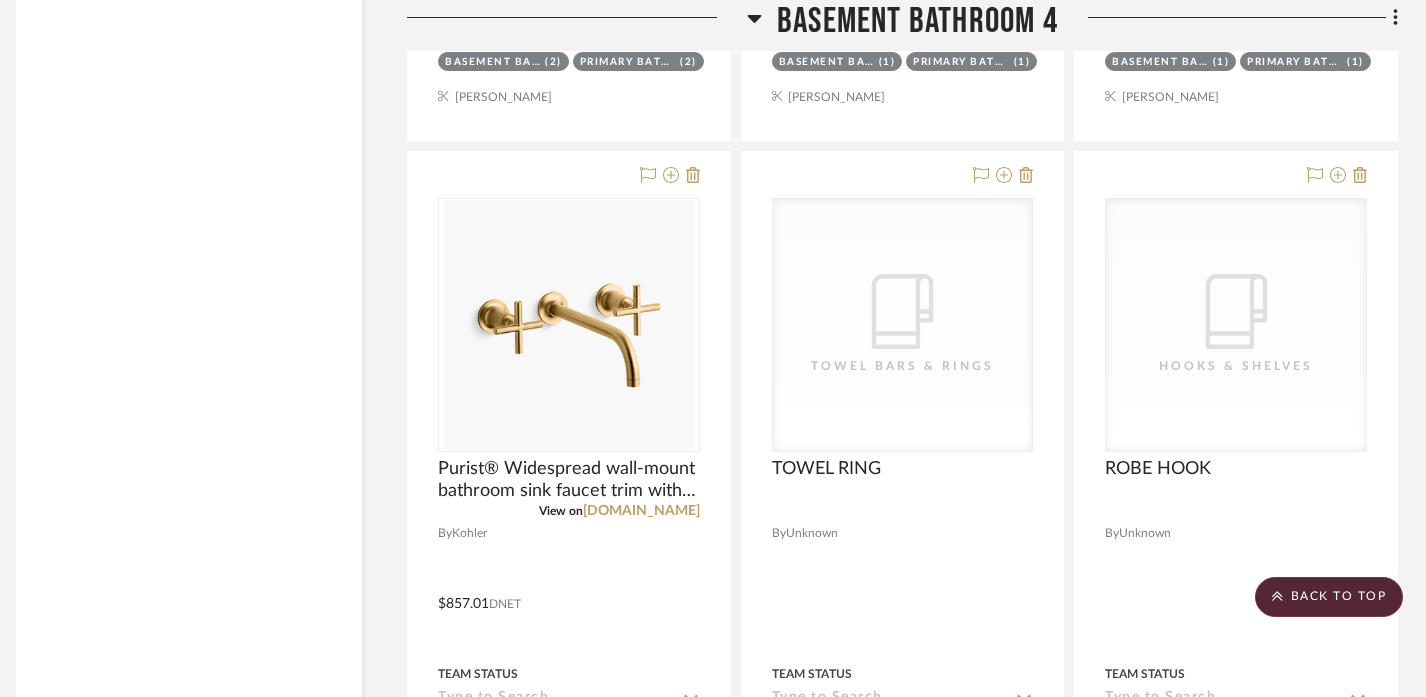 scroll, scrollTop: 4050, scrollLeft: 14, axis: both 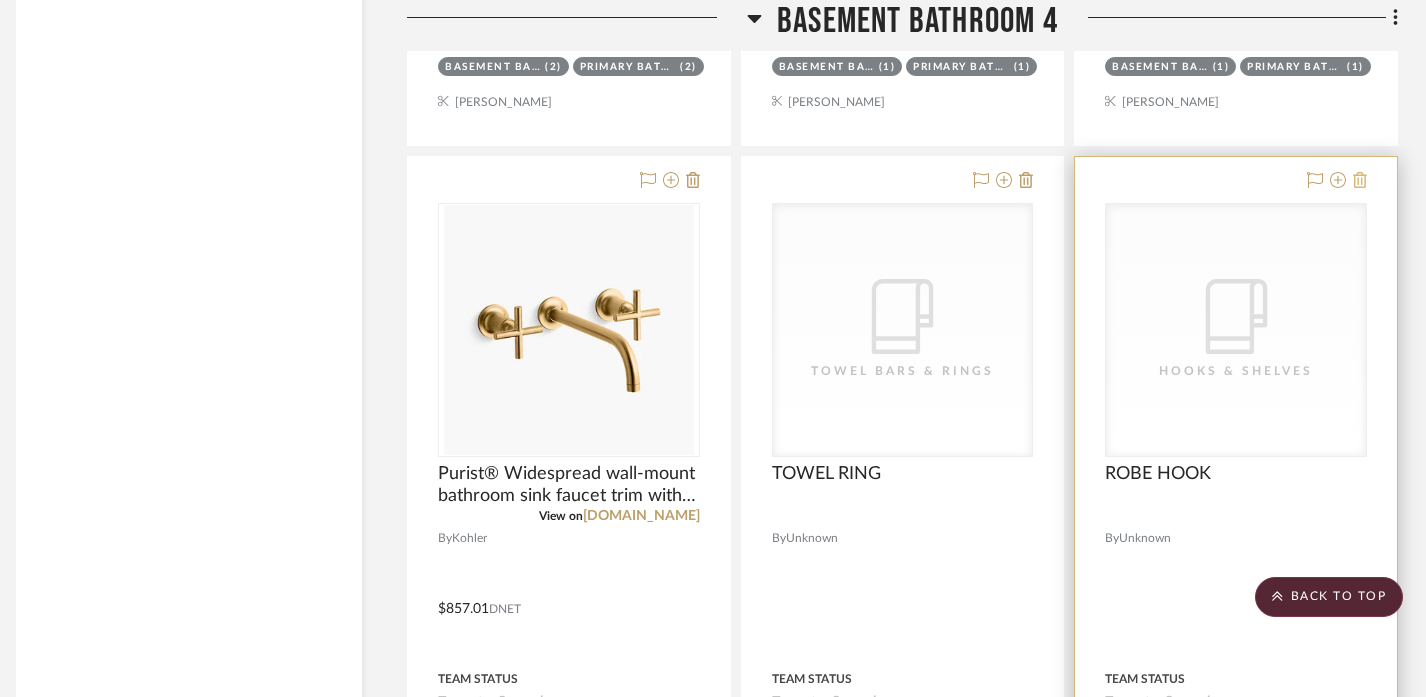 click 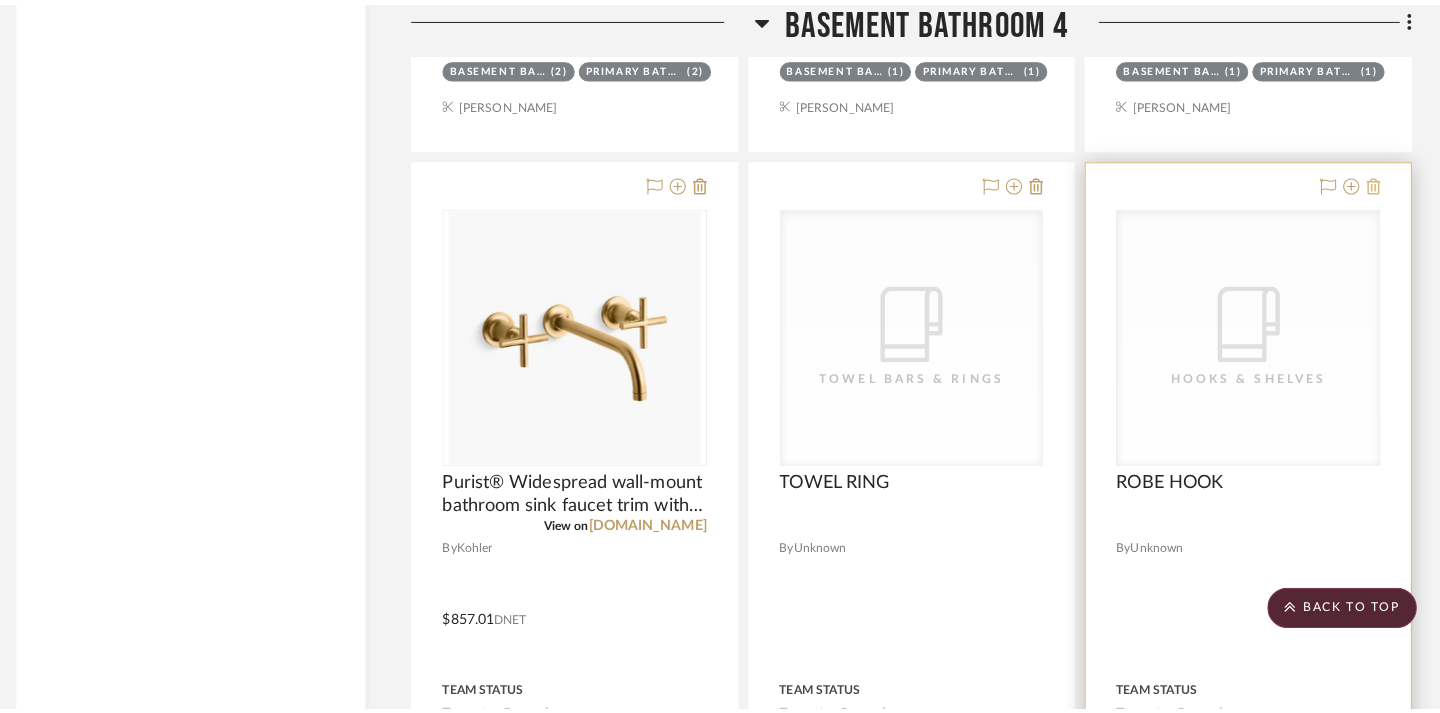 scroll, scrollTop: 0, scrollLeft: 0, axis: both 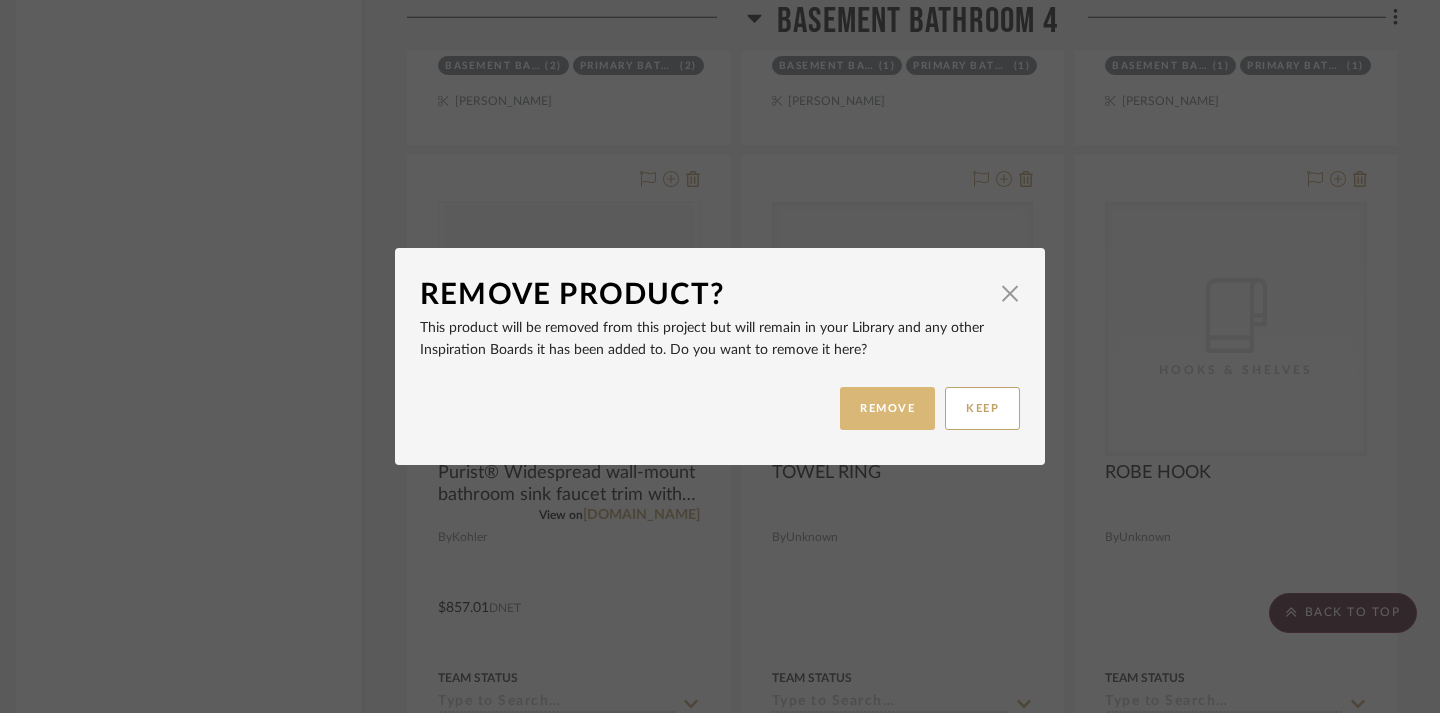 click on "REMOVE" at bounding box center (887, 408) 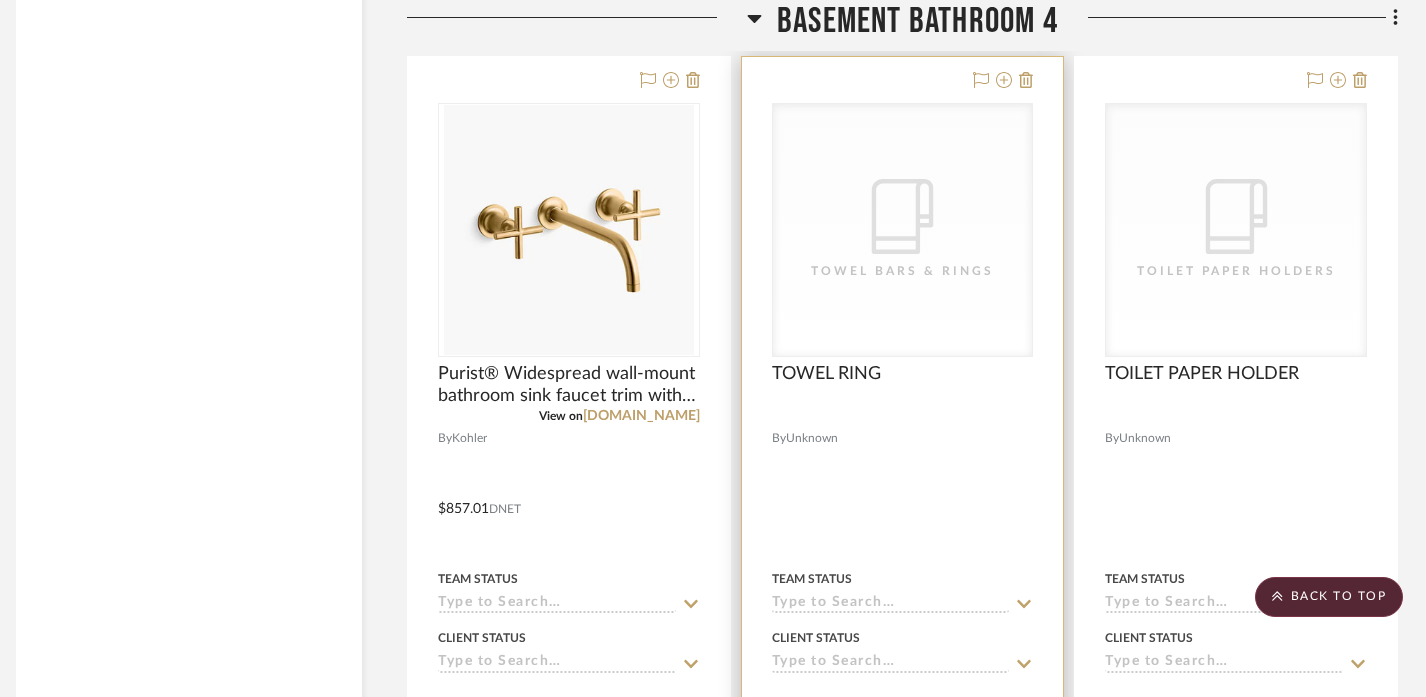 scroll, scrollTop: 4114, scrollLeft: 14, axis: both 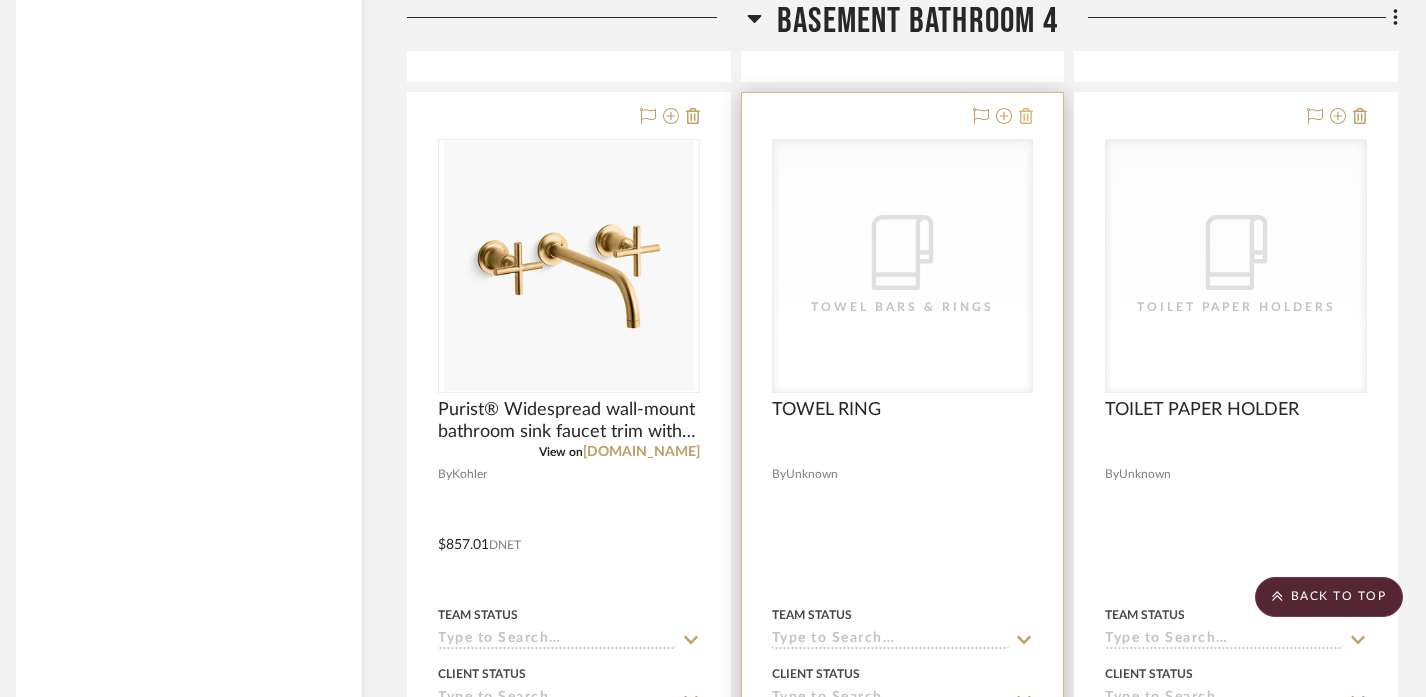 click 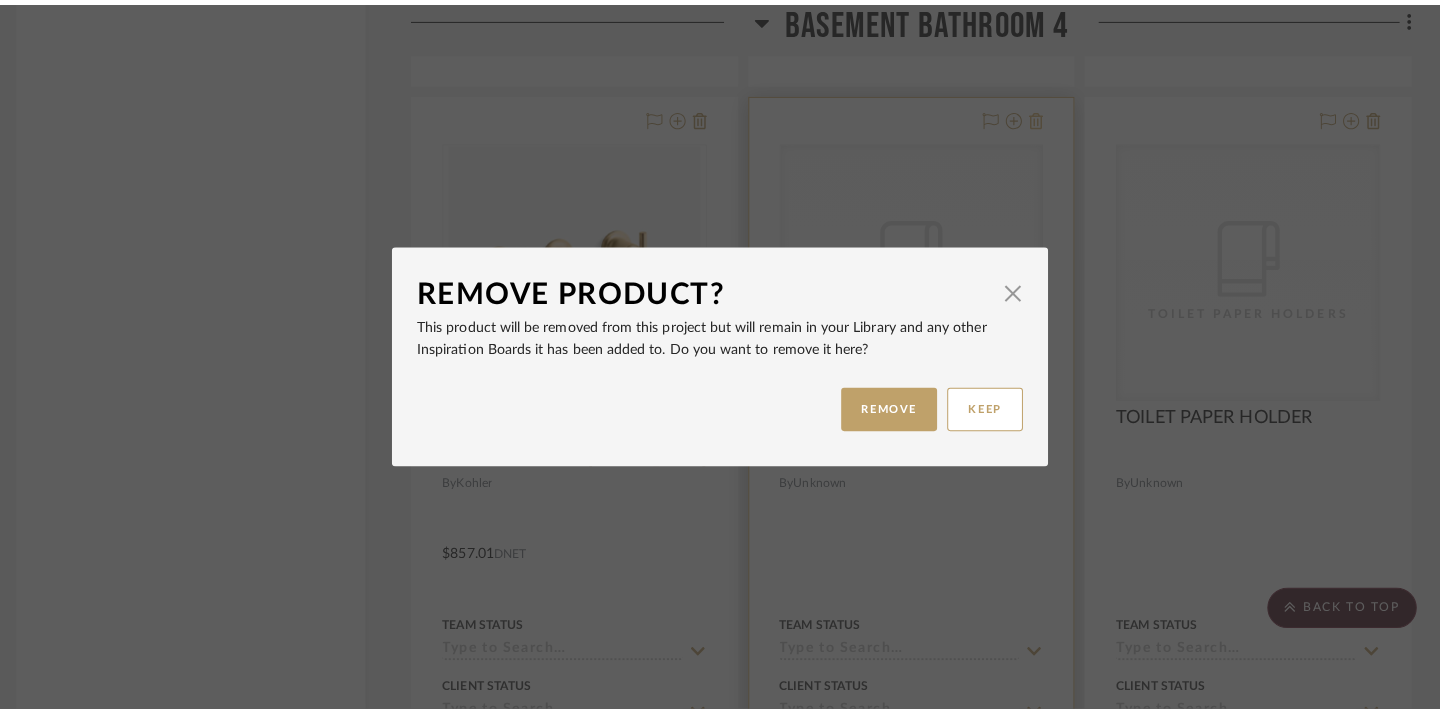 scroll, scrollTop: 0, scrollLeft: 0, axis: both 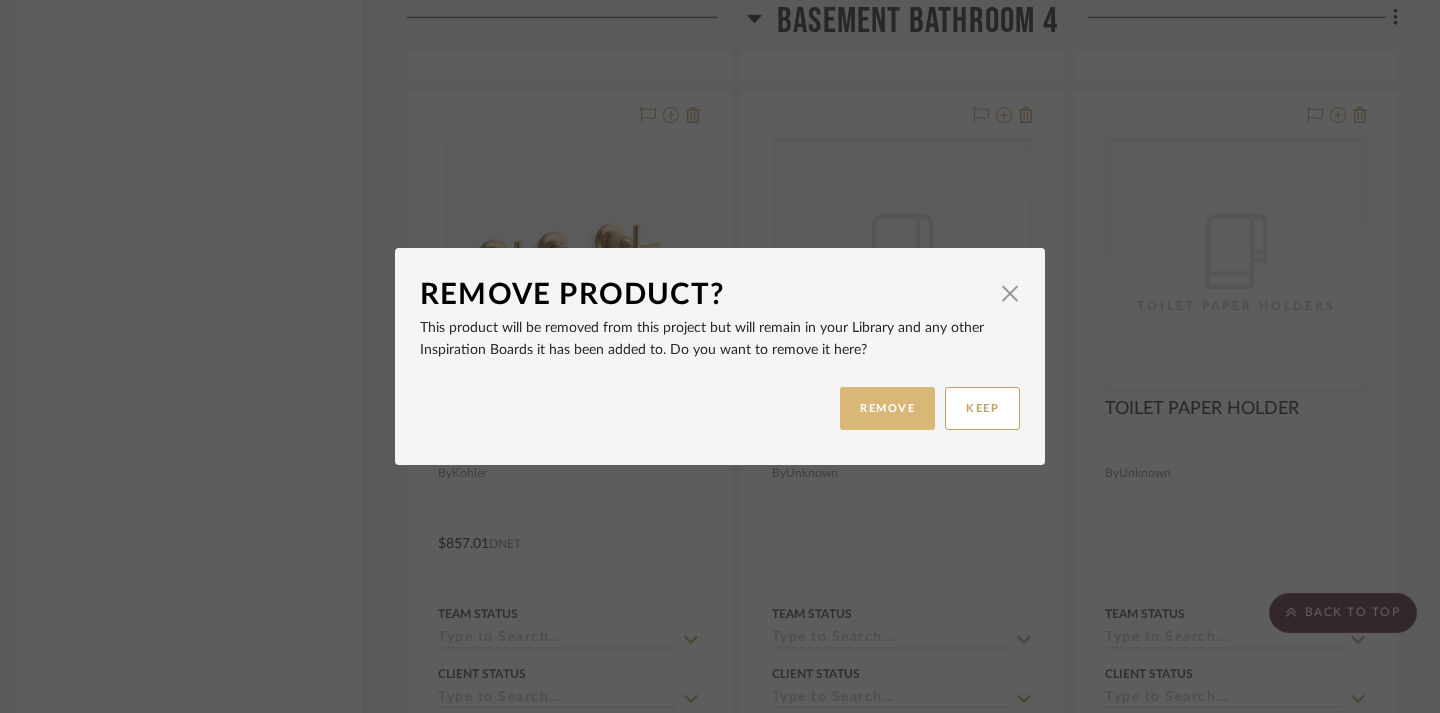 click on "REMOVE" at bounding box center (887, 408) 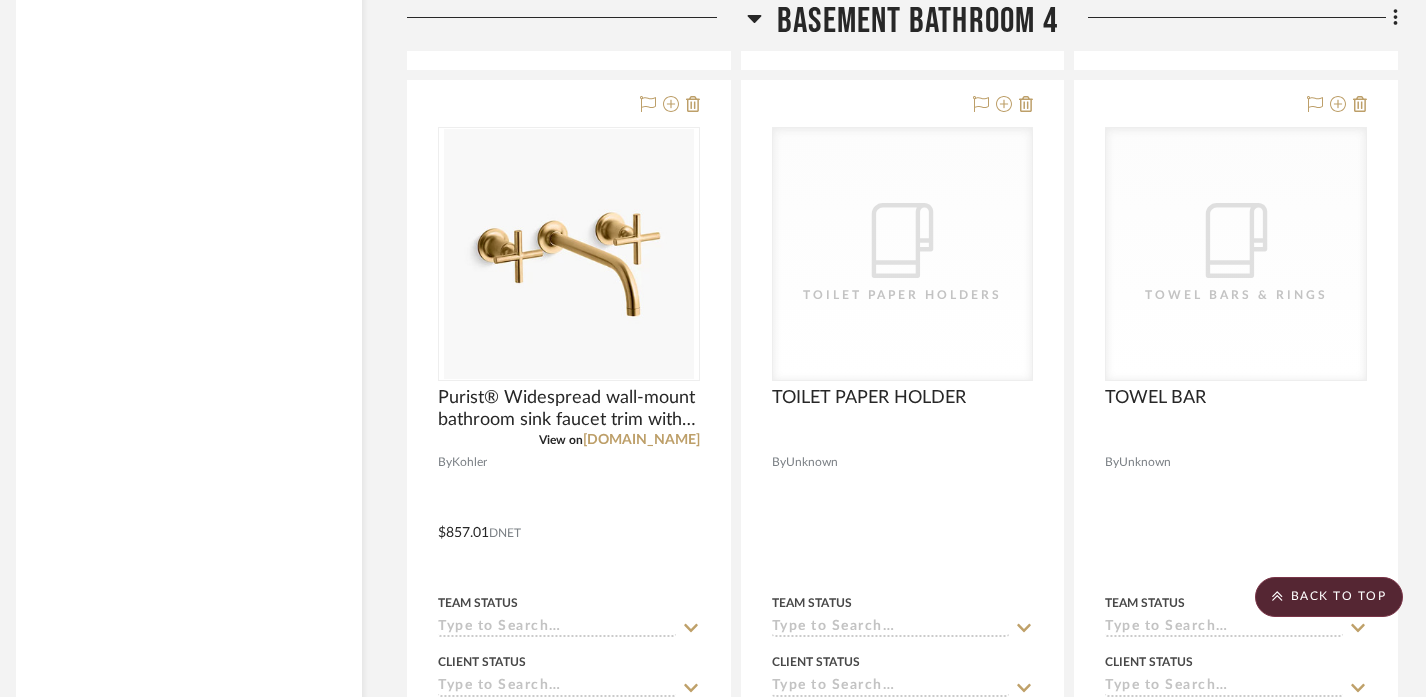 scroll, scrollTop: 4085, scrollLeft: 14, axis: both 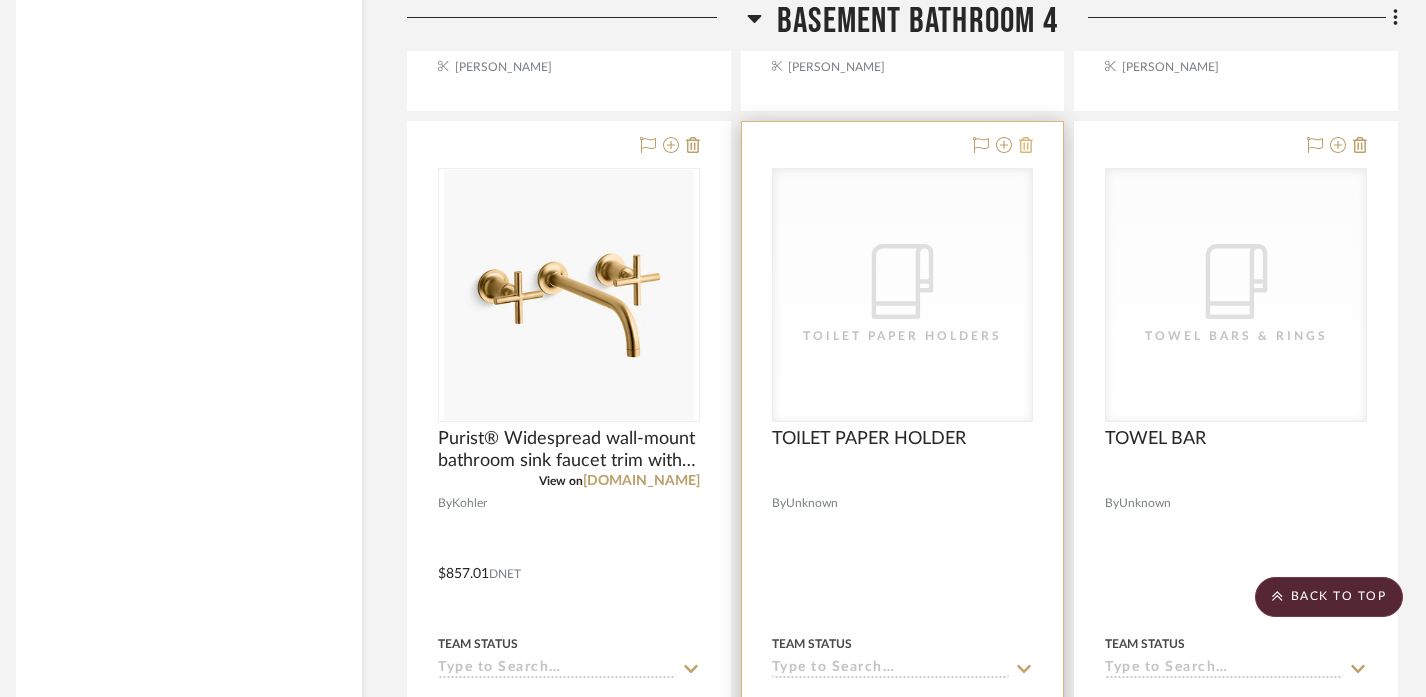 click 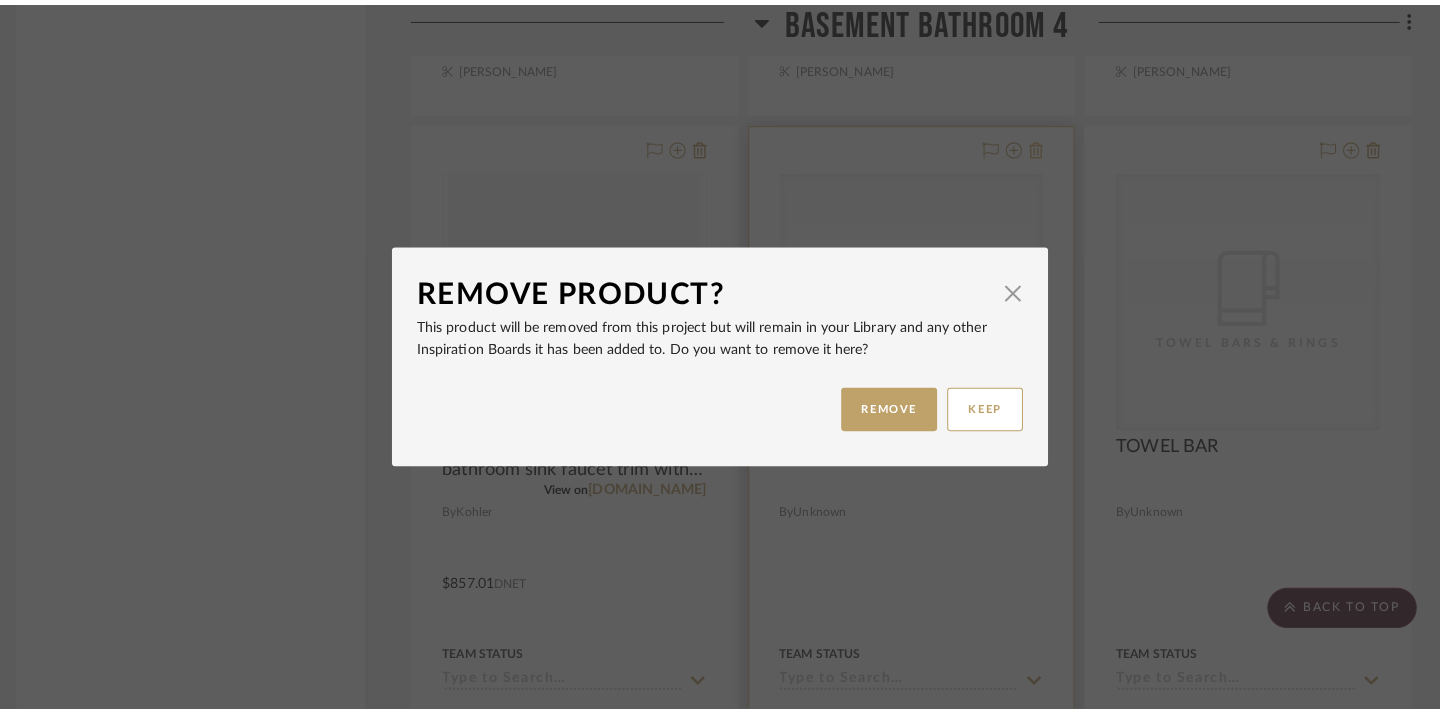scroll, scrollTop: 0, scrollLeft: 0, axis: both 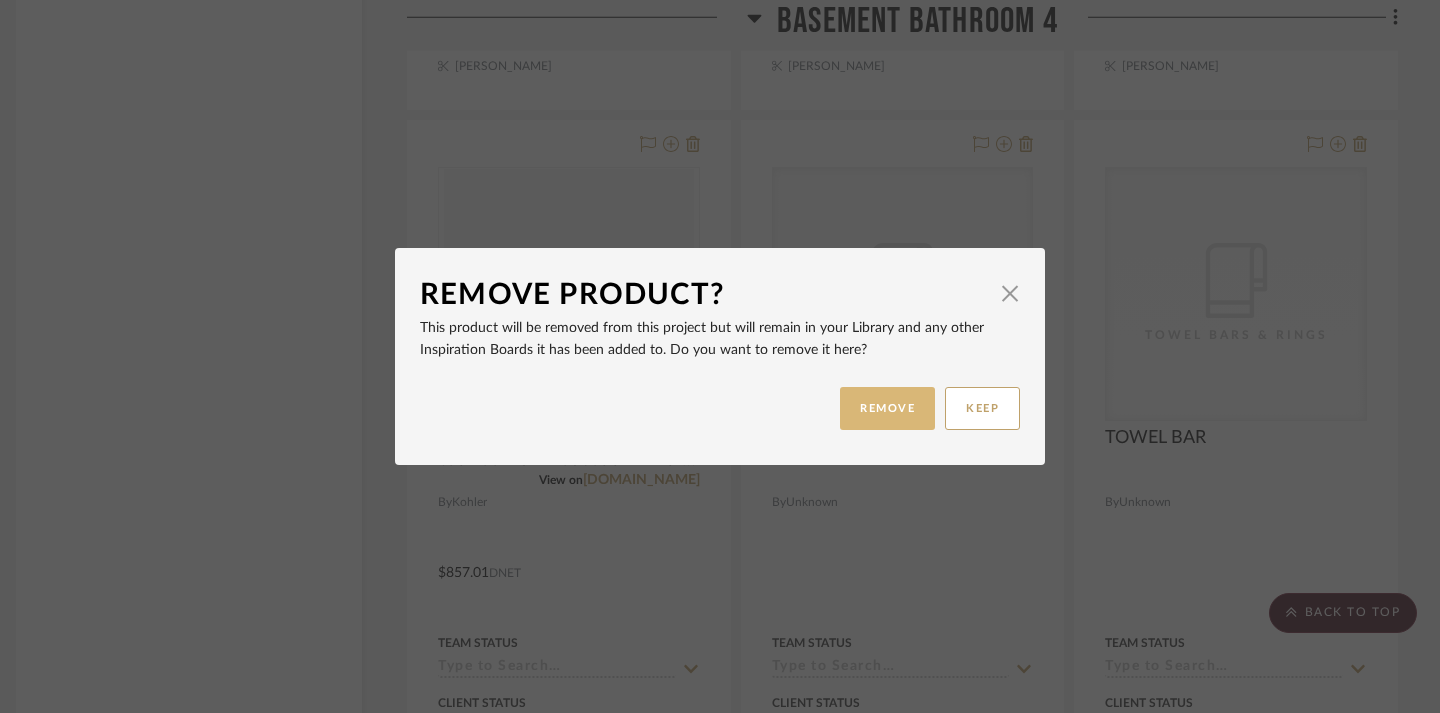 click on "REMOVE" at bounding box center [887, 408] 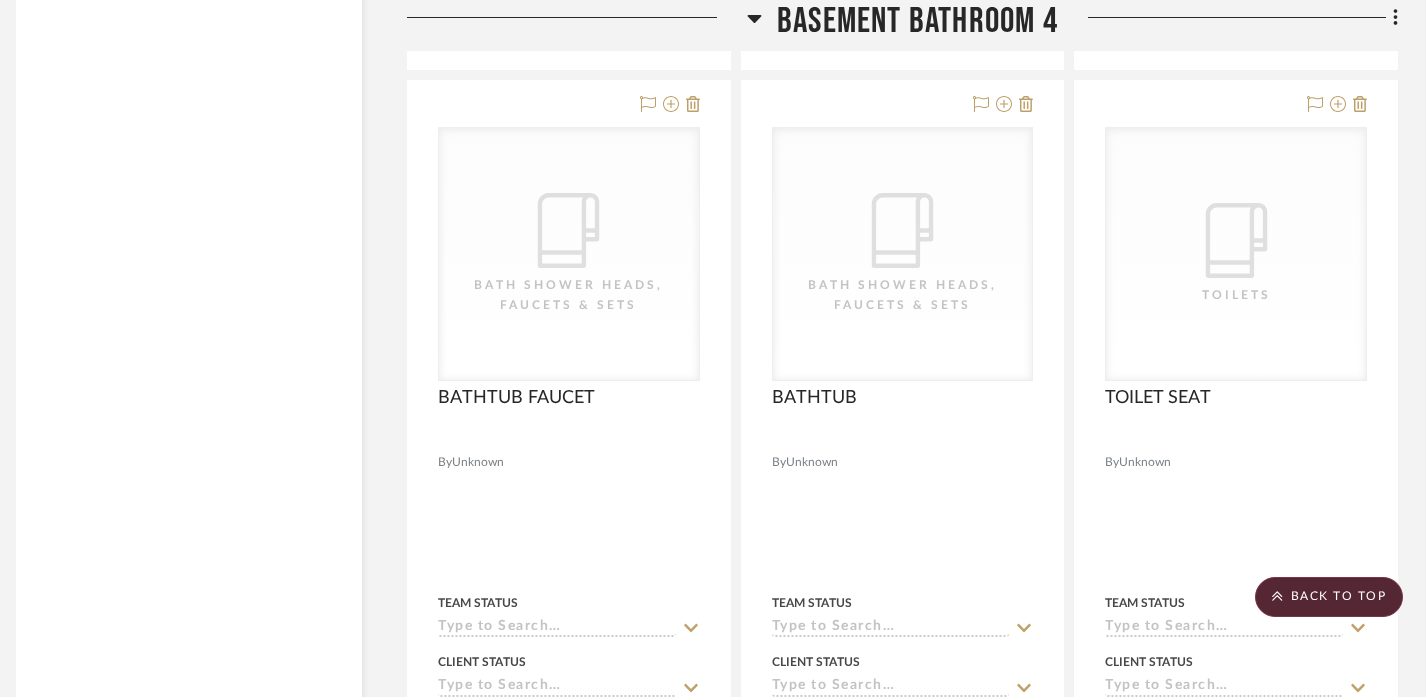 scroll, scrollTop: 5048, scrollLeft: 14, axis: both 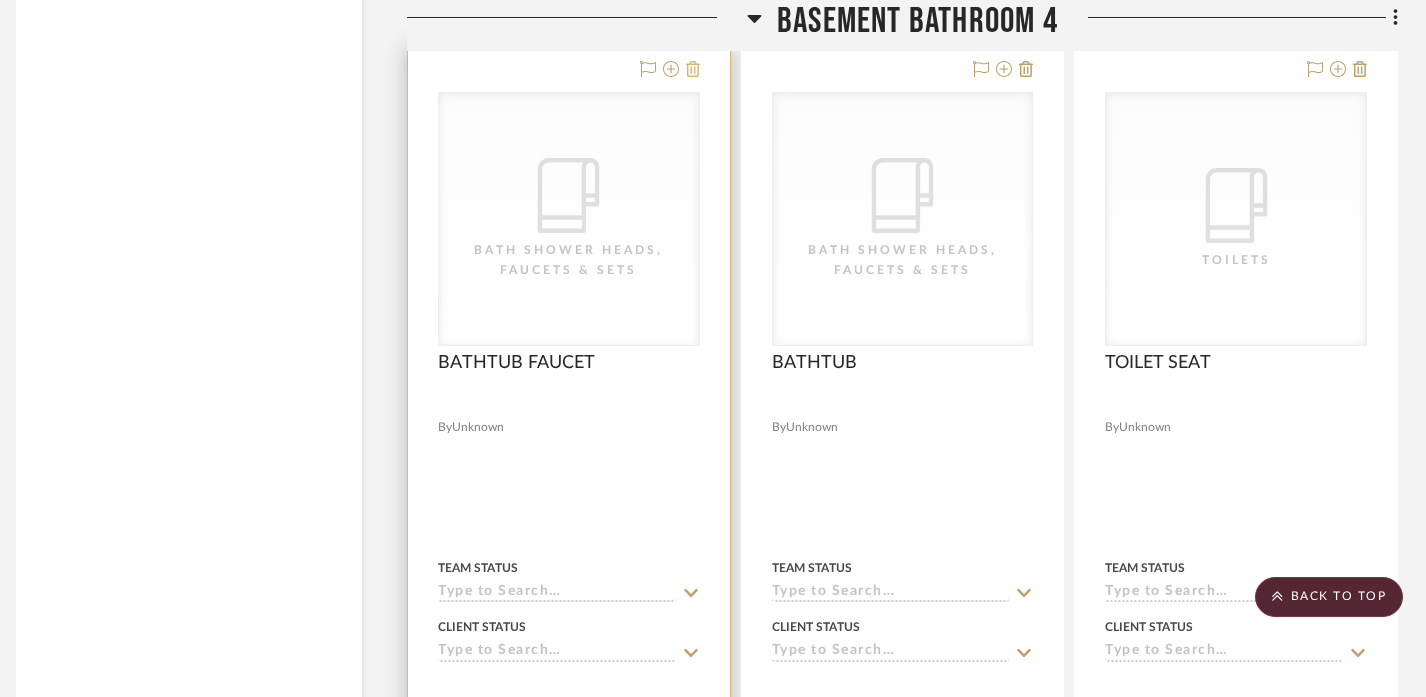 click 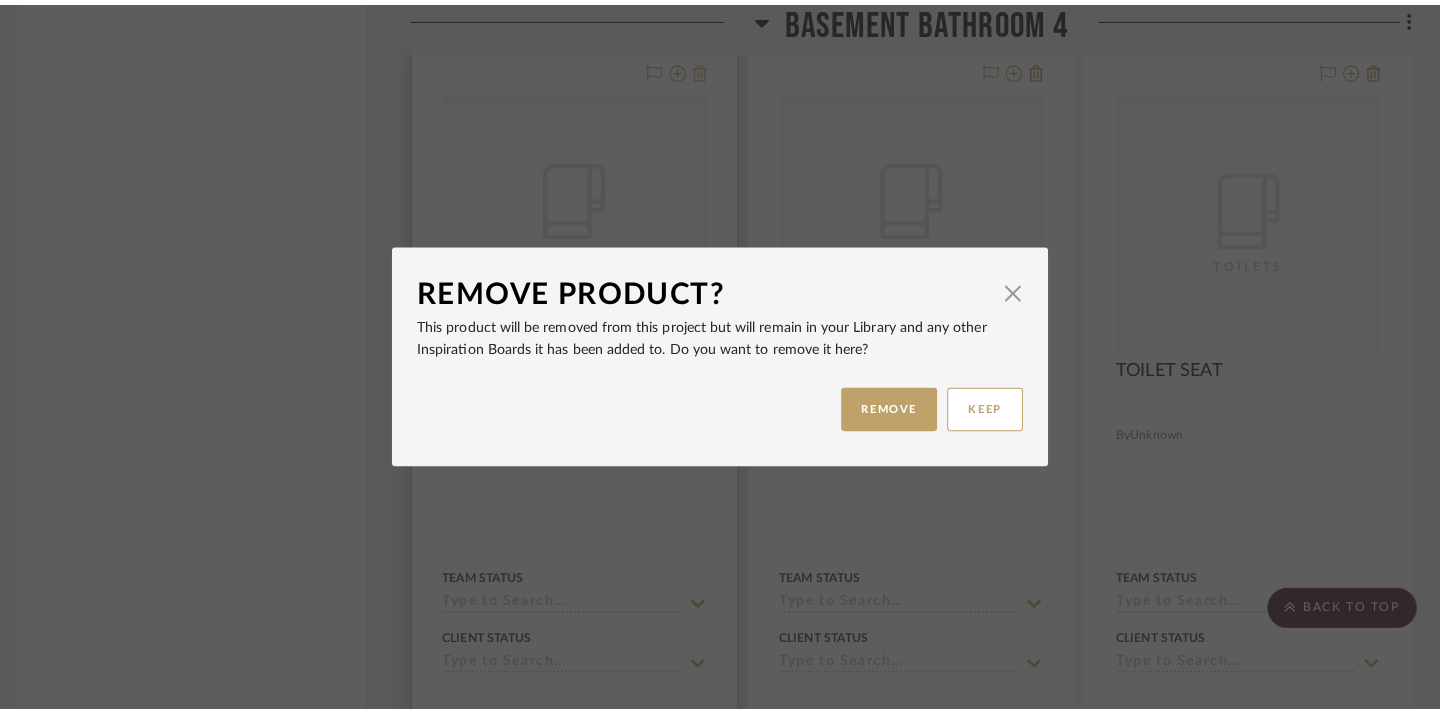 scroll, scrollTop: 0, scrollLeft: 0, axis: both 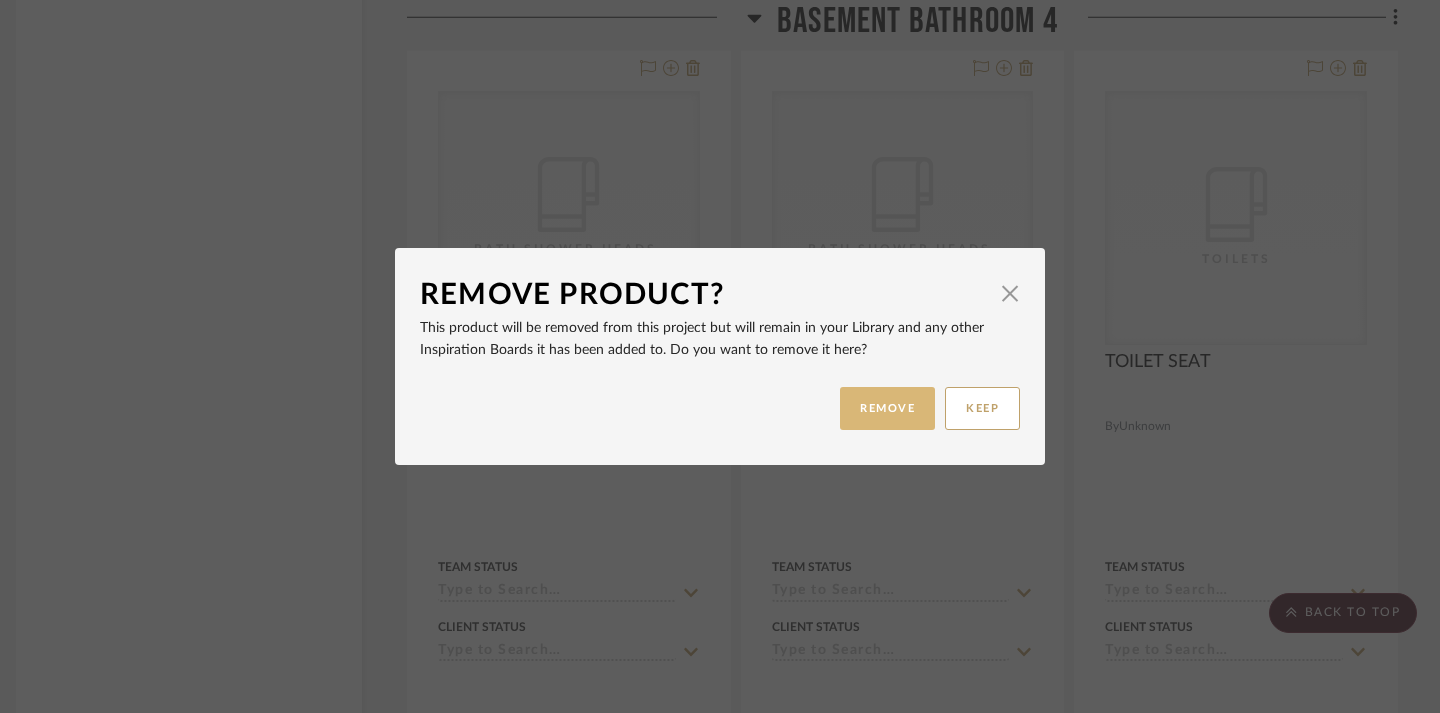 click on "REMOVE" at bounding box center [887, 408] 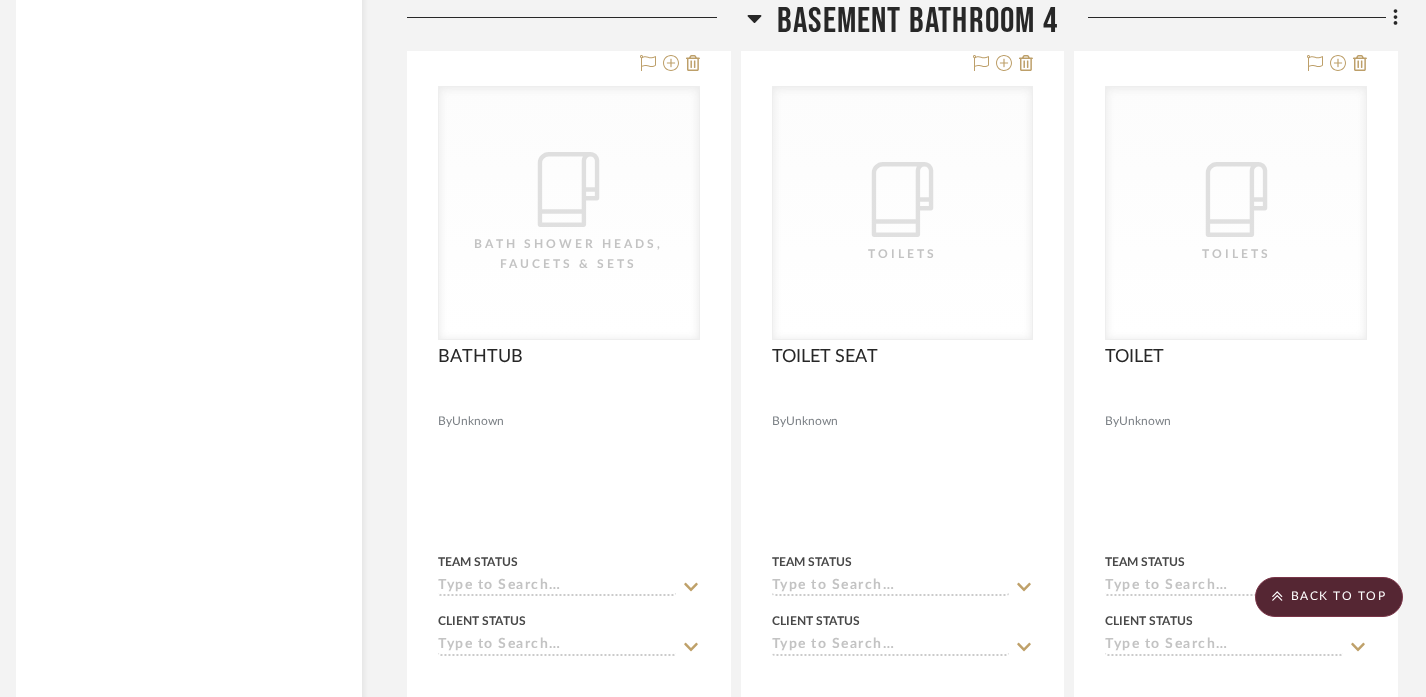 scroll, scrollTop: 4953, scrollLeft: 14, axis: both 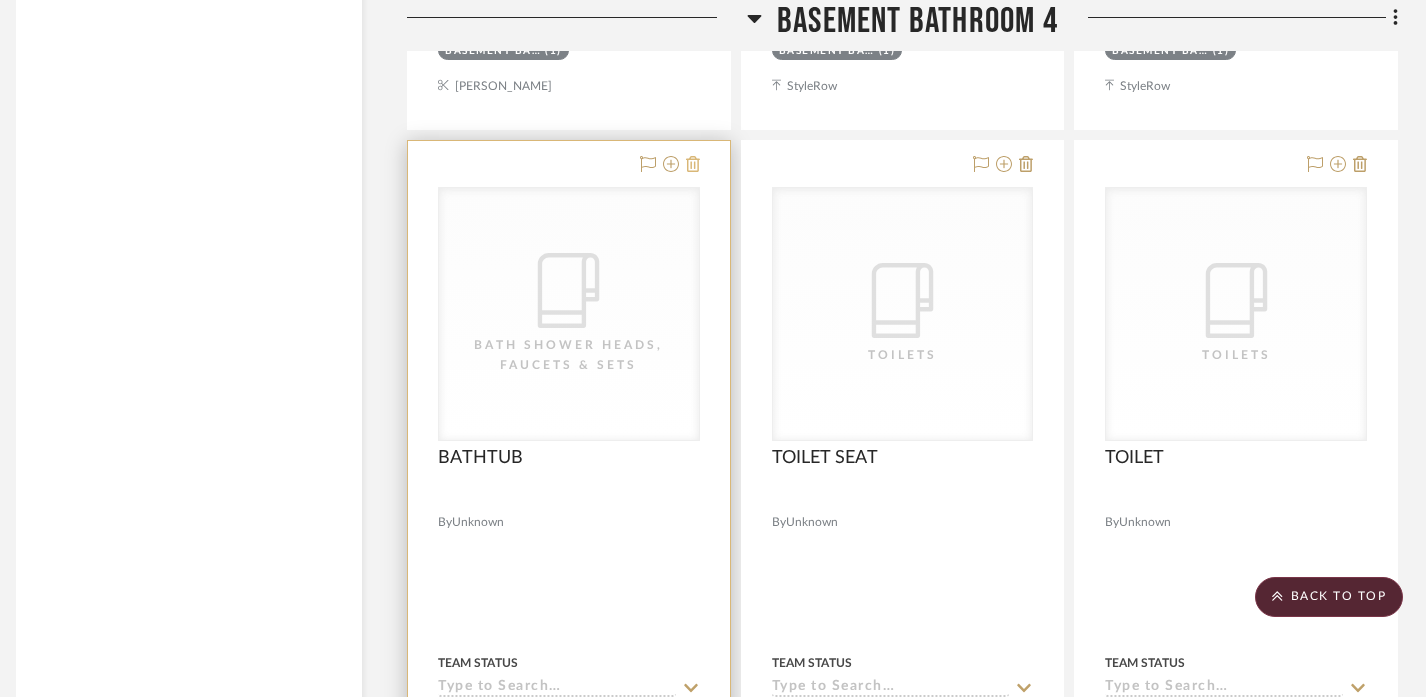 click 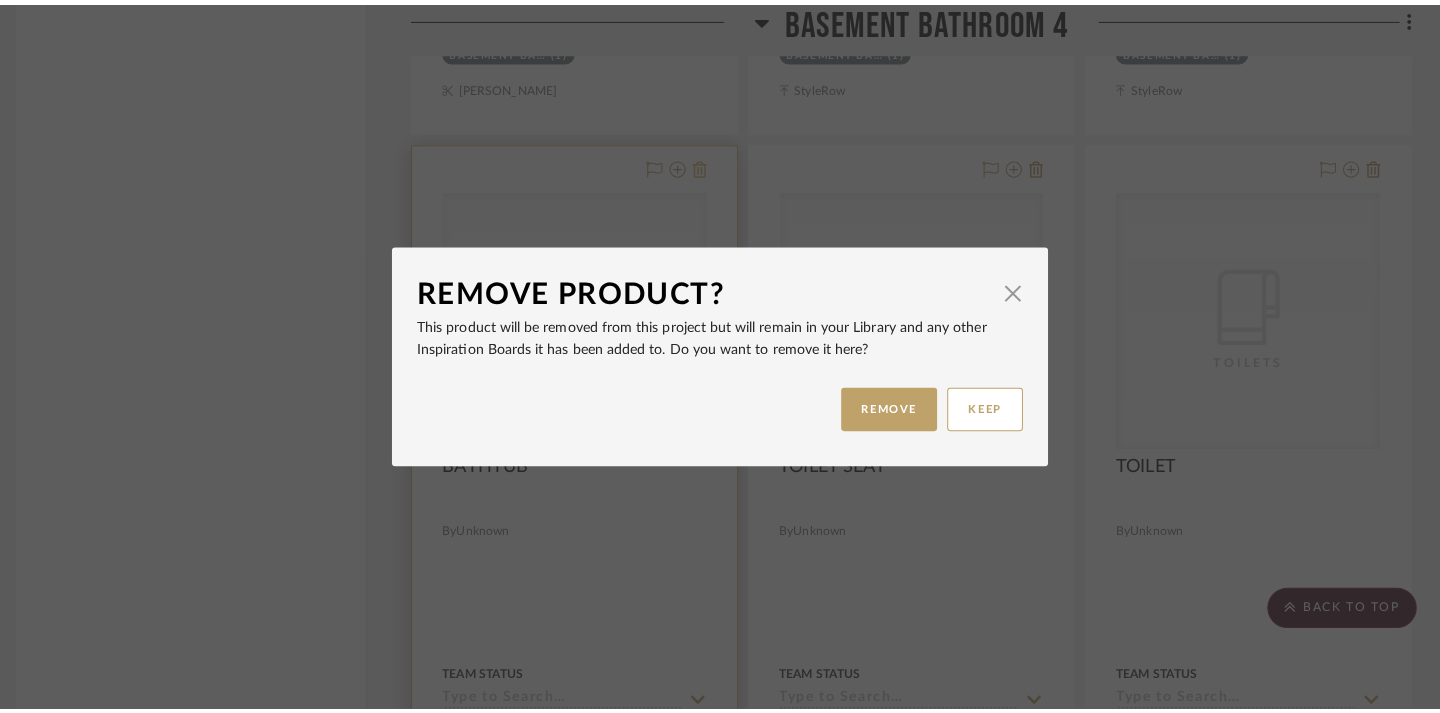 scroll, scrollTop: 0, scrollLeft: 0, axis: both 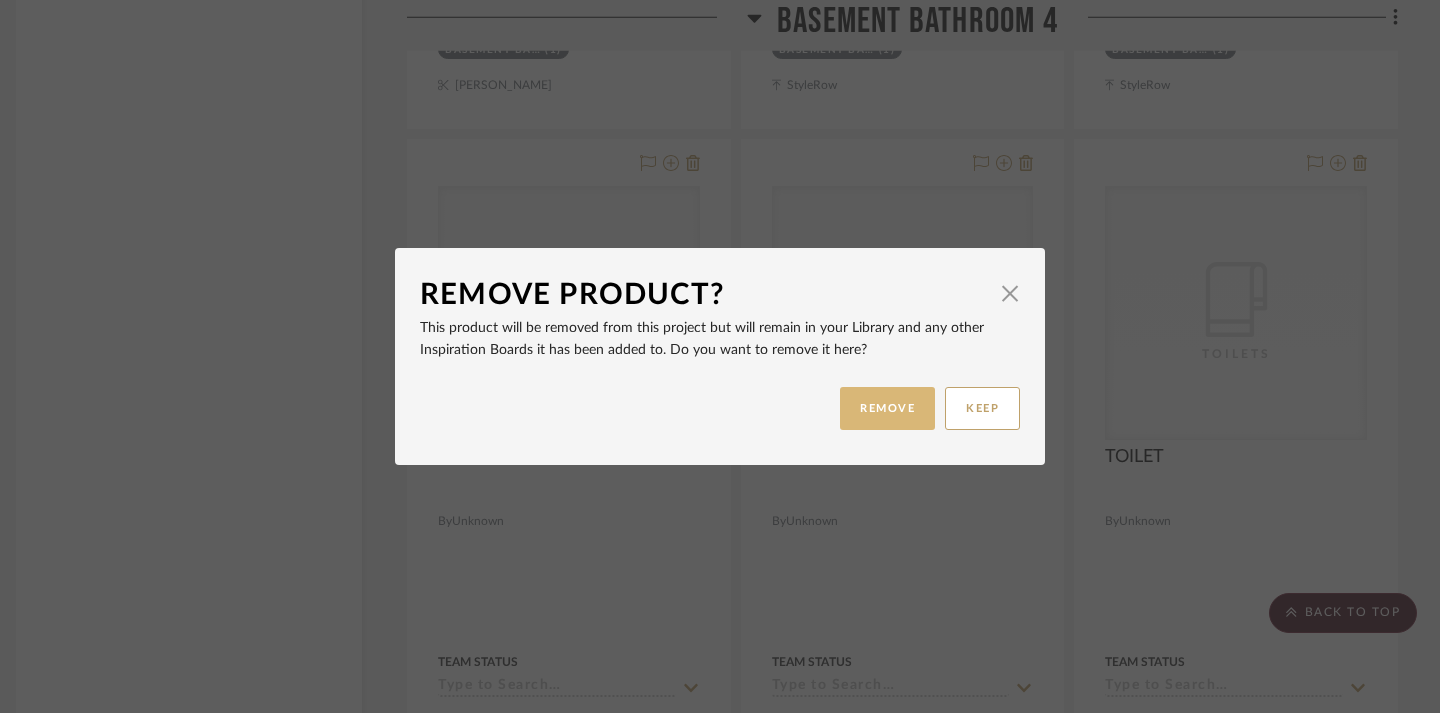 click on "REMOVE" at bounding box center [887, 408] 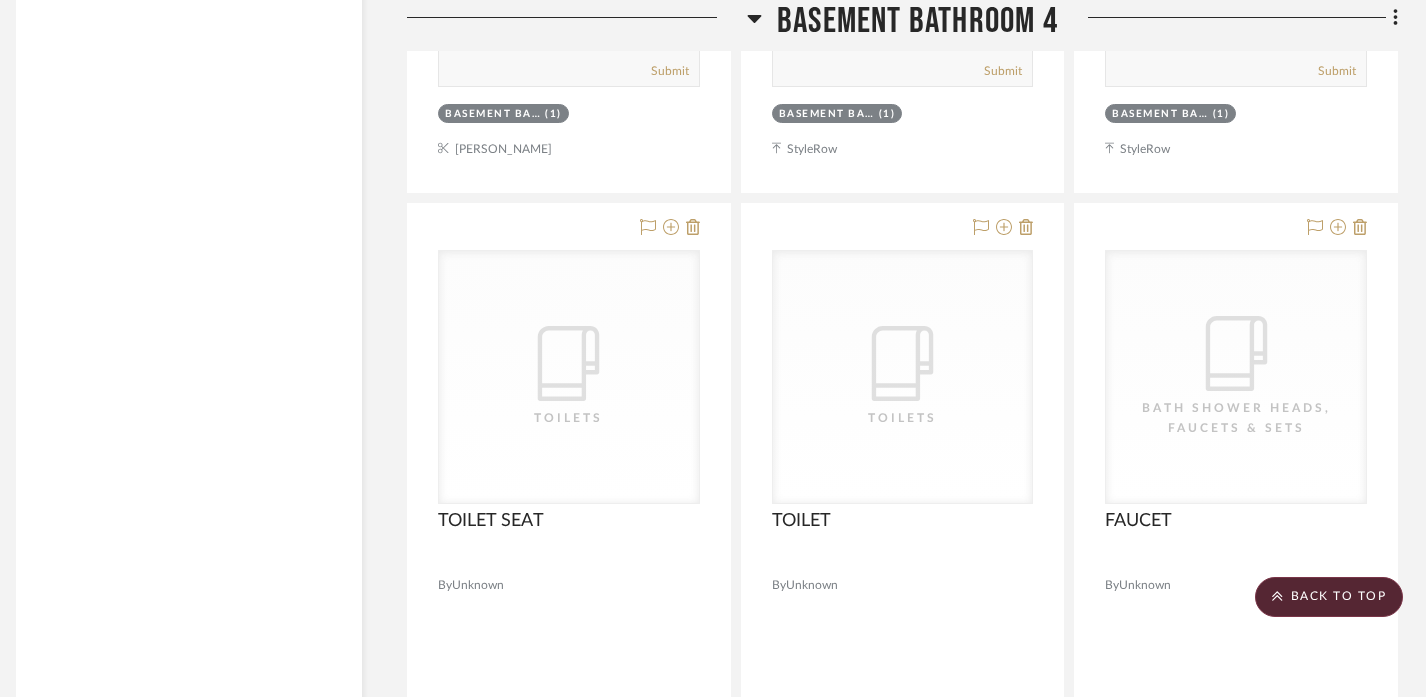 scroll, scrollTop: 4891, scrollLeft: 14, axis: both 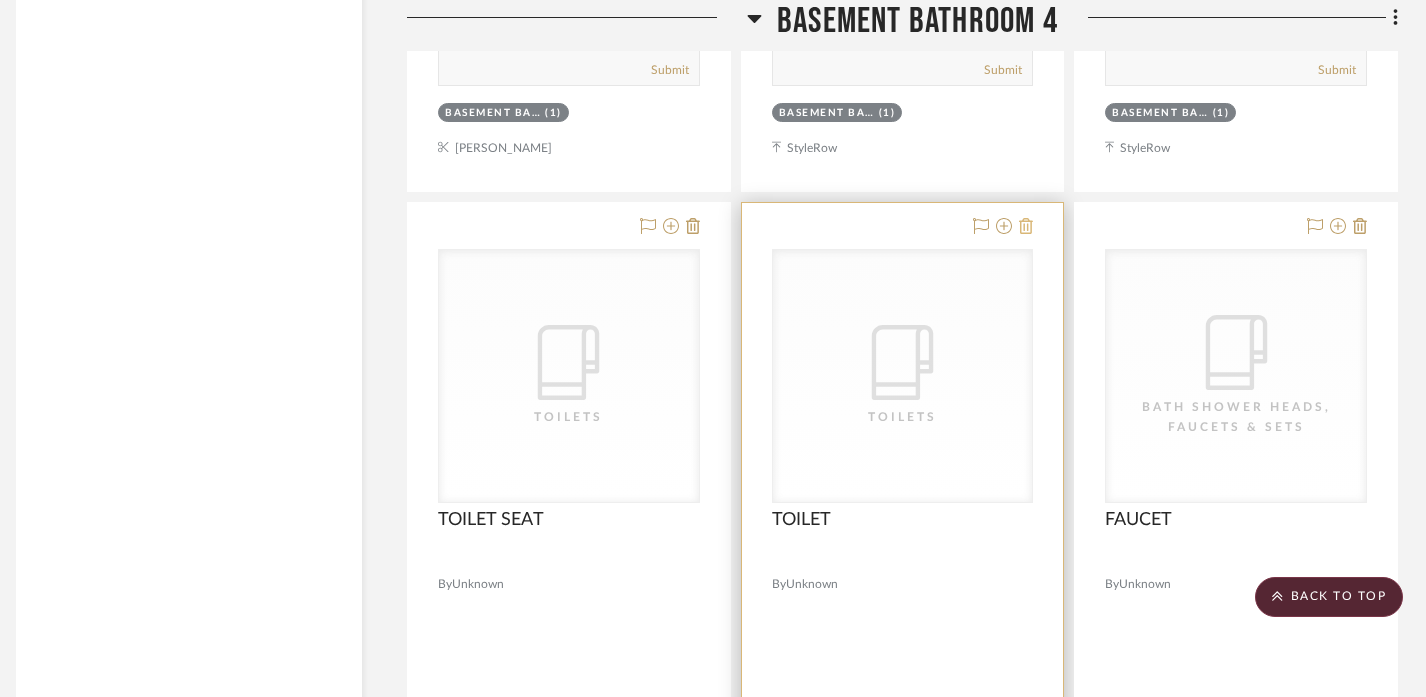 click 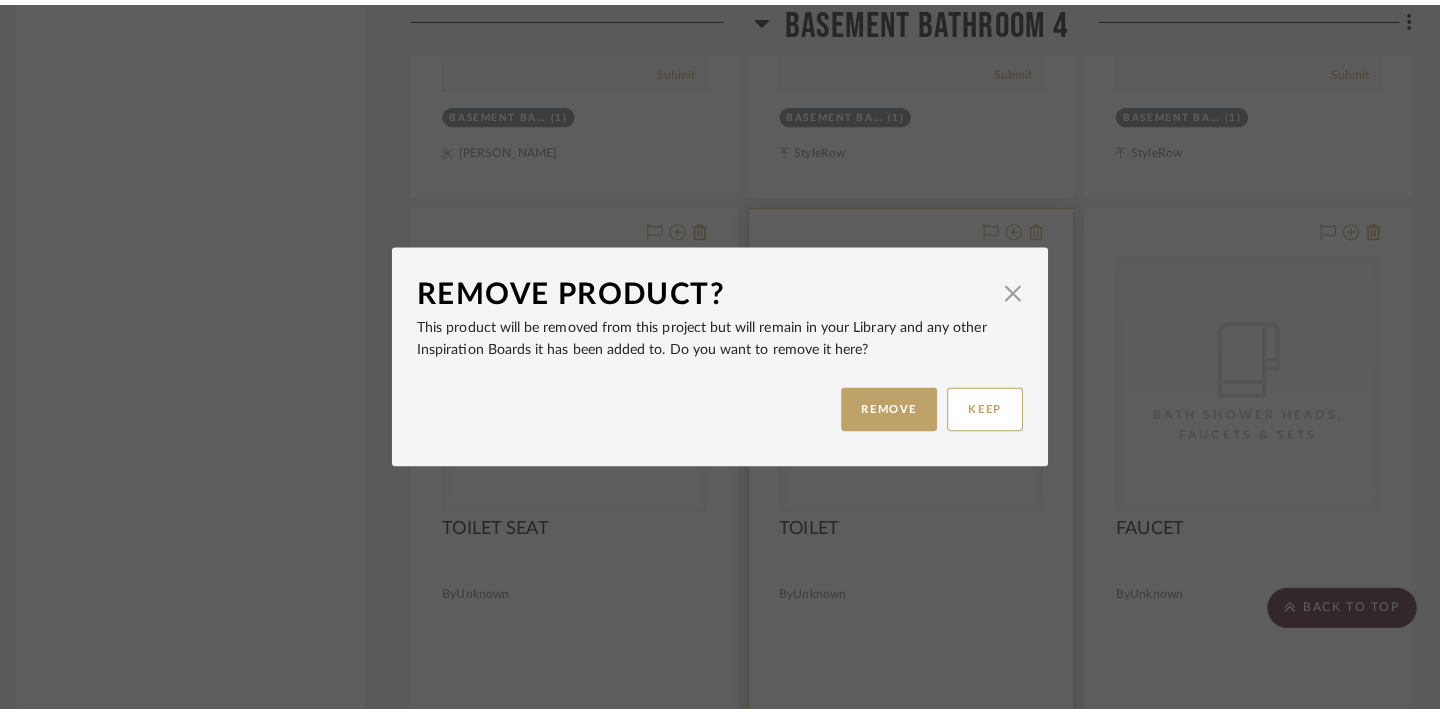 scroll, scrollTop: 0, scrollLeft: 0, axis: both 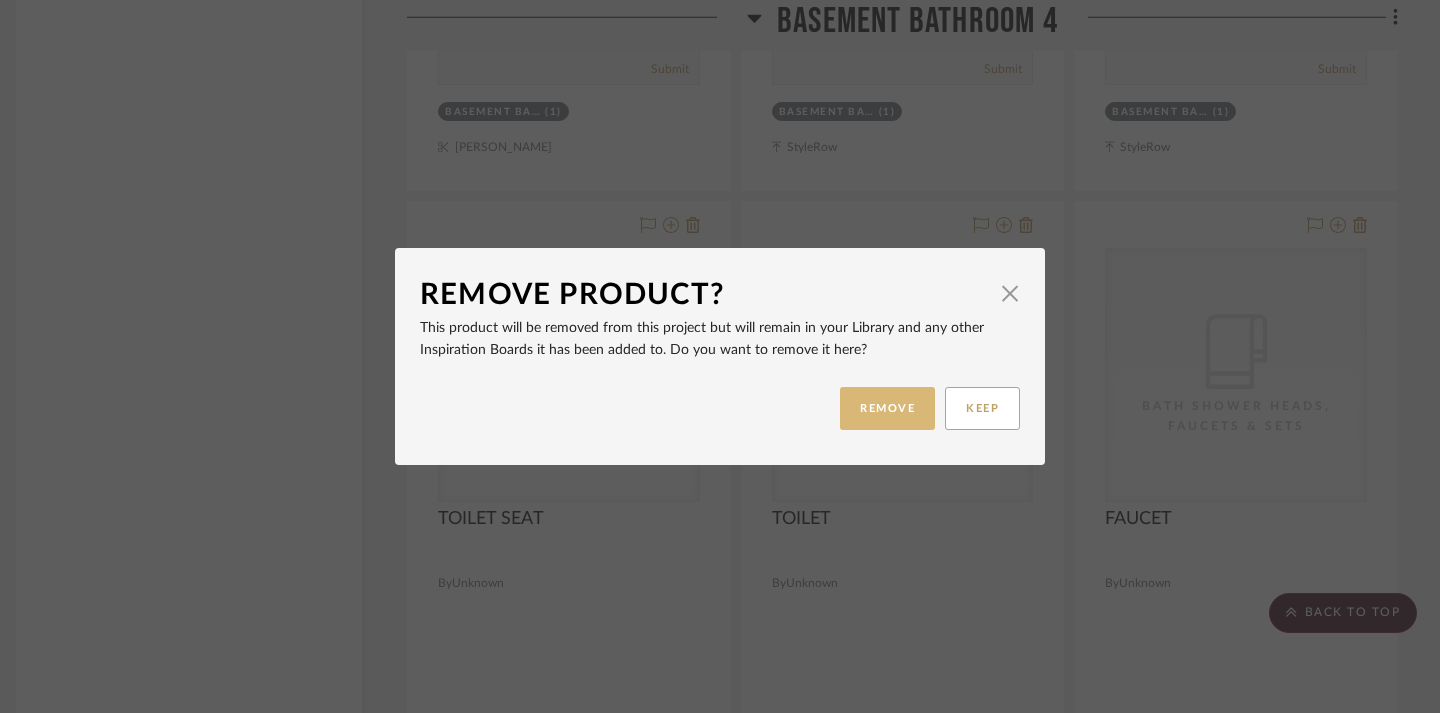 click on "REMOVE" at bounding box center (887, 408) 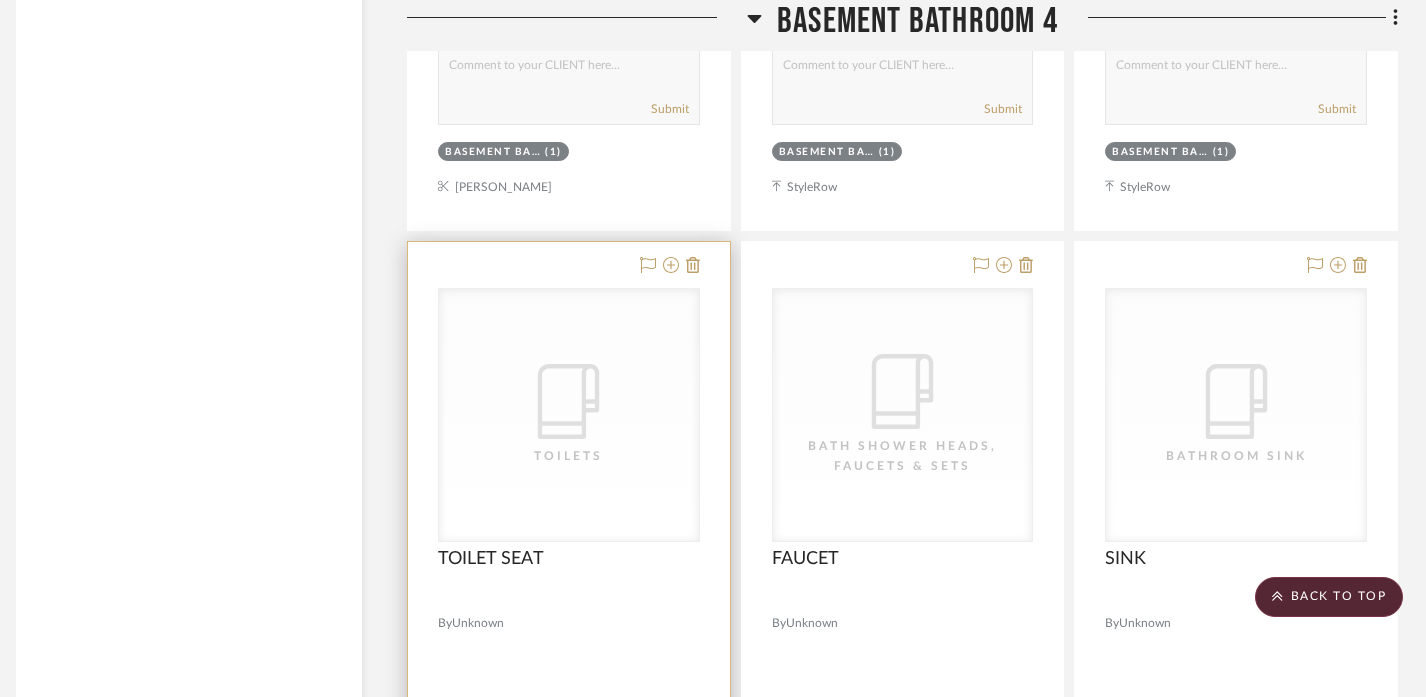 scroll, scrollTop: 4840, scrollLeft: 14, axis: both 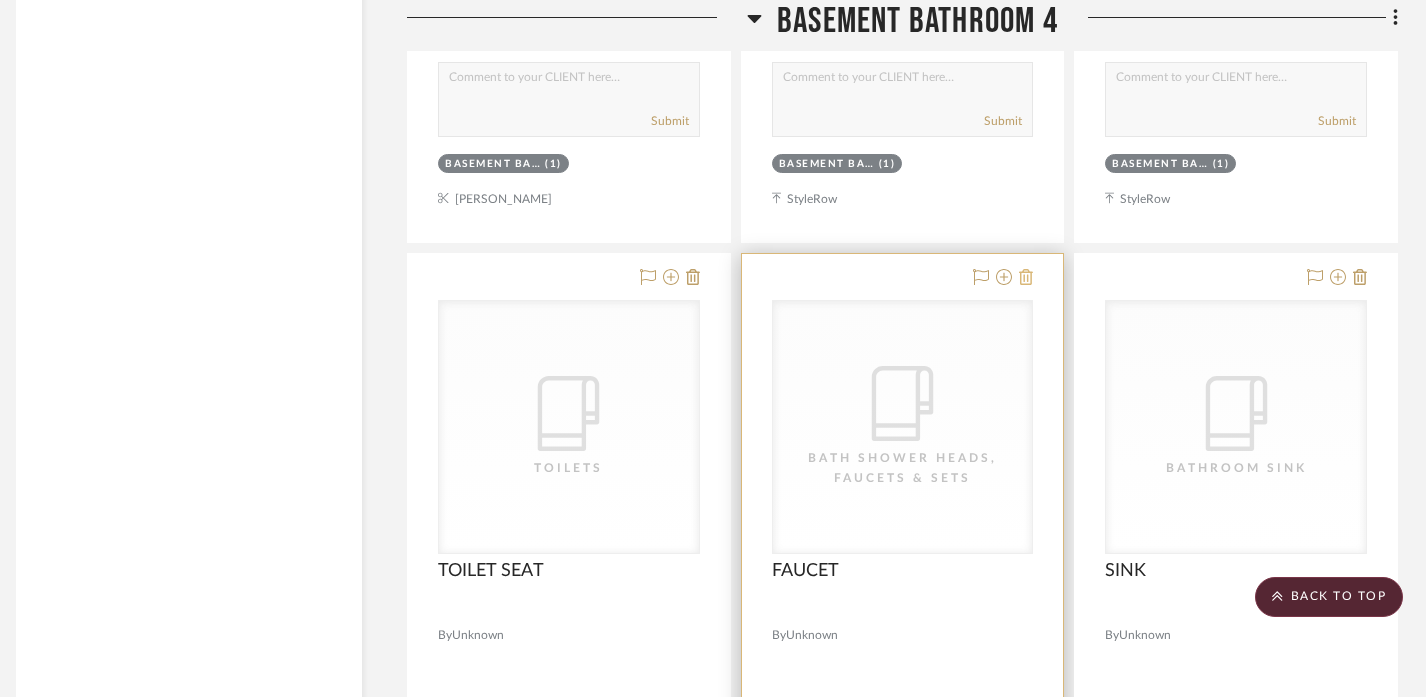 click 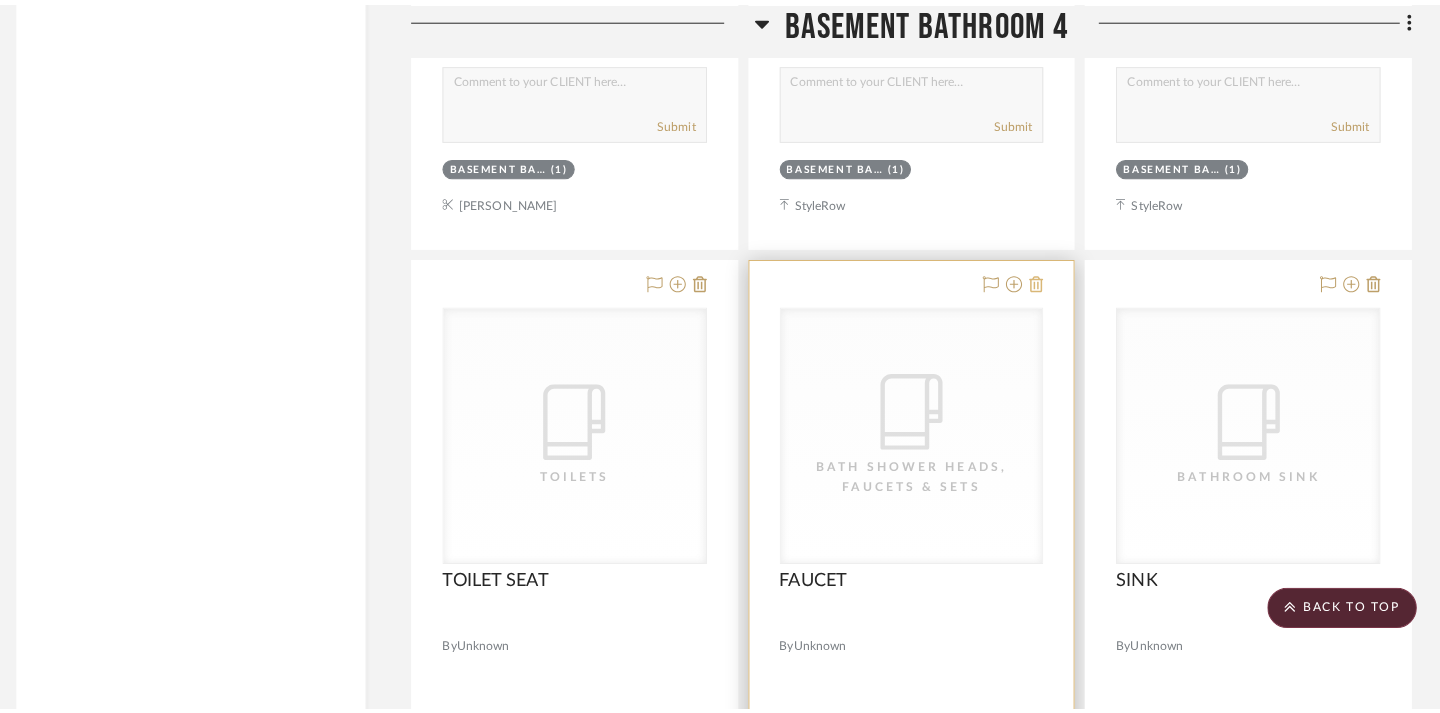 scroll, scrollTop: 0, scrollLeft: 0, axis: both 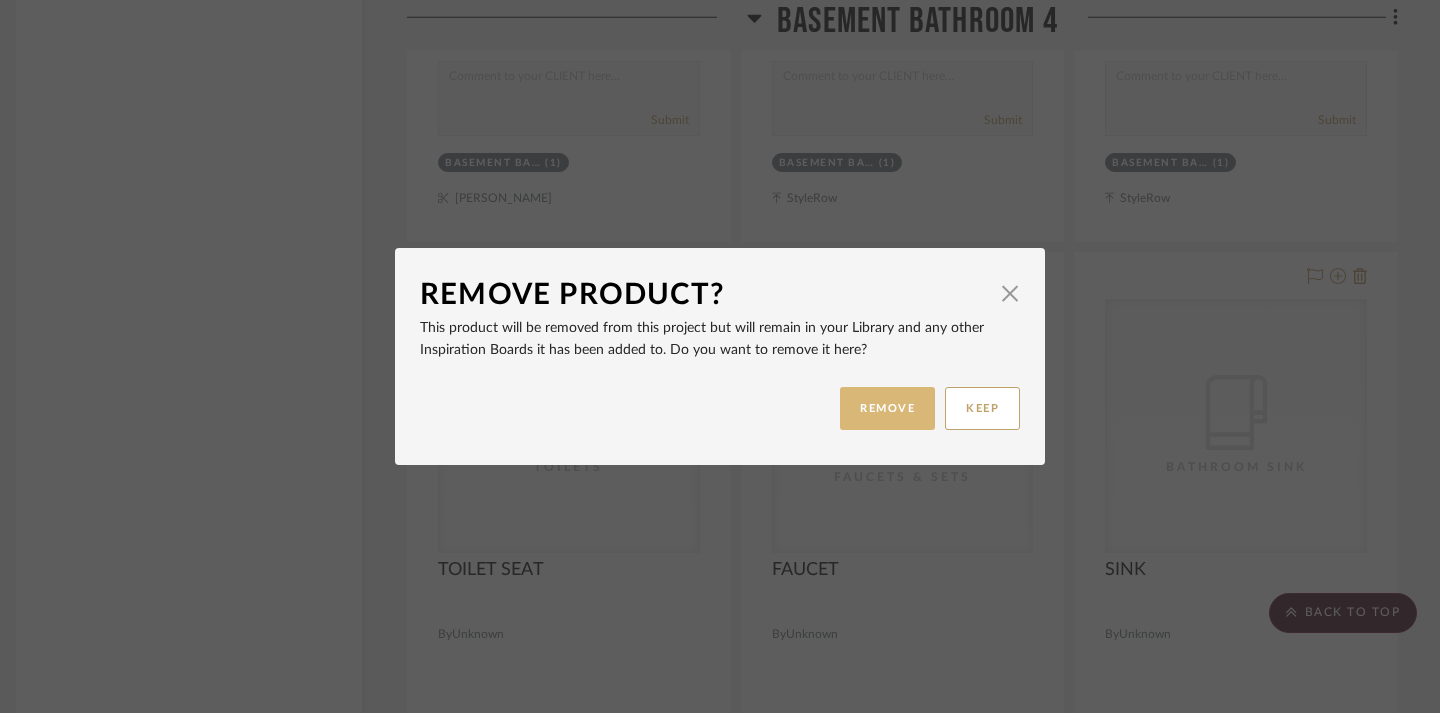 click on "REMOVE" at bounding box center (887, 408) 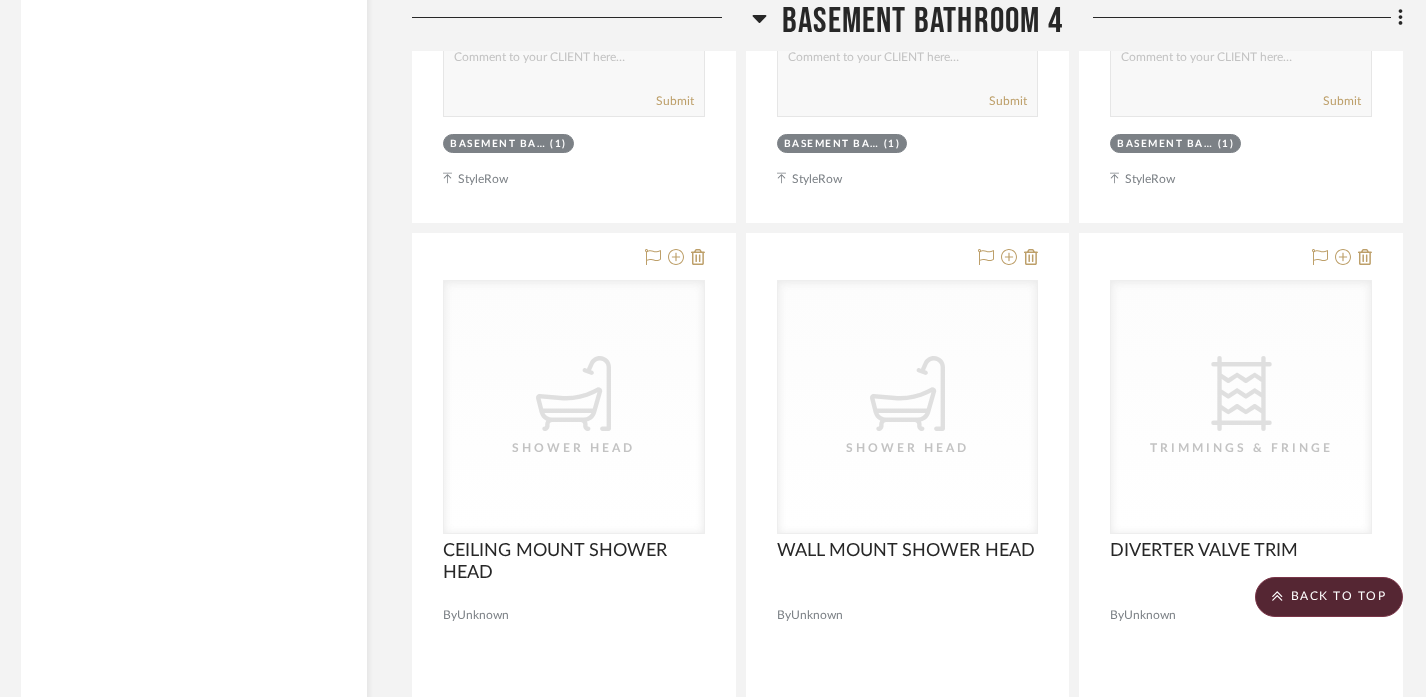 scroll, scrollTop: 6689, scrollLeft: 9, axis: both 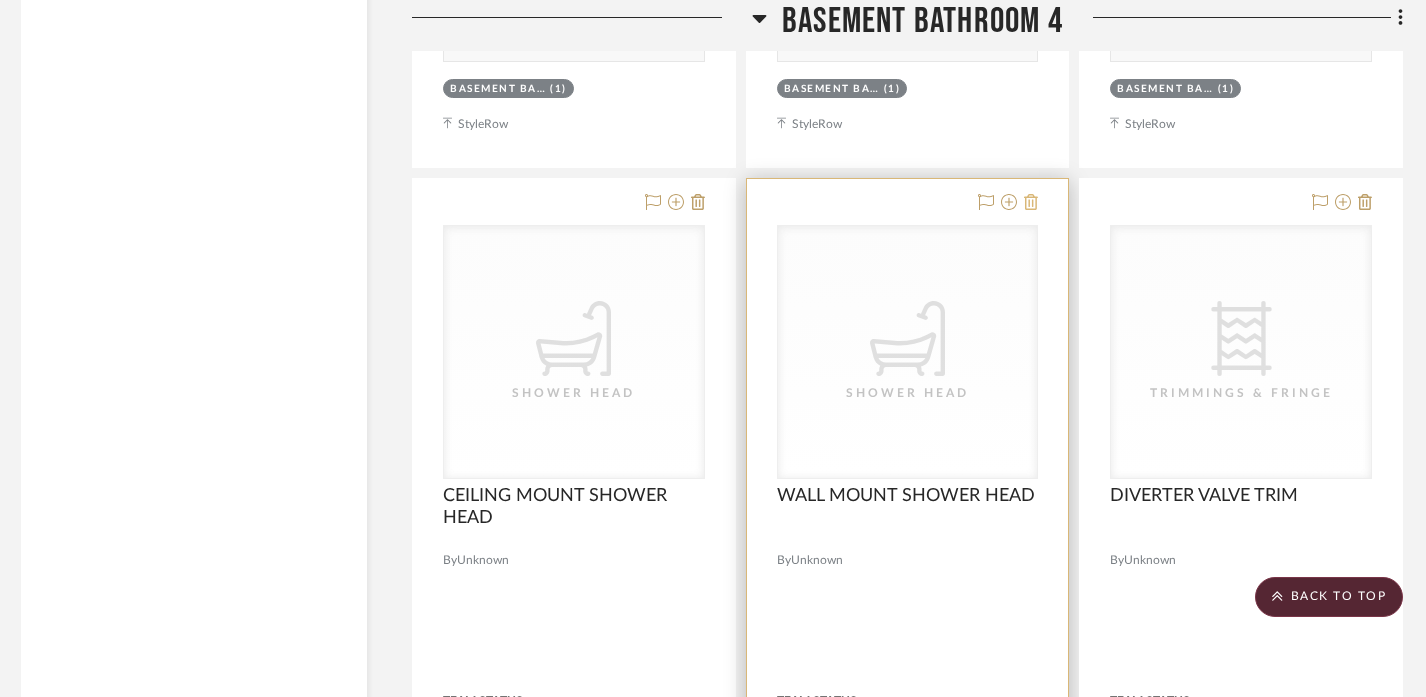 click 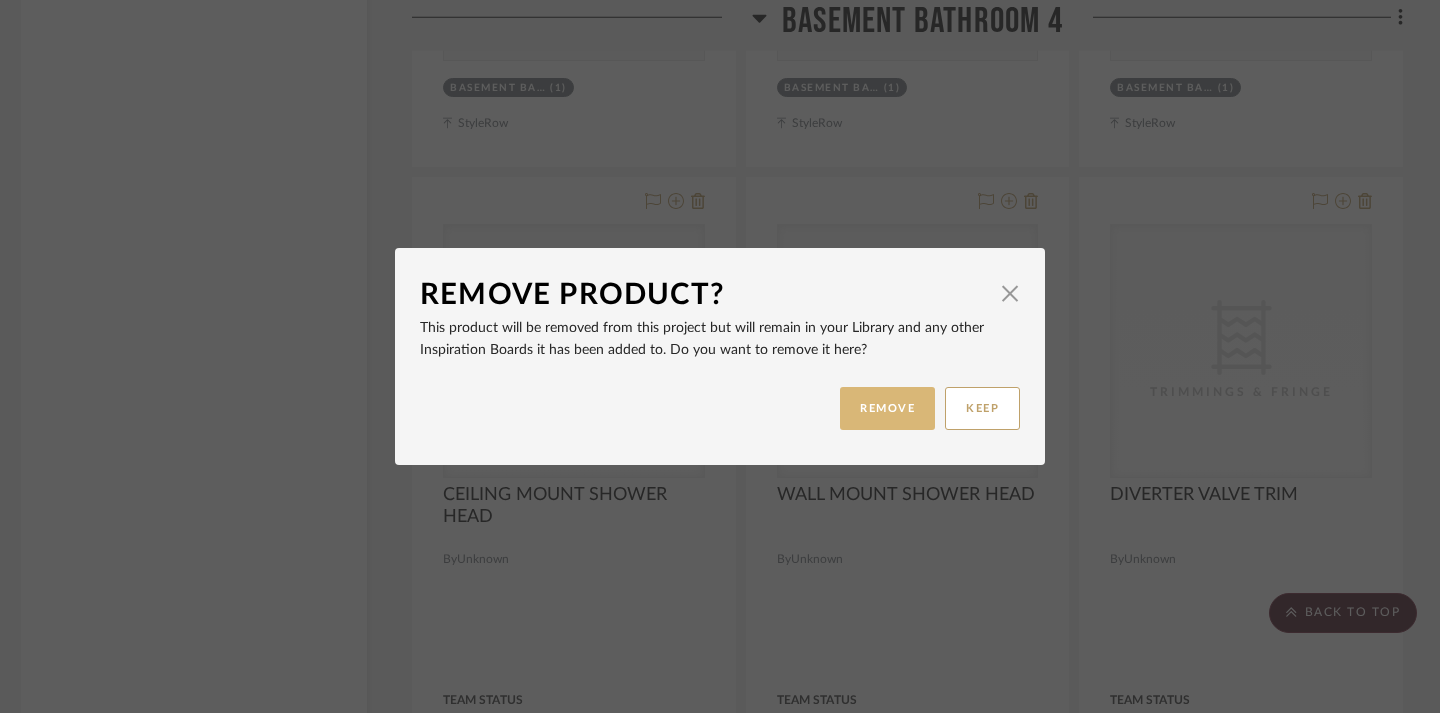 click on "REMOVE" at bounding box center [887, 408] 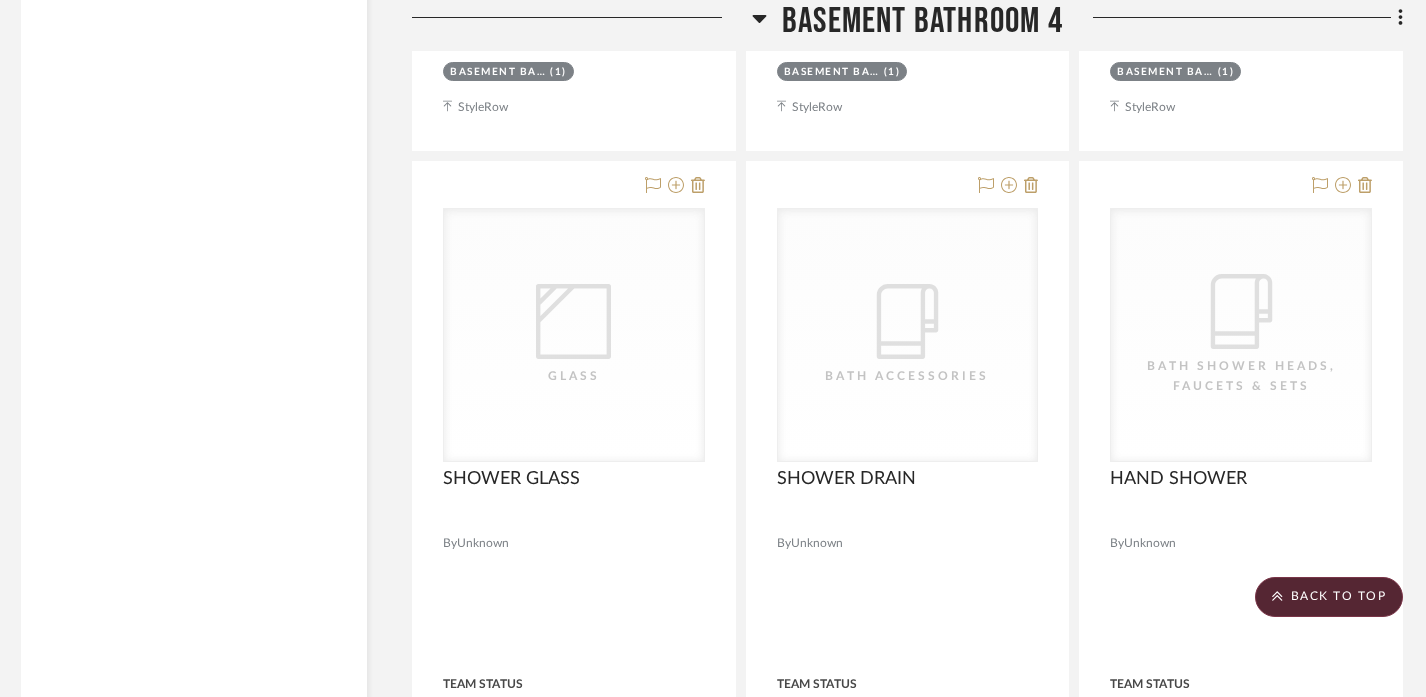 scroll, scrollTop: 5847, scrollLeft: 9, axis: both 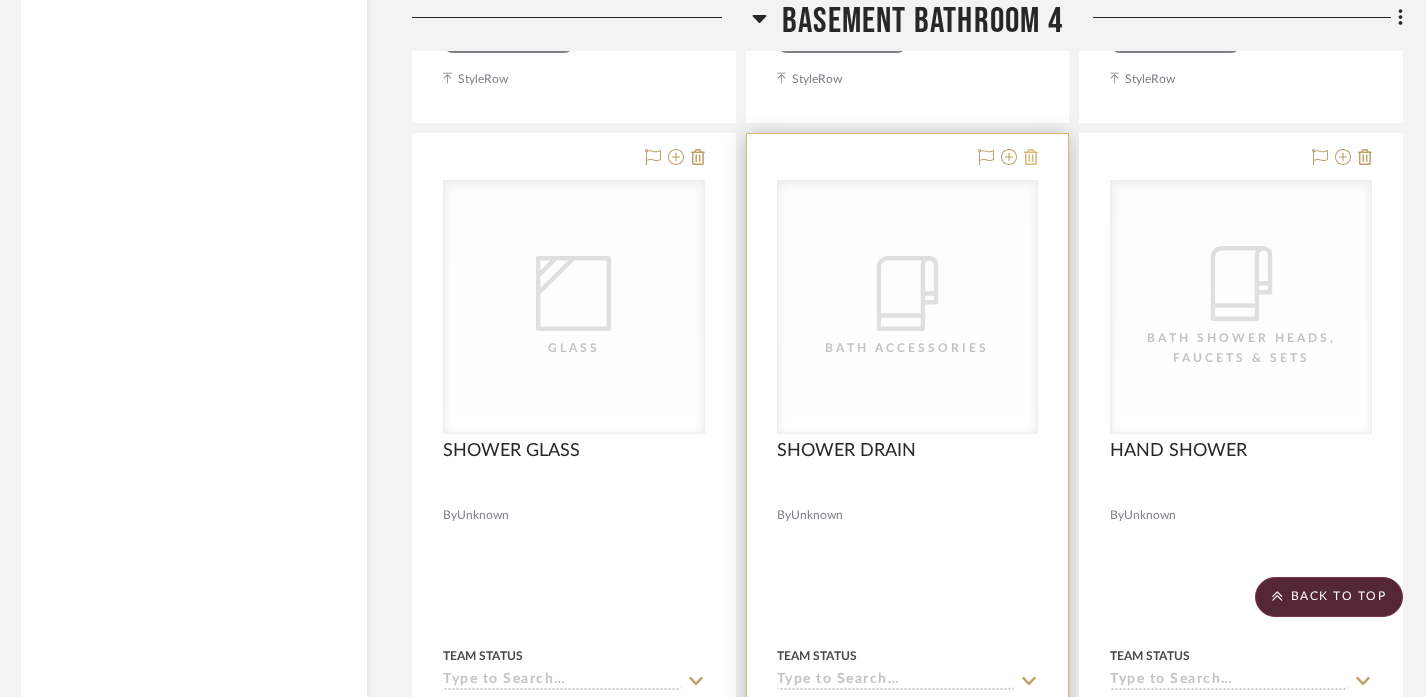 click 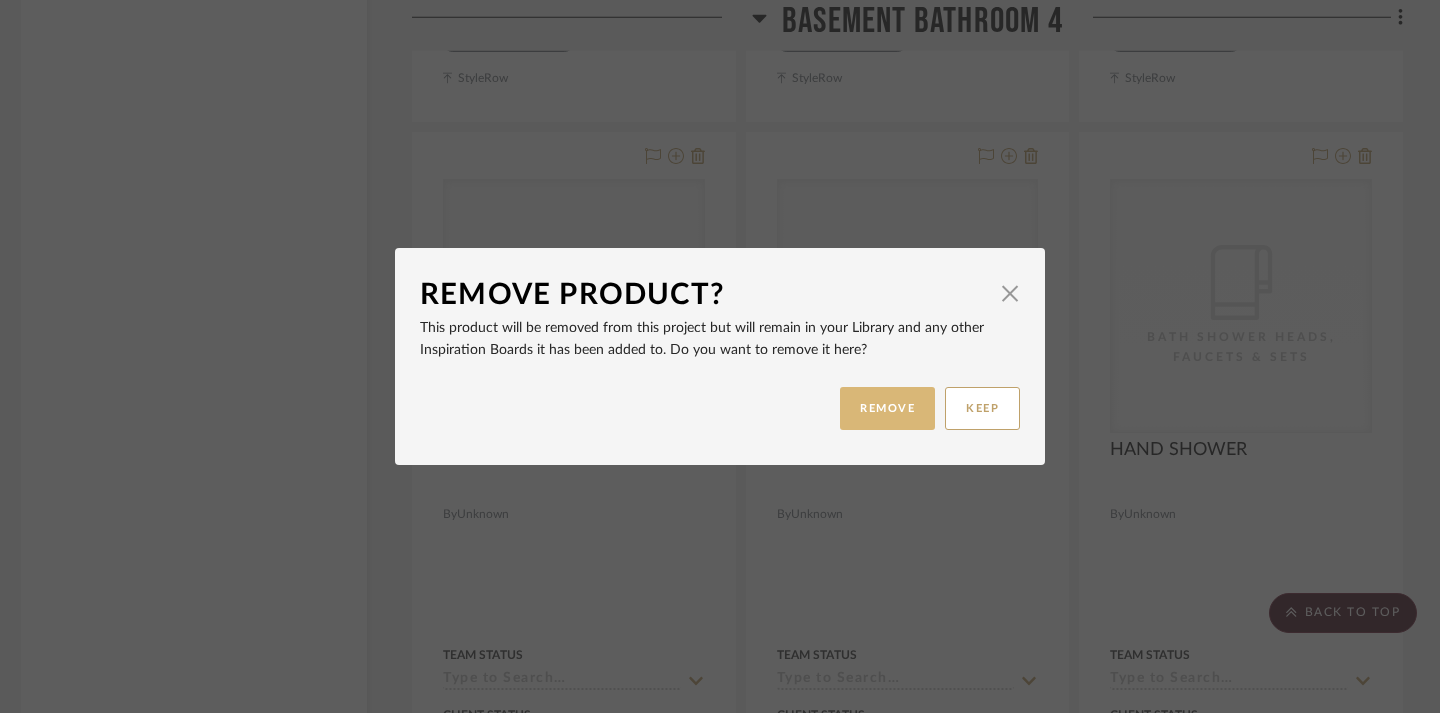 click on "REMOVE" at bounding box center (887, 408) 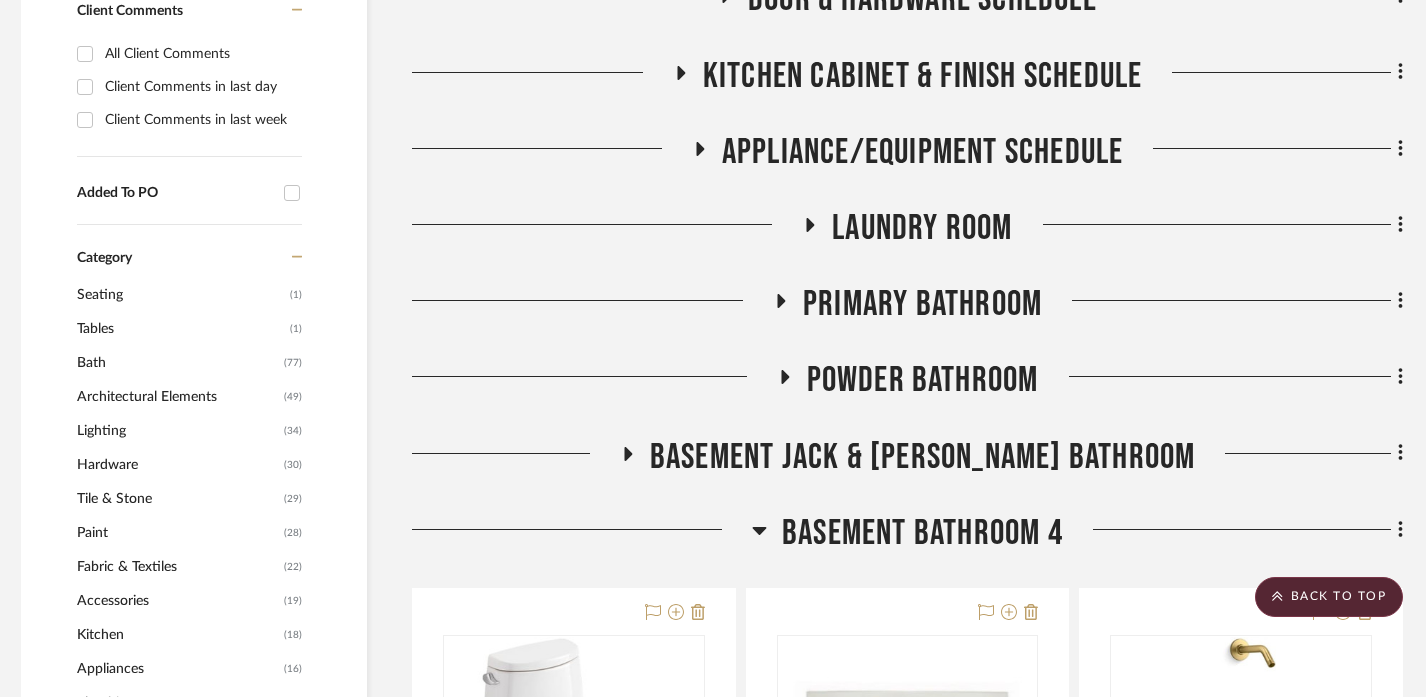 scroll, scrollTop: 945, scrollLeft: 9, axis: both 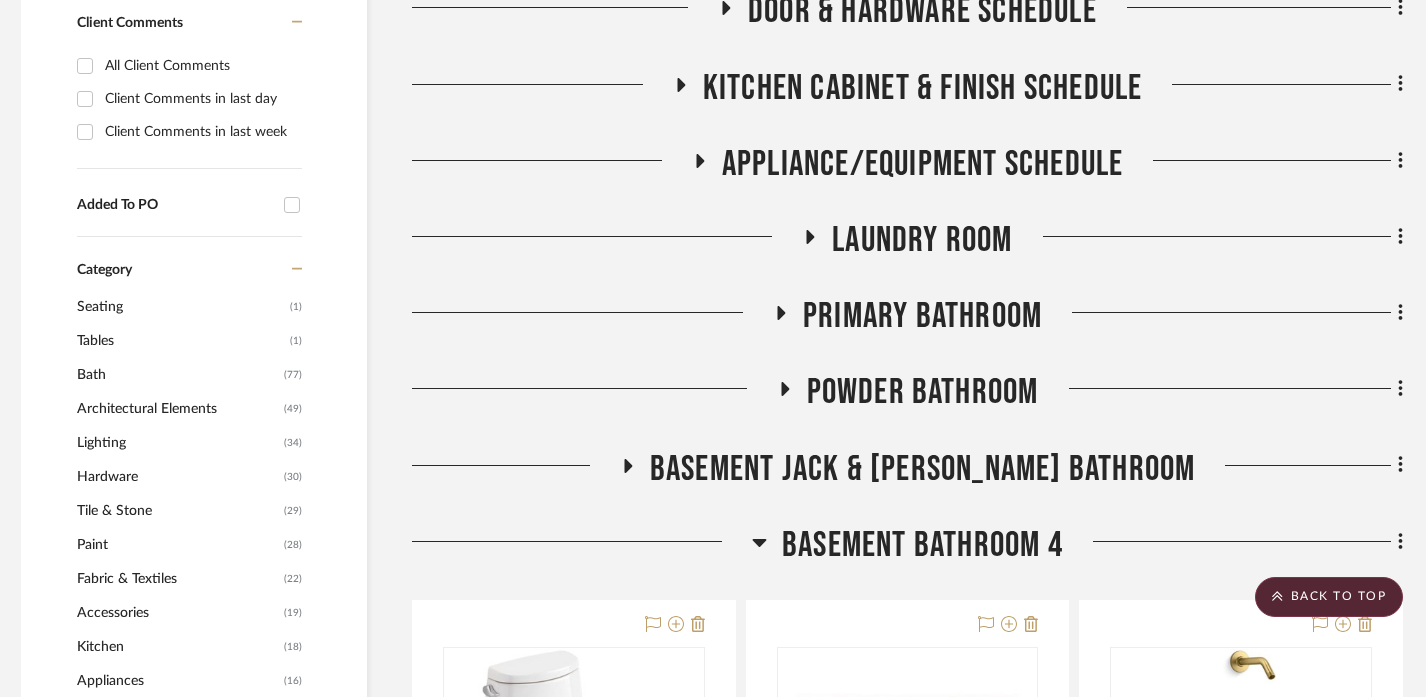 click on "BASEMENT Bathroom 4" 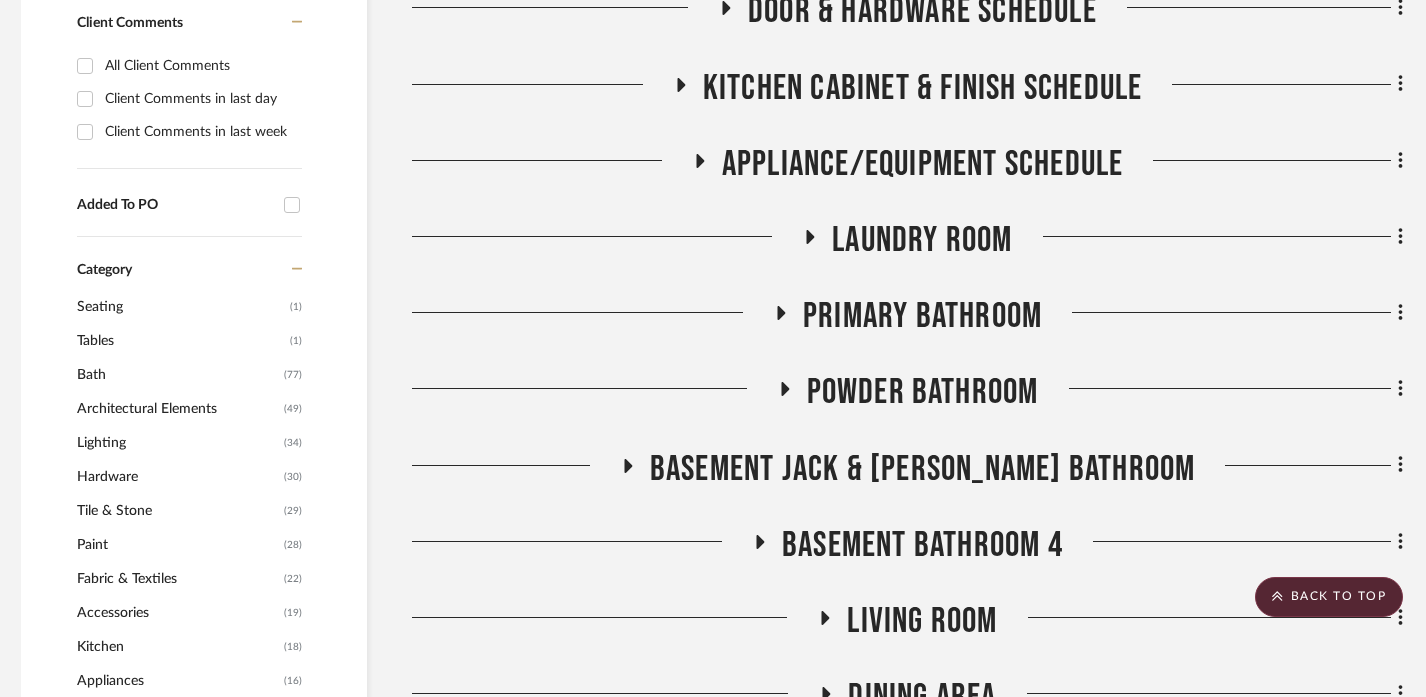 click on "BASEMENT JACK & JILL BATHROOM" 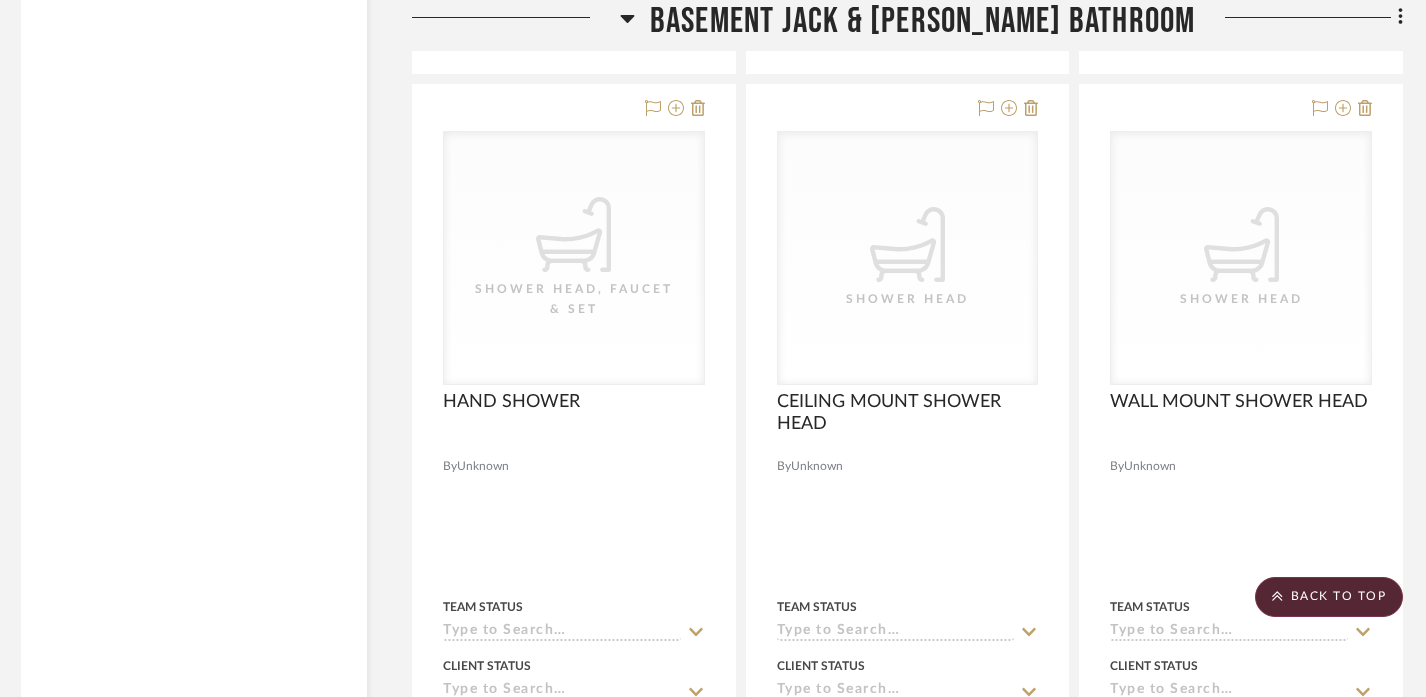 scroll, scrollTop: 5824, scrollLeft: 9, axis: both 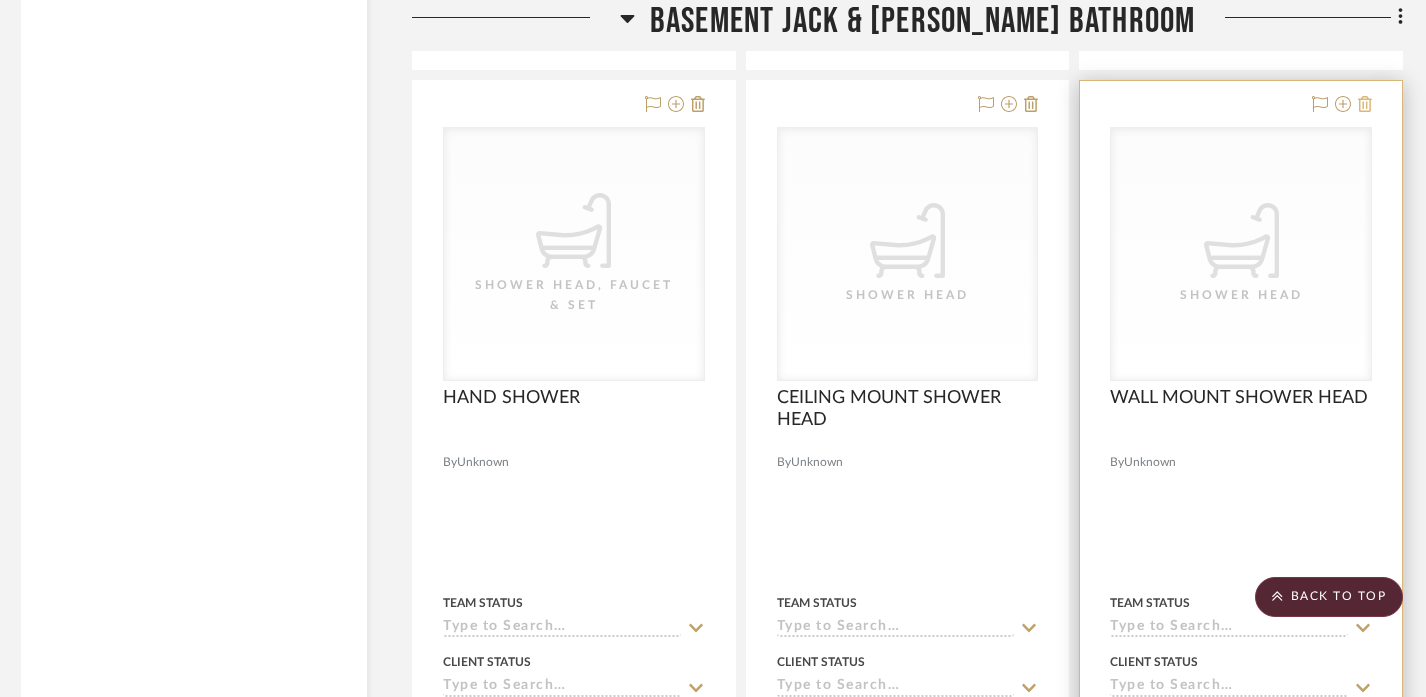 click 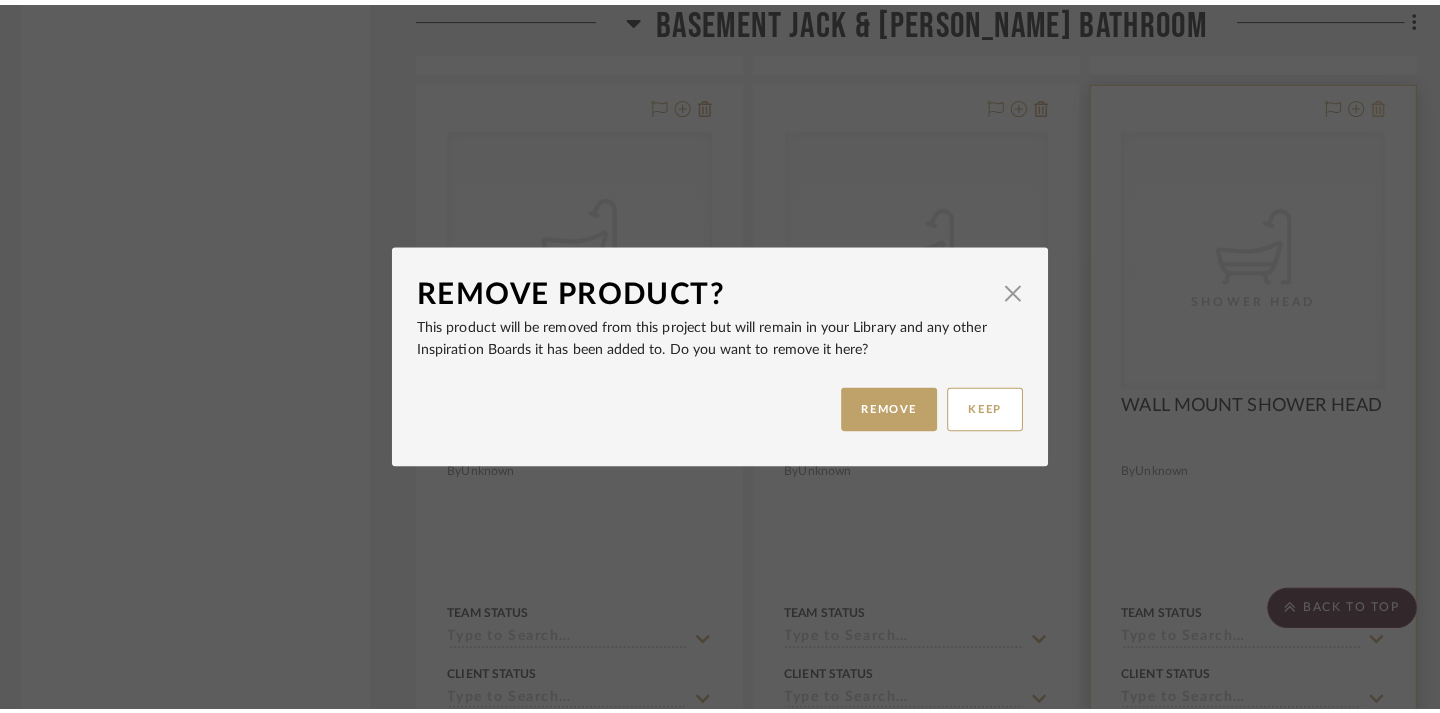 scroll, scrollTop: 0, scrollLeft: 0, axis: both 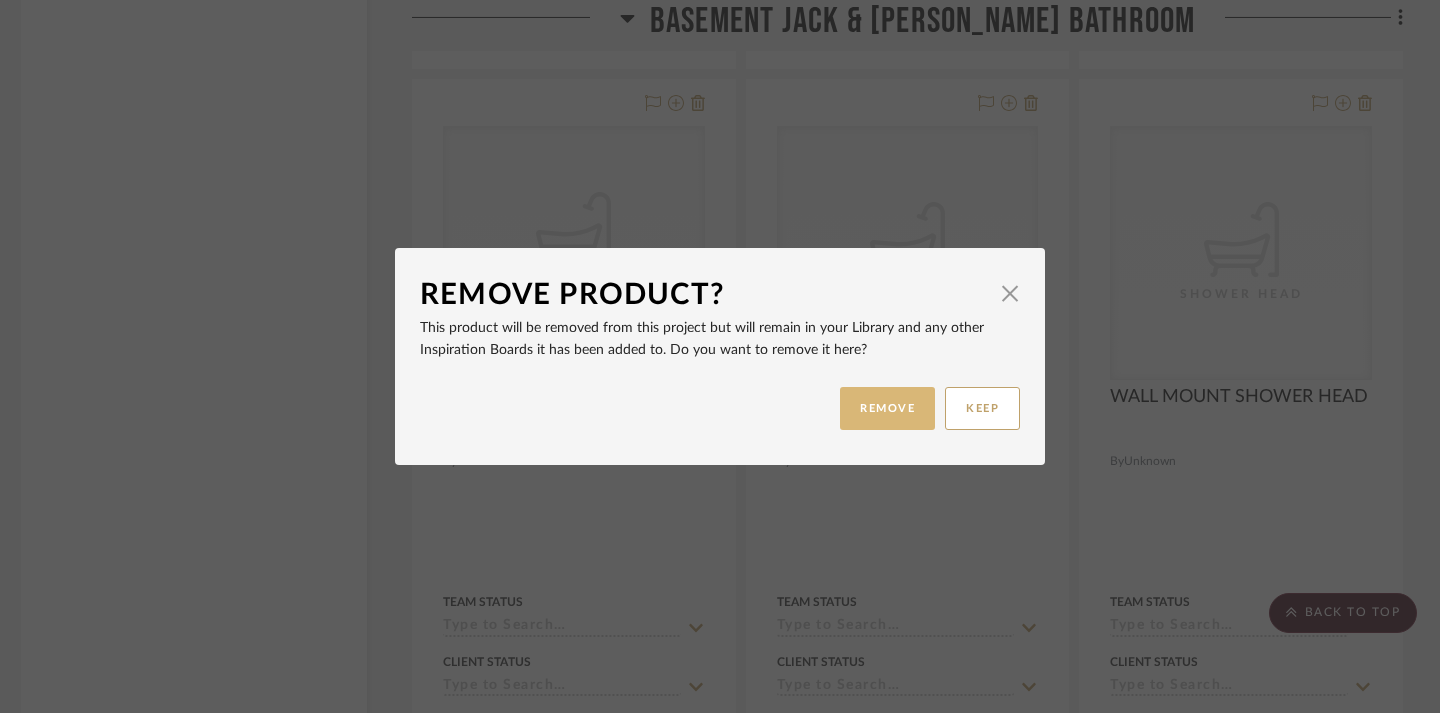 click on "REMOVE" at bounding box center [887, 408] 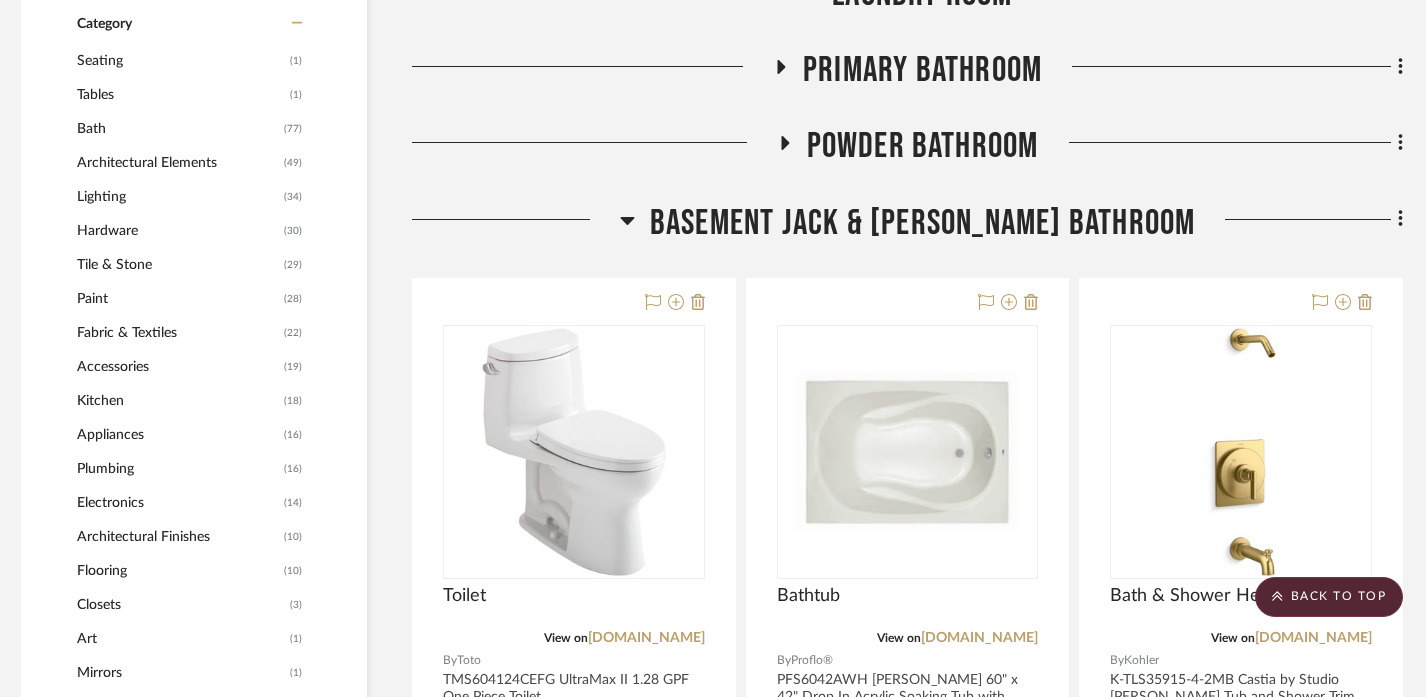 scroll, scrollTop: 1190, scrollLeft: 9, axis: both 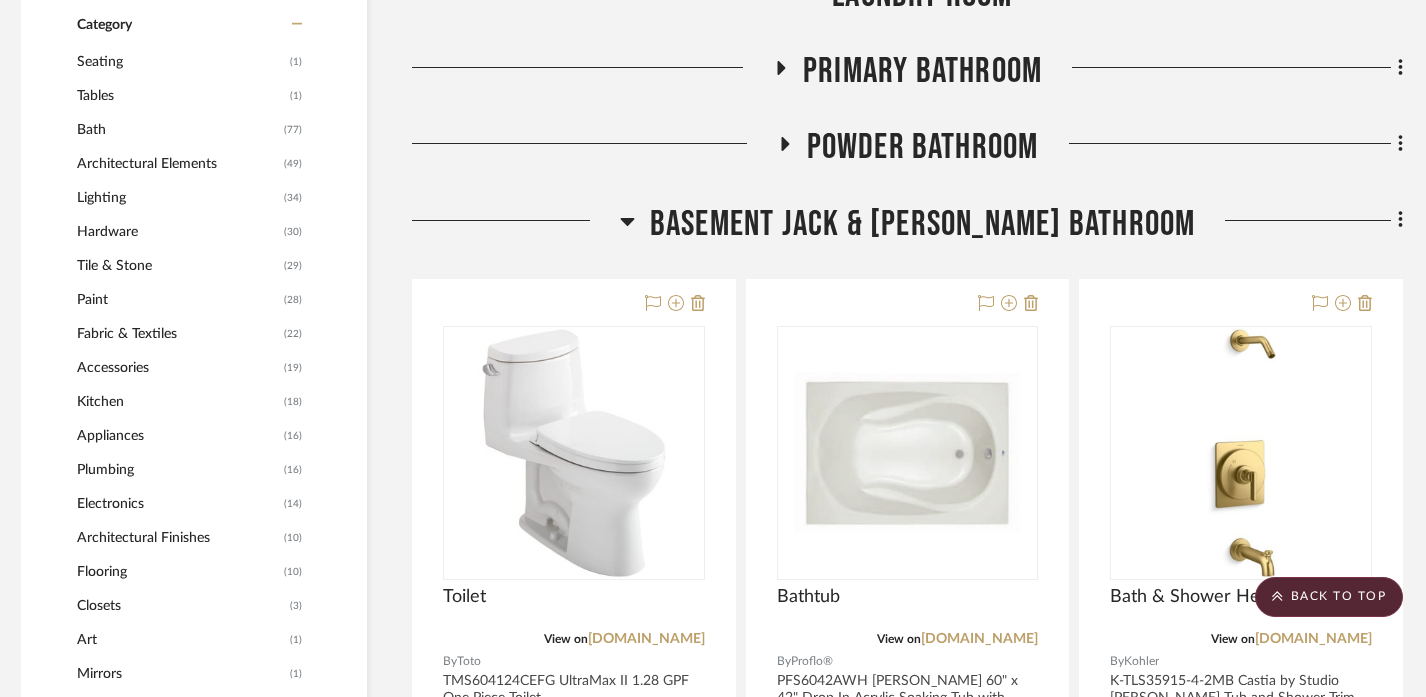 click on "Interior & Exterior Finish Schedule Millwork Flooring Lighting Electrical Door & Hardware Schedule Kitchen Cabinet & Finish Schedule Appliance/Equipment Schedule Laundry Room Primary Bathroom POWDER BATHROOM BASEMENT JACK & JILL BATHROOM  Toilet  View on  build.com  By  Toto  TMS604124CEFG UltraMax II 1.28 GPF One Piece Toilet
STOCK  LEAD Team Status Client Status client Comments:  Submit   BASEMENT JACK & JILL BATHROOM  (1)  POWDER BATHROOM  (1)    Emma Kent  Bathtub  View on  build.com  By  Proflo®  PFS6042AWH Lansford 60" x 42" Drop In Acrylic Soaking Tub with Reversible Drain and Overflow
STOCK  LEAD Team Status Client Status client Comments:  Submit   BASEMENT JACK & JILL BATHROOM  (1)  POWDER BATHROOM  (1)    Emma Kent  Bath & Shower Head  View on  build.com  By  Kohler  K-TLS35915-4-2MB Castia by Studio McGee Tub and Shower Trim Package with Shower Arm and Diverter Tub Spout
Team Status Client Status client Comments:  Submit   BASEMENT JACK & JILL BATHROOM  (1)  POWDER BATHROOM  (1)    (1)" 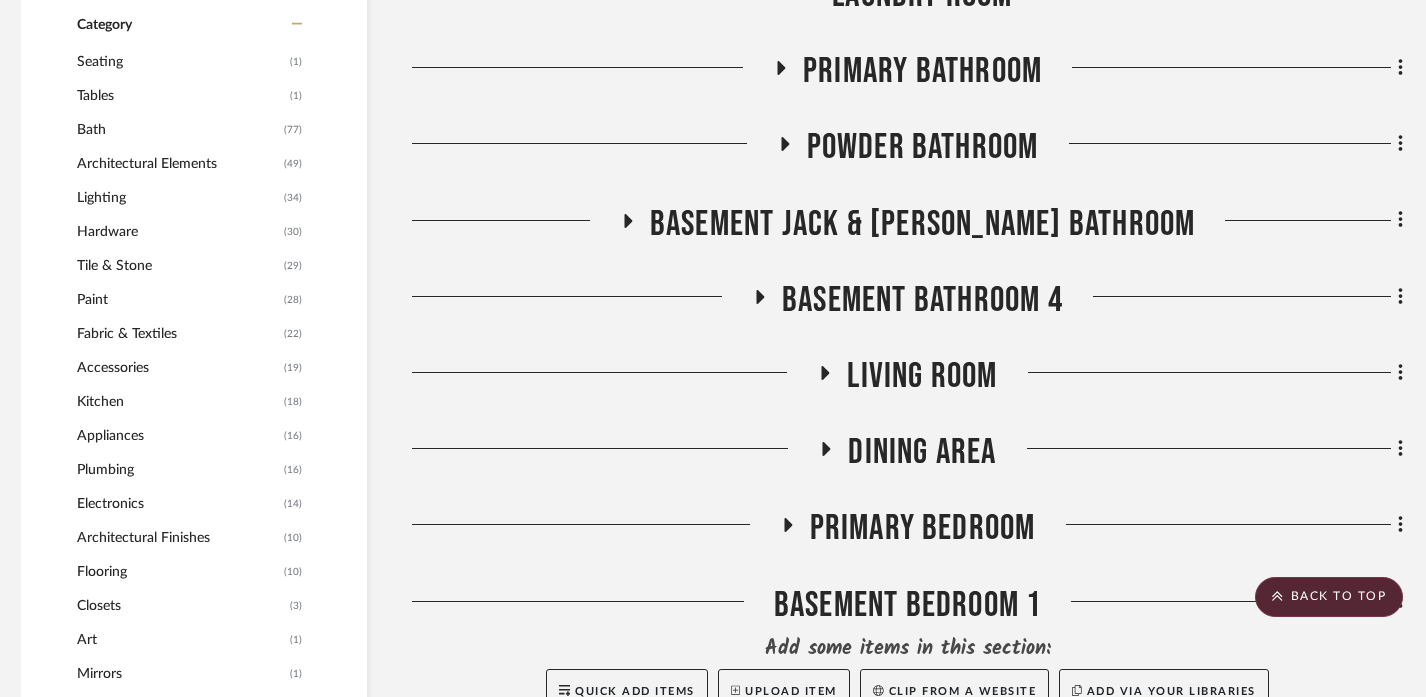 click on "Primary Bathroom" 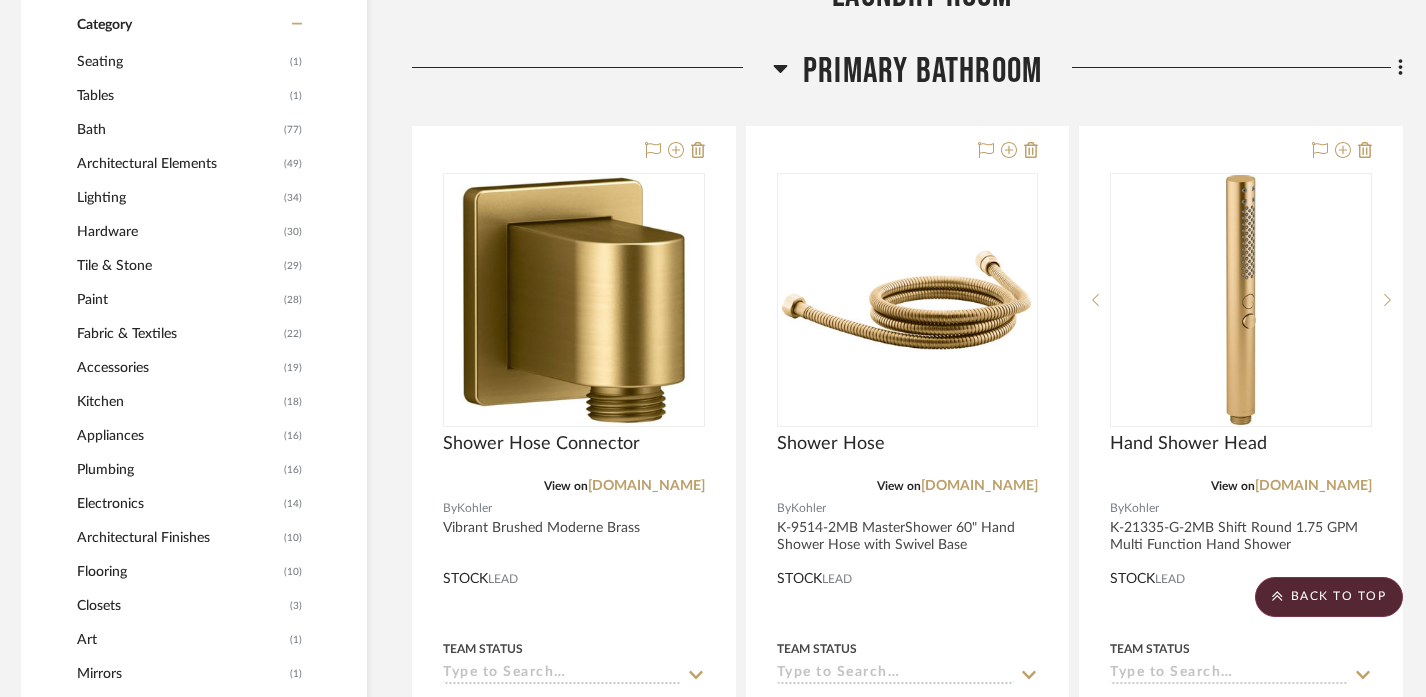 click on "Primary Bathroom" 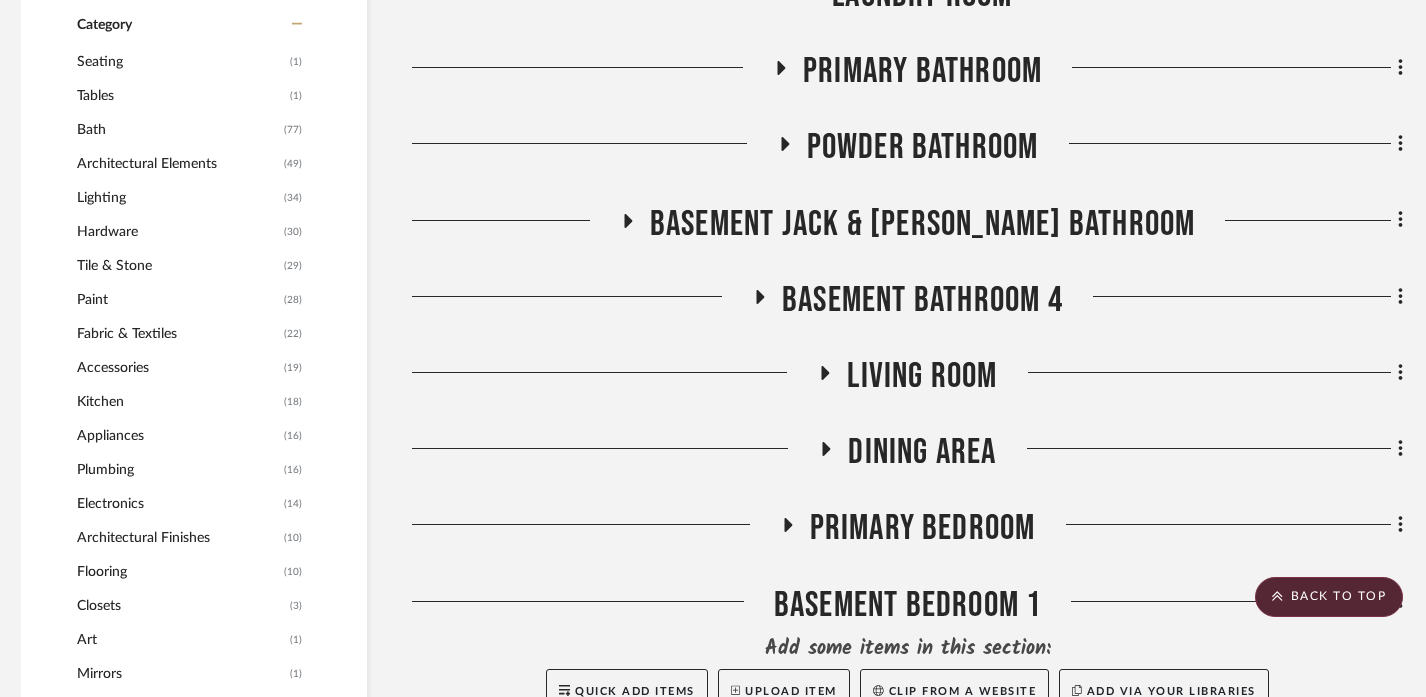 click on "POWDER BATHROOM" 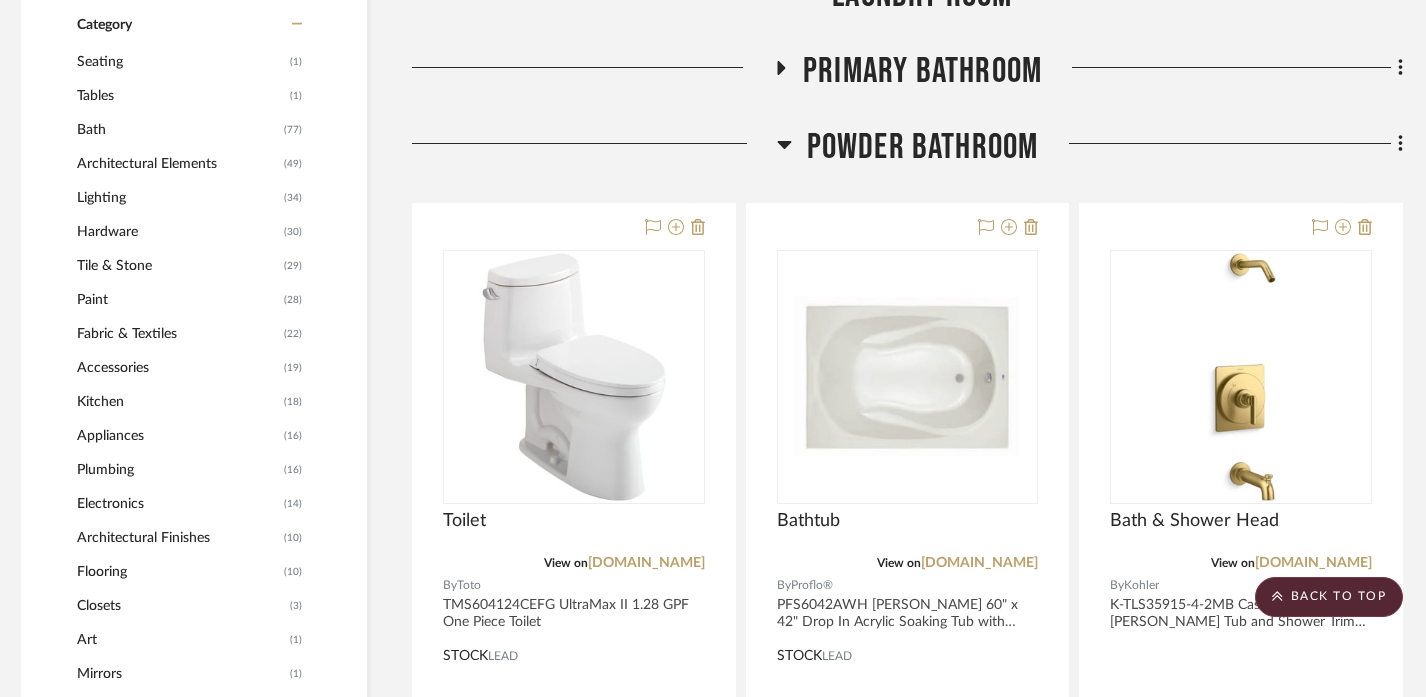 click on "POWDER BATHROOM" 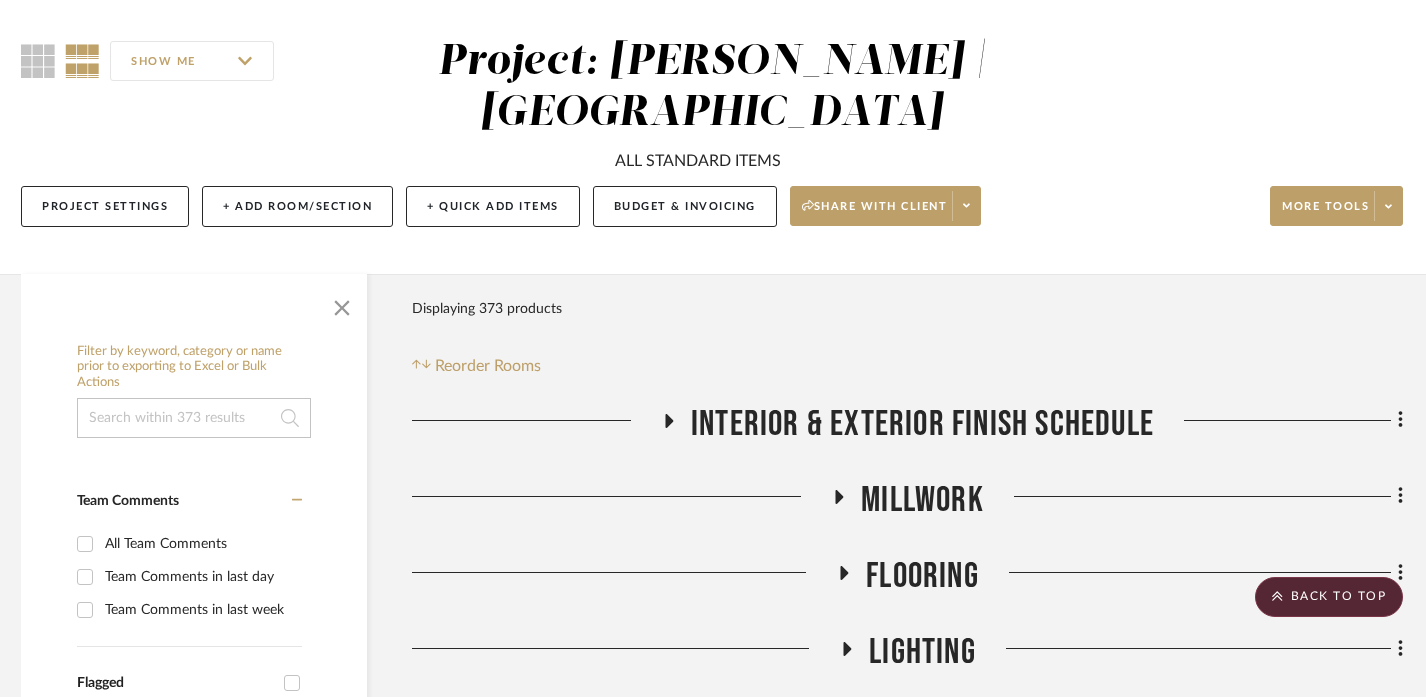 scroll, scrollTop: 74, scrollLeft: 9, axis: both 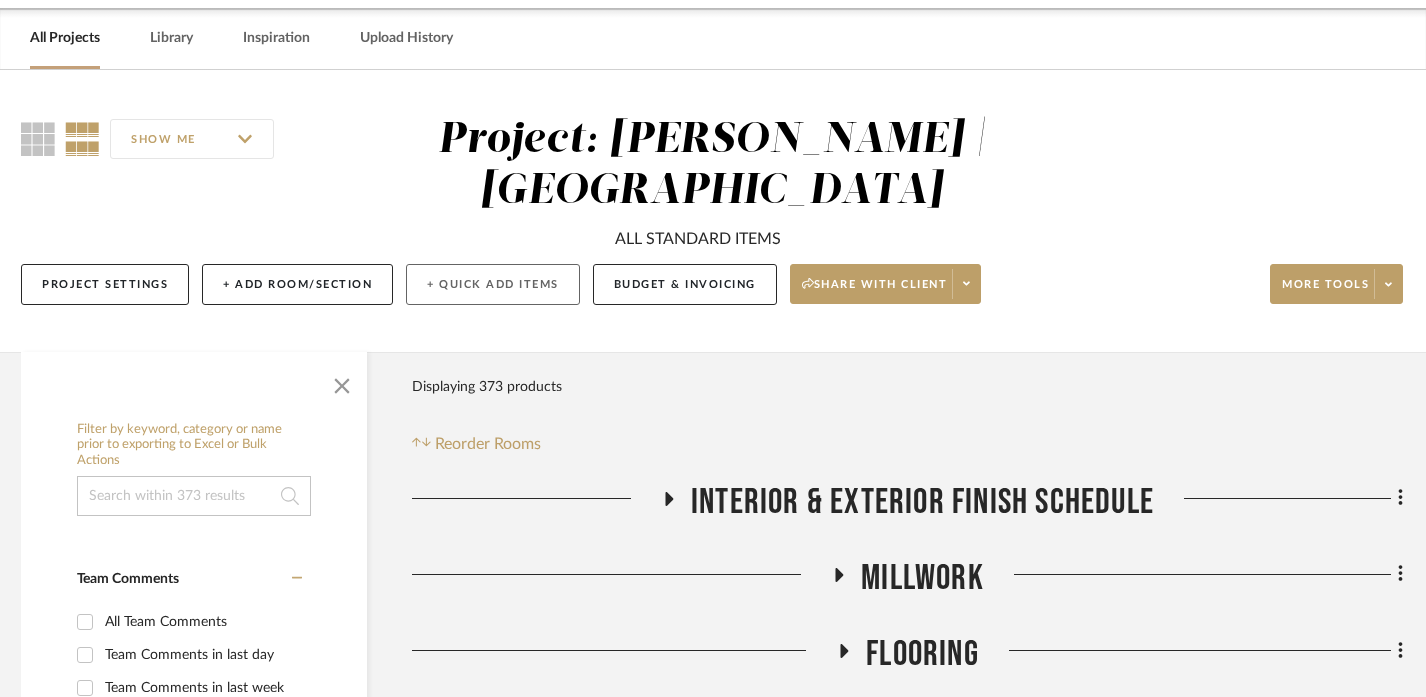 click on "+ Quick Add Items" 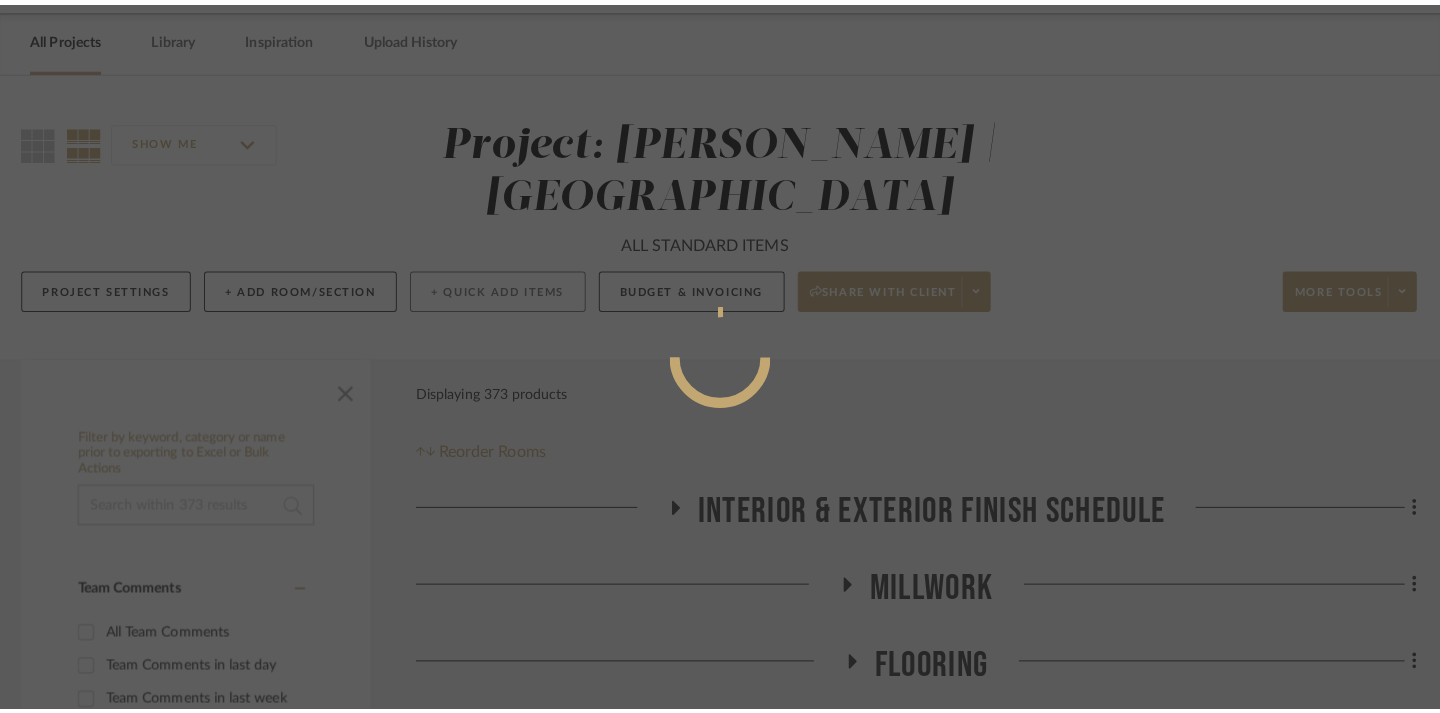 scroll, scrollTop: 0, scrollLeft: 0, axis: both 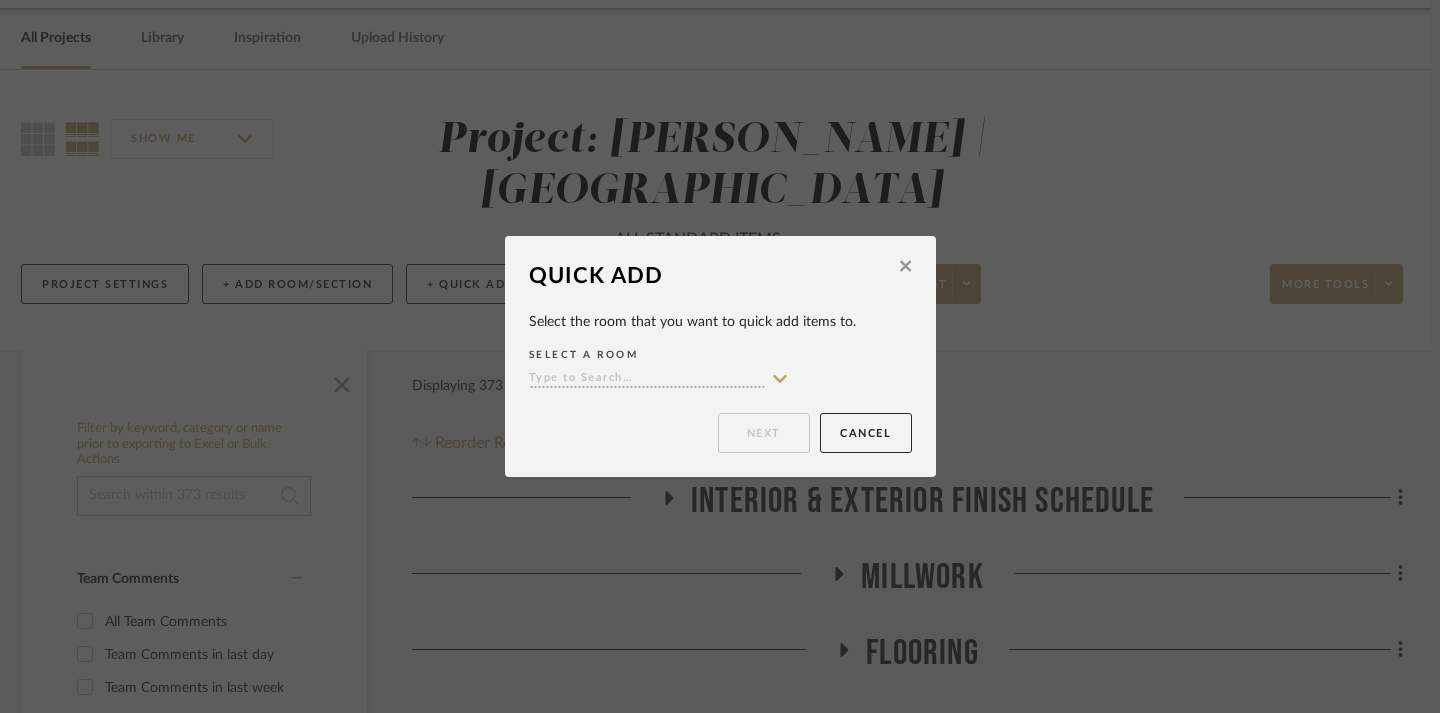 click at bounding box center [647, 379] 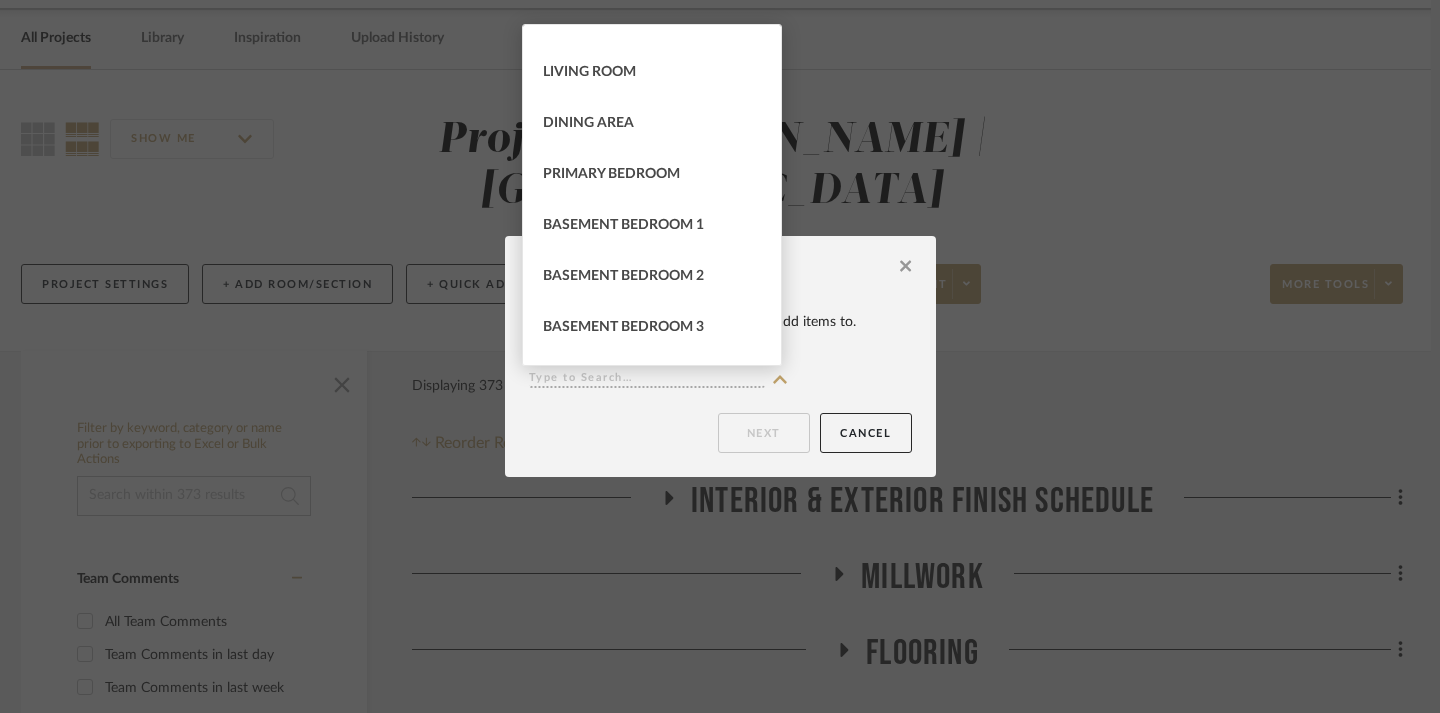scroll, scrollTop: 908, scrollLeft: 0, axis: vertical 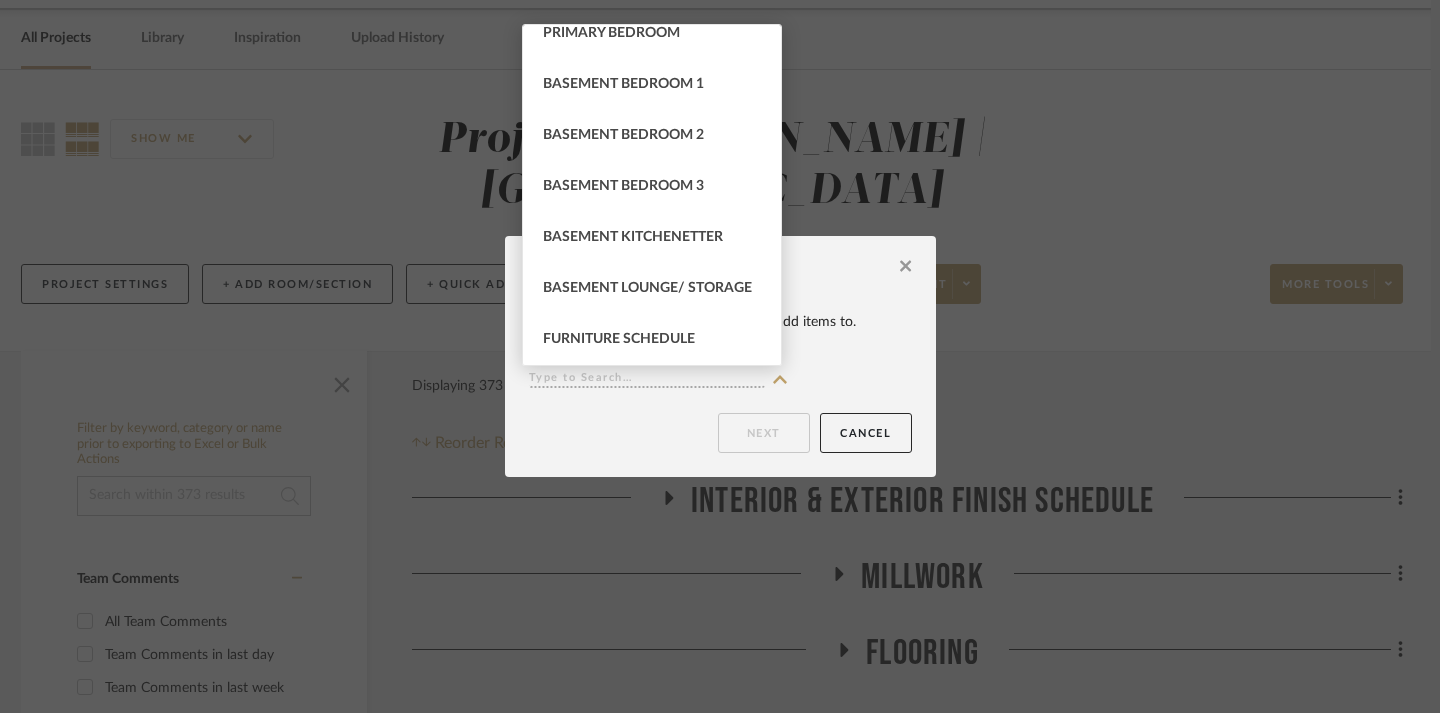 click 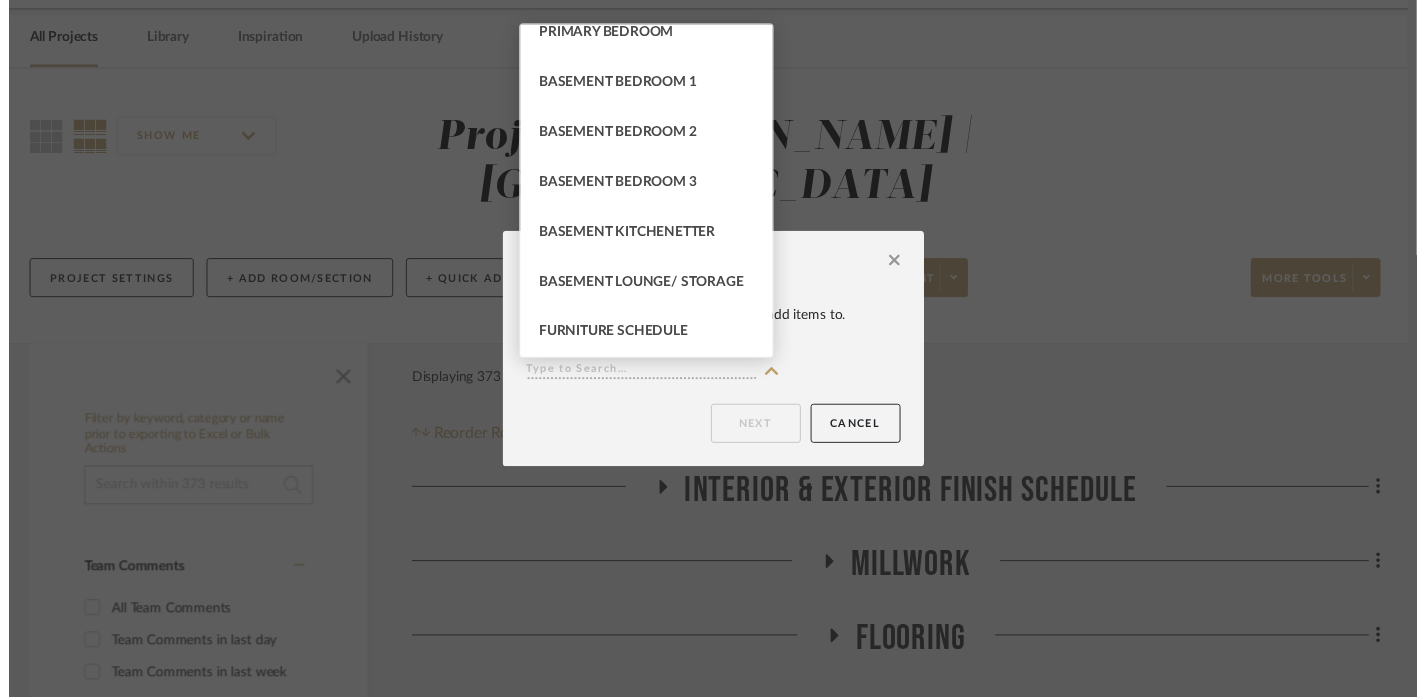 scroll, scrollTop: 74, scrollLeft: 9, axis: both 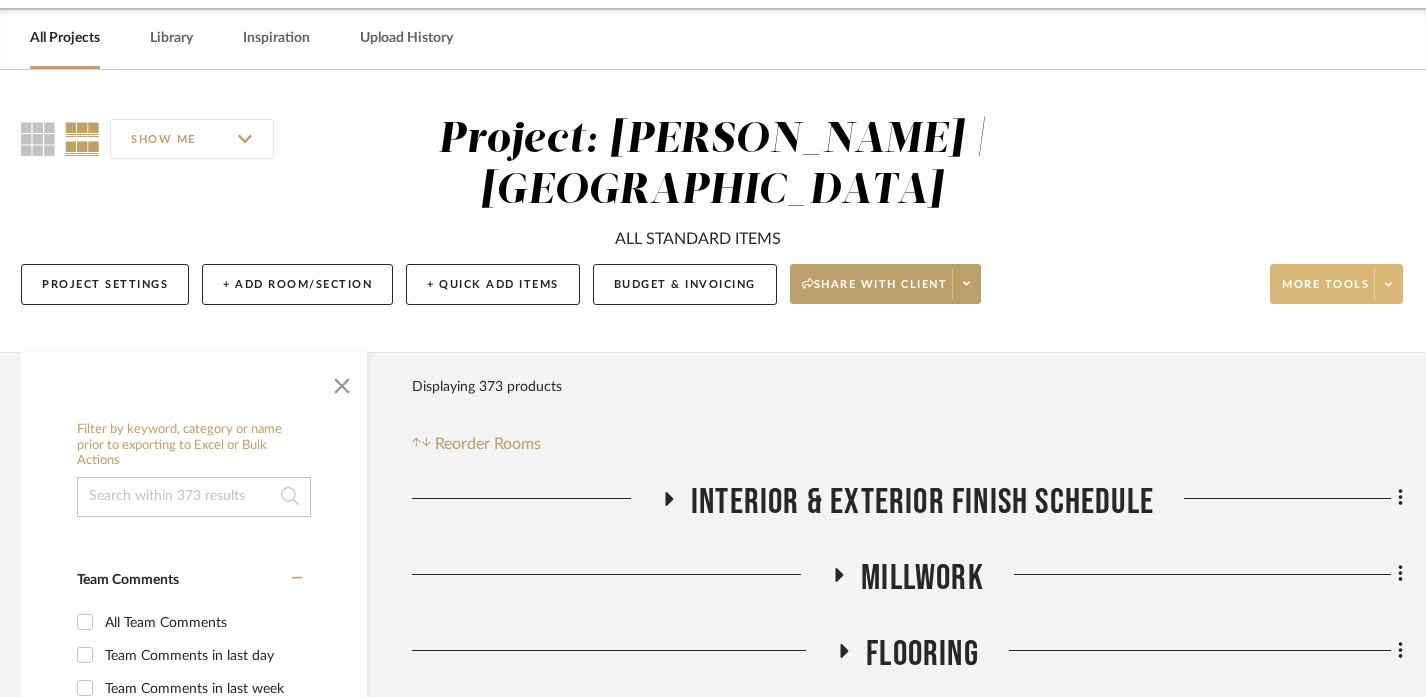 click 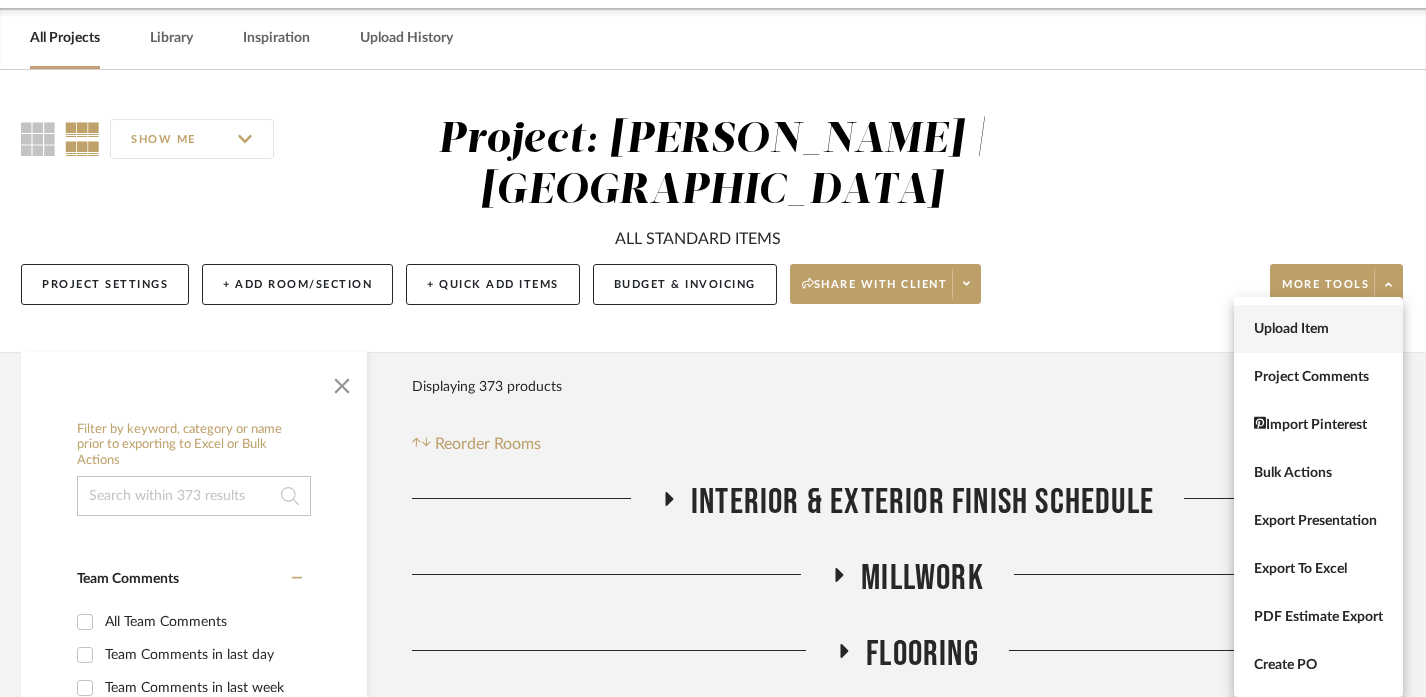 click on "Upload Item" at bounding box center (1318, 329) 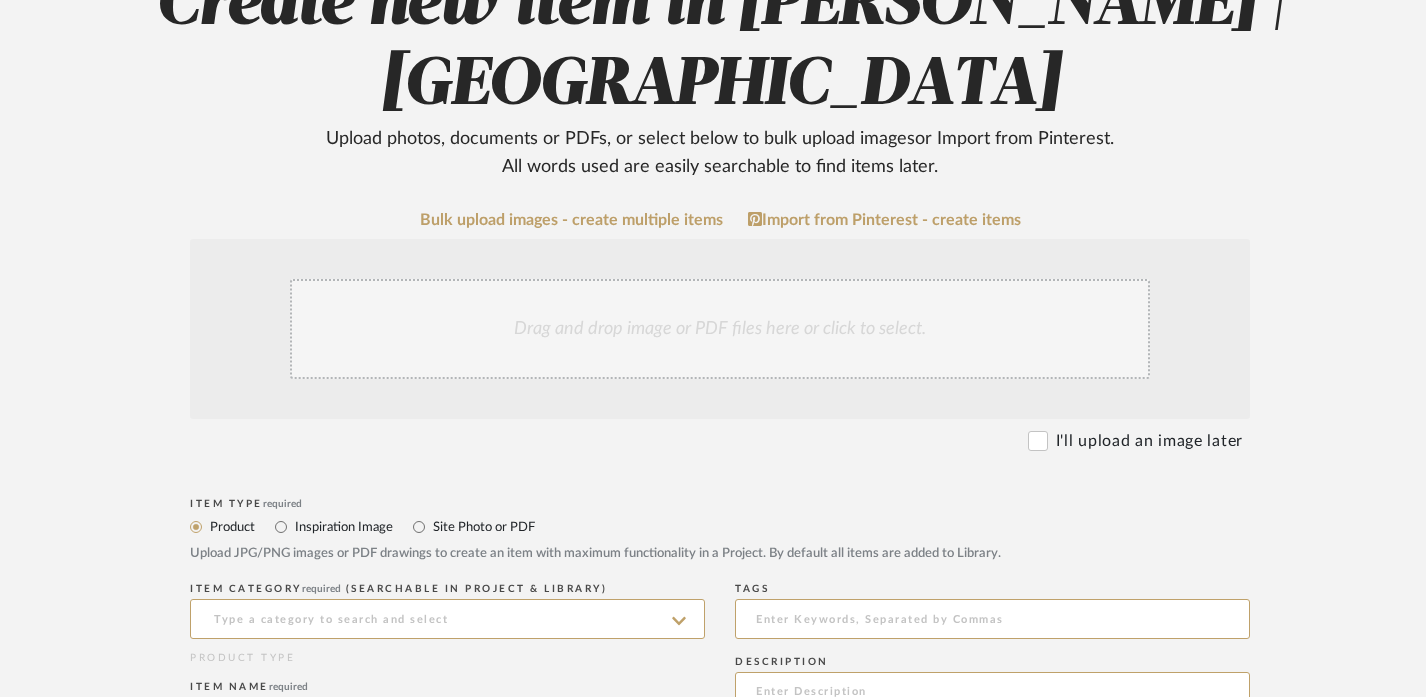 scroll, scrollTop: 343, scrollLeft: 0, axis: vertical 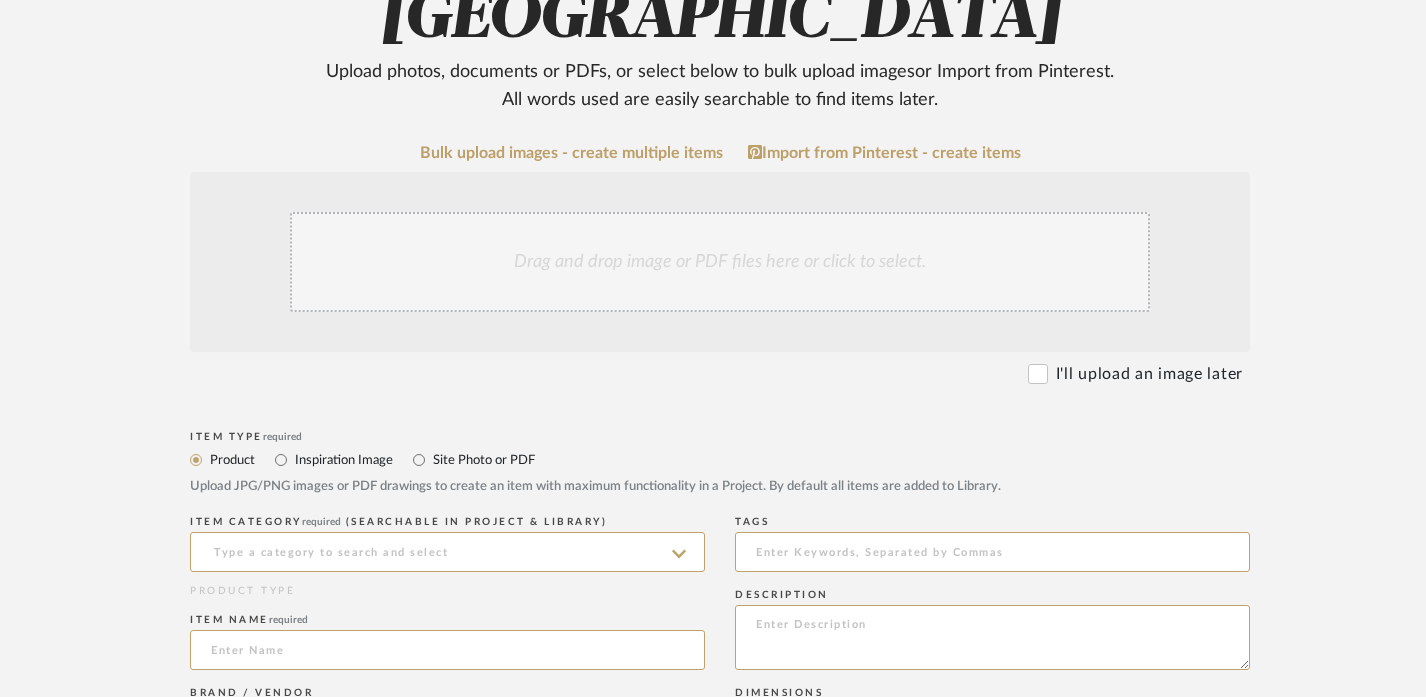 click on "Inspiration Image" at bounding box center (343, 460) 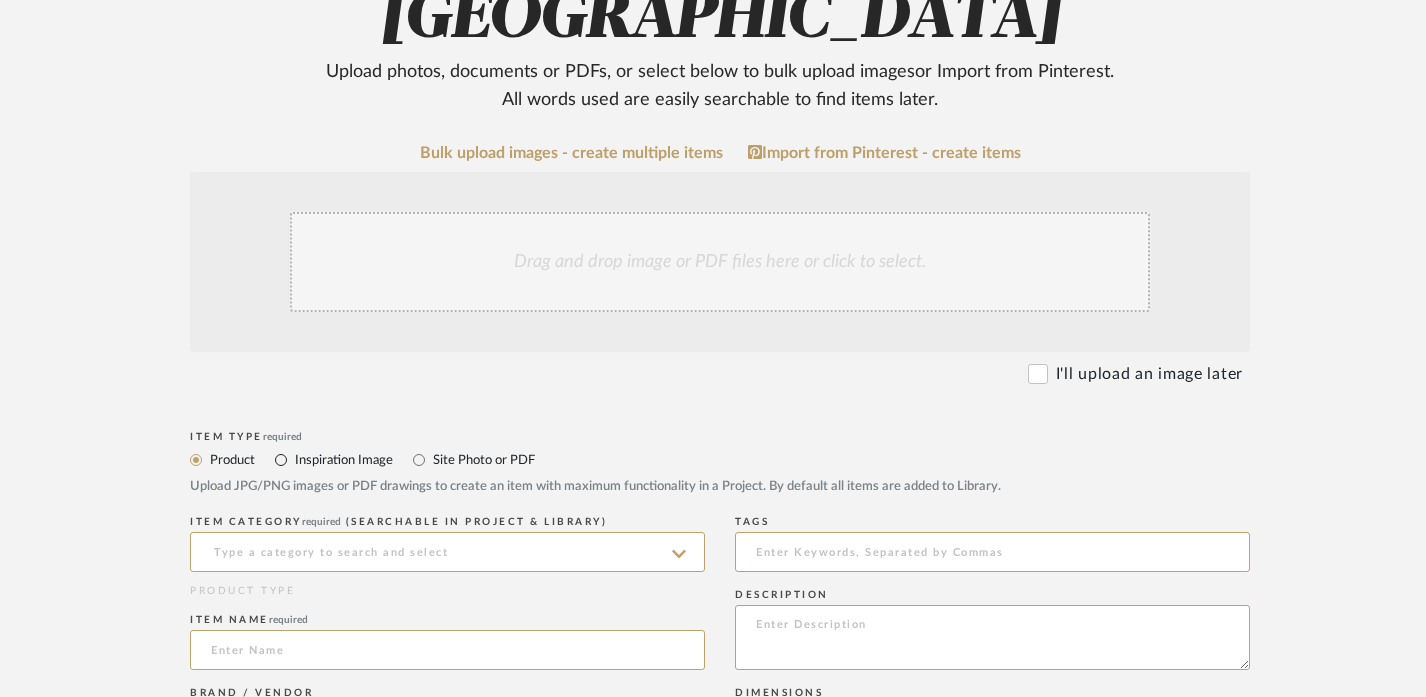 click on "Inspiration Image" at bounding box center [281, 460] 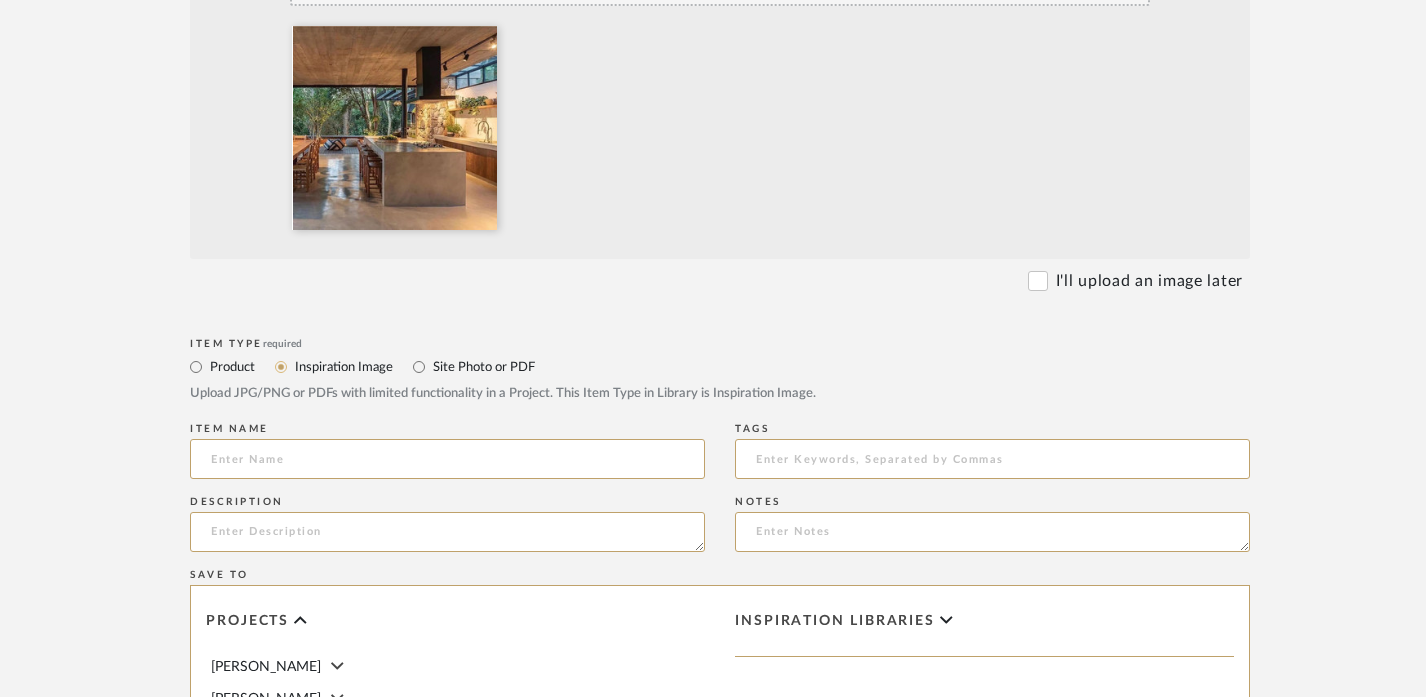 scroll, scrollTop: 660, scrollLeft: 0, axis: vertical 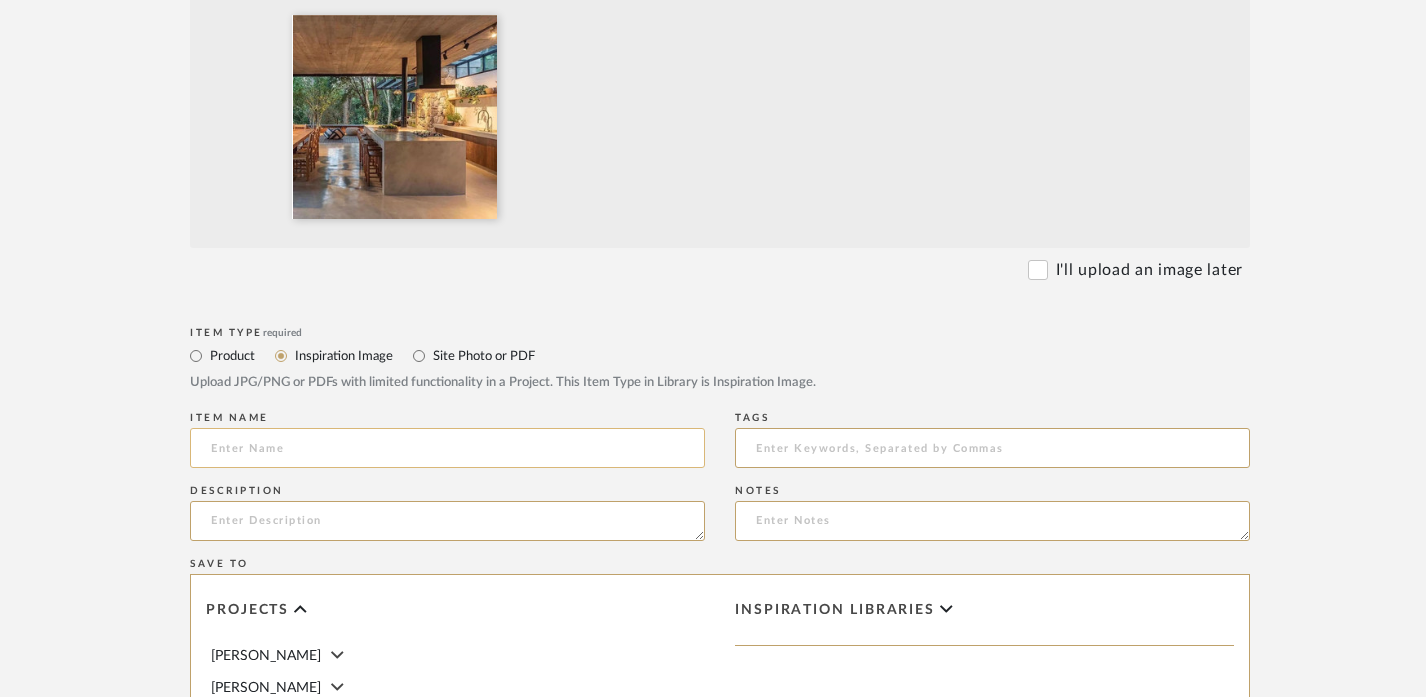 click 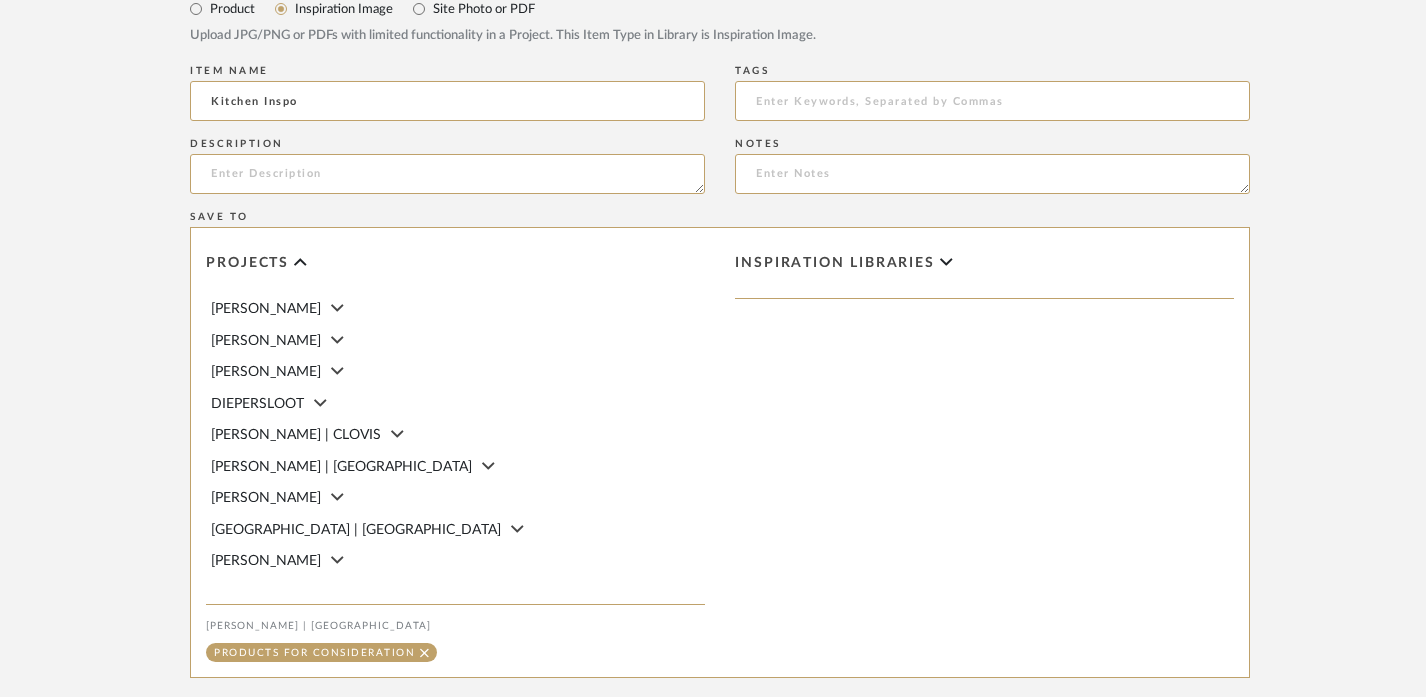 scroll, scrollTop: 1009, scrollLeft: 0, axis: vertical 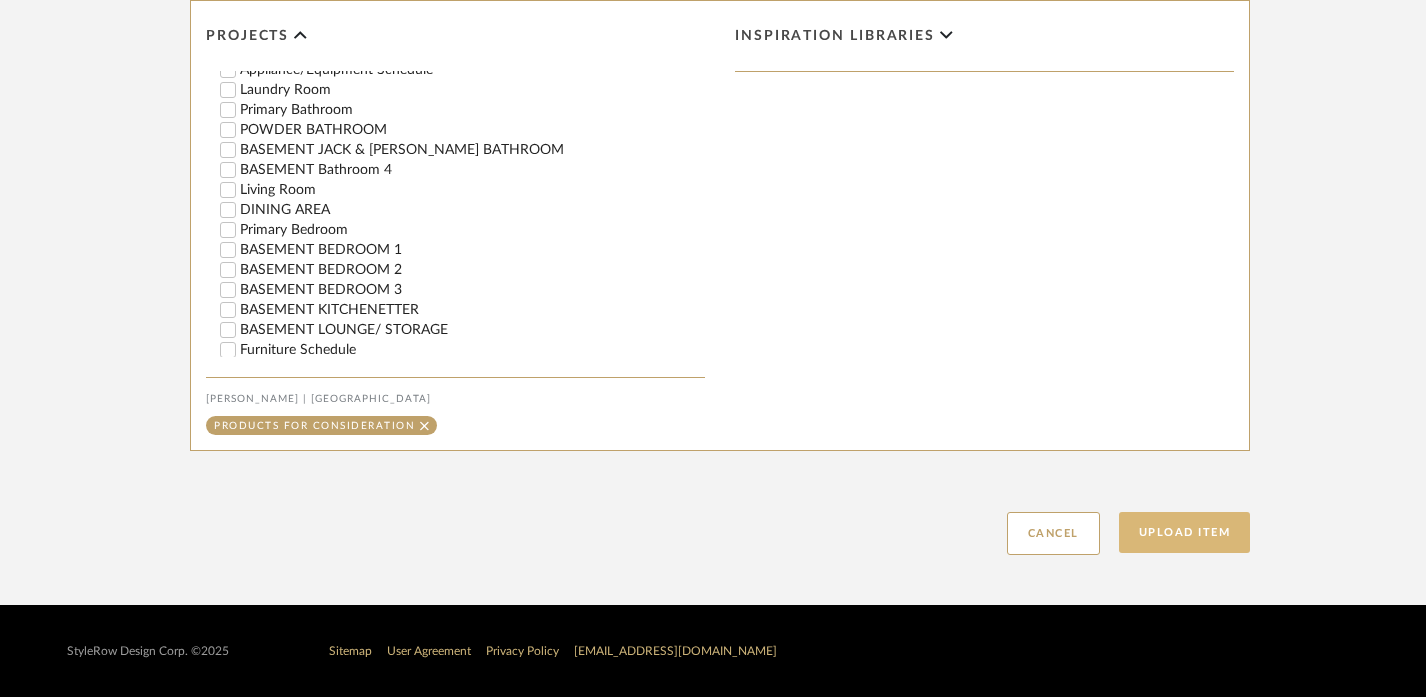 type on "Kitchen Inspo" 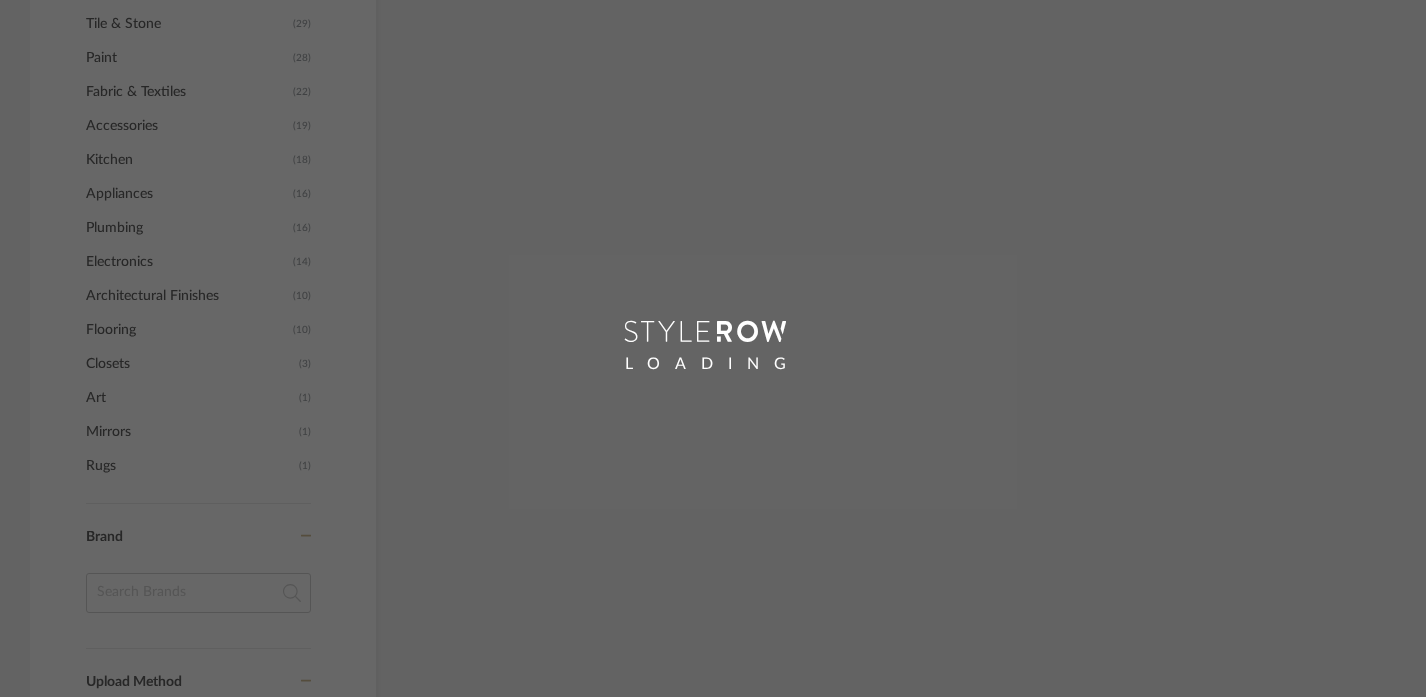 scroll, scrollTop: 863, scrollLeft: 0, axis: vertical 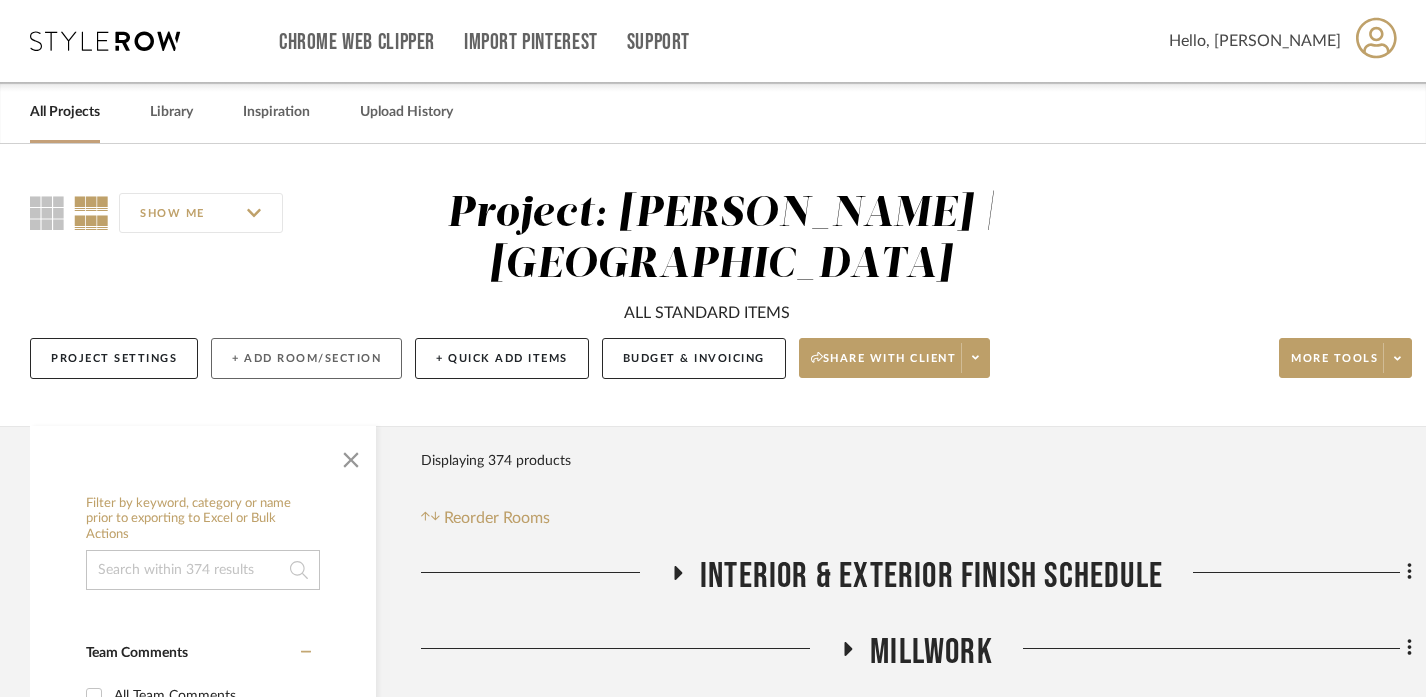 click on "+ Add Room/Section" 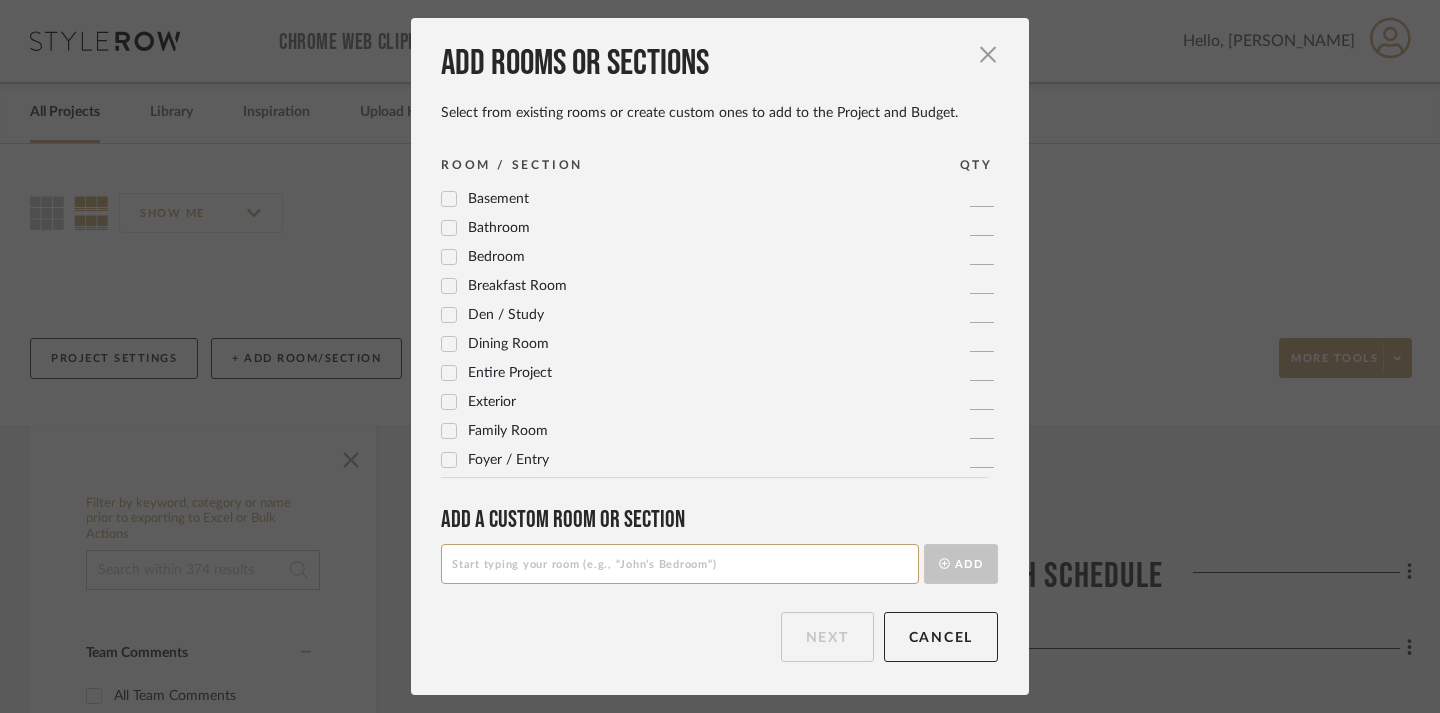 click at bounding box center (680, 564) 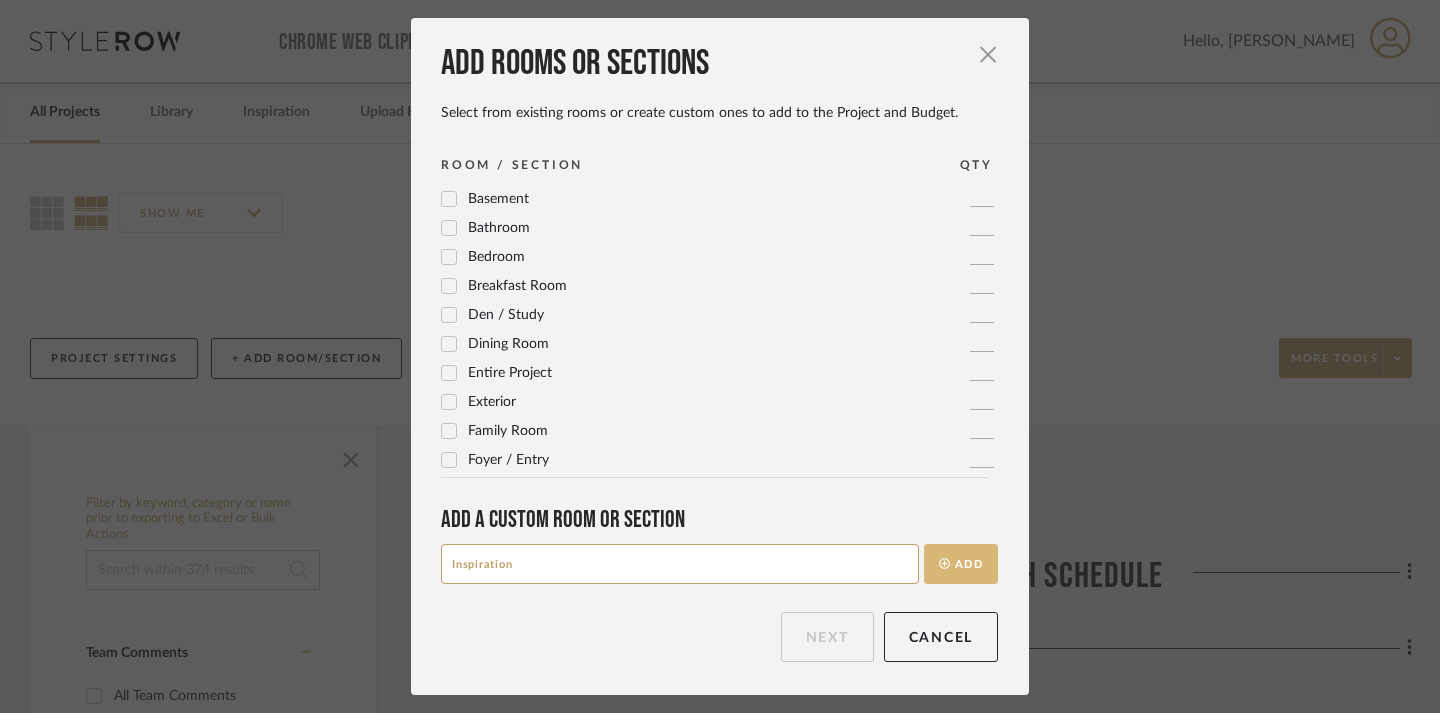 type on "Inspiration" 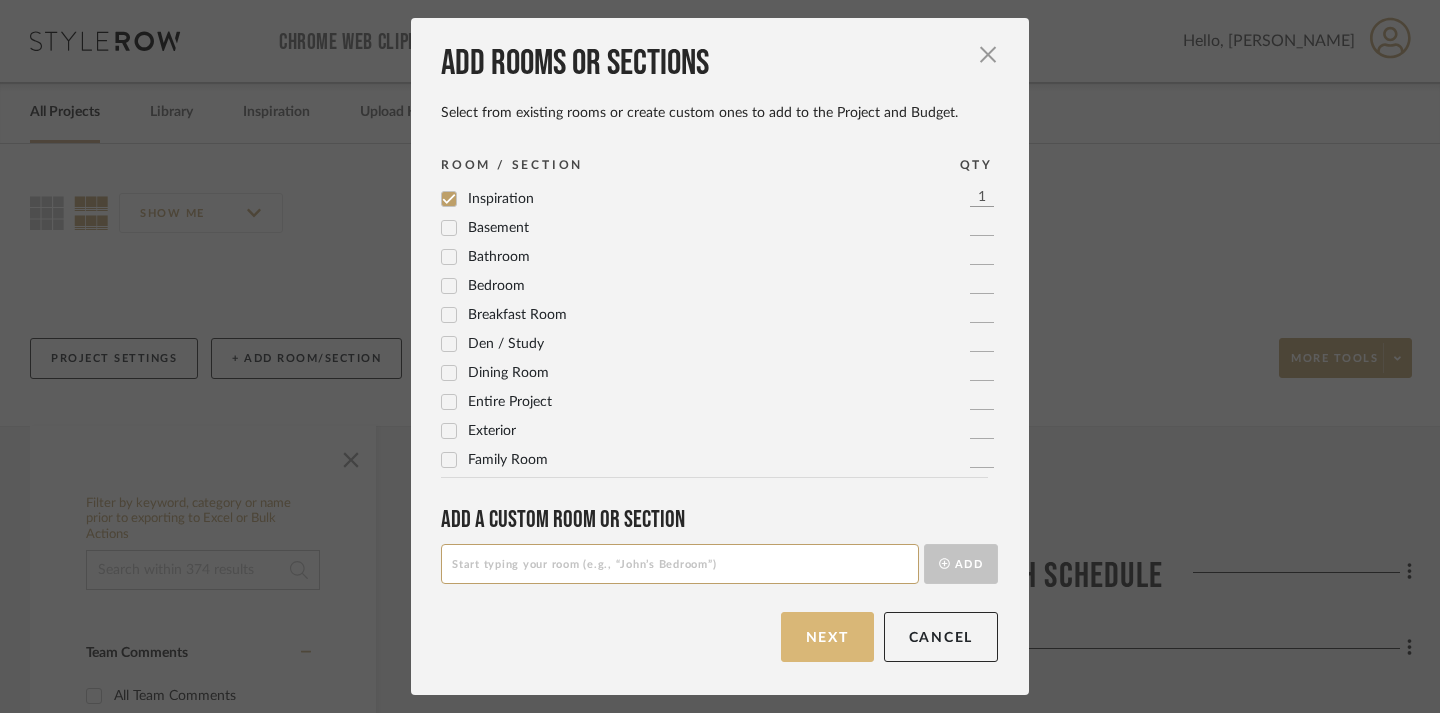 click on "Next" at bounding box center [827, 637] 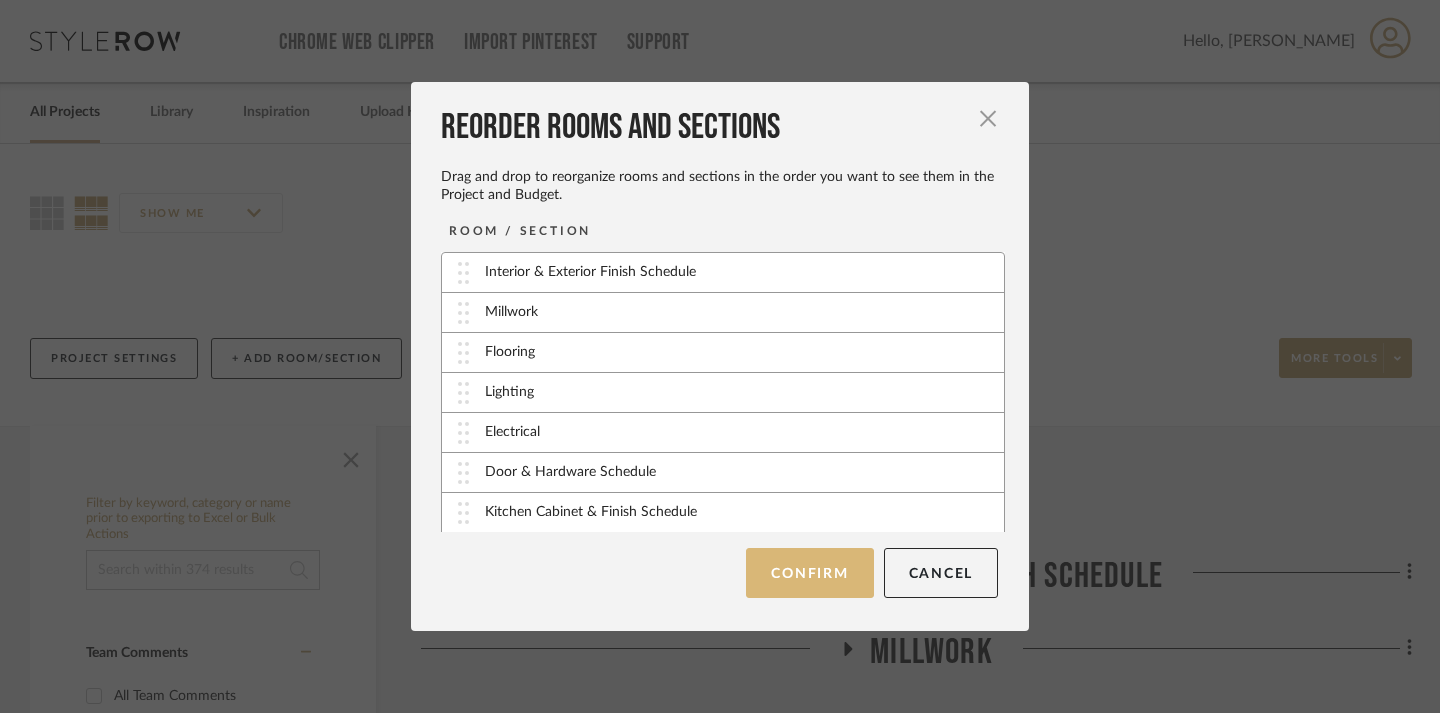 click on "Confirm" at bounding box center [809, 573] 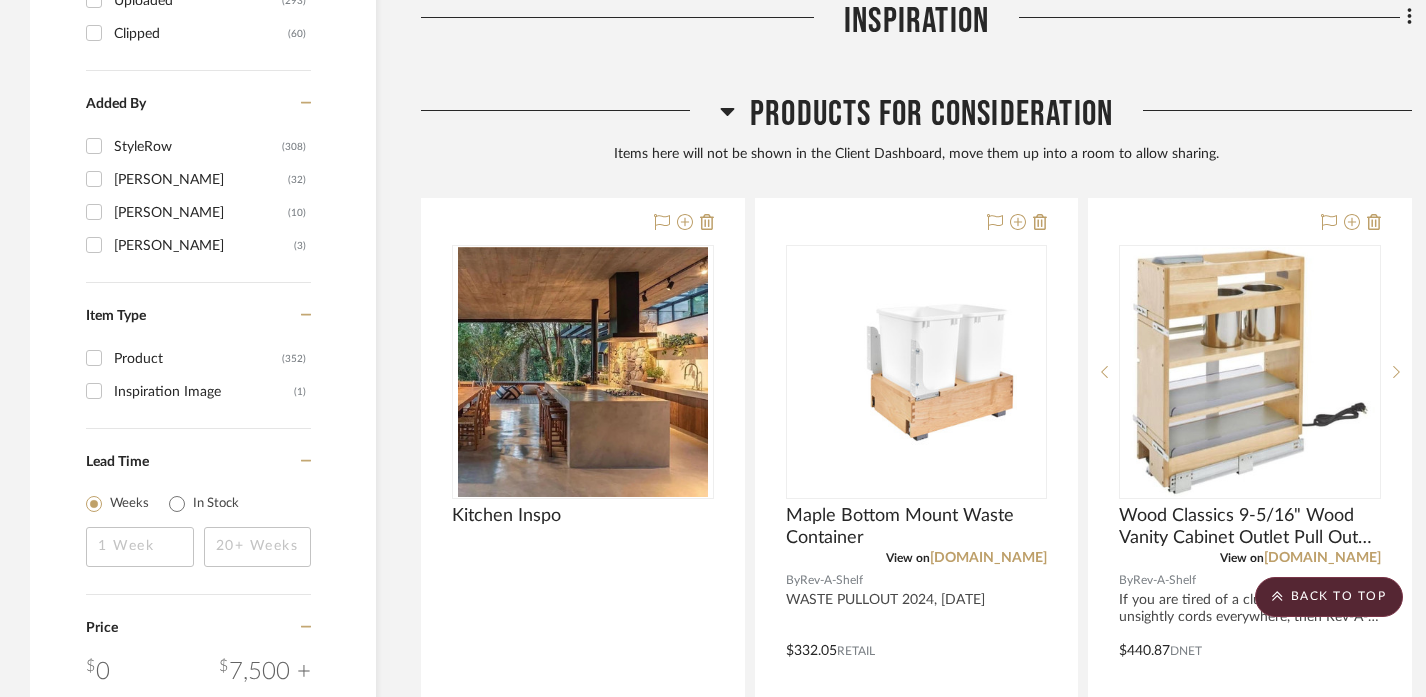 scroll, scrollTop: 2630, scrollLeft: 0, axis: vertical 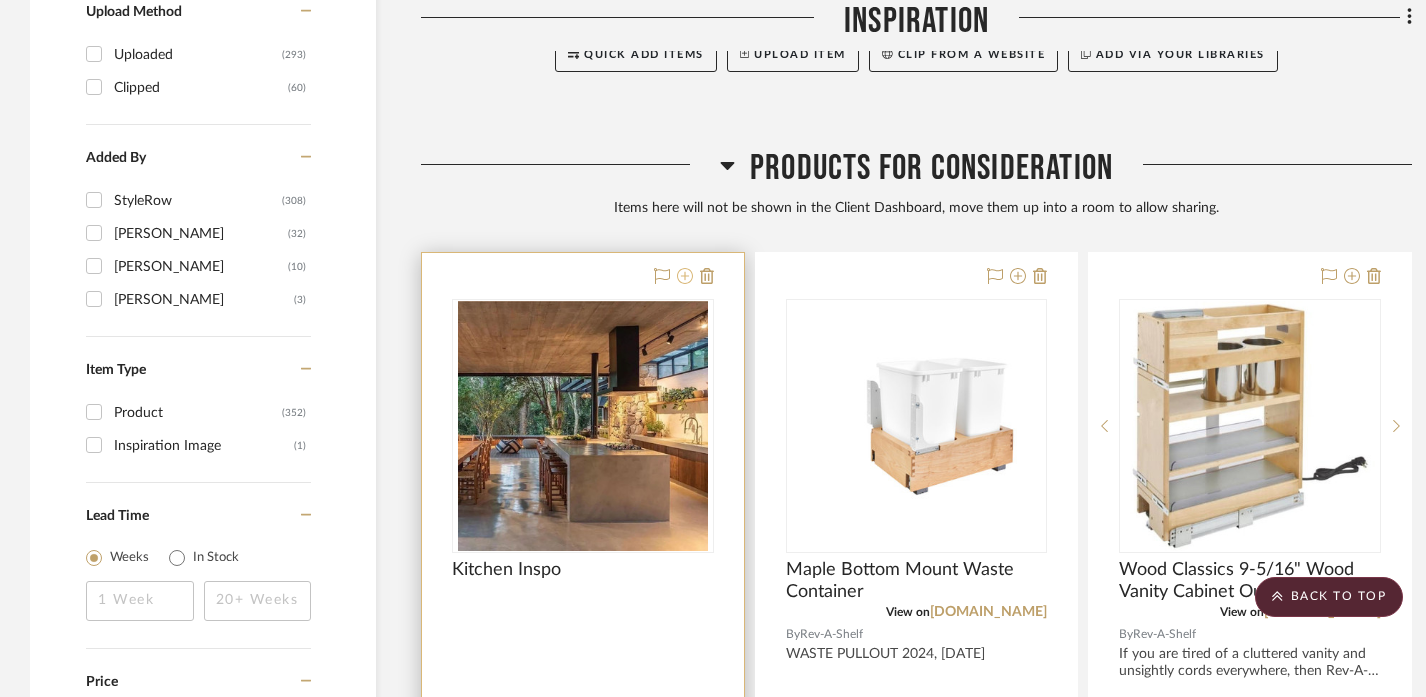 click 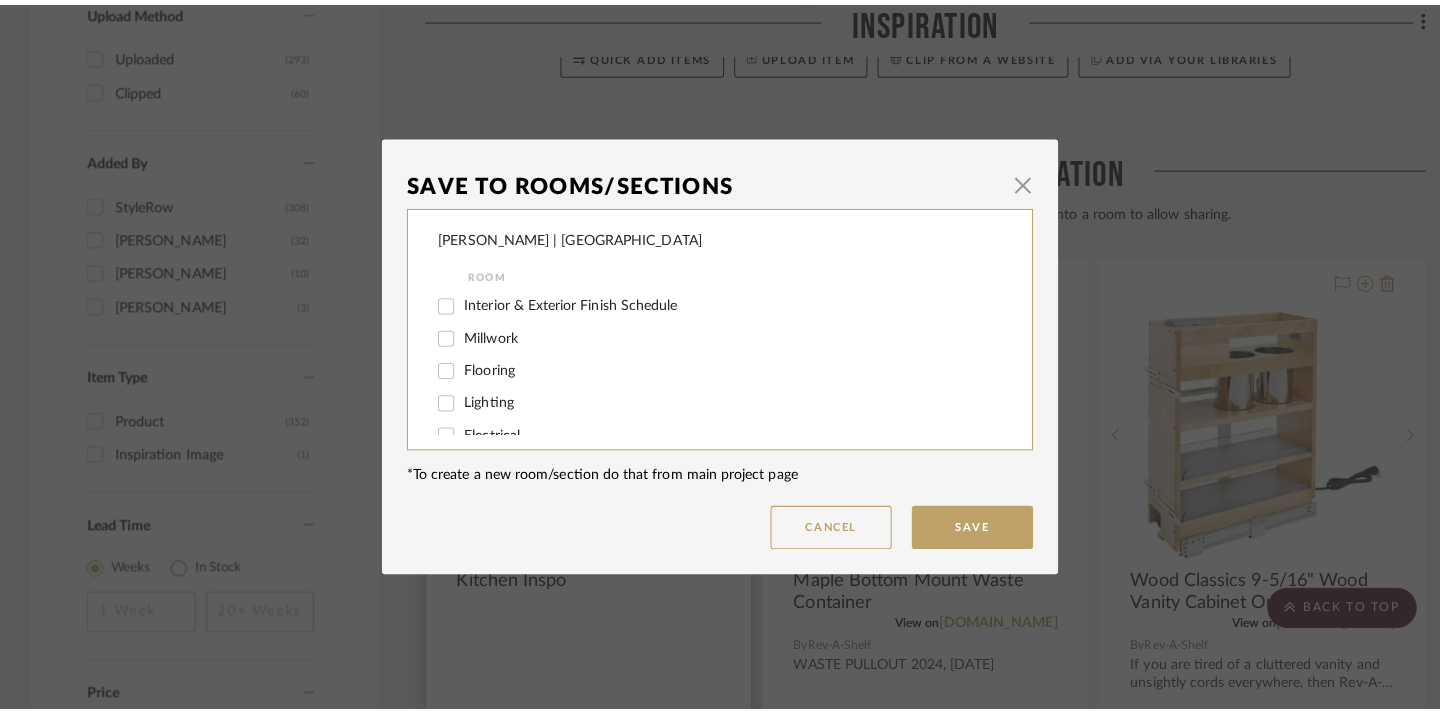 scroll, scrollTop: 0, scrollLeft: 0, axis: both 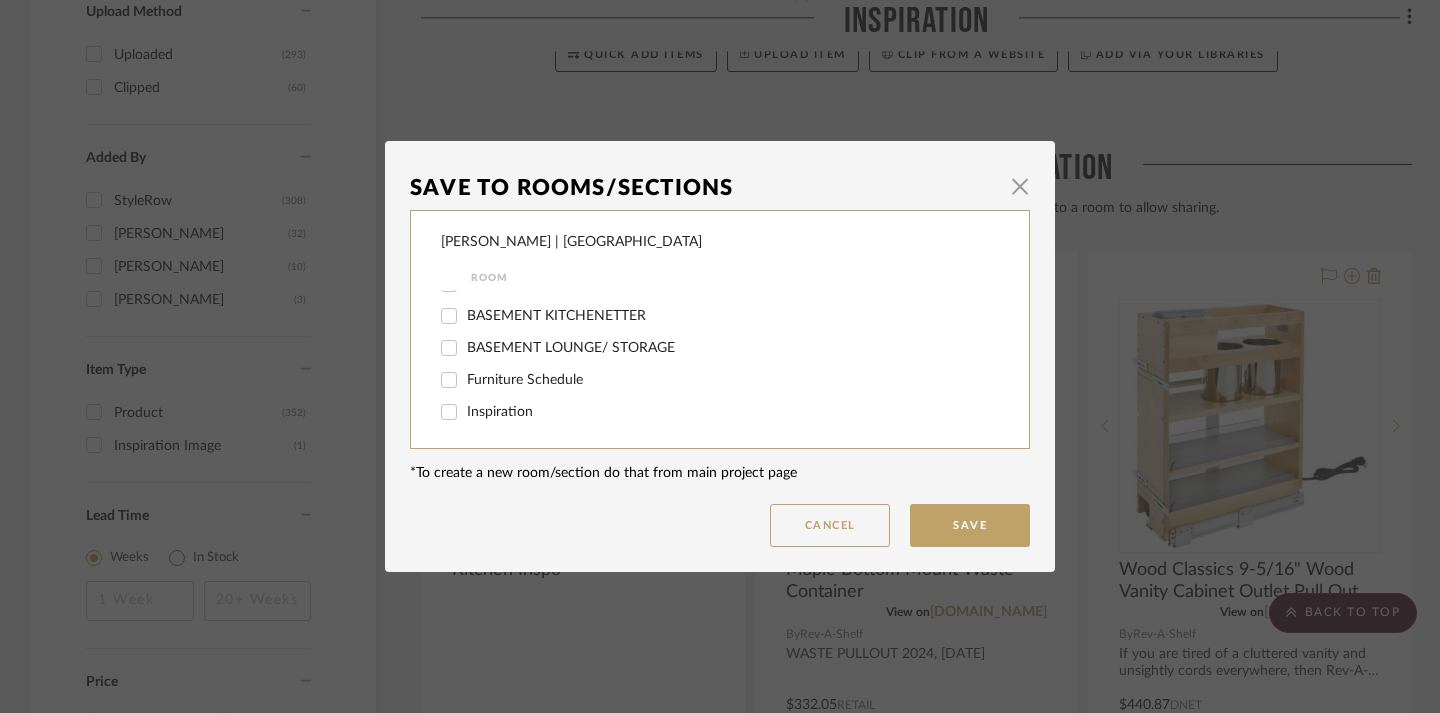 click on "Inspiration" at bounding box center (500, 412) 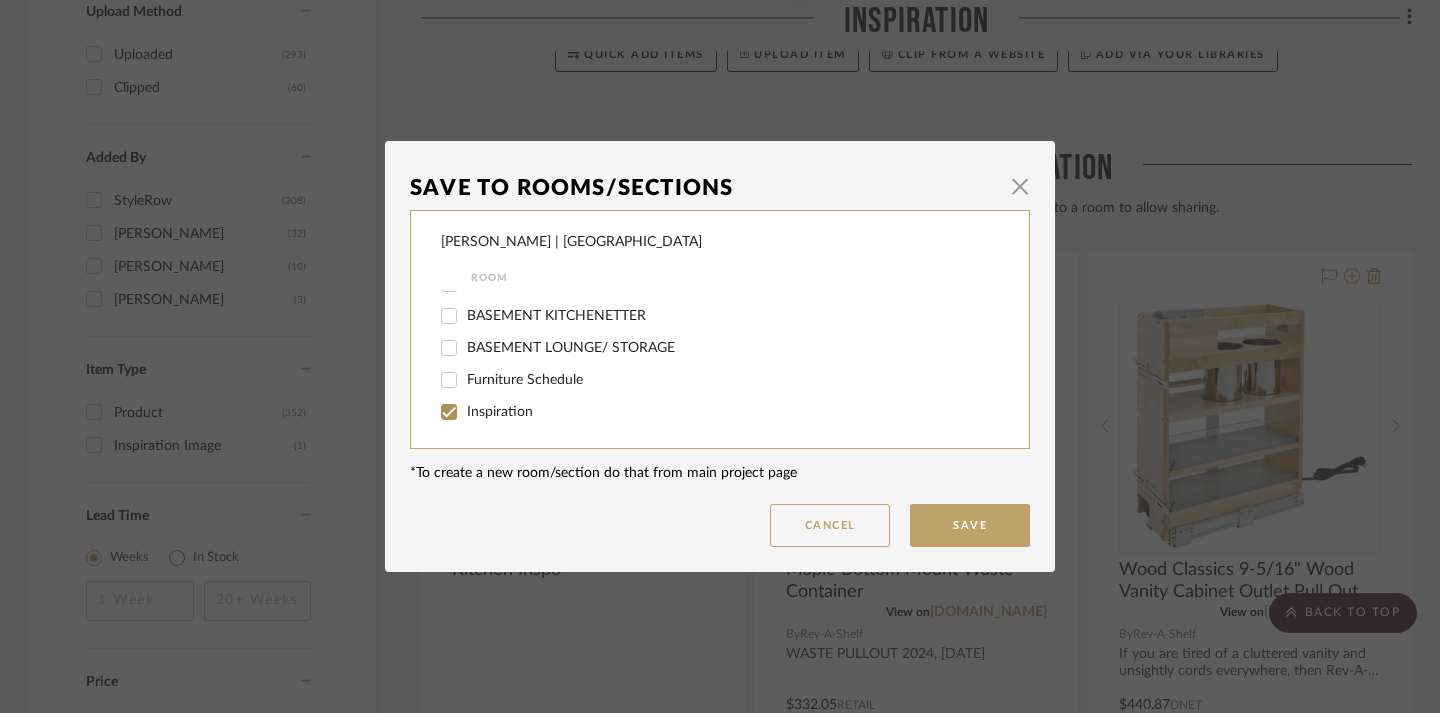checkbox on "true" 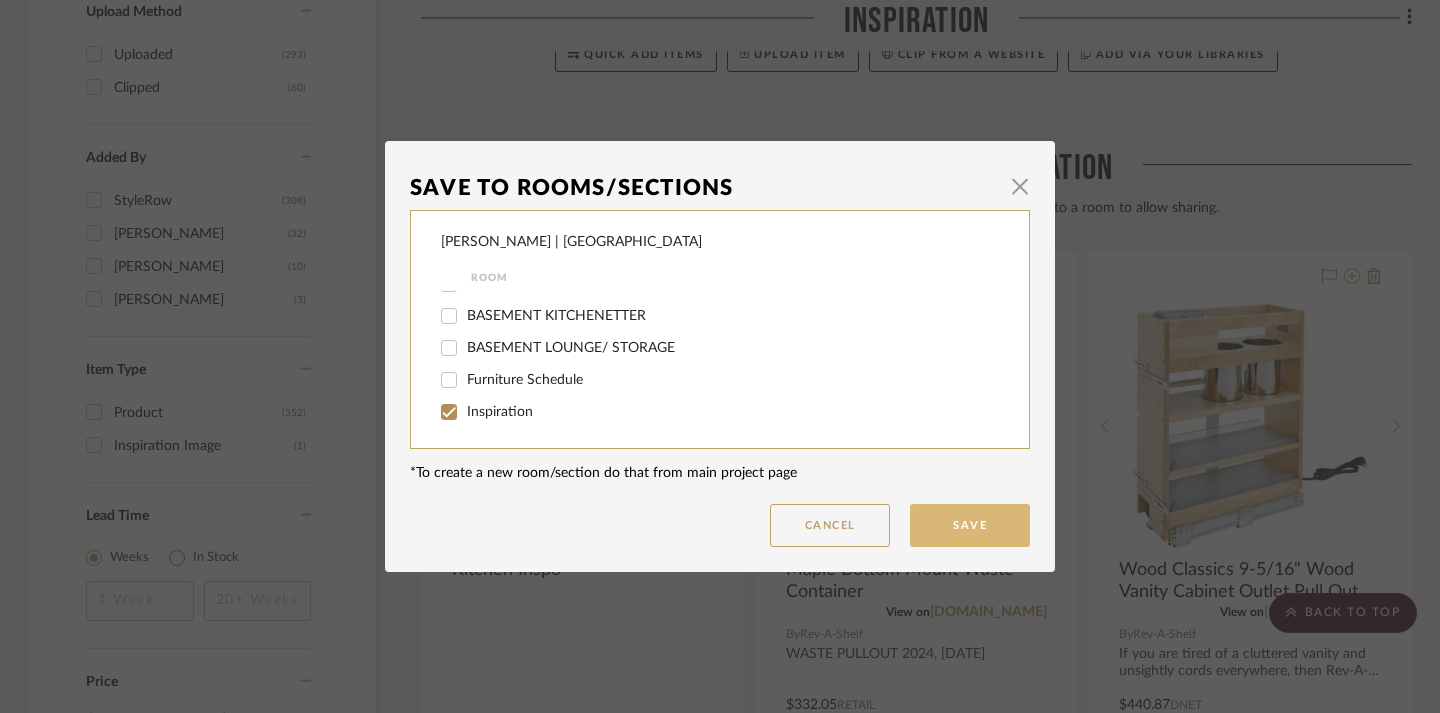 click on "Save" at bounding box center (970, 525) 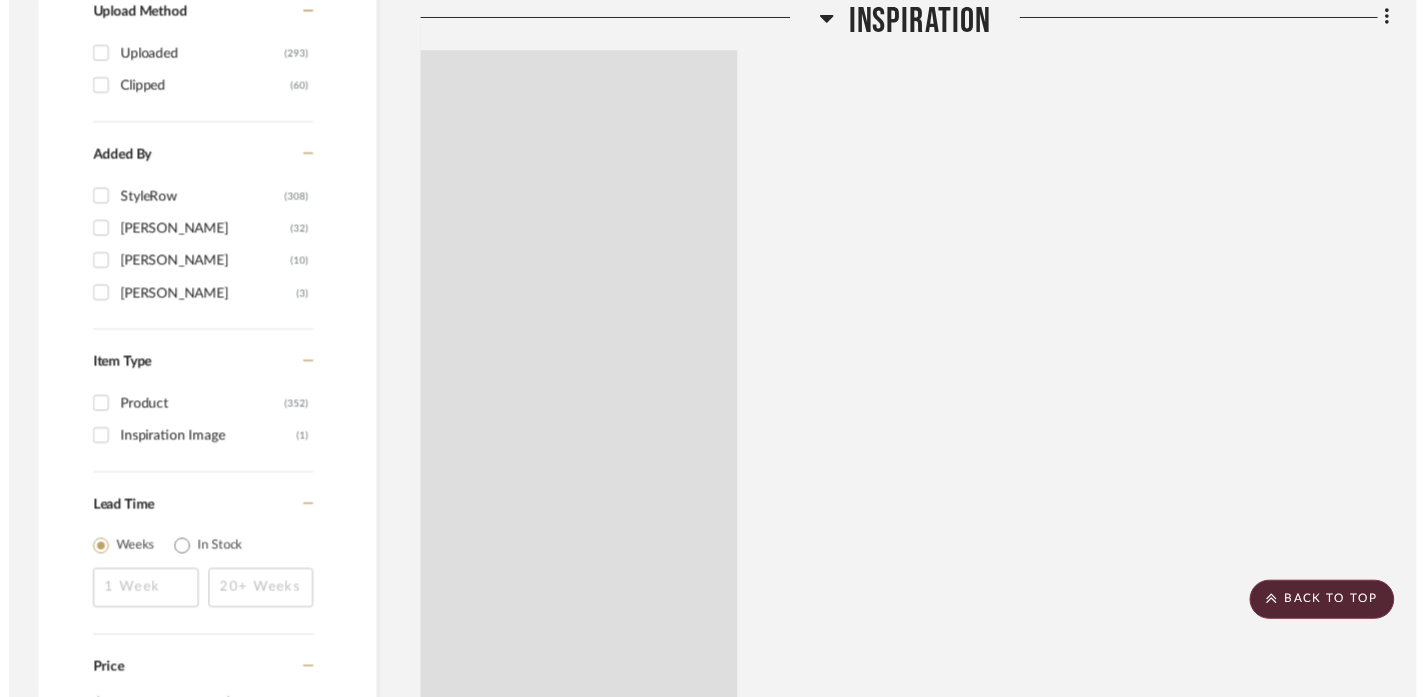 scroll, scrollTop: 2630, scrollLeft: 0, axis: vertical 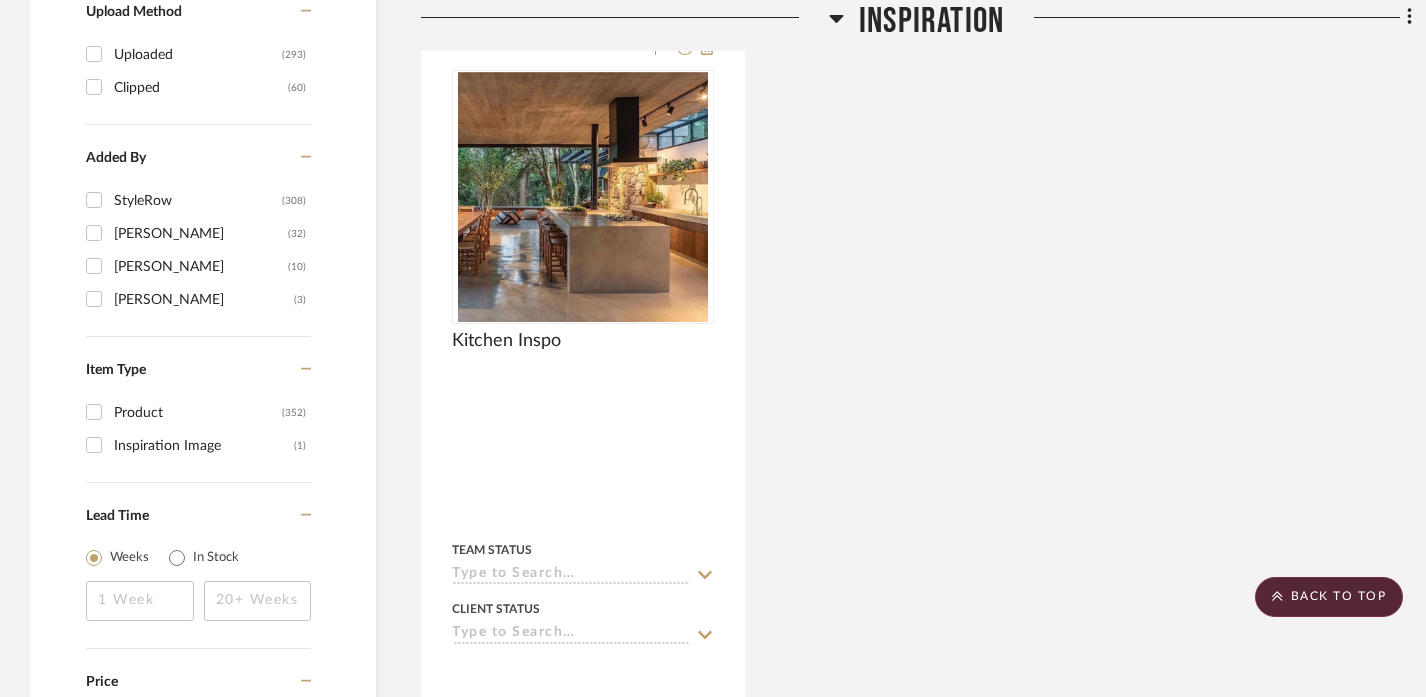 click on "Filter by keyword, category or name prior to exporting to Excel or Bulk Actions Team Comments All Team Comments Team Comments in last day Team Comments in last week Flagged Shared with Client Client Comments All Client Comments Client Comments in last day Client Comments in last week Added To PO Category  Seating   (1)   Tables   (1)   Bath   (54)   Architectural Elements   (49)   Lighting   (34)   Hardware   (30)   Tile & Stone   (29)   Paint   (28)   Fabric & Textiles   (21)   Accessories    (19)   Kitchen   (18)   Appliances   (16)   Electronics   (14)   Plumbing   (12)   Architectural Finishes   (10)   Flooring   (10)   Closets   (3)   Art   (1)   Mirrors   (1)   Rugs   (1)  Brand Bertazzoni  (4)  Bosch  (7)  Compass Cabinets  (2)  Delta  (1)  EL & EL PRODUCTS  (6)  Elkay  (1)  Ferguson  (1)  Frigidaire  (1)  Greenway  (1)  Jones Stephens  (1)  Kitchen Aid  (1)  Kohler  (19)  Legrand  (13)  Lutron Electronics  (1)  MAPEI/LATICRETE  (22)  See More + Upload Method Uploaded  (293)  Clipped  (60)  Added By" 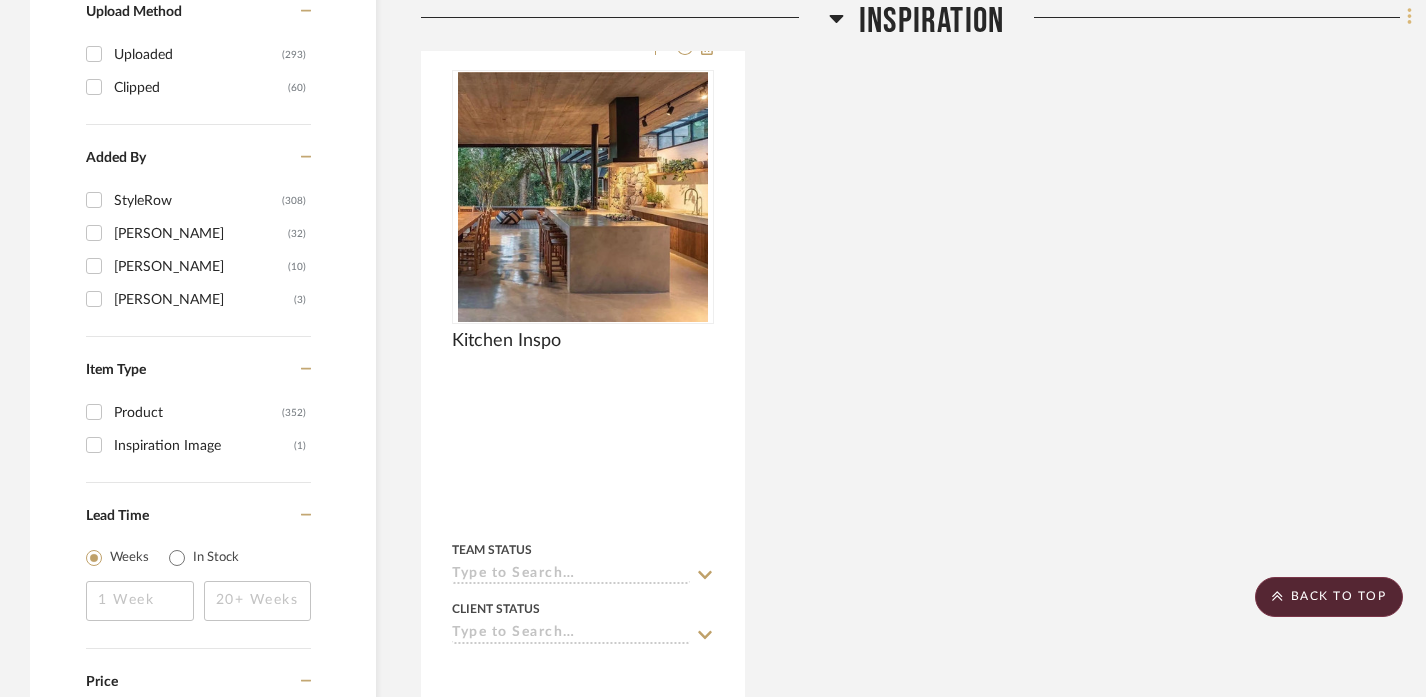 click 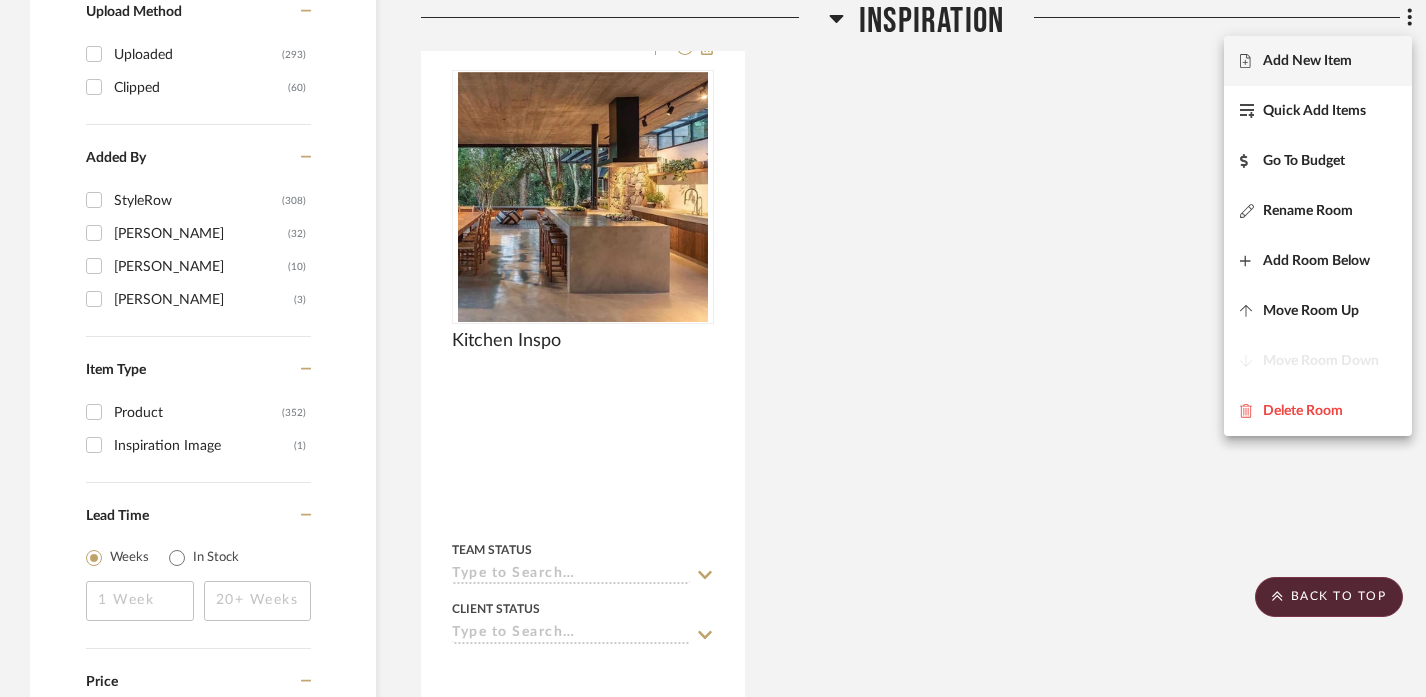 click on "Add New Item" at bounding box center (1307, 61) 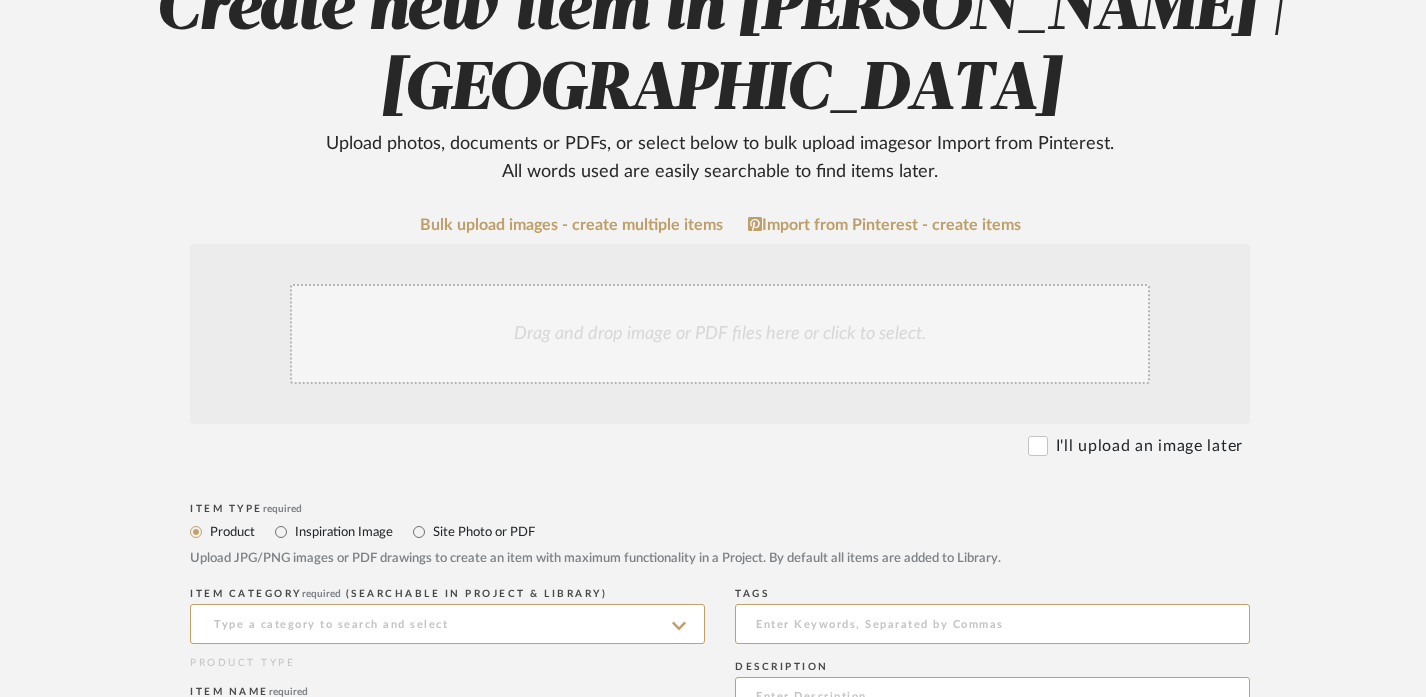 scroll, scrollTop: 272, scrollLeft: 0, axis: vertical 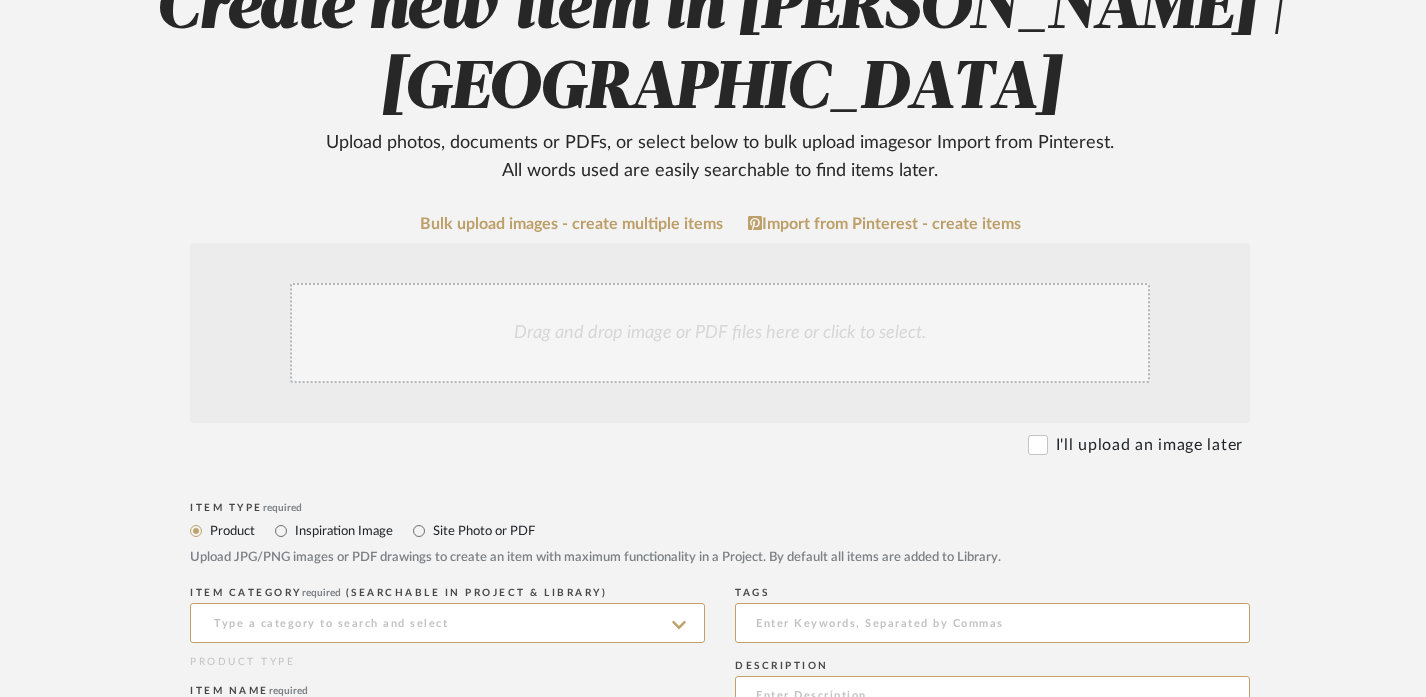 click on "Inspiration Image" at bounding box center (343, 531) 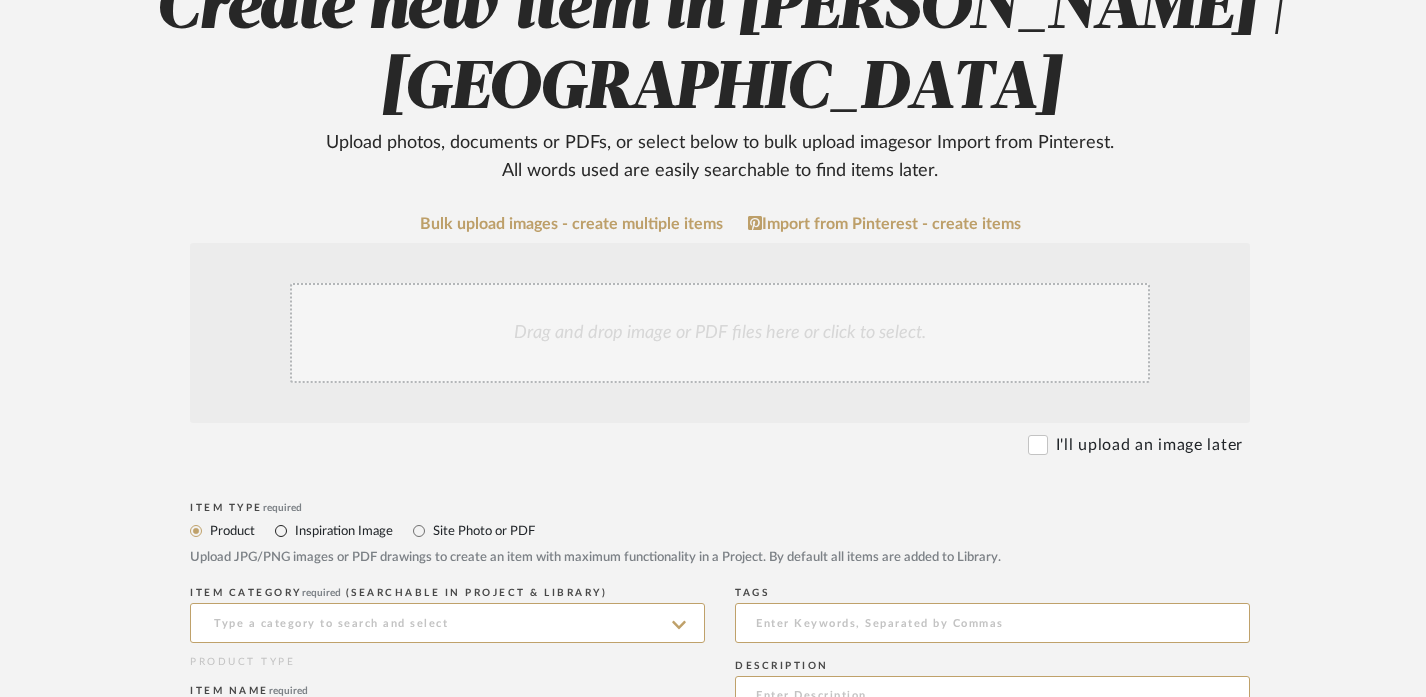 click on "Inspiration Image" at bounding box center (281, 531) 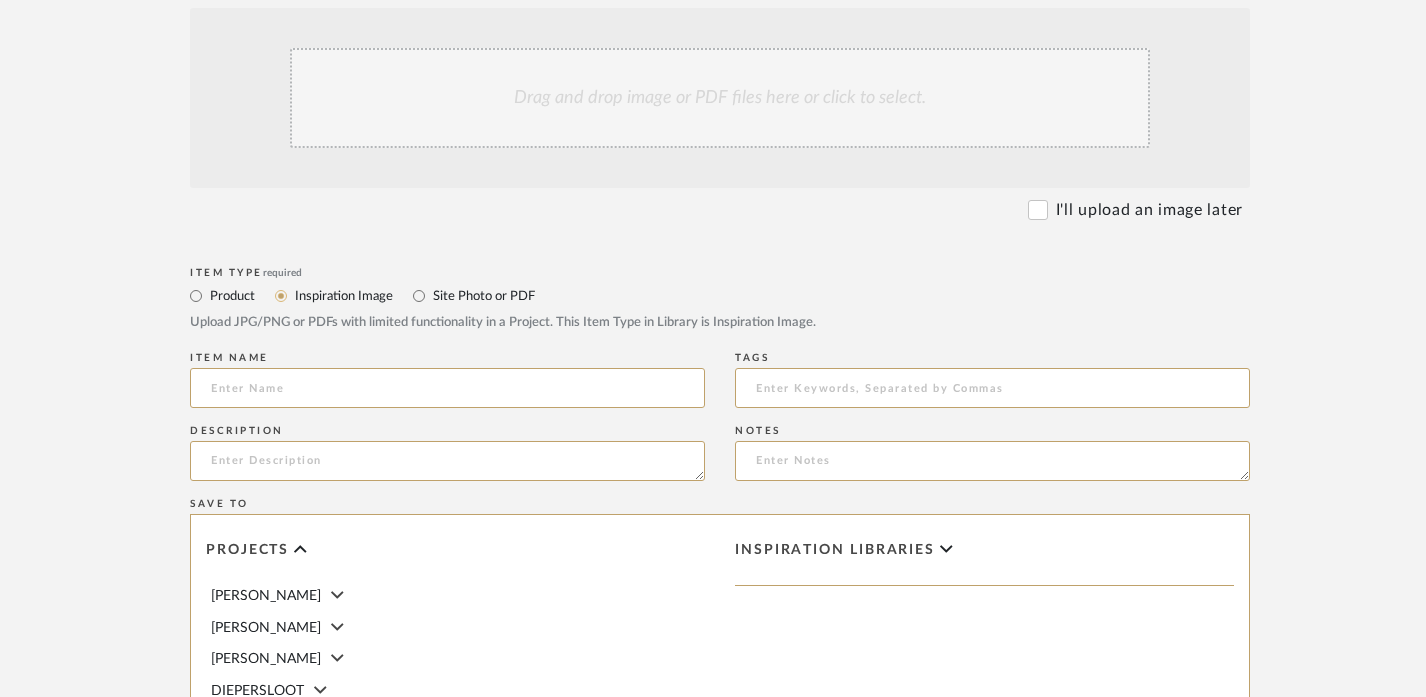 scroll, scrollTop: 519, scrollLeft: 0, axis: vertical 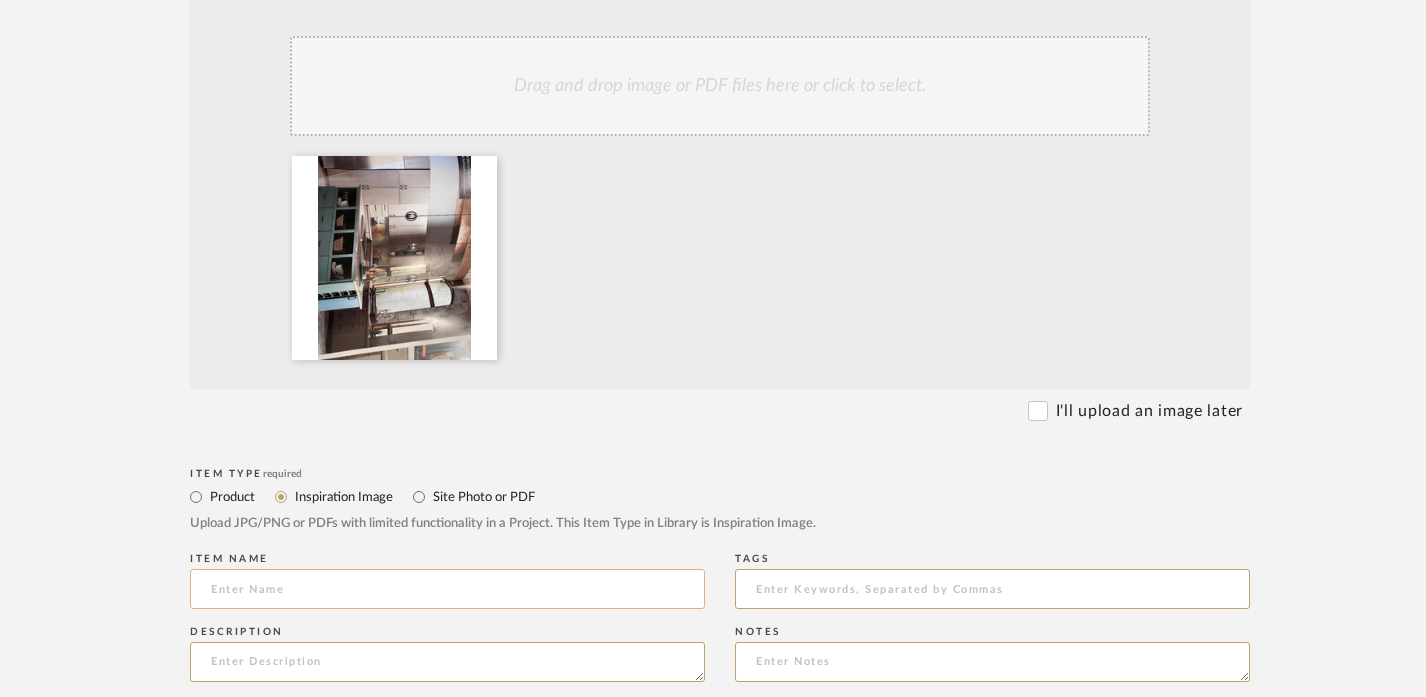 click 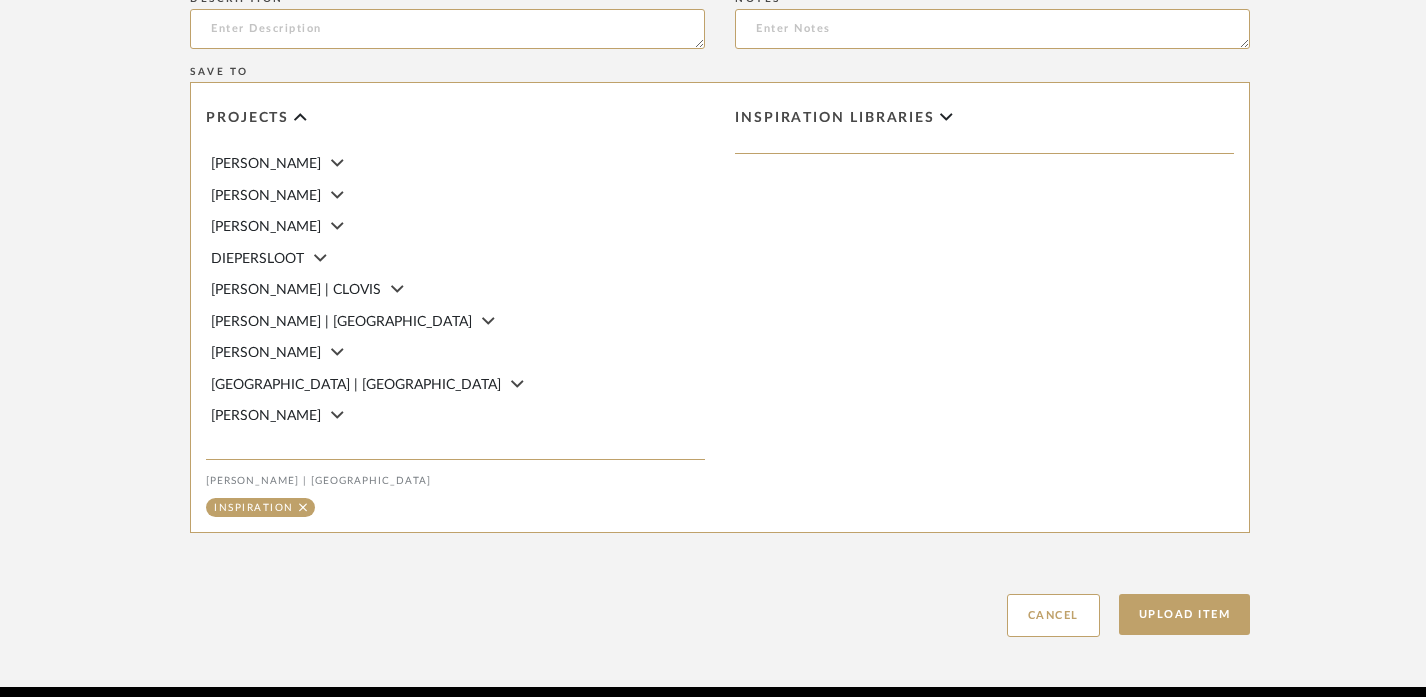 scroll, scrollTop: 1157, scrollLeft: 0, axis: vertical 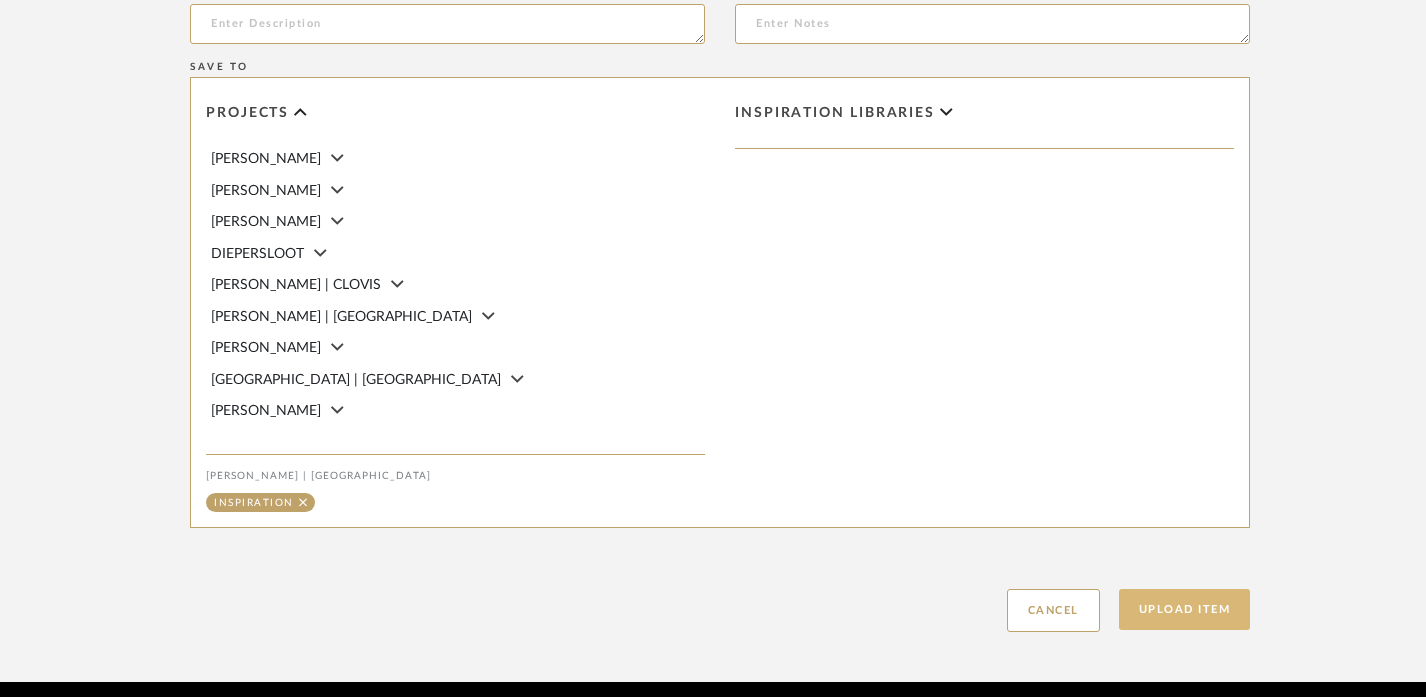 type on "Kitchen Inspo" 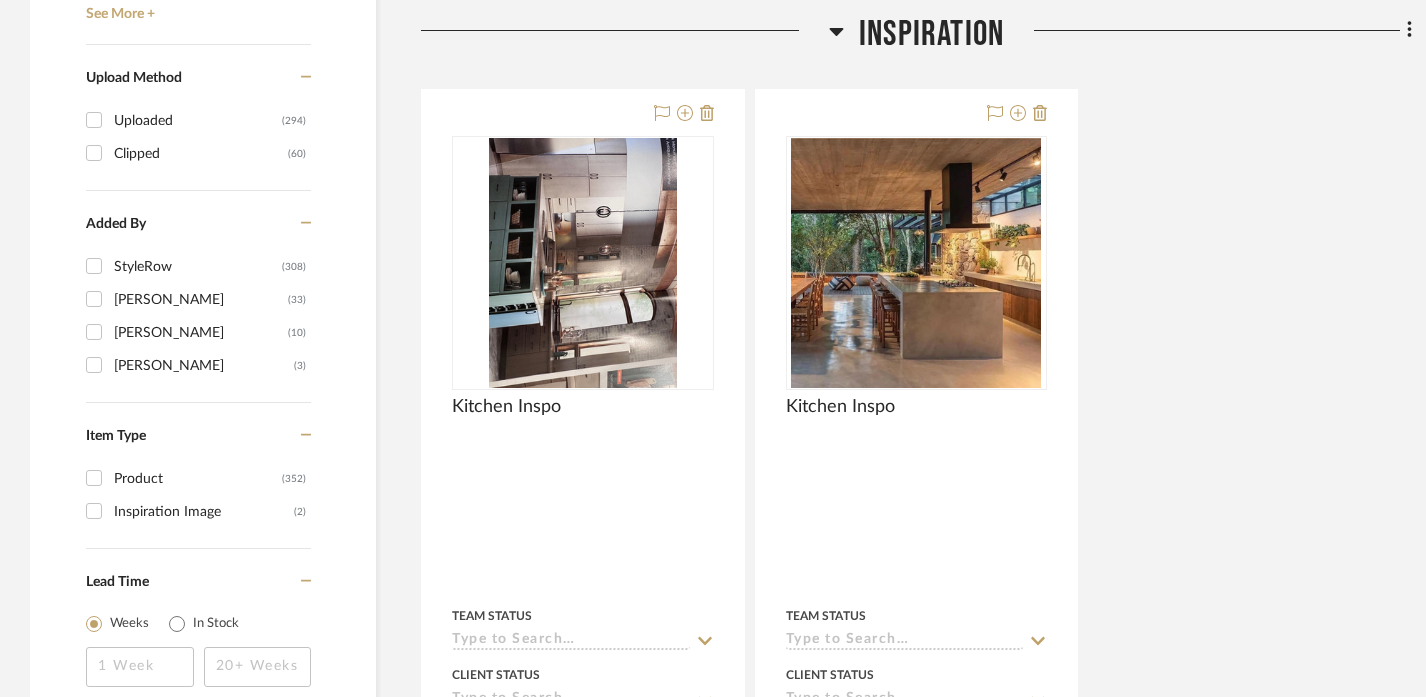 scroll, scrollTop: 2577, scrollLeft: 0, axis: vertical 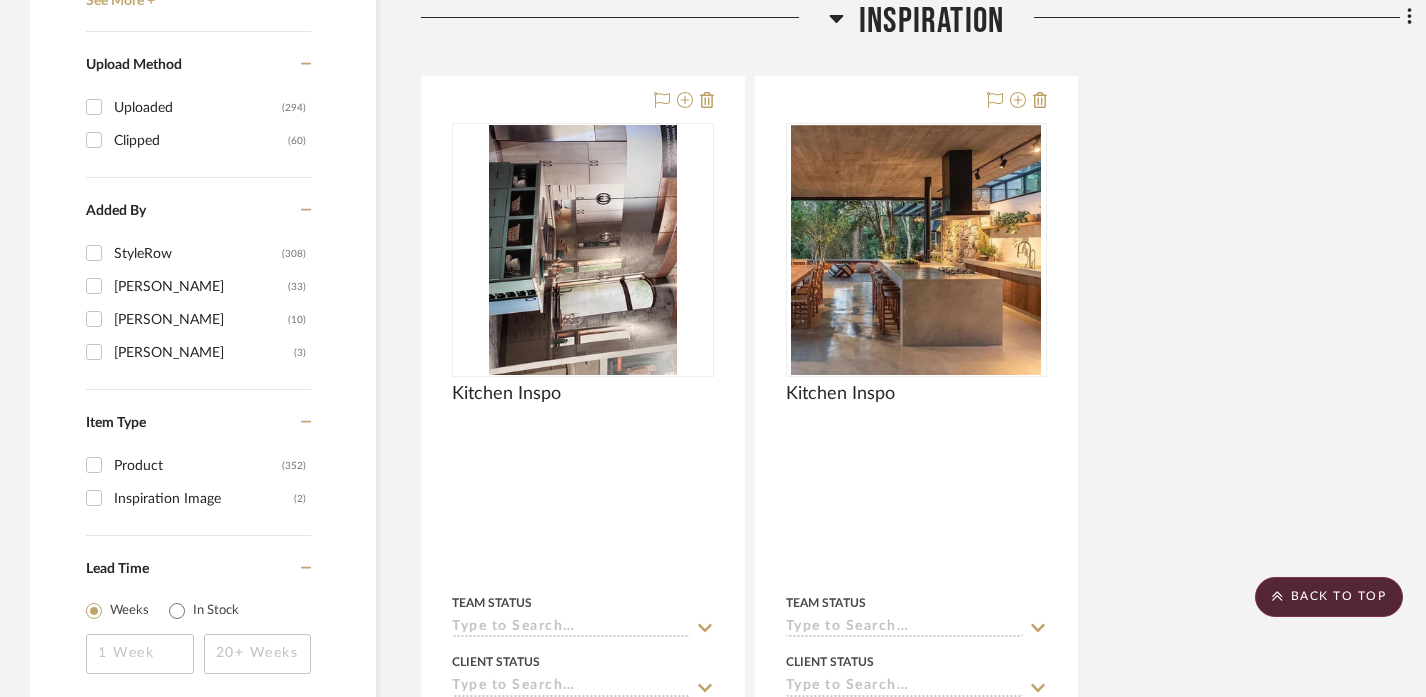click on "Filter by keyword, category or name prior to exporting to Excel or Bulk Actions Team Comments All Team Comments Team Comments in last day Team Comments in last week Flagged Shared with Client Client Comments All Client Comments Client Comments in last day Client Comments in last week Added To PO Category  Seating   (1)   Tables   (1)   Bath   (54)   Architectural Elements   (49)   Lighting   (34)   Hardware   (30)   Tile & Stone   (29)   Paint   (28)   Fabric & Textiles   (21)   Accessories    (19)   Kitchen   (18)   Appliances   (16)   Electronics   (14)   Plumbing   (12)   Architectural Finishes   (10)   Flooring   (10)   Closets   (3)   Art   (1)   Mirrors   (1)   Rugs   (1)  Brand Bertazzoni  (4)  Bosch  (7)  Compass Cabinets  (2)  Delta  (1)  EL & EL PRODUCTS  (6)  Elkay  (1)  Ferguson  (1)  Frigidaire  (1)  Greenway  (1)  Jones Stephens  (1)  Kitchen Aid  (1)  Kohler  (19)  Legrand  (13)  Lutron Electronics  (1)  MAPEI/LATICRETE  (22)  See More + Upload Method Uploaded  (294)  Clipped  (60)  Added By" 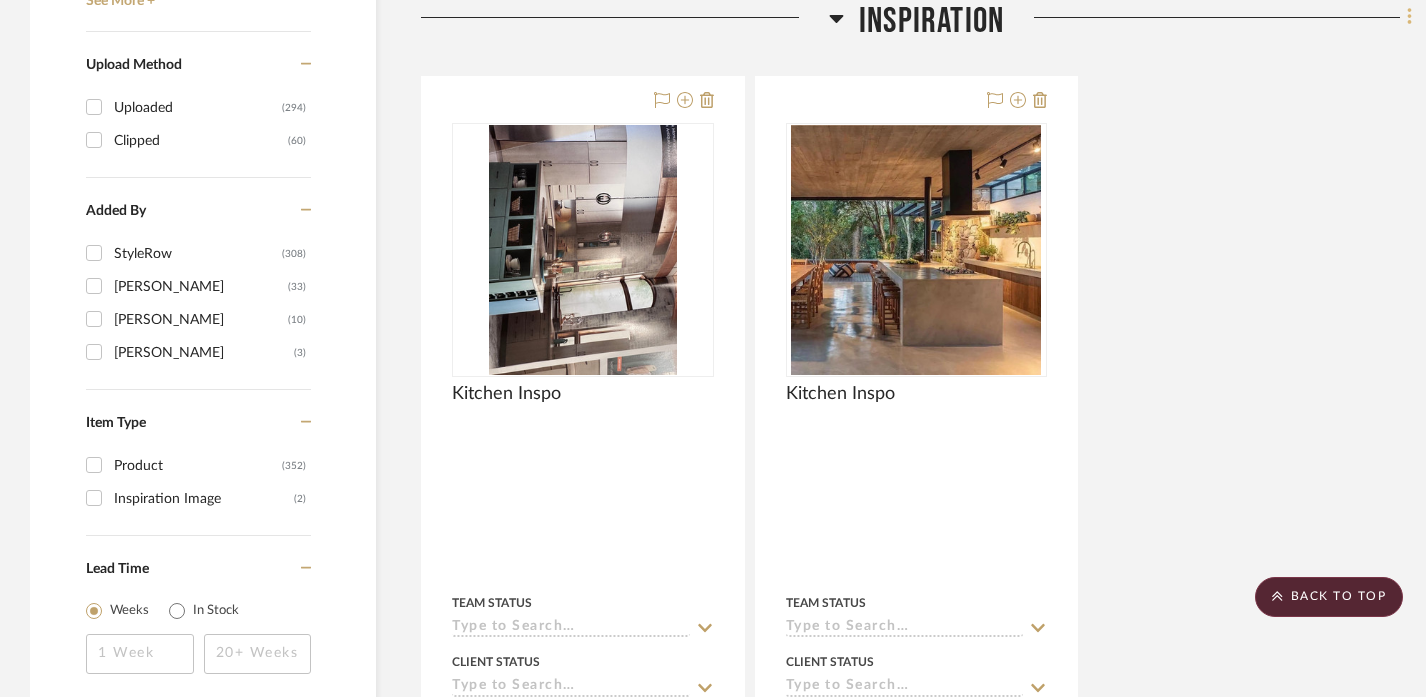click 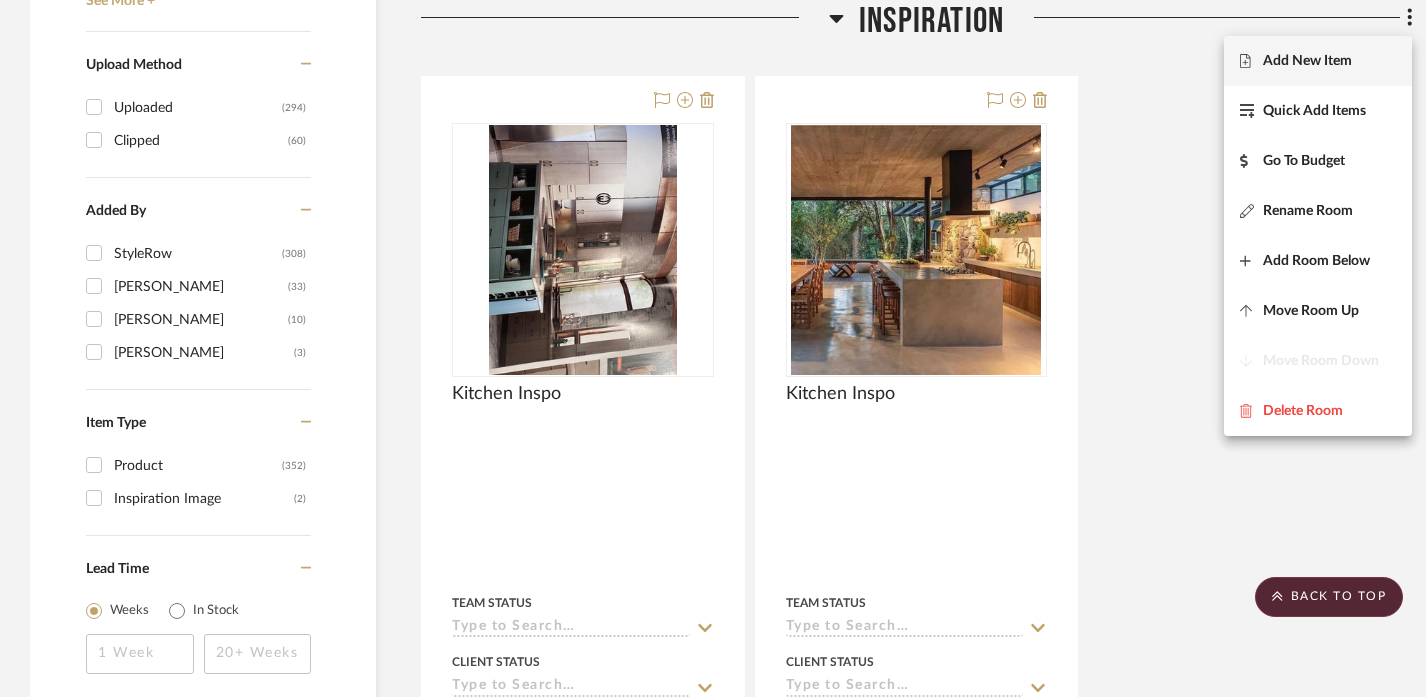 click on "Add New Item" at bounding box center [1318, 61] 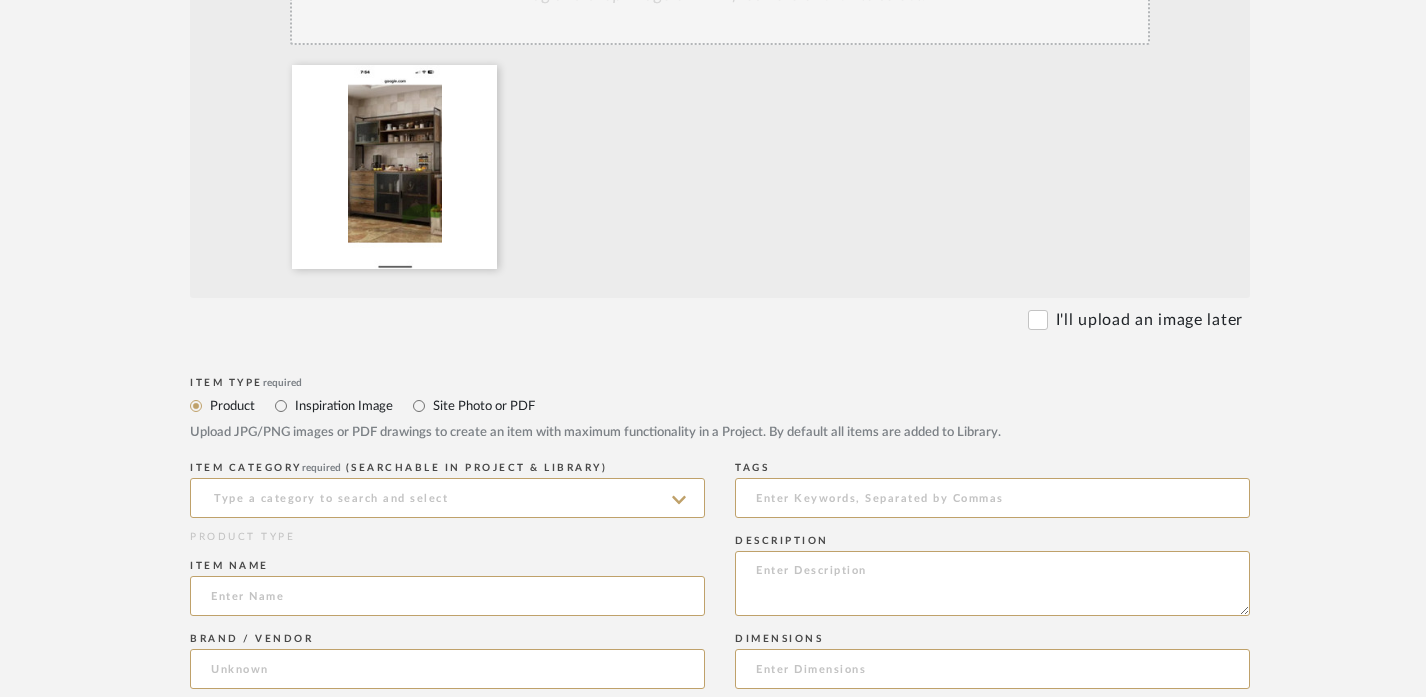 scroll, scrollTop: 673, scrollLeft: 0, axis: vertical 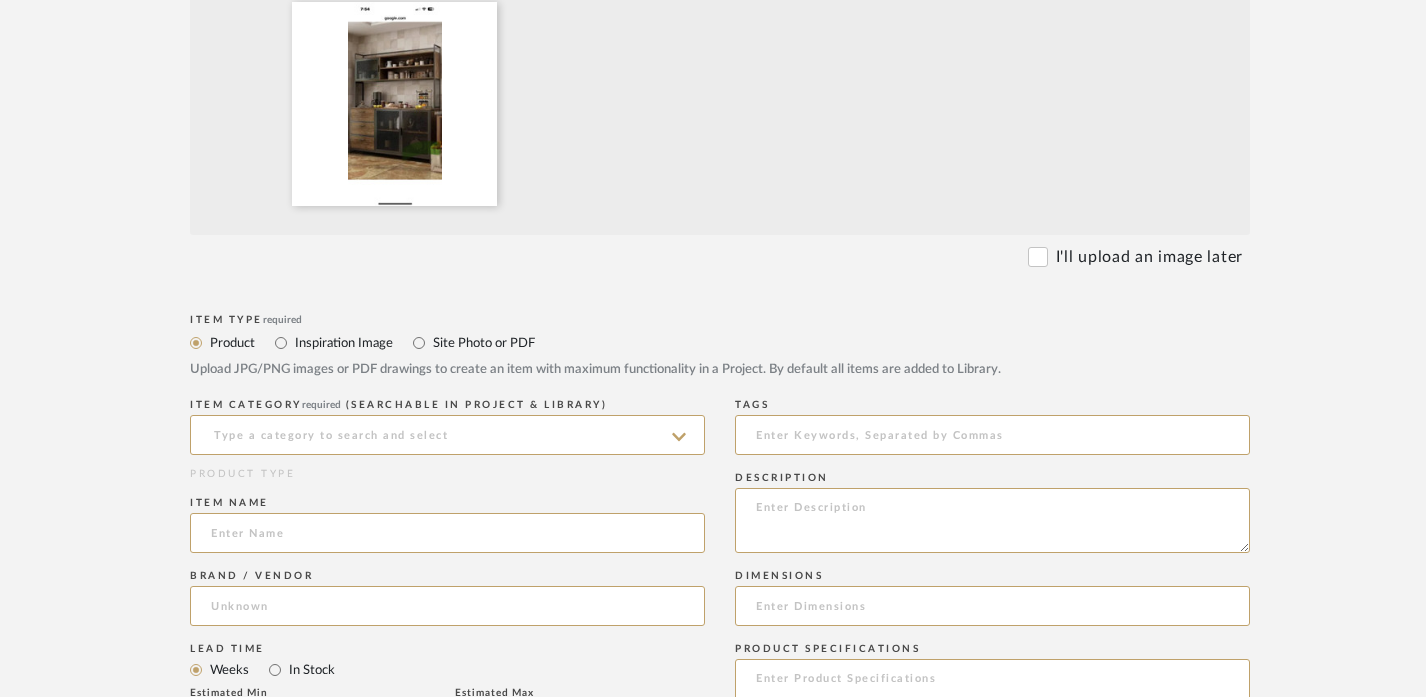 click on "Inspiration Image" at bounding box center (343, 343) 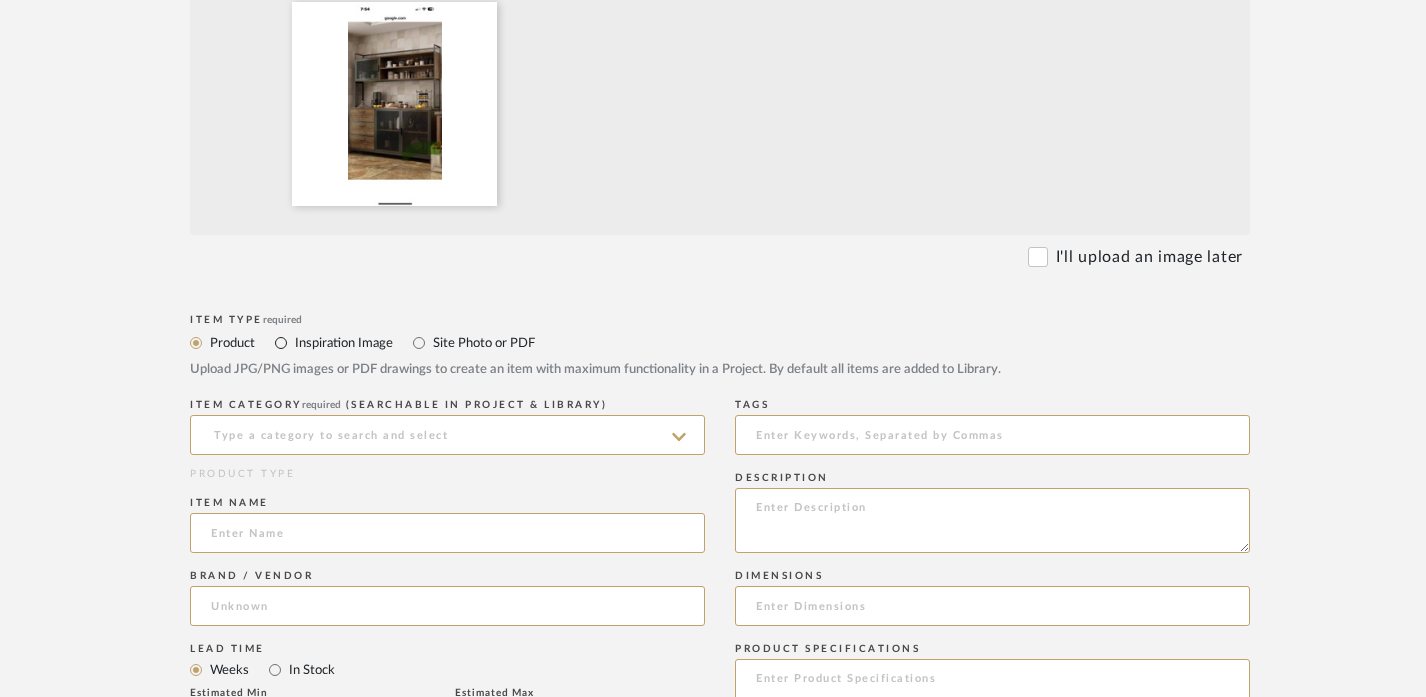 click on "Inspiration Image" at bounding box center (281, 343) 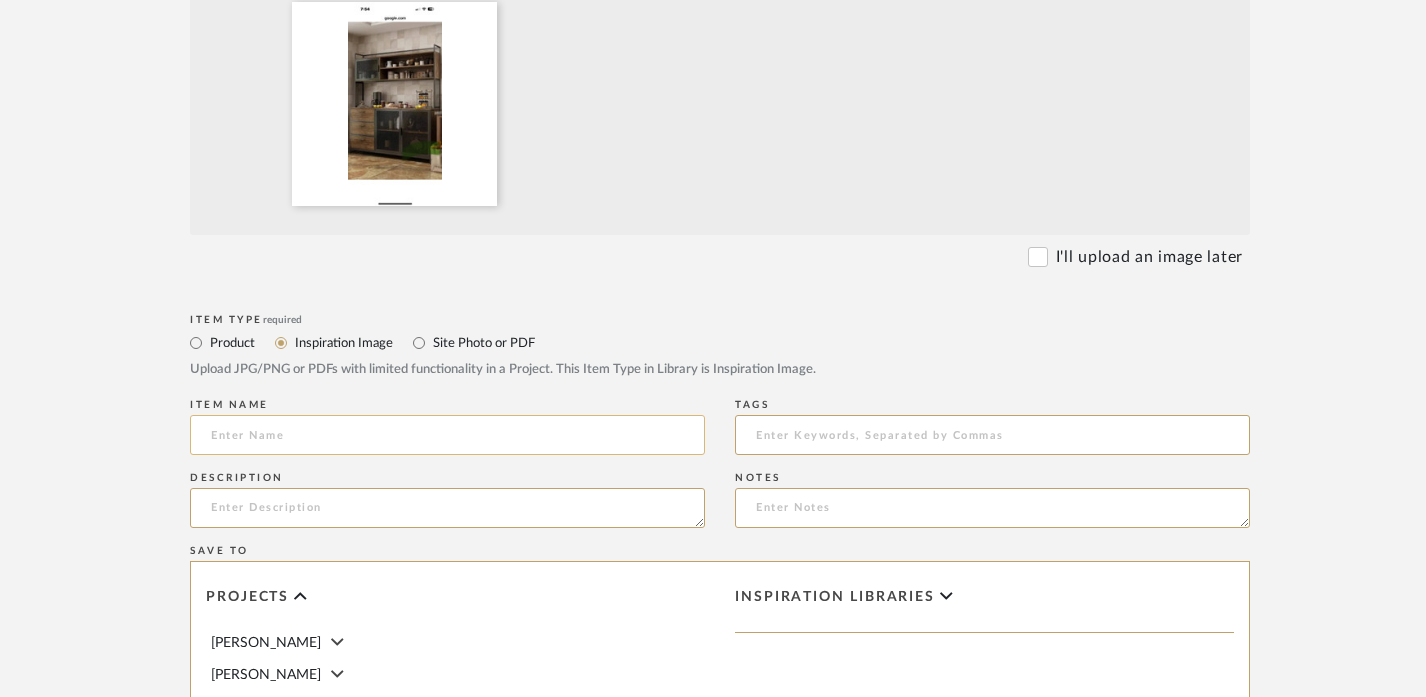 click 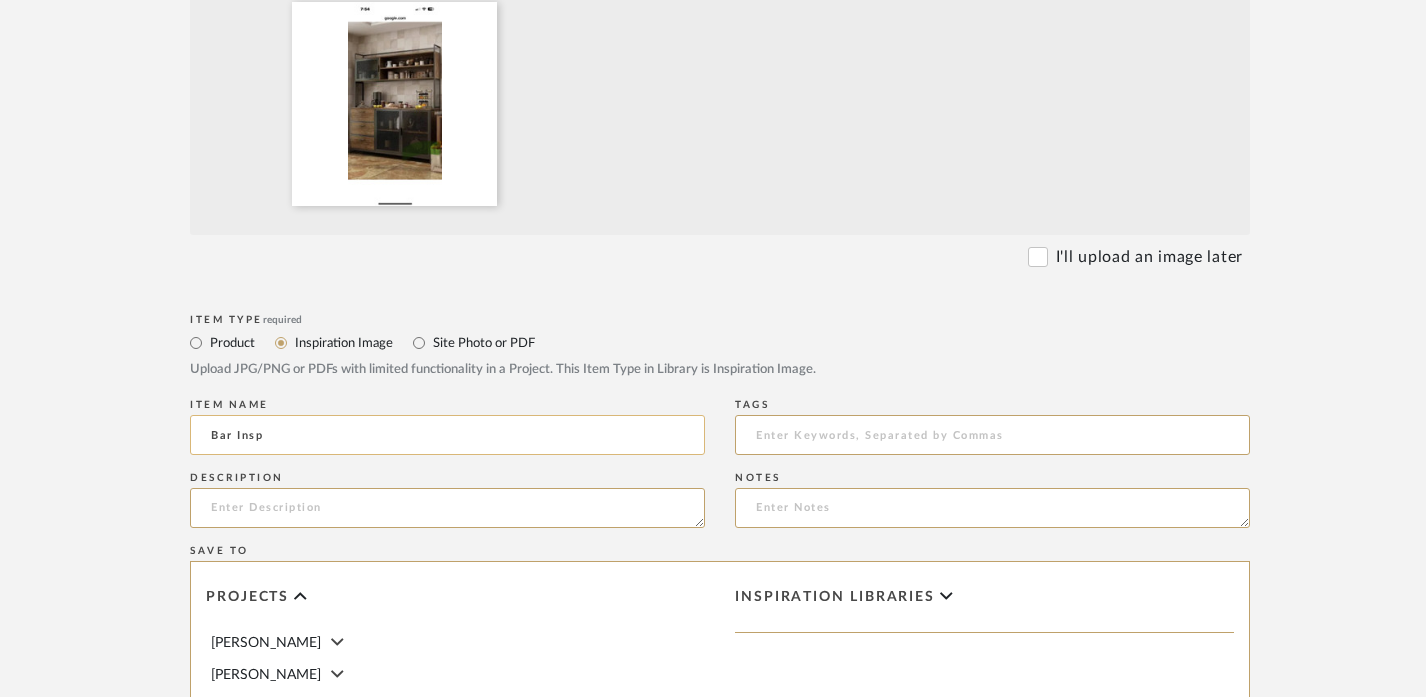 type on "Bar Inspo" 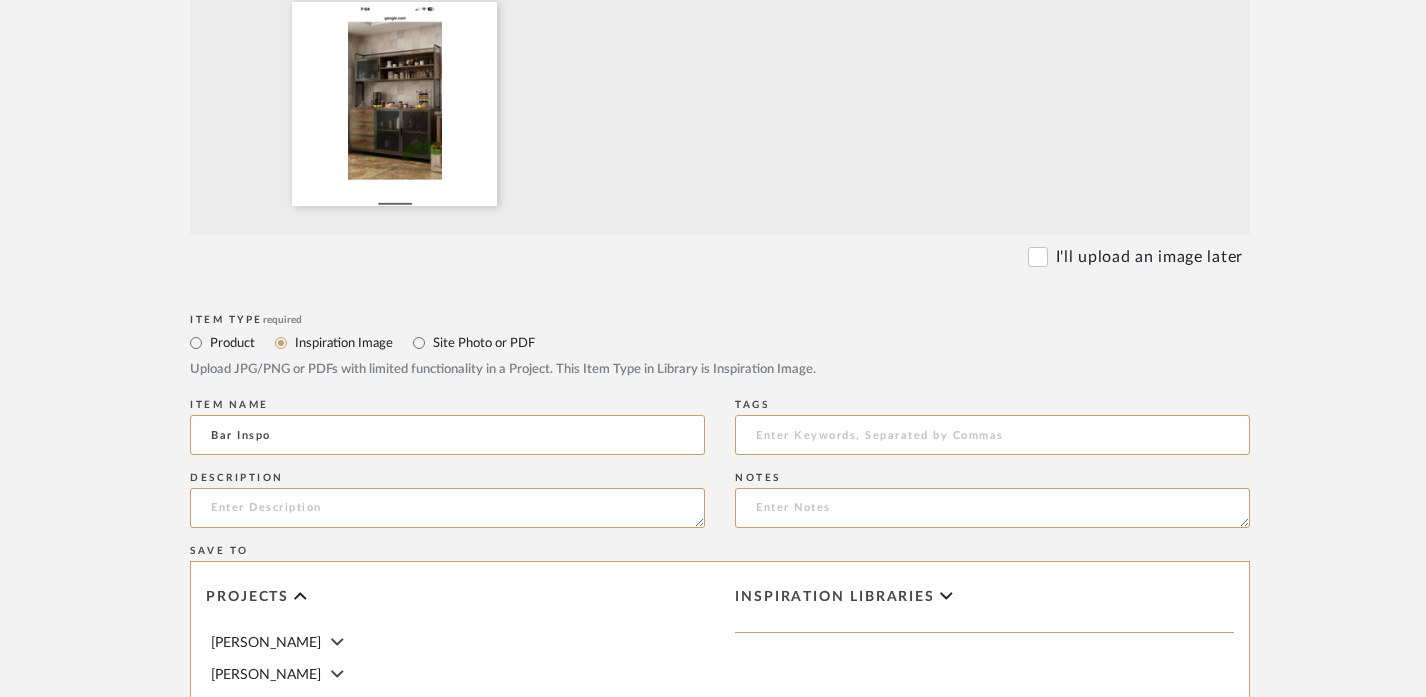 drag, startPoint x: 340, startPoint y: 451, endPoint x: 35, endPoint y: 441, distance: 305.16388 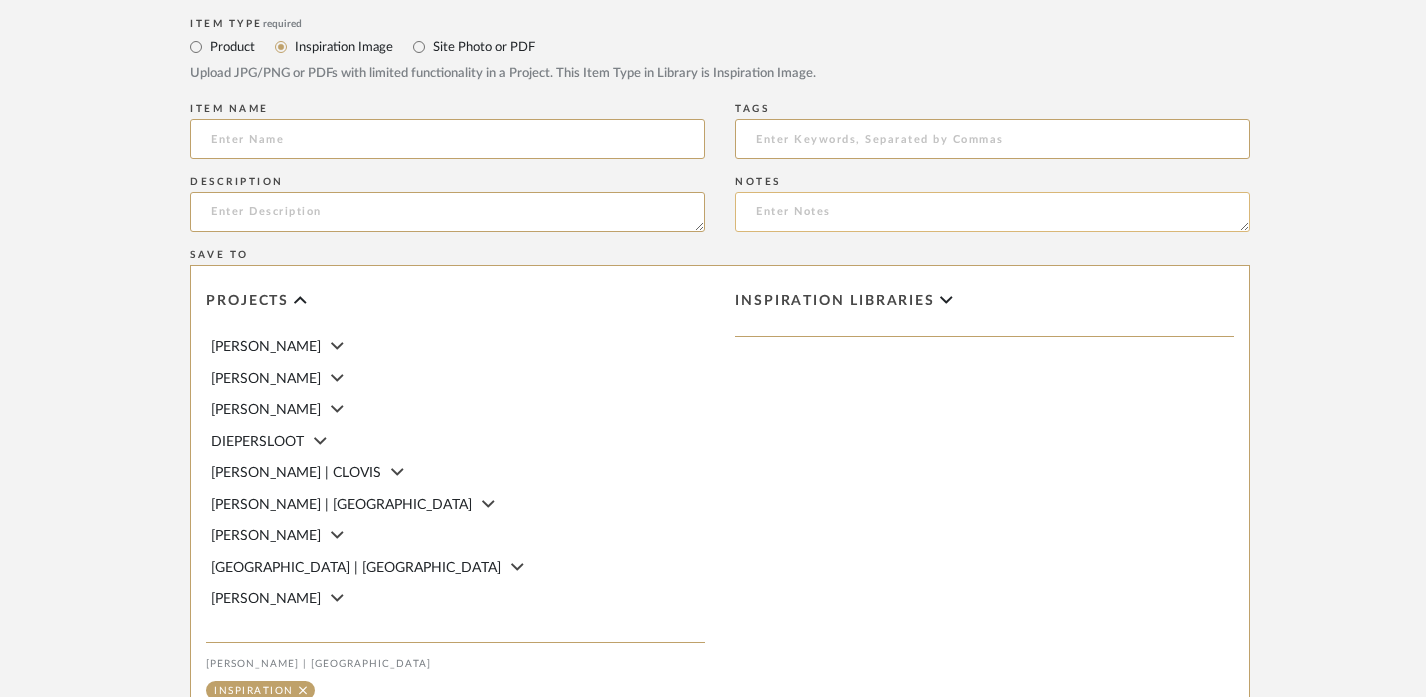 scroll, scrollTop: 1234, scrollLeft: 0, axis: vertical 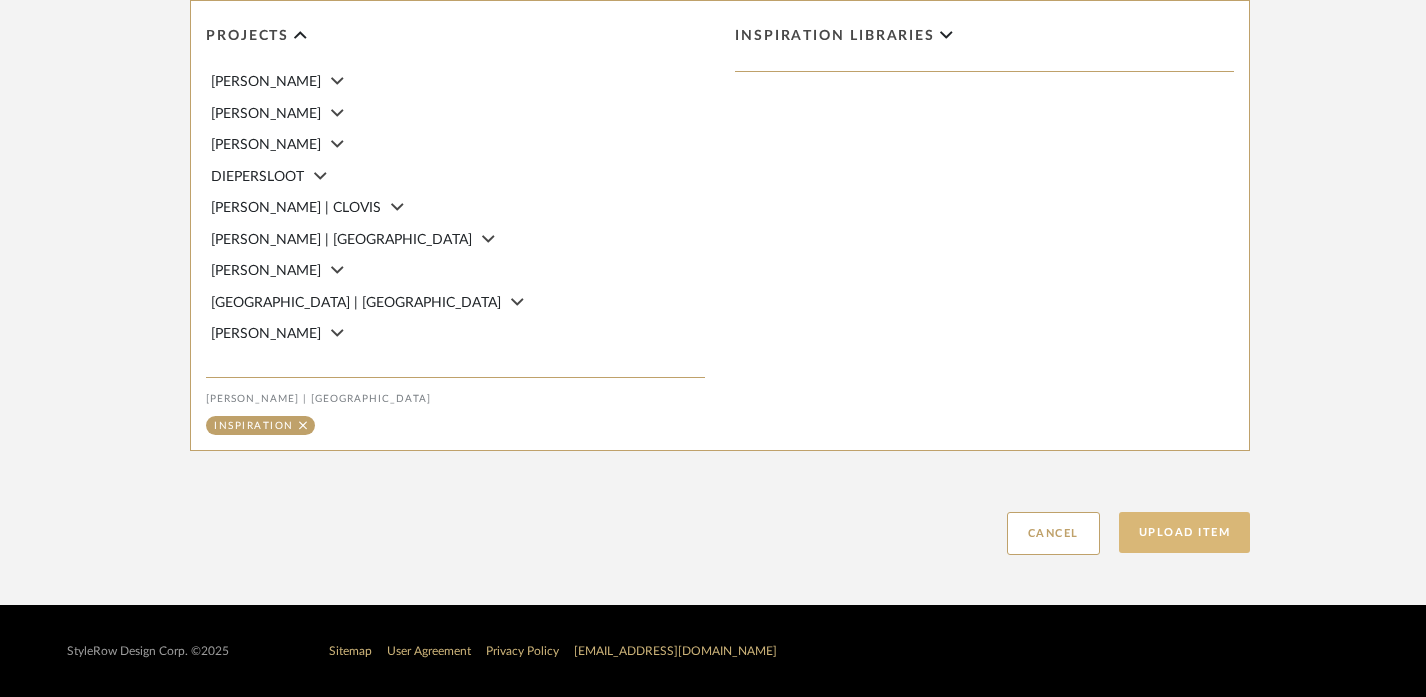 click on "Upload Item" 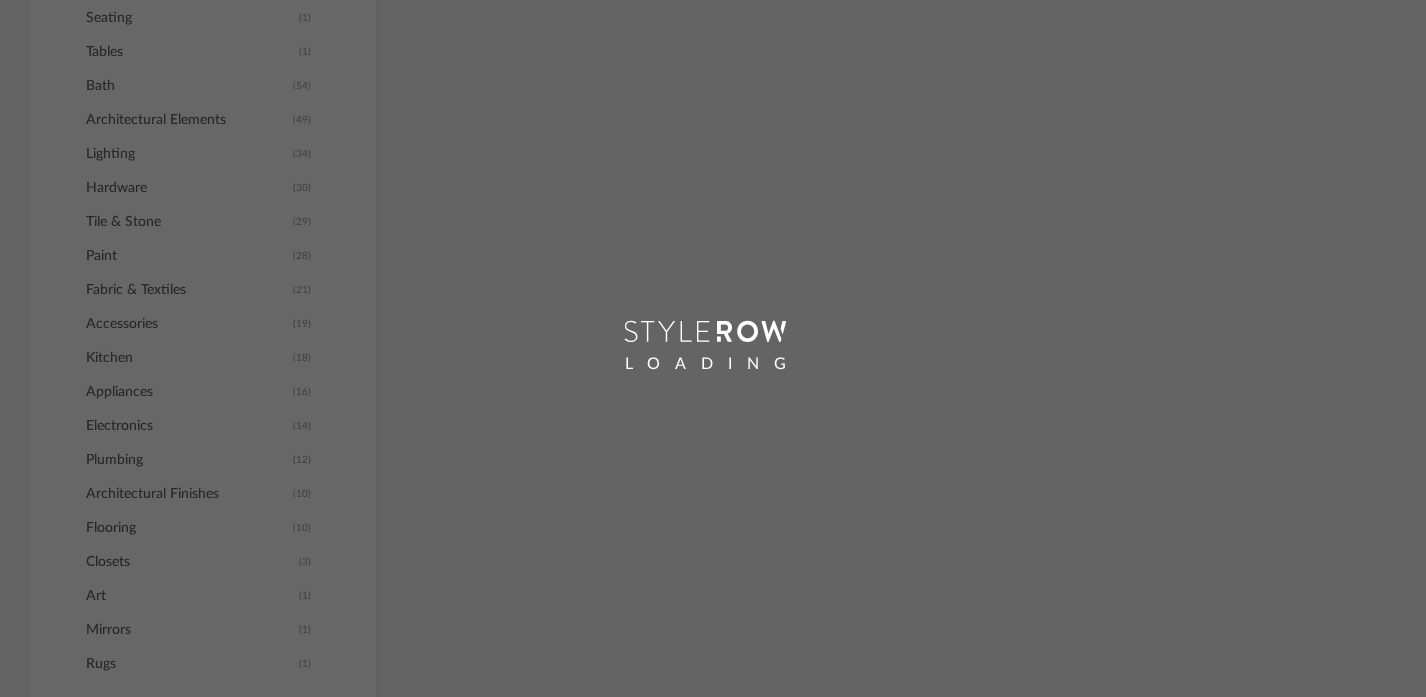 scroll, scrollTop: 1106, scrollLeft: 0, axis: vertical 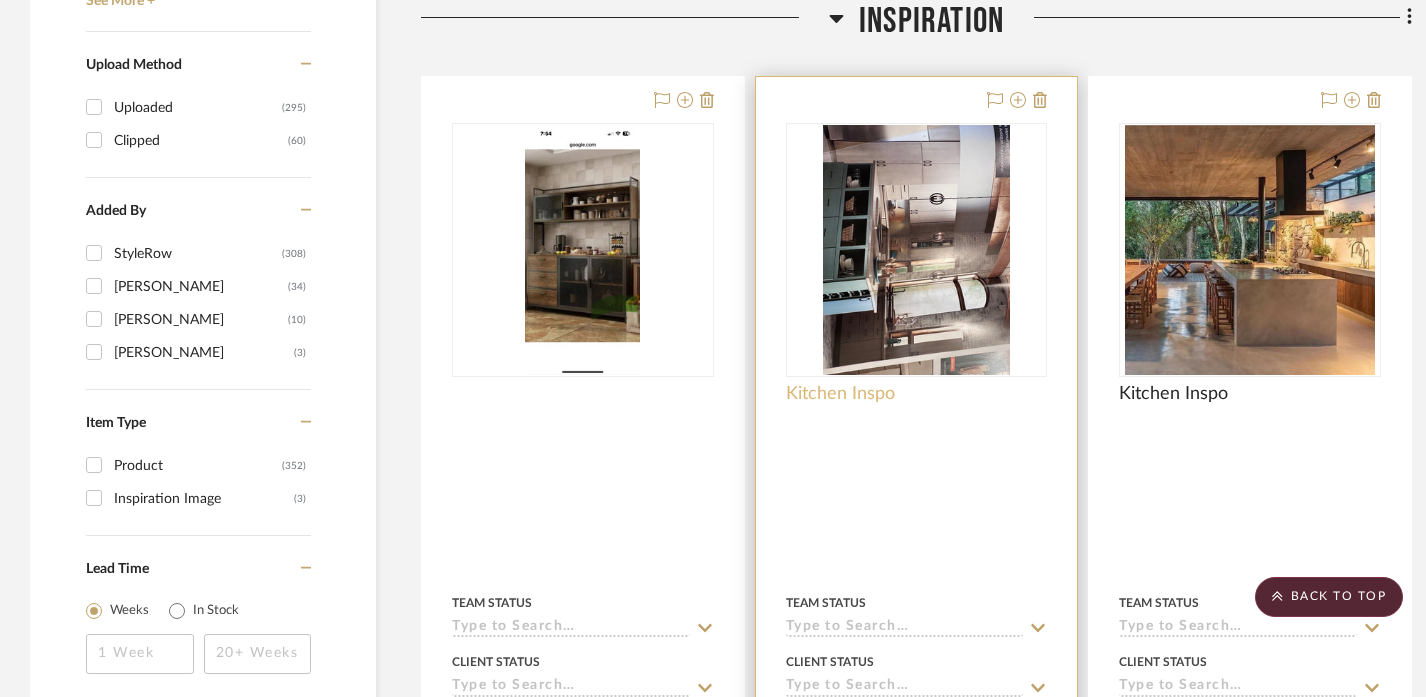 click on "Kitchen Inspo" at bounding box center (840, 394) 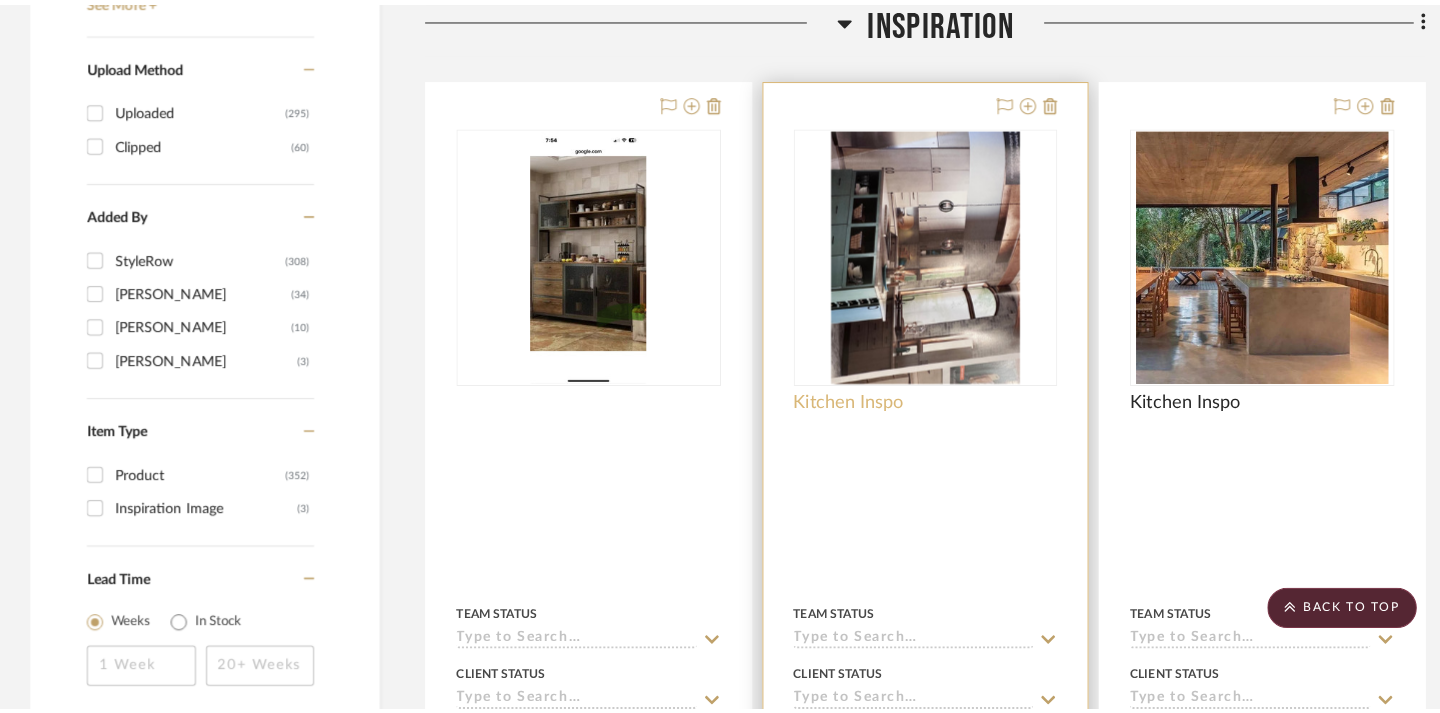 scroll, scrollTop: 0, scrollLeft: 0, axis: both 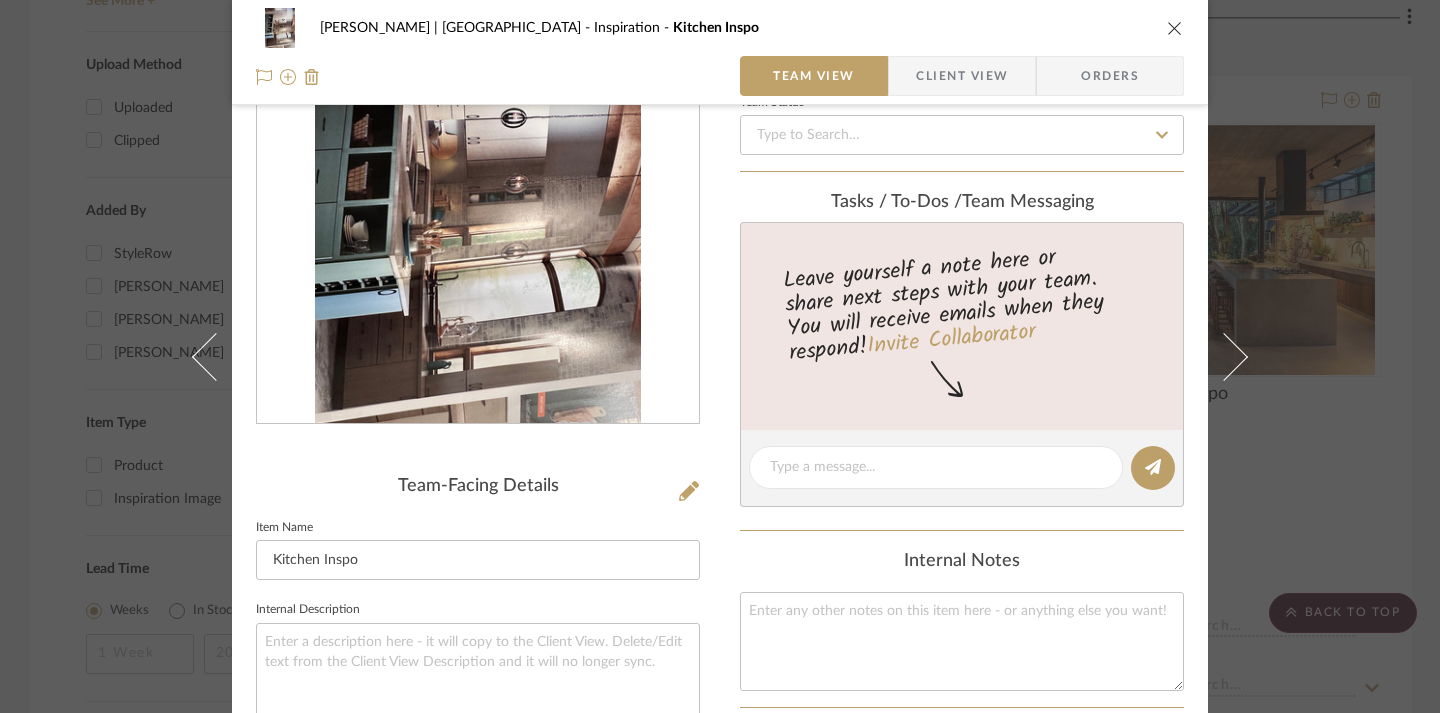 click on "VENTRESCA | MORRO BAY Inspiration Kitchen Inspo Team View Client View Orders" at bounding box center [720, 52] 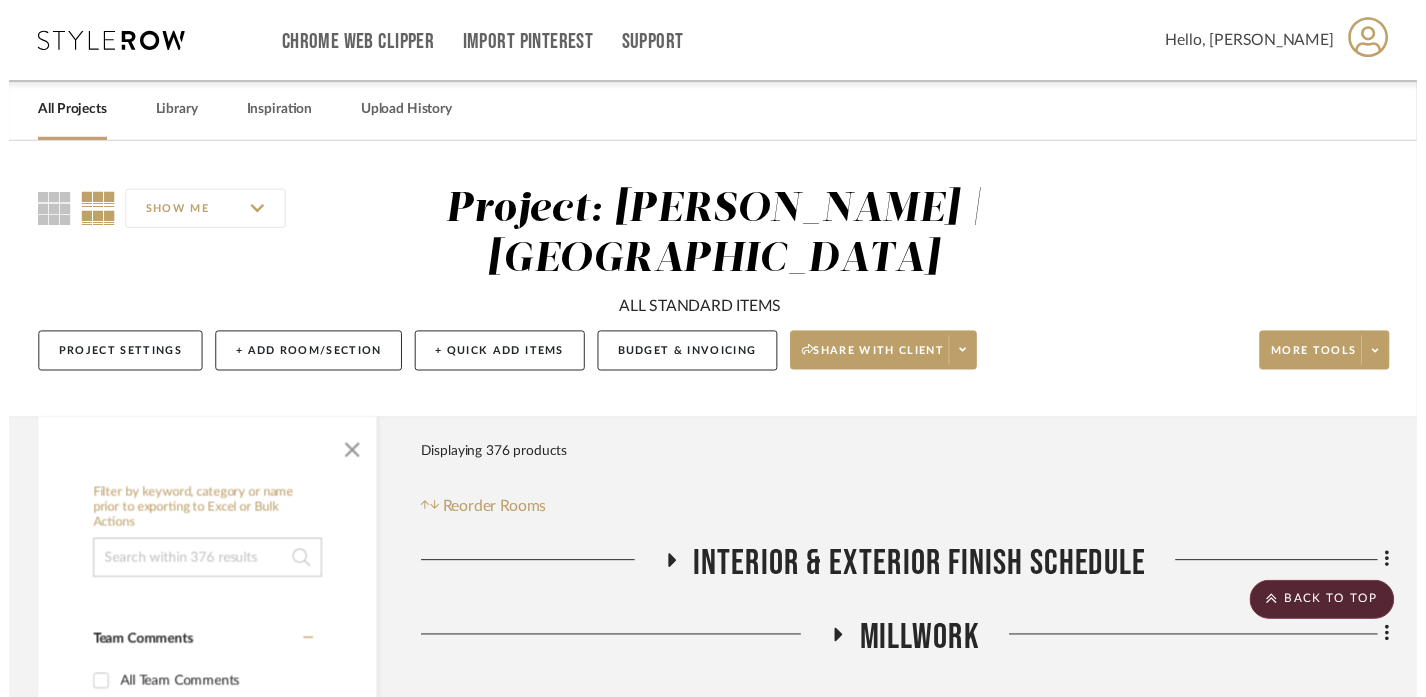 scroll, scrollTop: 2577, scrollLeft: 0, axis: vertical 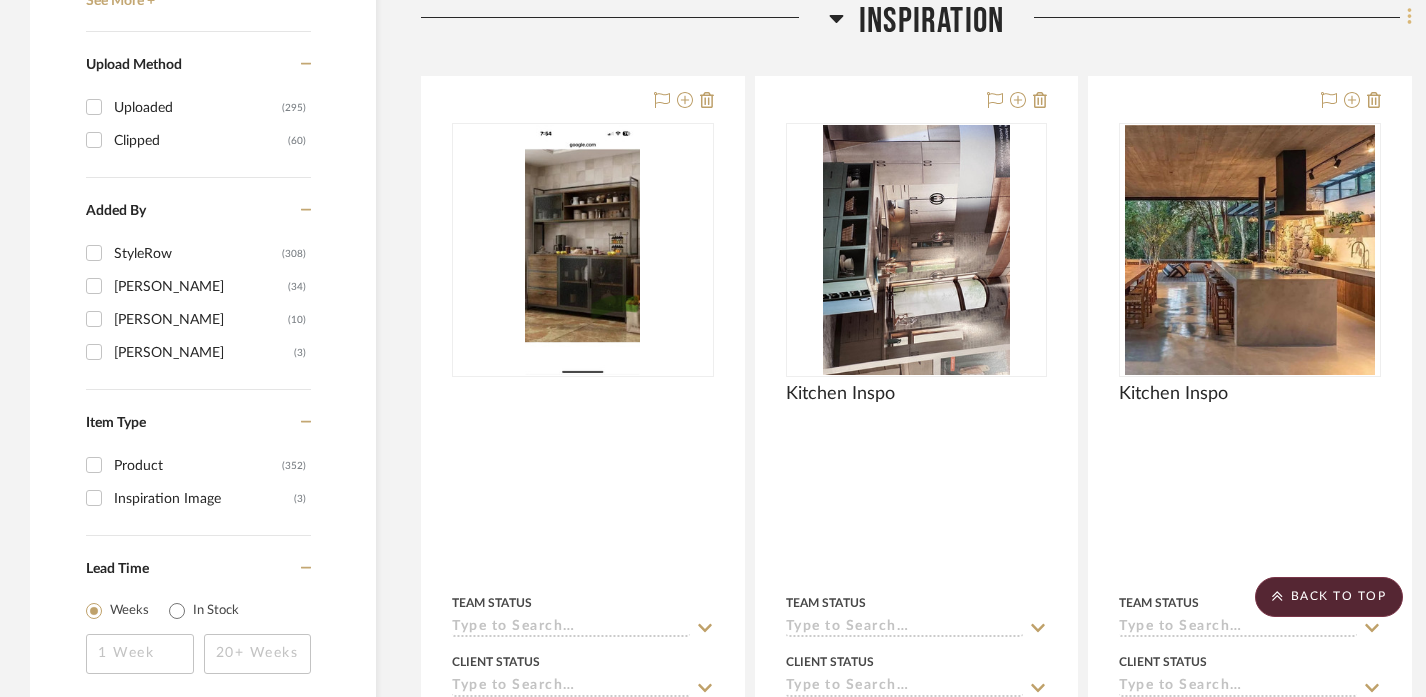 click 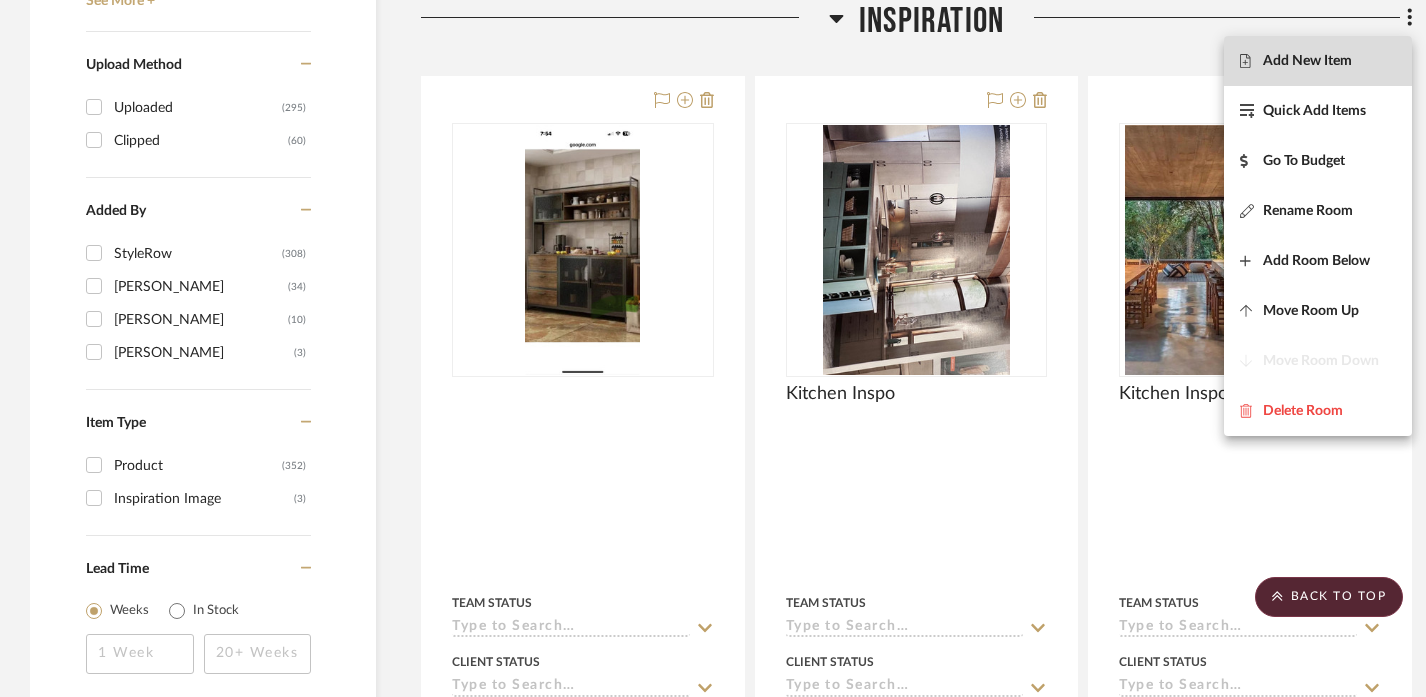click on "Add New Item" at bounding box center [1307, 61] 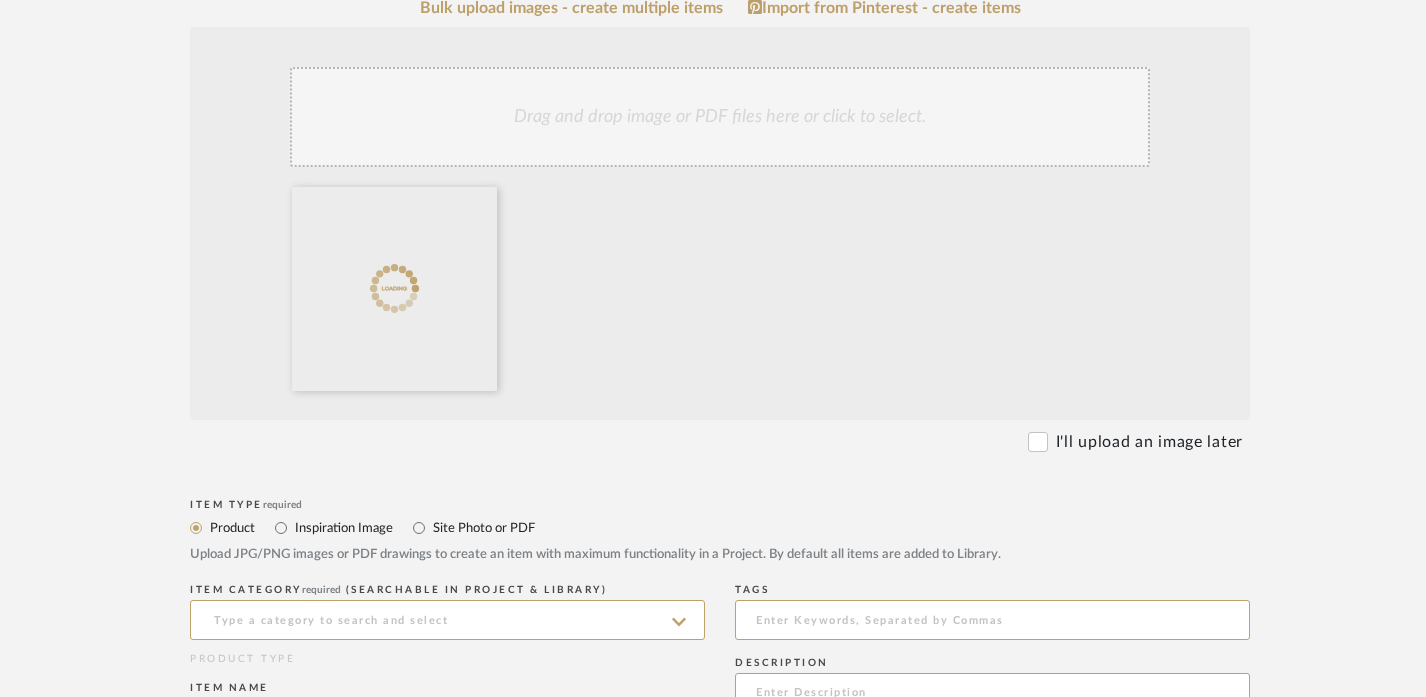 scroll, scrollTop: 515, scrollLeft: 0, axis: vertical 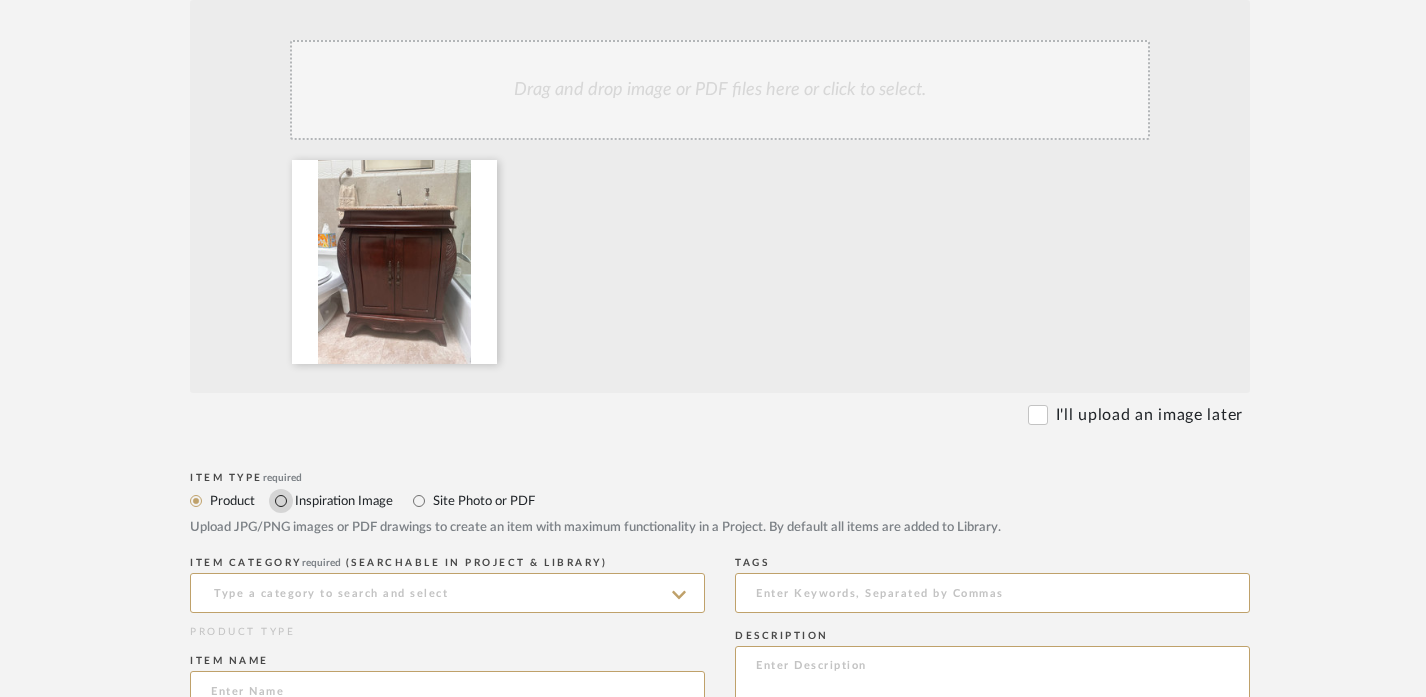 click on "Inspiration Image" at bounding box center [281, 501] 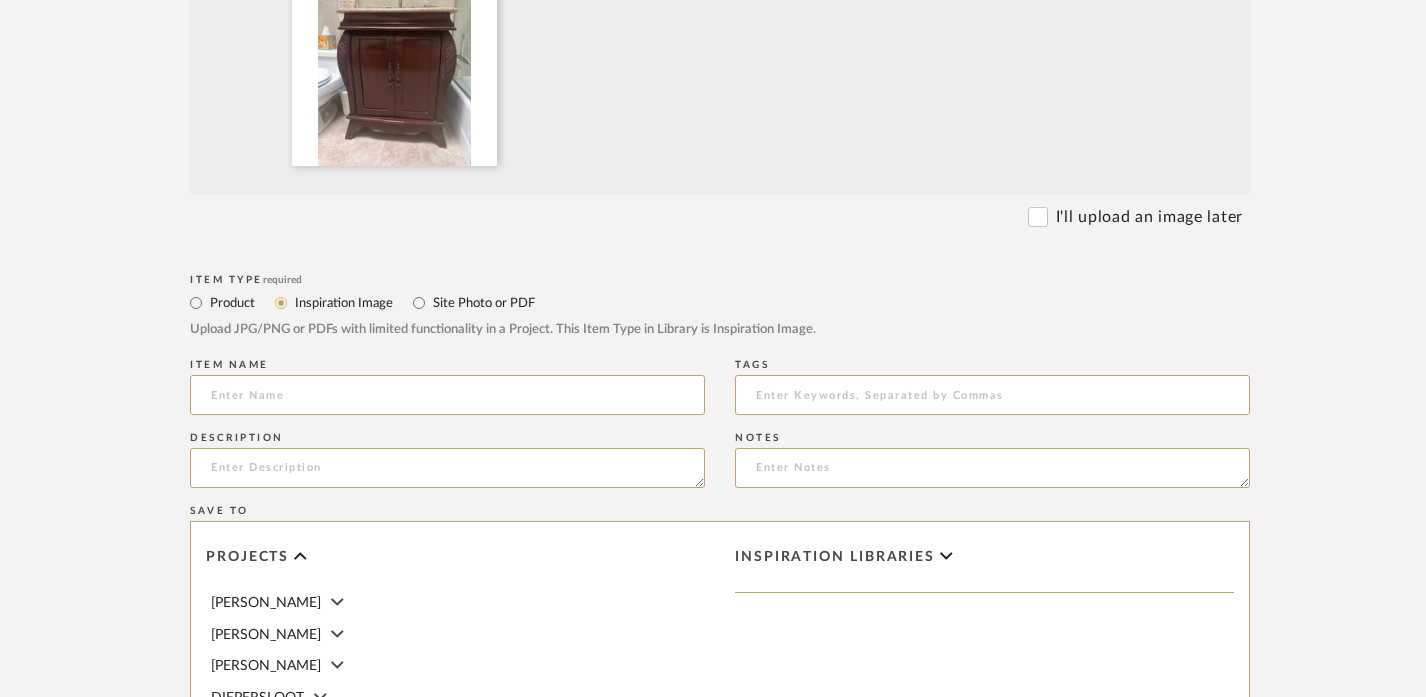 scroll, scrollTop: 725, scrollLeft: 0, axis: vertical 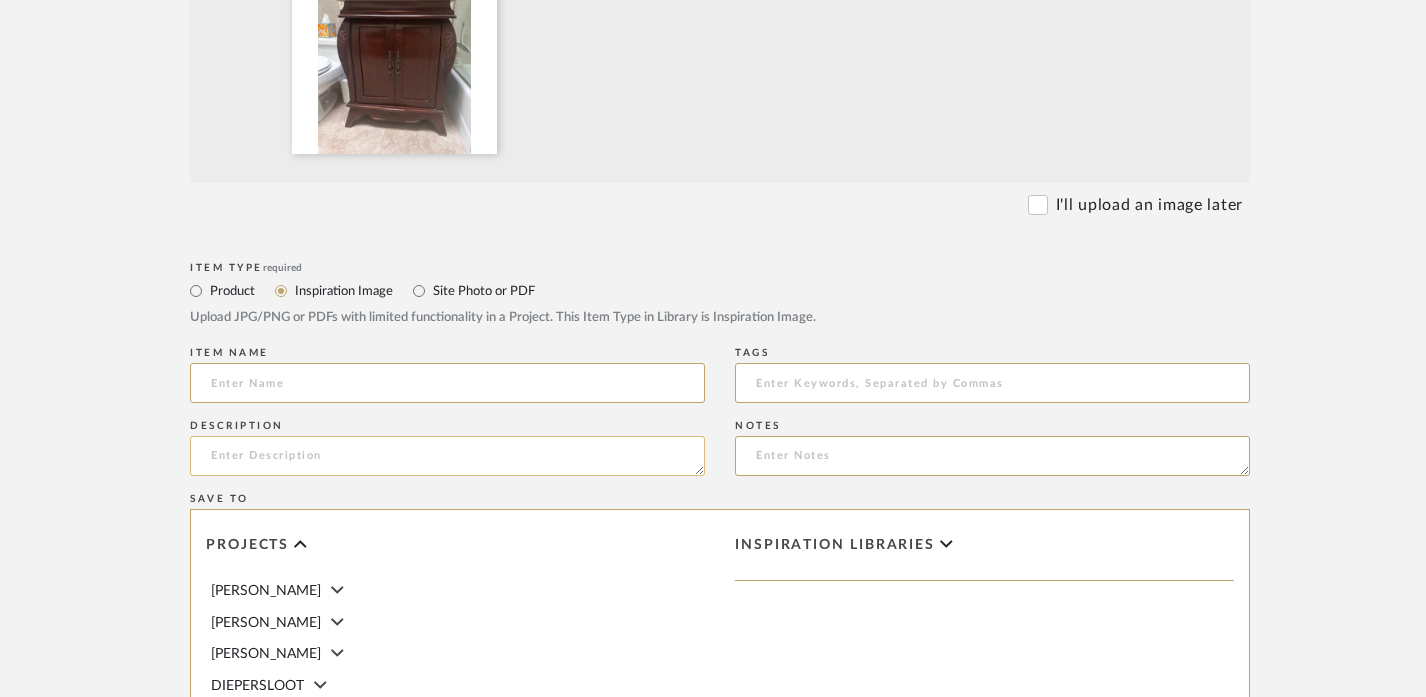 click 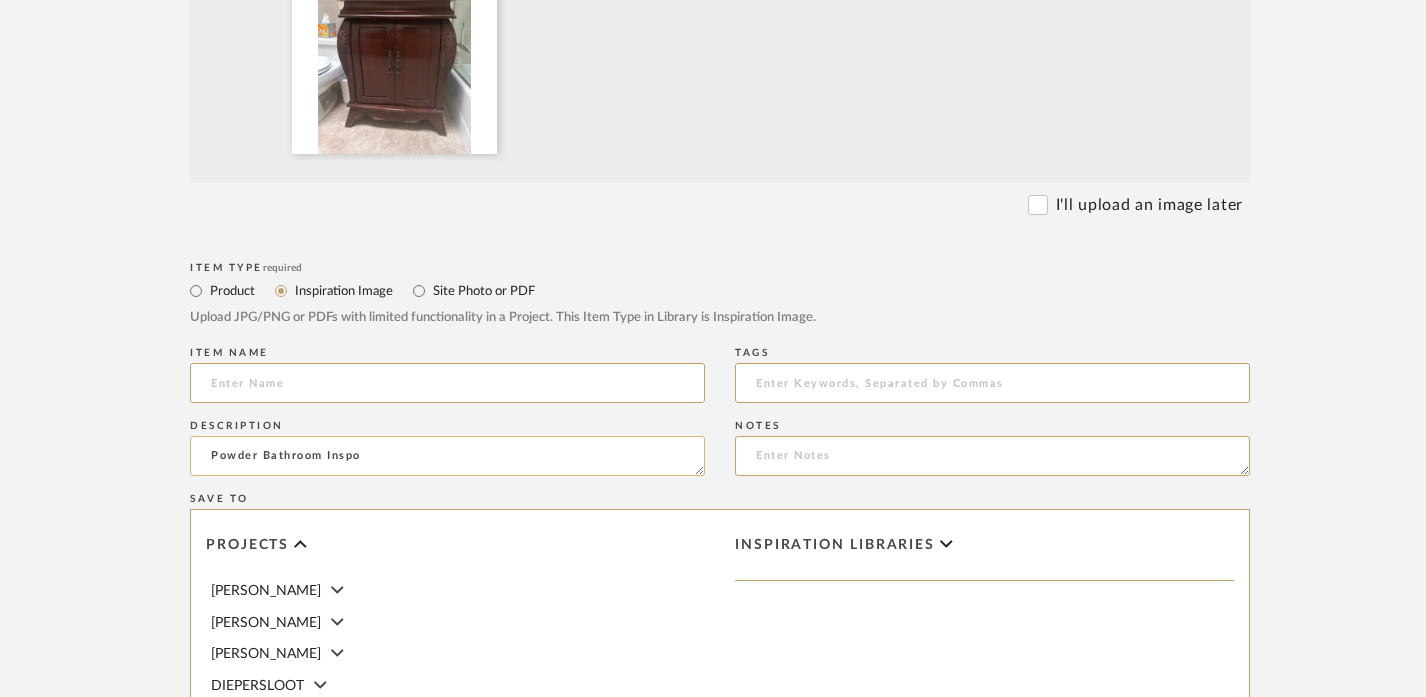 drag, startPoint x: 484, startPoint y: 461, endPoint x: 190, endPoint y: 456, distance: 294.0425 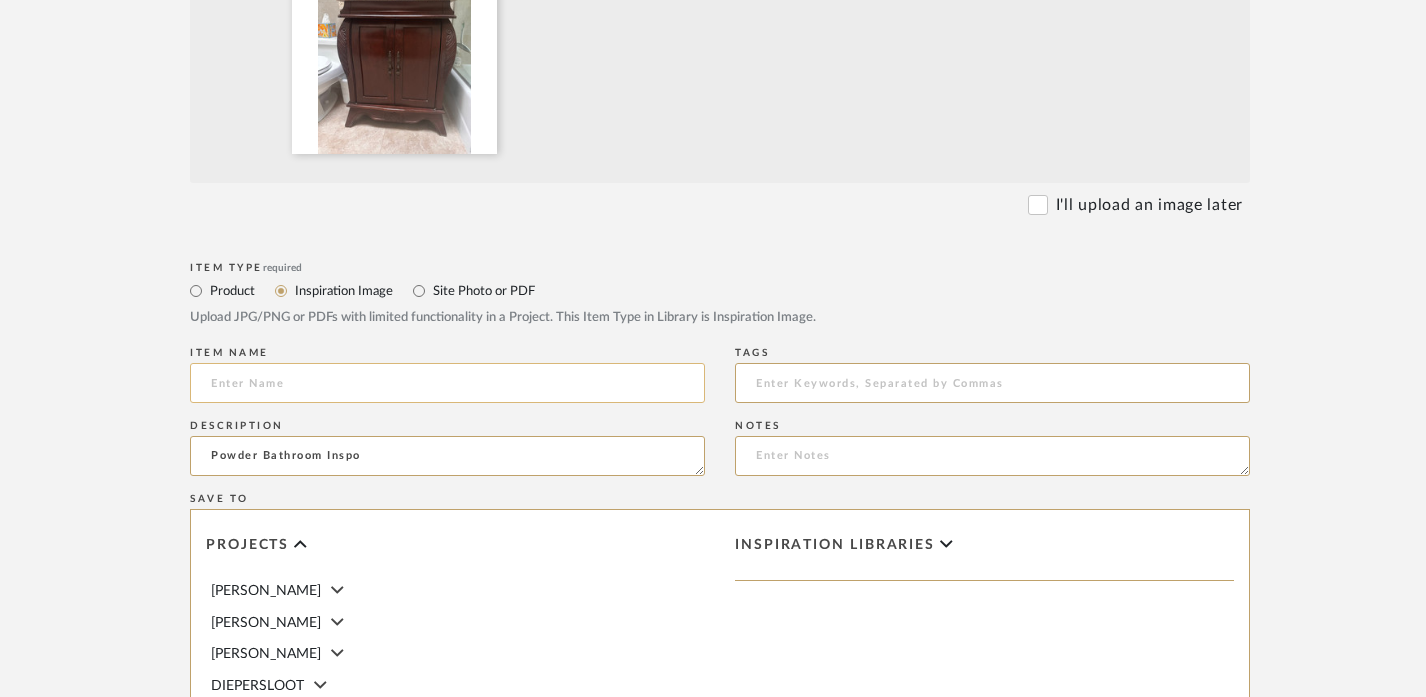 type on "Powder Bathroom Inspo" 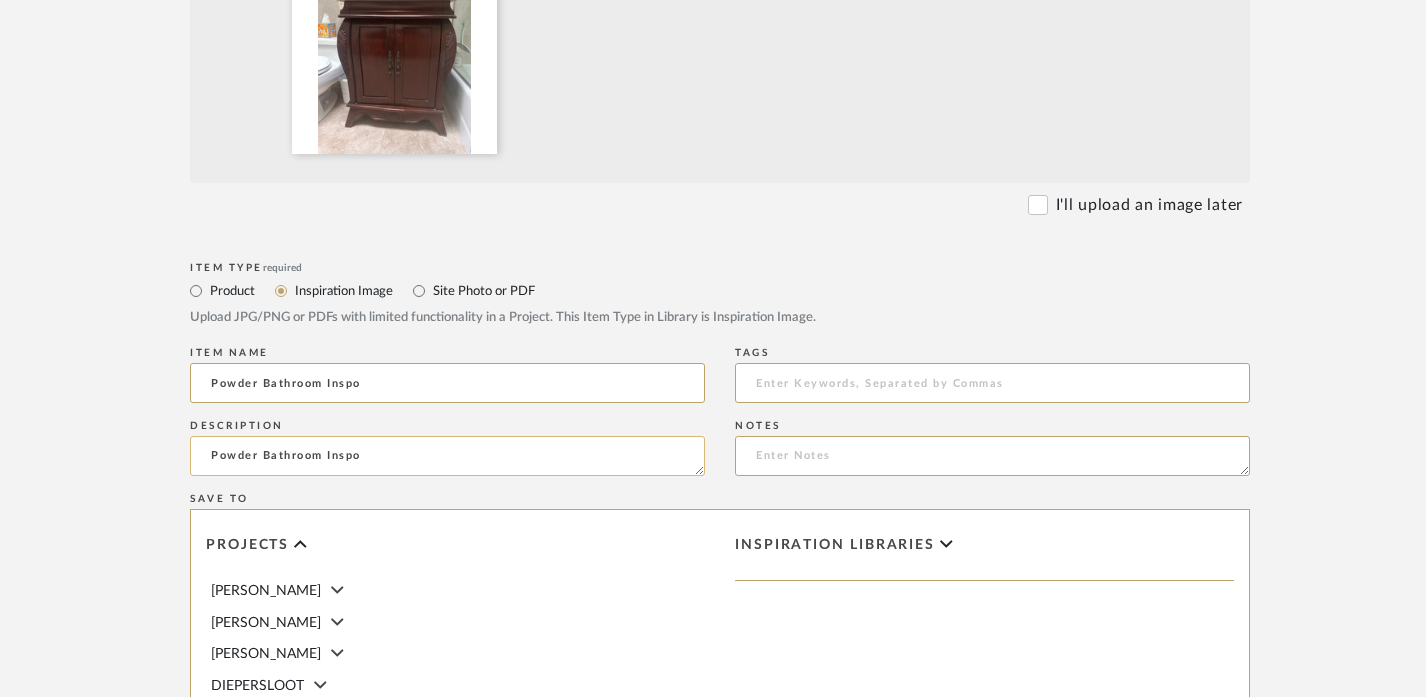 type on "Powder Bathroom Inspo" 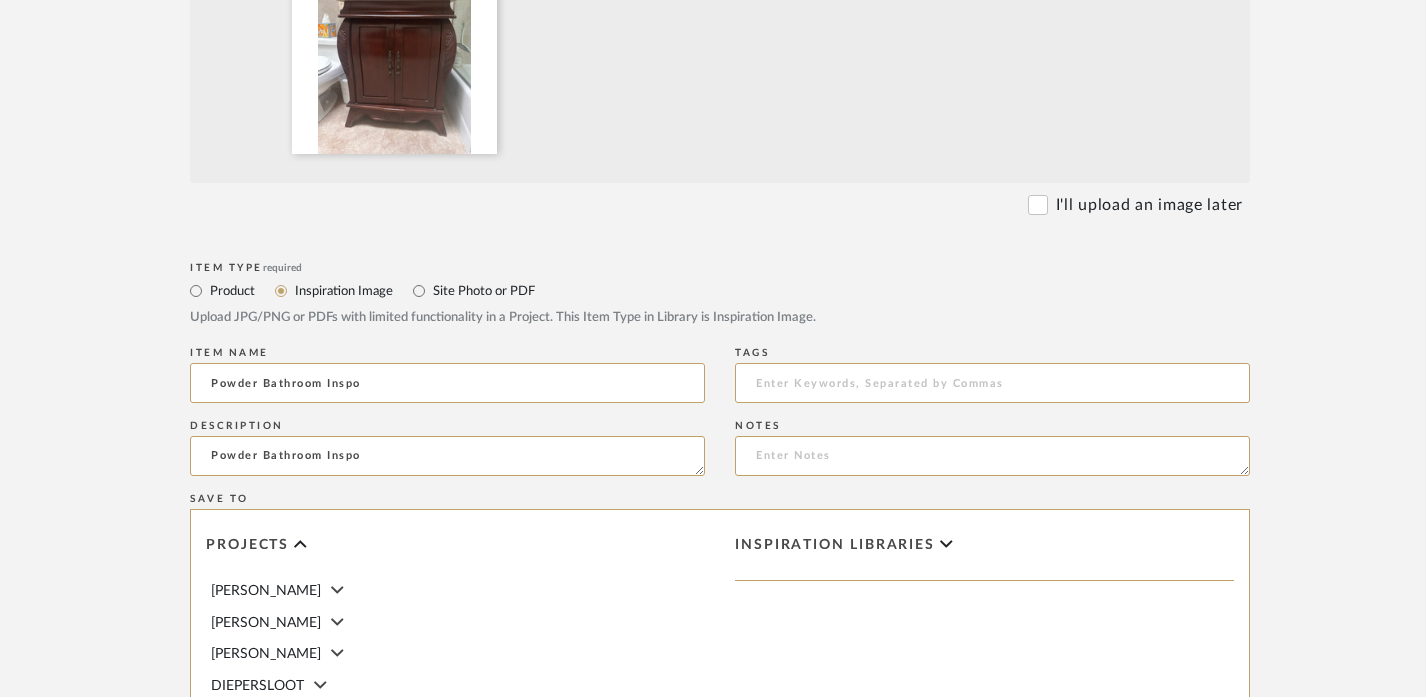 drag, startPoint x: 458, startPoint y: 458, endPoint x: 57, endPoint y: 469, distance: 401.15085 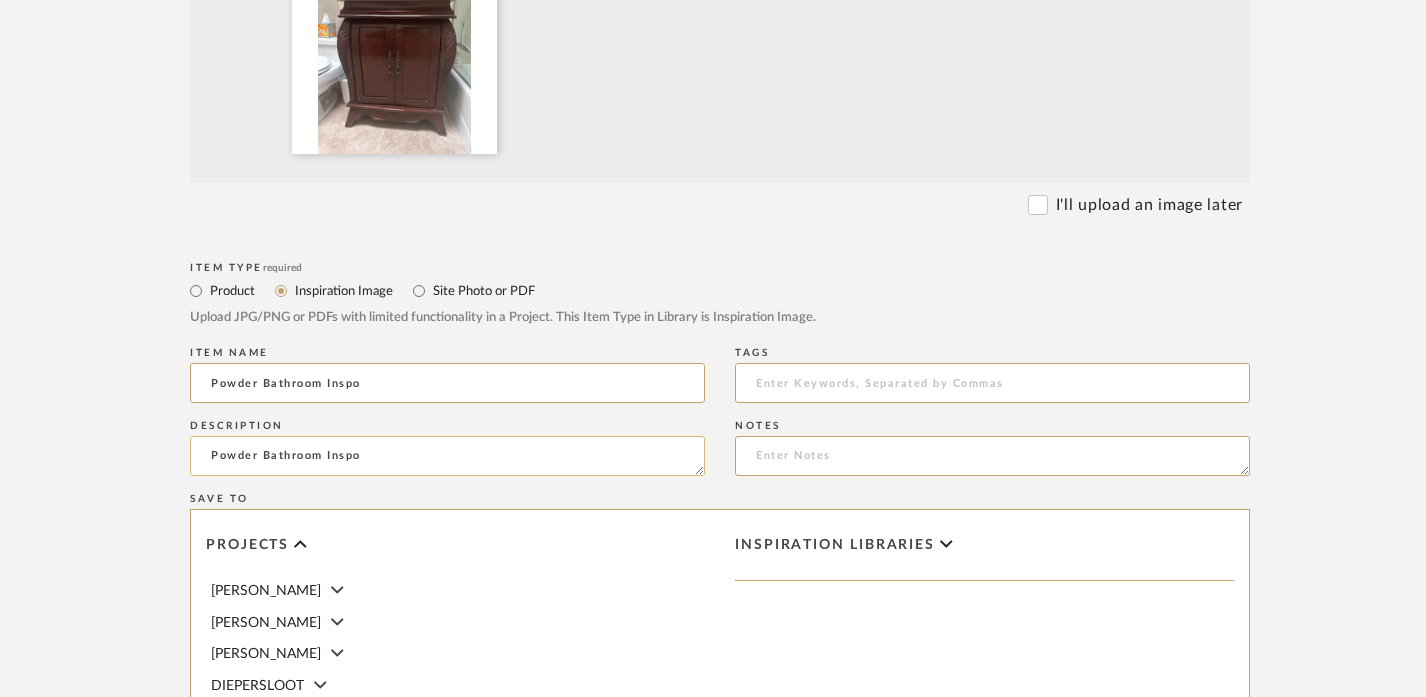 click on "Powder Bathroom Inspo" 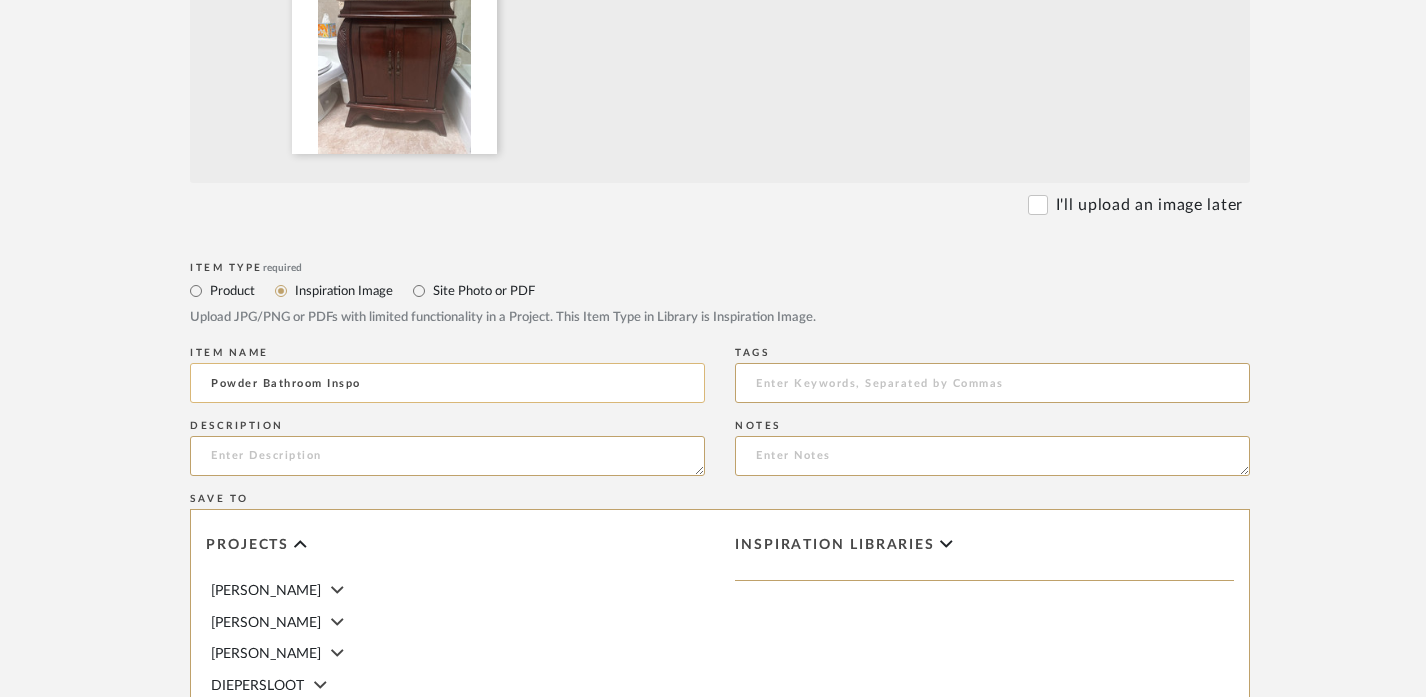type 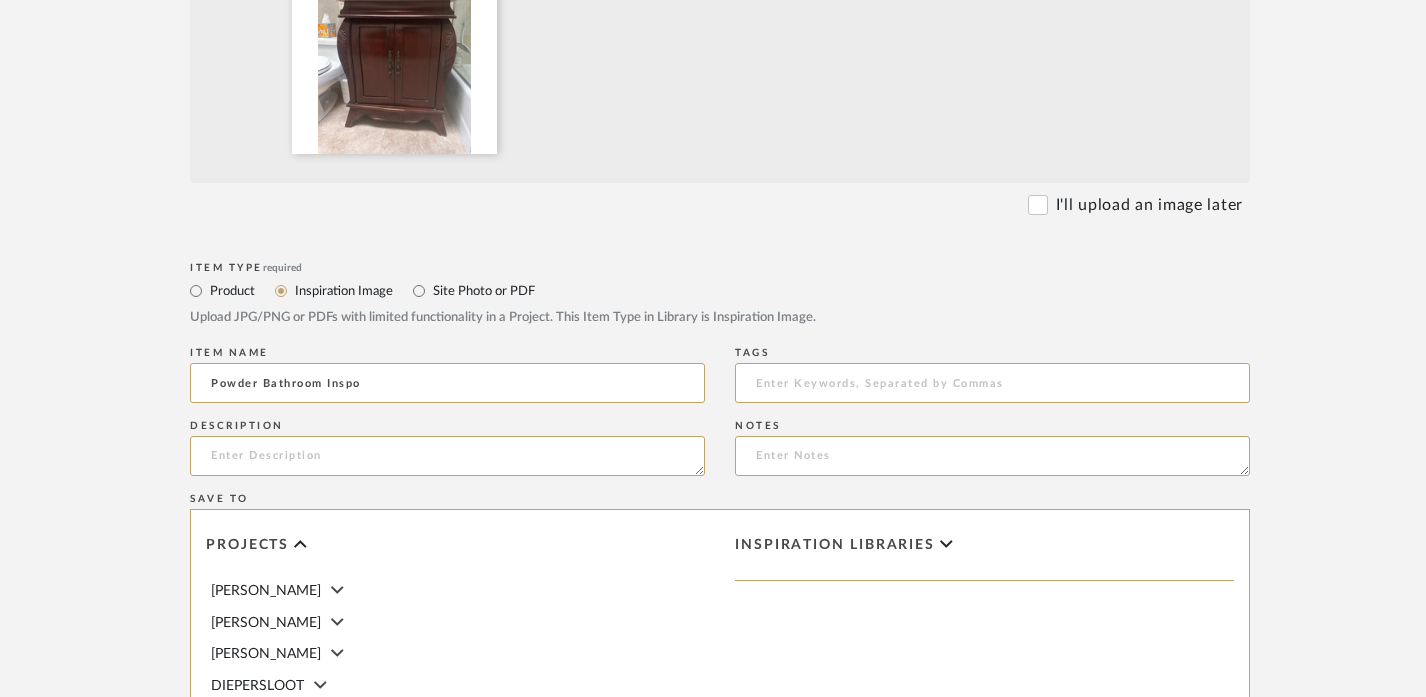drag, startPoint x: 498, startPoint y: 392, endPoint x: 75, endPoint y: 392, distance: 423 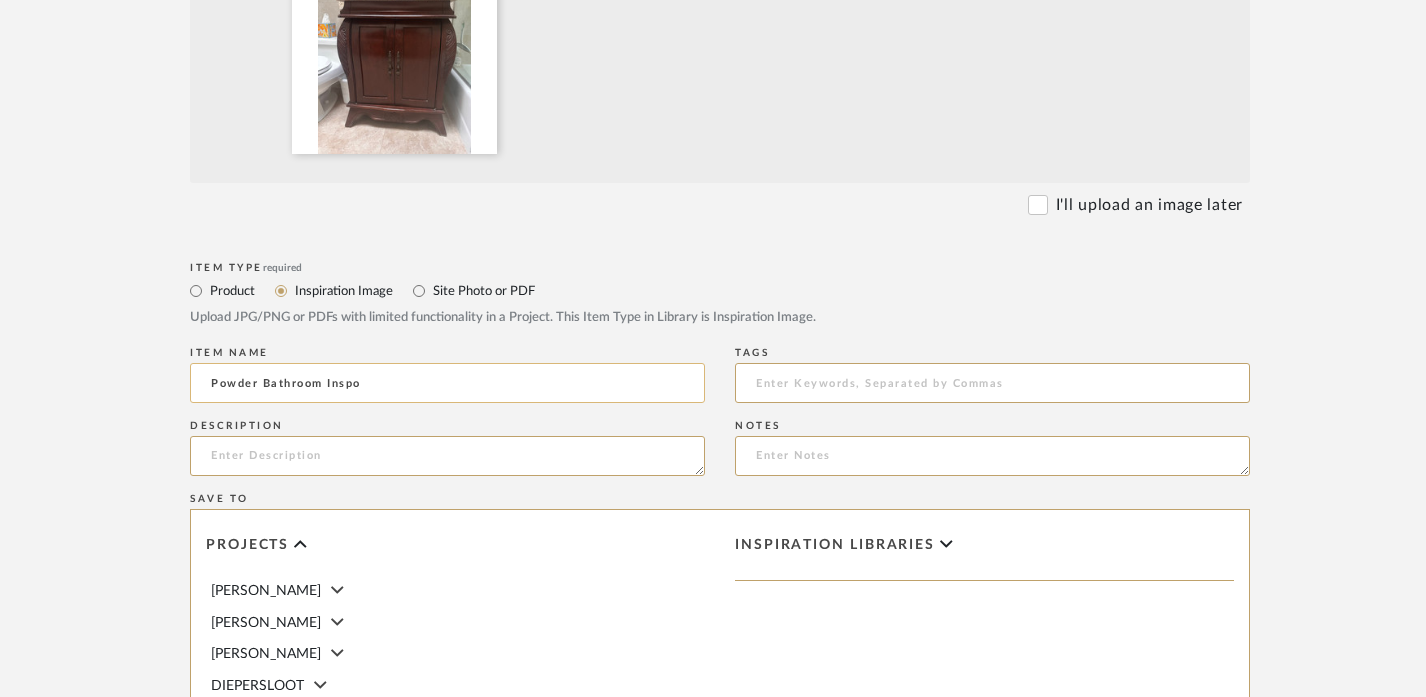 click on "Powder Bathroom Inspo" 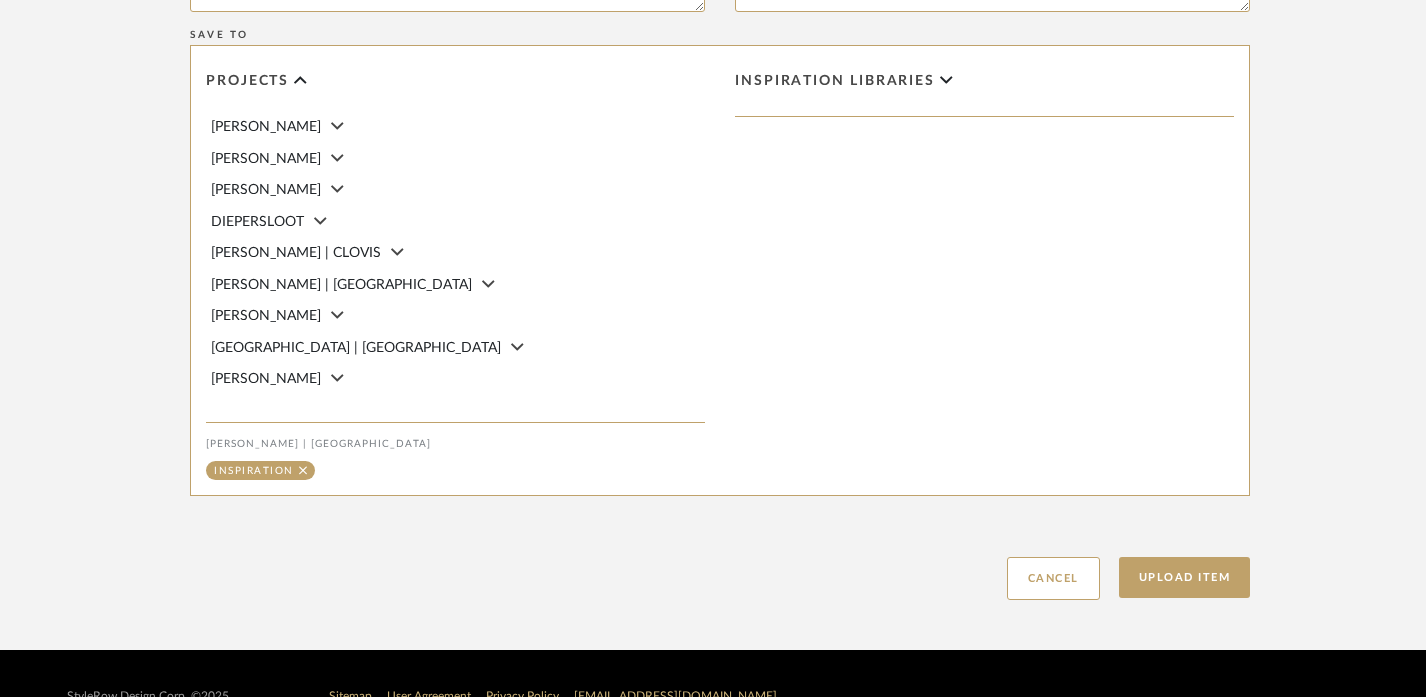 scroll, scrollTop: 1214, scrollLeft: 0, axis: vertical 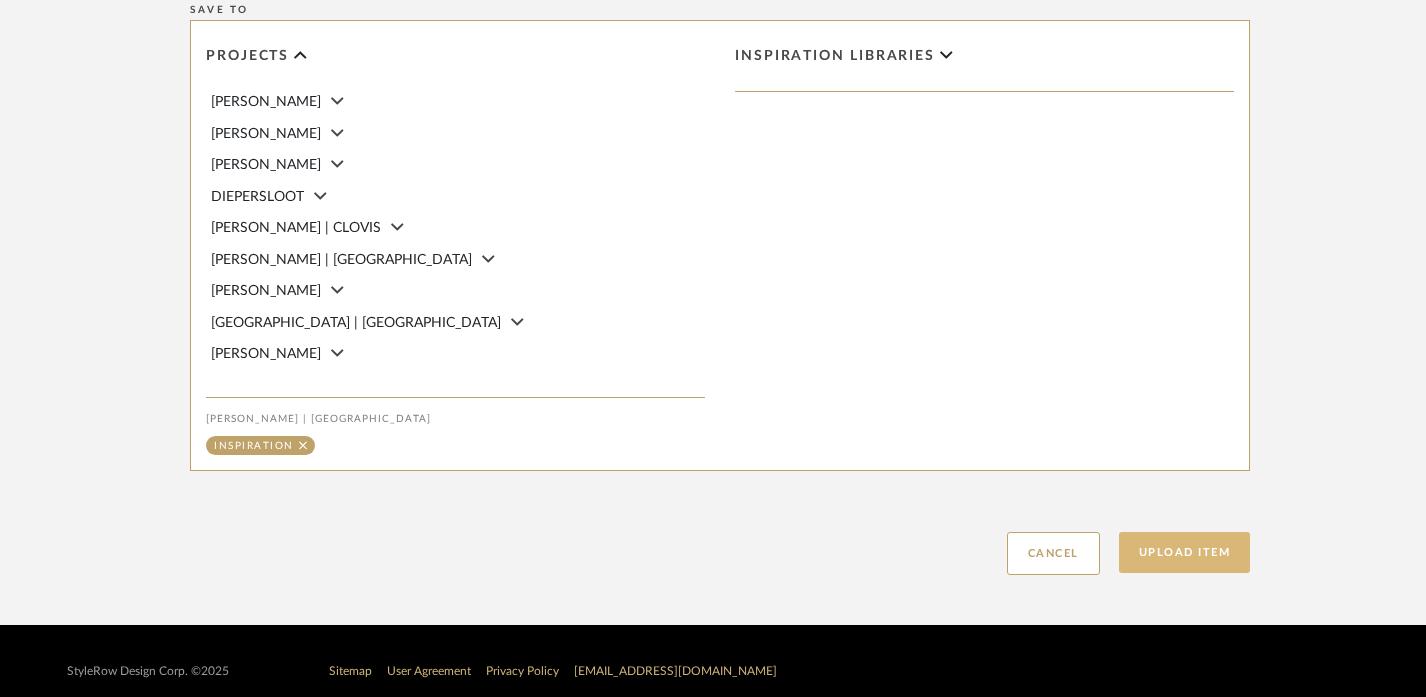 click on "Upload Item" 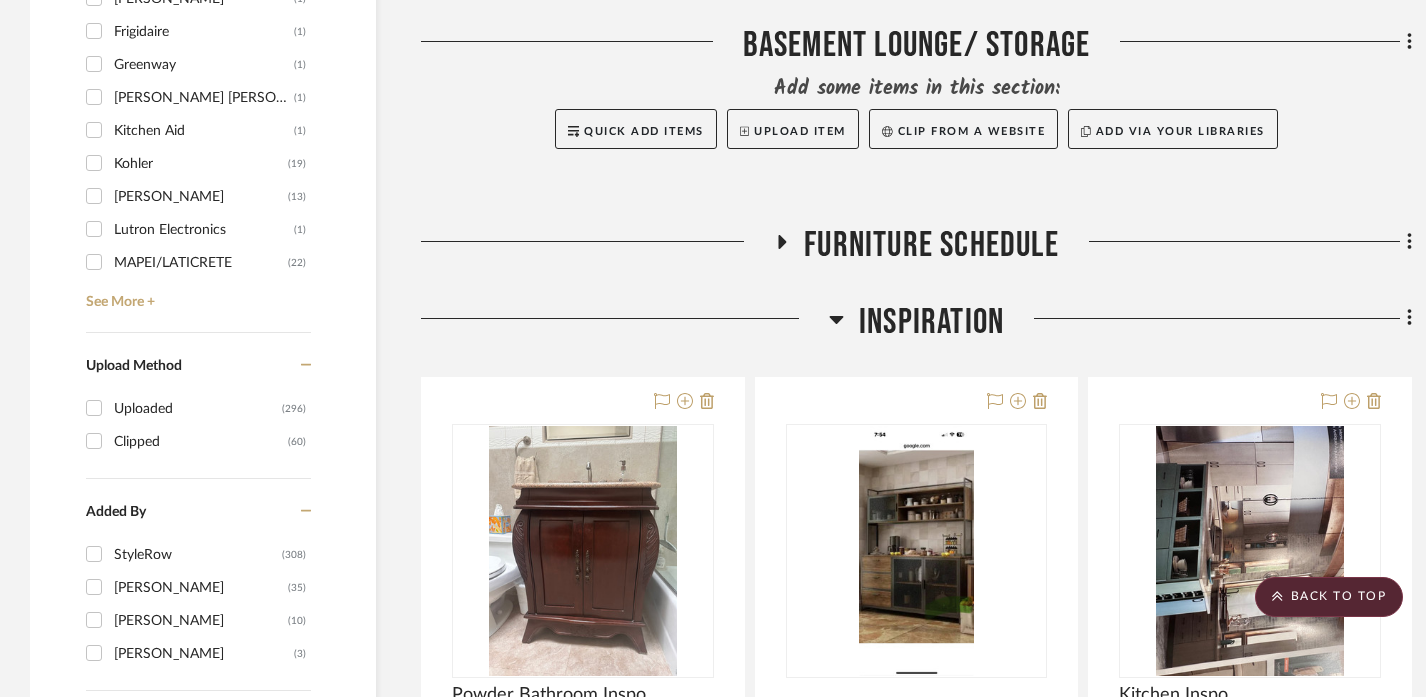 scroll, scrollTop: 2577, scrollLeft: 0, axis: vertical 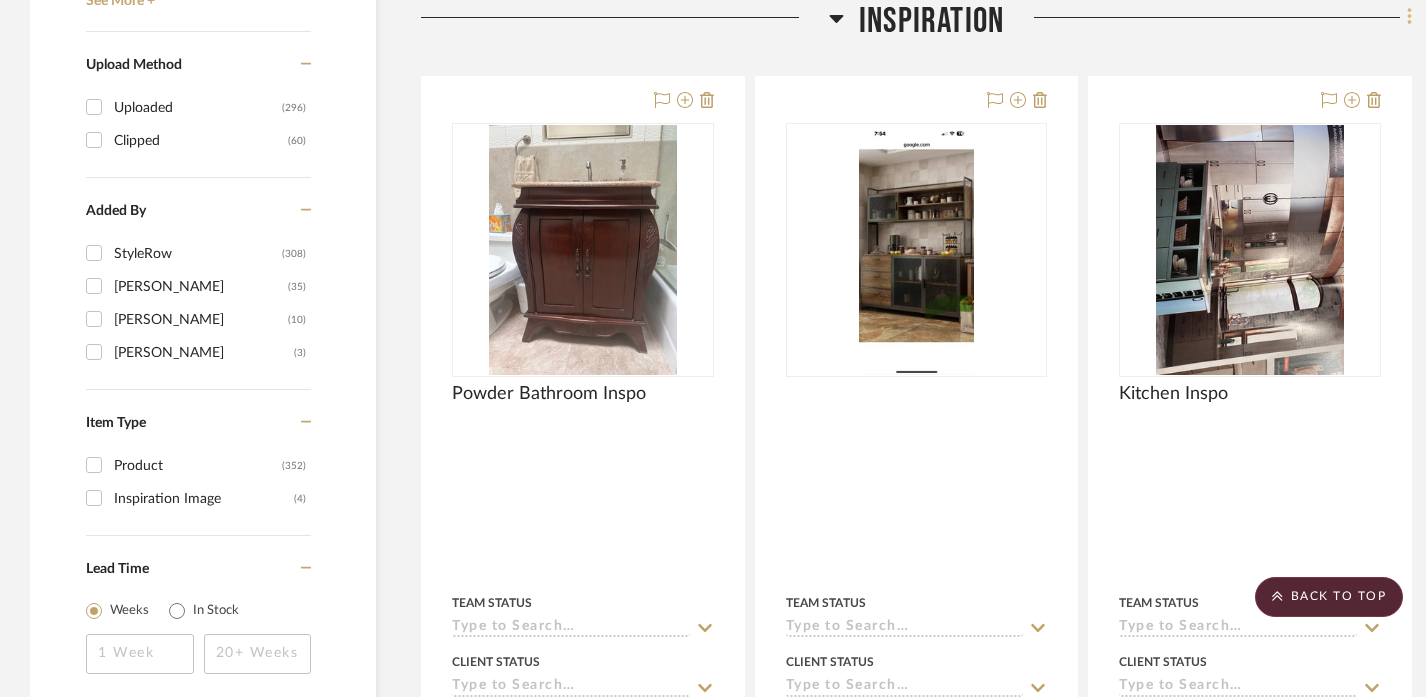 click 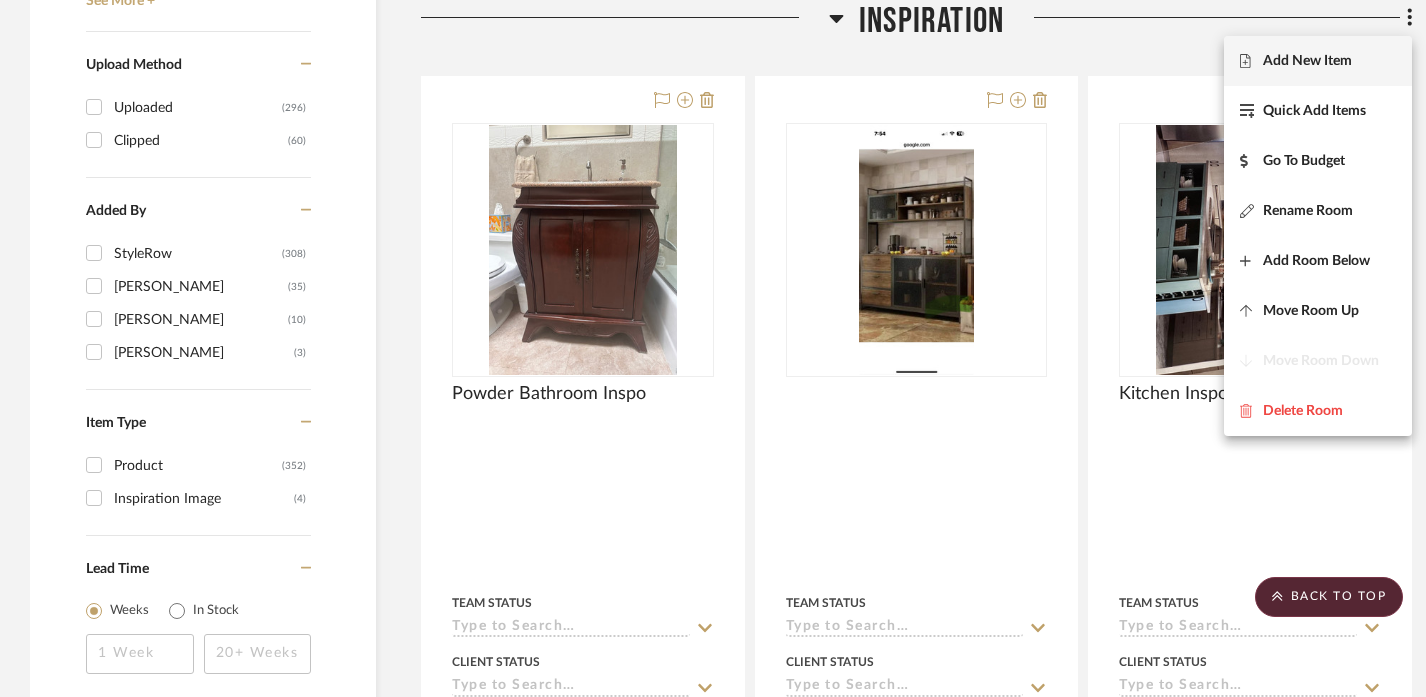 click on "Add New Item" at bounding box center [1318, 61] 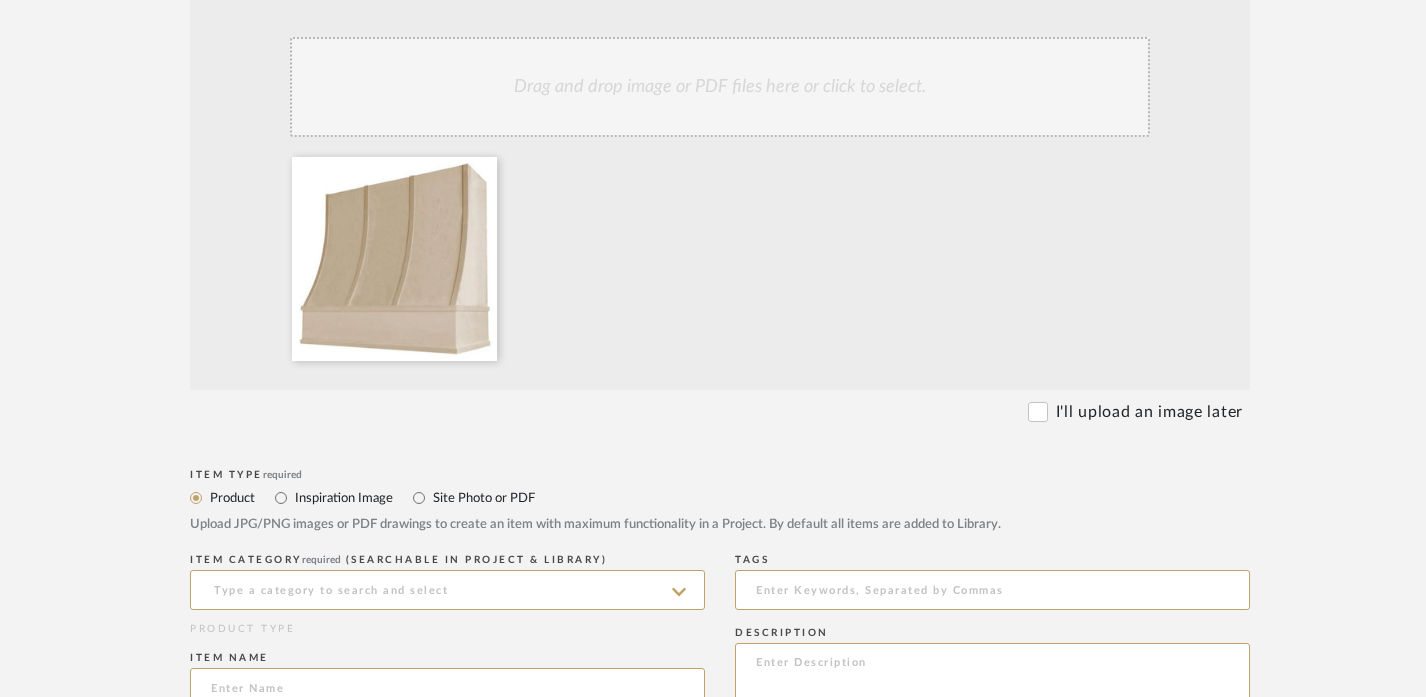 scroll, scrollTop: 534, scrollLeft: 0, axis: vertical 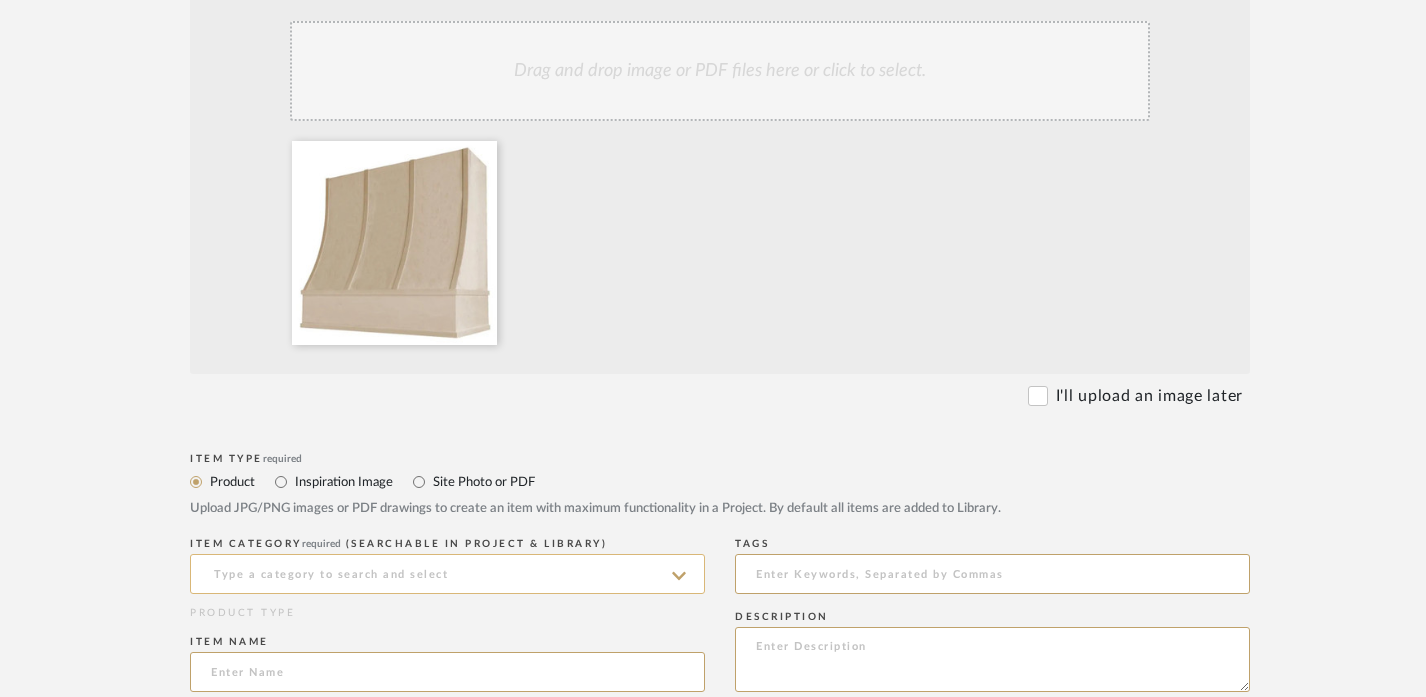 click 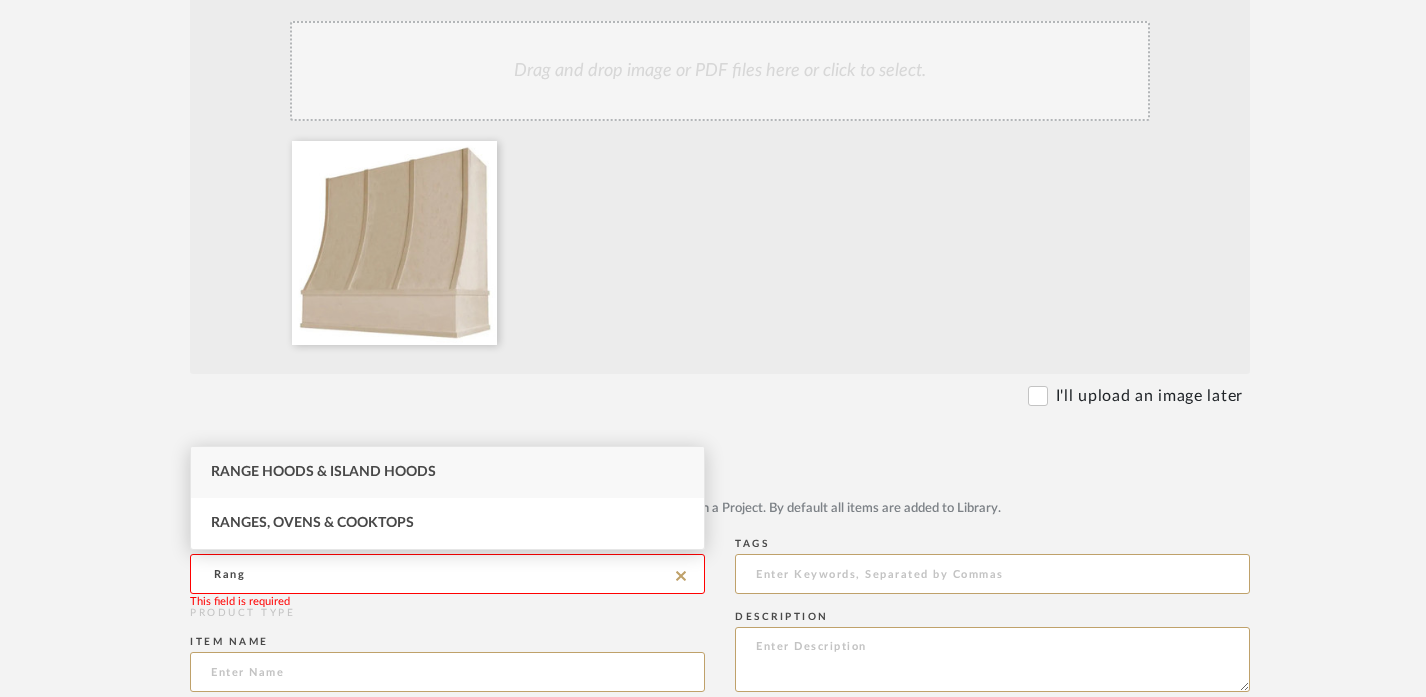 click on "Range Hoods & Island Hoods" at bounding box center (323, 472) 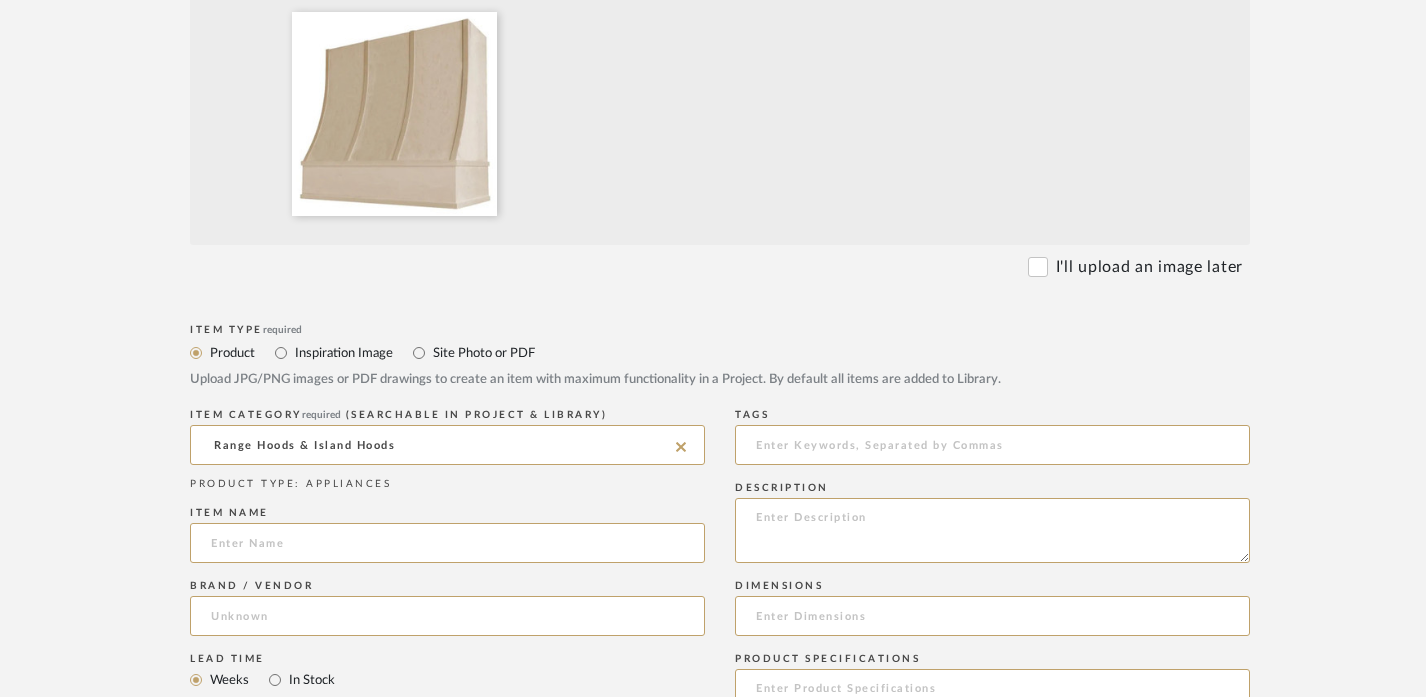 scroll, scrollTop: 665, scrollLeft: 0, axis: vertical 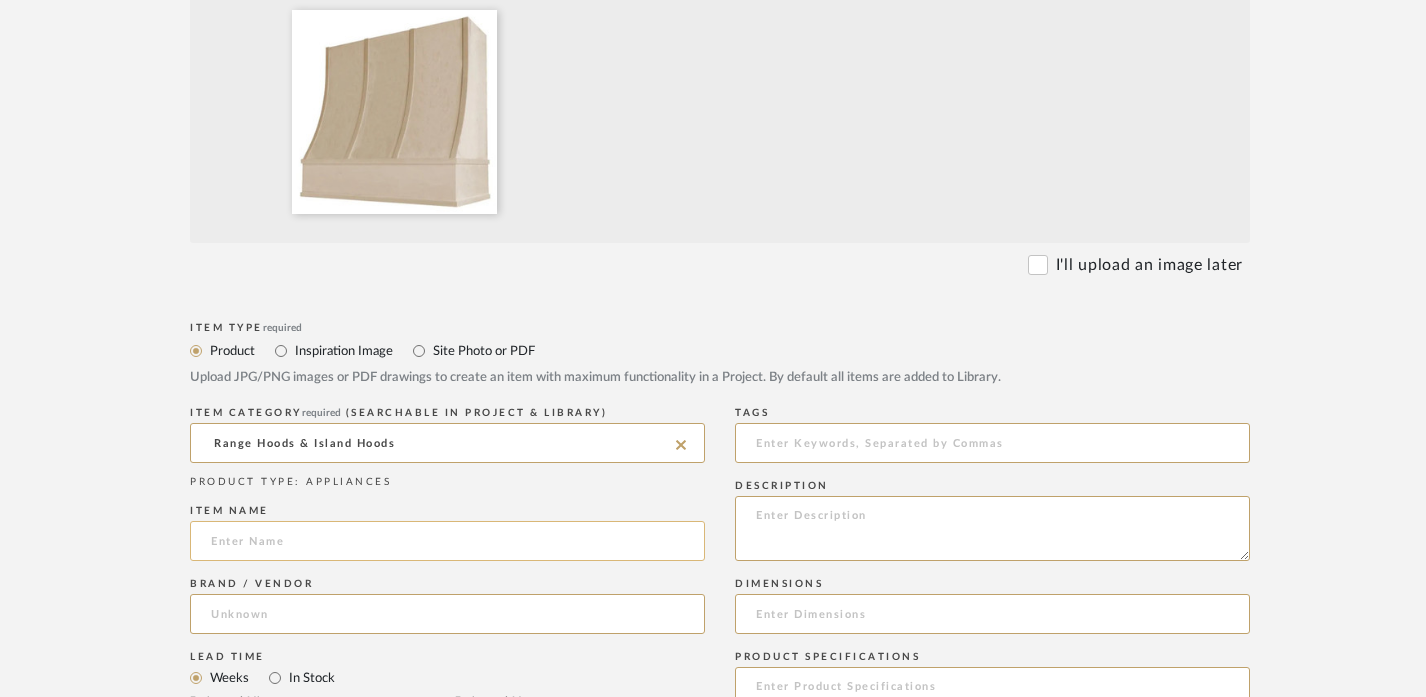 click 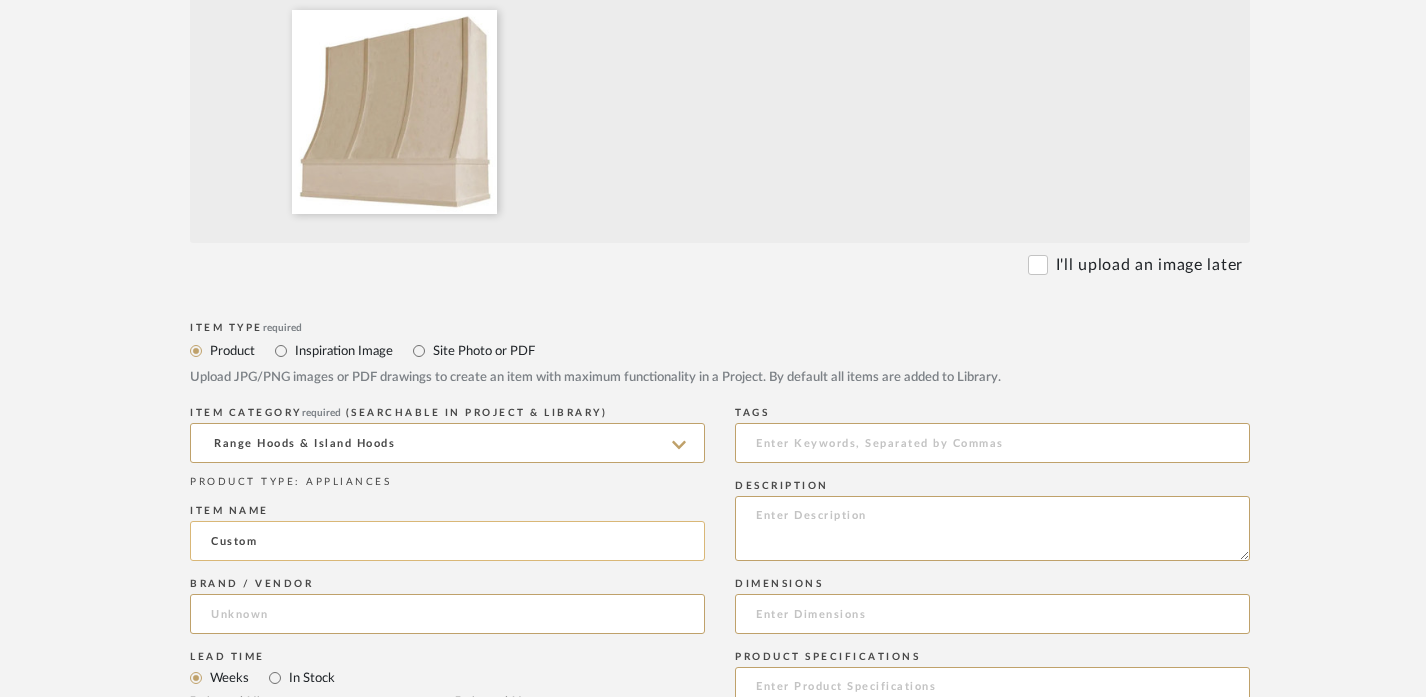 click on "Custom" 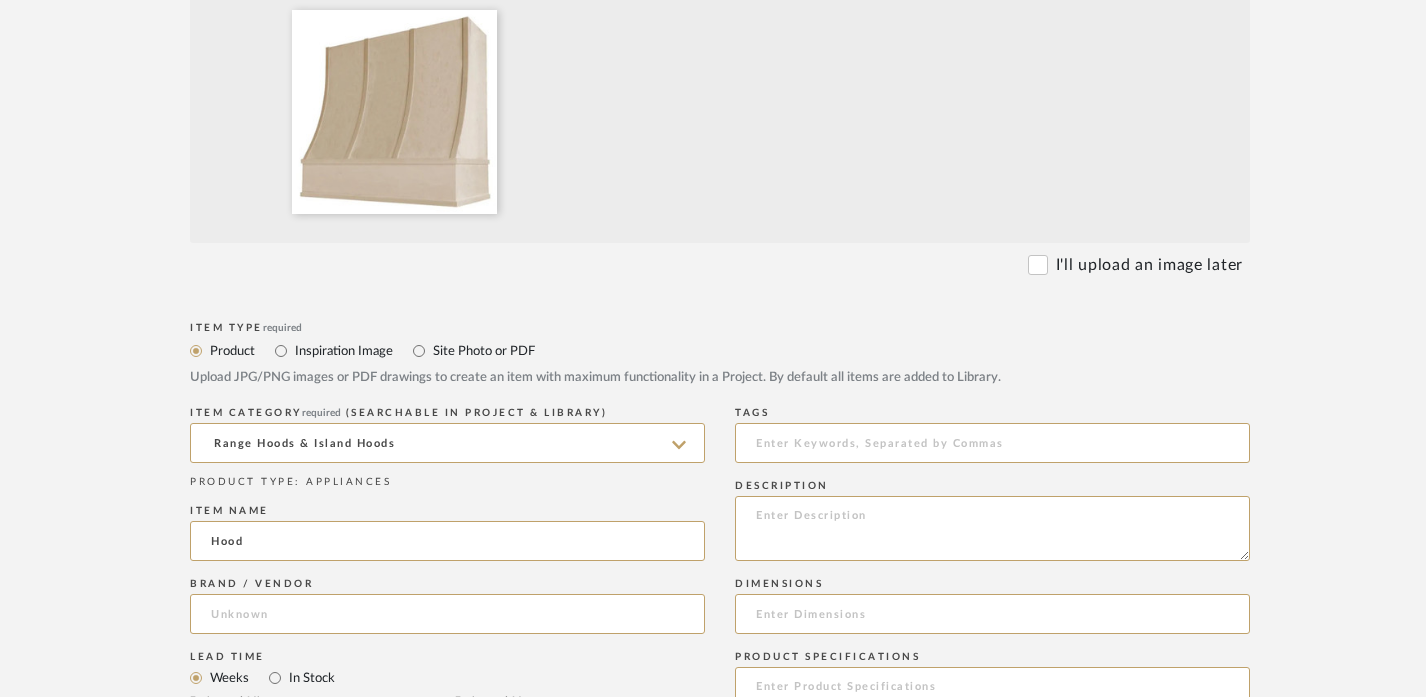 type on "Hood" 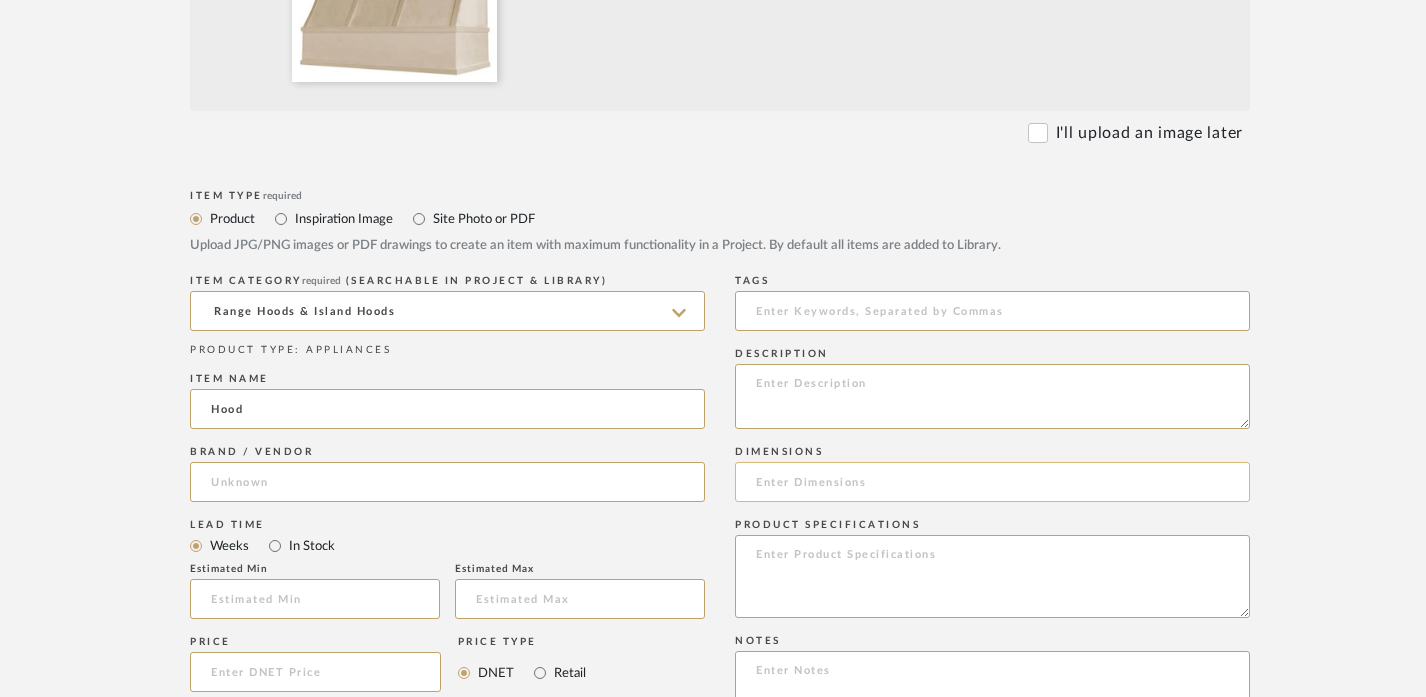 scroll, scrollTop: 799, scrollLeft: 0, axis: vertical 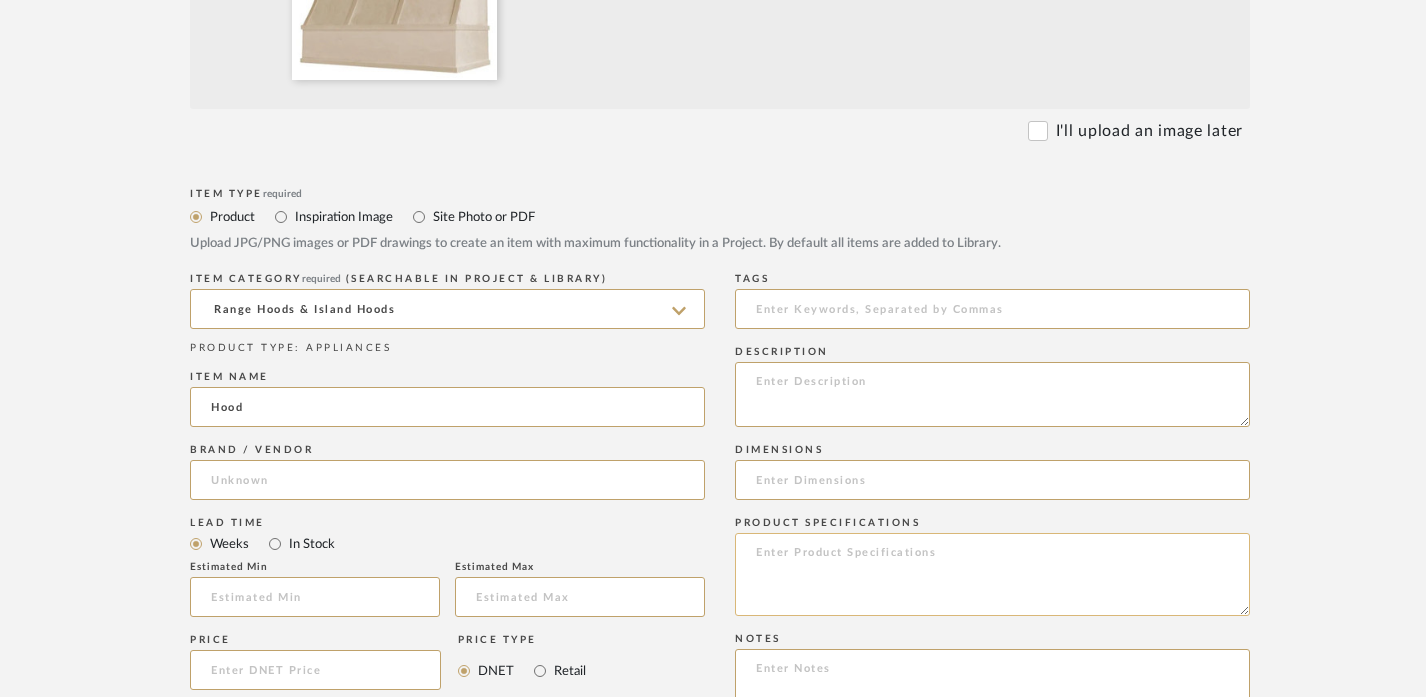 click 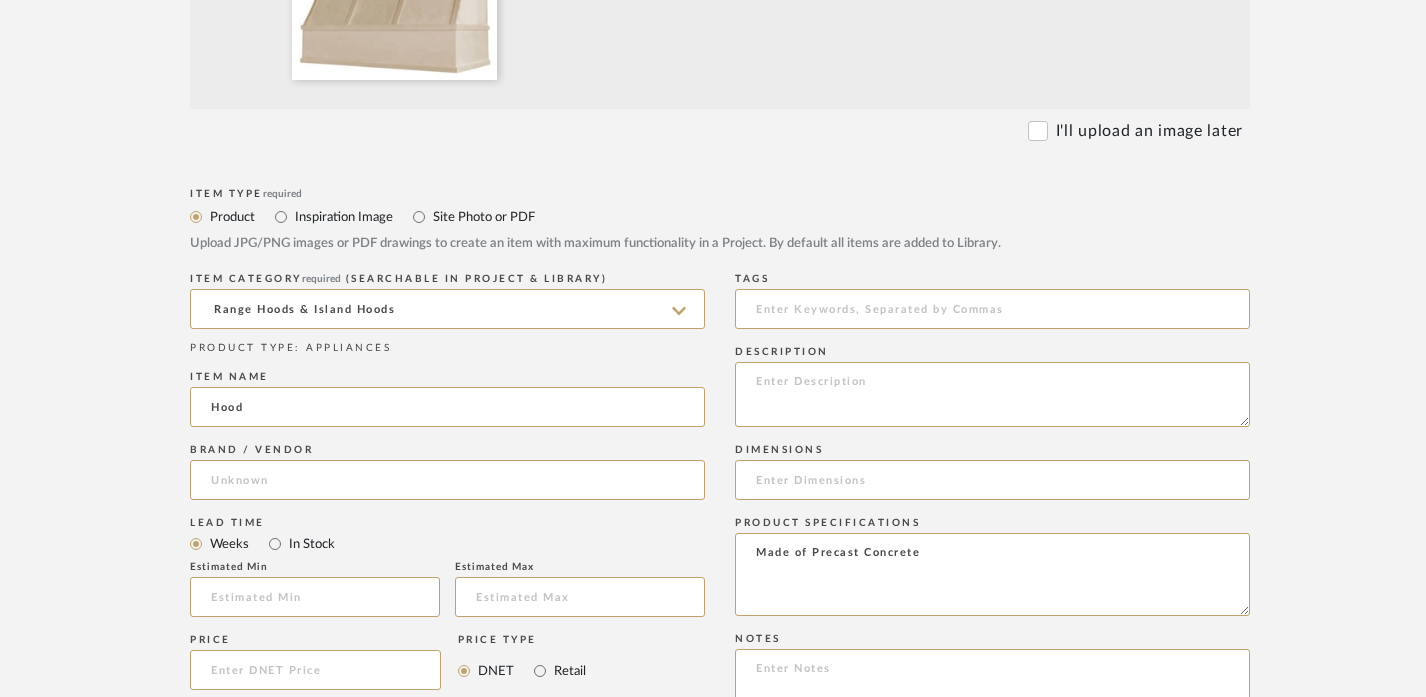 type on "Made of Precast Concrete" 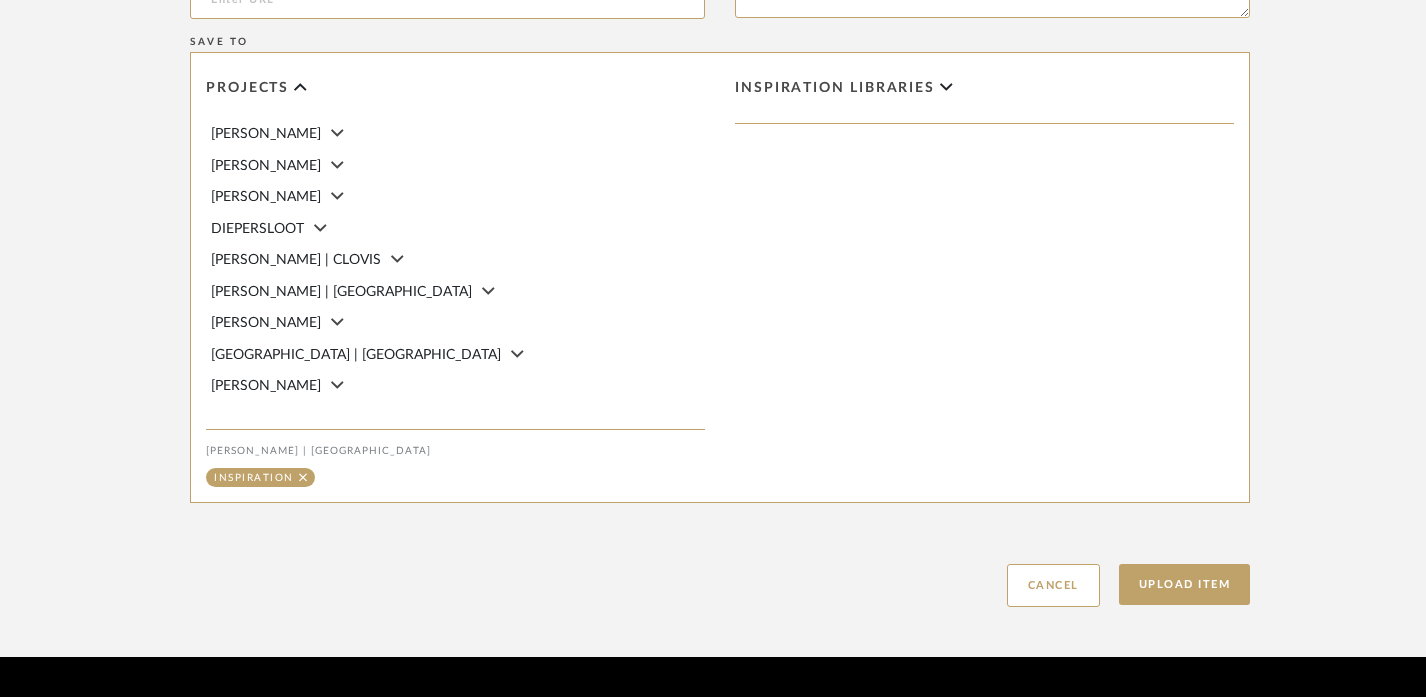 scroll, scrollTop: 1540, scrollLeft: 0, axis: vertical 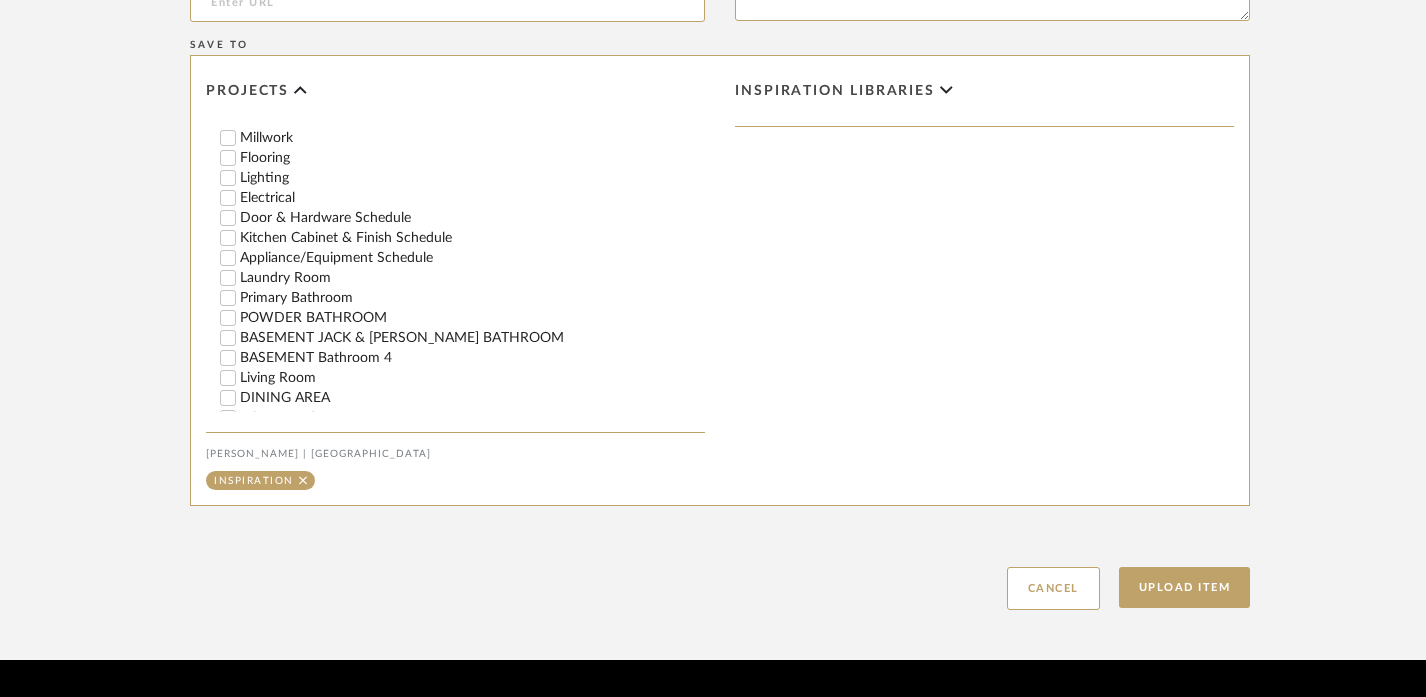 click on "Kitchen Cabinet & Finish Schedule" at bounding box center (228, 238) 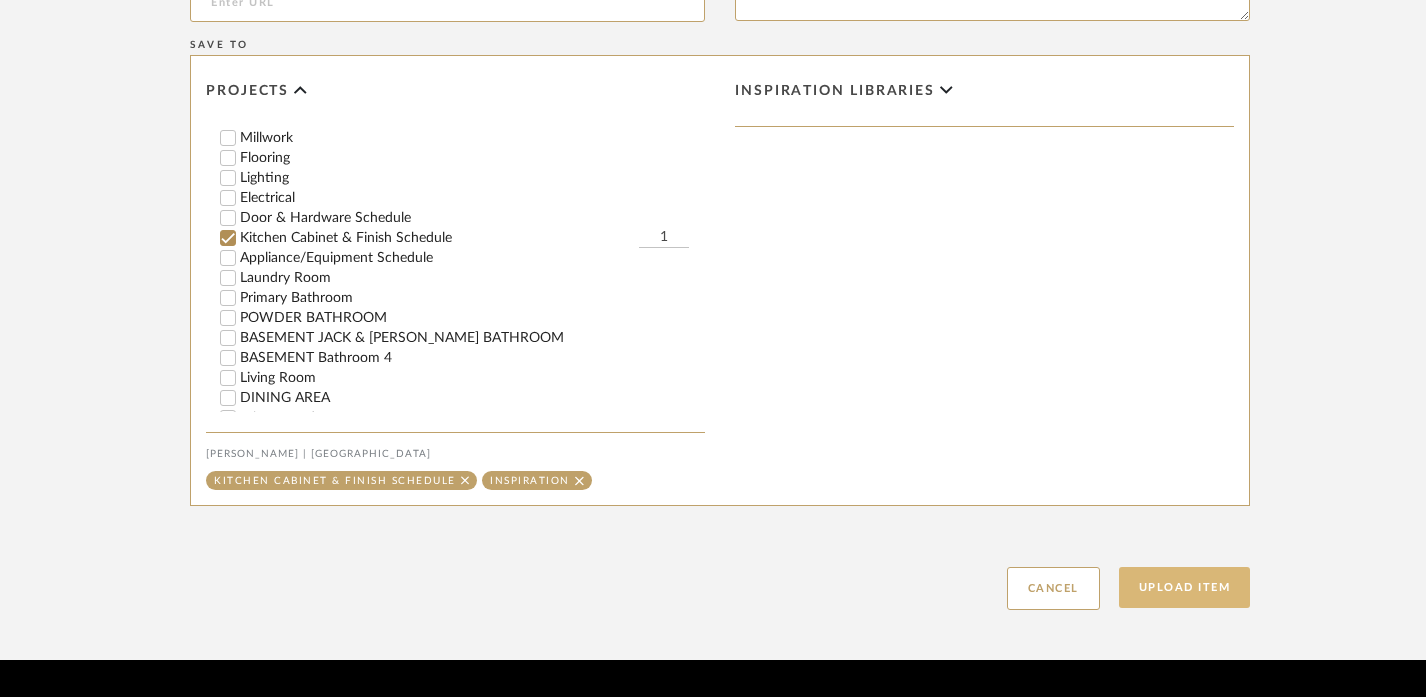 click on "Upload Item" 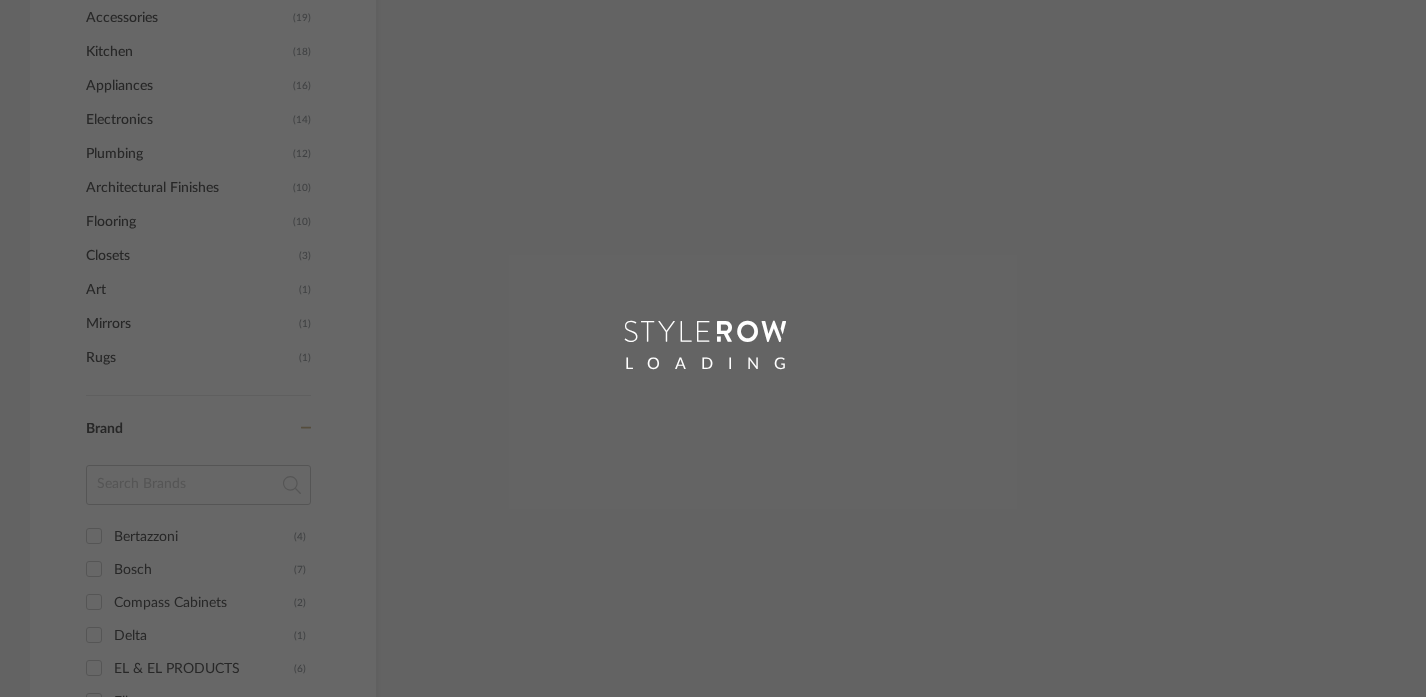 scroll, scrollTop: 1270, scrollLeft: 0, axis: vertical 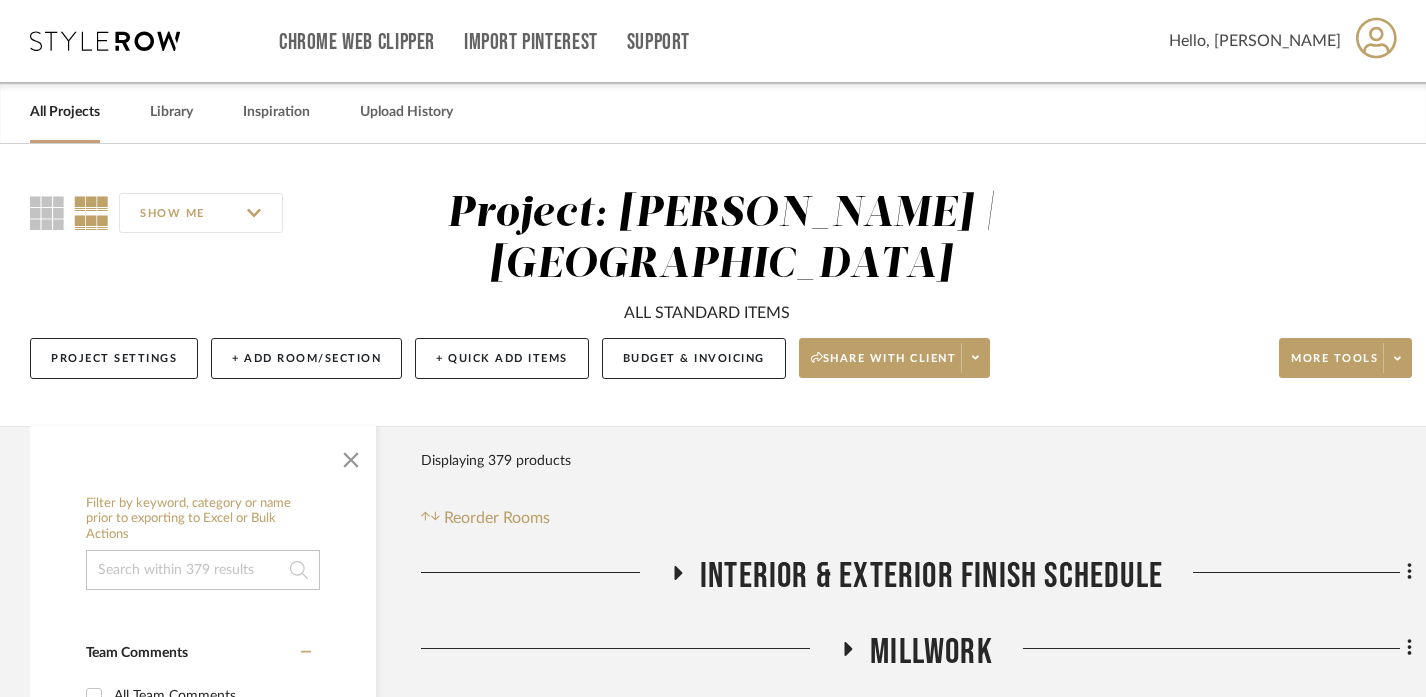 click on "All Projects" at bounding box center (65, 112) 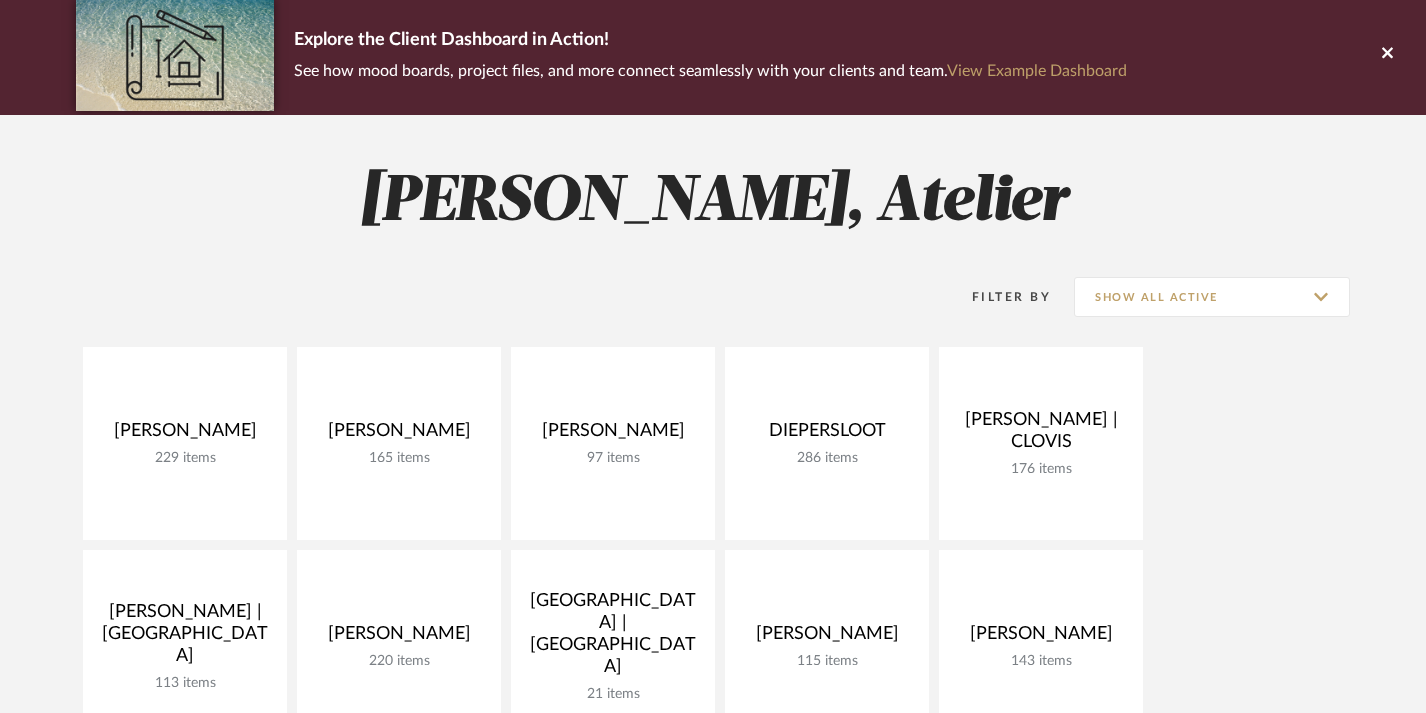 scroll, scrollTop: 298, scrollLeft: 0, axis: vertical 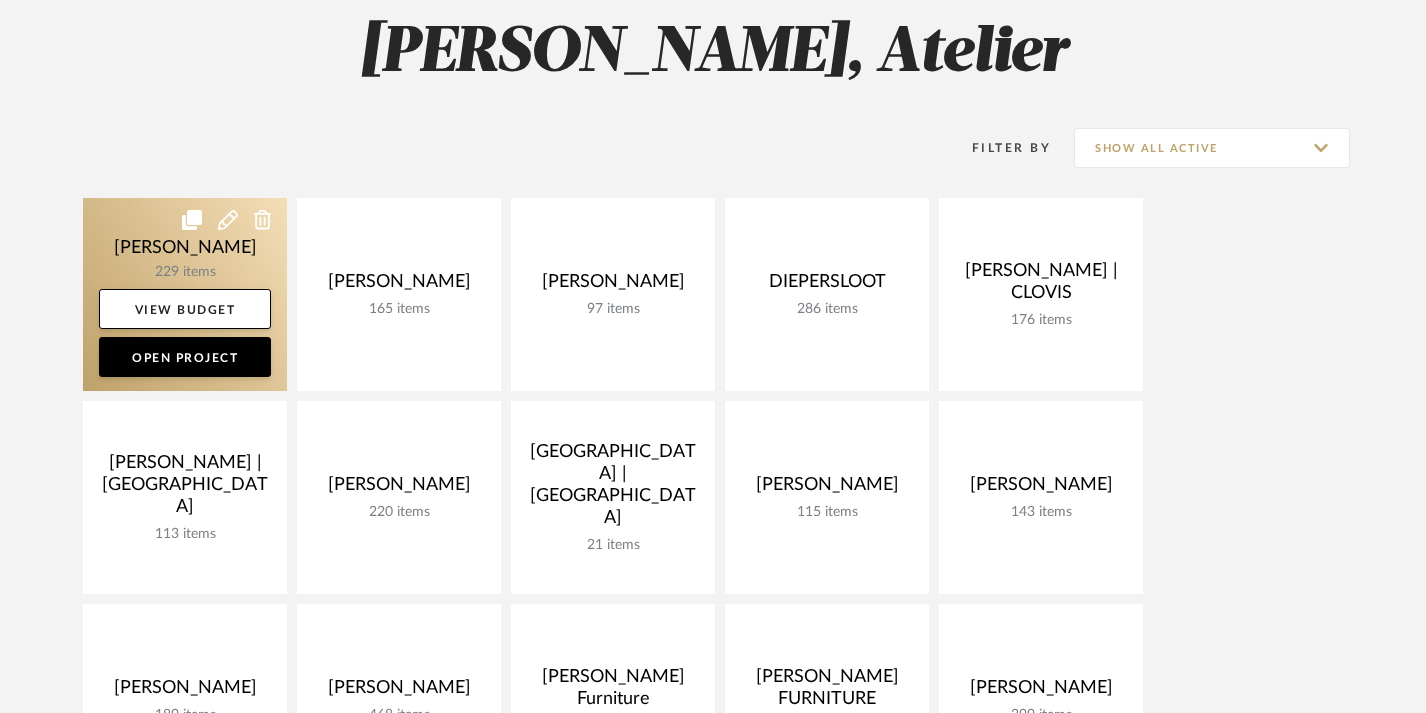 click 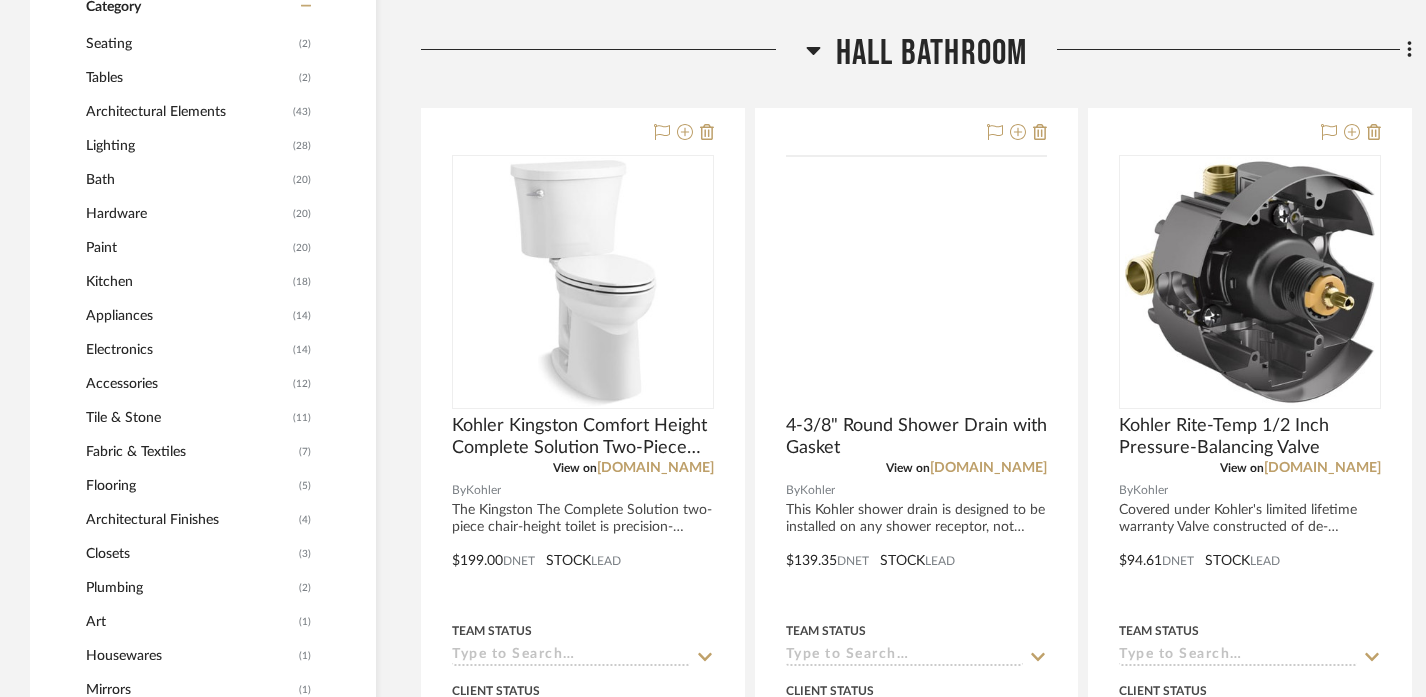scroll, scrollTop: 1092, scrollLeft: 0, axis: vertical 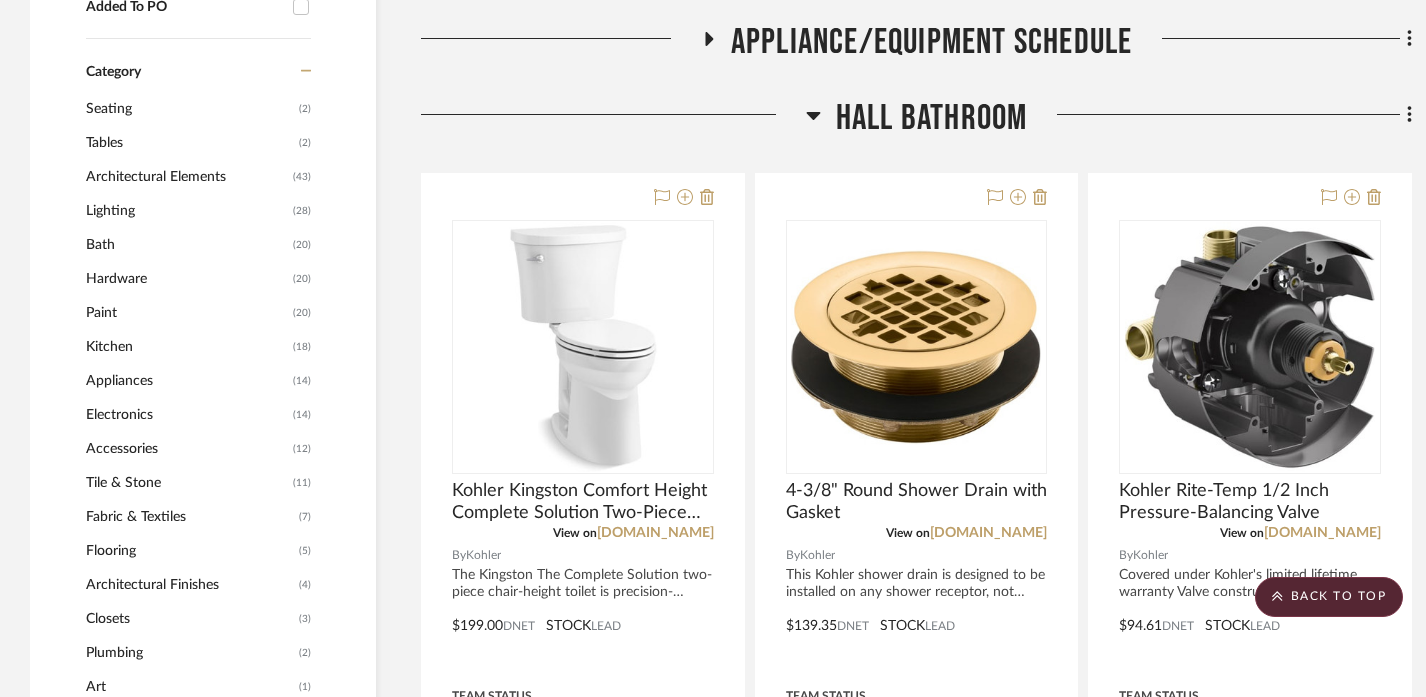 click on "Hall Bathroom" 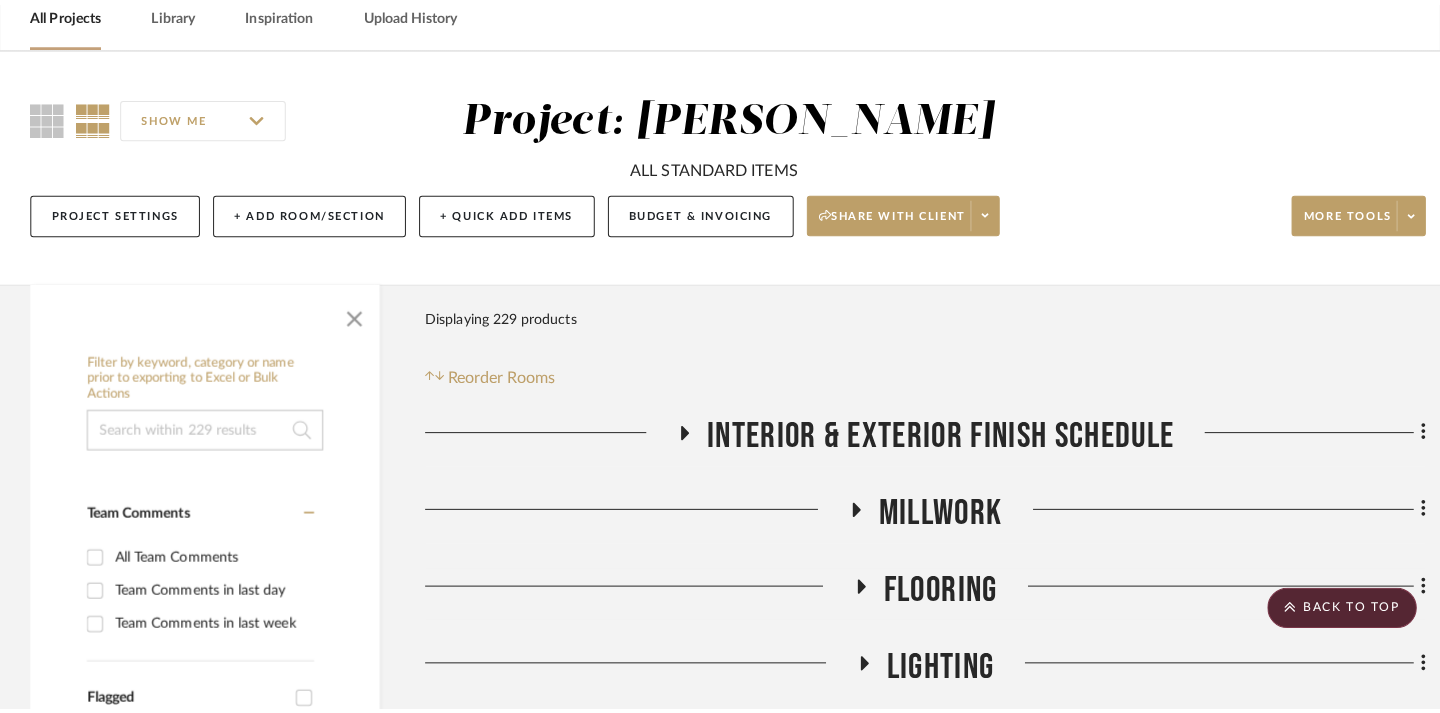 scroll, scrollTop: 0, scrollLeft: 0, axis: both 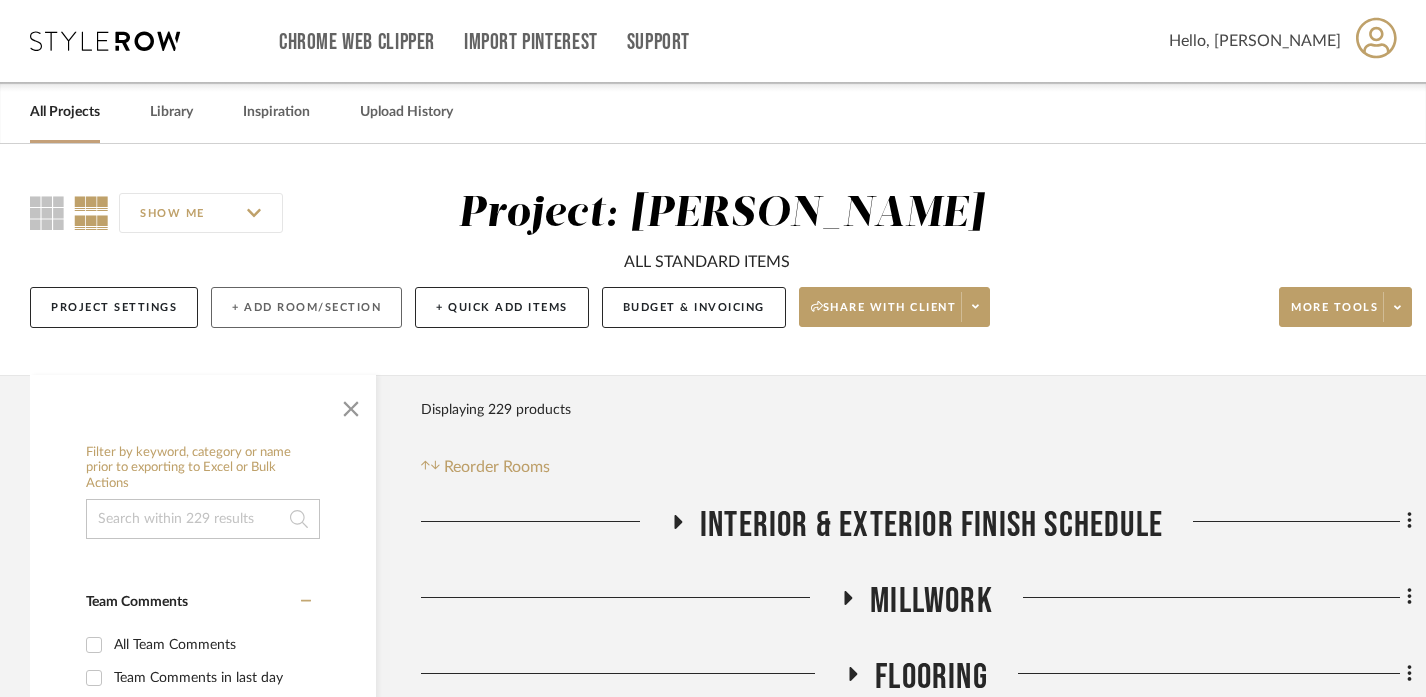 click on "+ Add Room/Section" 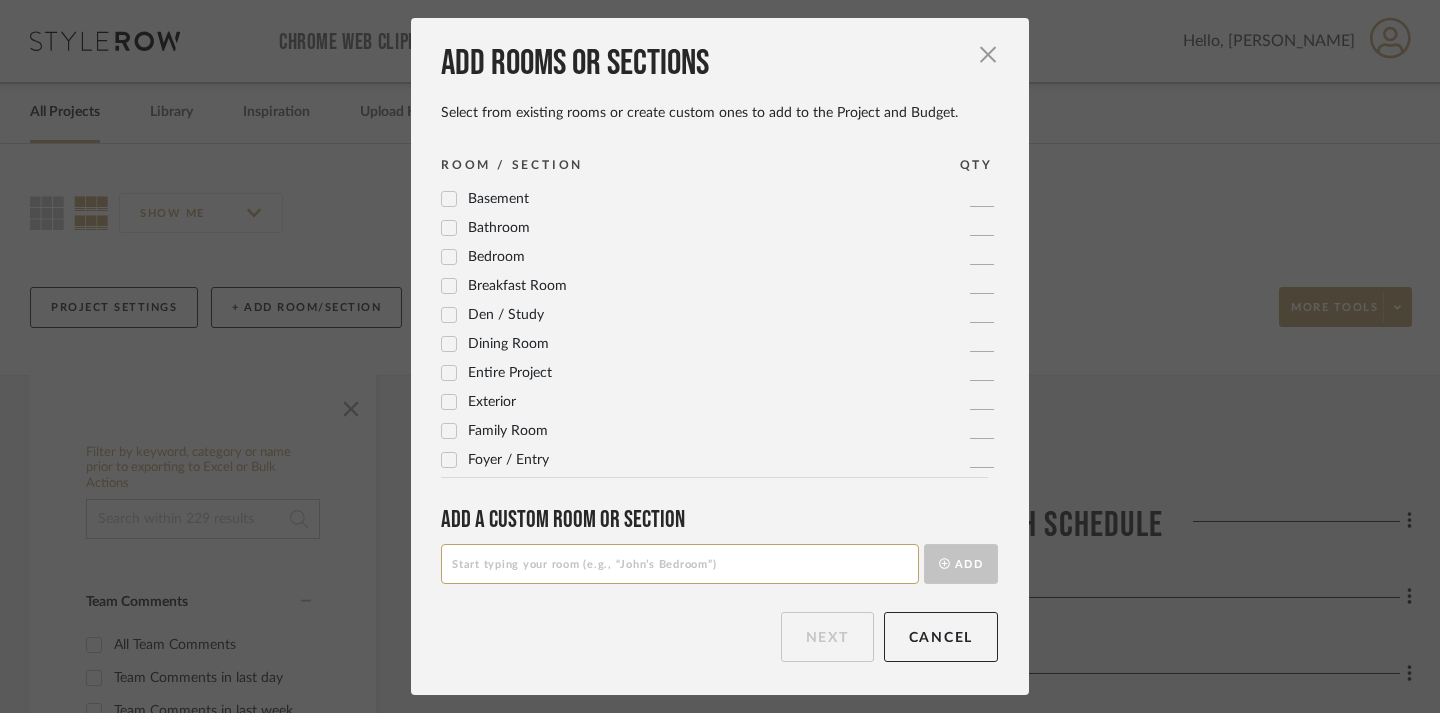 click at bounding box center (680, 564) 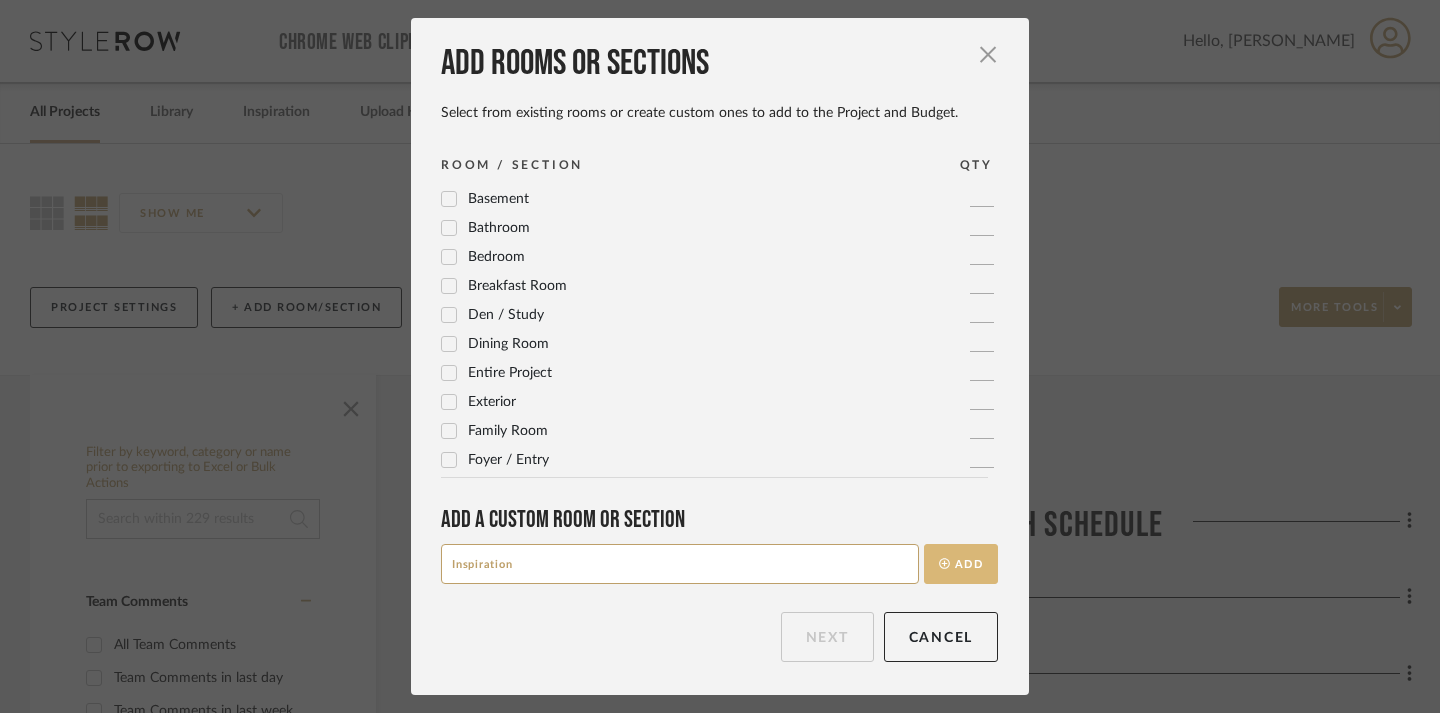 type on "Inspiration" 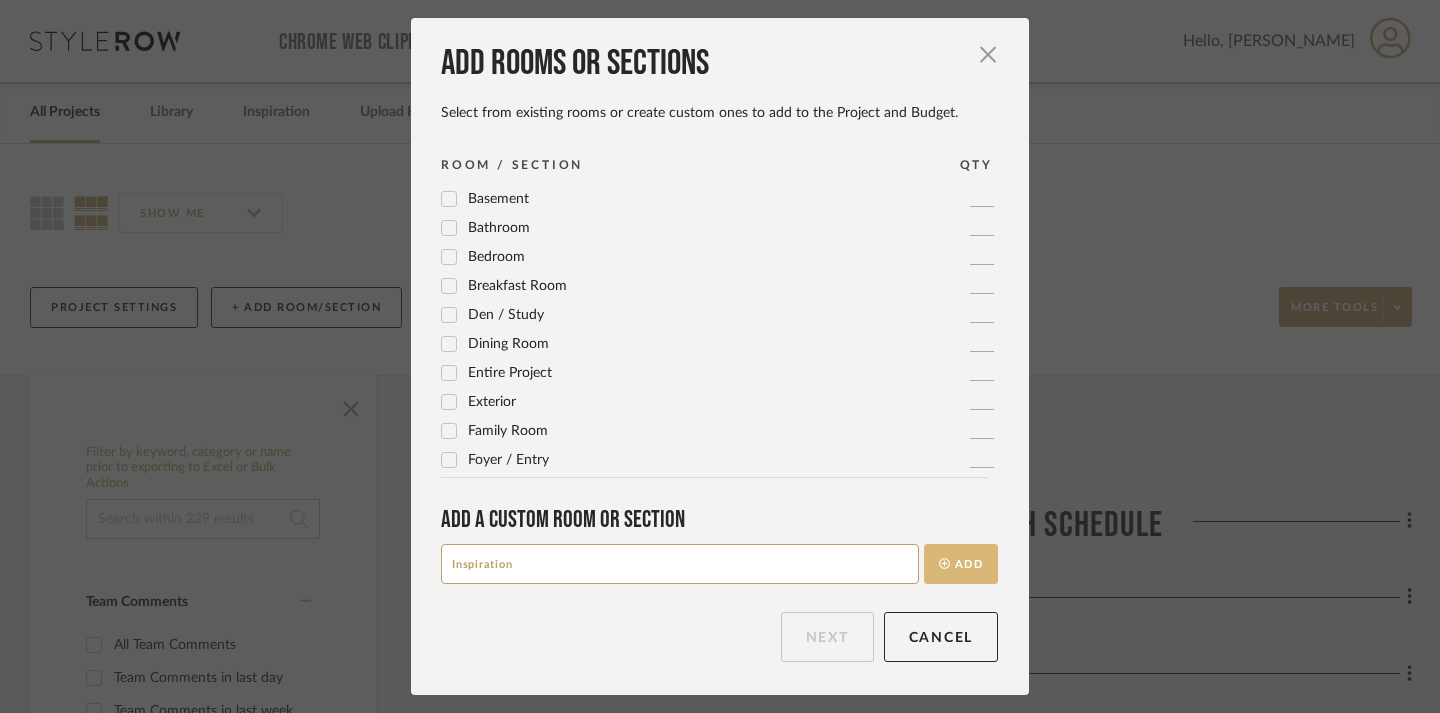 click on "Add" at bounding box center [961, 564] 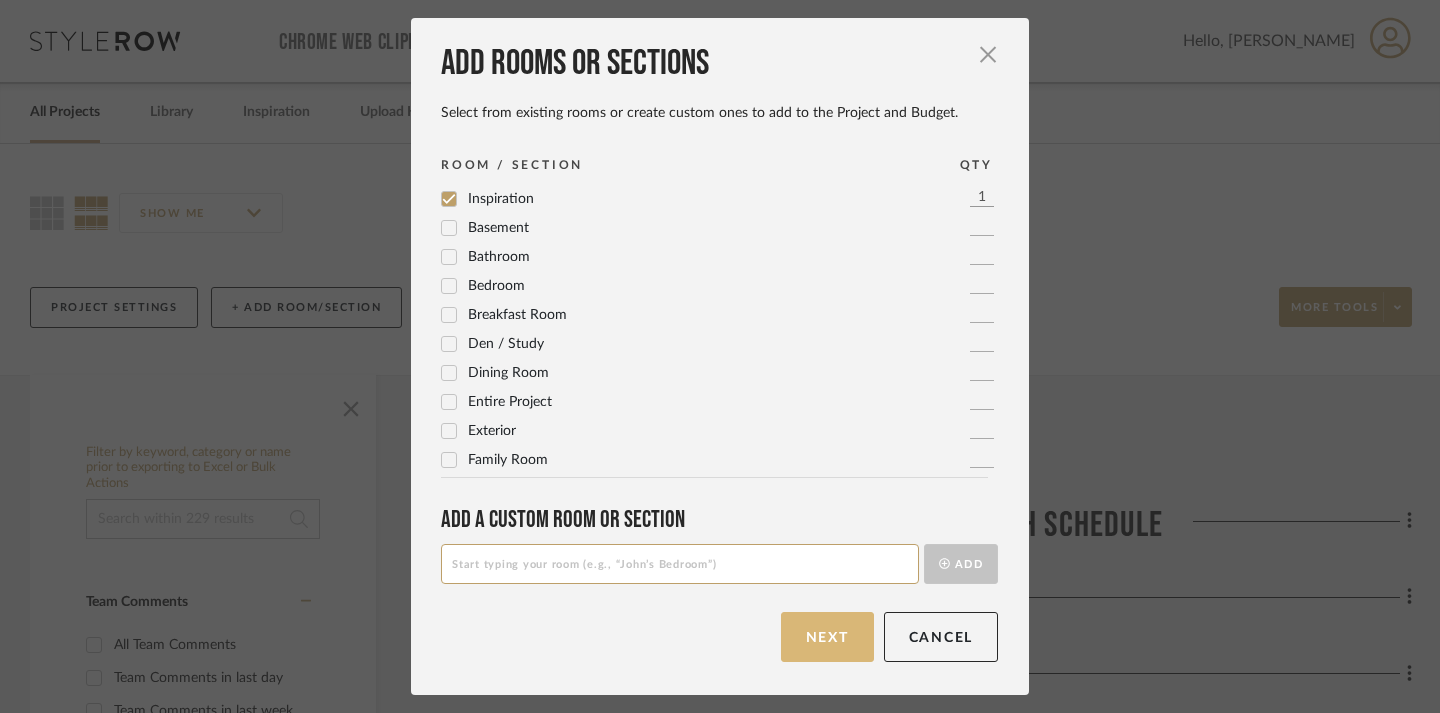 click on "Next" at bounding box center [827, 637] 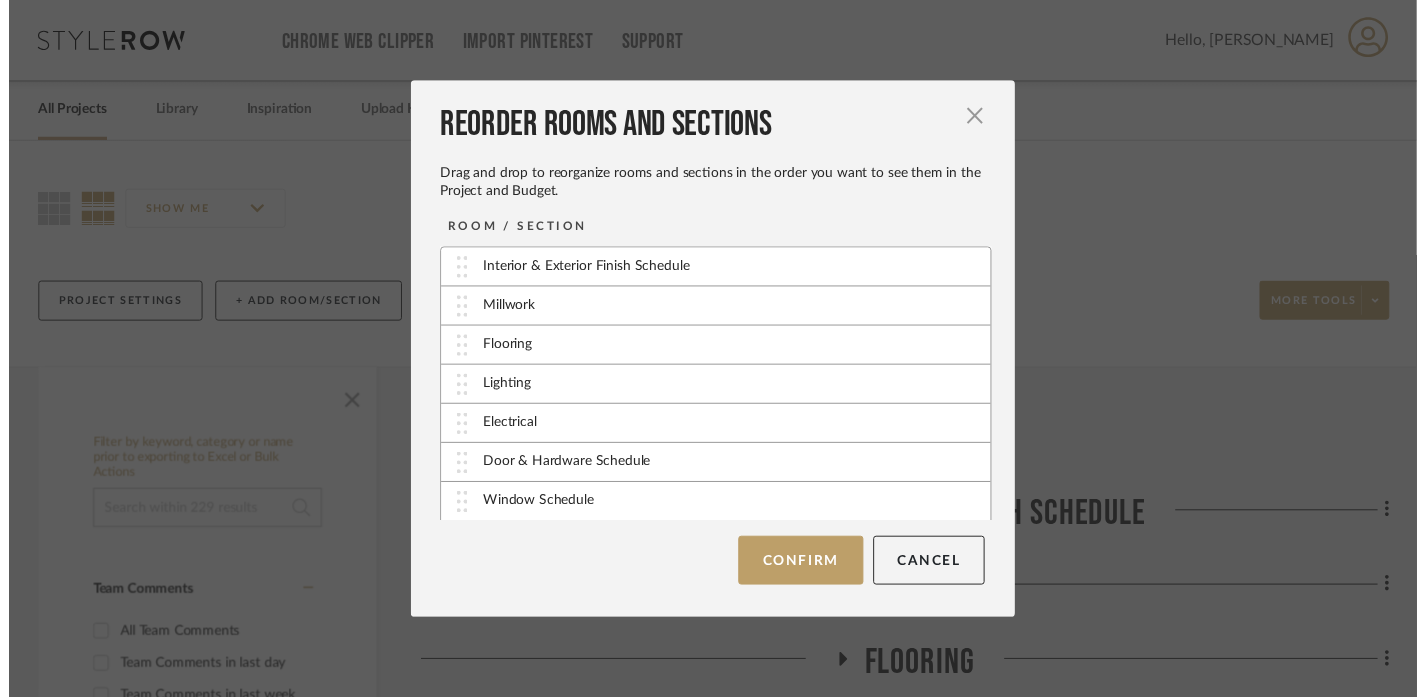 scroll, scrollTop: 321, scrollLeft: 0, axis: vertical 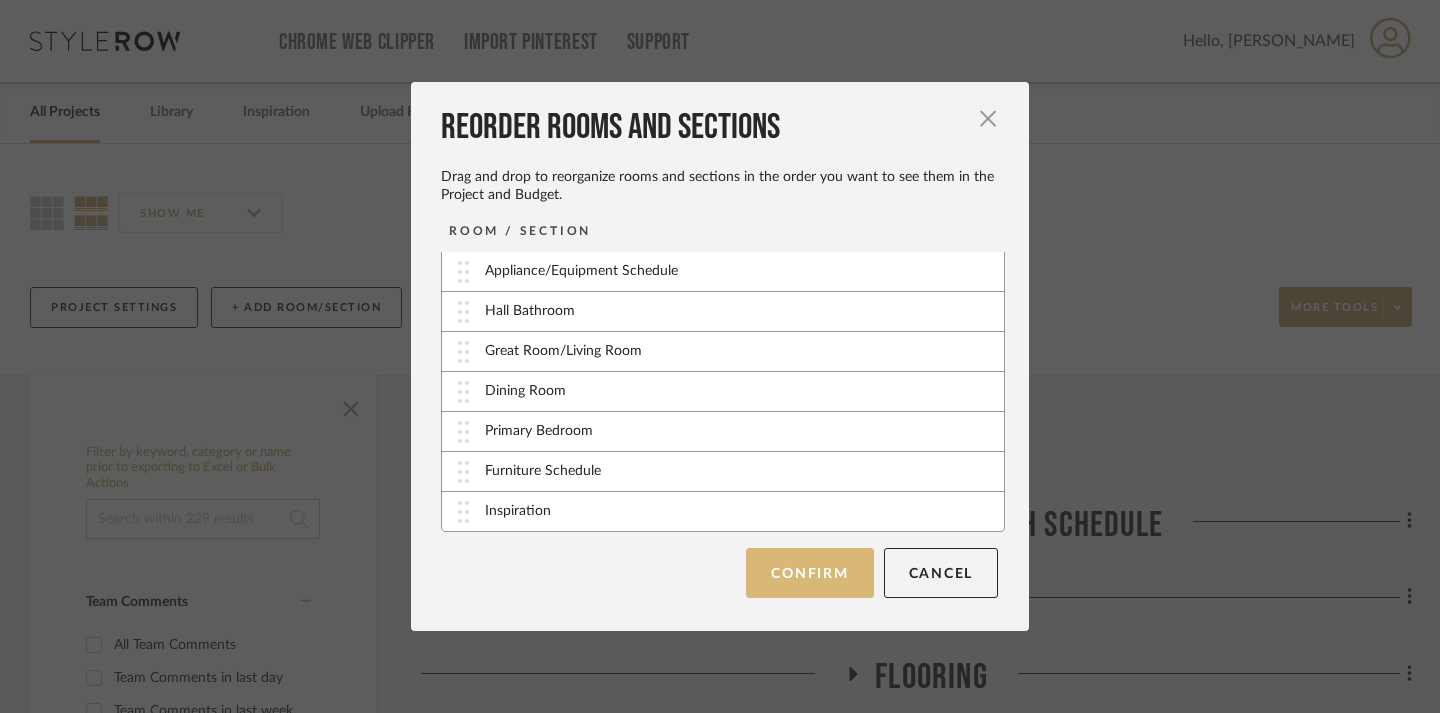 click on "Confirm" at bounding box center (809, 573) 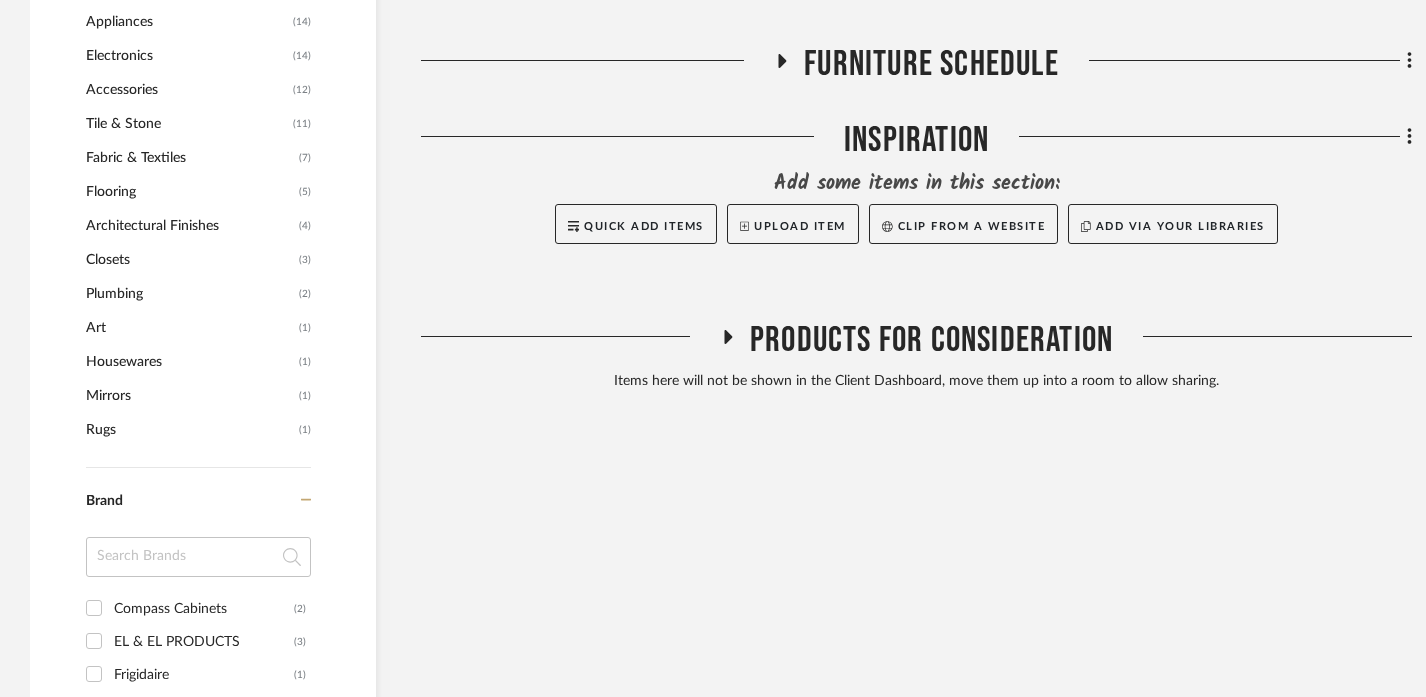 scroll, scrollTop: 1420, scrollLeft: 0, axis: vertical 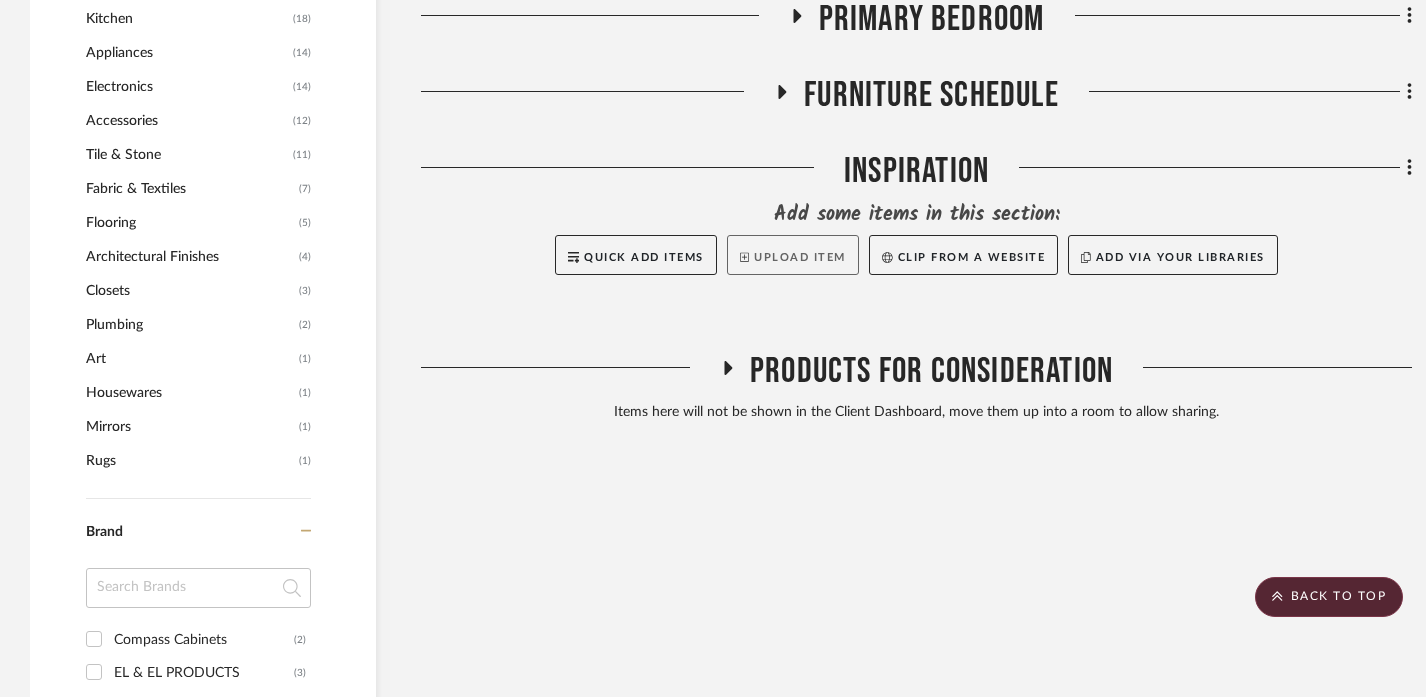click on "Upload Item" 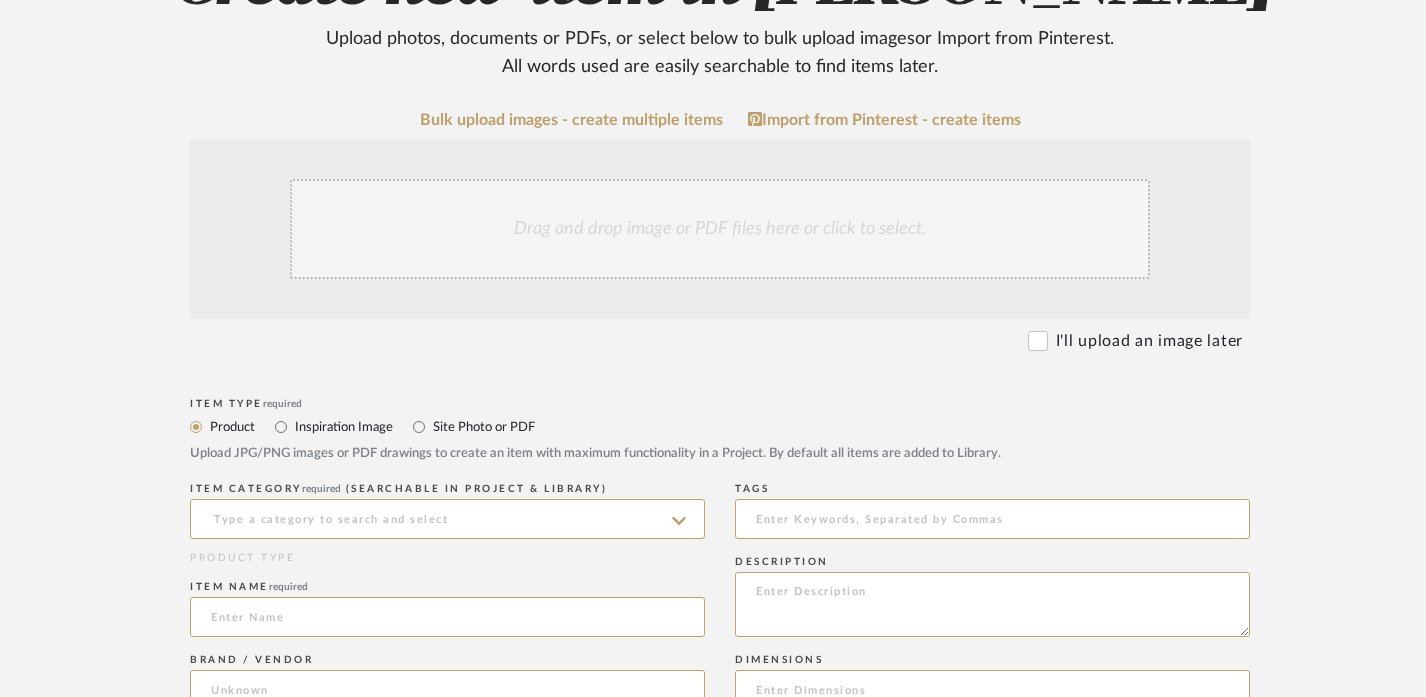 scroll, scrollTop: 300, scrollLeft: 0, axis: vertical 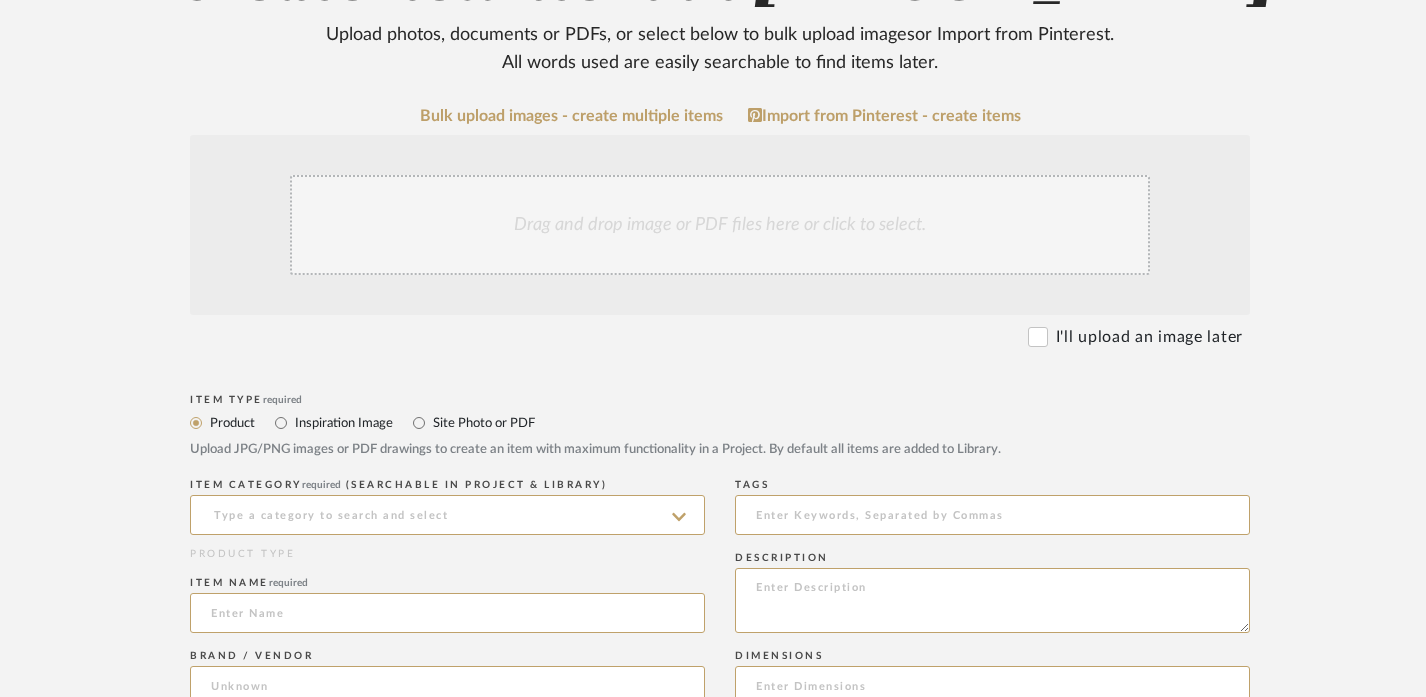 click on "Inspiration Image" at bounding box center [343, 423] 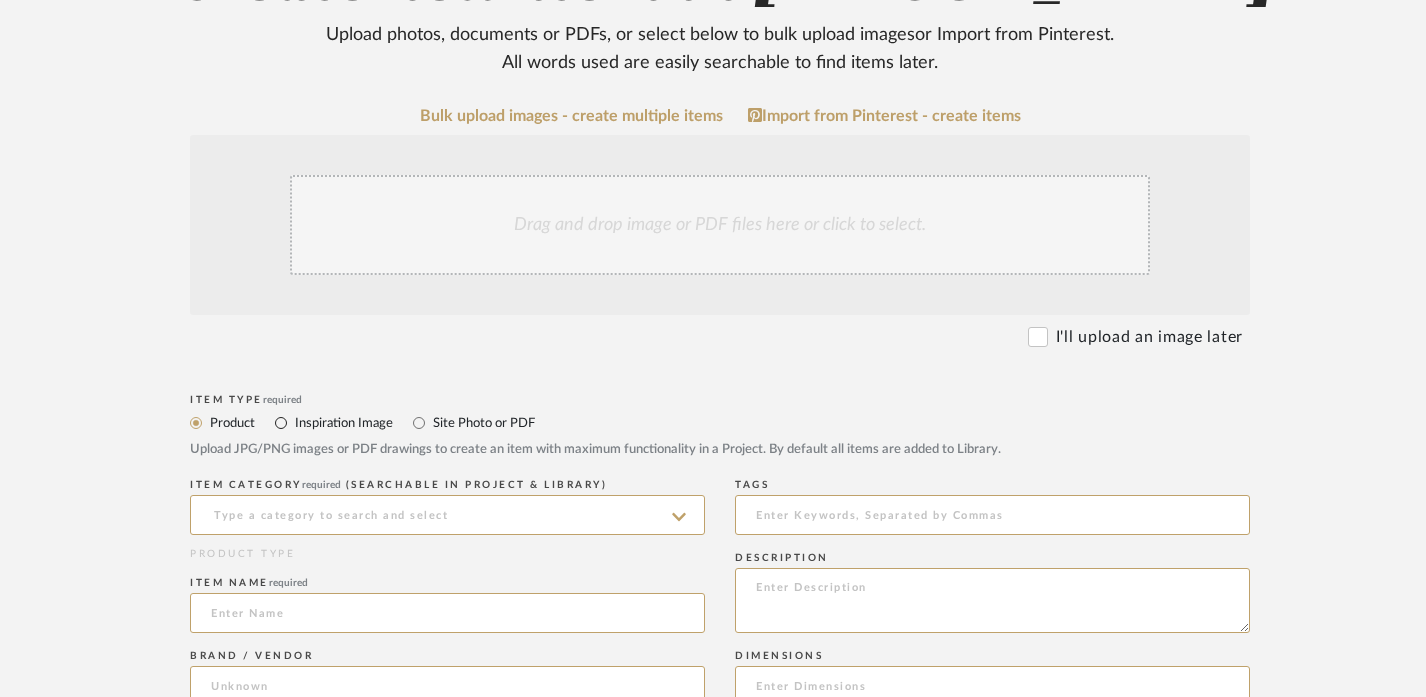 click on "Inspiration Image" at bounding box center (281, 423) 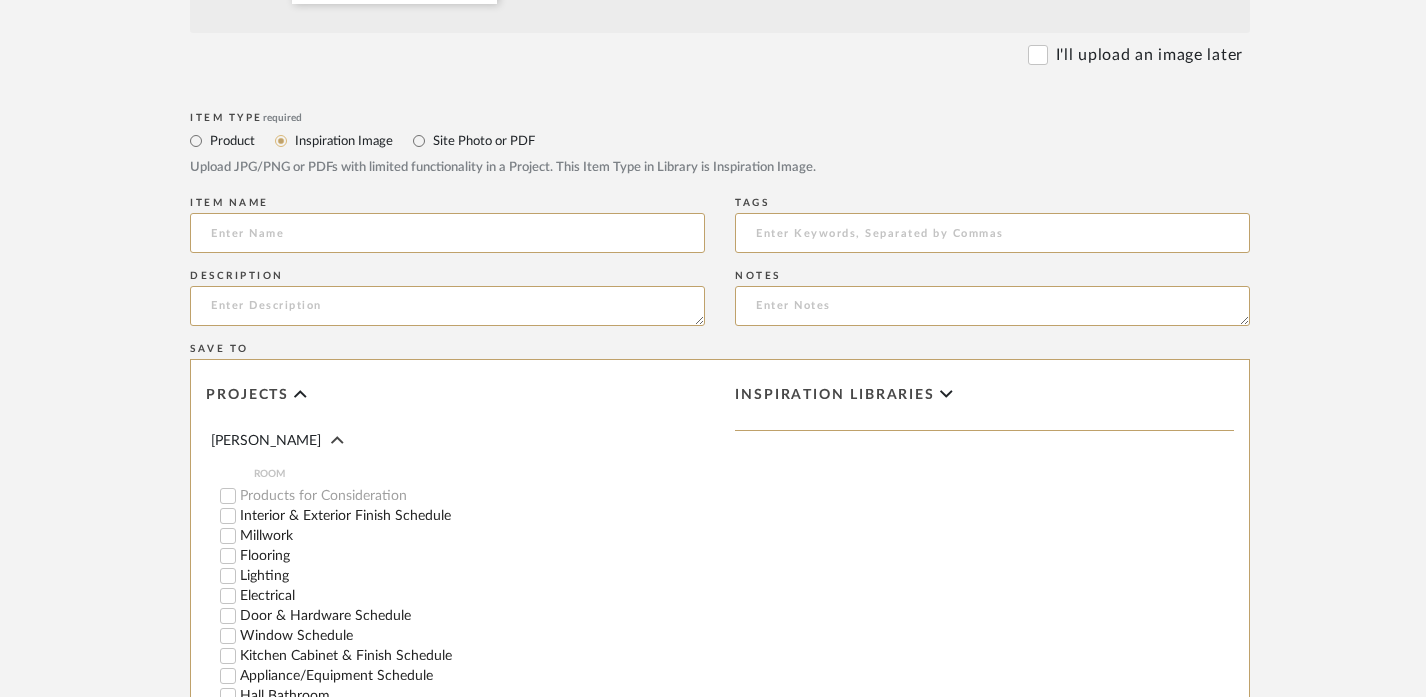 scroll, scrollTop: 1154, scrollLeft: 0, axis: vertical 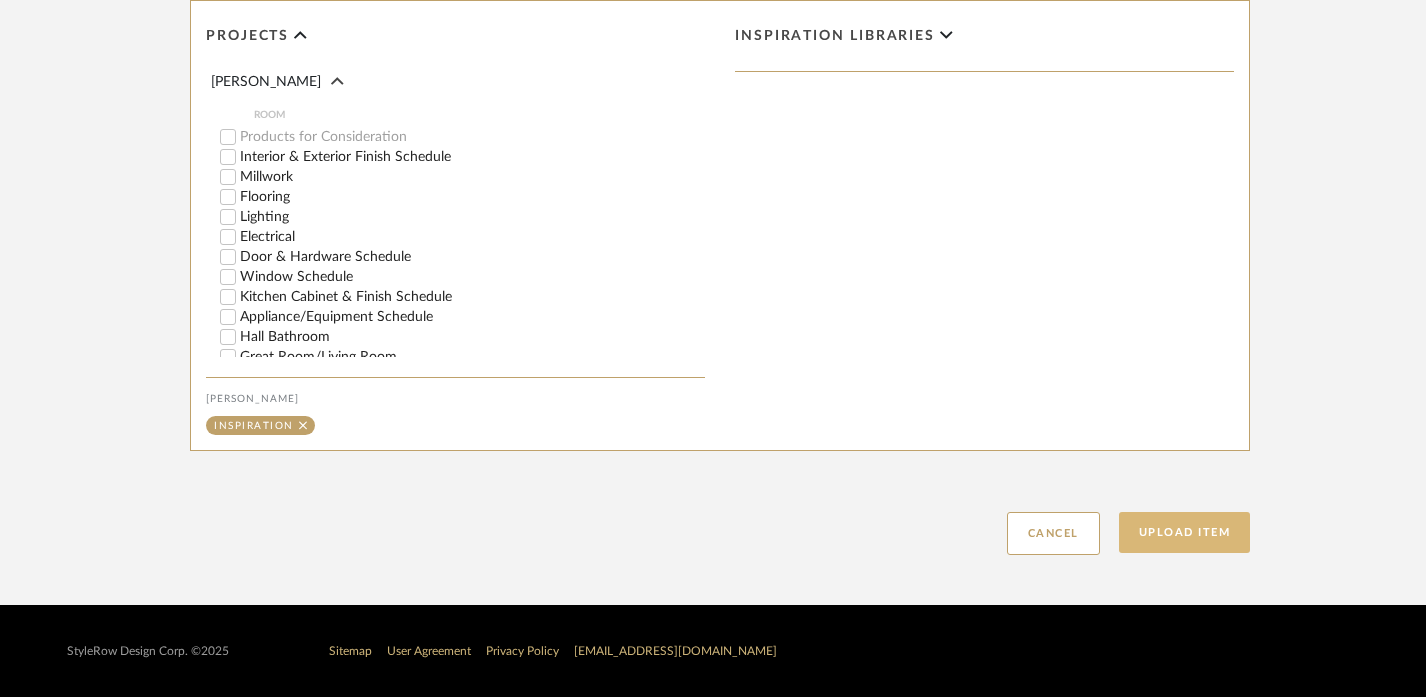click on "Upload Item" 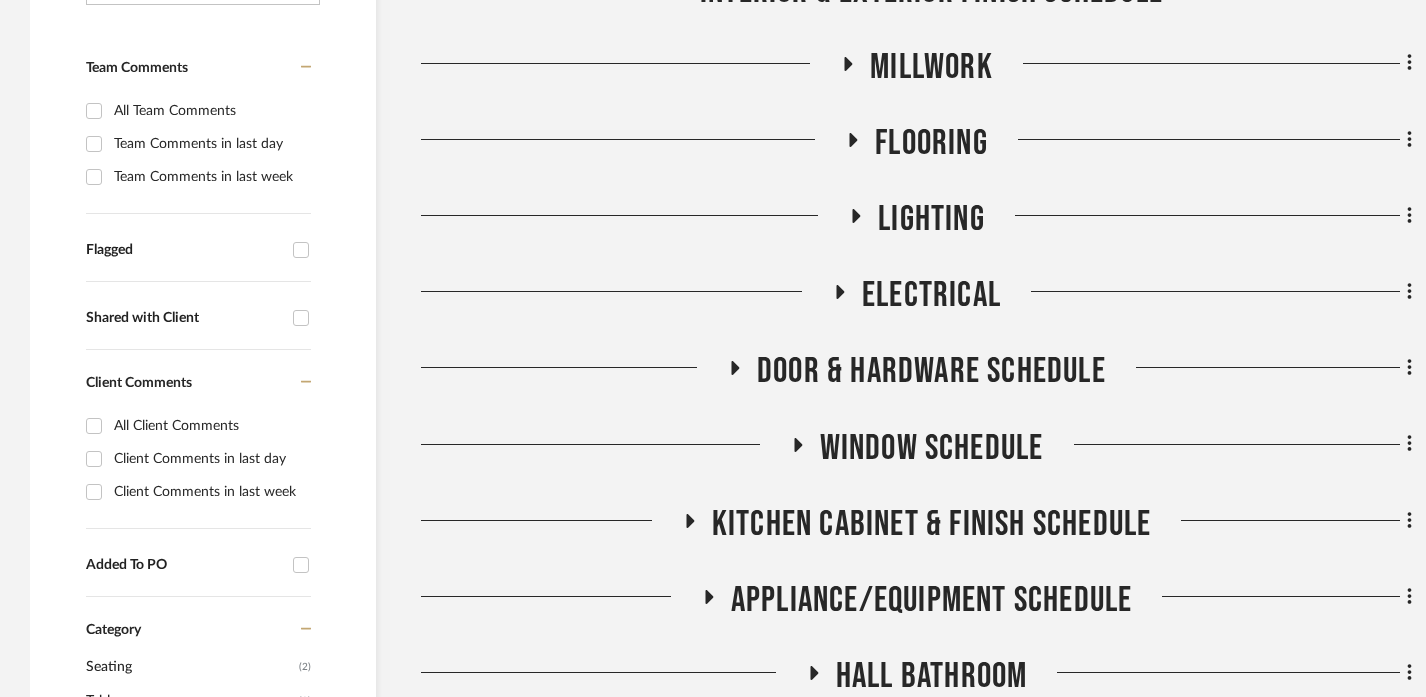 scroll, scrollTop: 1570, scrollLeft: 0, axis: vertical 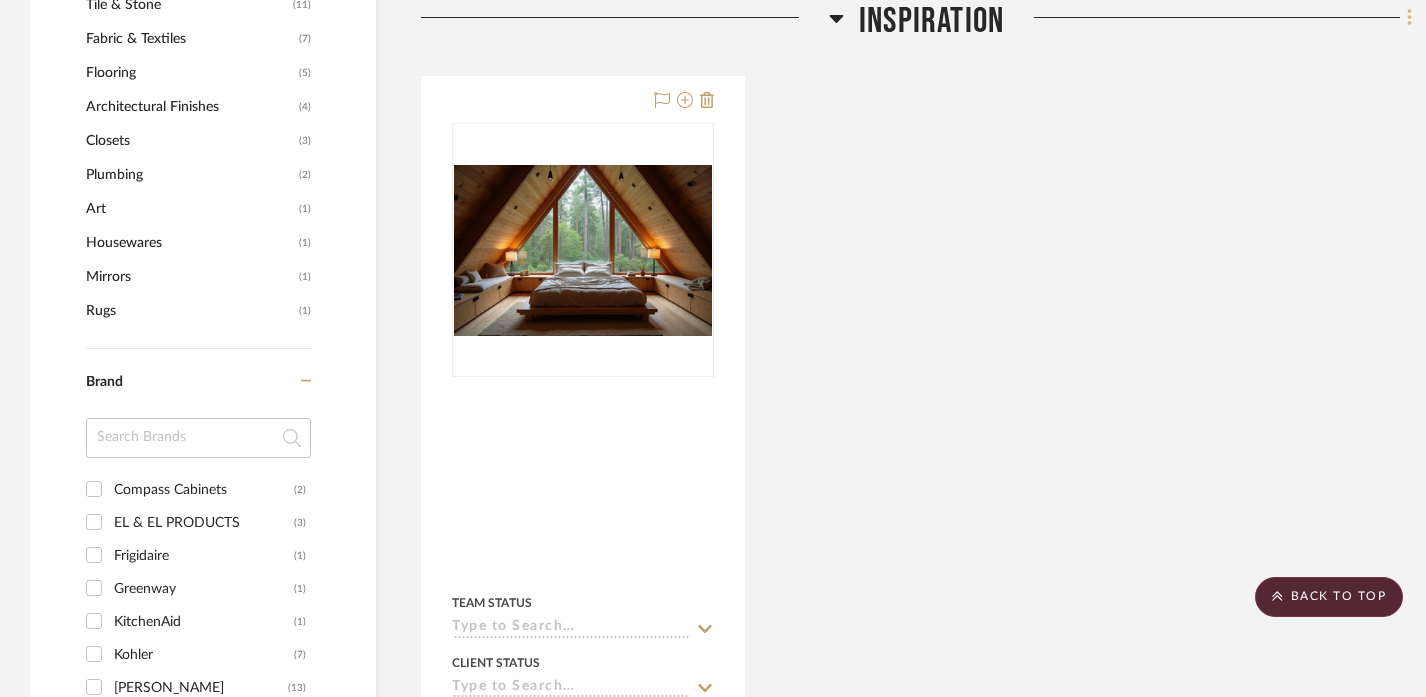 click 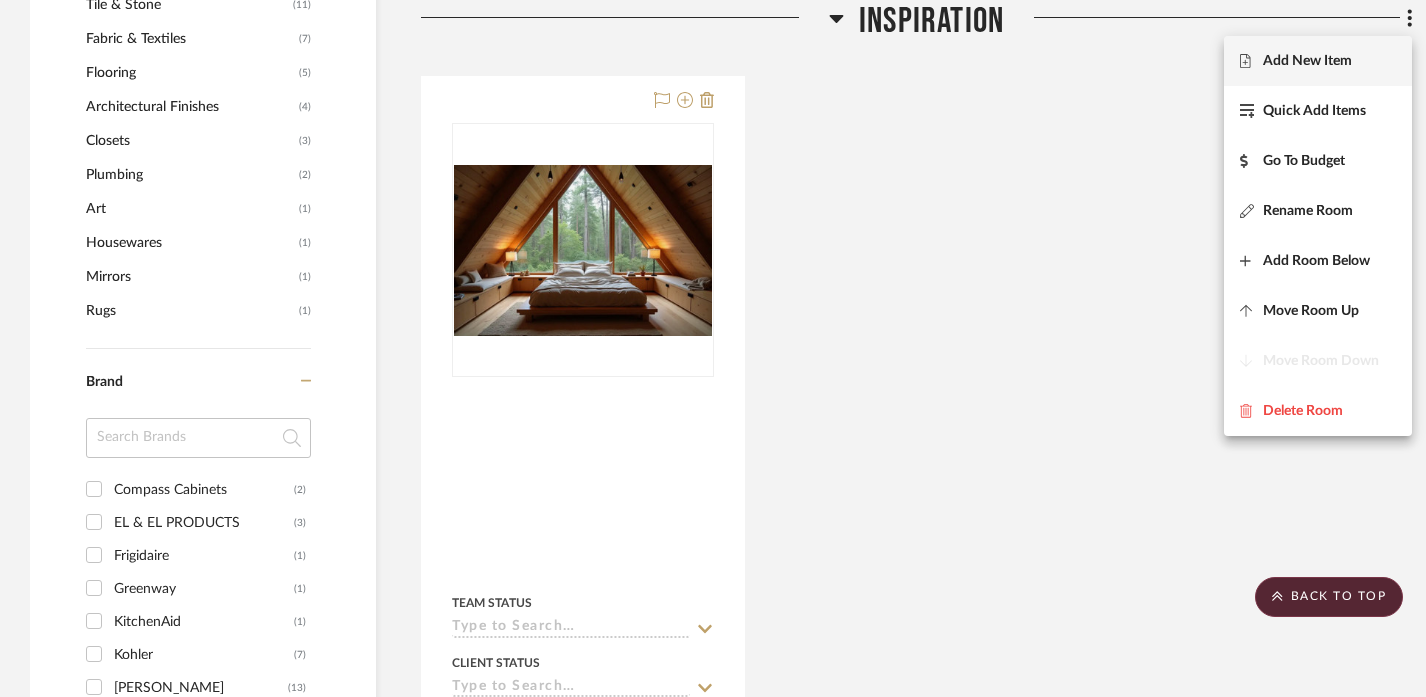 click on "Add New Item" at bounding box center [1318, 61] 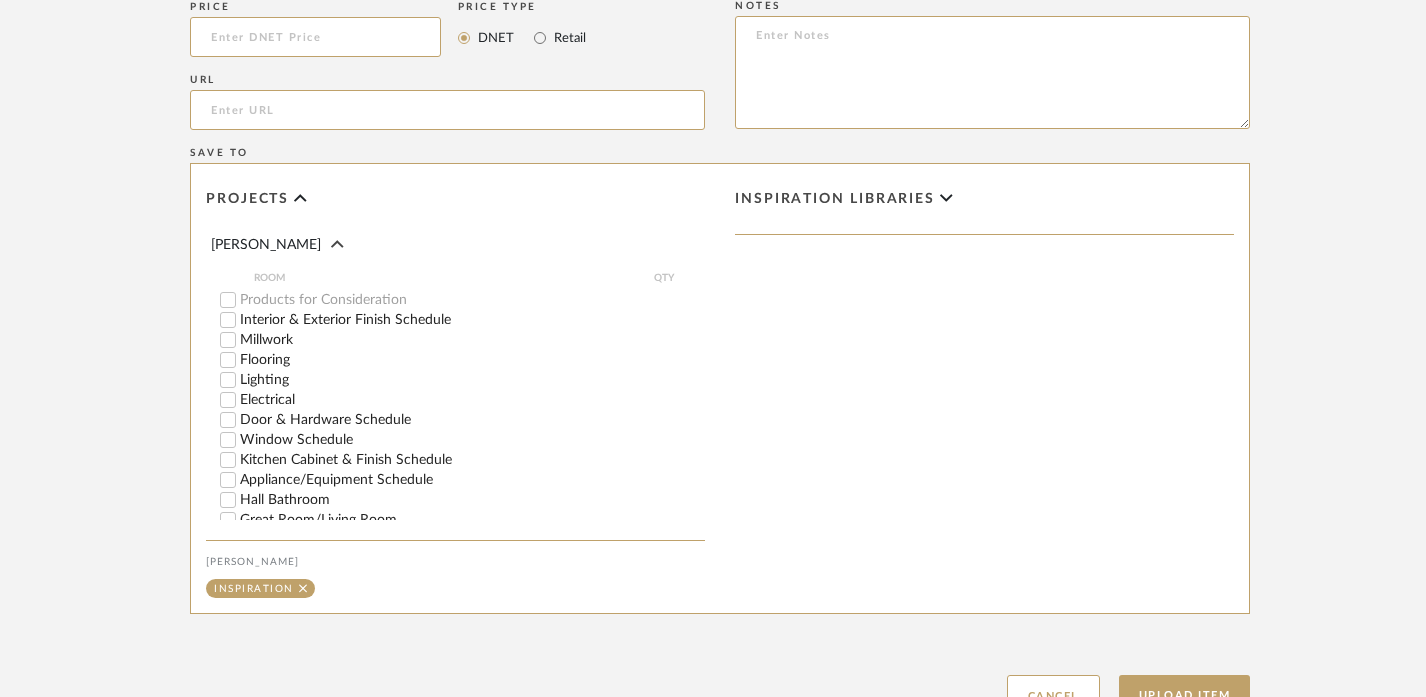 scroll, scrollTop: 1516, scrollLeft: 0, axis: vertical 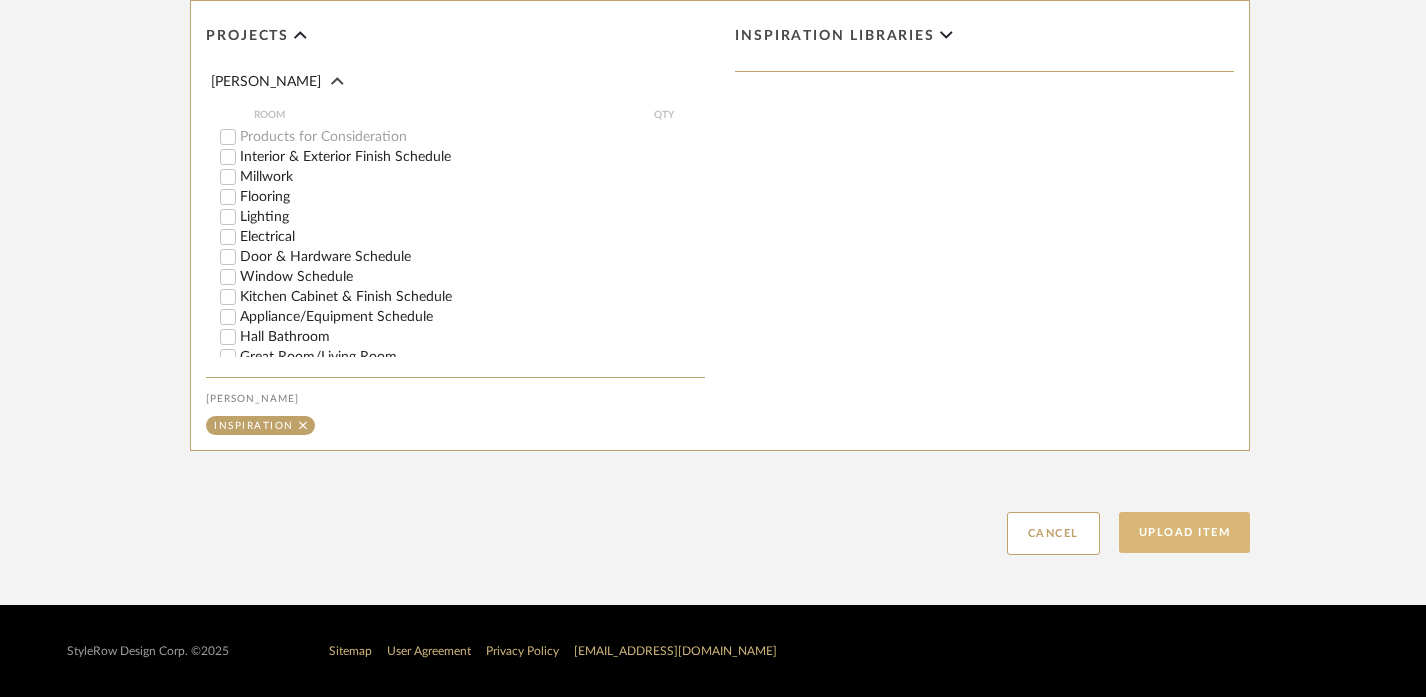 click on "Upload Item" 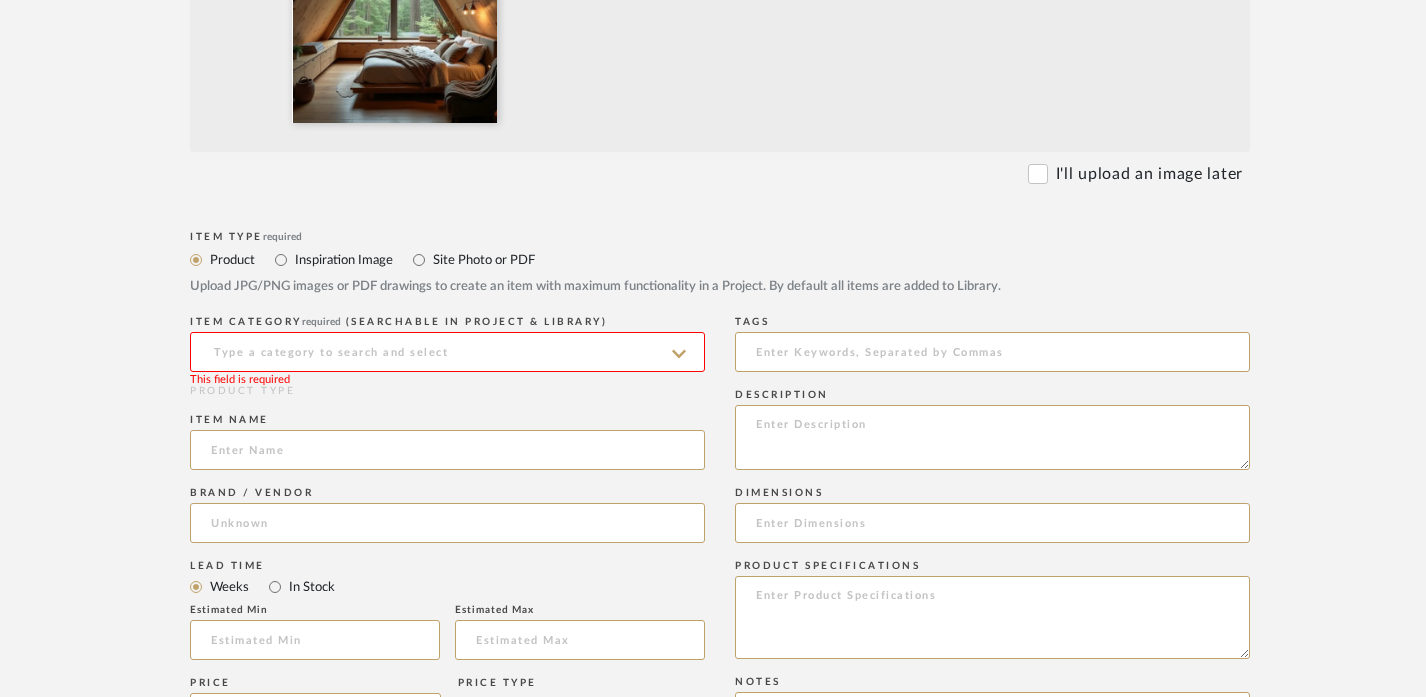 scroll, scrollTop: 680, scrollLeft: 0, axis: vertical 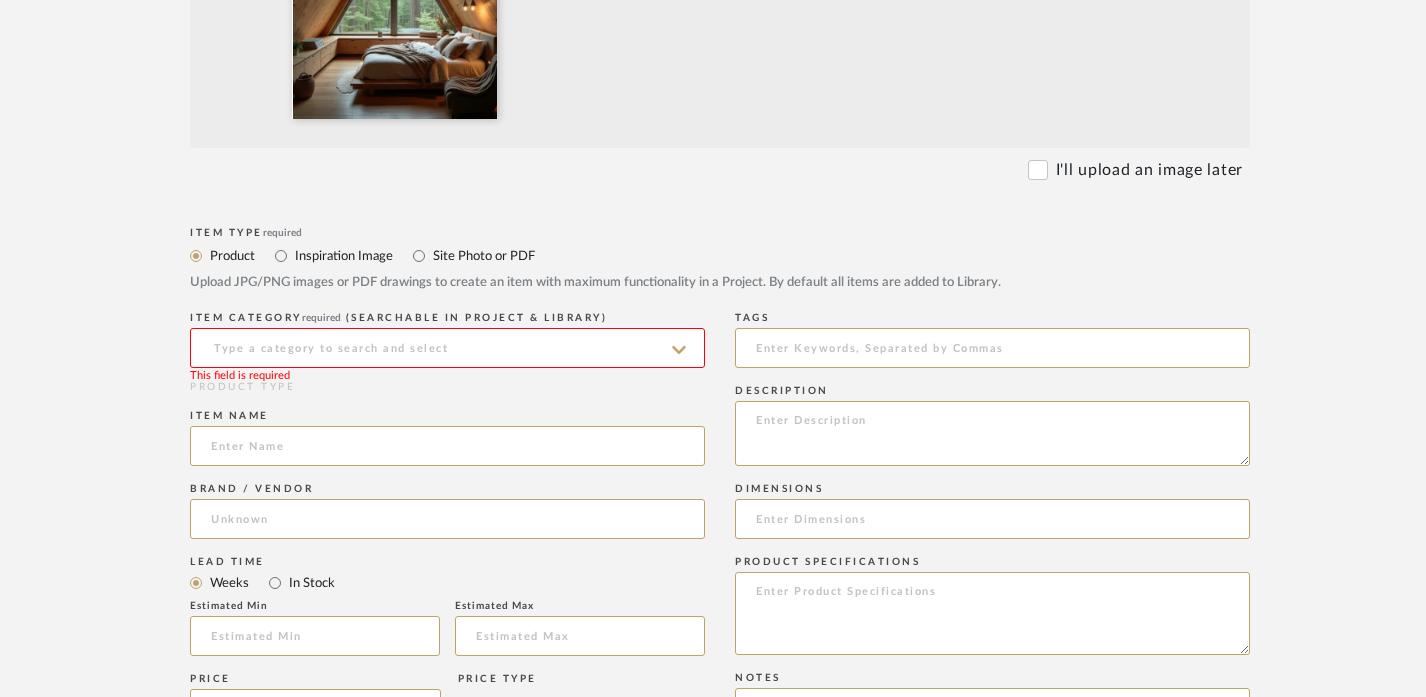 click on "Inspiration Image" at bounding box center [343, 256] 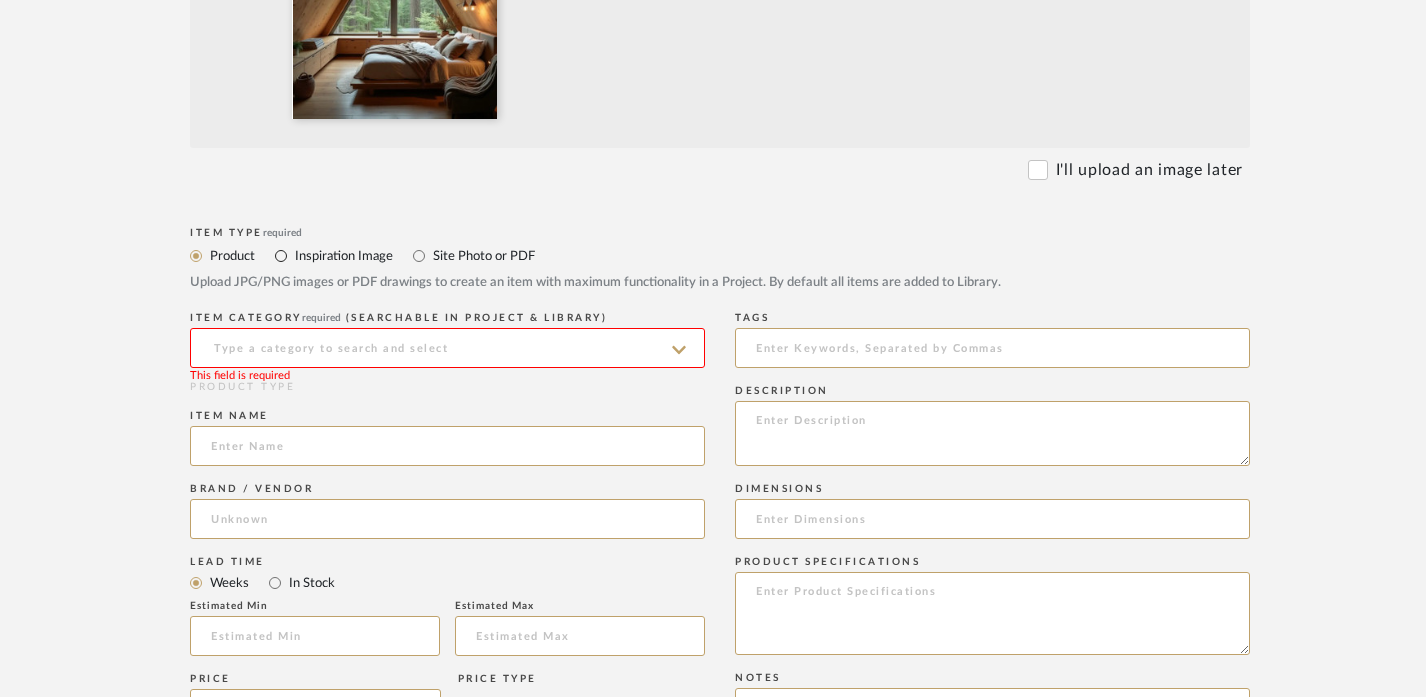 click on "Inspiration Image" at bounding box center (281, 256) 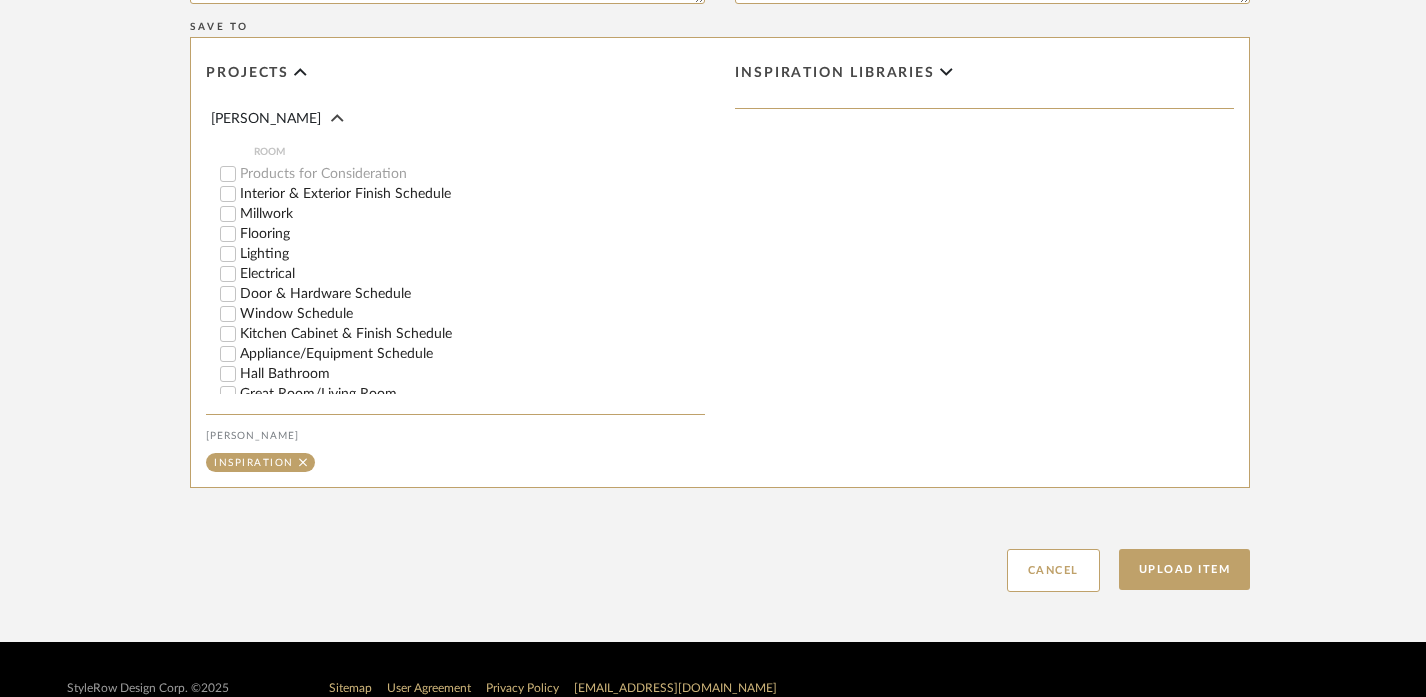 scroll, scrollTop: 1154, scrollLeft: 0, axis: vertical 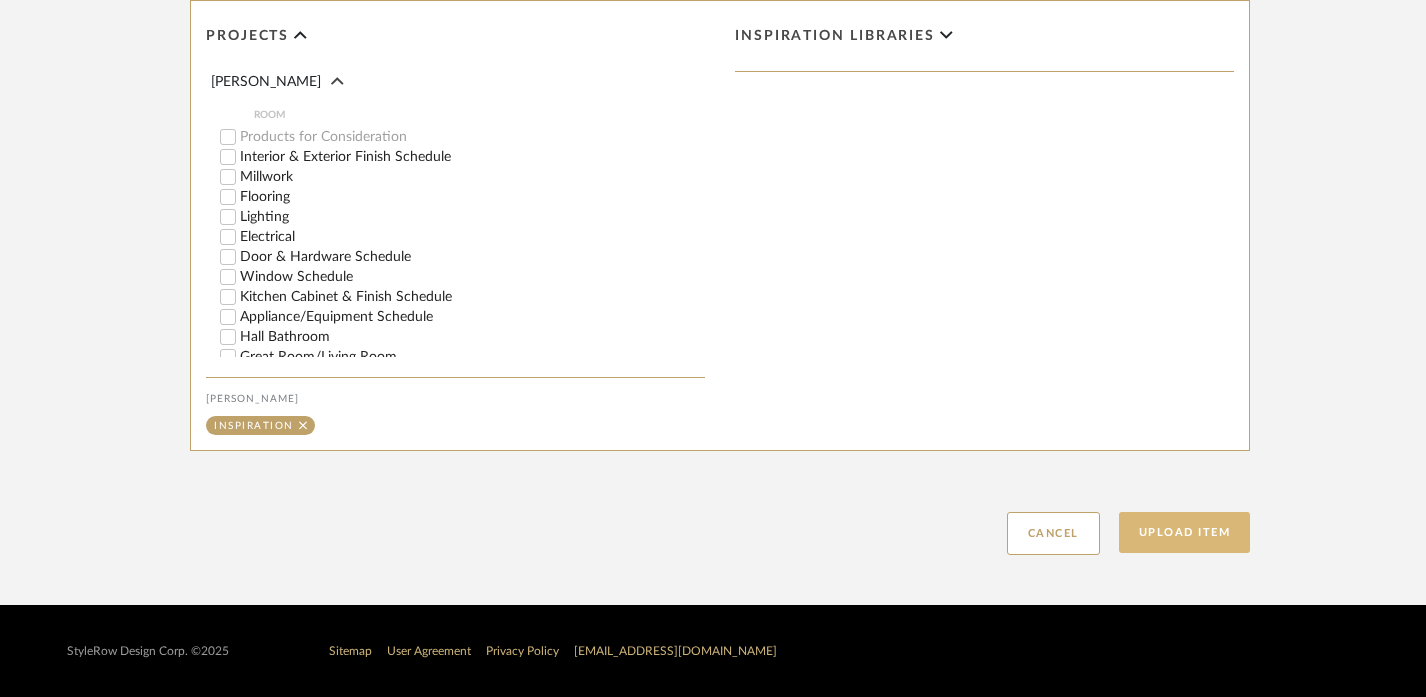click on "Upload Item" 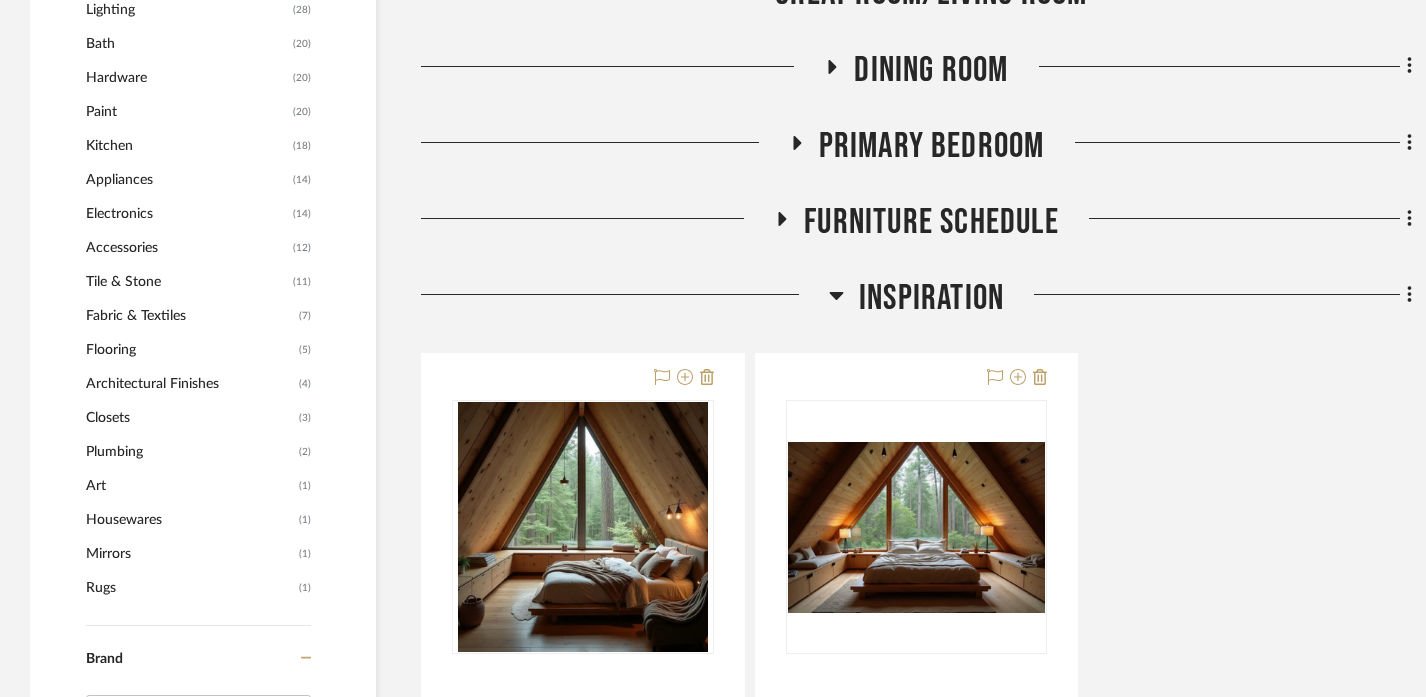scroll, scrollTop: 1570, scrollLeft: 0, axis: vertical 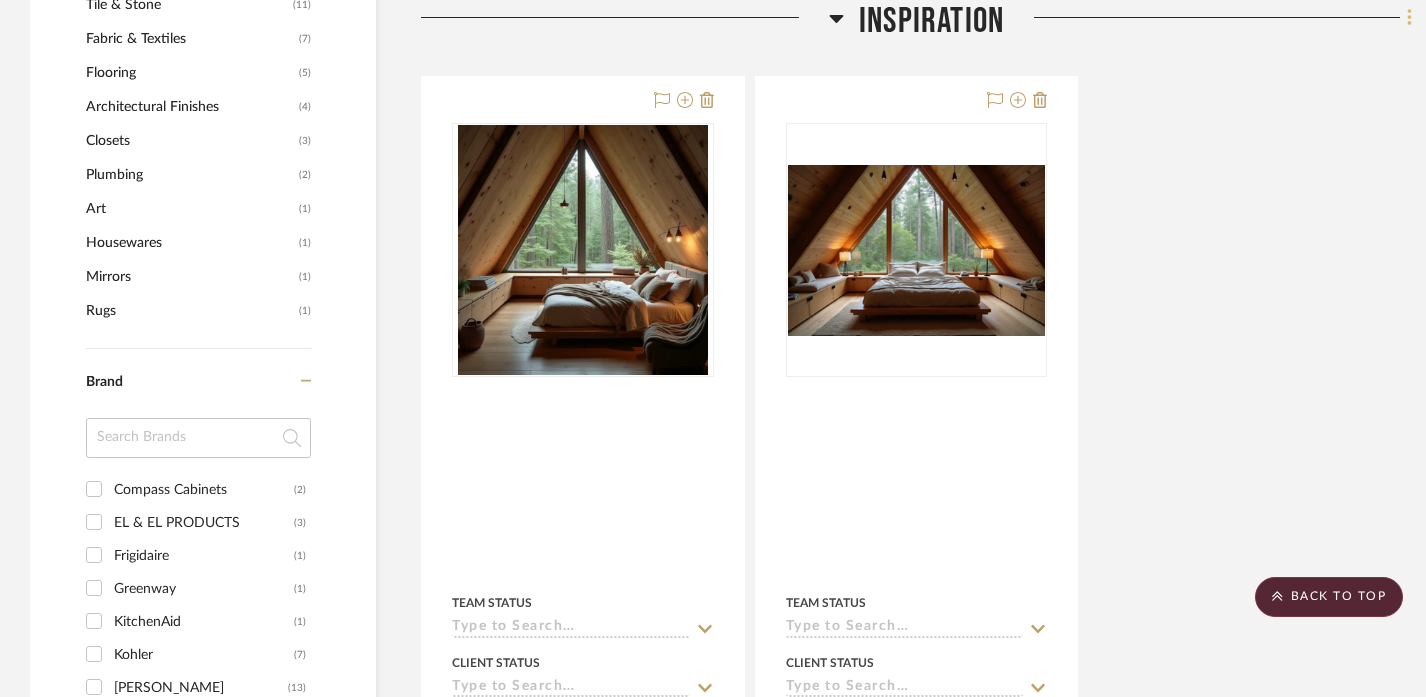 click 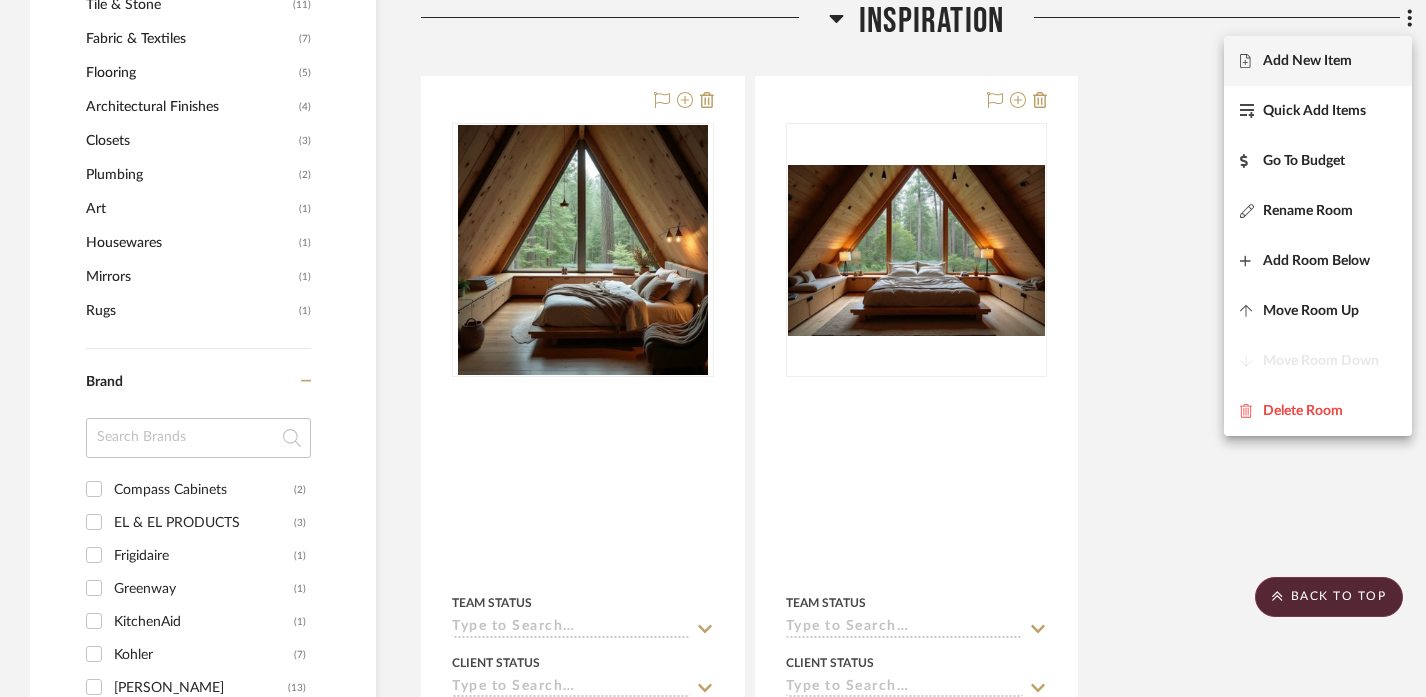 click on "Add New Item" at bounding box center [1307, 61] 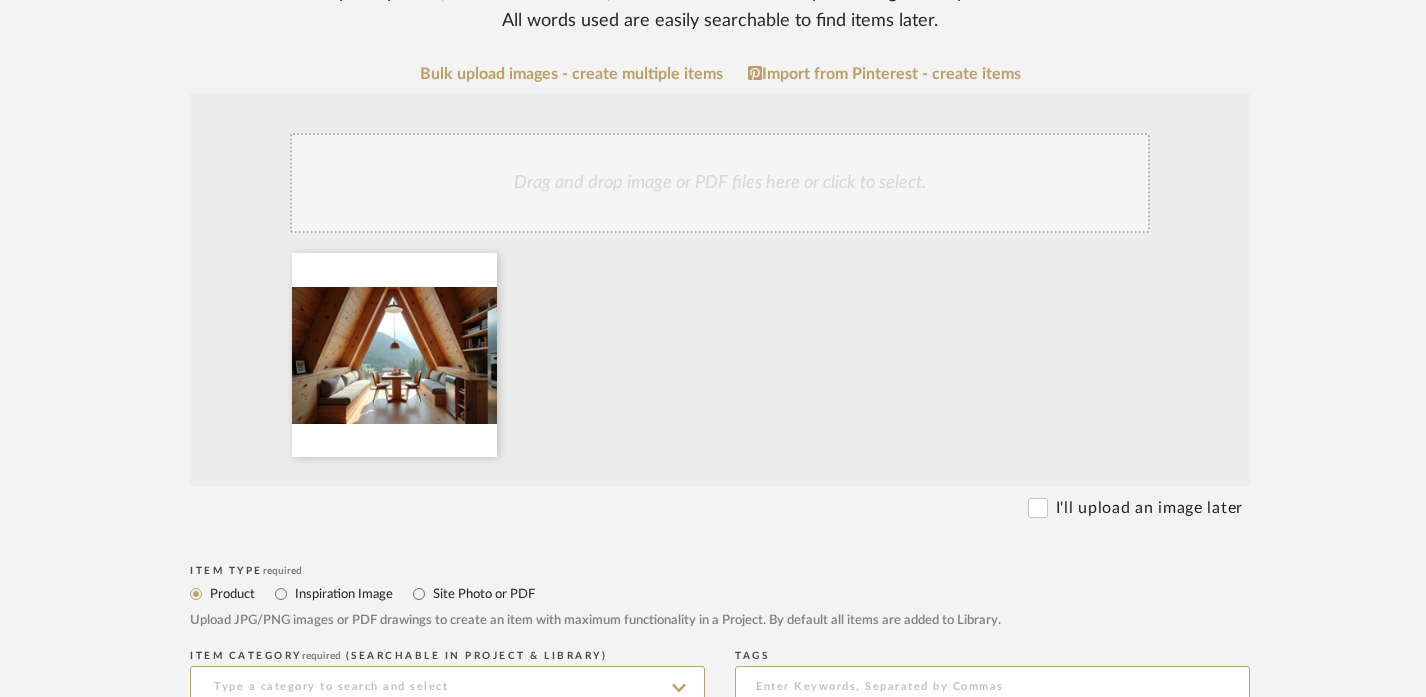 scroll, scrollTop: 356, scrollLeft: 0, axis: vertical 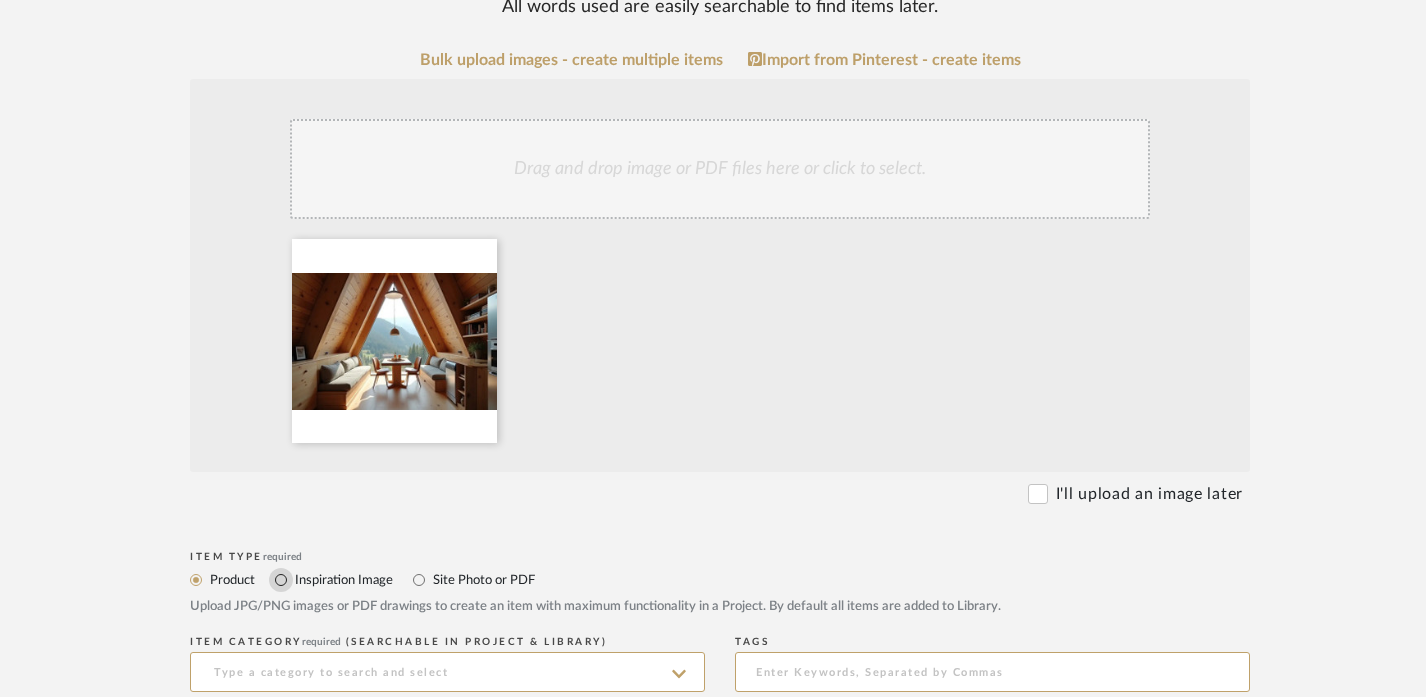 click on "Inspiration Image" at bounding box center (281, 580) 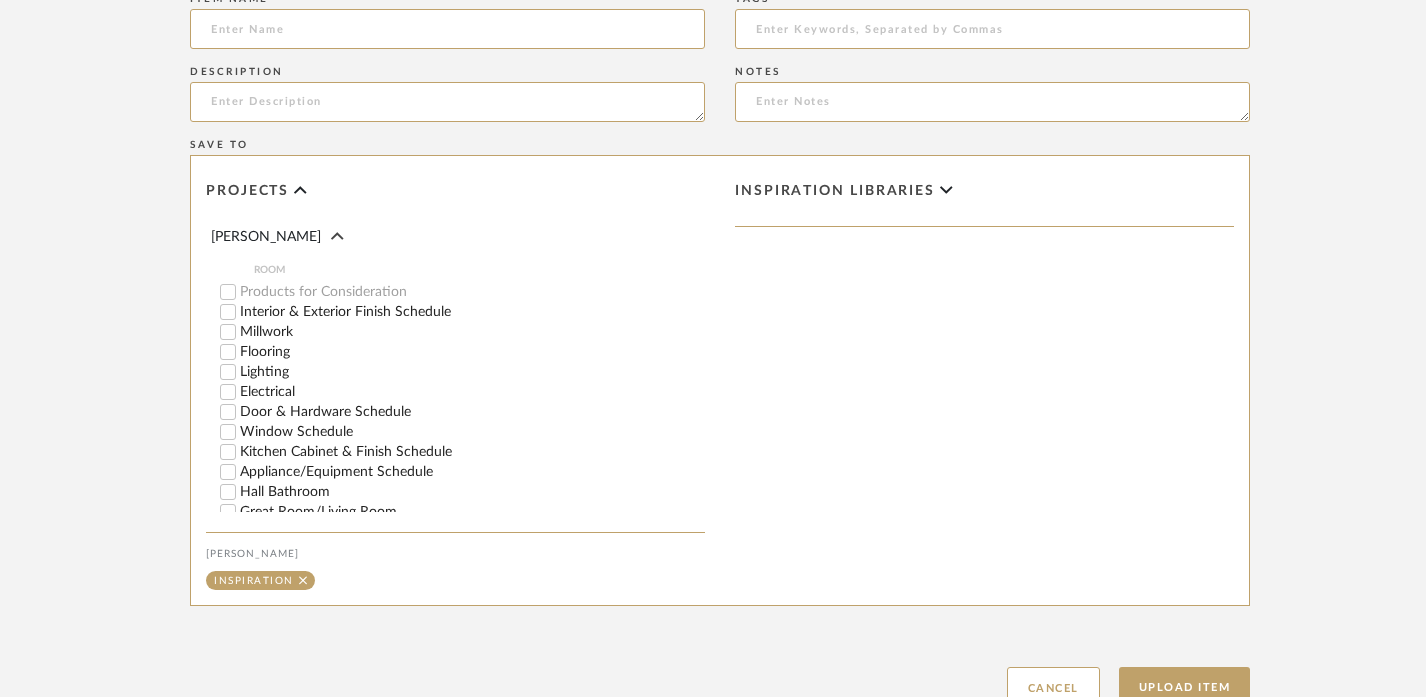 scroll, scrollTop: 1022, scrollLeft: 0, axis: vertical 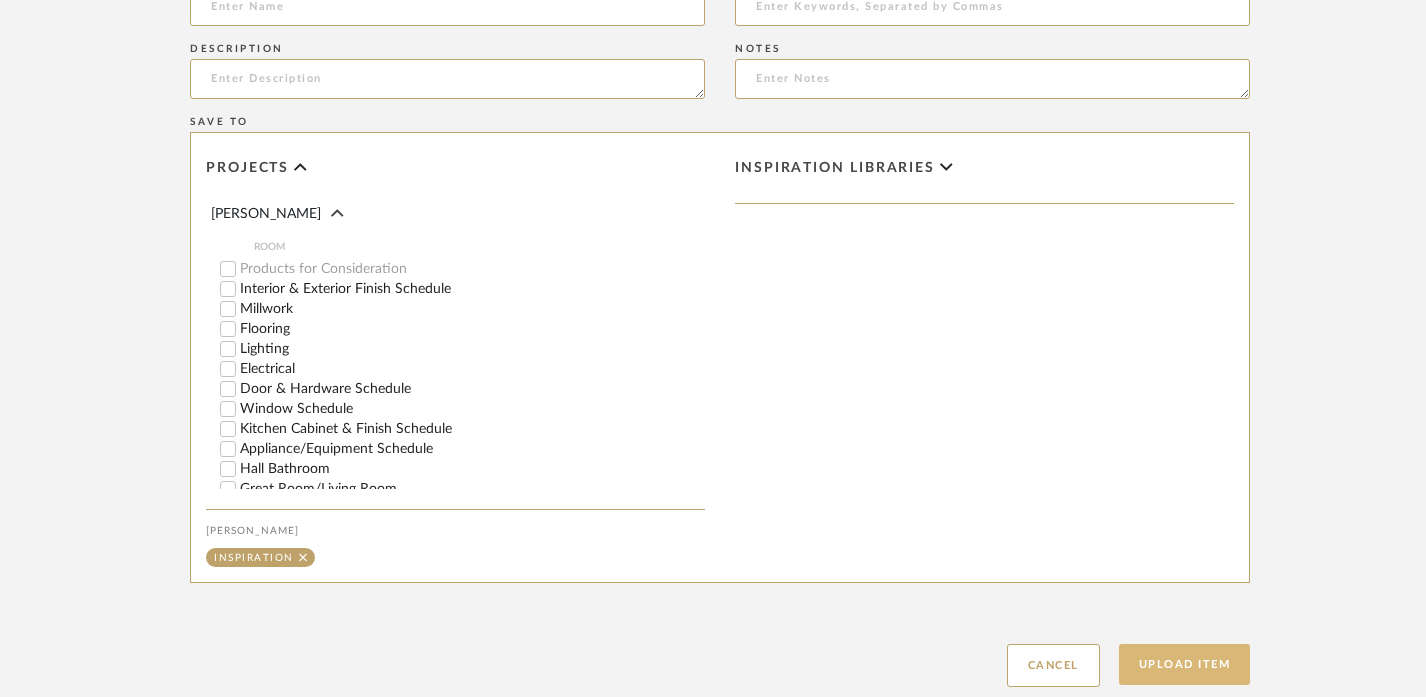 click on "Upload Item" 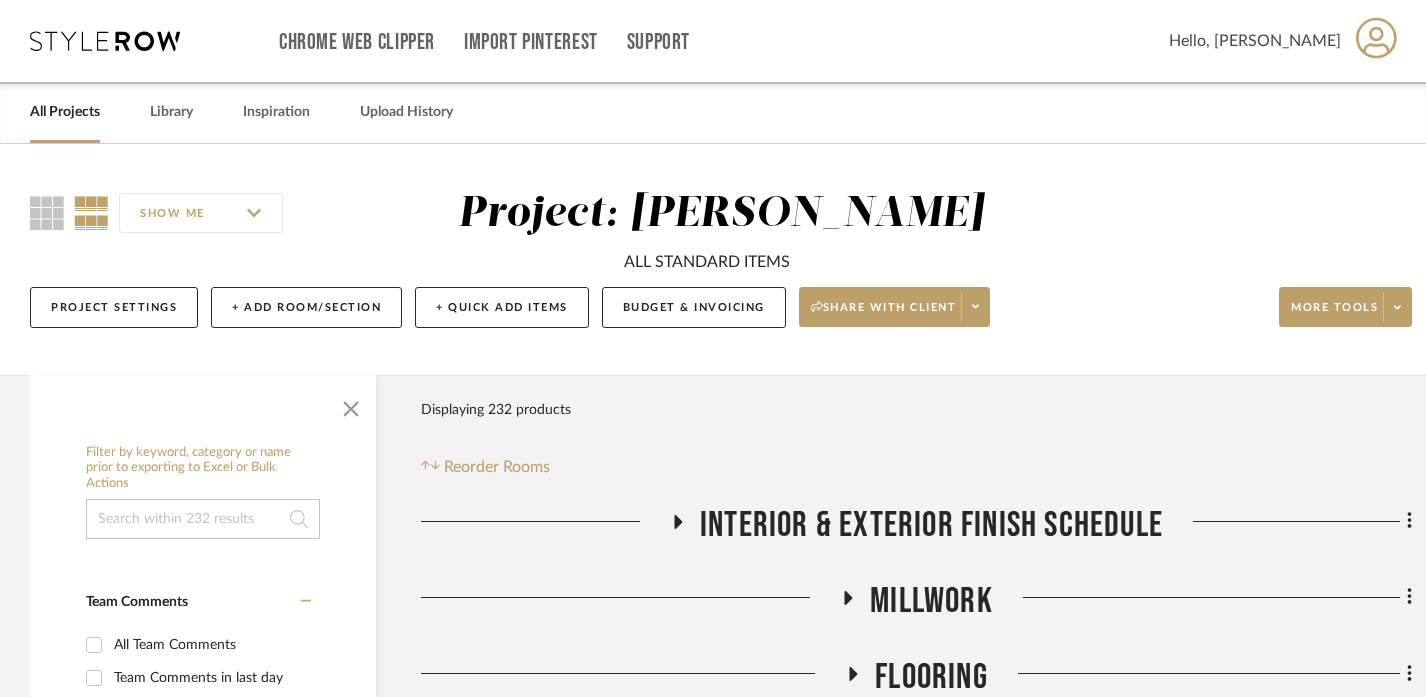scroll, scrollTop: 1570, scrollLeft: 0, axis: vertical 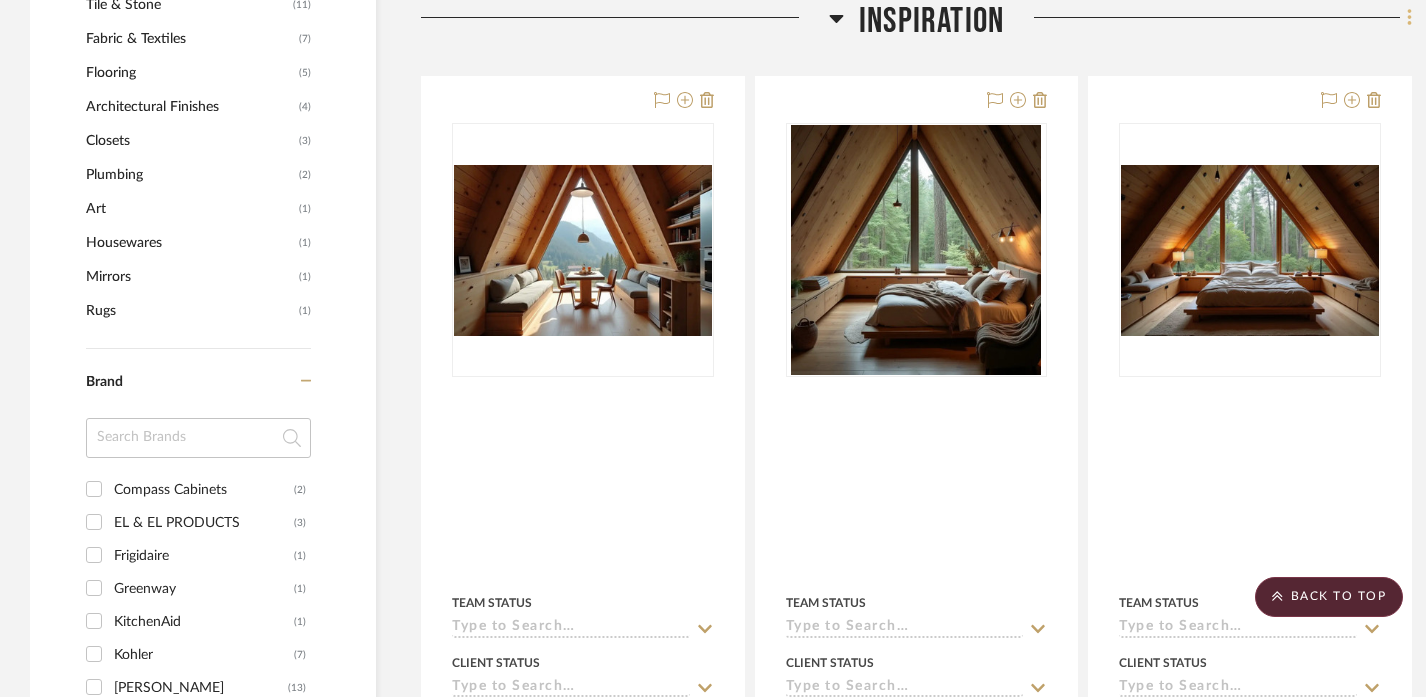 click 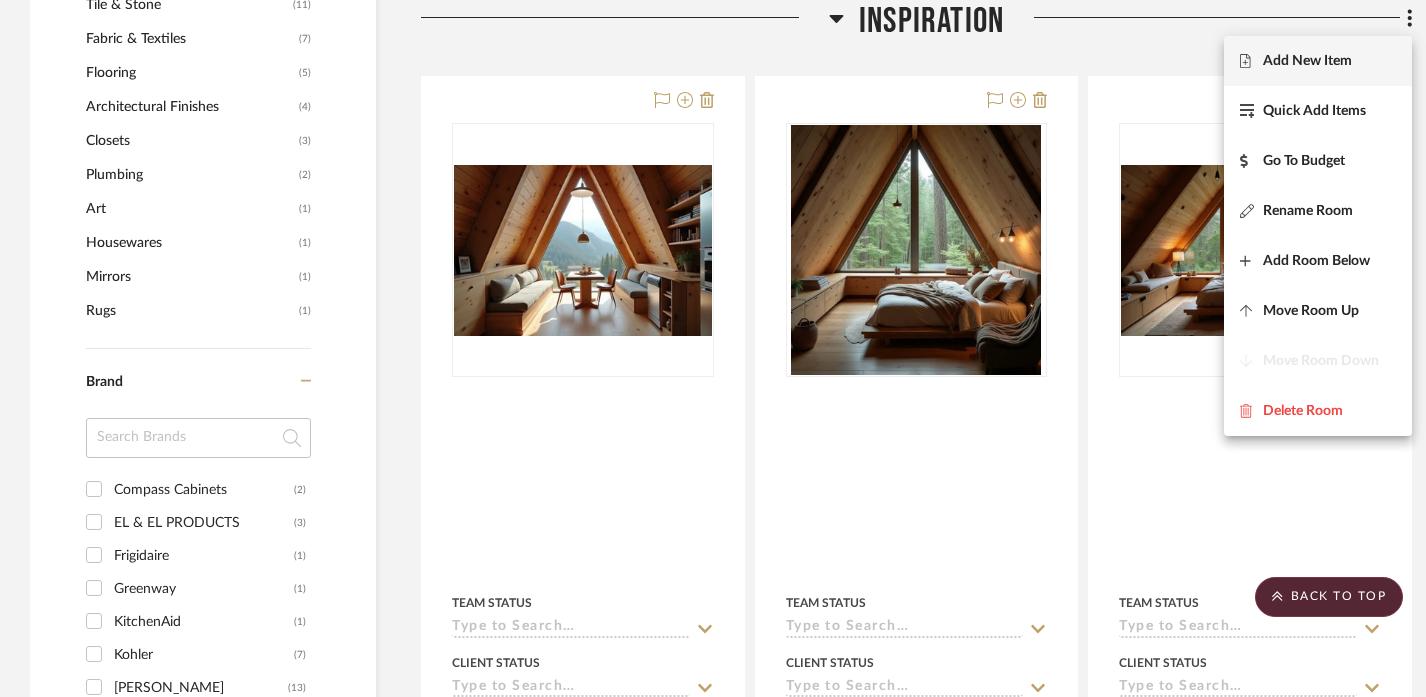 click on "Add New Item" at bounding box center (1318, 61) 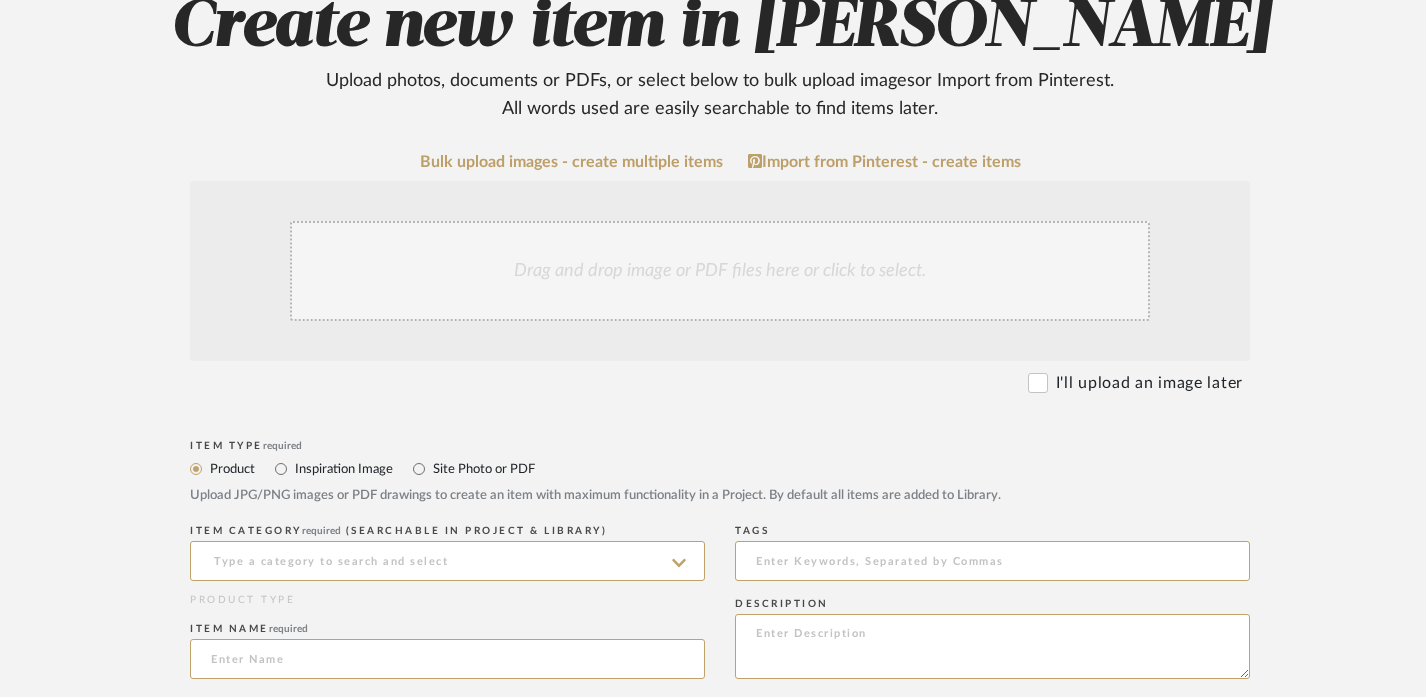 scroll, scrollTop: 258, scrollLeft: 0, axis: vertical 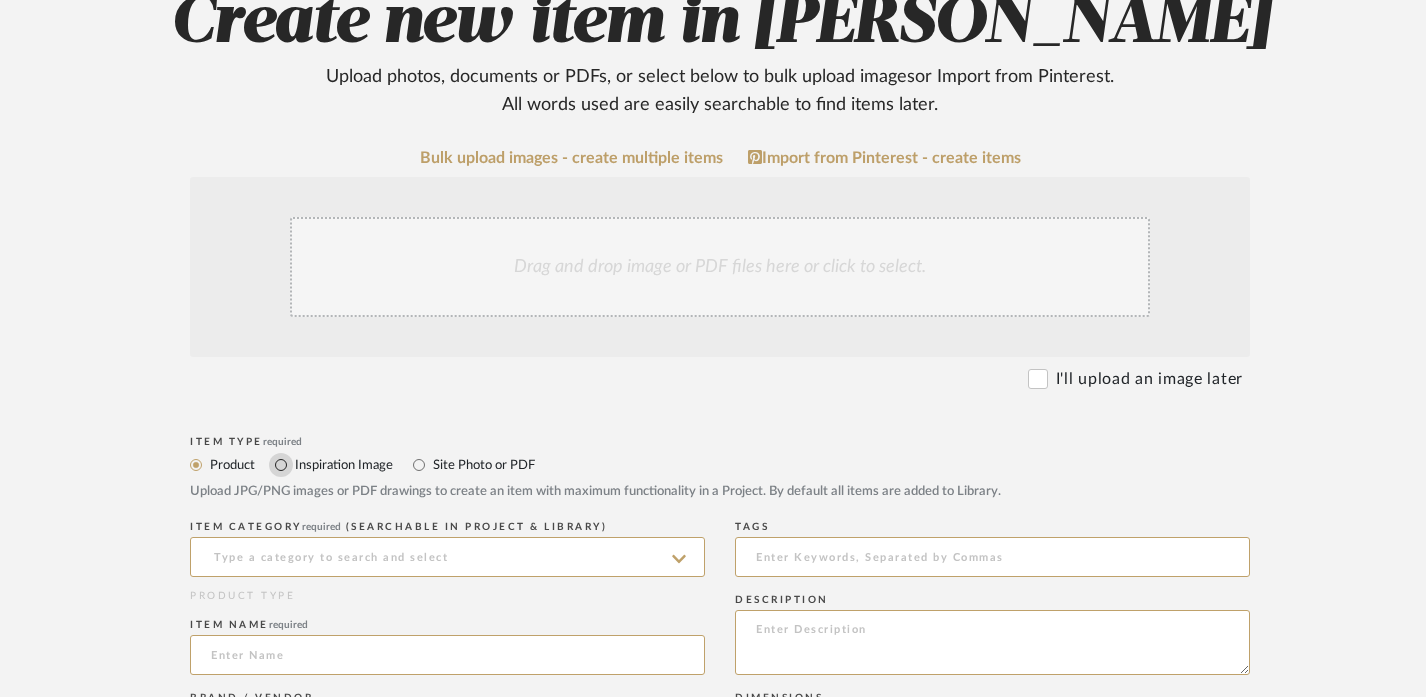 click on "Inspiration Image" at bounding box center [281, 465] 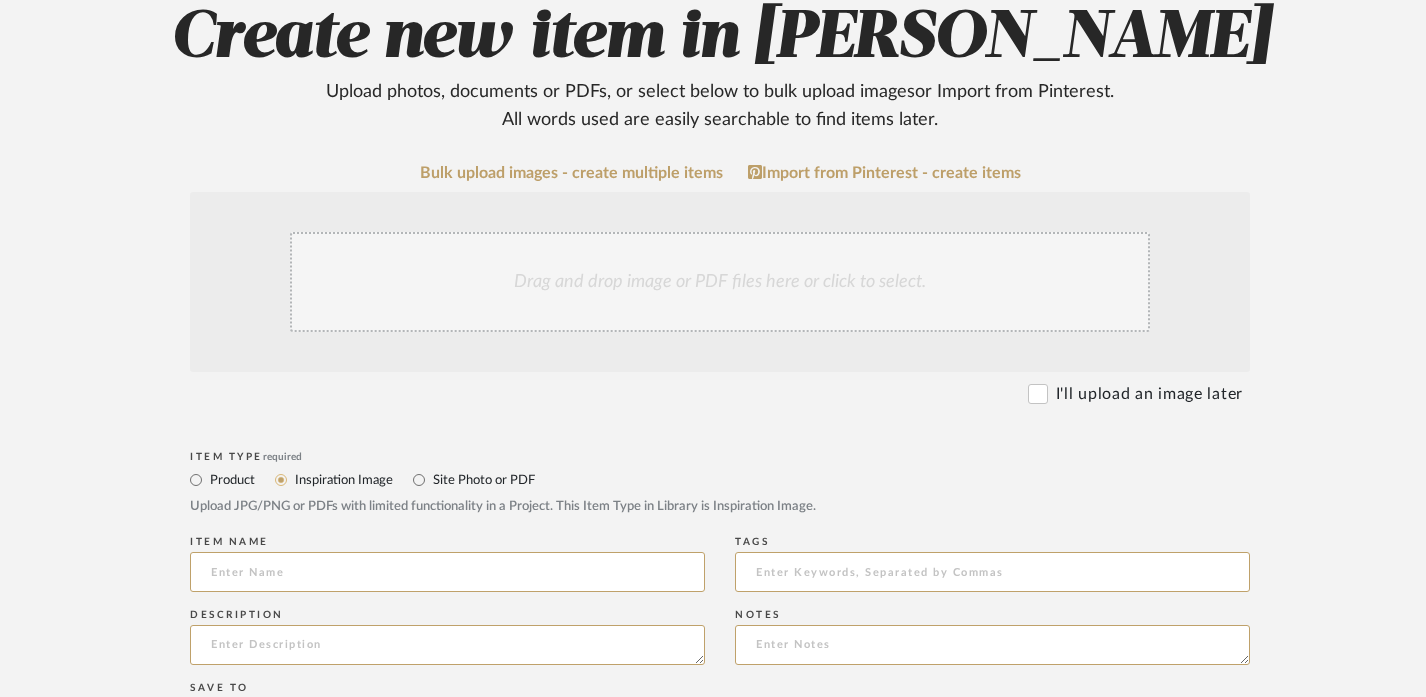 scroll, scrollTop: 242, scrollLeft: 0, axis: vertical 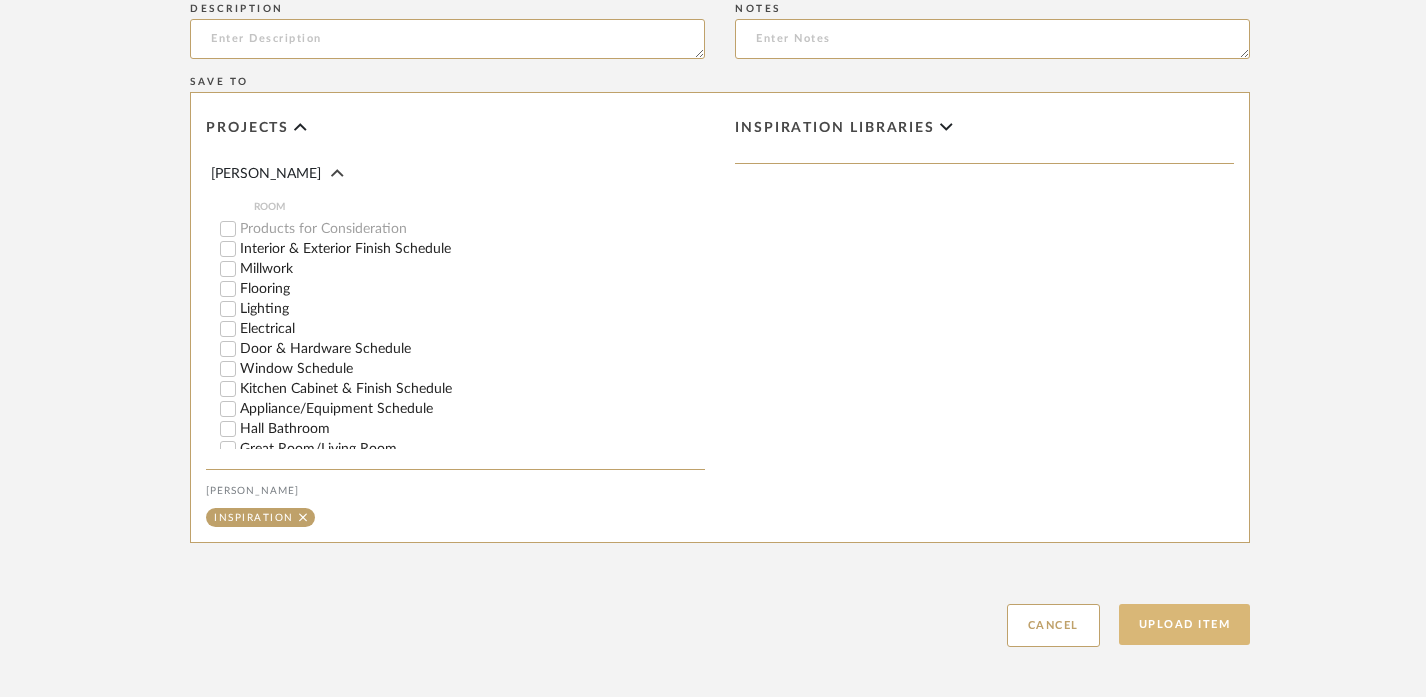 click on "Upload Item" 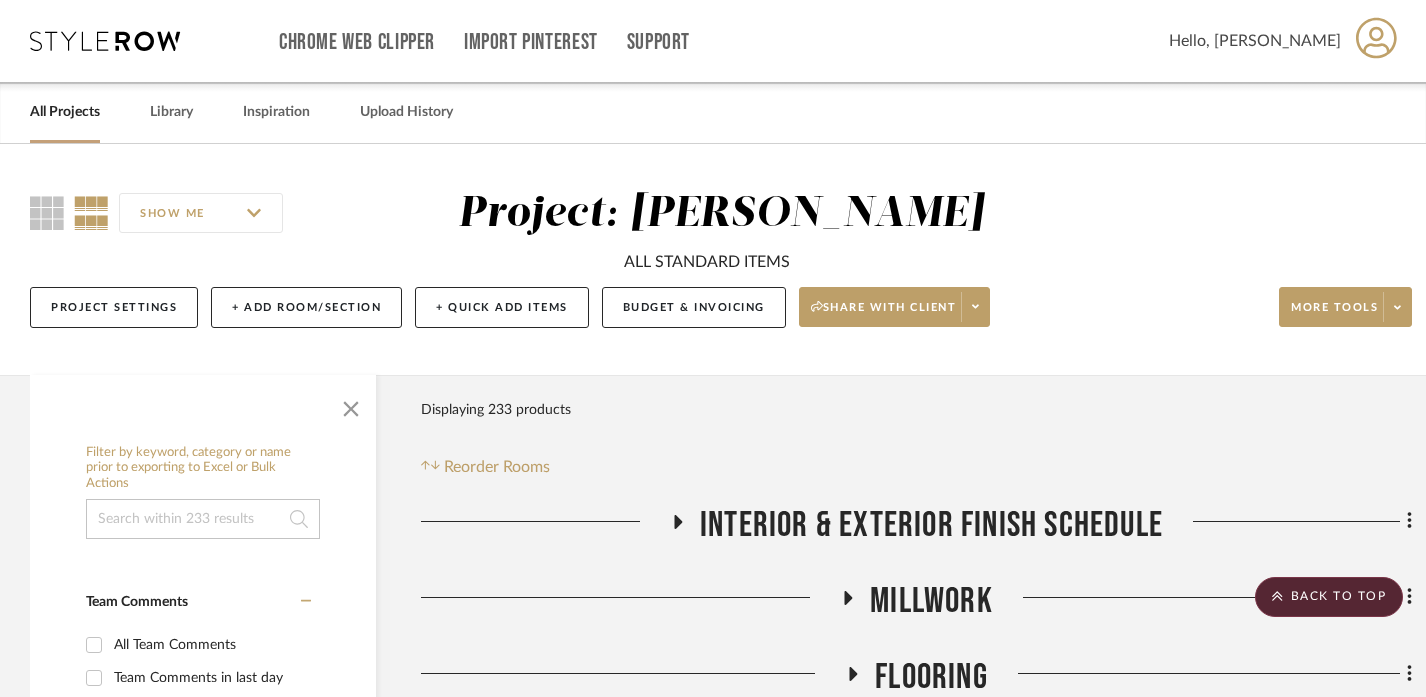 scroll, scrollTop: 1570, scrollLeft: 0, axis: vertical 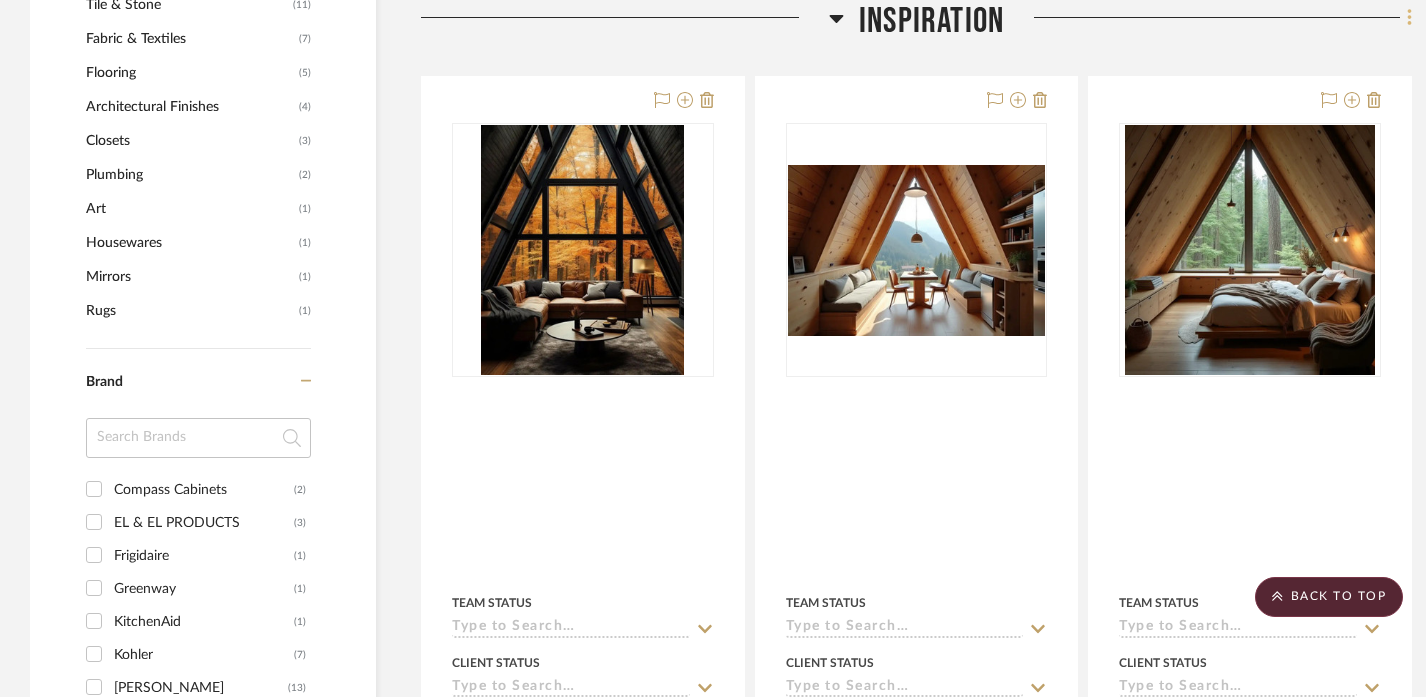 click 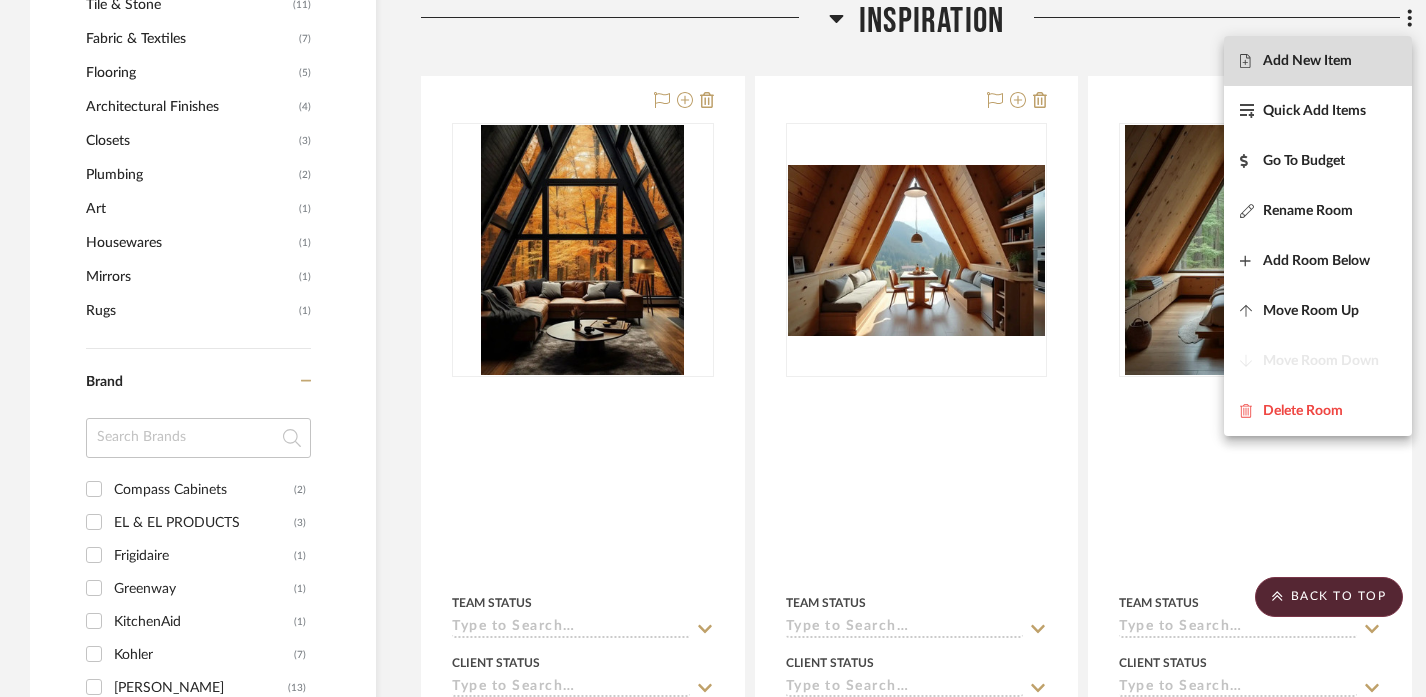 click on "Add New Item" at bounding box center (1318, 61) 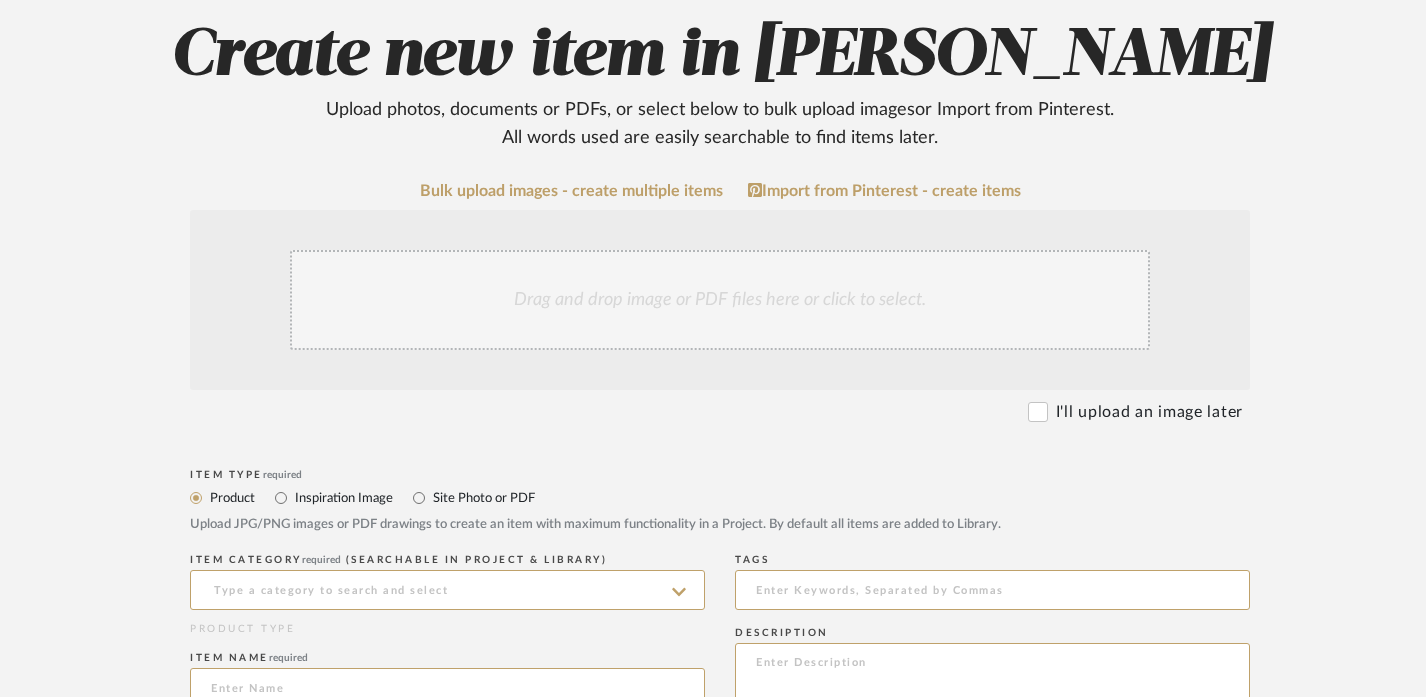 scroll, scrollTop: 267, scrollLeft: 0, axis: vertical 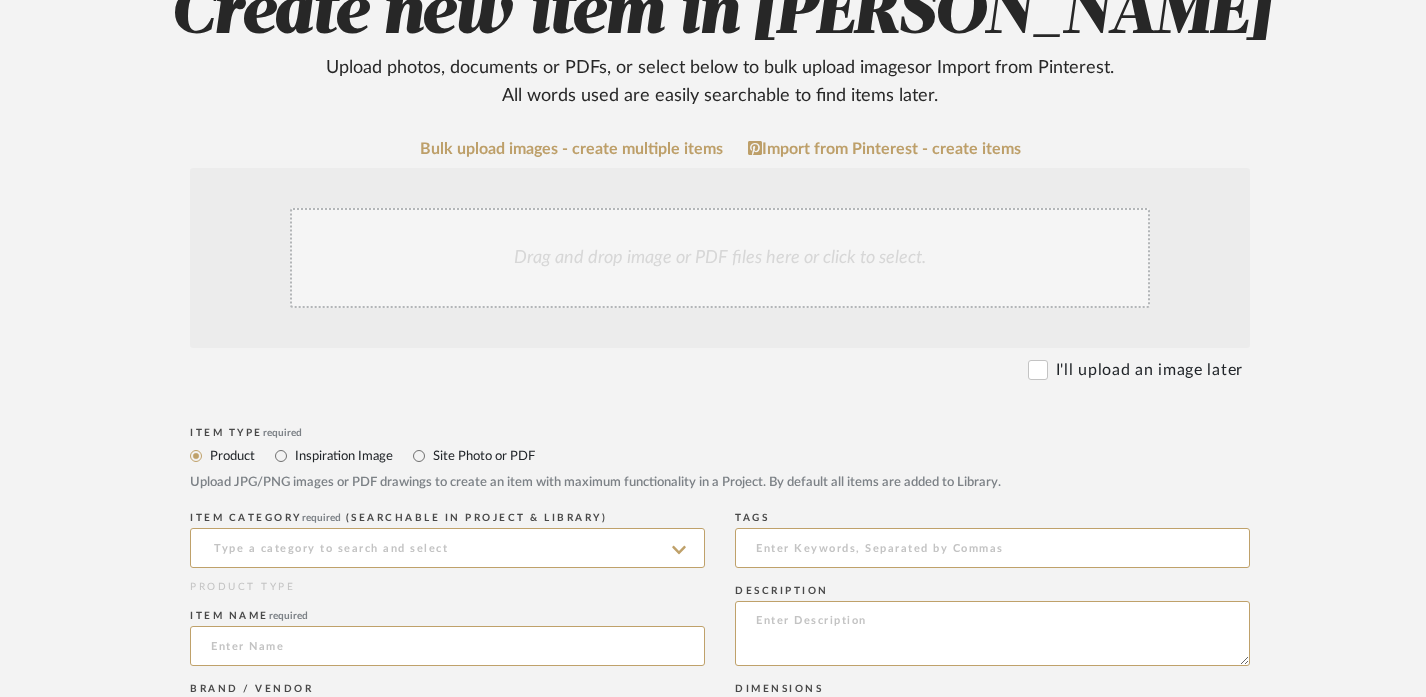click on "Inspiration Image" at bounding box center [343, 456] 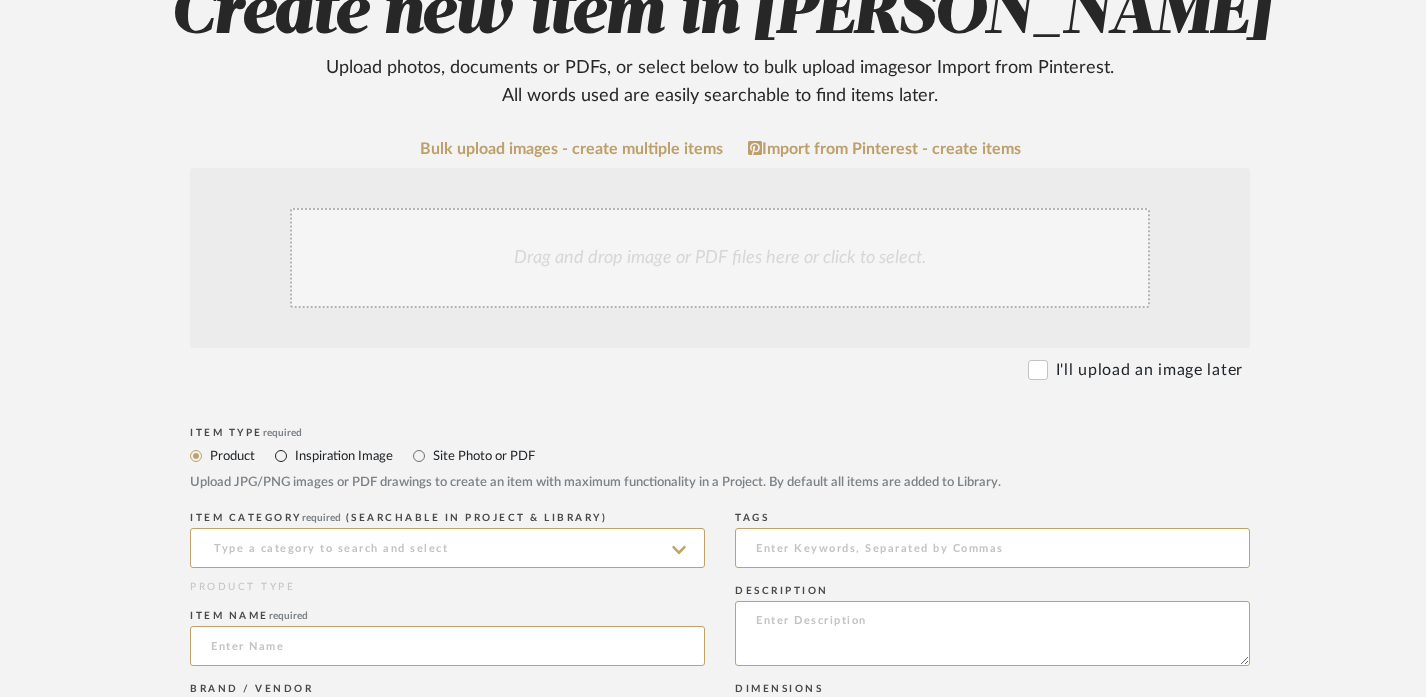 click on "Inspiration Image" at bounding box center [281, 456] 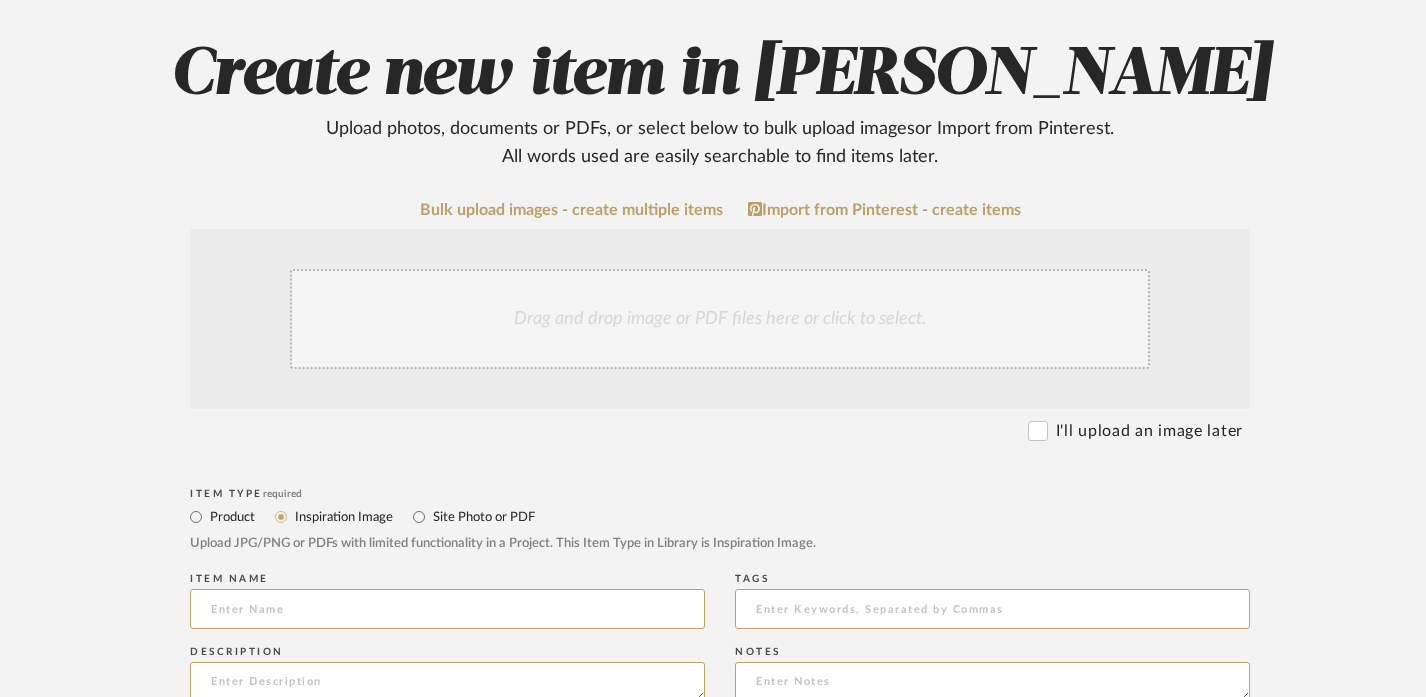 scroll, scrollTop: 187, scrollLeft: 0, axis: vertical 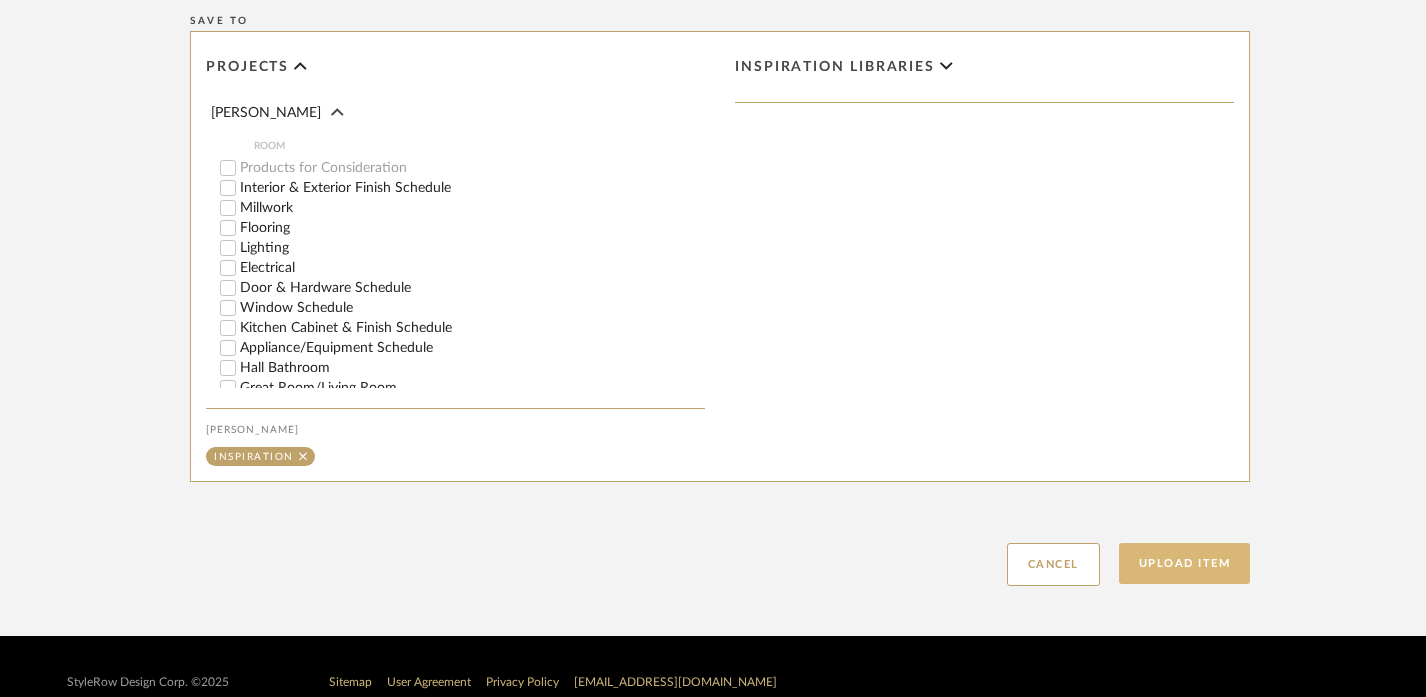 click on "Upload Item" 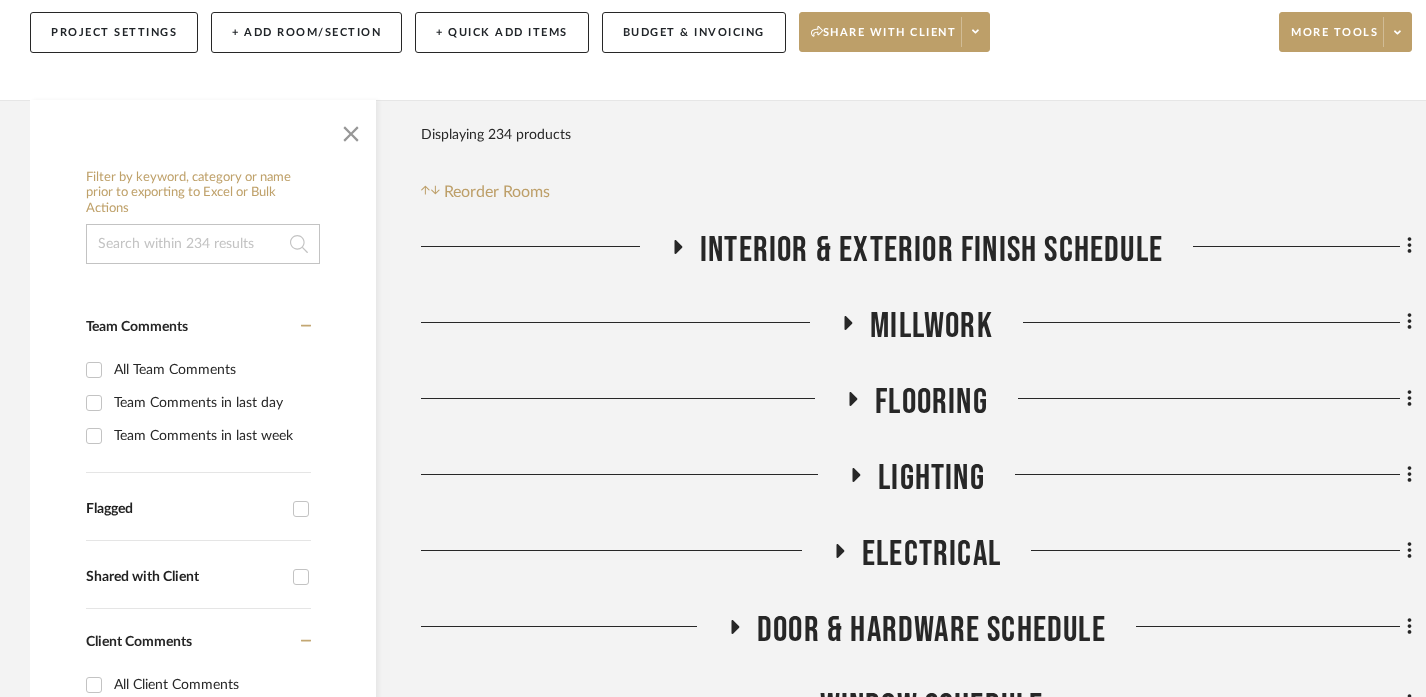 scroll, scrollTop: 1570, scrollLeft: 0, axis: vertical 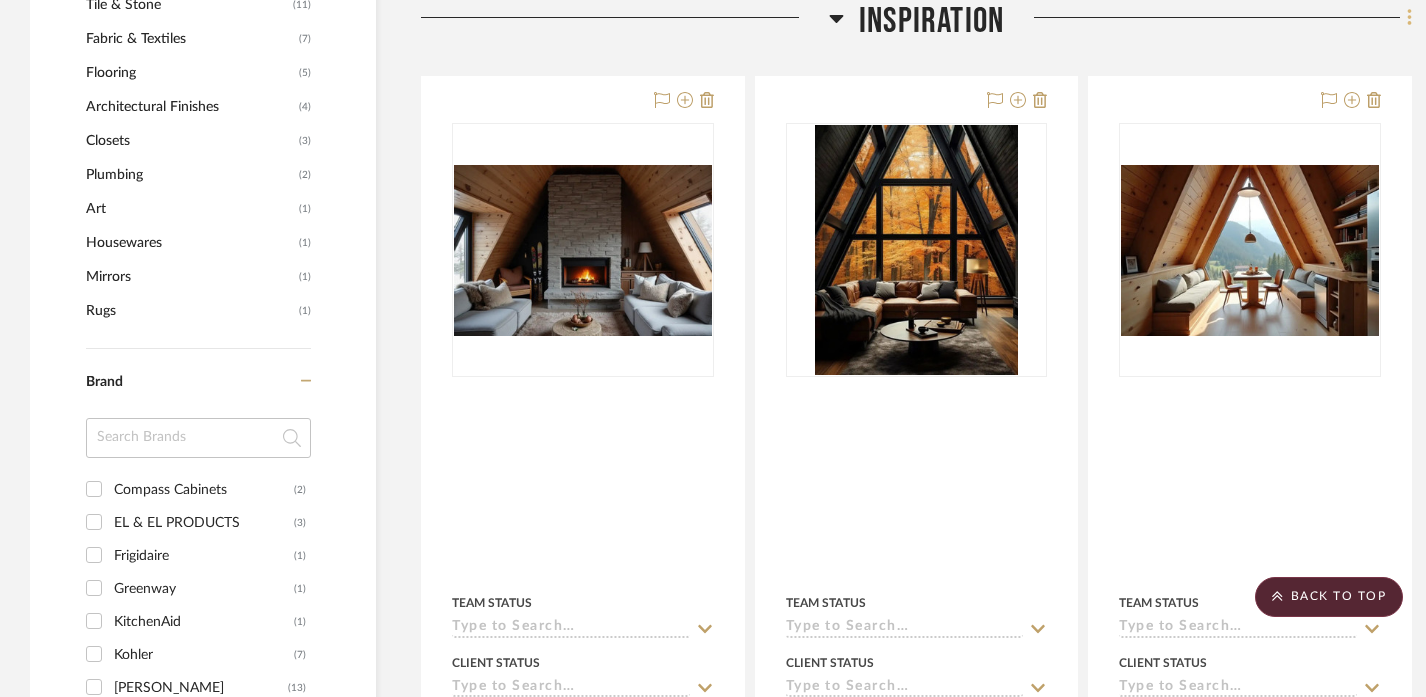 click 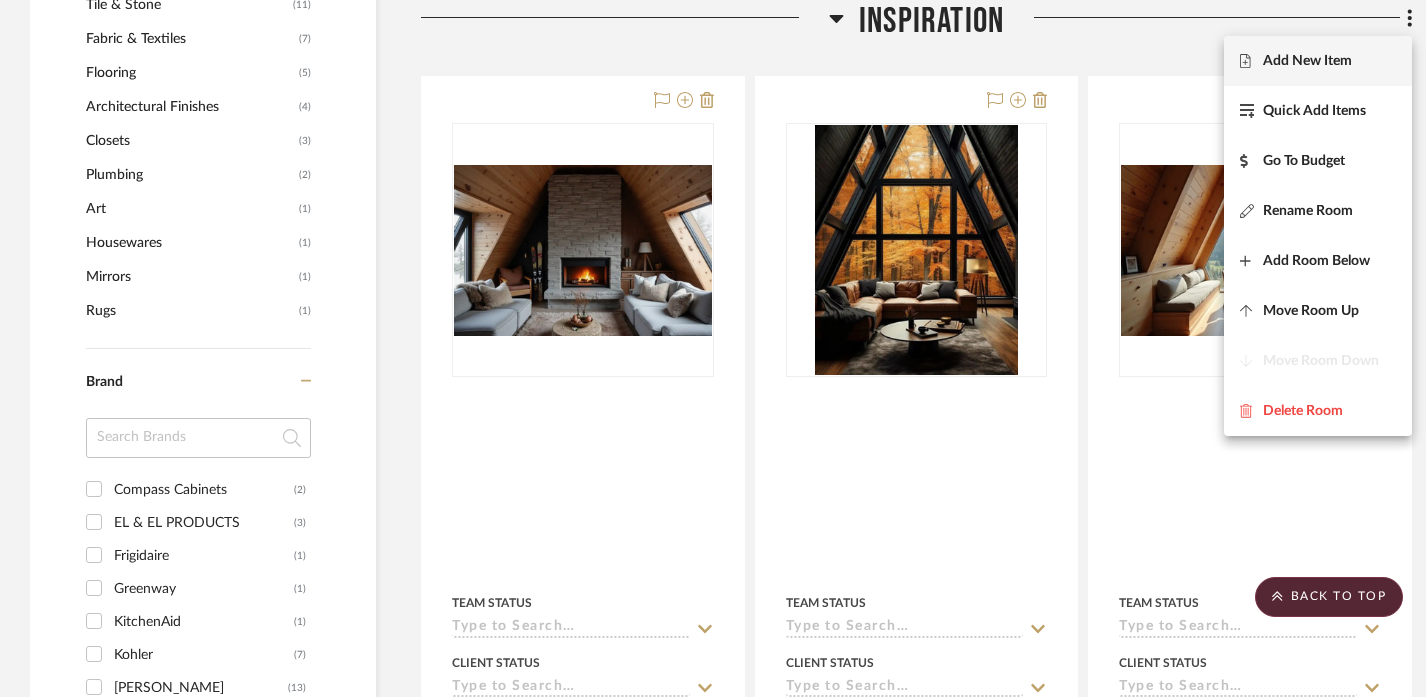 click on "Add New Item" at bounding box center (1318, 61) 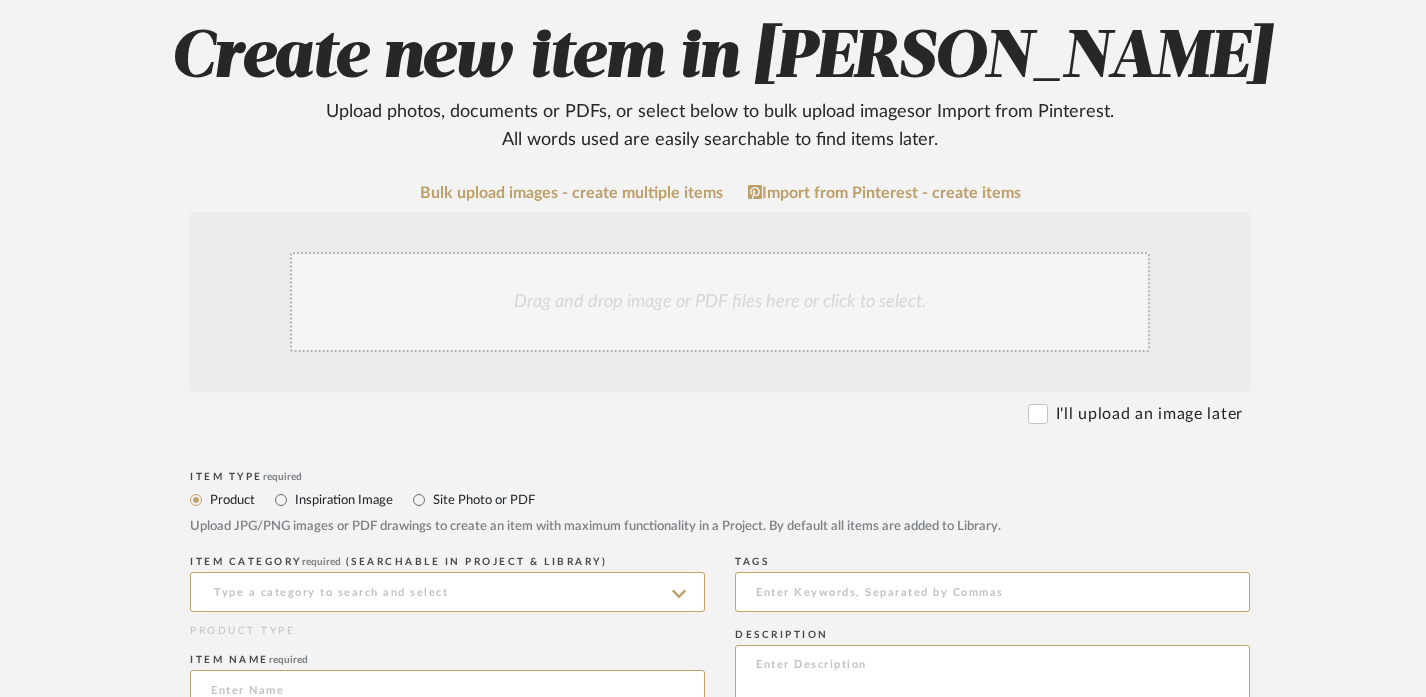 scroll, scrollTop: 328, scrollLeft: 0, axis: vertical 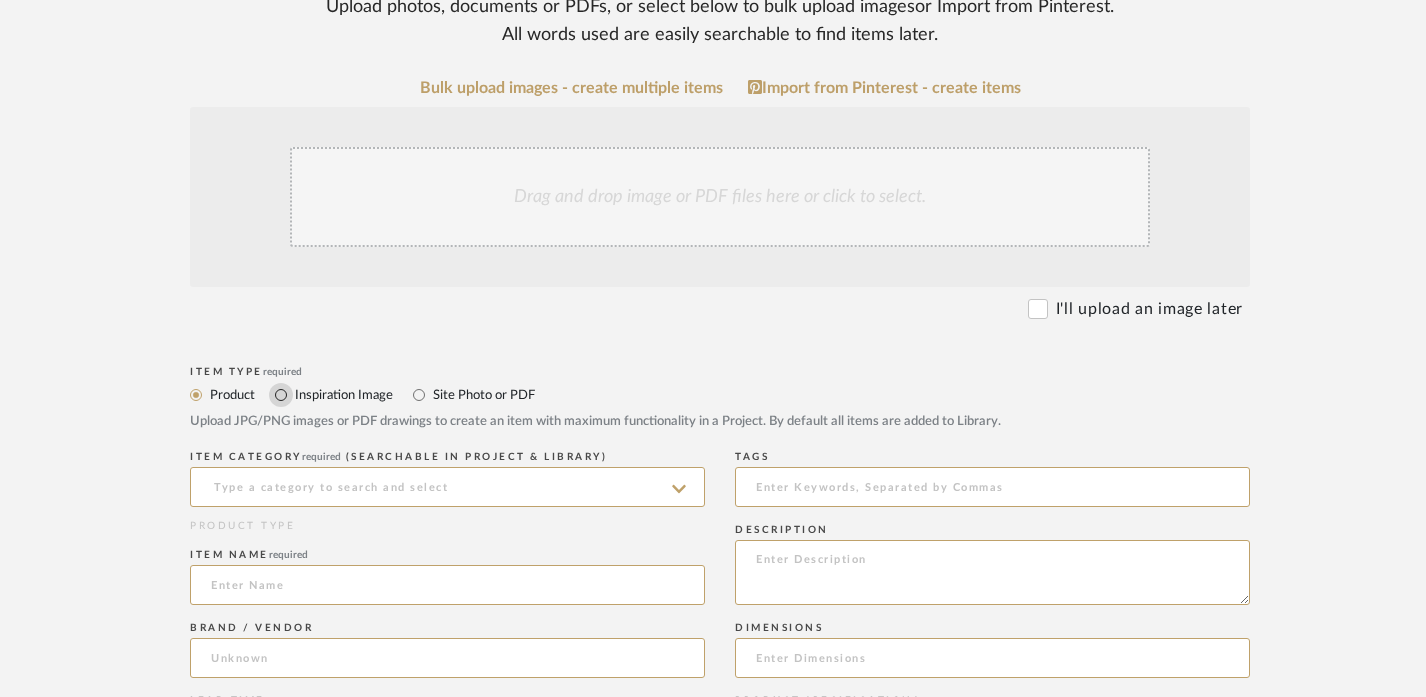 click on "Inspiration Image" at bounding box center (281, 395) 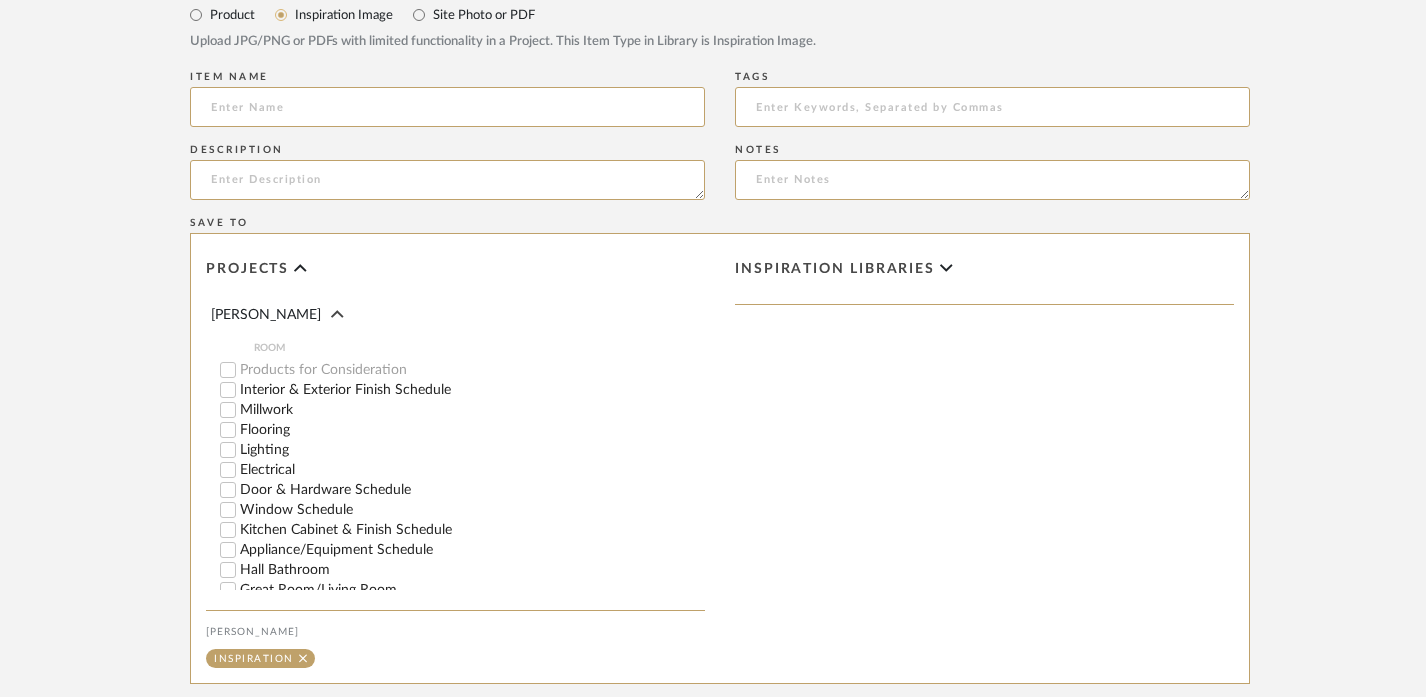 scroll, scrollTop: 1154, scrollLeft: 0, axis: vertical 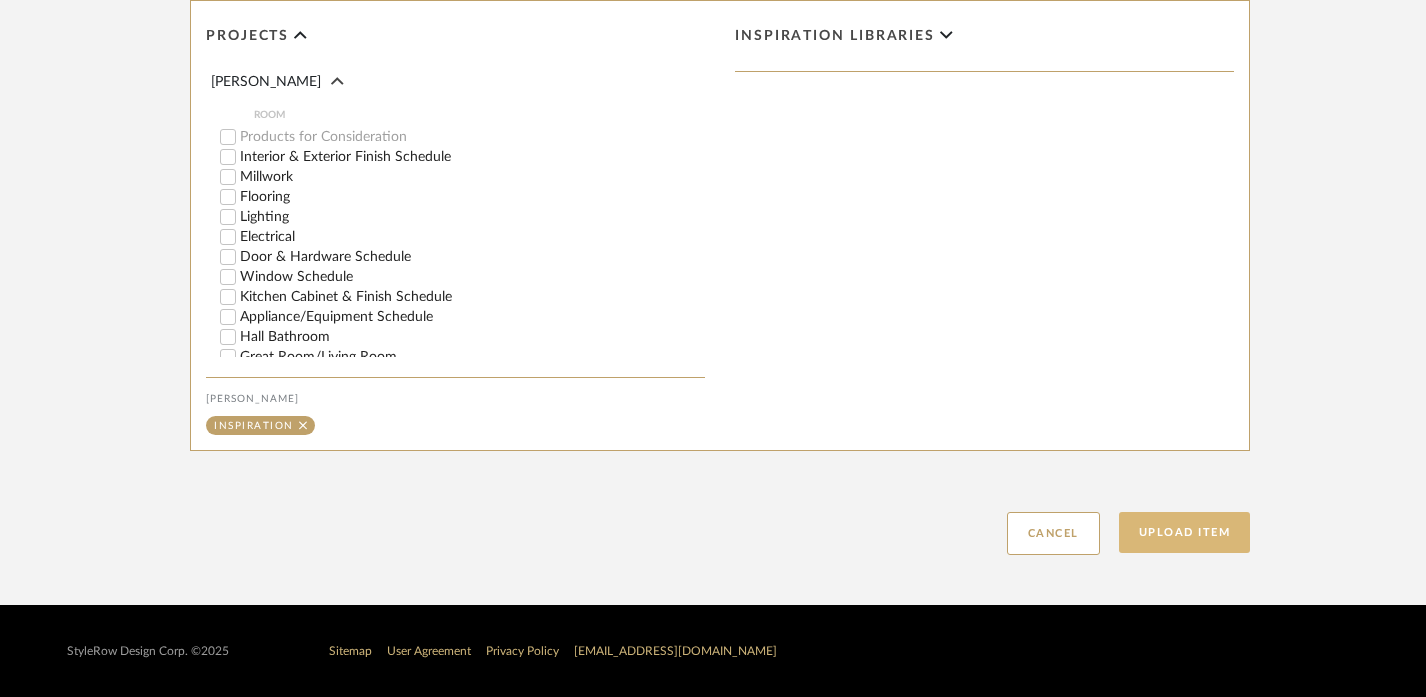 click on "Upload Item" 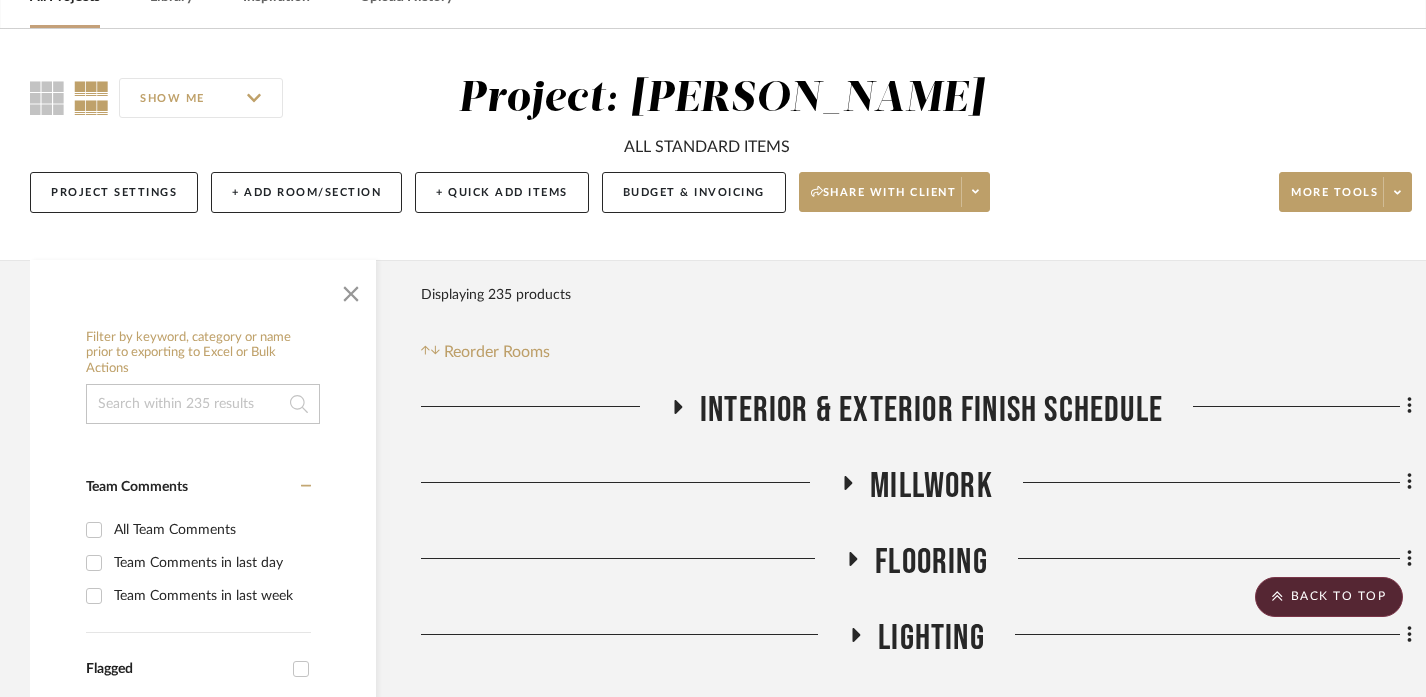 scroll, scrollTop: 1570, scrollLeft: 0, axis: vertical 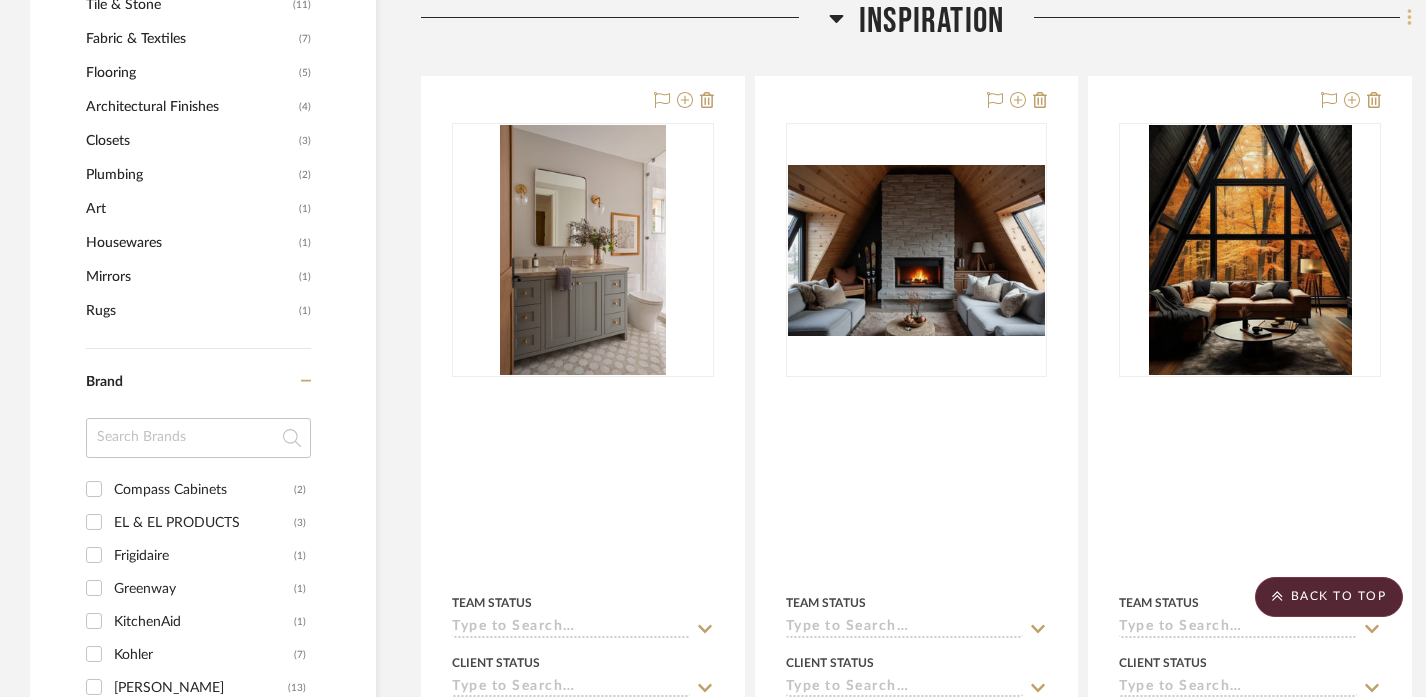 click 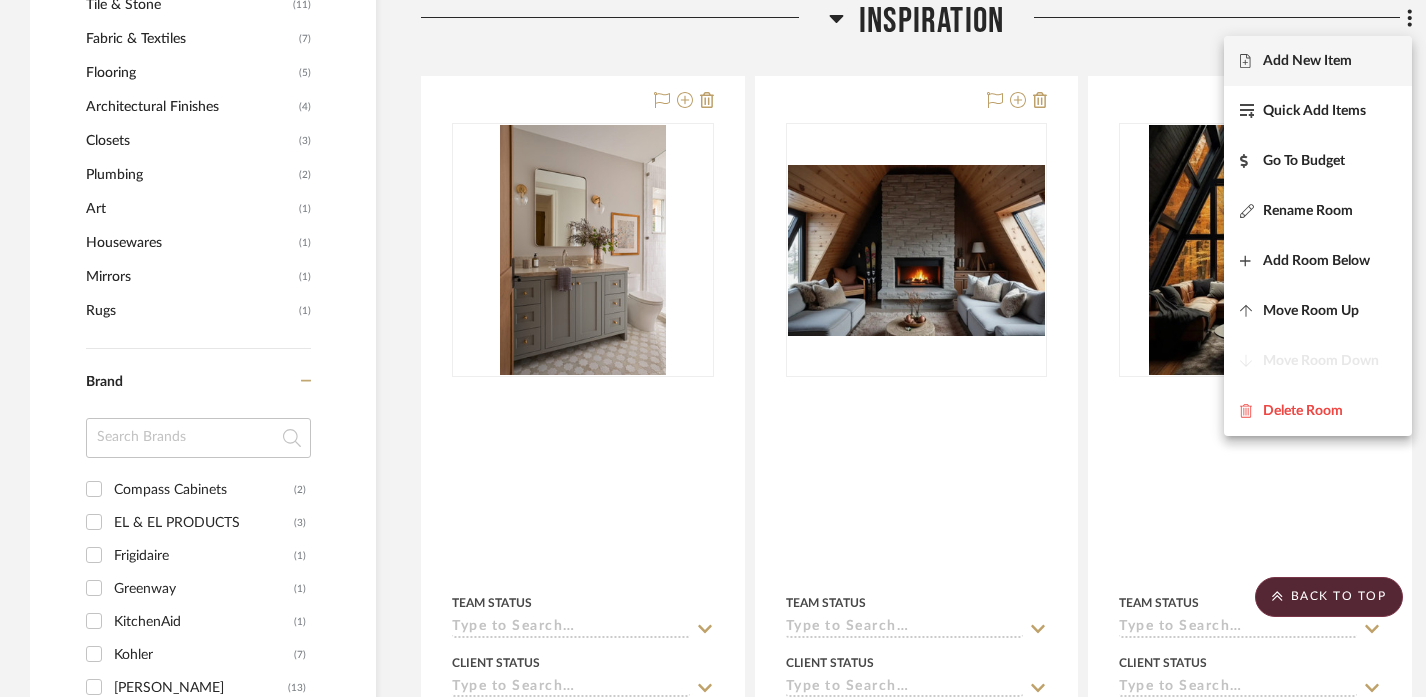 click on "Add New Item" at bounding box center (1307, 61) 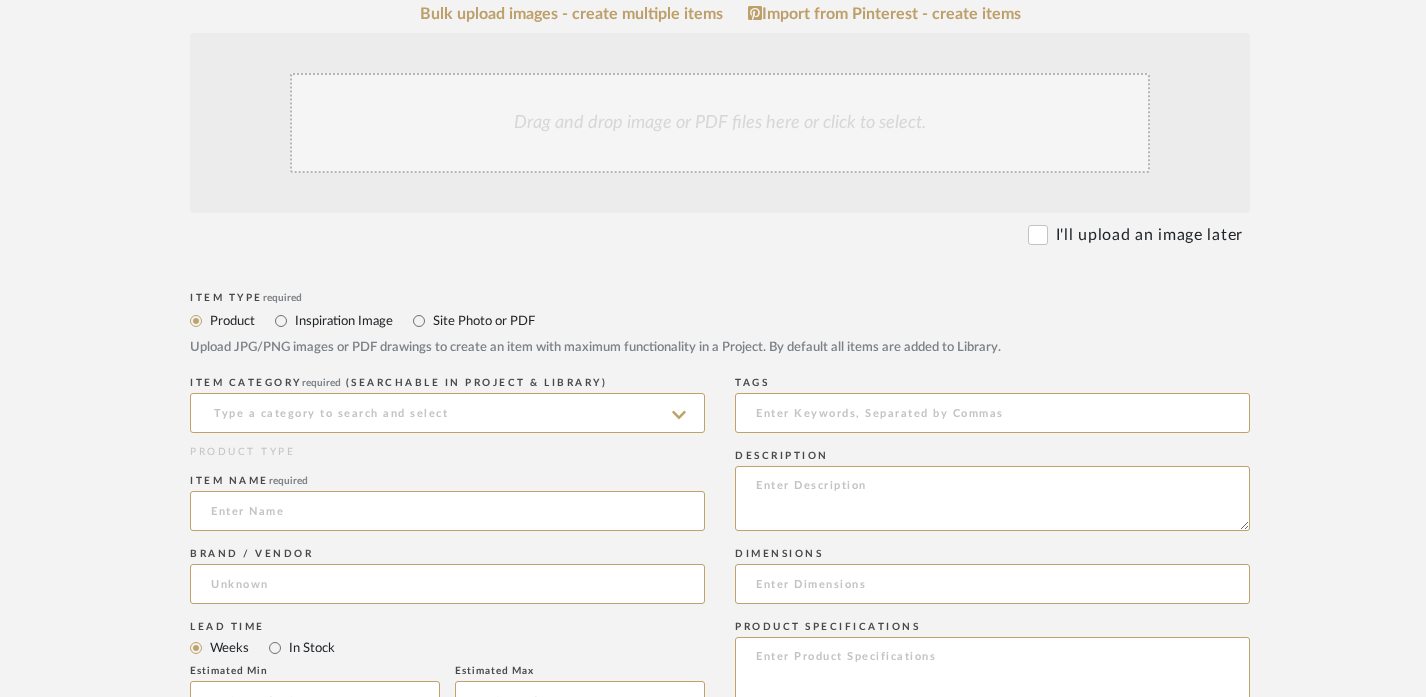 scroll, scrollTop: 407, scrollLeft: 0, axis: vertical 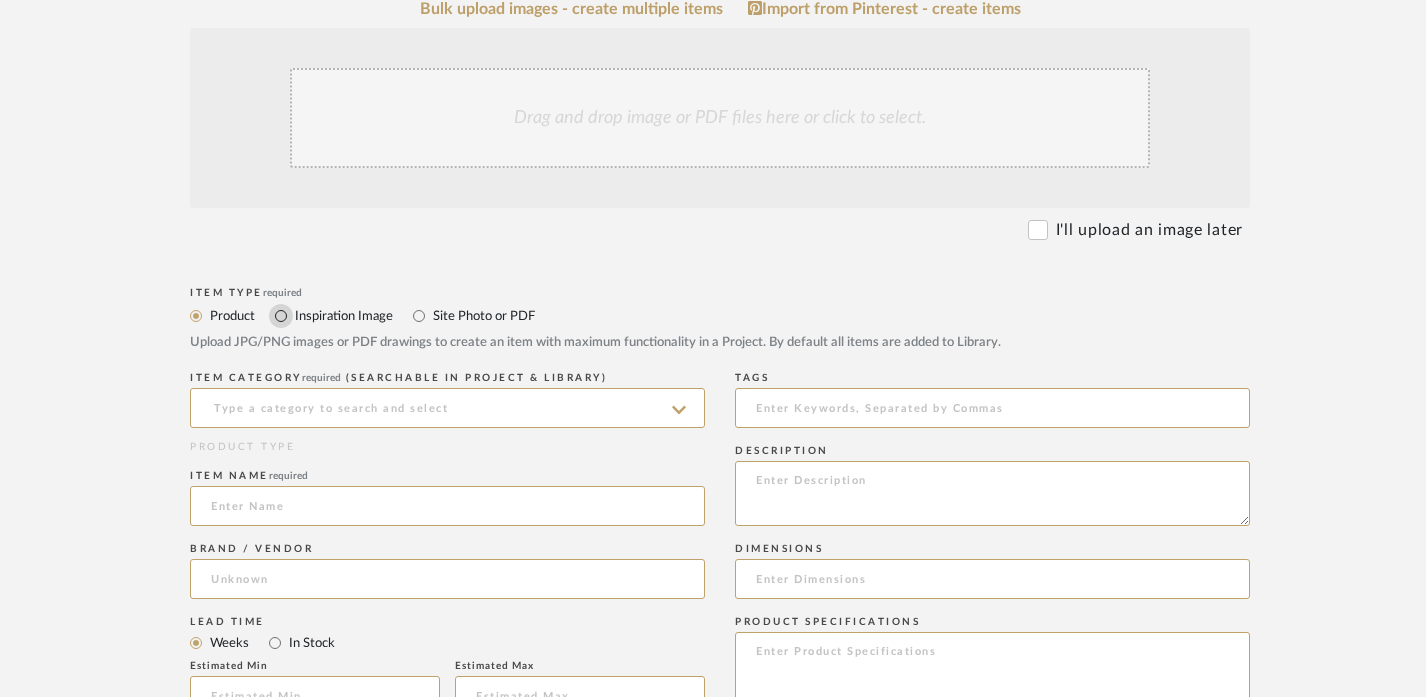 click on "Inspiration Image" at bounding box center [281, 316] 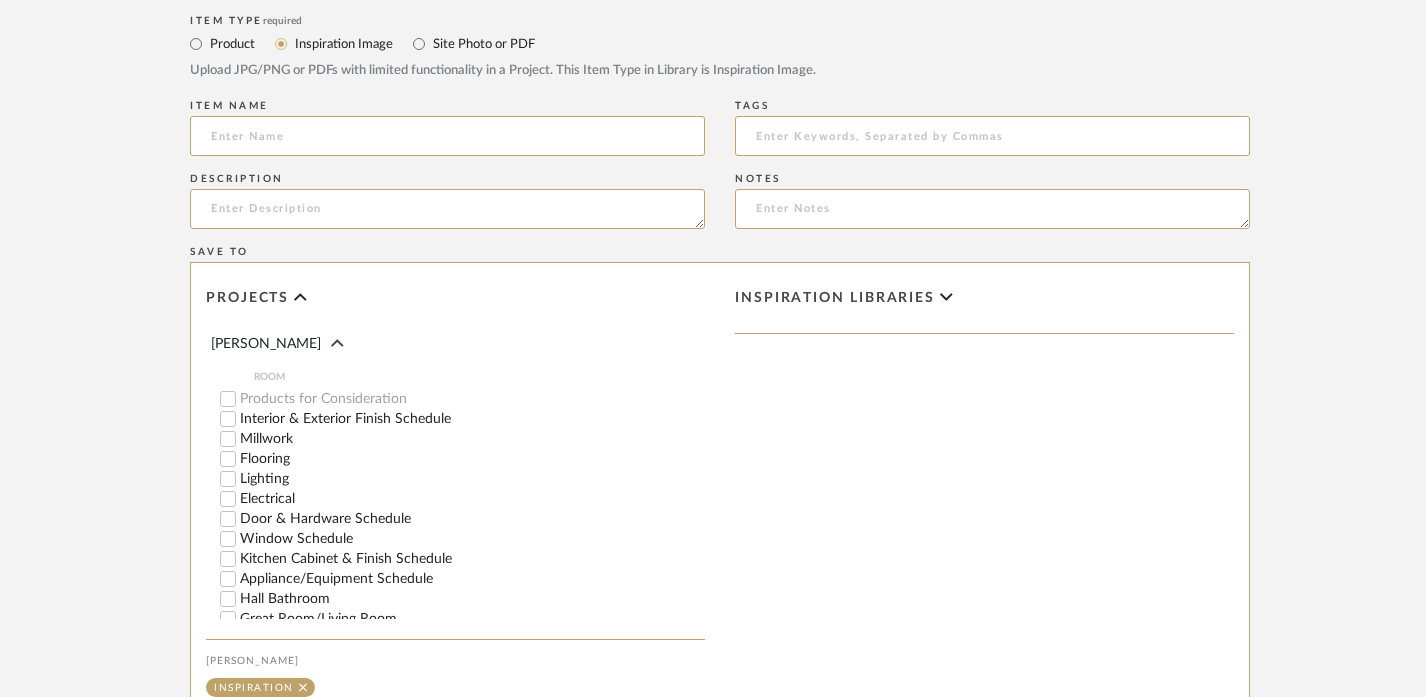 scroll, scrollTop: 1154, scrollLeft: 0, axis: vertical 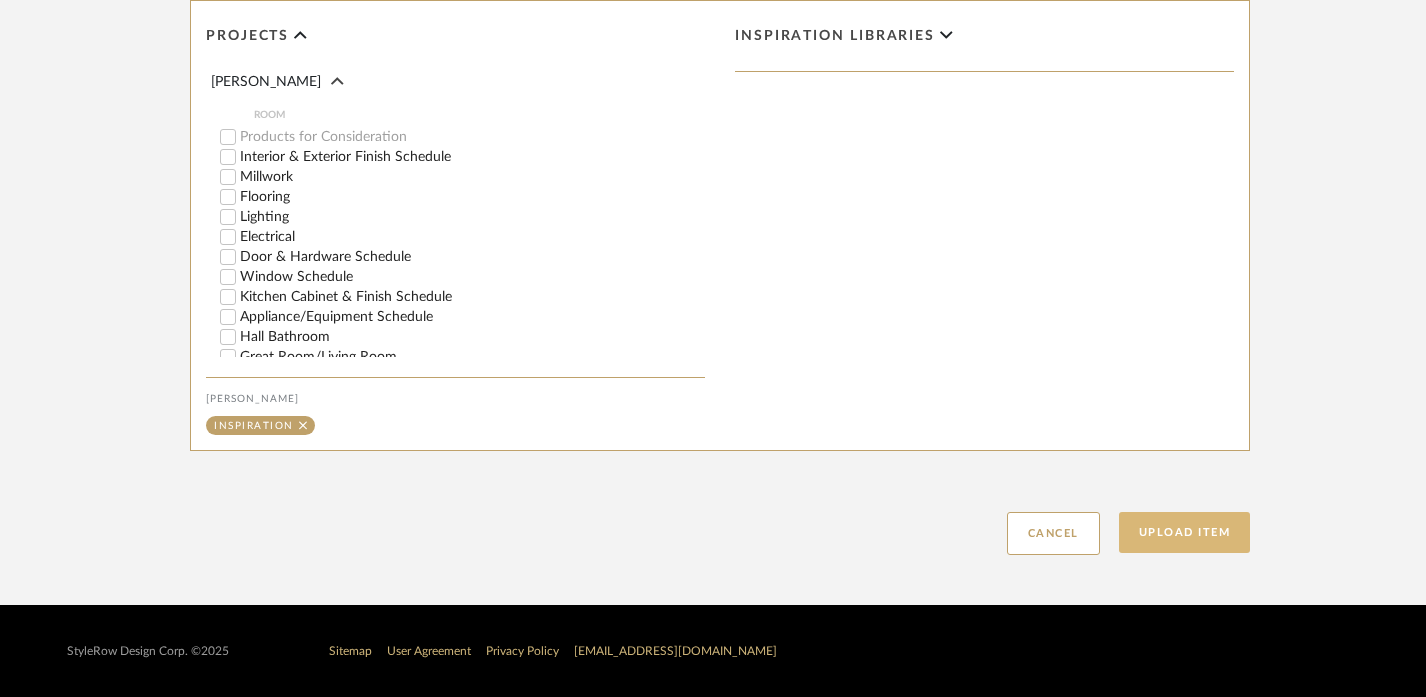 click on "Upload Item" 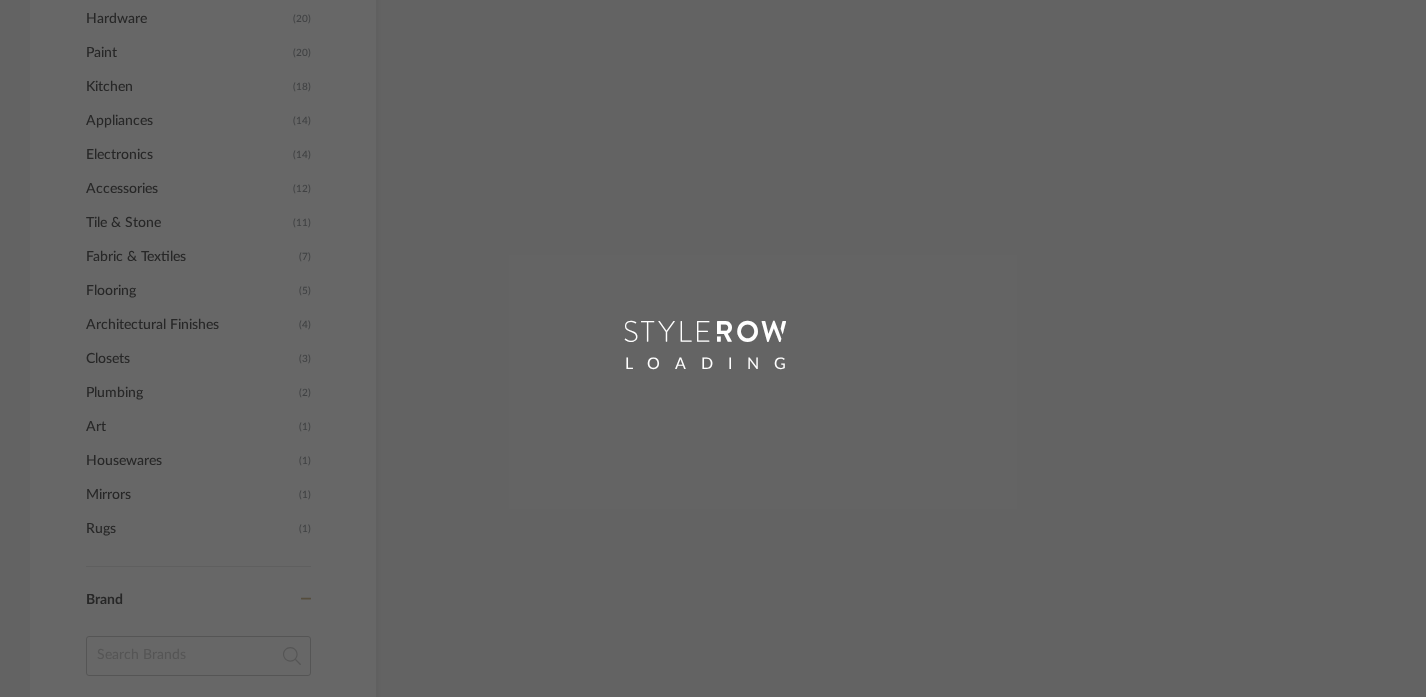 scroll, scrollTop: 1, scrollLeft: 0, axis: vertical 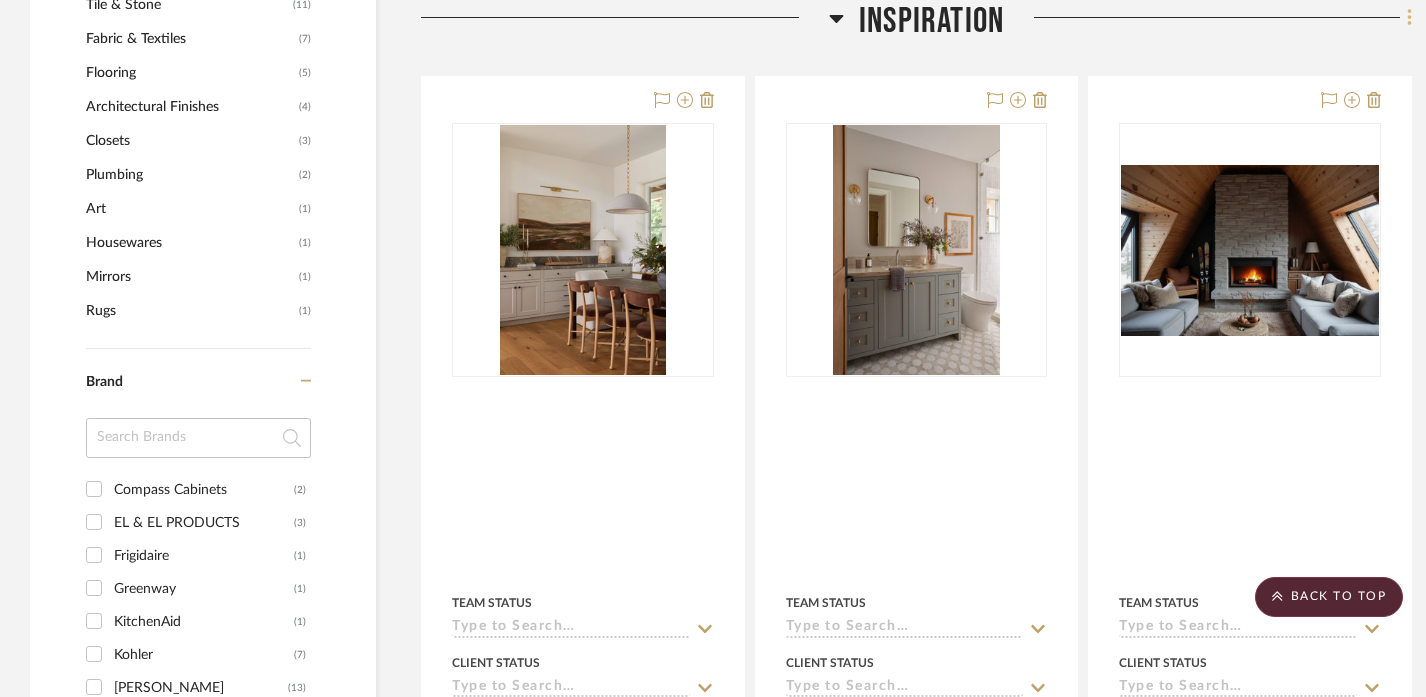 click 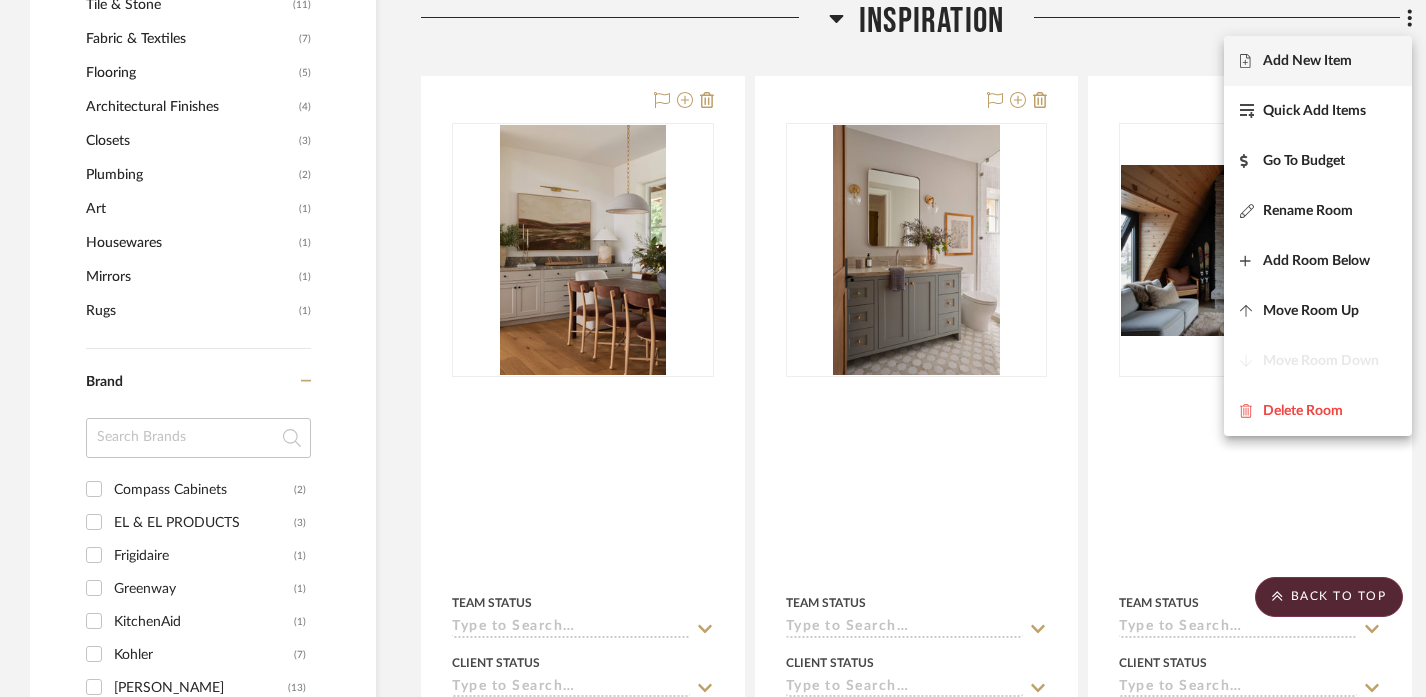 click on "Add New Item" at bounding box center [1307, 61] 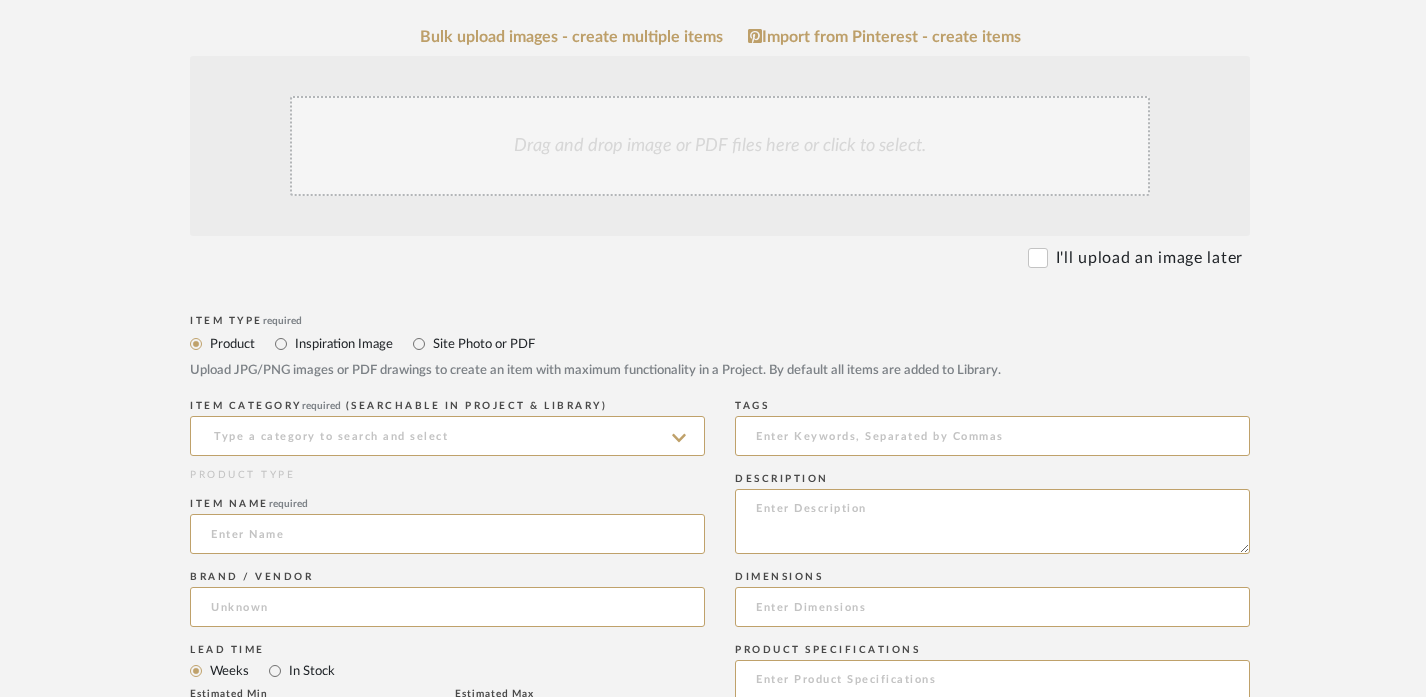 scroll, scrollTop: 385, scrollLeft: 0, axis: vertical 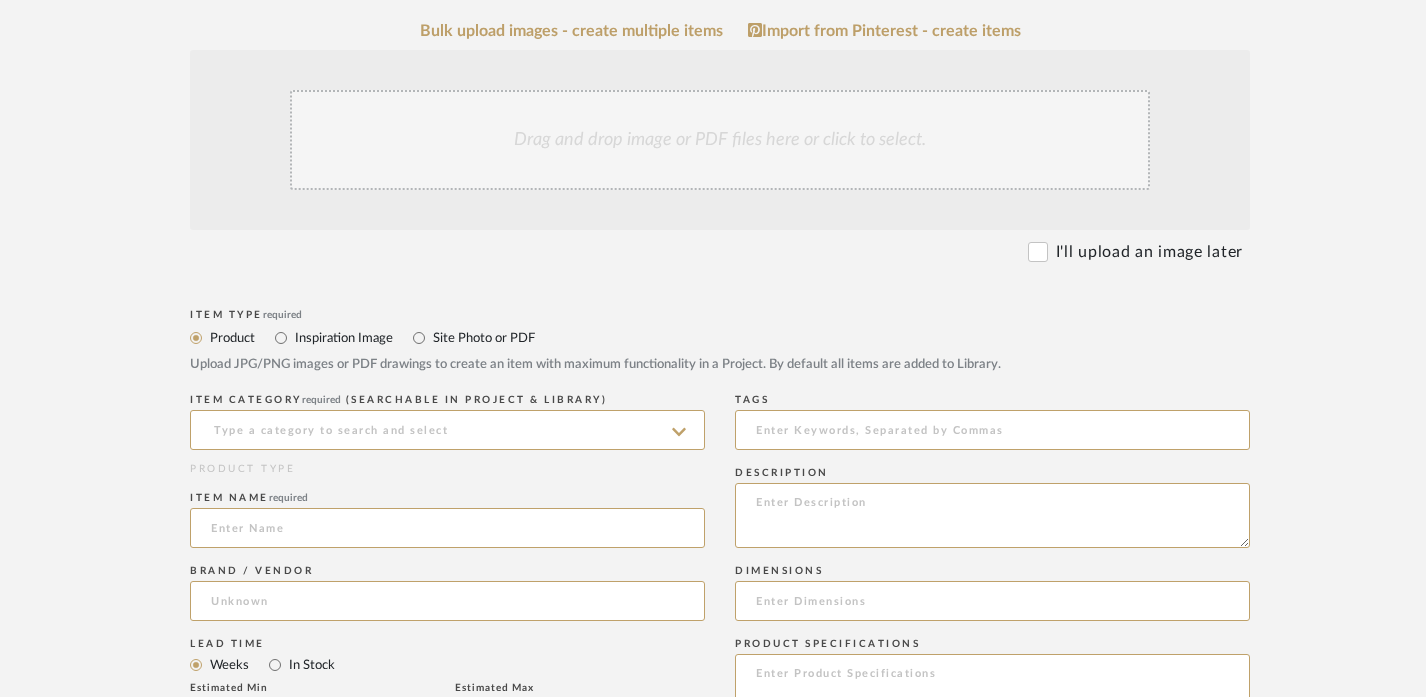click on "Inspiration Image" at bounding box center [343, 338] 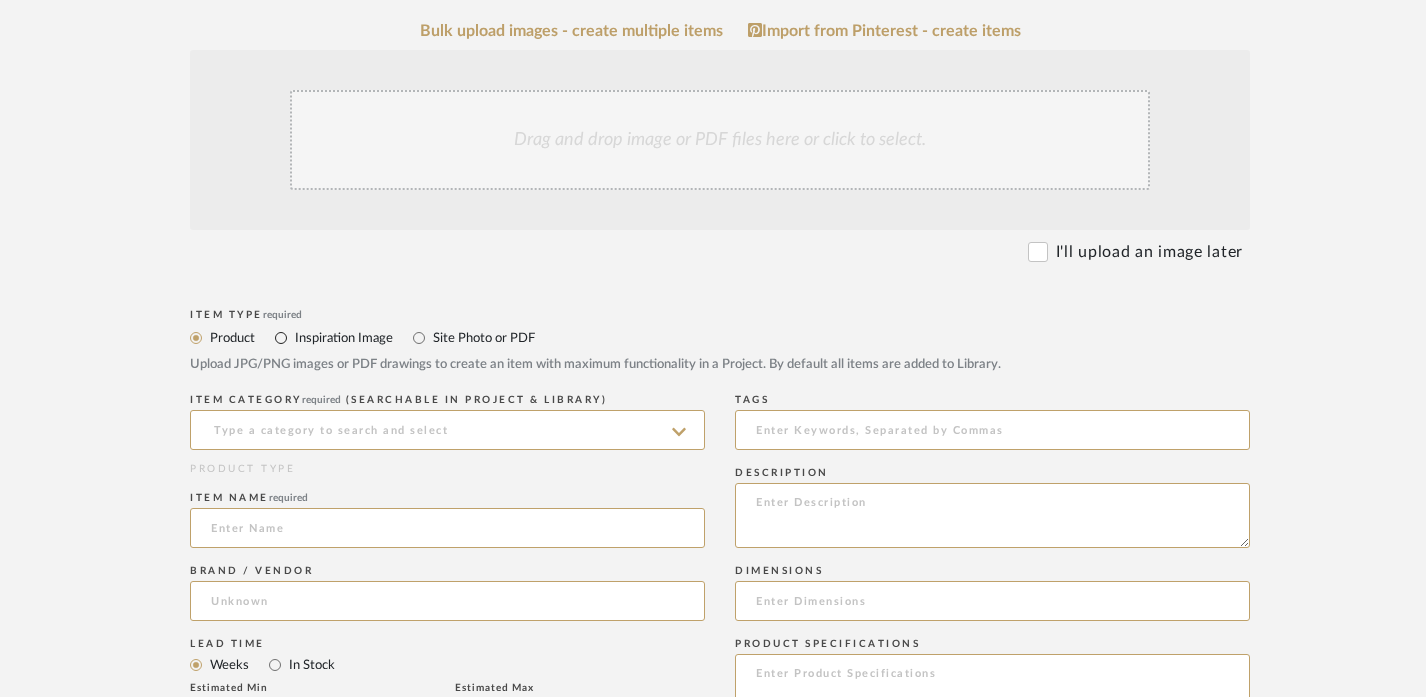 click on "Inspiration Image" at bounding box center (281, 338) 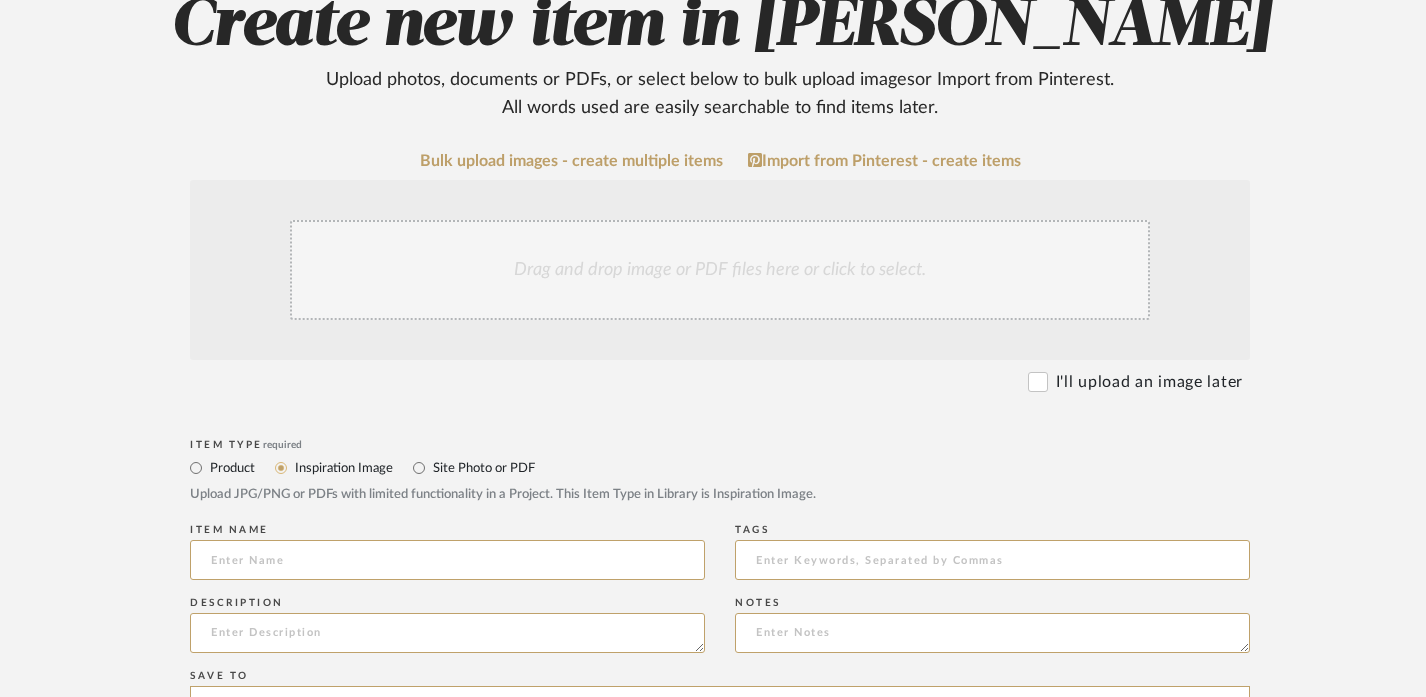 scroll, scrollTop: 222, scrollLeft: 0, axis: vertical 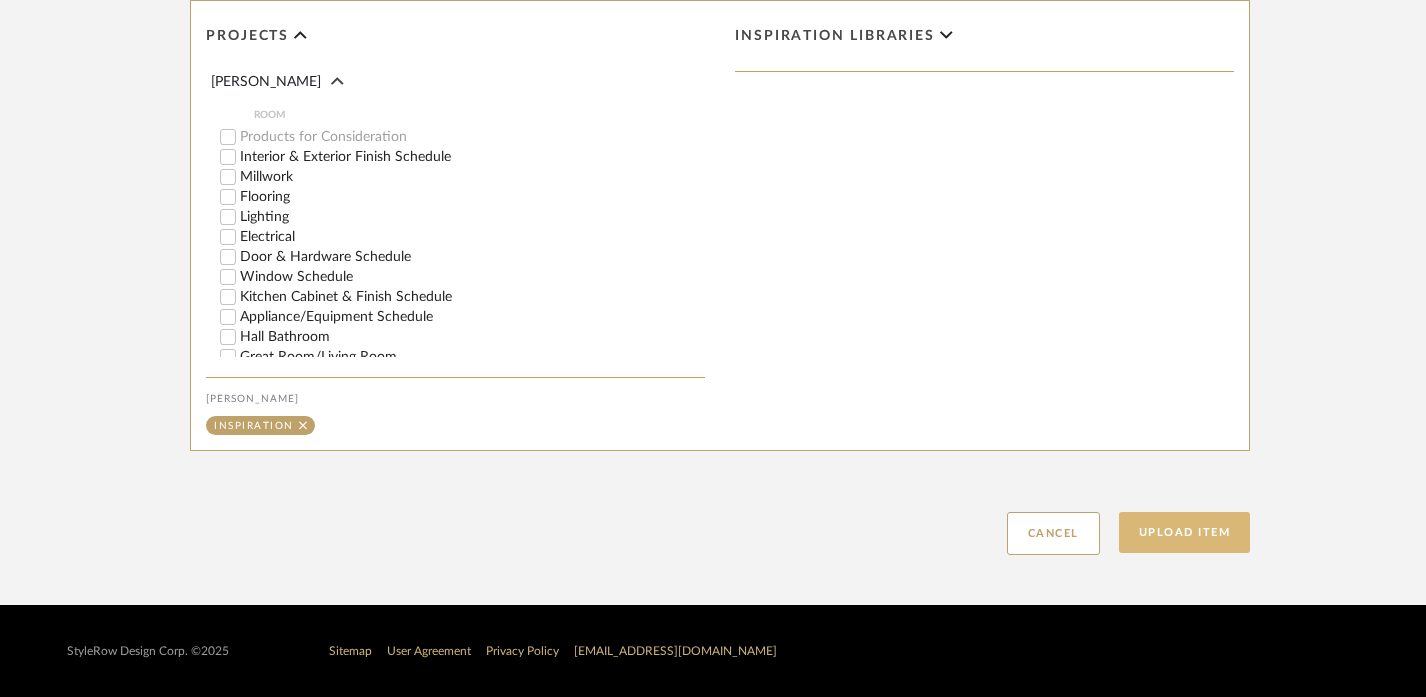 click on "Upload Item" 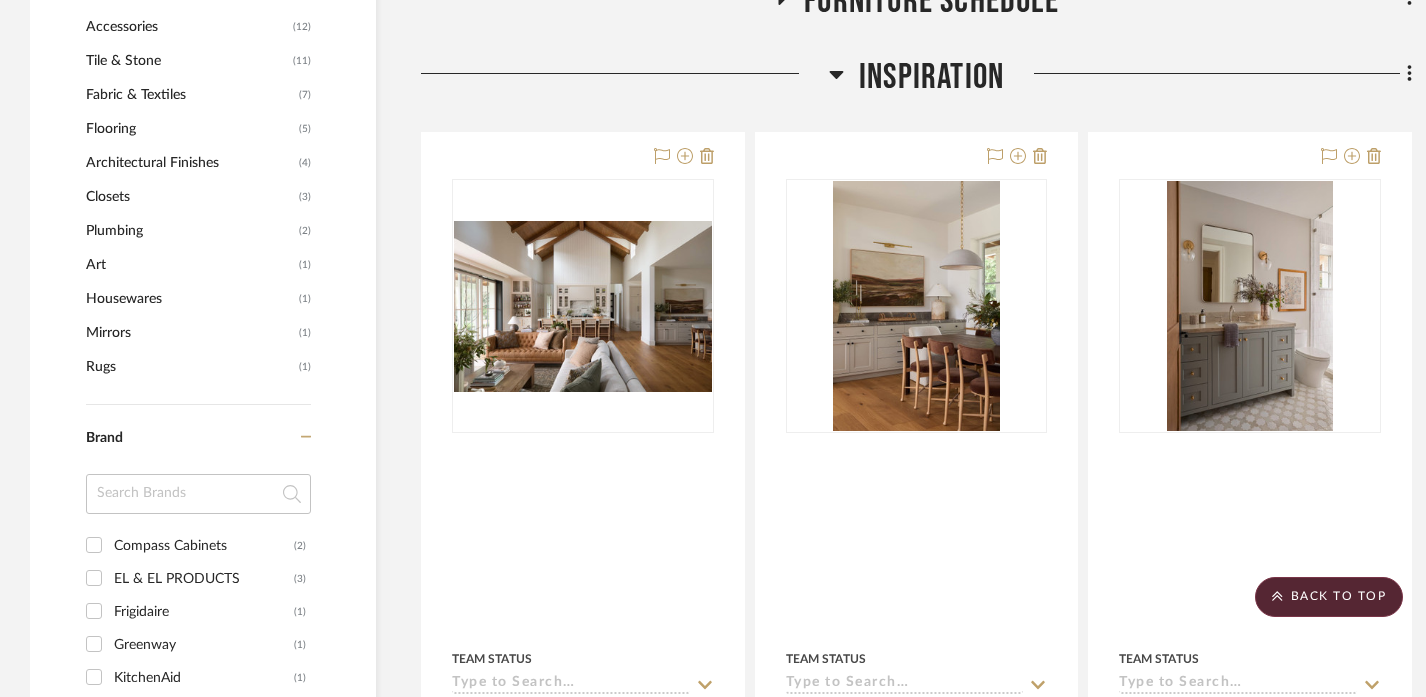 scroll, scrollTop: 1570, scrollLeft: 0, axis: vertical 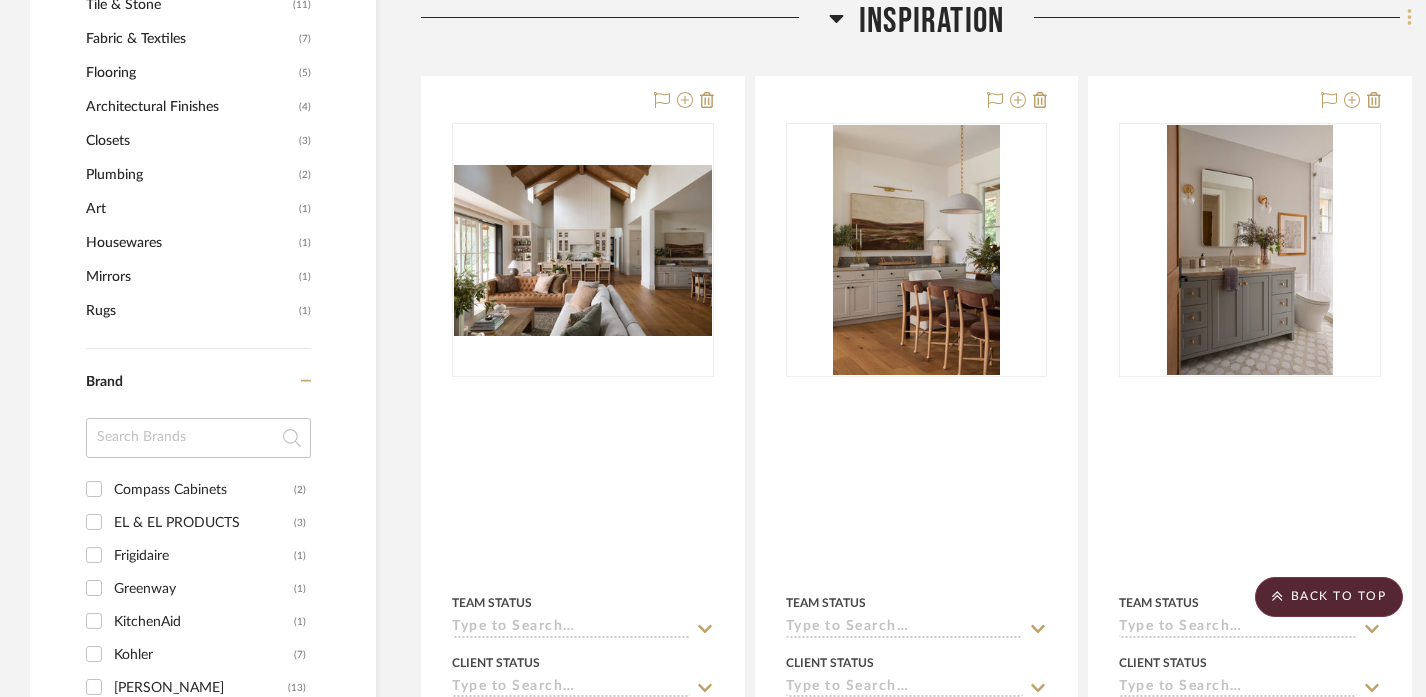 click 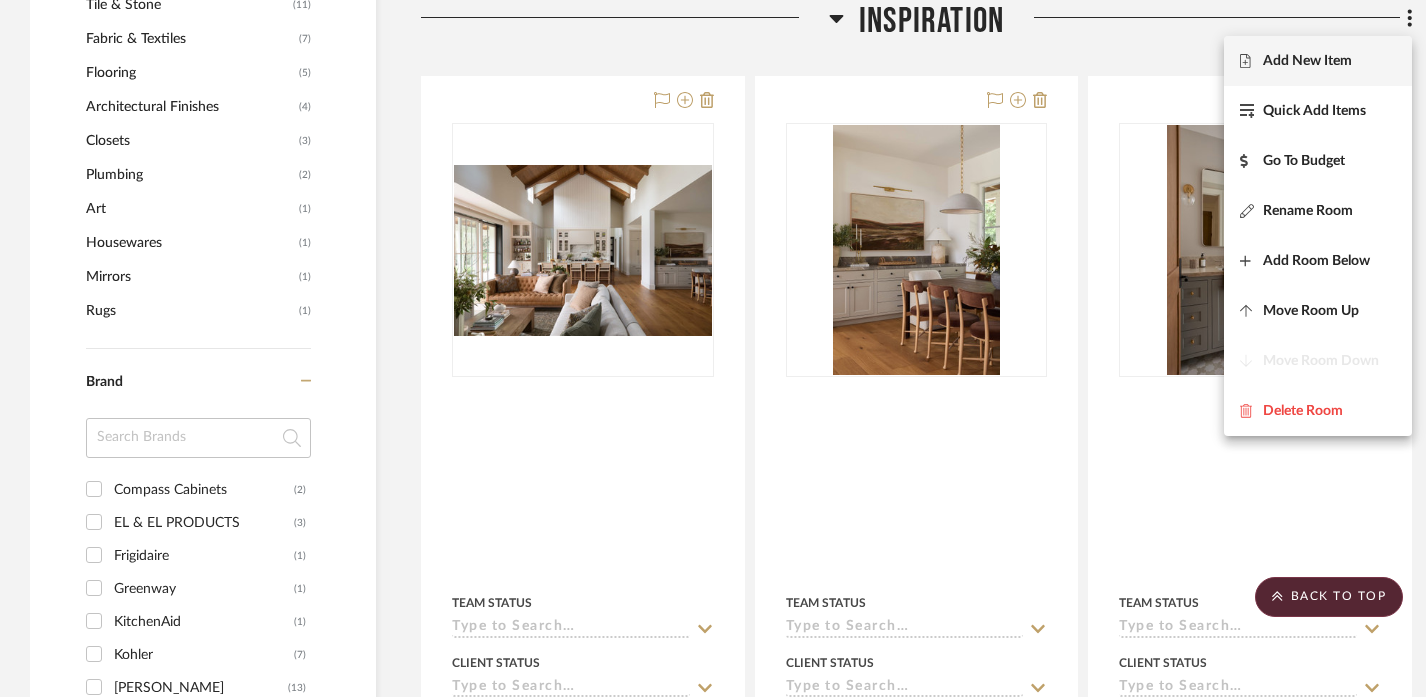click on "Add New Item" at bounding box center (1307, 61) 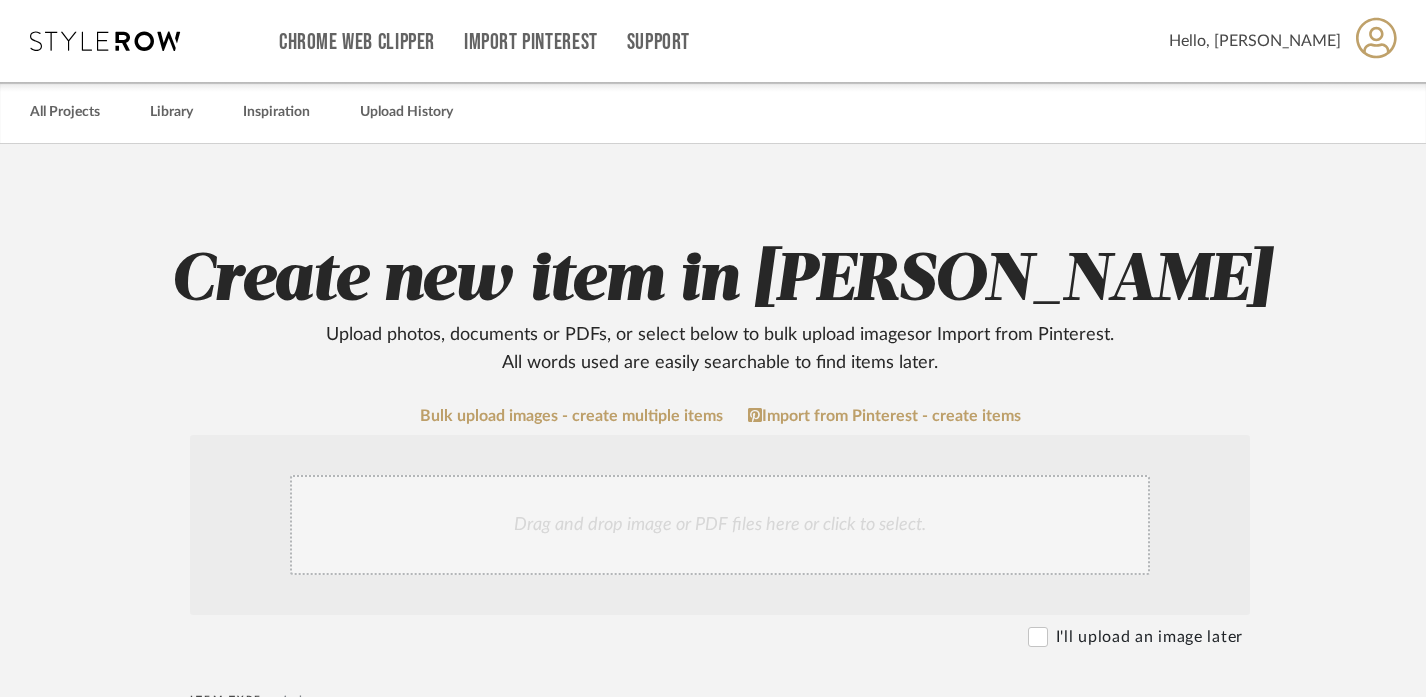 scroll, scrollTop: 233, scrollLeft: 0, axis: vertical 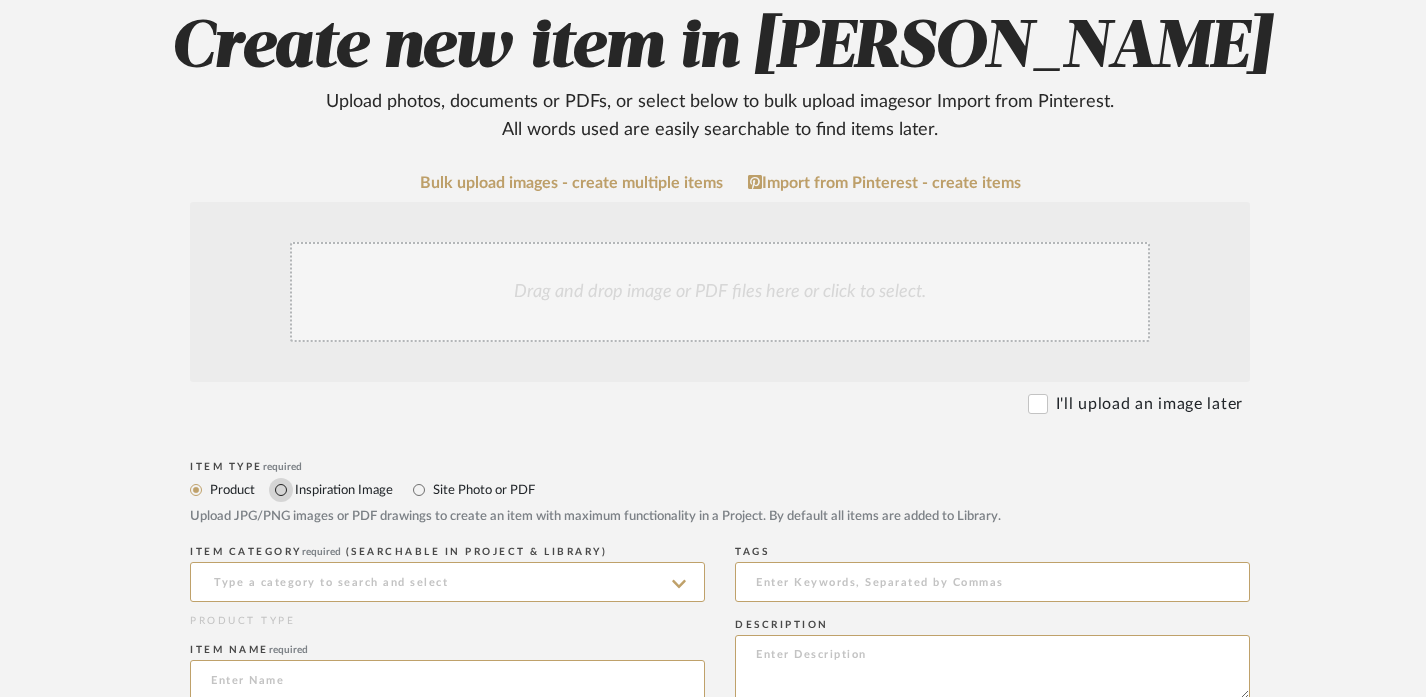 click on "Inspiration Image" at bounding box center [281, 490] 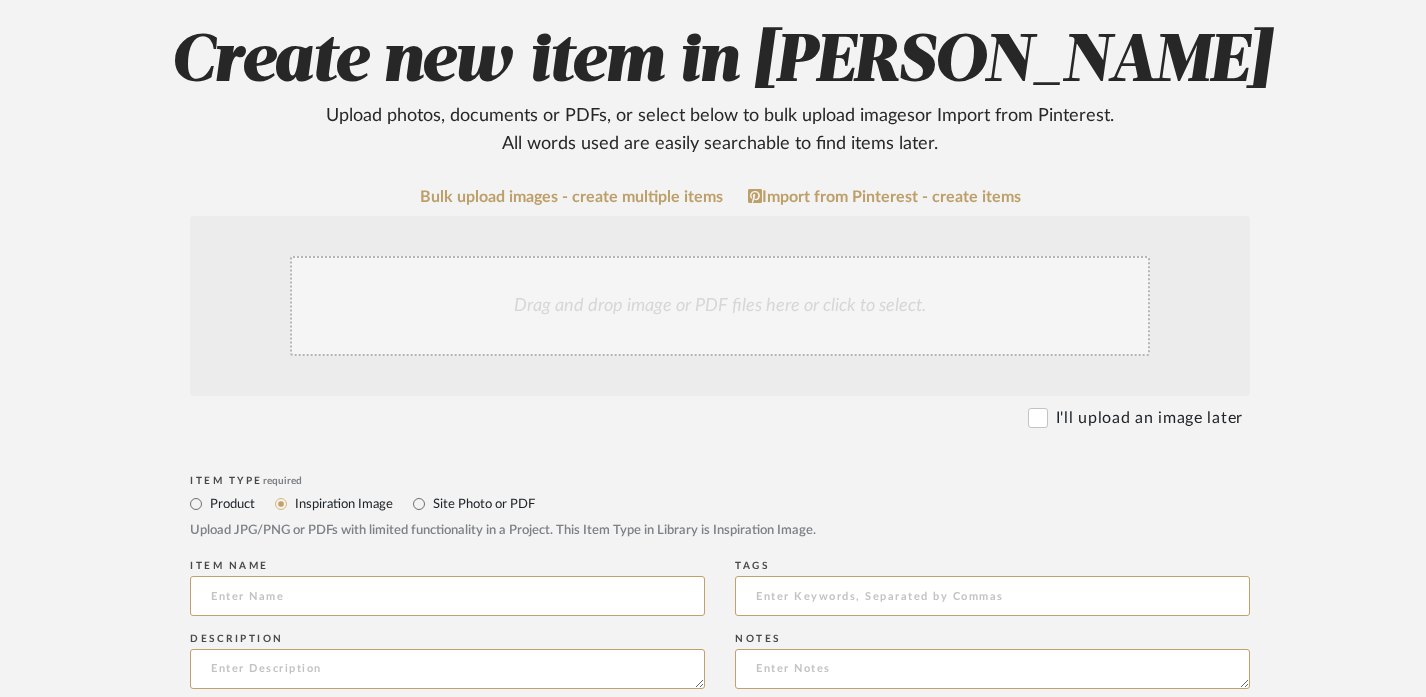 scroll, scrollTop: 217, scrollLeft: 0, axis: vertical 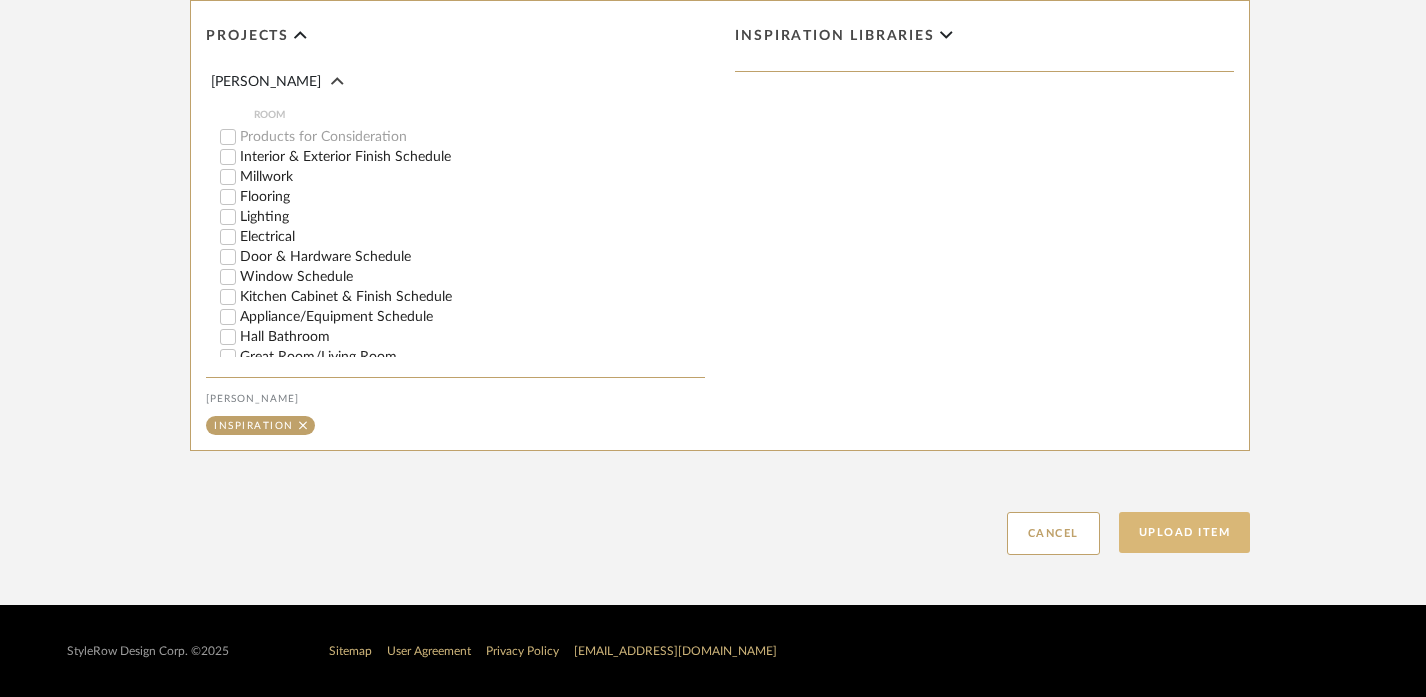 click on "Upload Item" 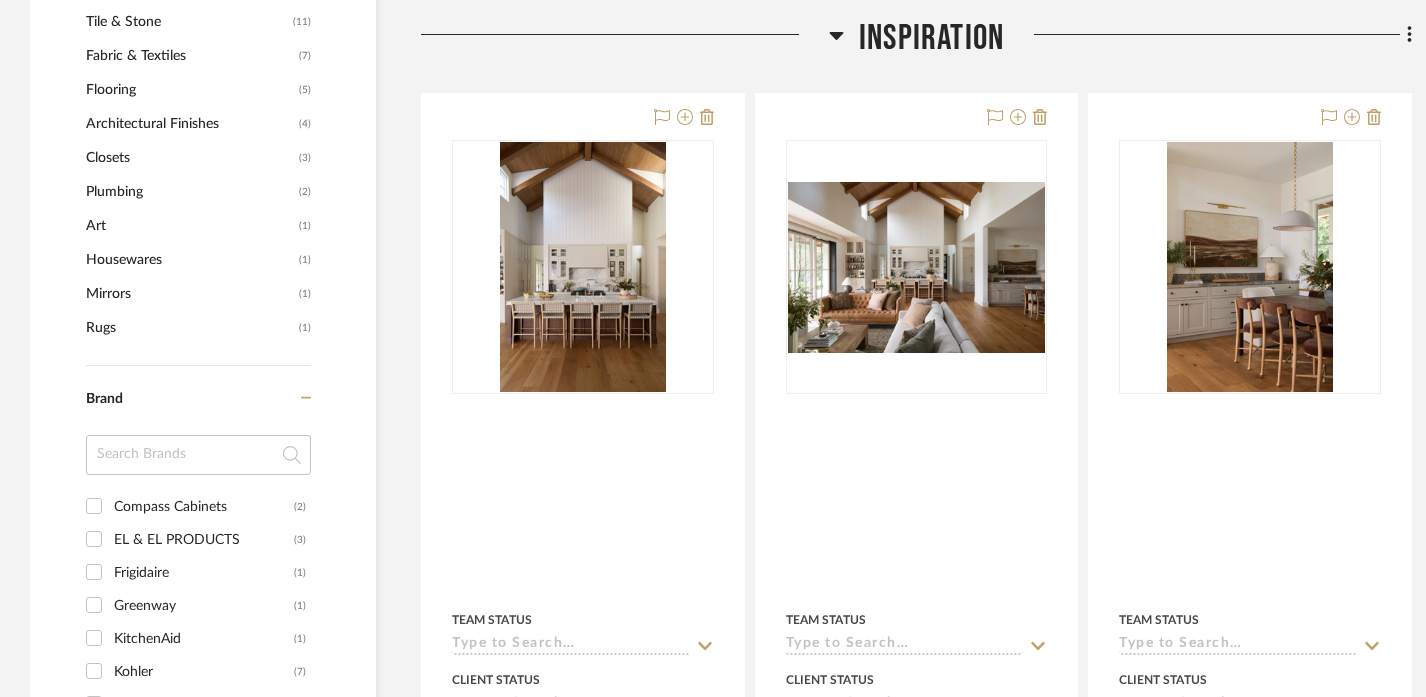 scroll, scrollTop: 1570, scrollLeft: 0, axis: vertical 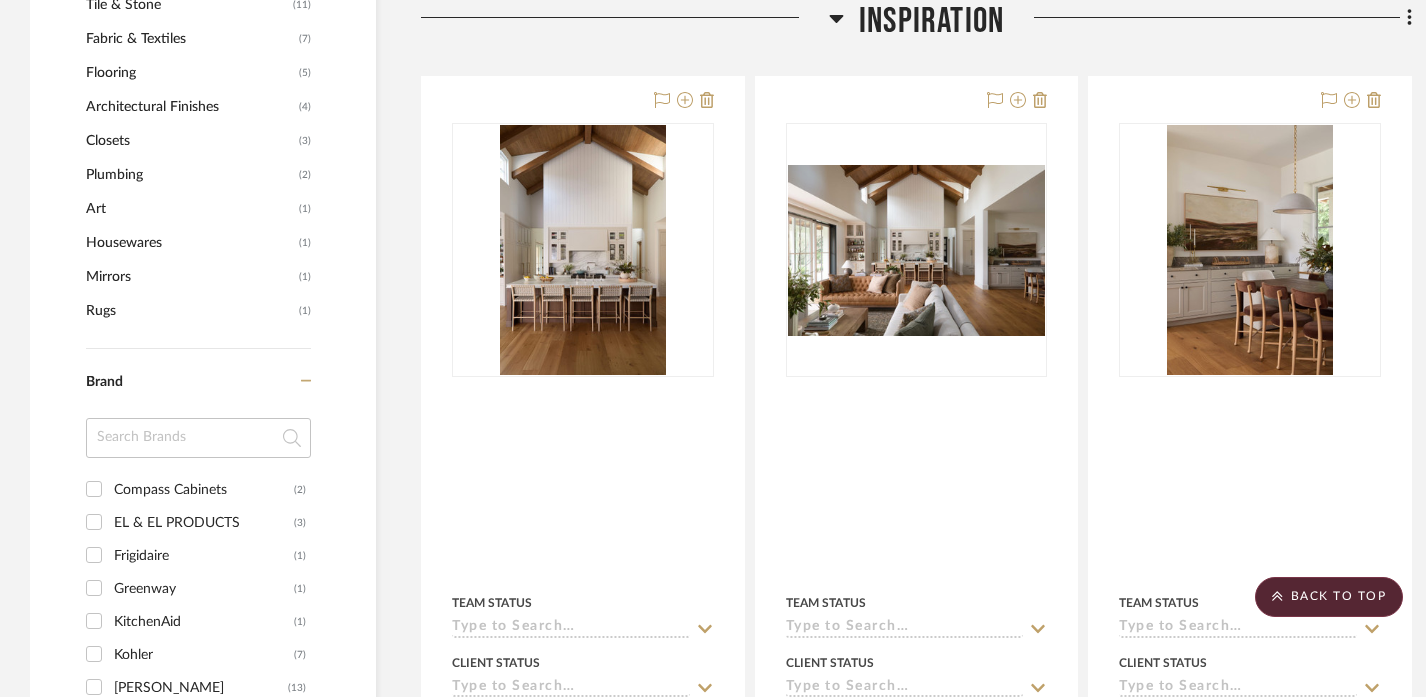 click on "Filter by keyword, category or name prior to exporting to Excel or Bulk Actions Team Comments All Team Comments Team Comments in last day Team Comments in last week Flagged Shared with Client Client Comments All Client Comments Client Comments in last day Client Comments in last week Added To PO Category  Seating   (2)   Tables   (2)   Architectural Elements   (43)   Lighting   (28)   Bath   (20)   Hardware   (20)   Paint   (20)   Kitchen   (18)   Appliances   (14)   Electronics   (14)   Accessories    (12)   Tile & Stone   (11)   Fabric & Textiles   (7)   Flooring   (5)   Architectural Finishes   (4)   Closets   (3)   Plumbing   (2)   Art   (1)   Housewares   (1)   Mirrors   (1)   Rugs   (1)  Brand Compass Cabinets  (2)  EL & EL PRODUCTS  (3)  Frigidaire  (1)  Greenway  (1)  KitchenAid  (1)  Kohler  (7)  Legrand  (13)  Lutron Electronics  (1)  MAPEI/LATICRETE  (9)  MASONITE  (2)  Milgard  (2)  Panasonic  (1)  Rev-A-Shelf  (20)  RUVATI  (1)  Samsung  (3)  See More + Upload Method Uploaded  (201)  Clipped 0" 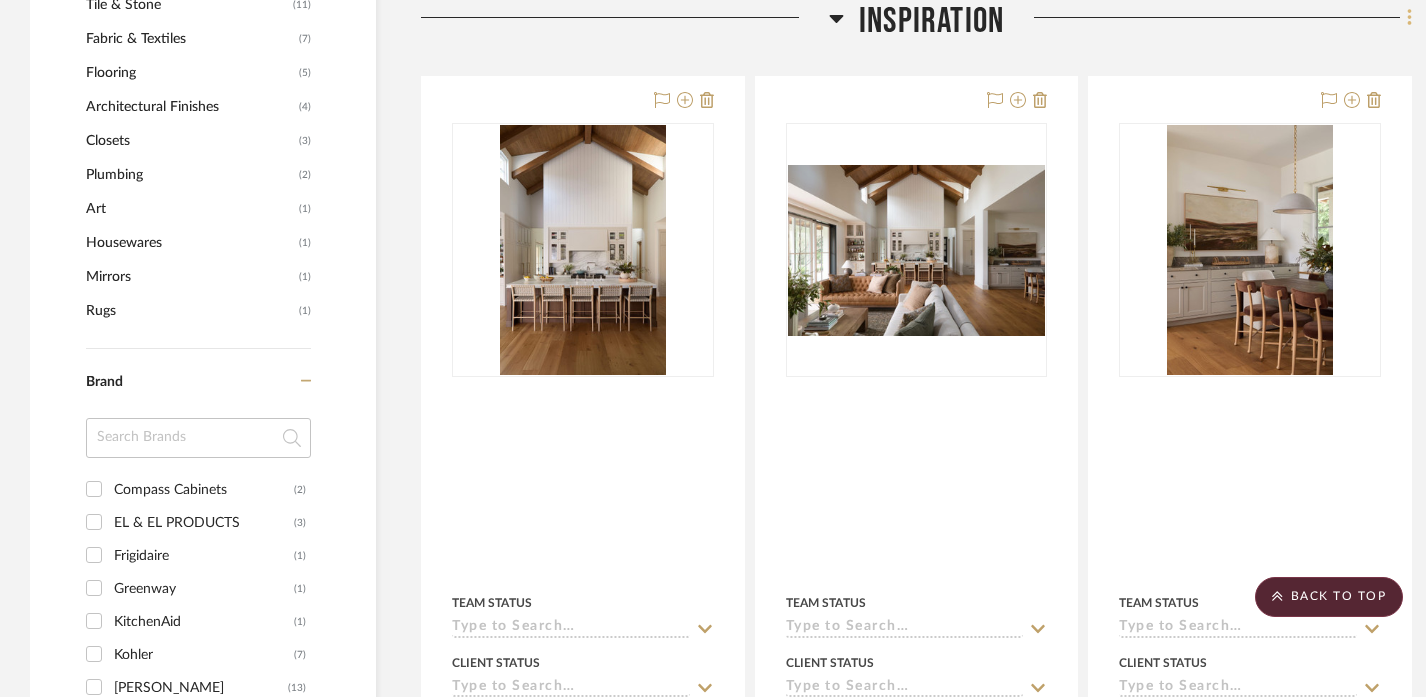 click 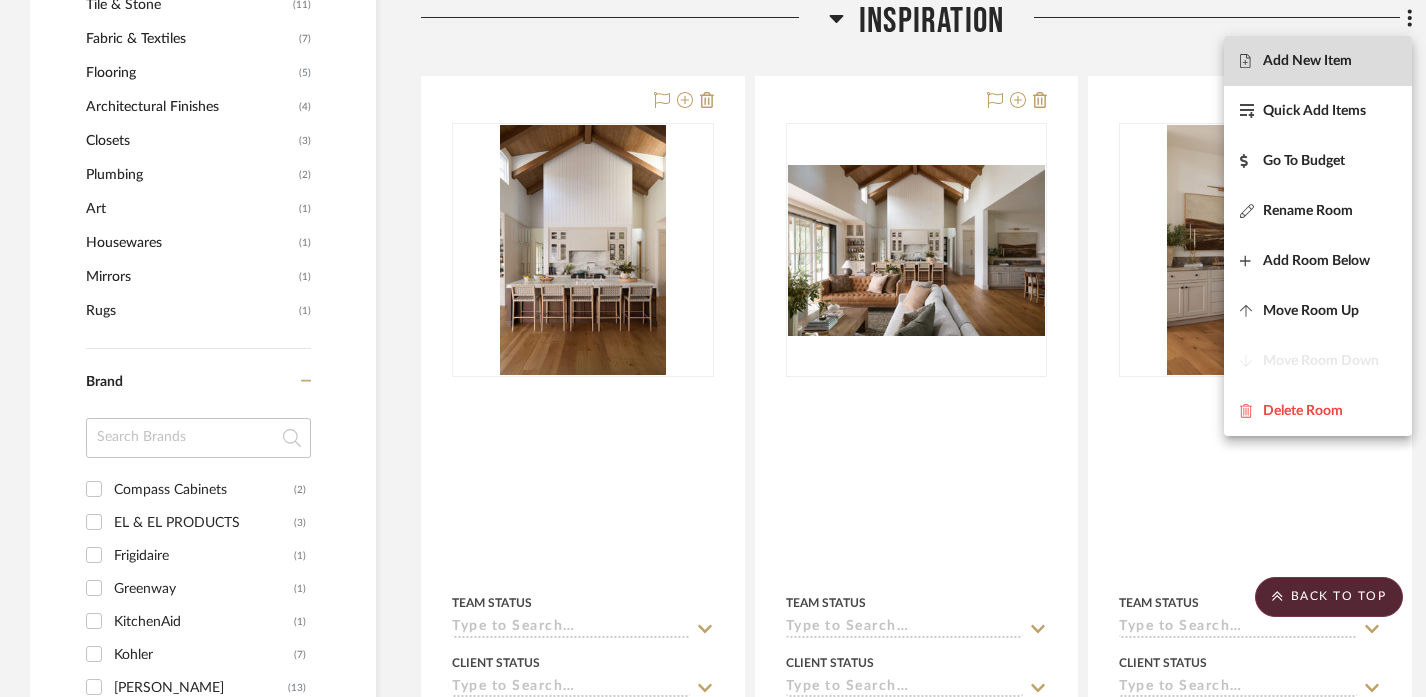 click on "Add New Item" at bounding box center (1318, 61) 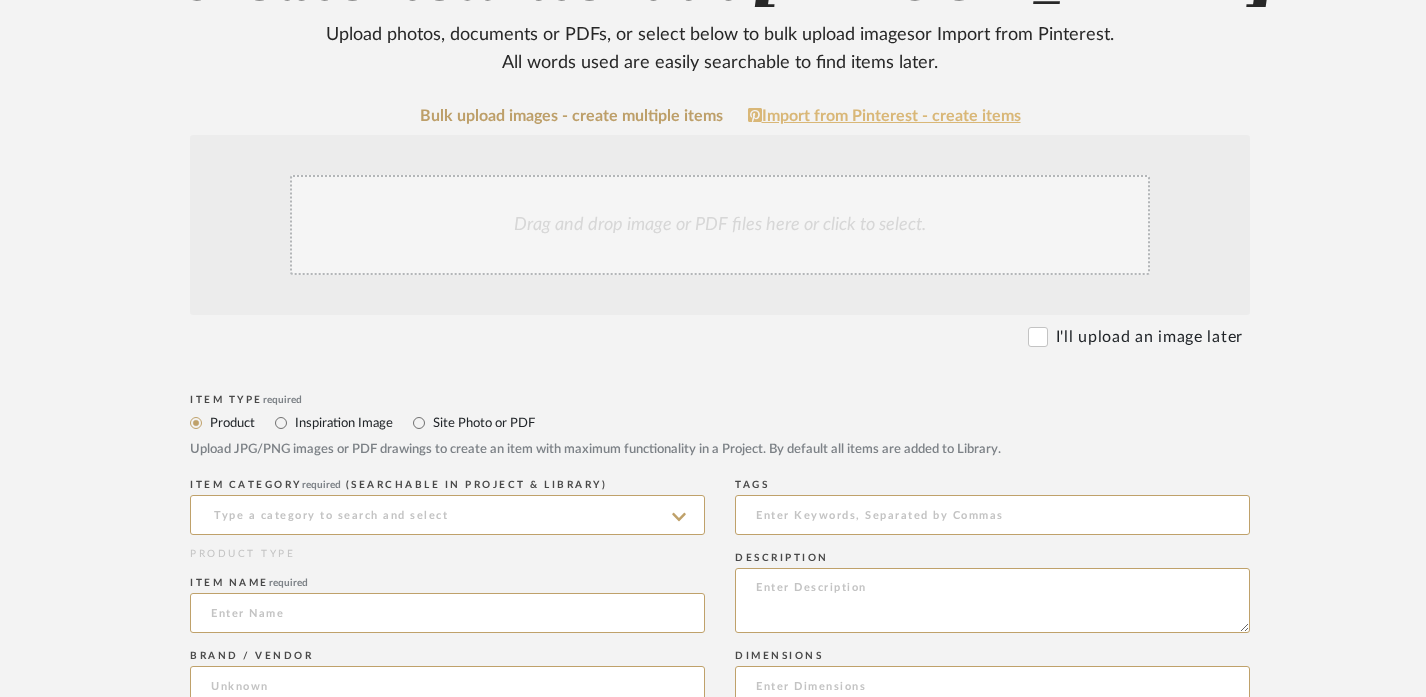 scroll, scrollTop: 304, scrollLeft: 0, axis: vertical 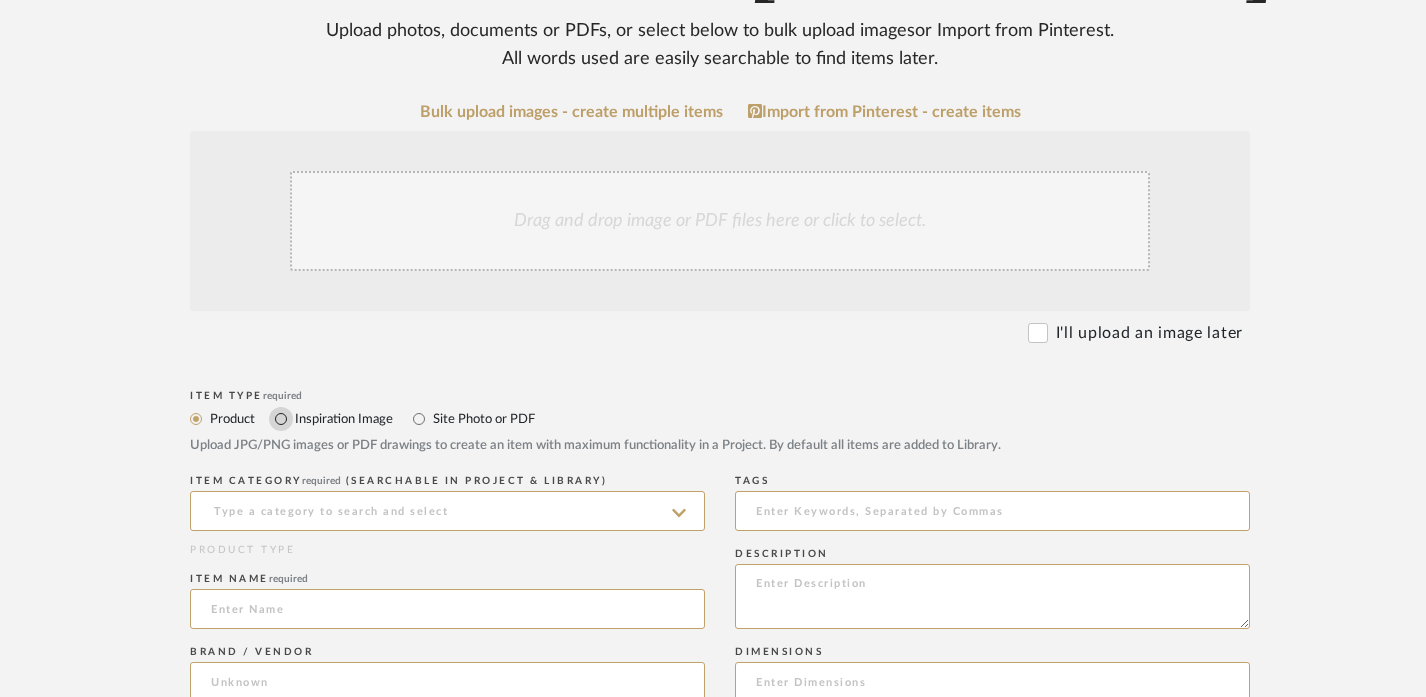 click on "Inspiration Image" at bounding box center (281, 419) 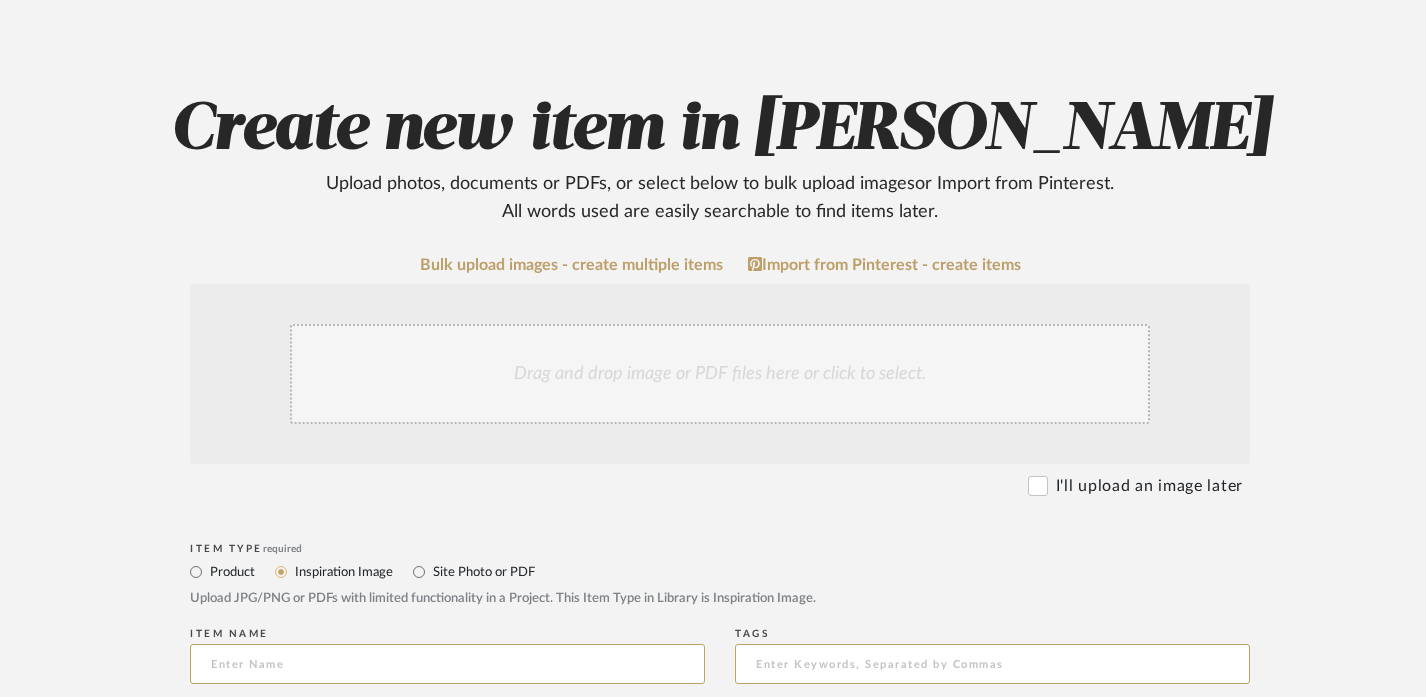 scroll, scrollTop: 149, scrollLeft: 0, axis: vertical 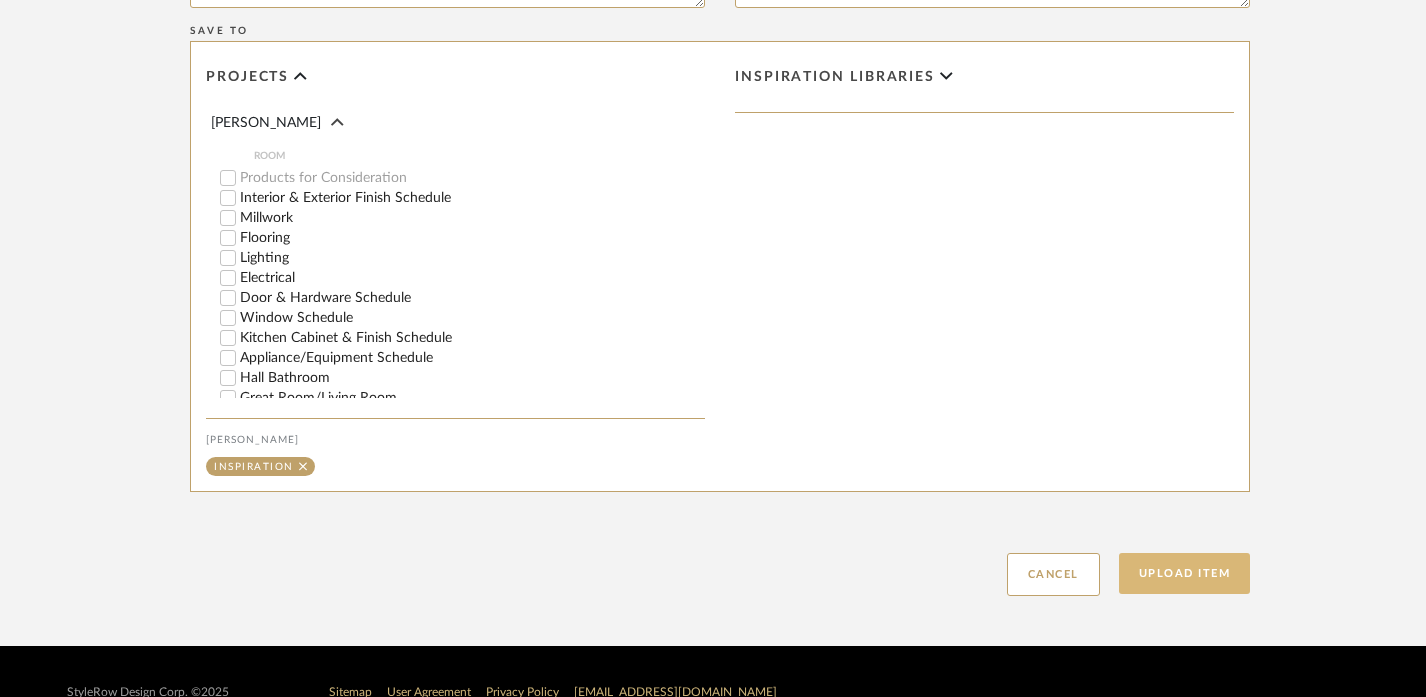 click on "Upload Item" 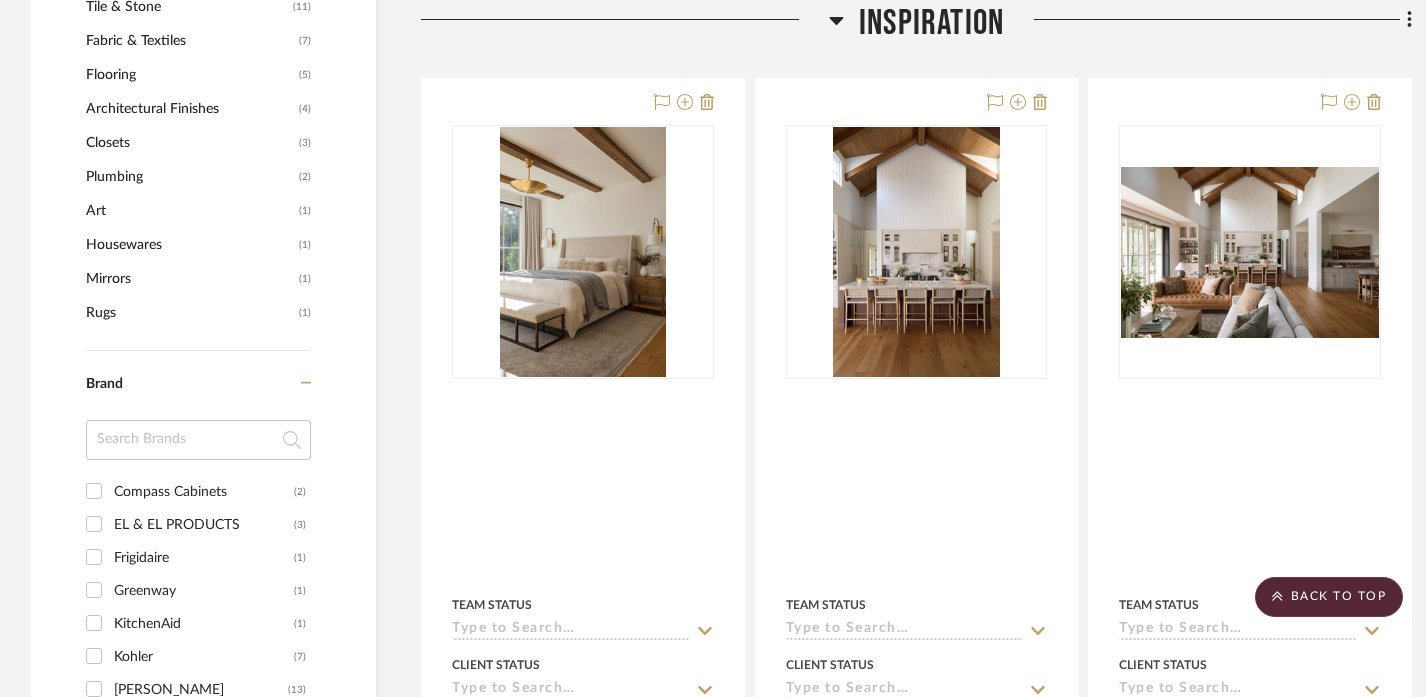 scroll, scrollTop: 1570, scrollLeft: 0, axis: vertical 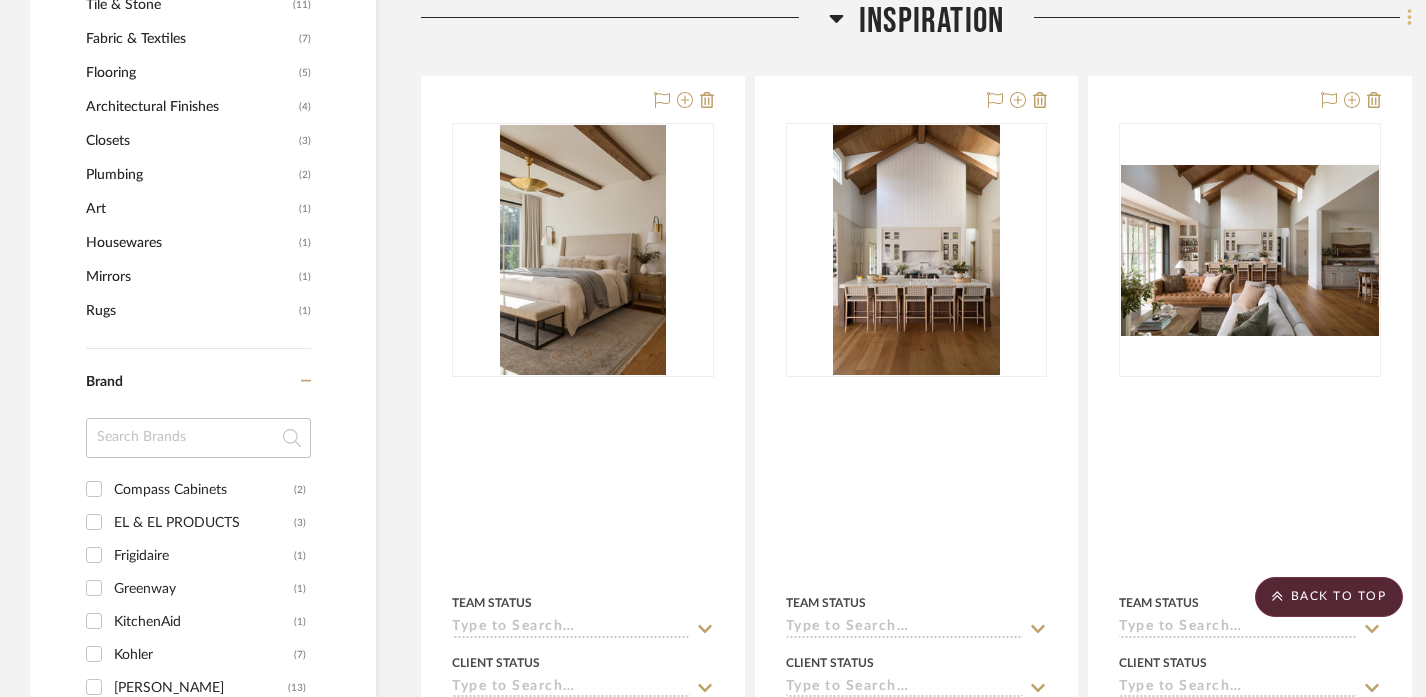click 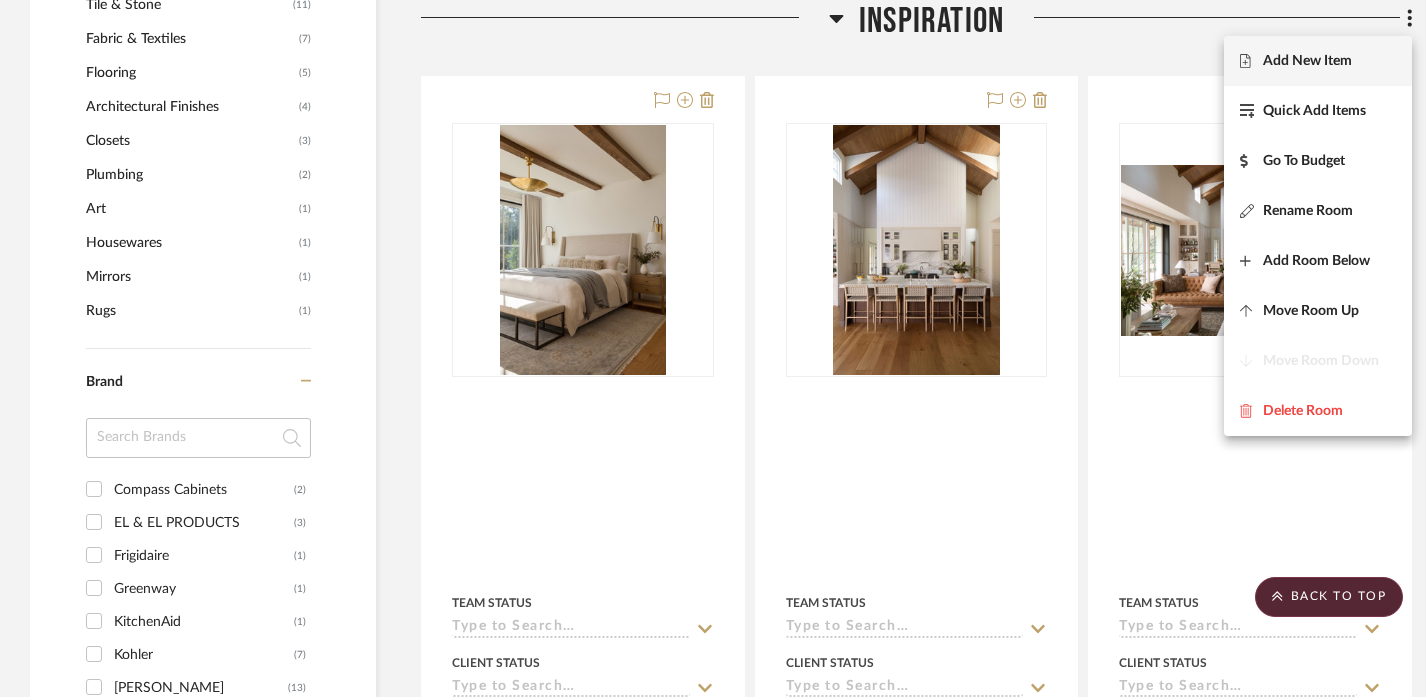 click on "Add New Item" at bounding box center (1307, 61) 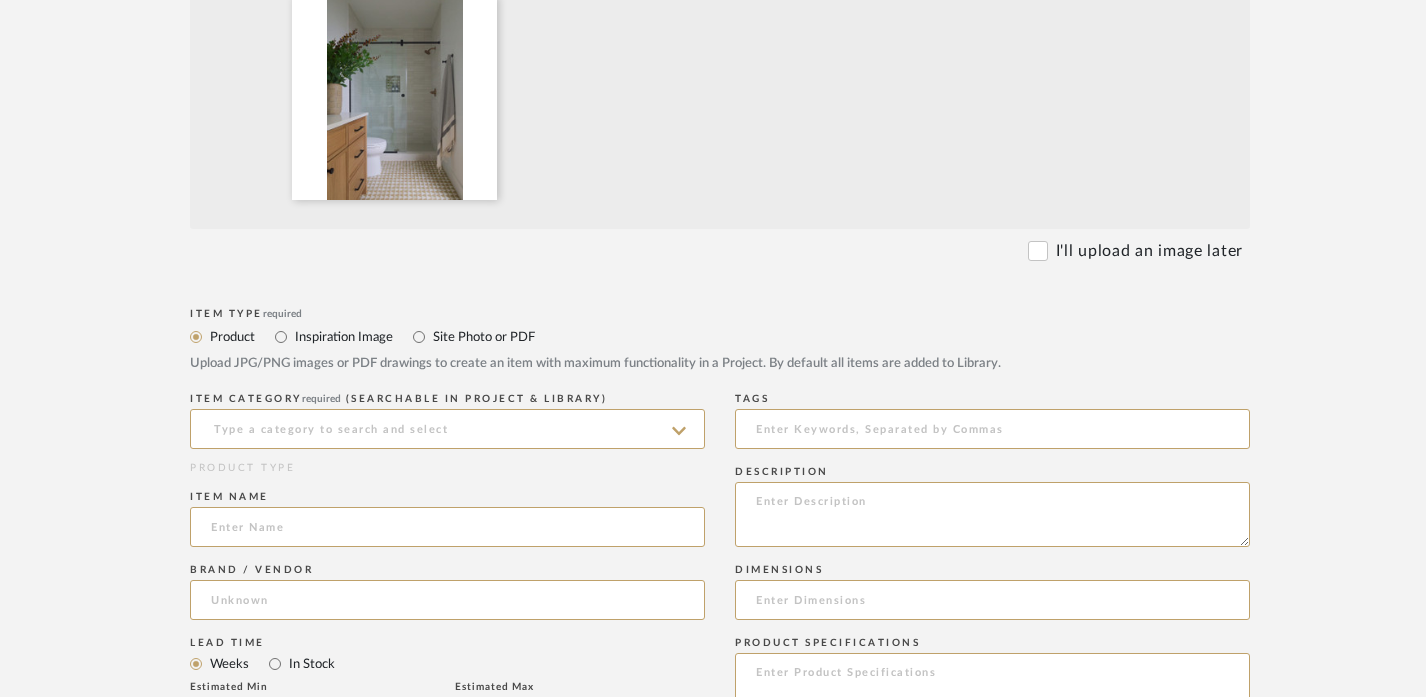 scroll, scrollTop: 612, scrollLeft: 0, axis: vertical 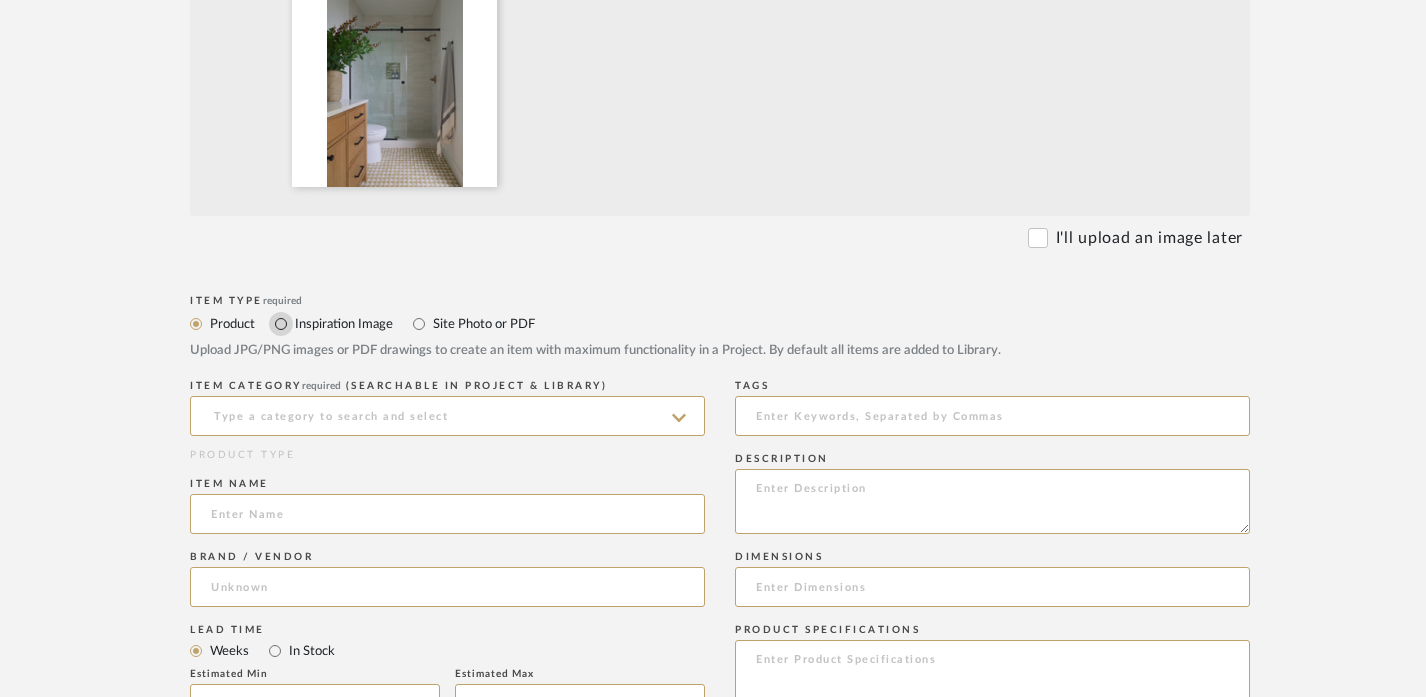 click on "Inspiration Image" at bounding box center (281, 324) 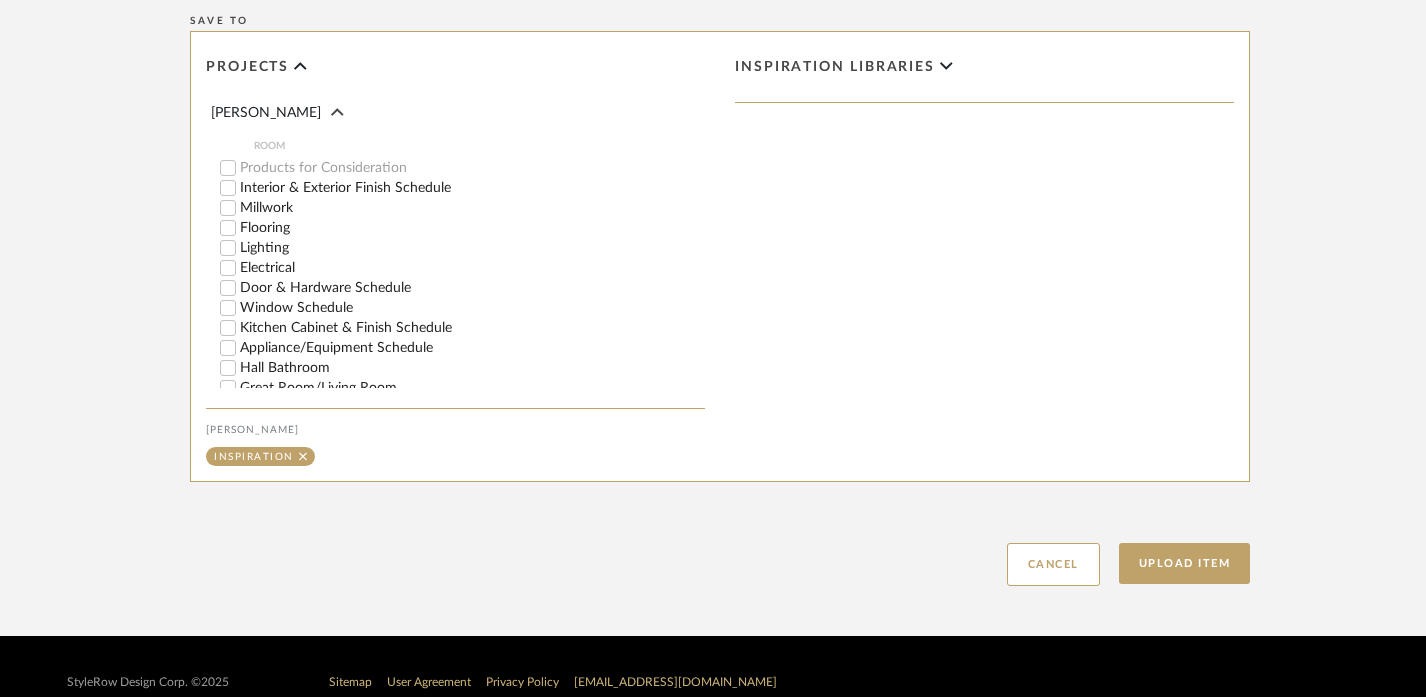scroll, scrollTop: 1154, scrollLeft: 0, axis: vertical 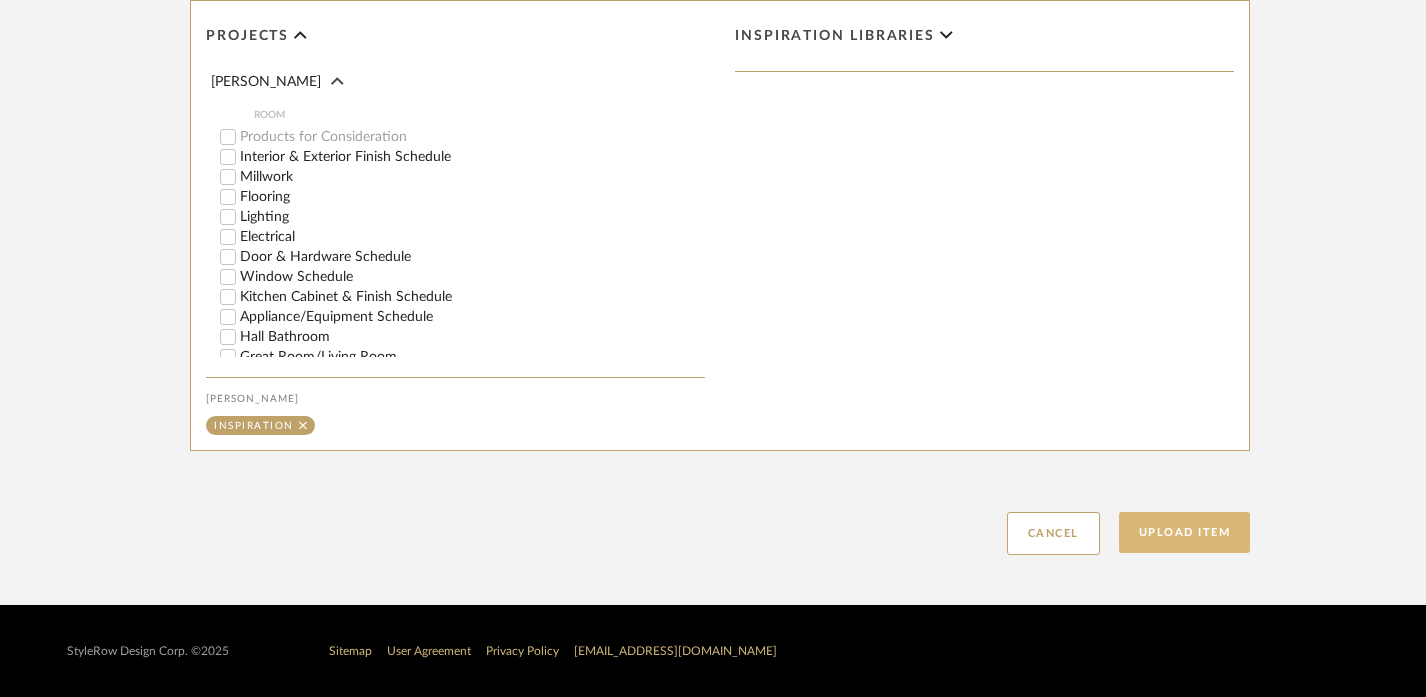 click on "Upload Item" 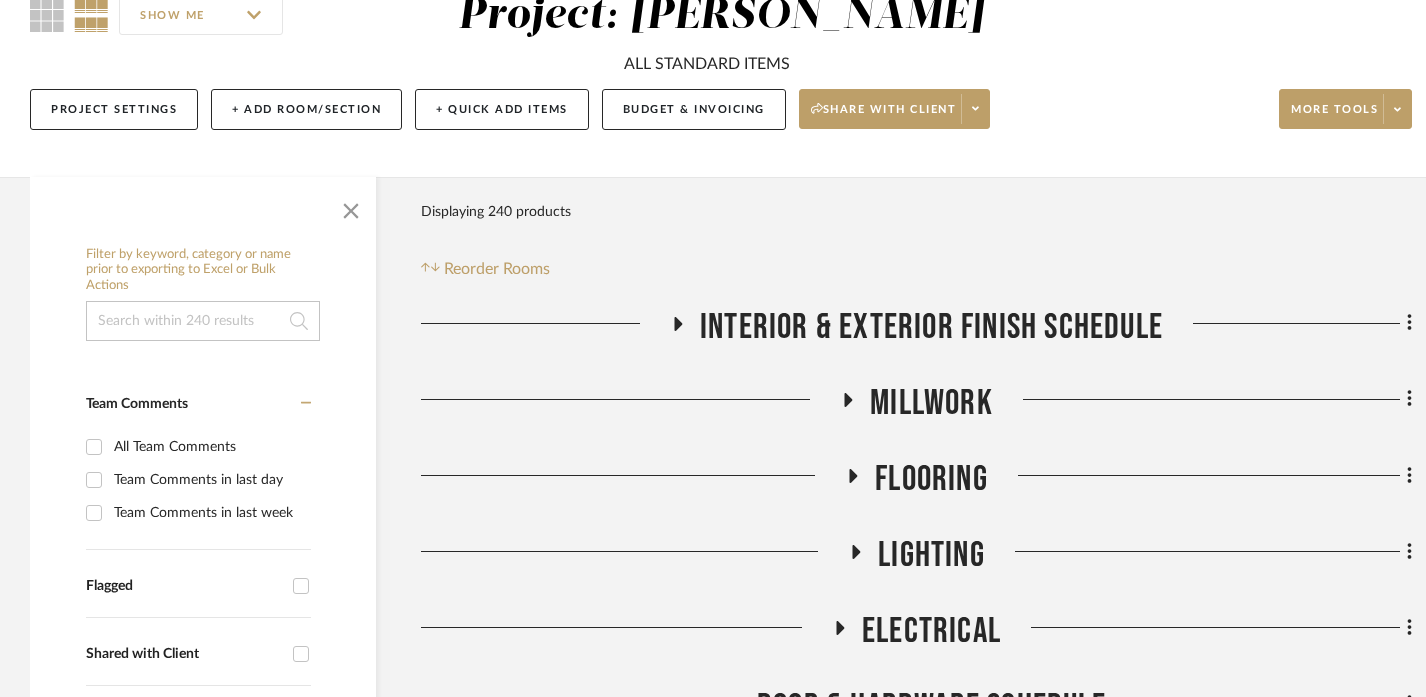 scroll, scrollTop: 1570, scrollLeft: 0, axis: vertical 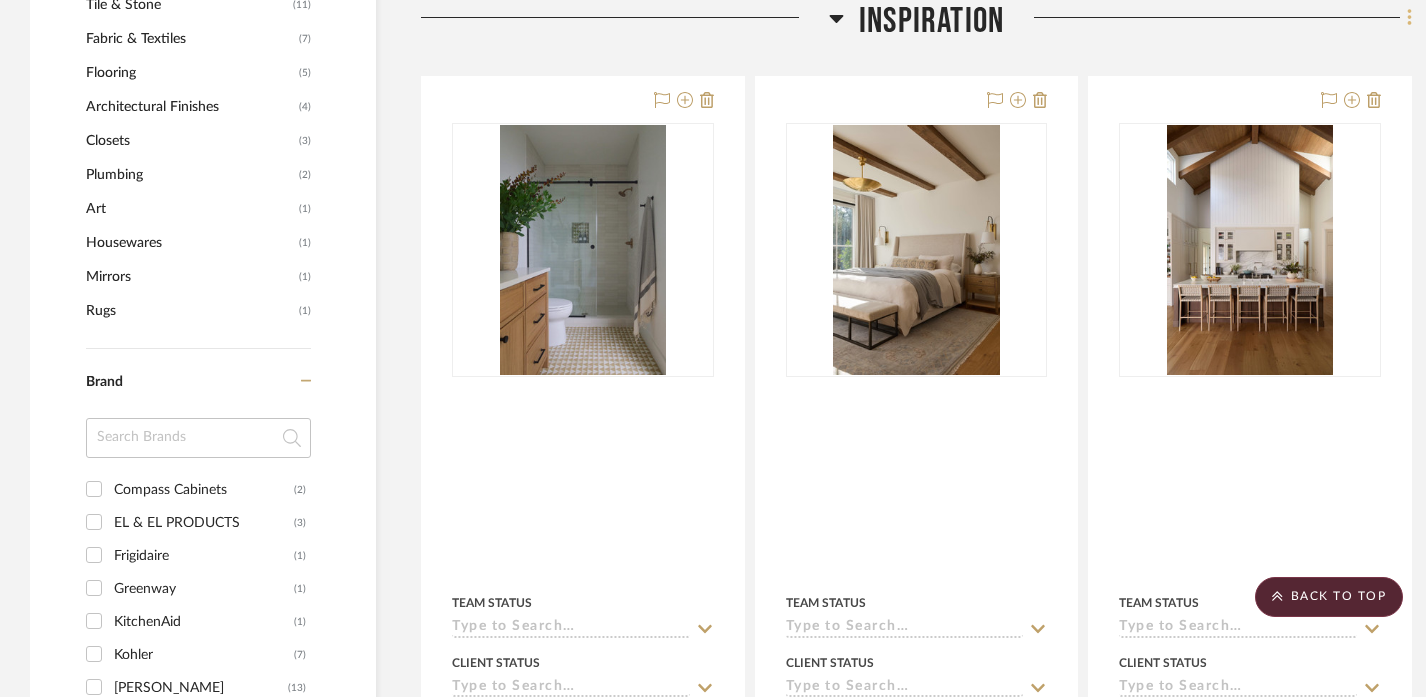 click 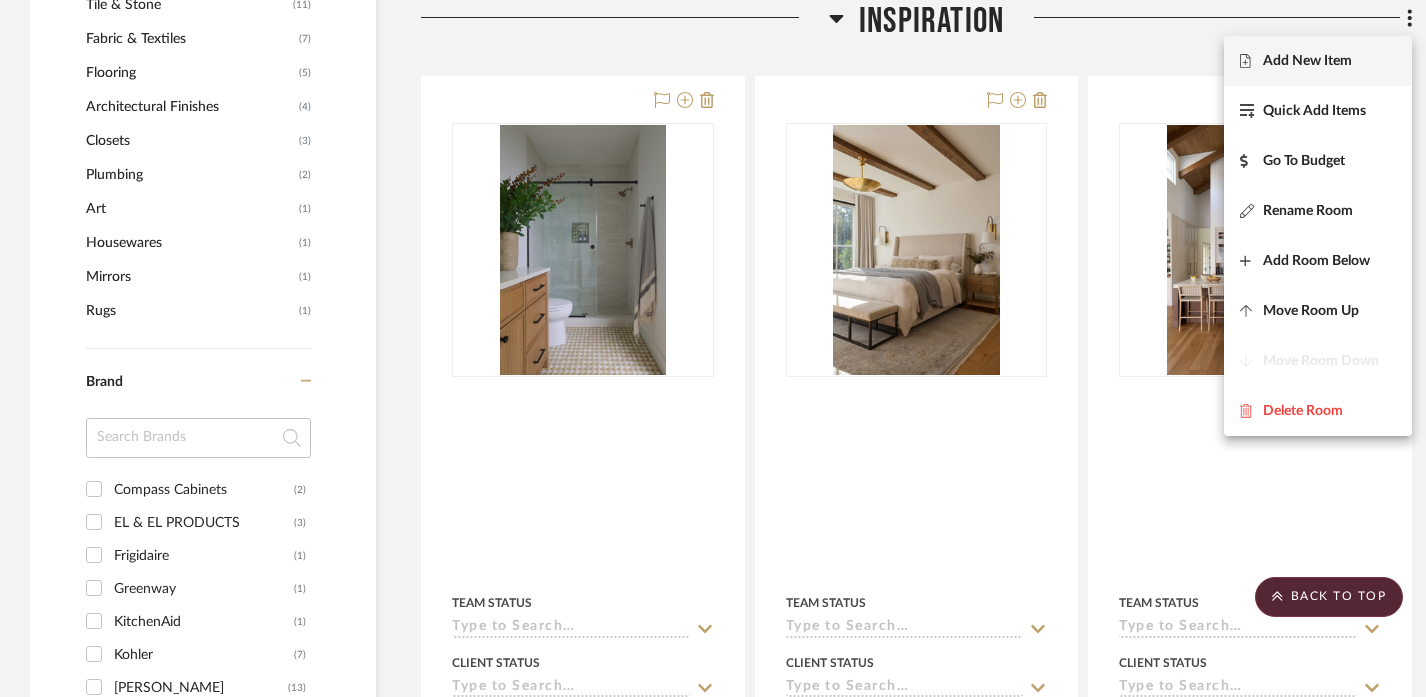 click on "Add New Item" at bounding box center (1307, 61) 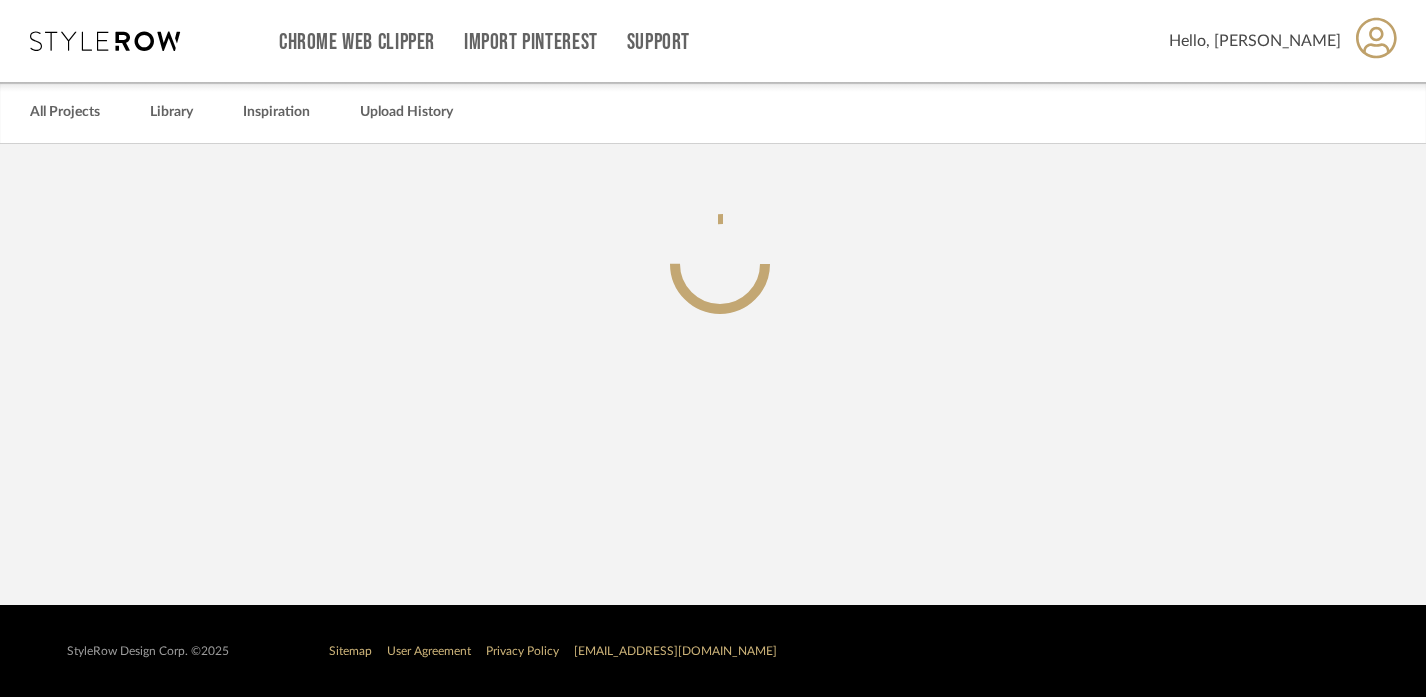 scroll, scrollTop: 0, scrollLeft: 0, axis: both 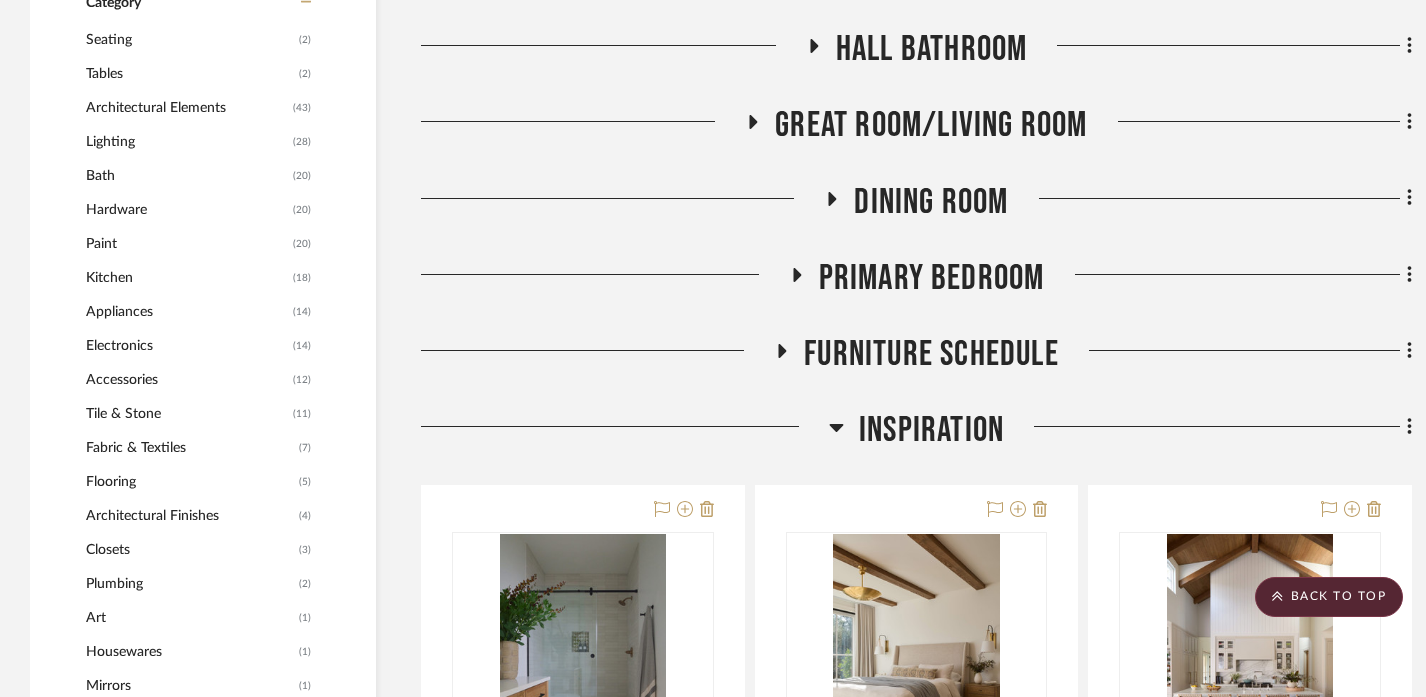 click on "Inspiration" 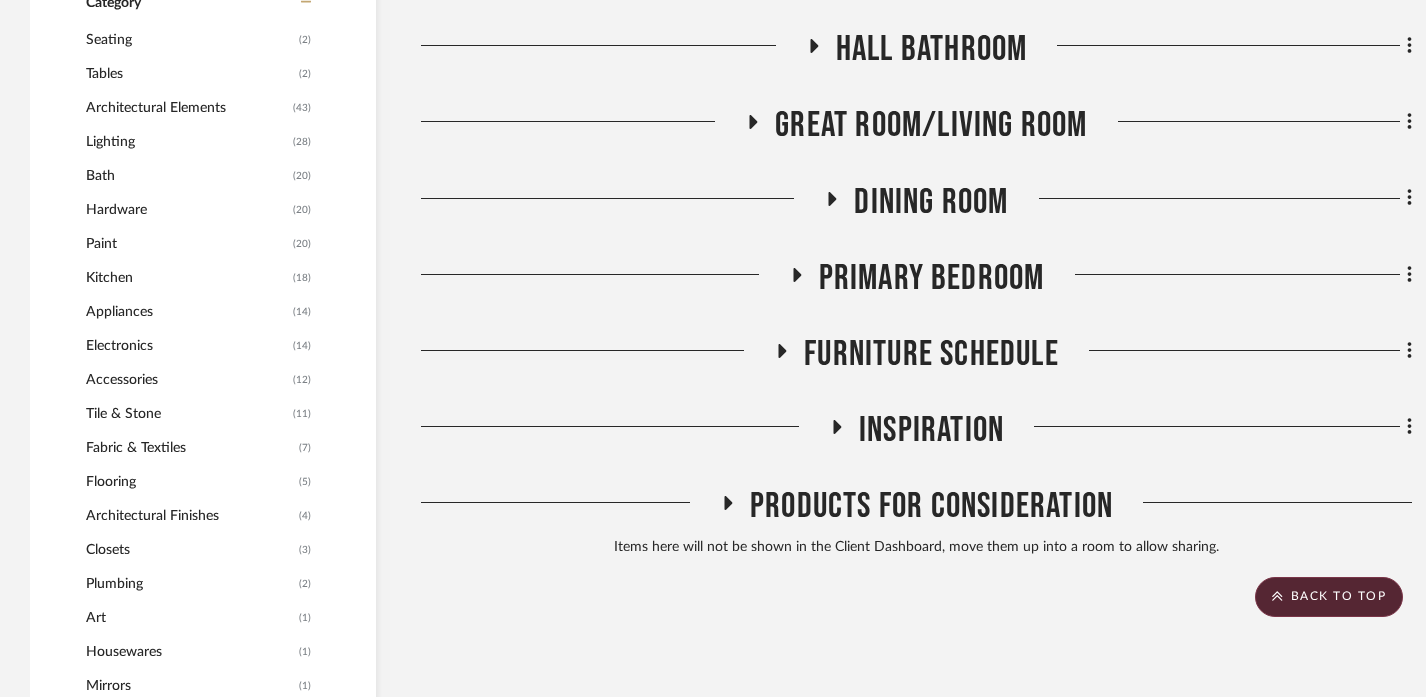 click on "Inspiration" 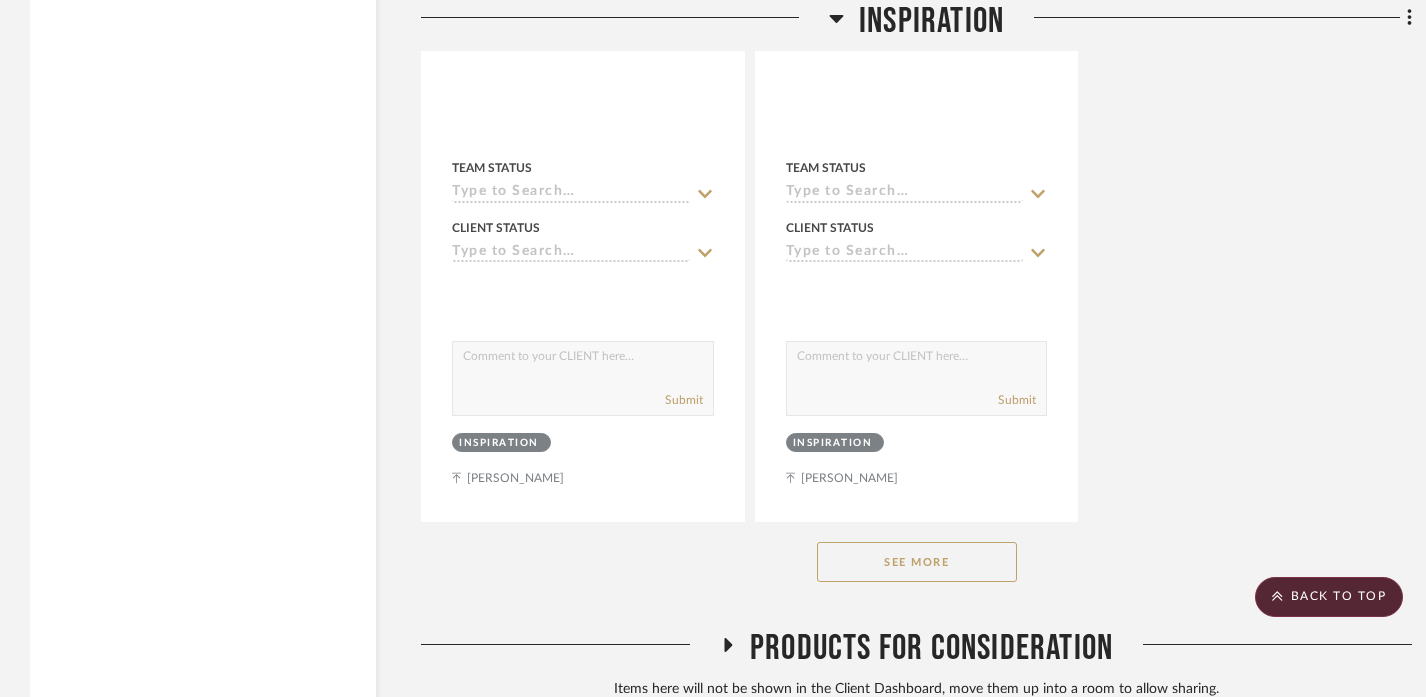scroll, scrollTop: 3818, scrollLeft: 0, axis: vertical 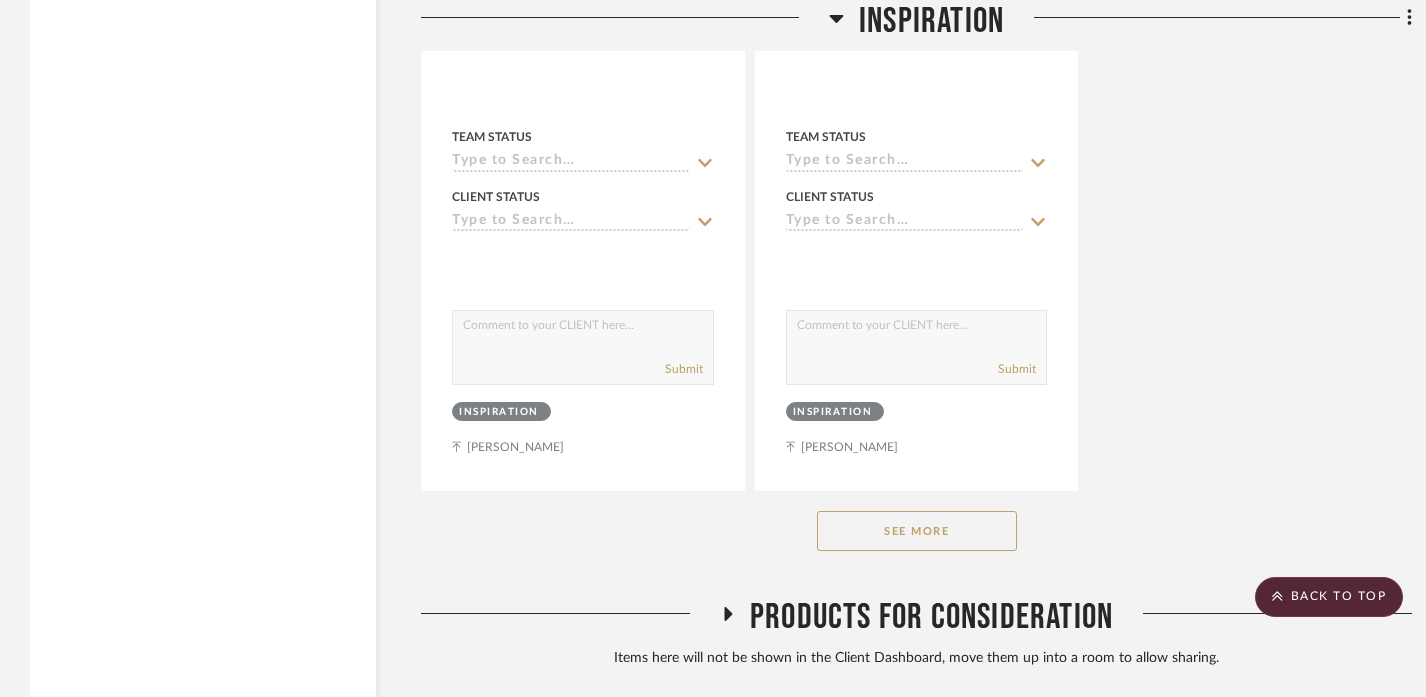 click on "See More" 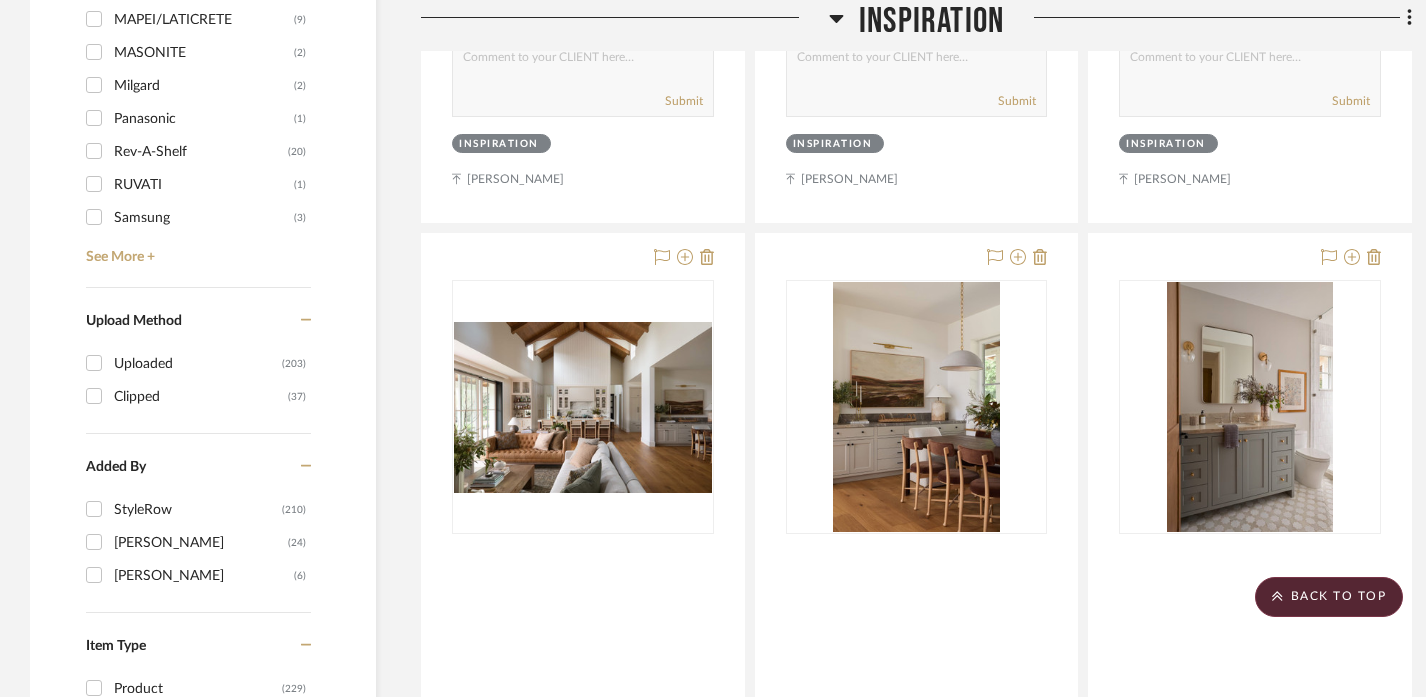 scroll, scrollTop: 2285, scrollLeft: 0, axis: vertical 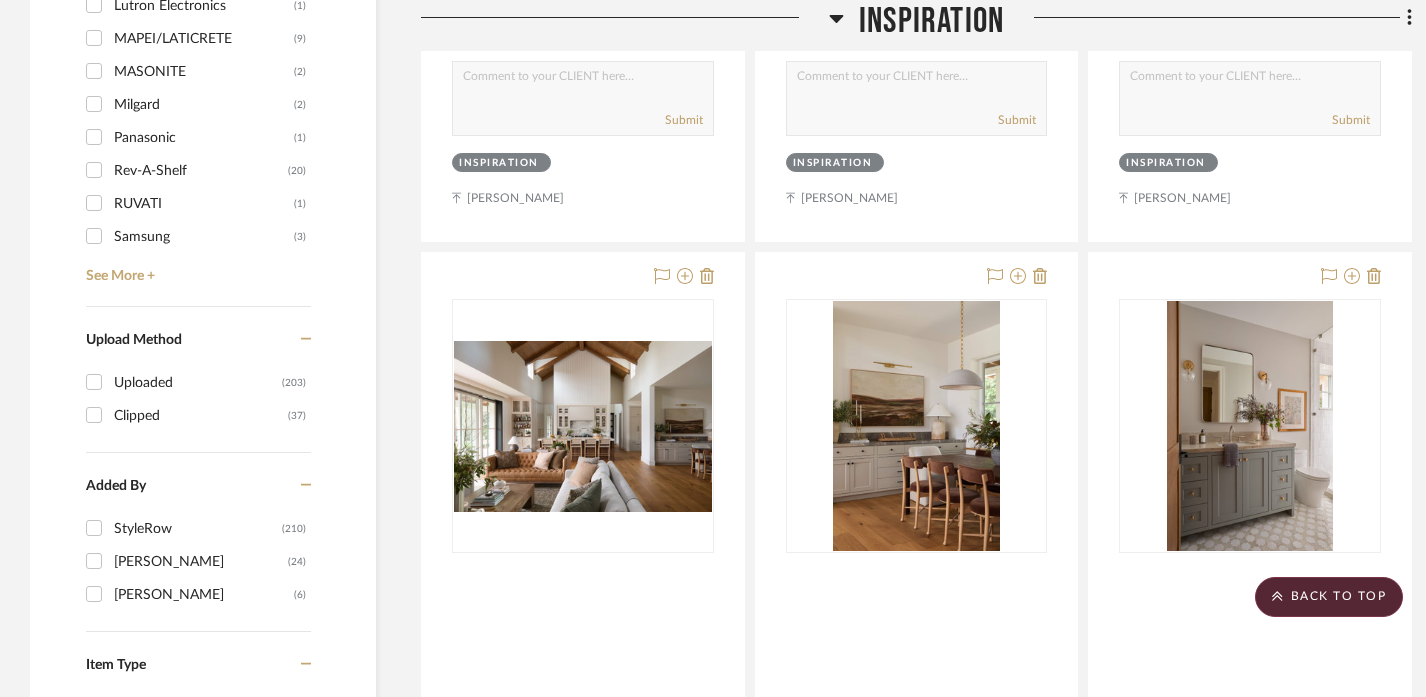 click on "Inspiration" 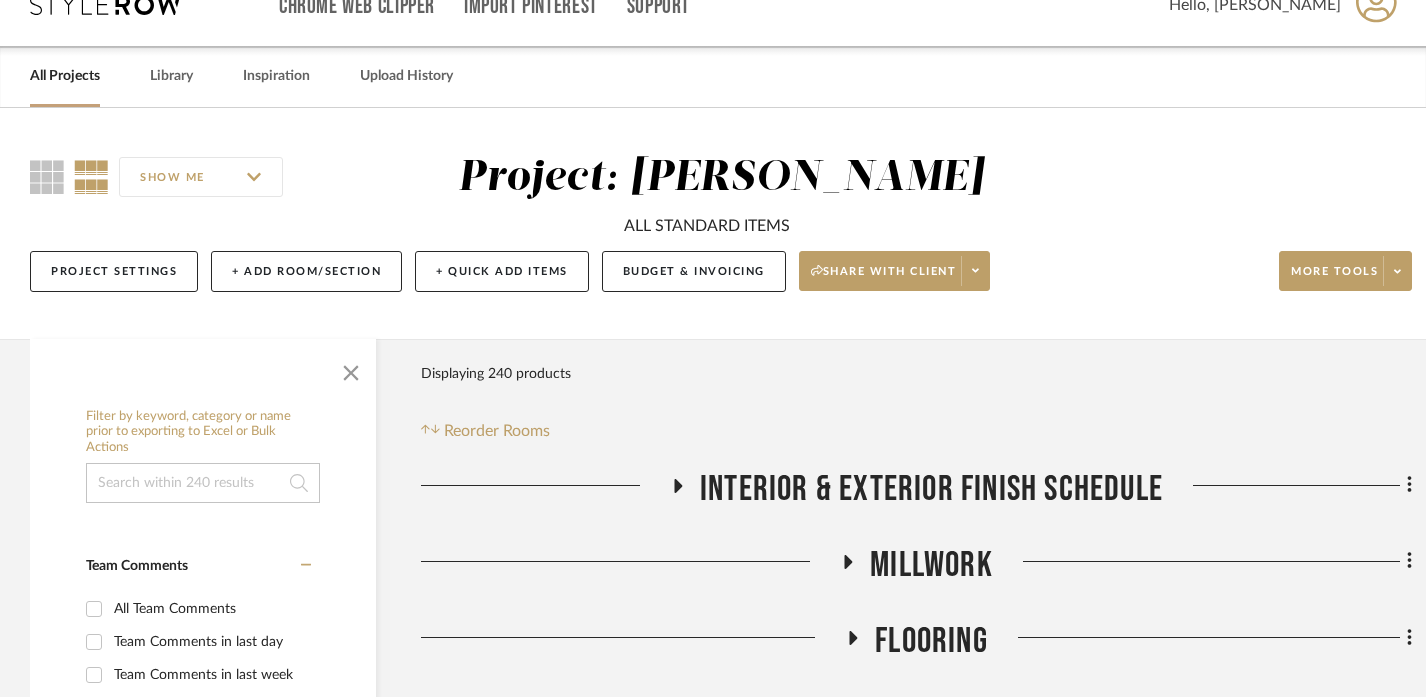 scroll, scrollTop: 0, scrollLeft: 0, axis: both 